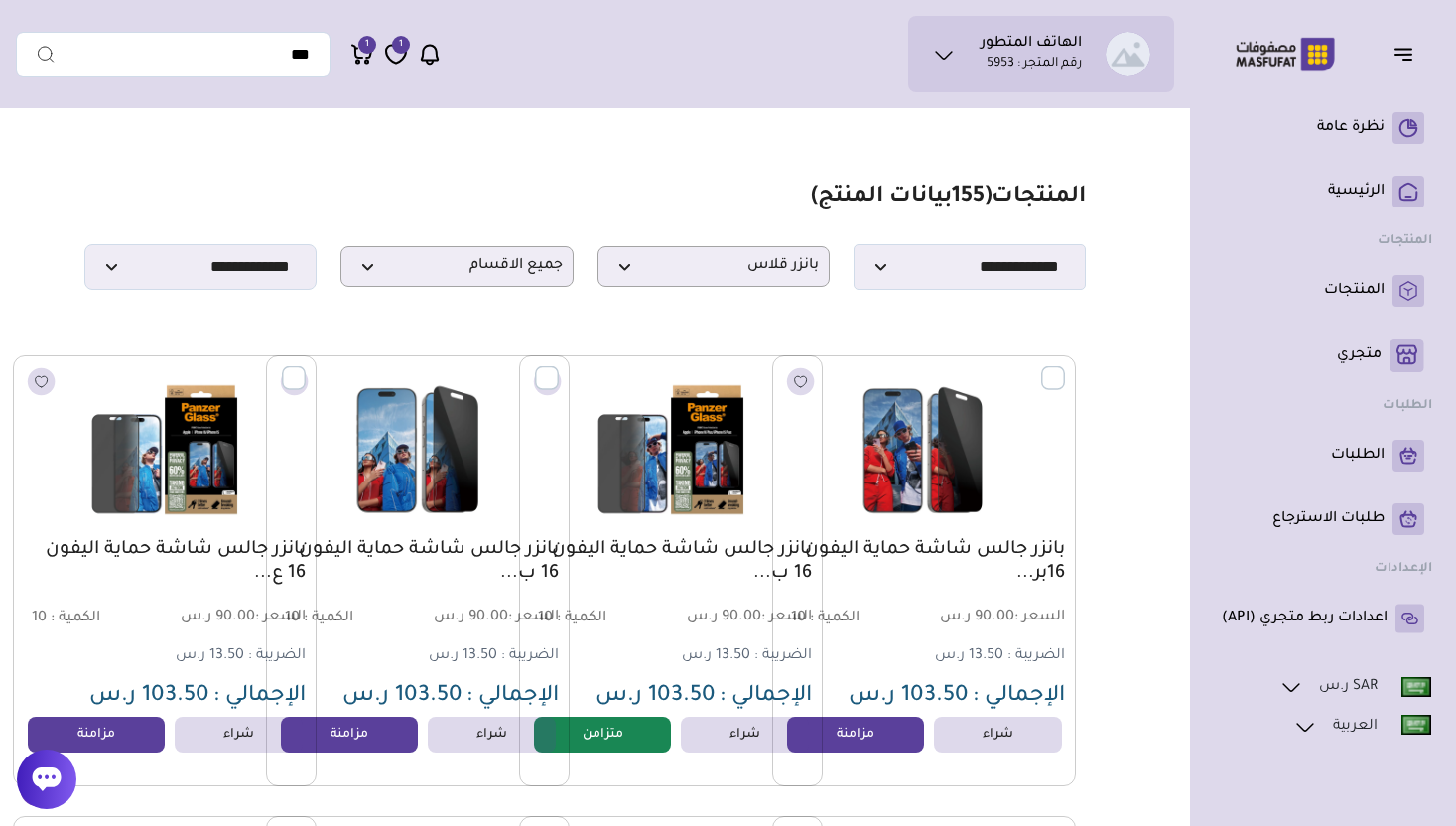 select on "**" 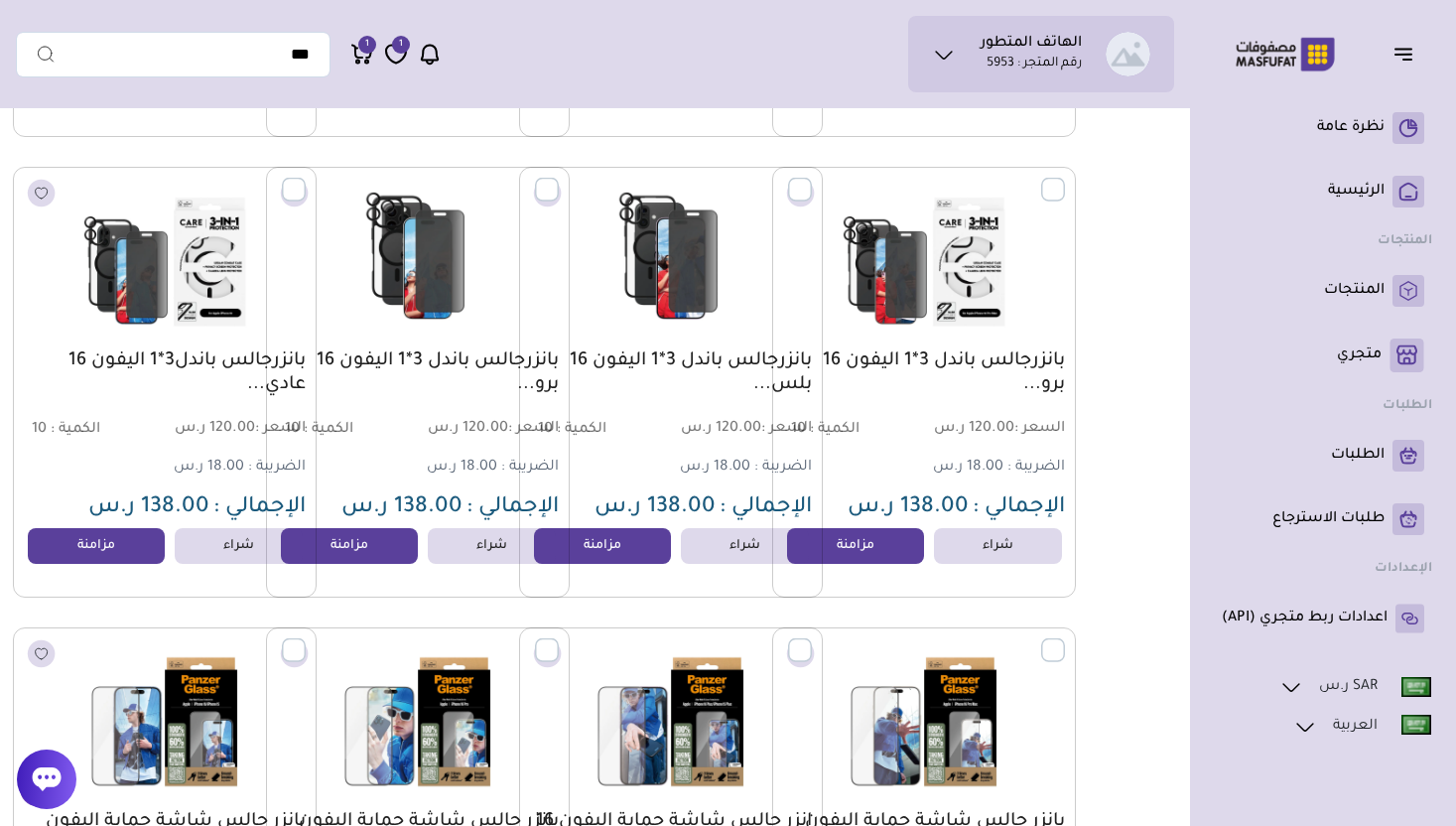 scroll, scrollTop: 0, scrollLeft: 0, axis: both 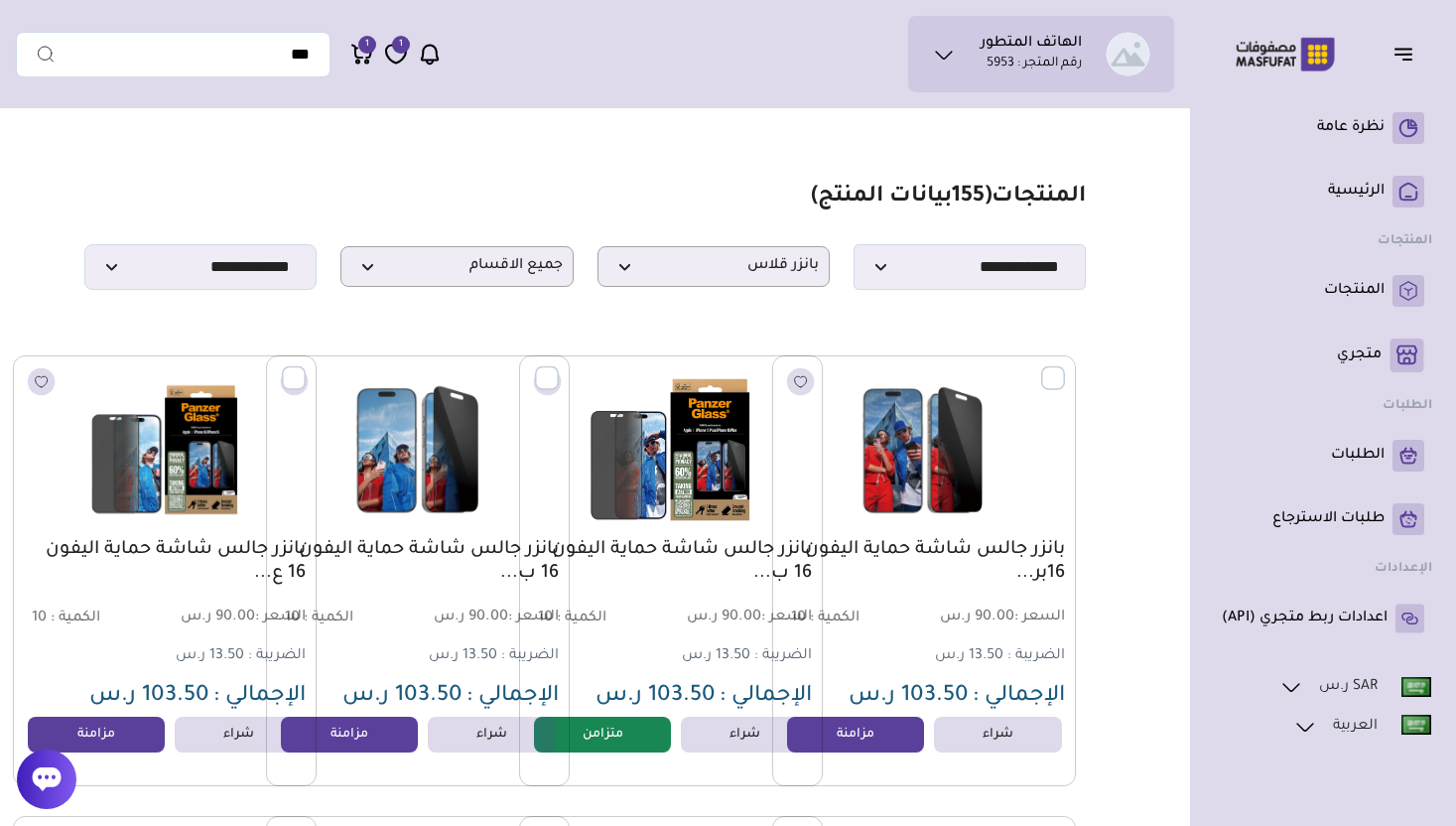 click at bounding box center (671, 449) 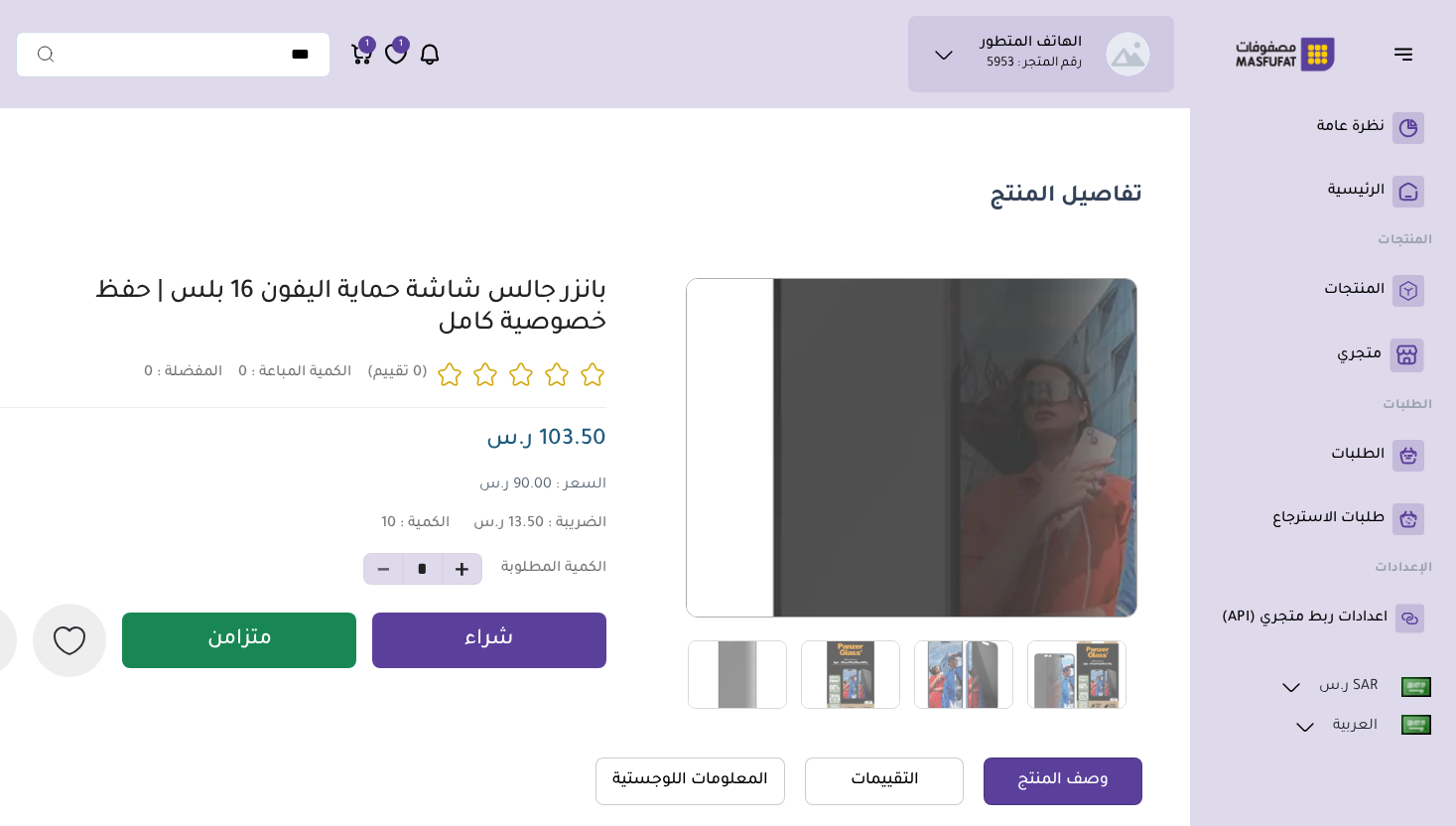 scroll, scrollTop: 0, scrollLeft: 0, axis: both 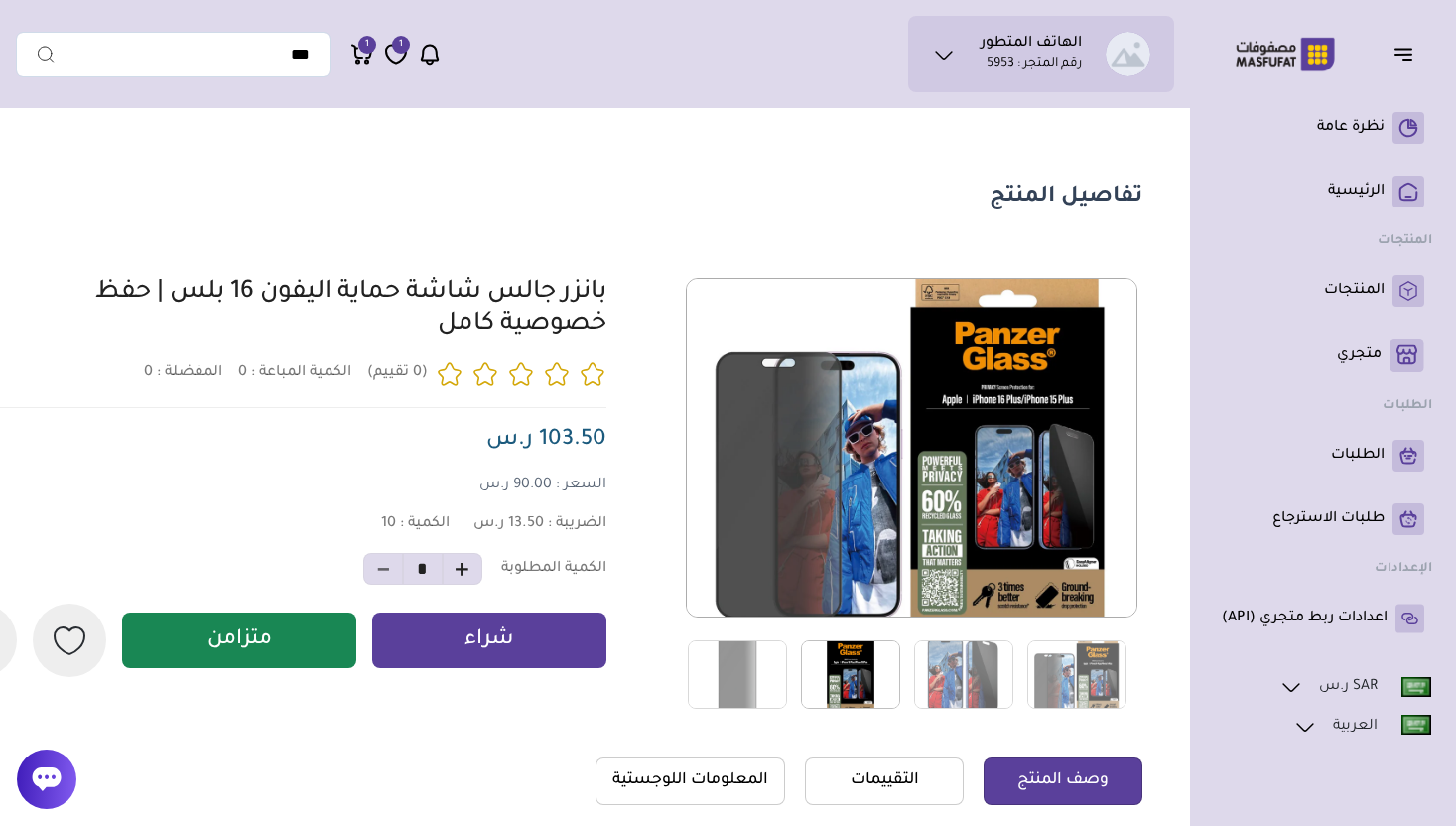 click at bounding box center (851, 674) 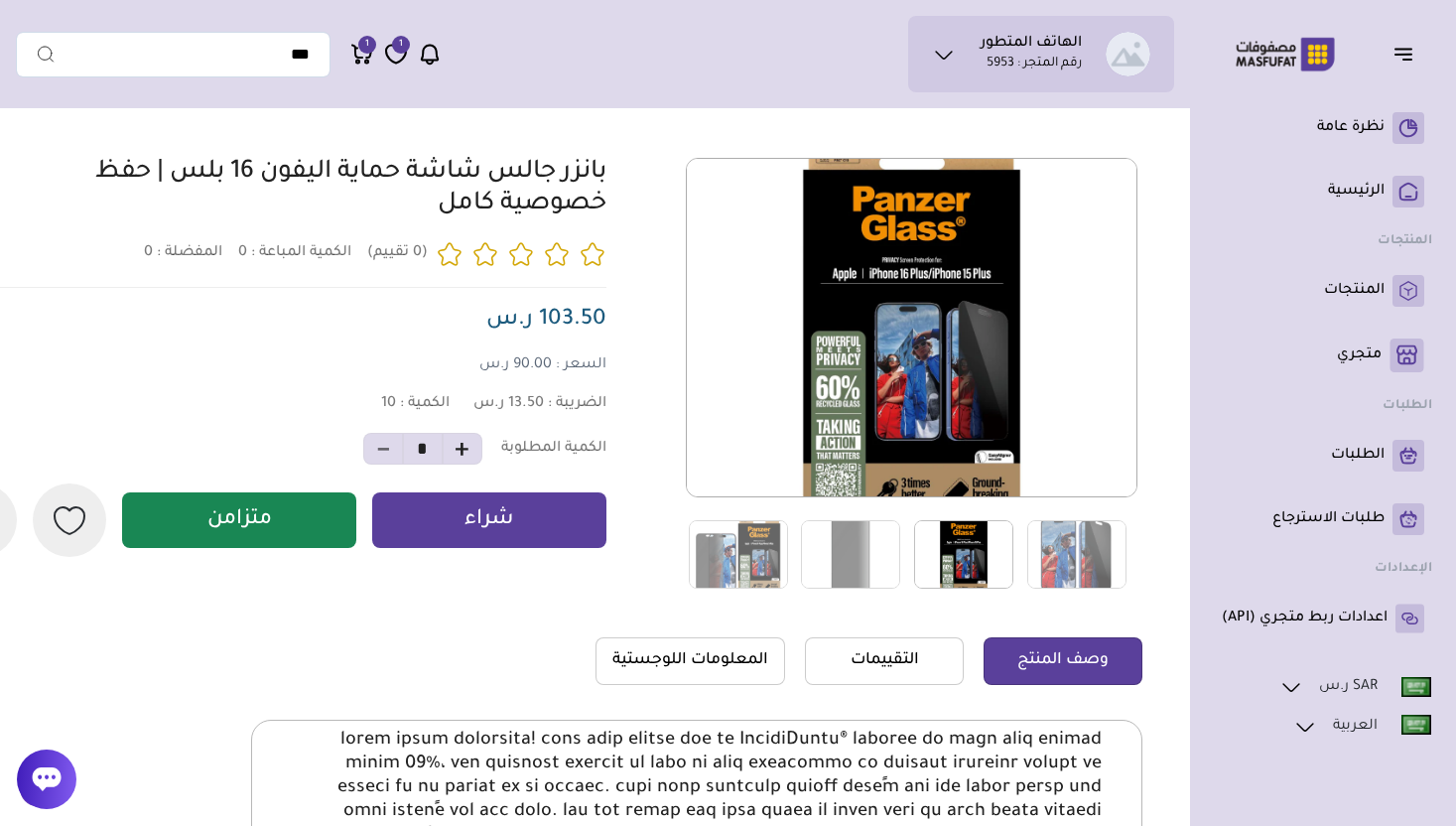 scroll, scrollTop: 0, scrollLeft: 0, axis: both 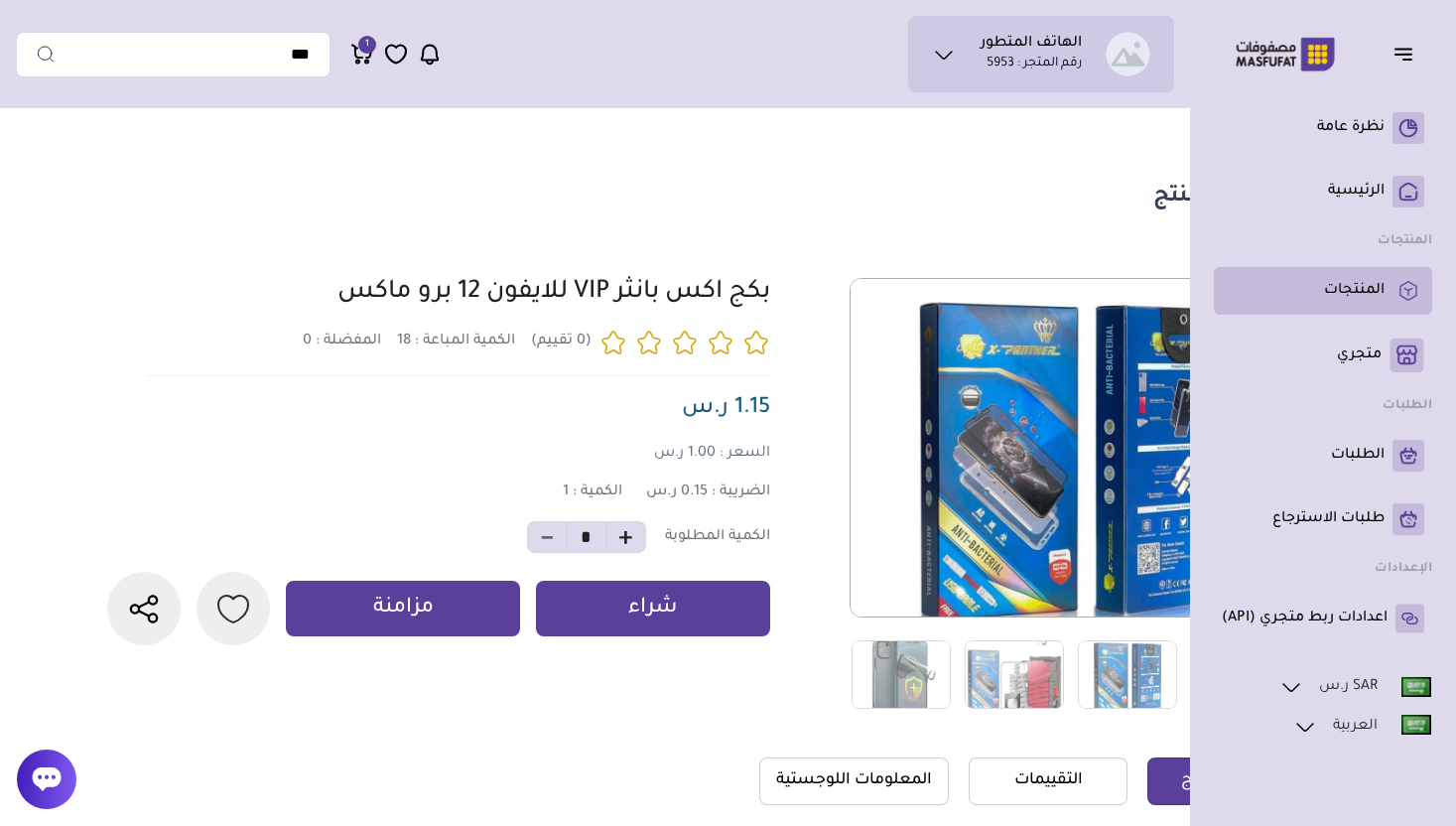 click on "المنتجات" at bounding box center [1354, 291] 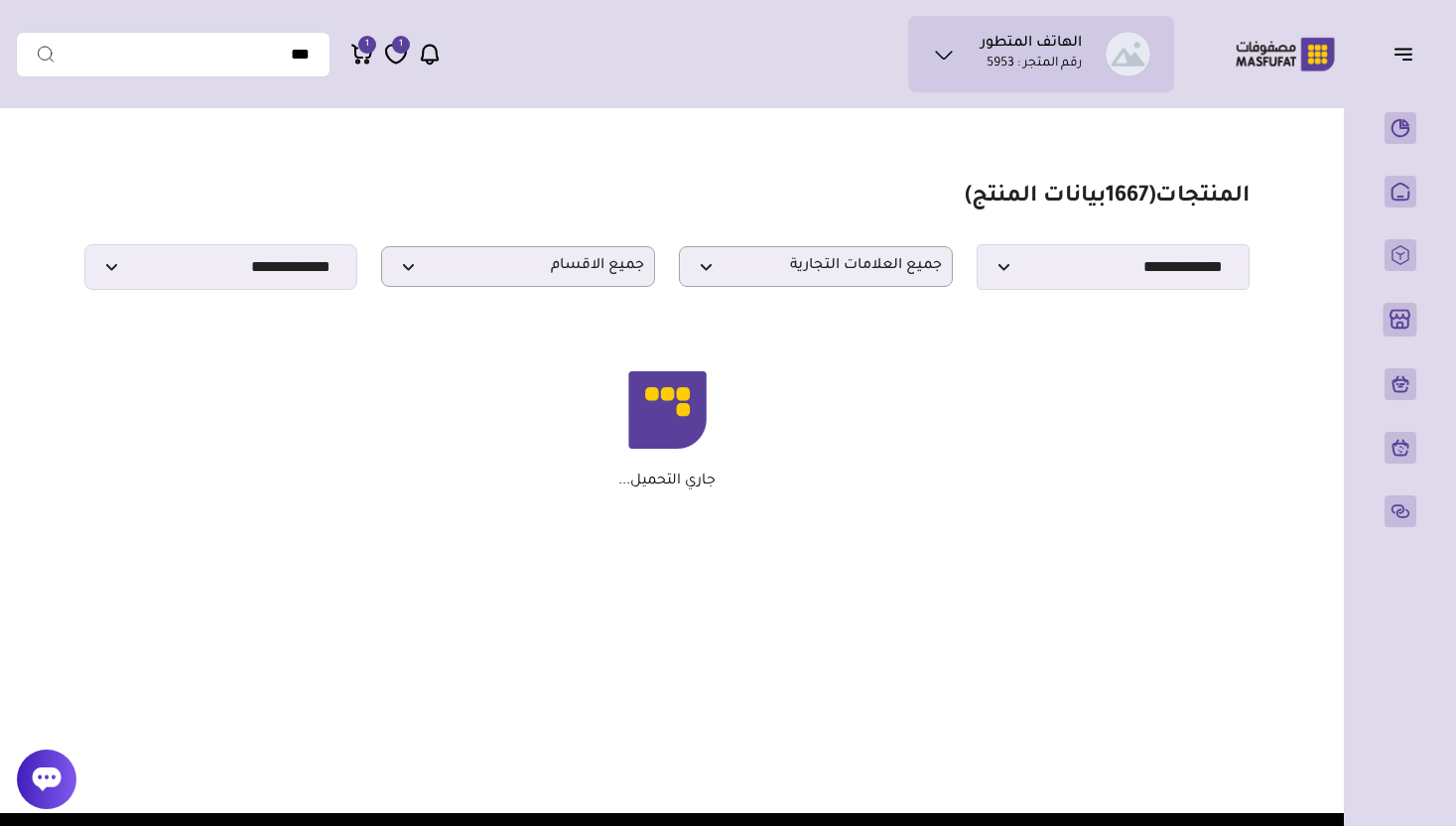 scroll, scrollTop: 0, scrollLeft: 0, axis: both 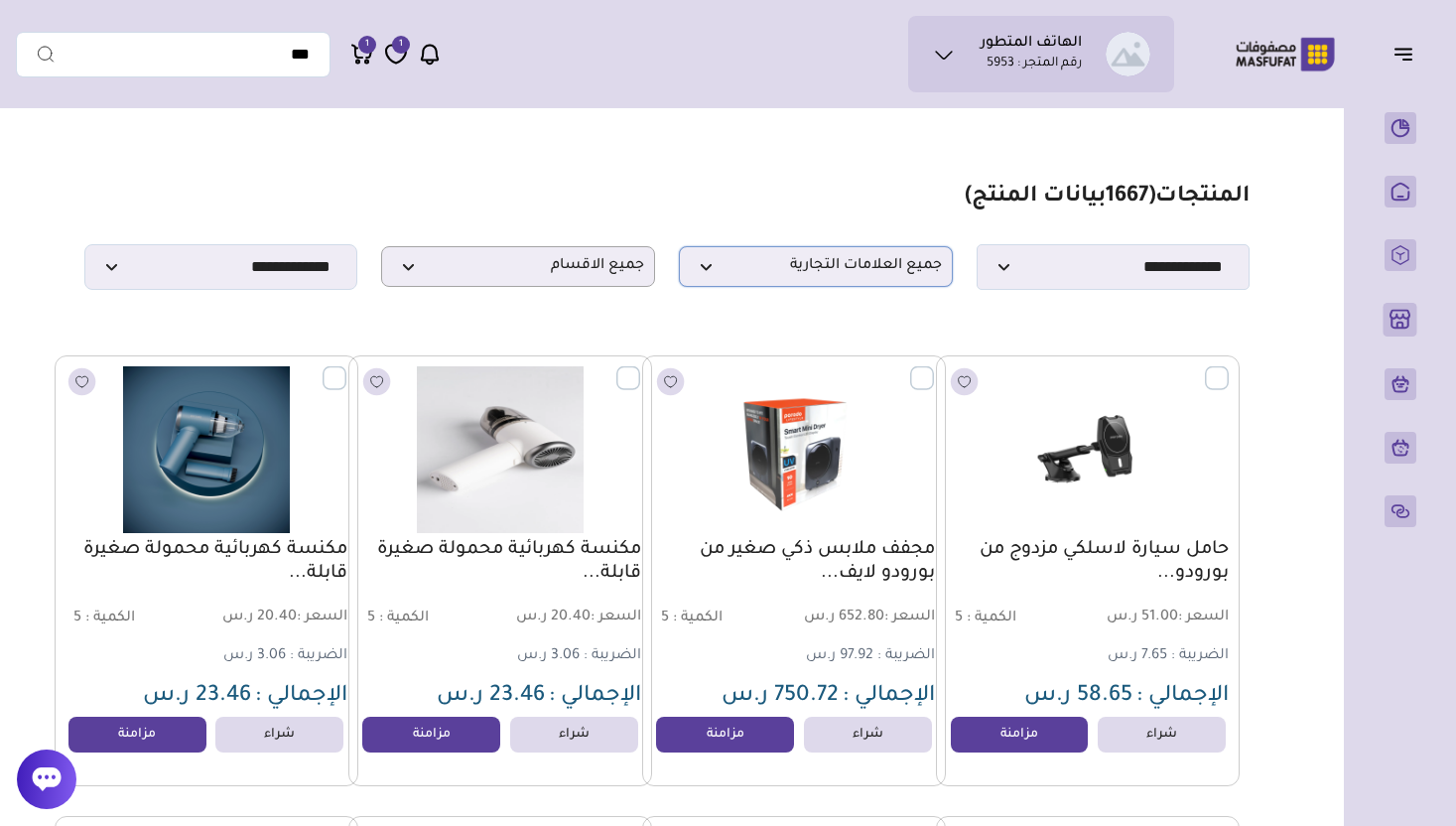 click on "جميع العلامات التجارية" at bounding box center [816, 266] 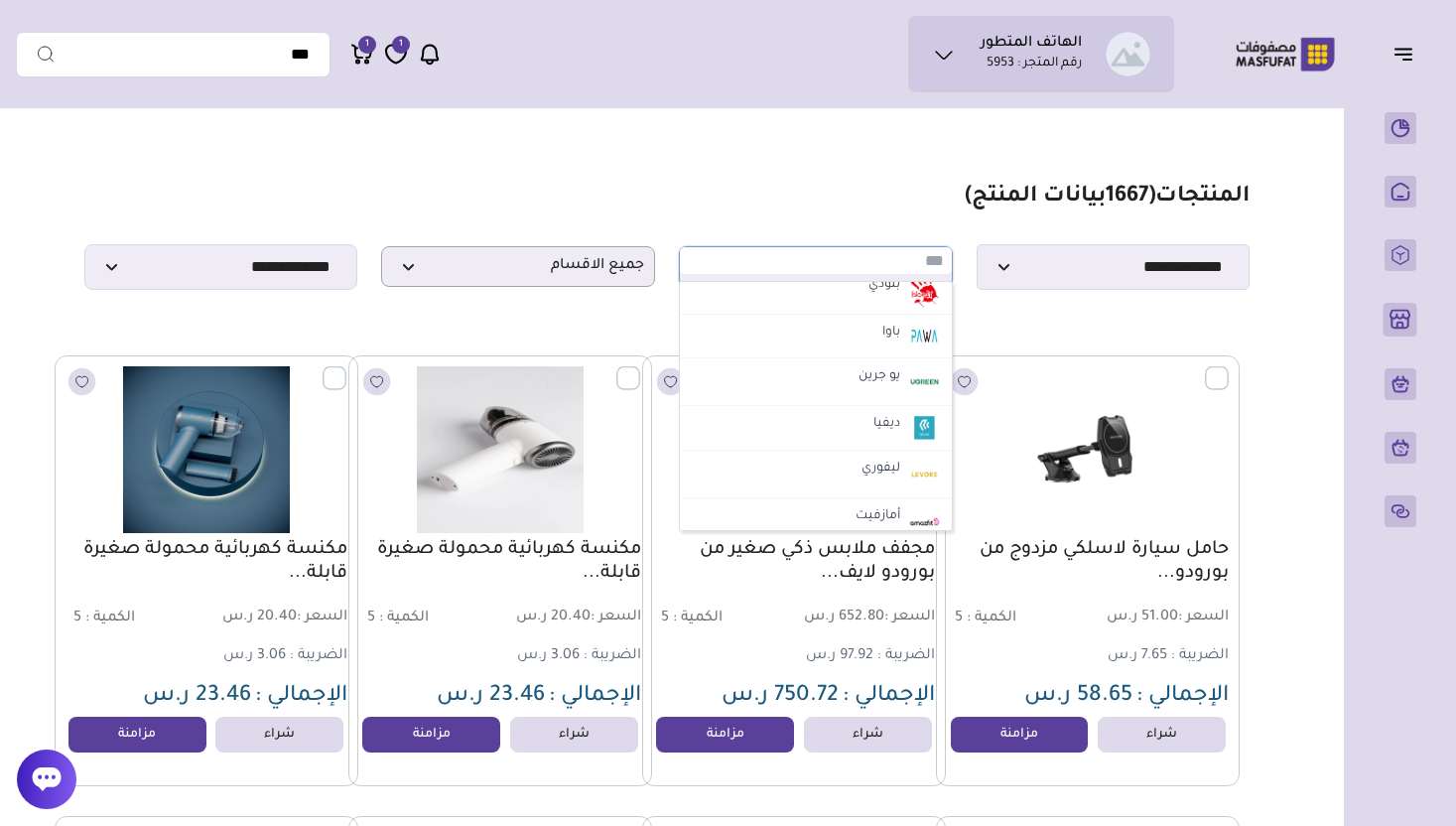 scroll, scrollTop: 2282, scrollLeft: 0, axis: vertical 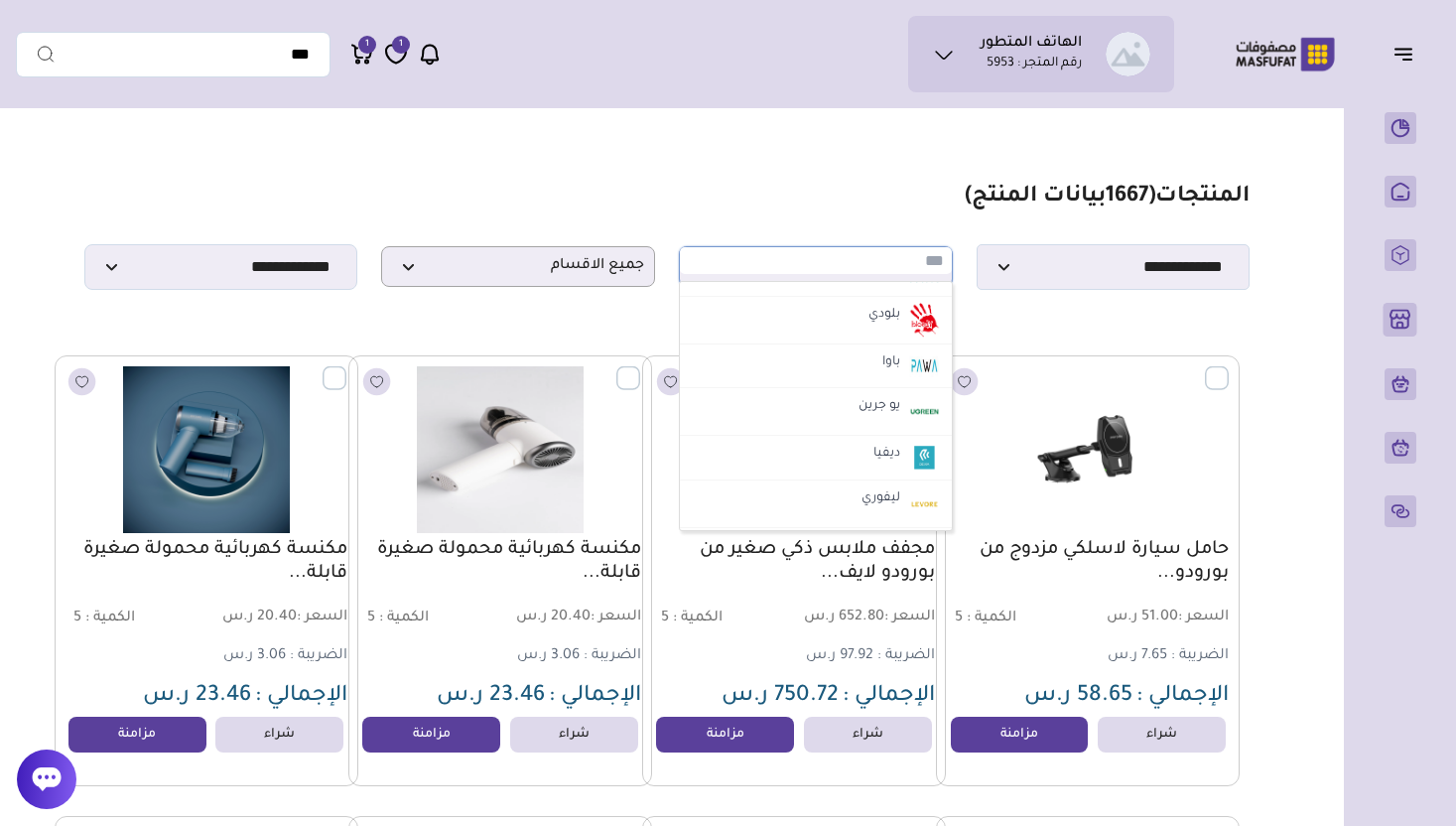 click on "ديفيا" at bounding box center (816, 458) 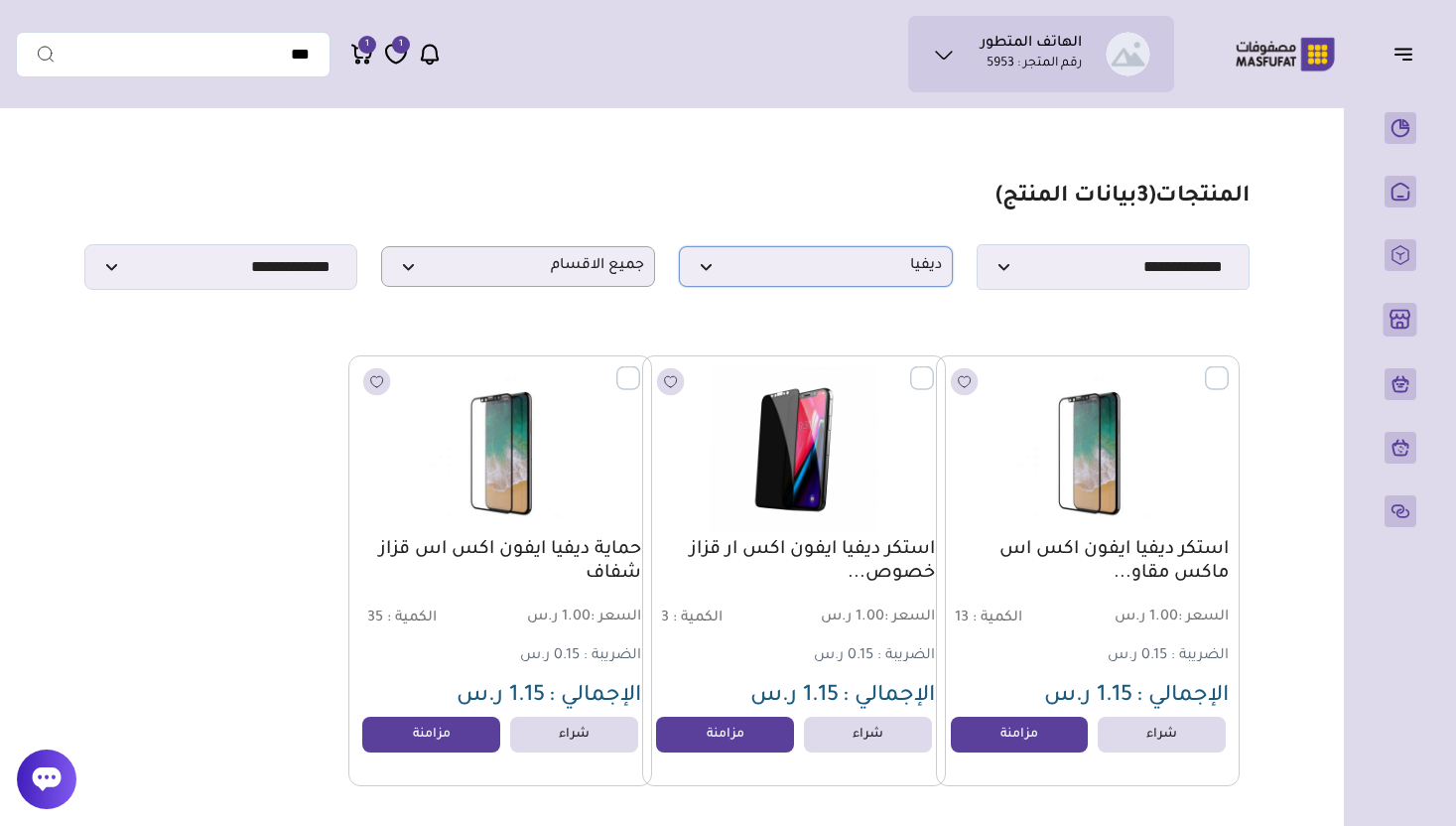 click on "ديفيا" at bounding box center [816, 266] 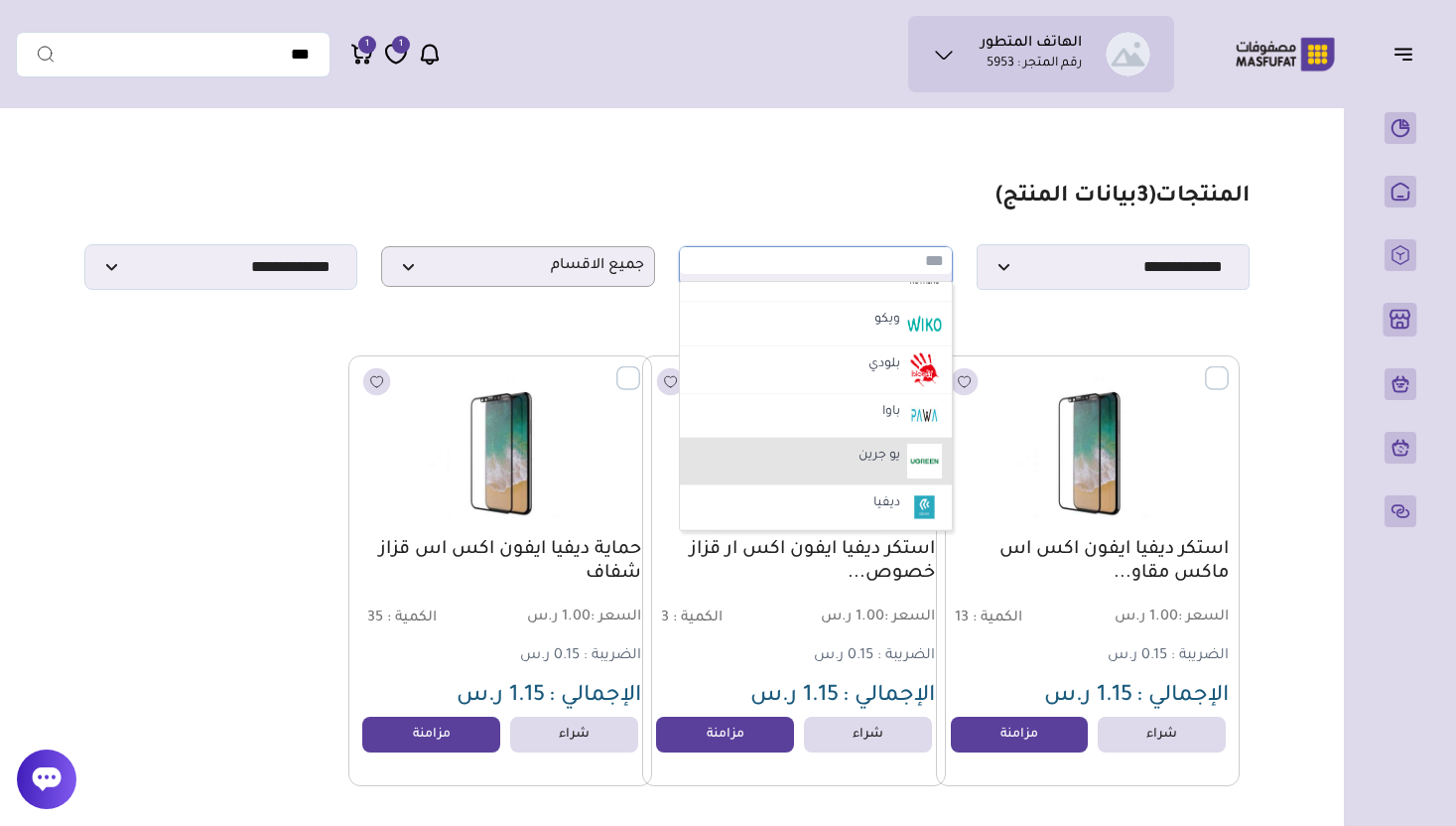 scroll, scrollTop: 2226, scrollLeft: 0, axis: vertical 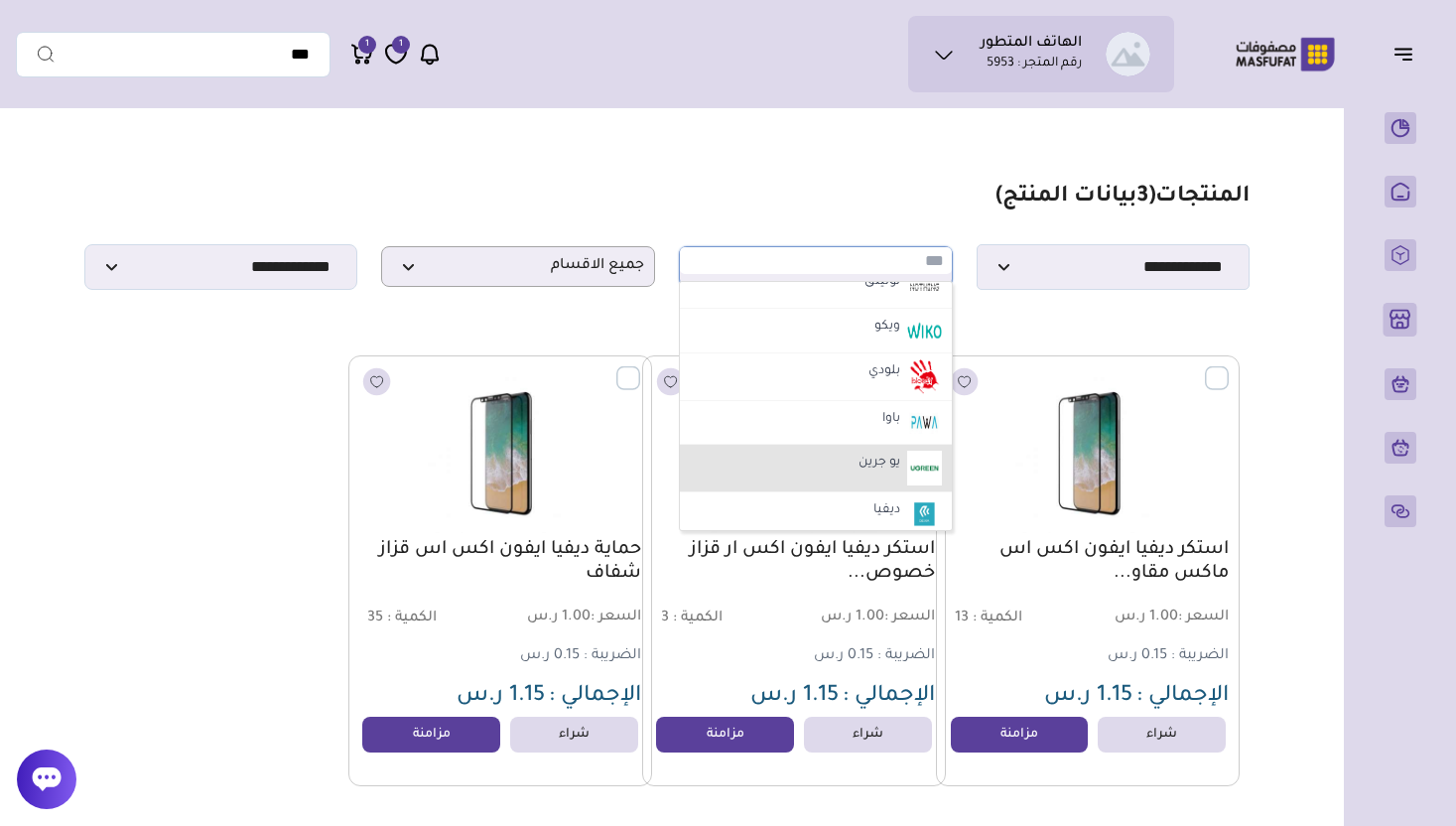 click on "باوا" at bounding box center [816, 423] 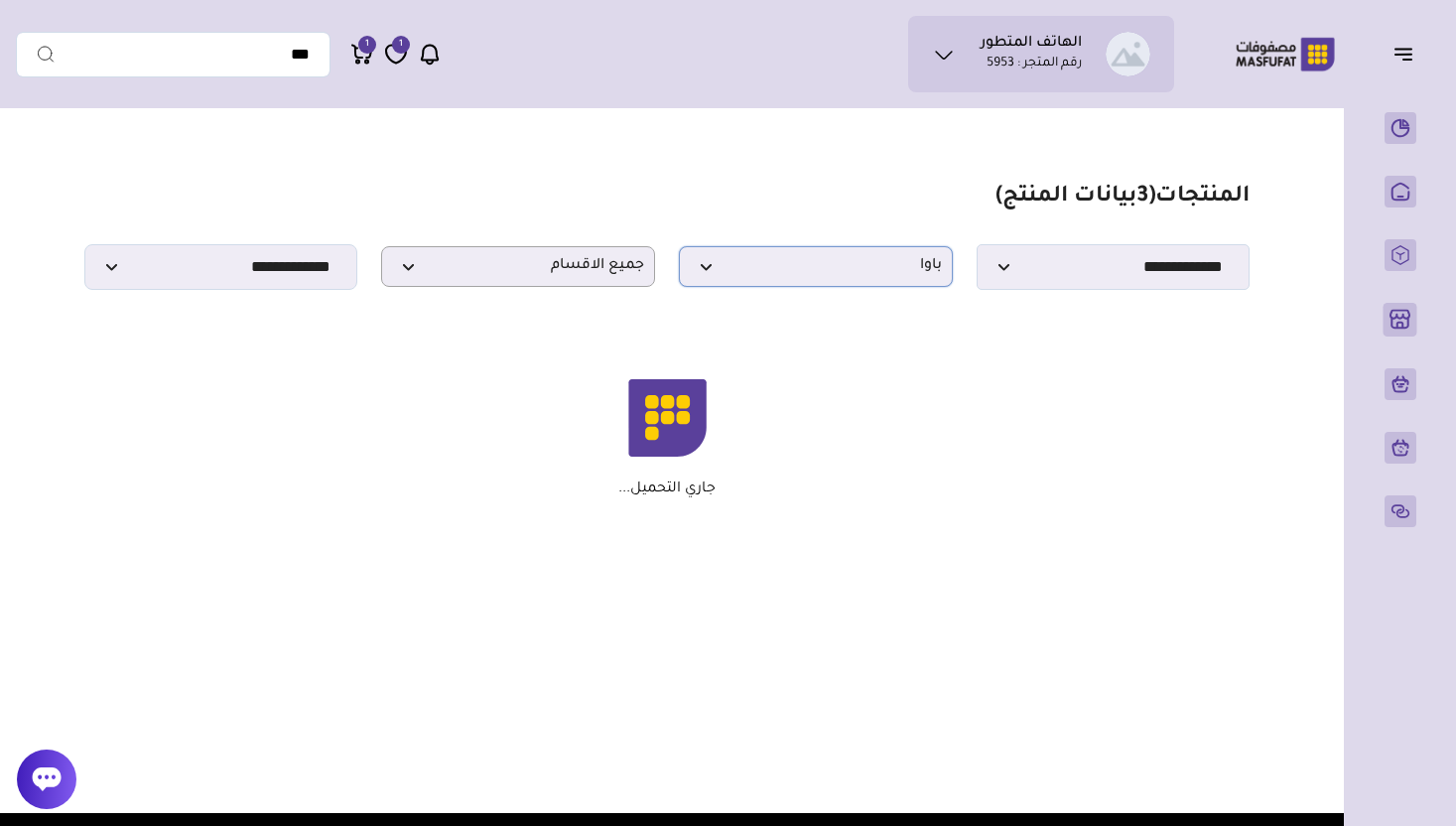 click on "باوا" at bounding box center [816, 266] 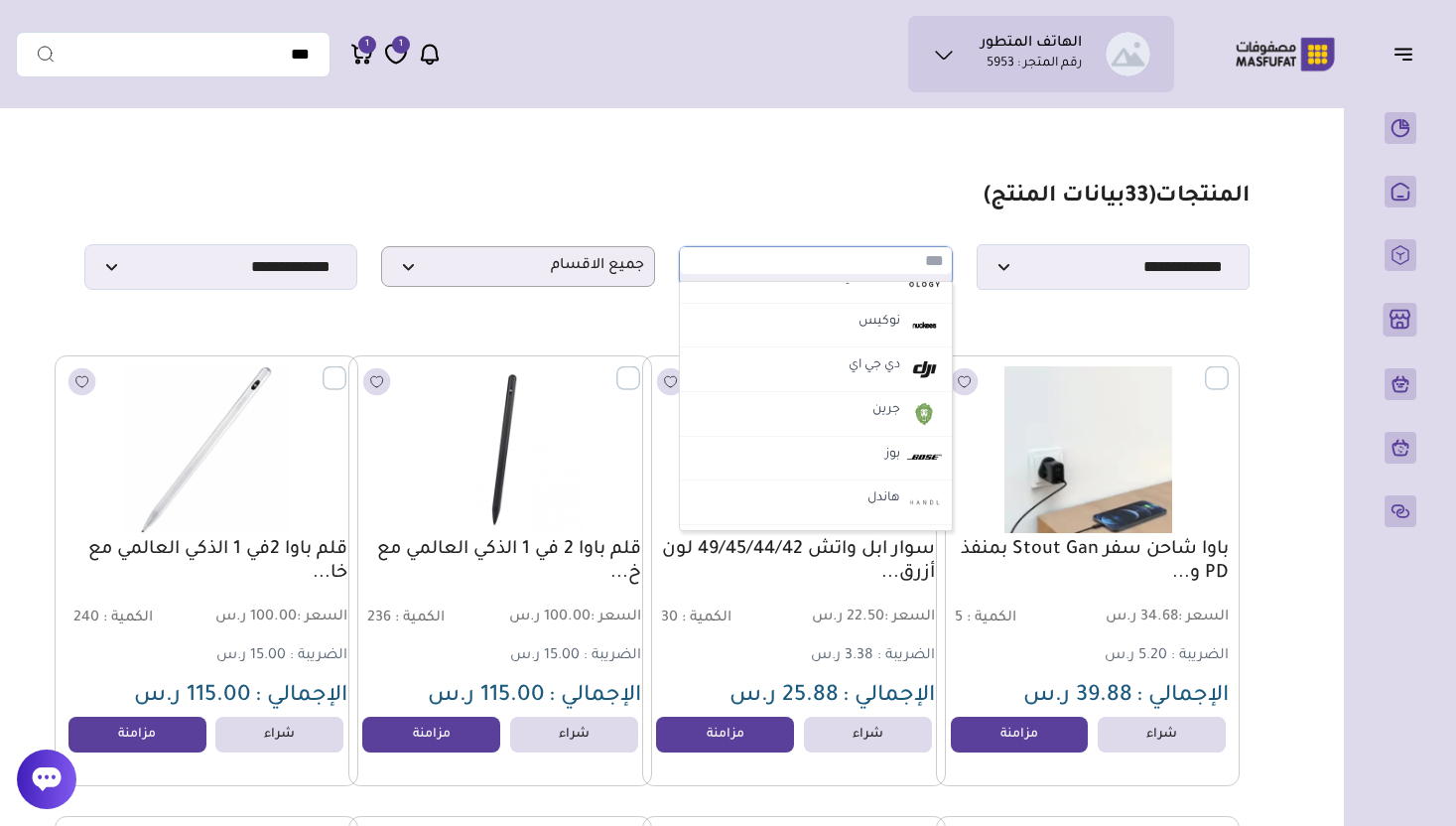 scroll, scrollTop: 1453, scrollLeft: 0, axis: vertical 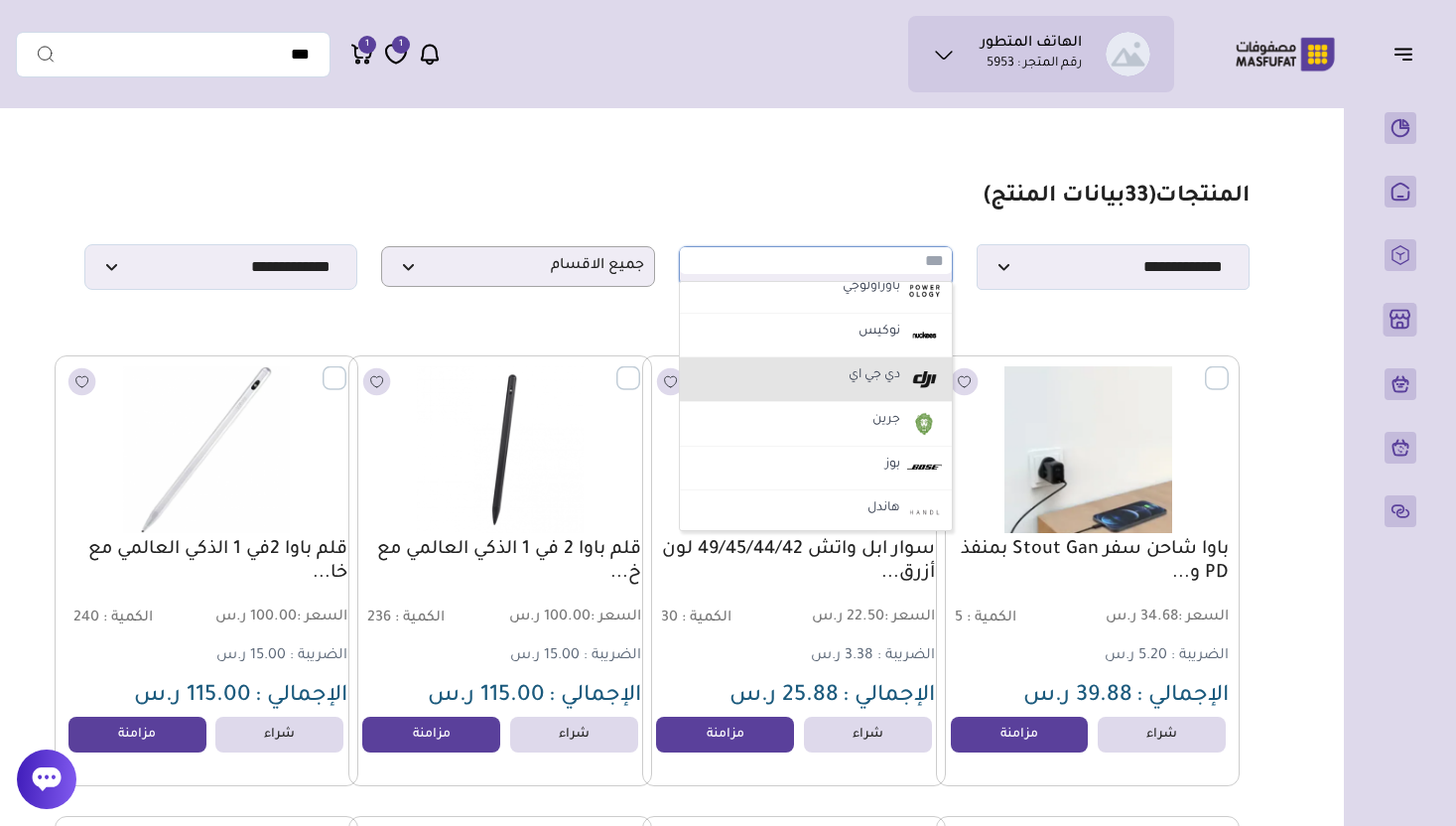 click on "دي جي اي" at bounding box center [816, 379] 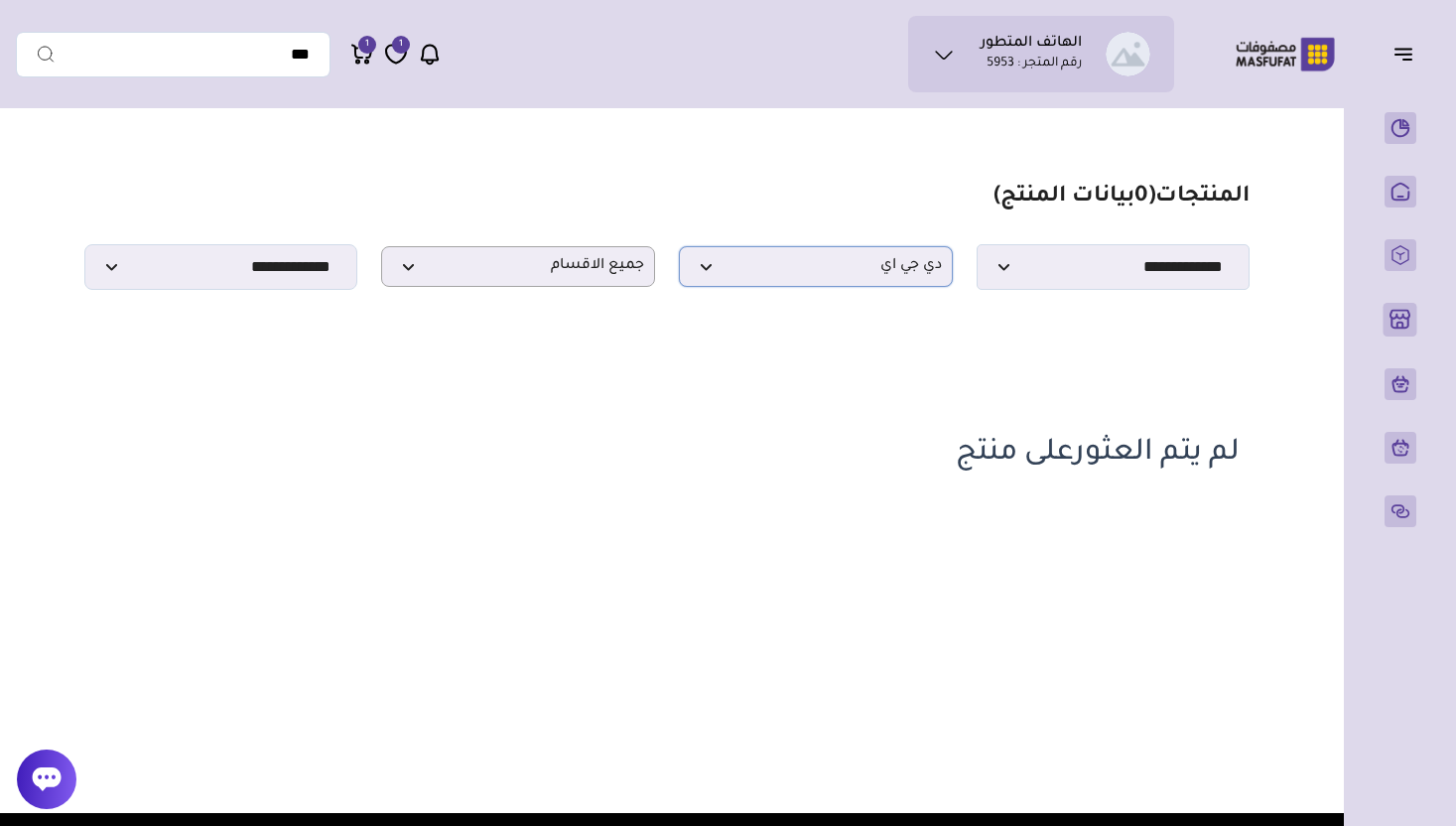 click on "دي جي اي" at bounding box center [816, 266] 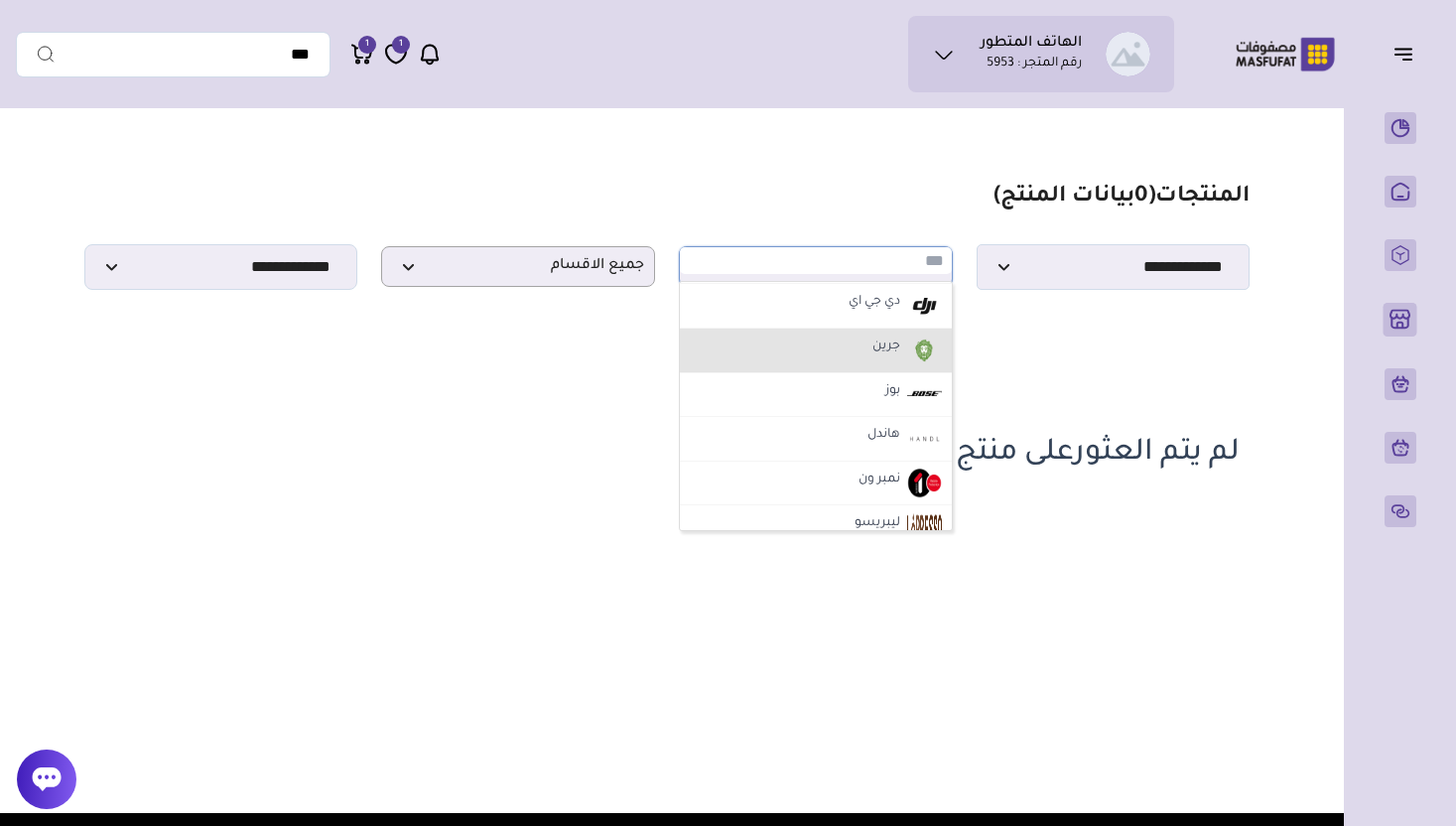 scroll, scrollTop: 1532, scrollLeft: 0, axis: vertical 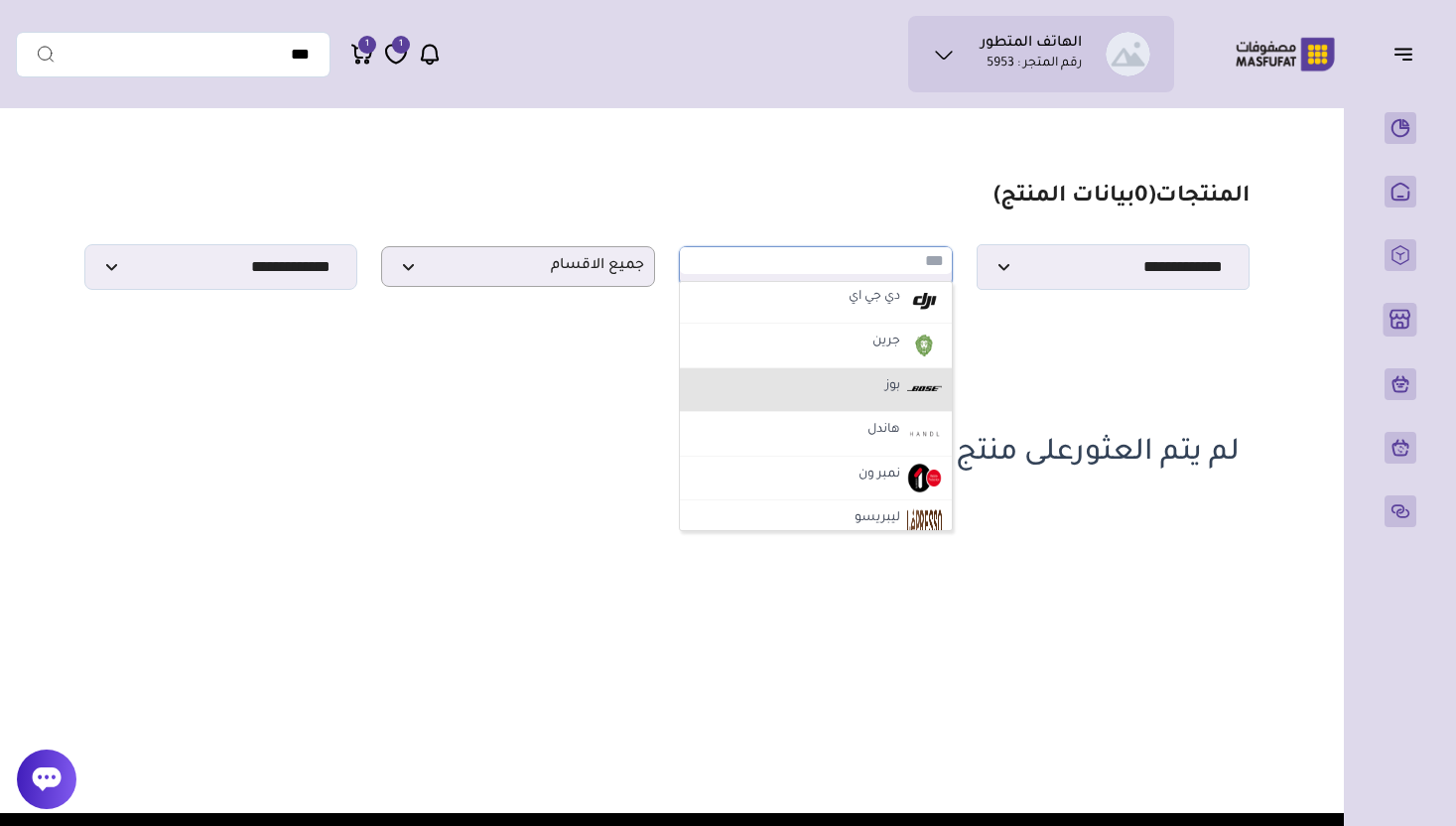 click on "بوز" at bounding box center (816, 390) 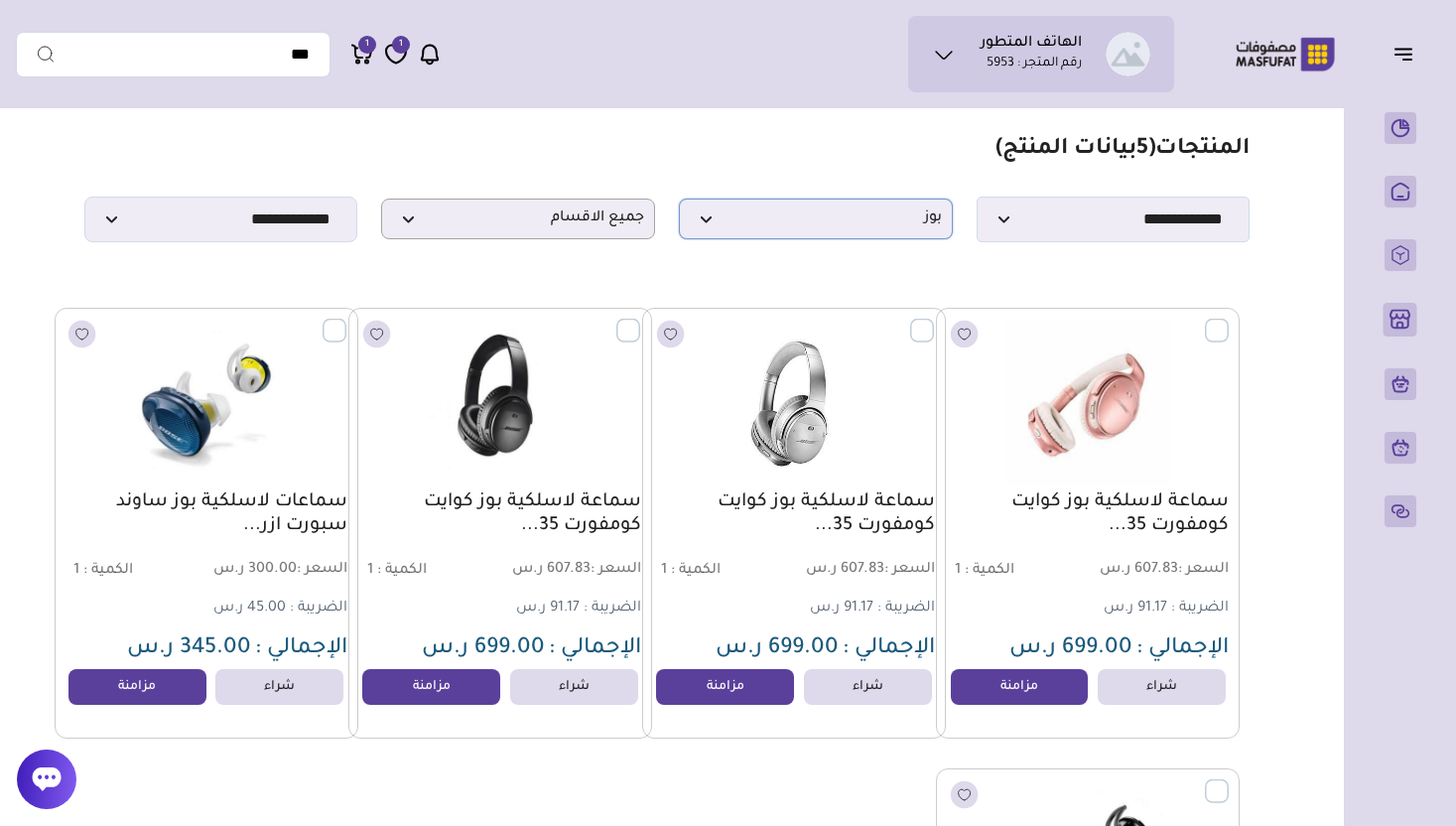 scroll, scrollTop: 0, scrollLeft: 0, axis: both 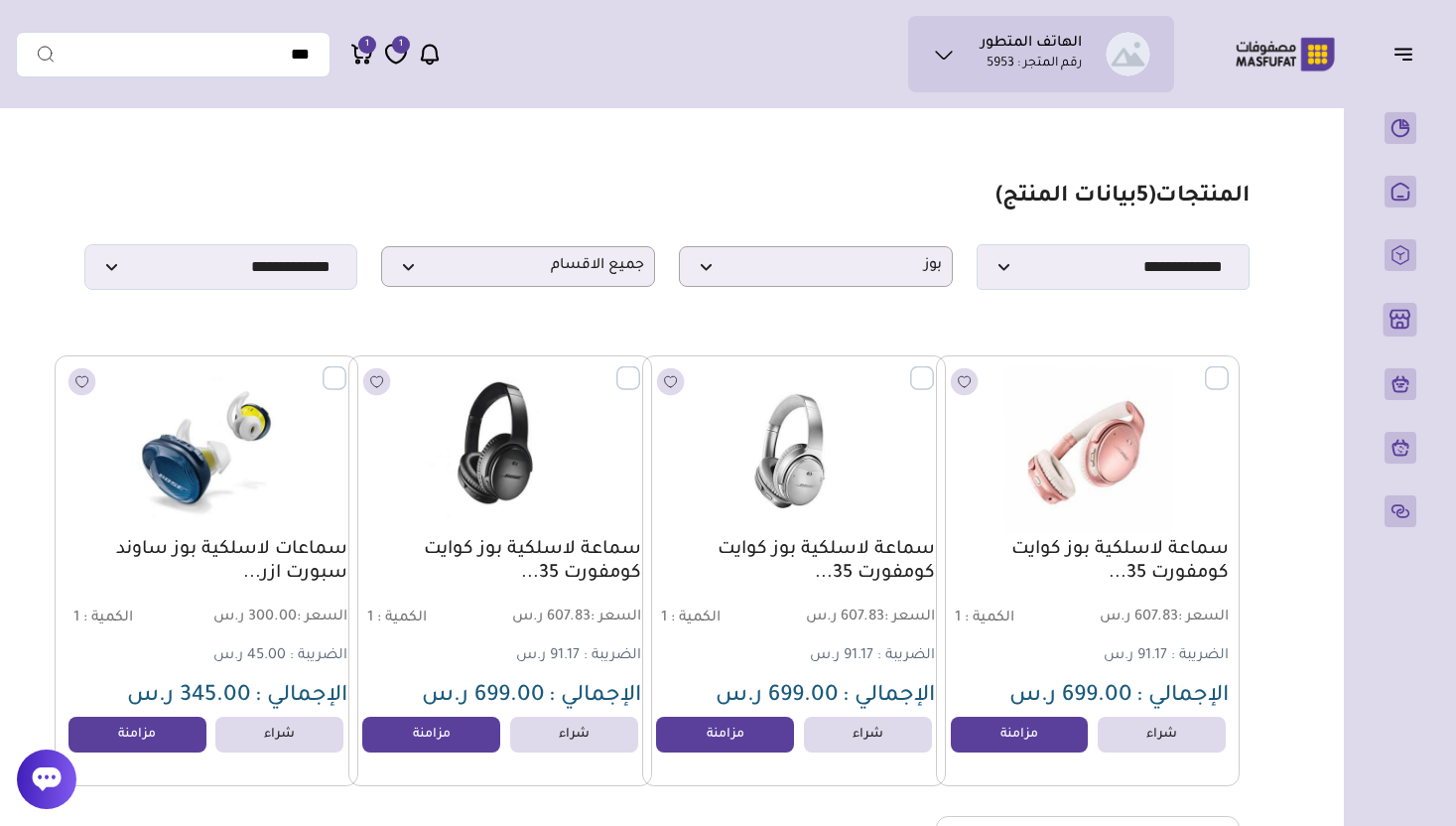 click on "مزامنة
( 0 )
تحديد الكل
إلغاء التحديد
المنتجات
(" at bounding box center (667, 715) 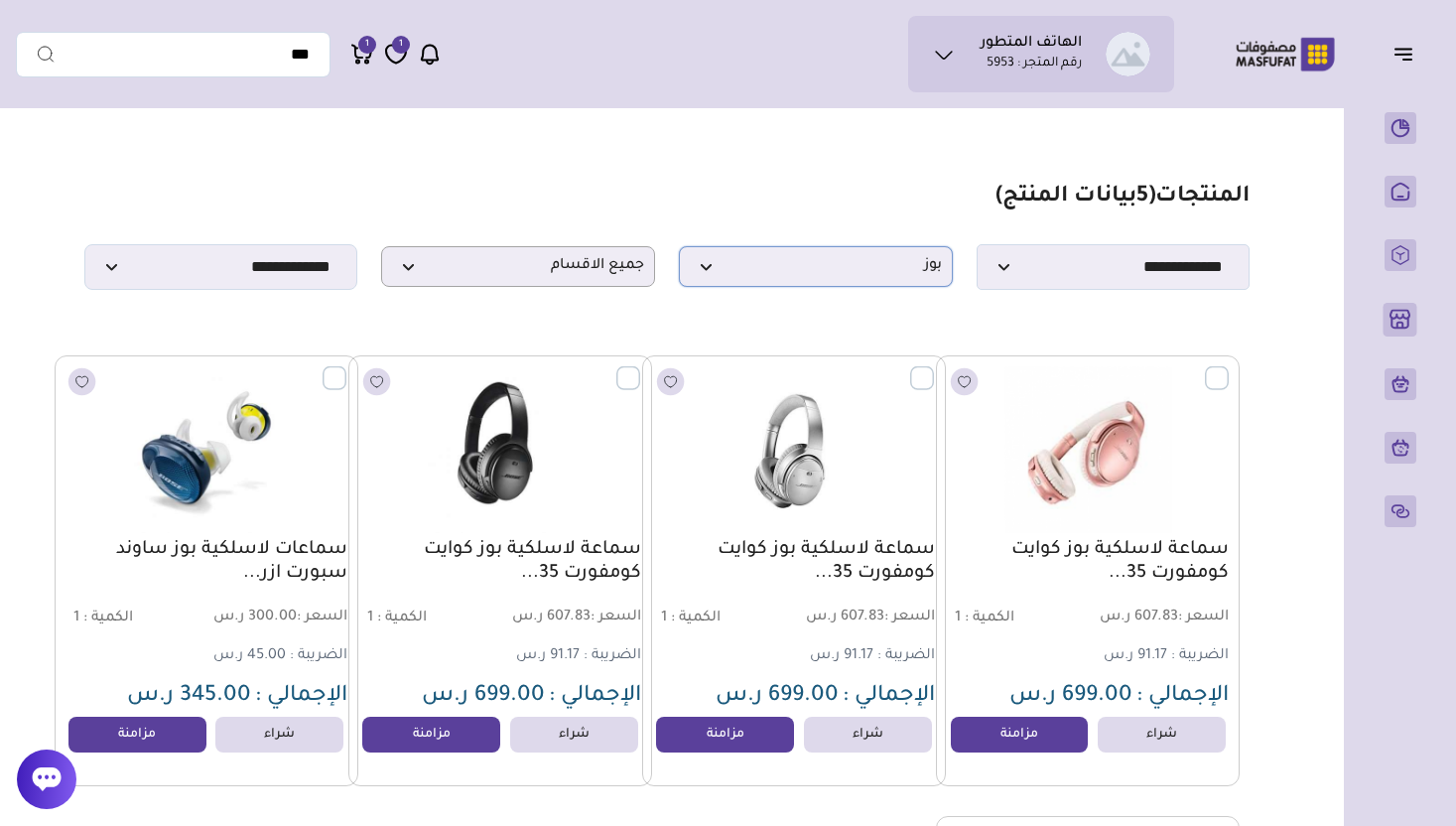 click on "بوز" at bounding box center [816, 266] 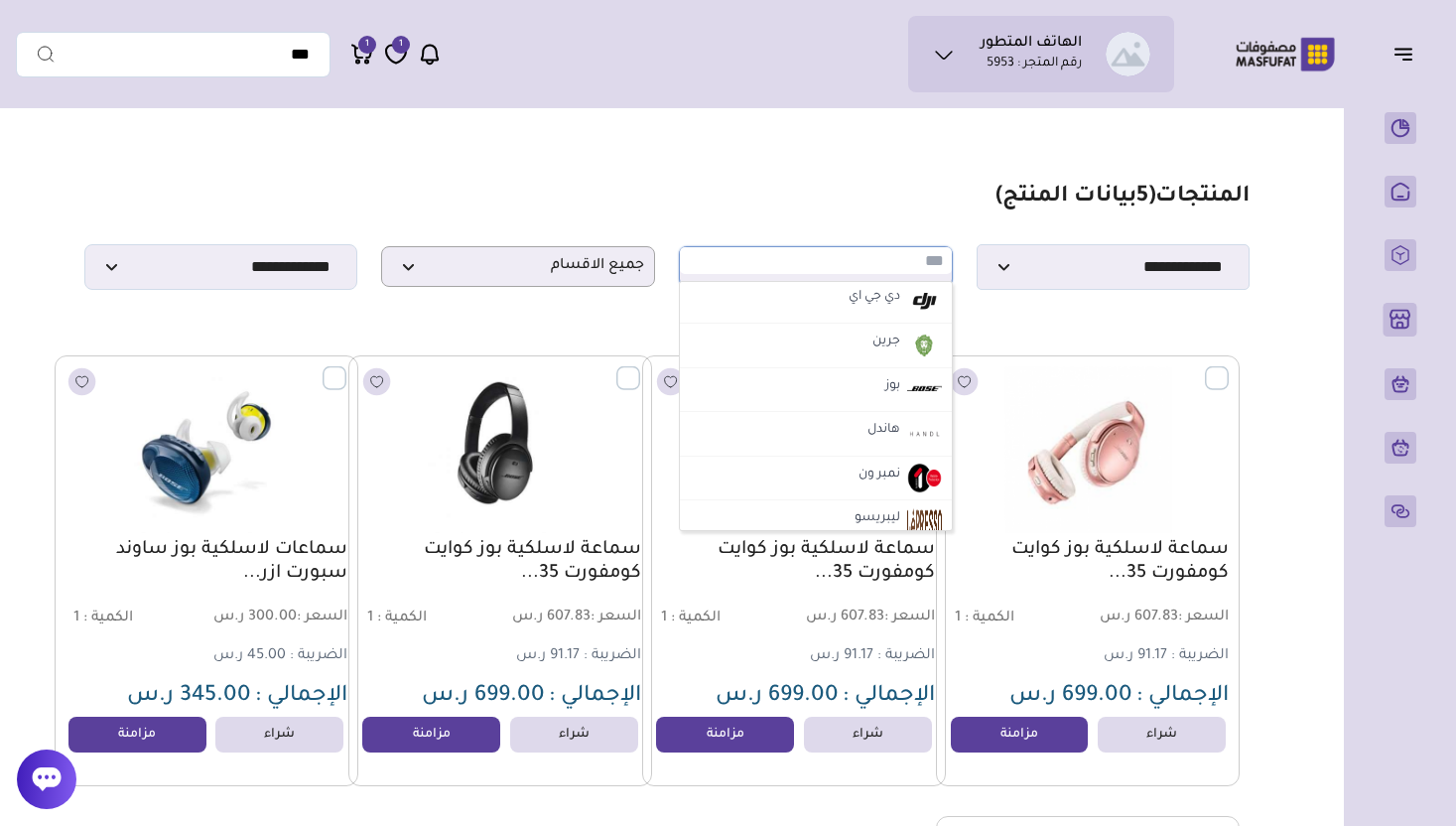 click on "مزامنة
( 0 )
تحديد الكل
إلغاء التحديد
المنتجات
(" at bounding box center (667, 715) 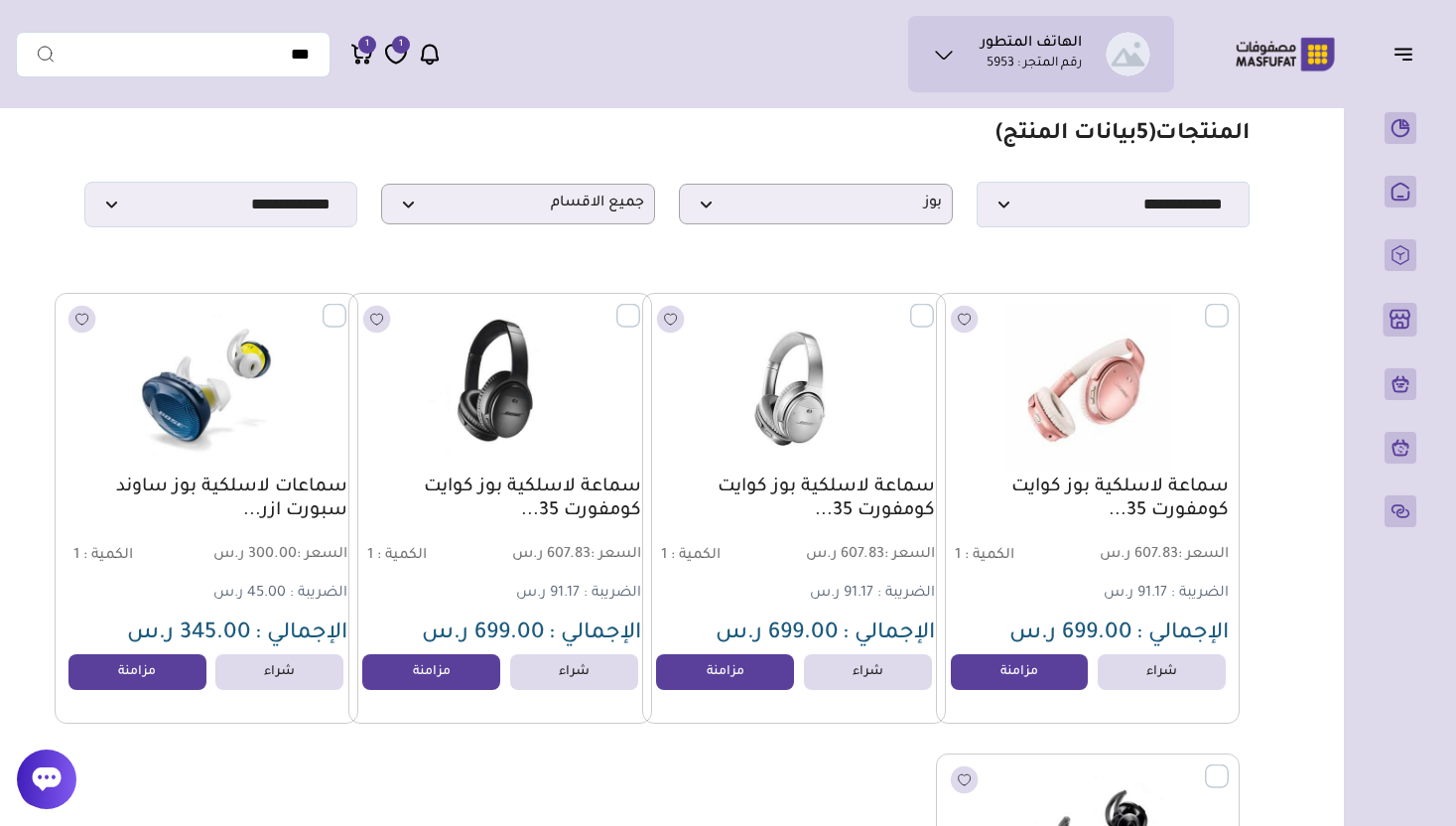 scroll, scrollTop: 0, scrollLeft: 0, axis: both 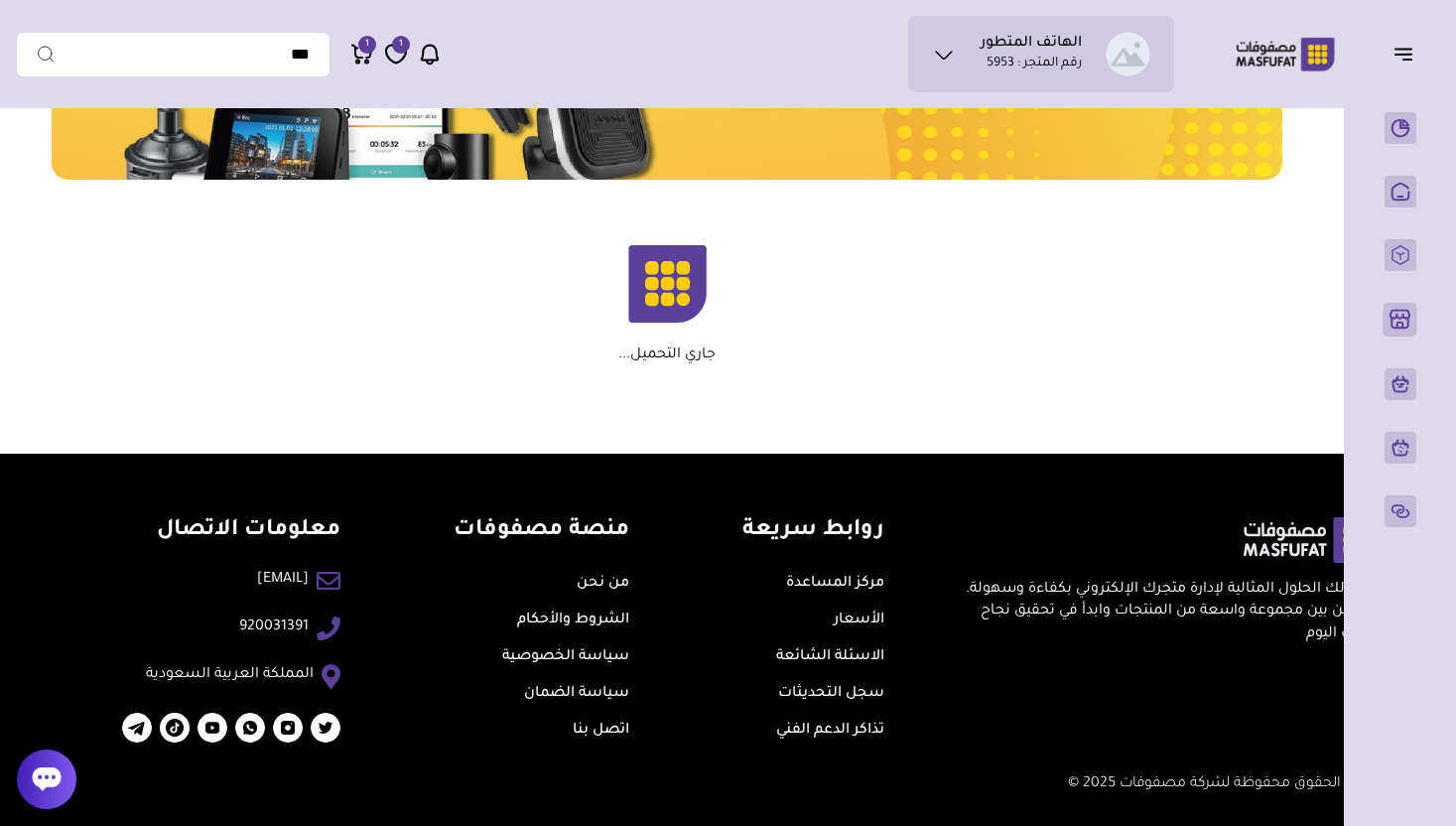 click on "الاسئلة الشائعة" at bounding box center [813, 656] 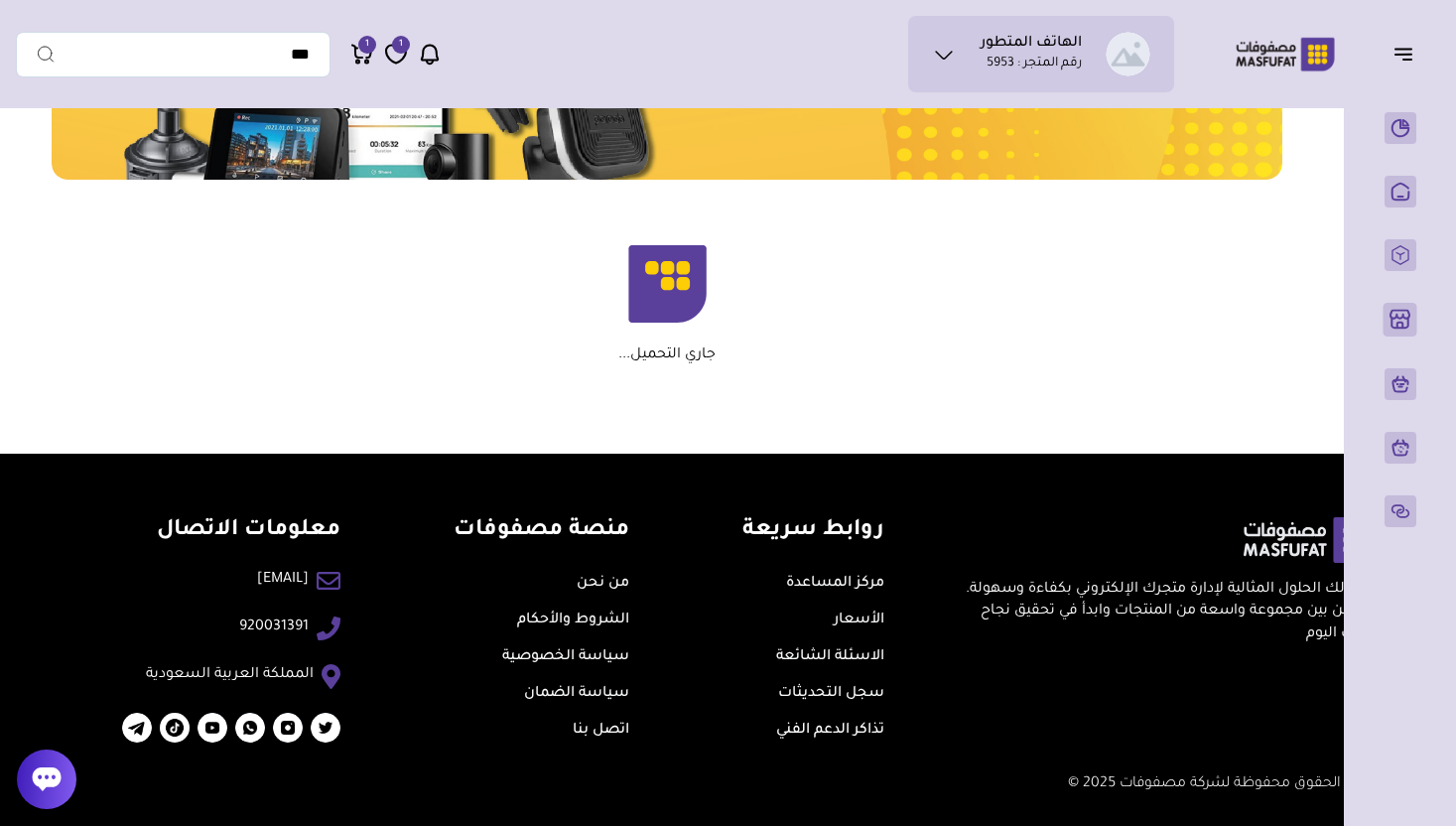 click on "الاسئلة الشائعة" at bounding box center (830, 657) 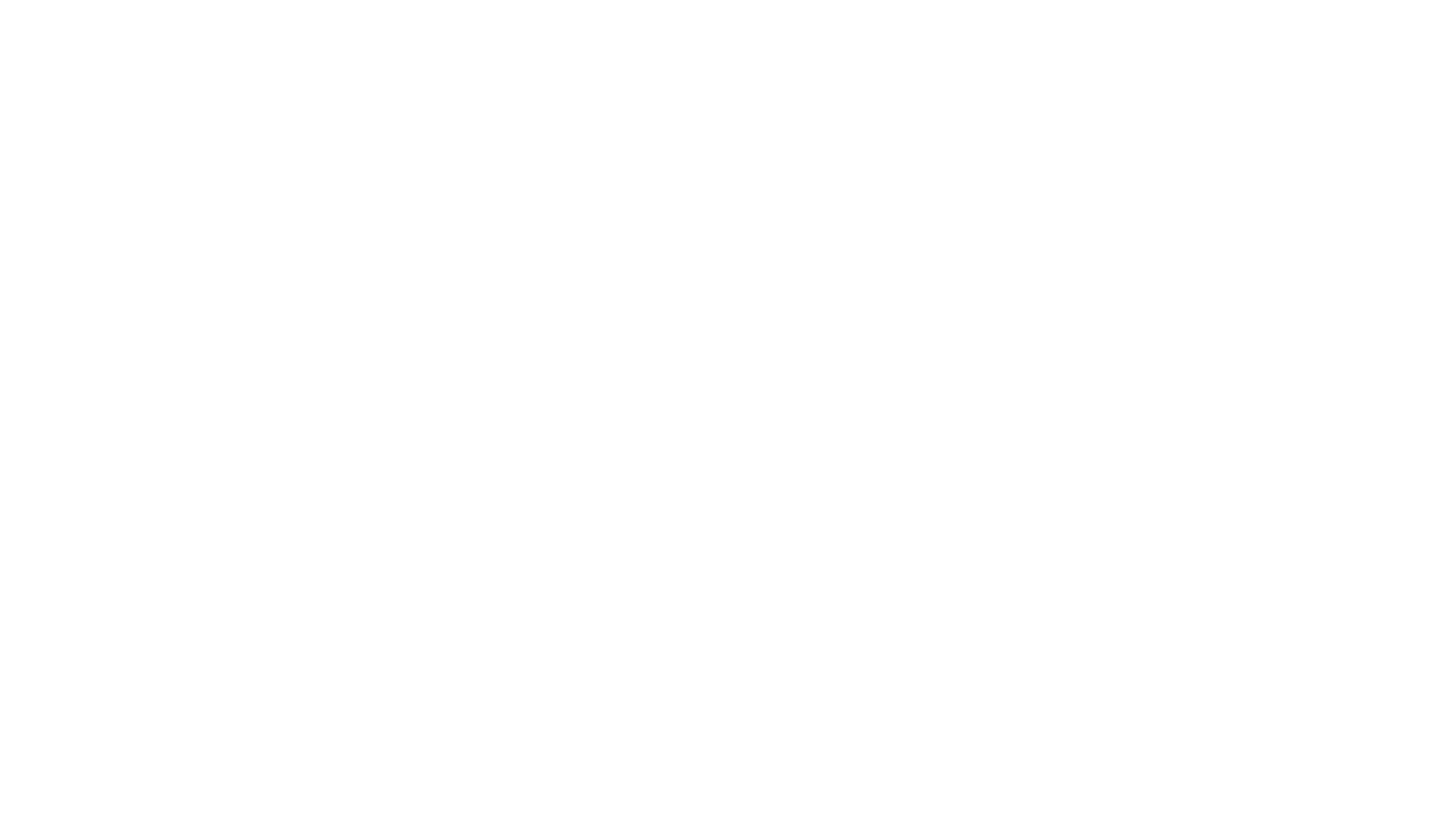 scroll, scrollTop: 0, scrollLeft: 0, axis: both 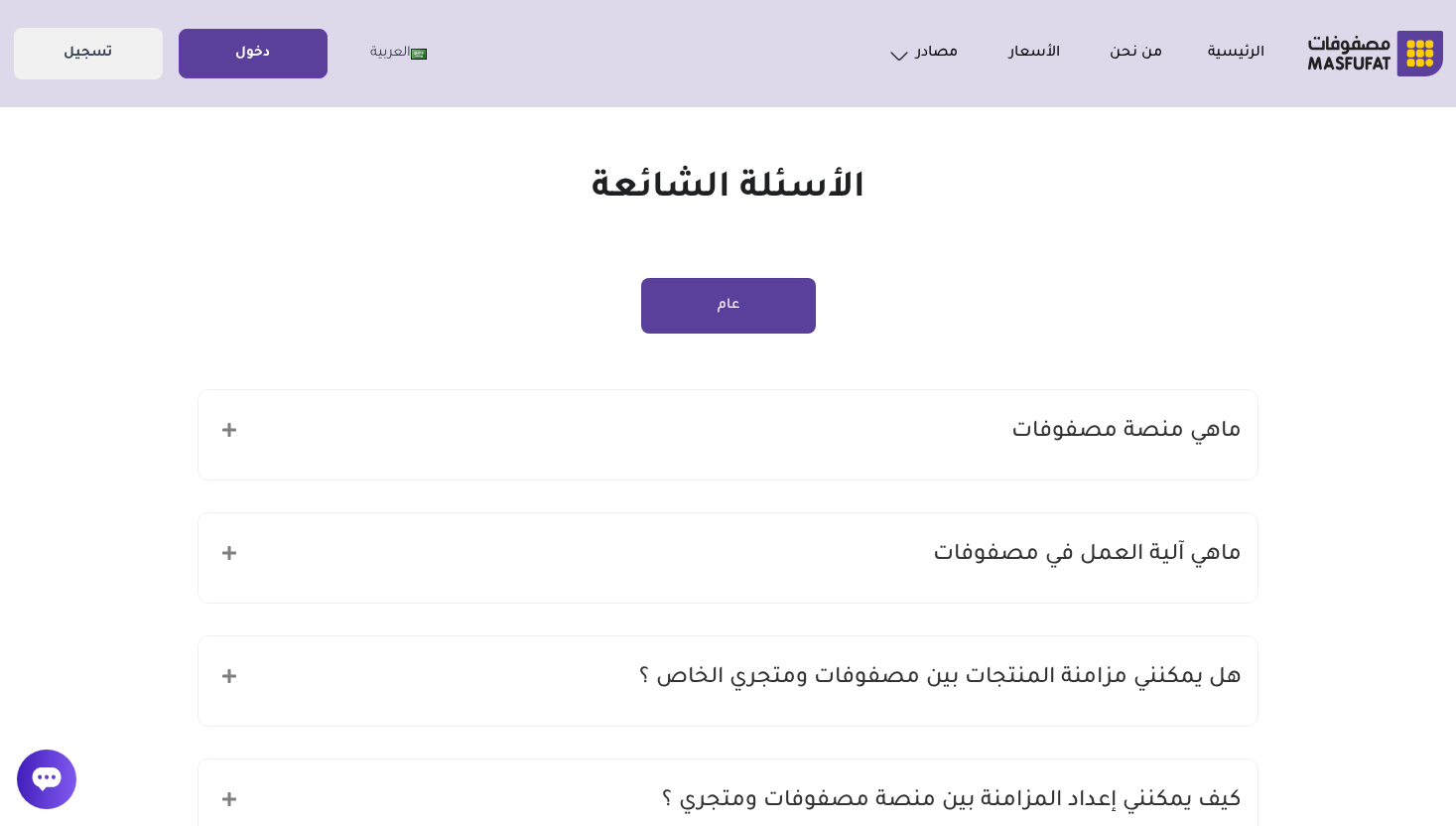 click on "ماهي منصة مصفوفات" at bounding box center (728, 435) 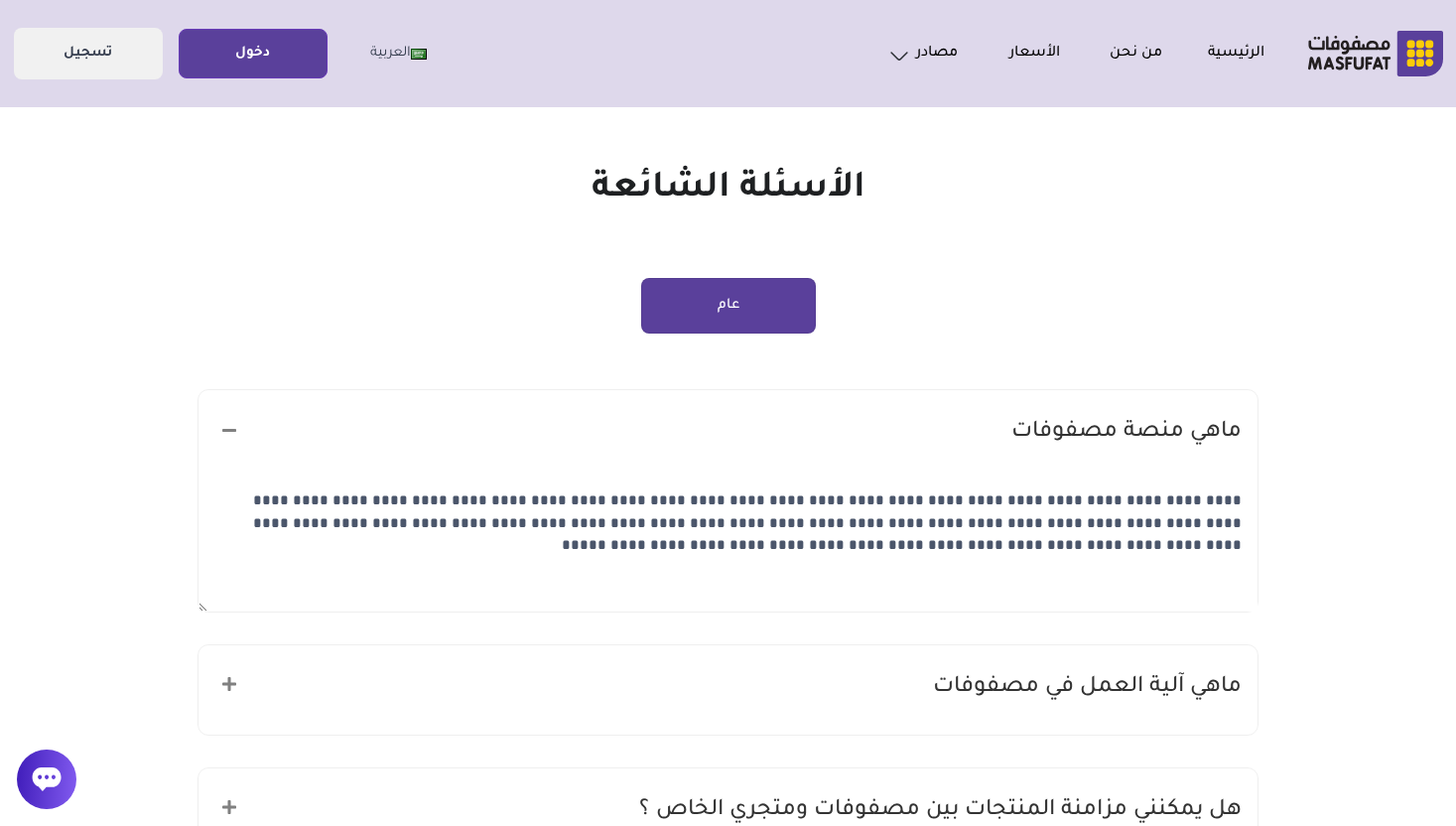click on "ماهي منصة مصفوفات" at bounding box center (728, 435) 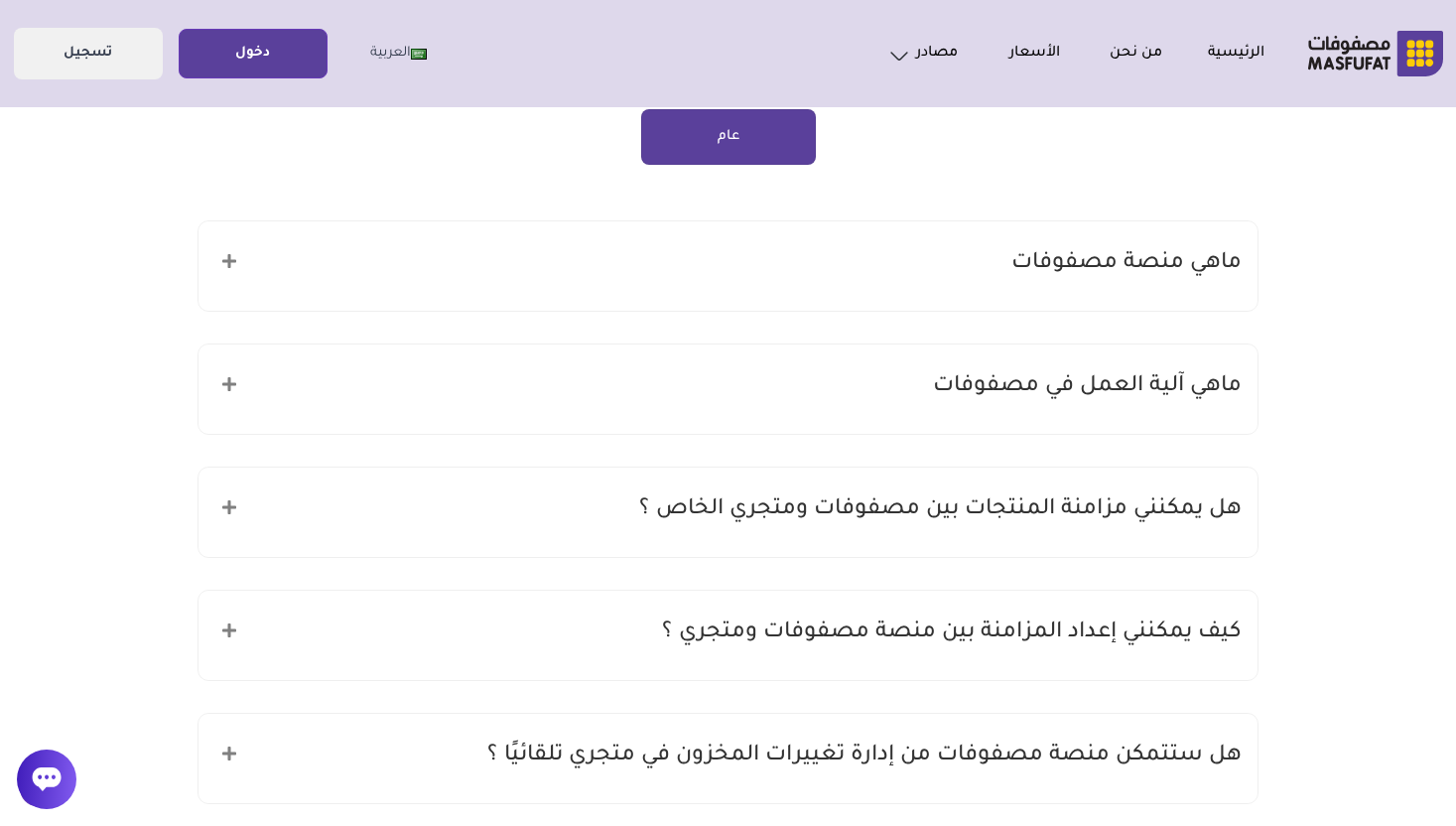 scroll, scrollTop: 204, scrollLeft: 0, axis: vertical 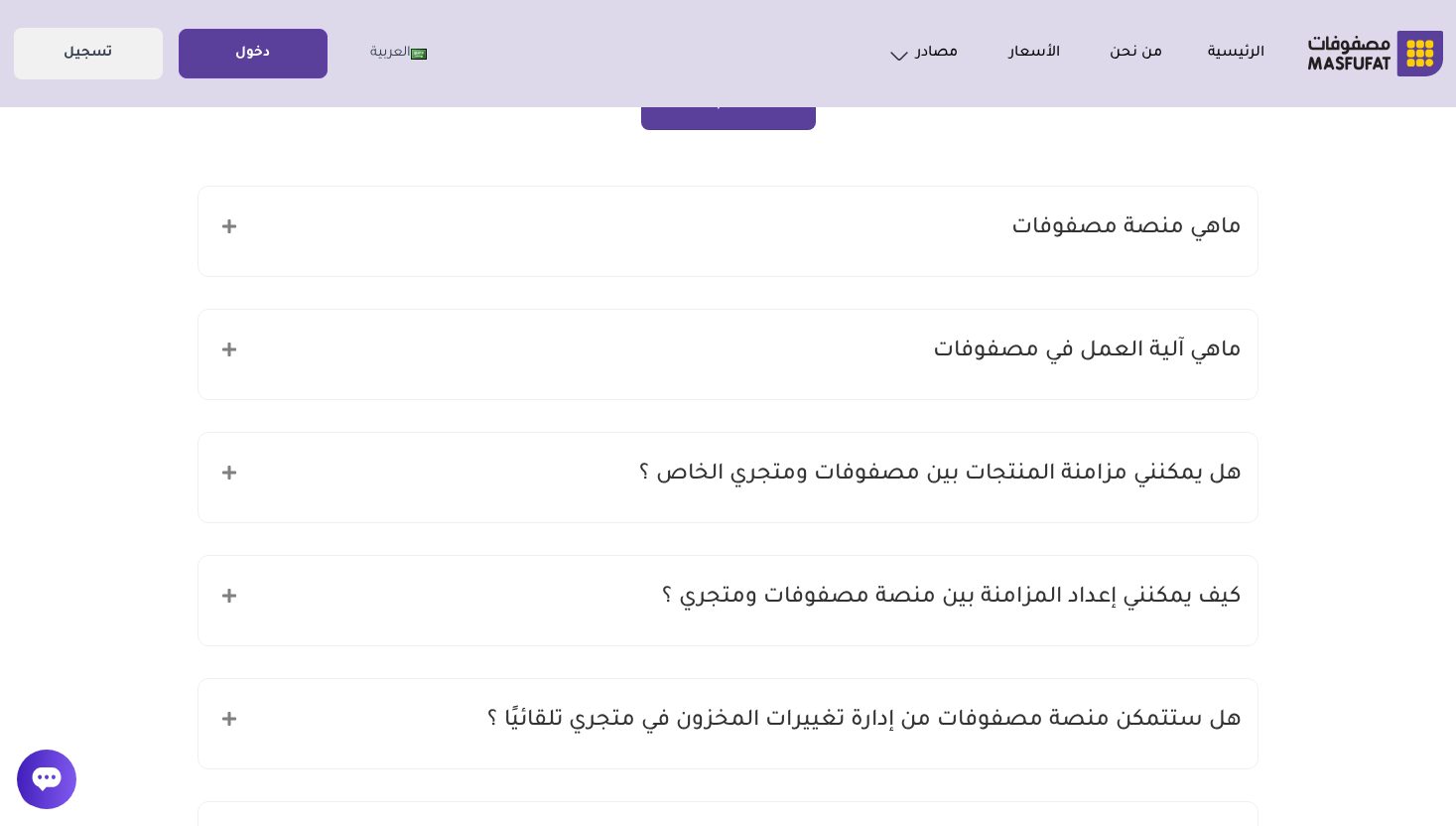 click on "هل يمكنني مزامنة المنتجات بين مصفوفات ومتجري الخاص ؟" at bounding box center (940, 476) 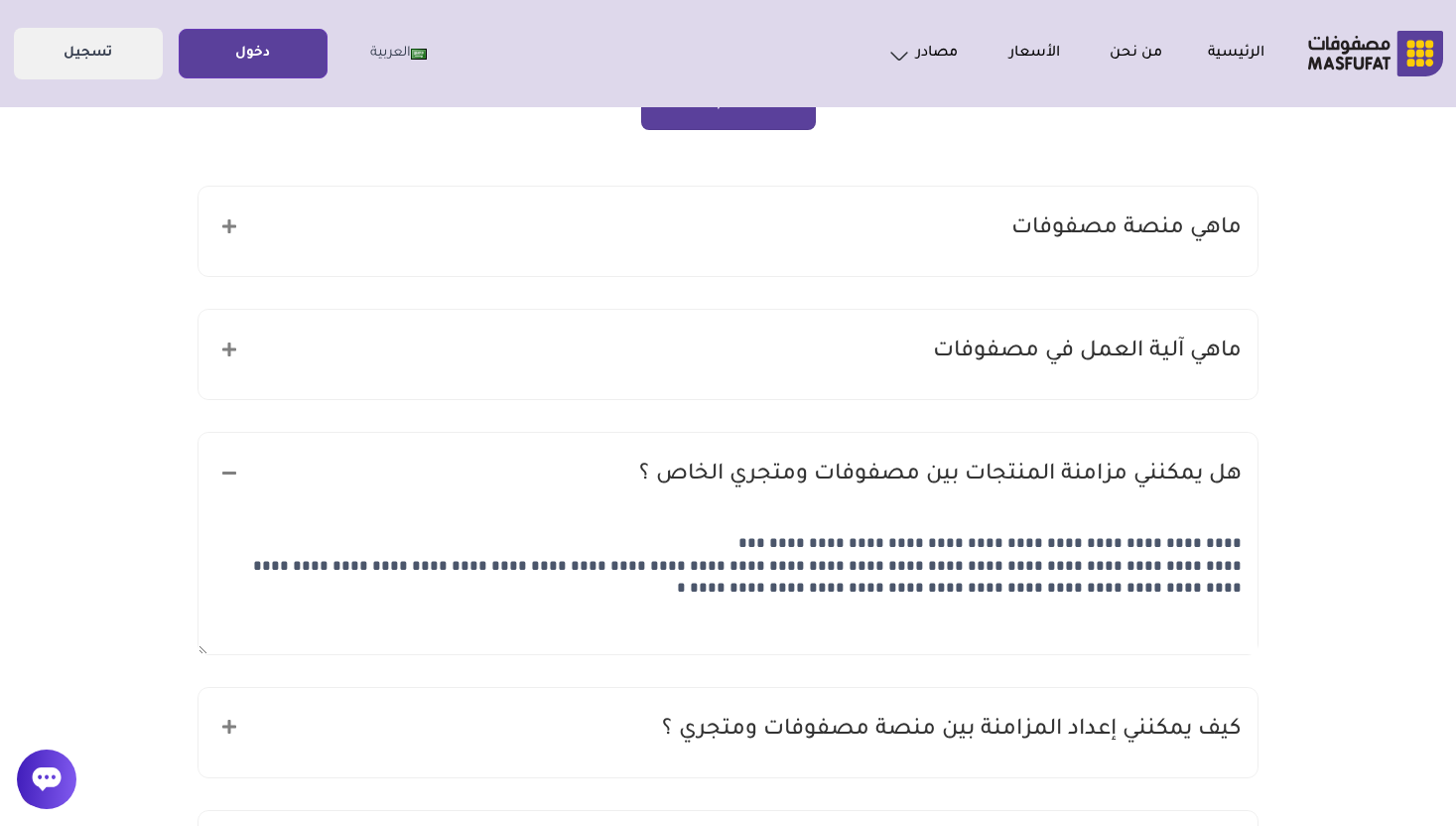click on "هل يمكنني مزامنة المنتجات بين مصفوفات ومتجري الخاص ؟" at bounding box center [940, 476] 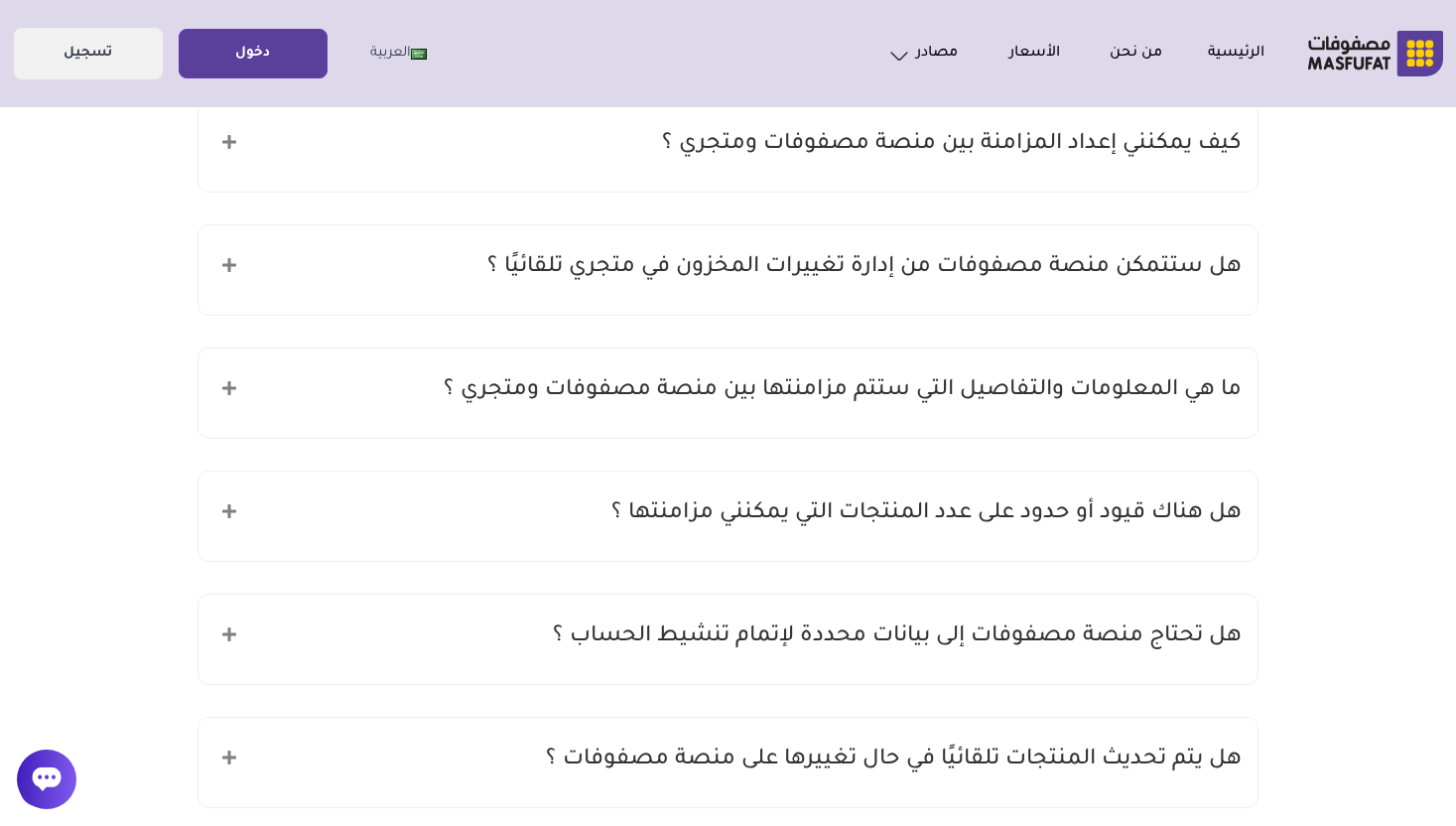 scroll, scrollTop: 661, scrollLeft: 0, axis: vertical 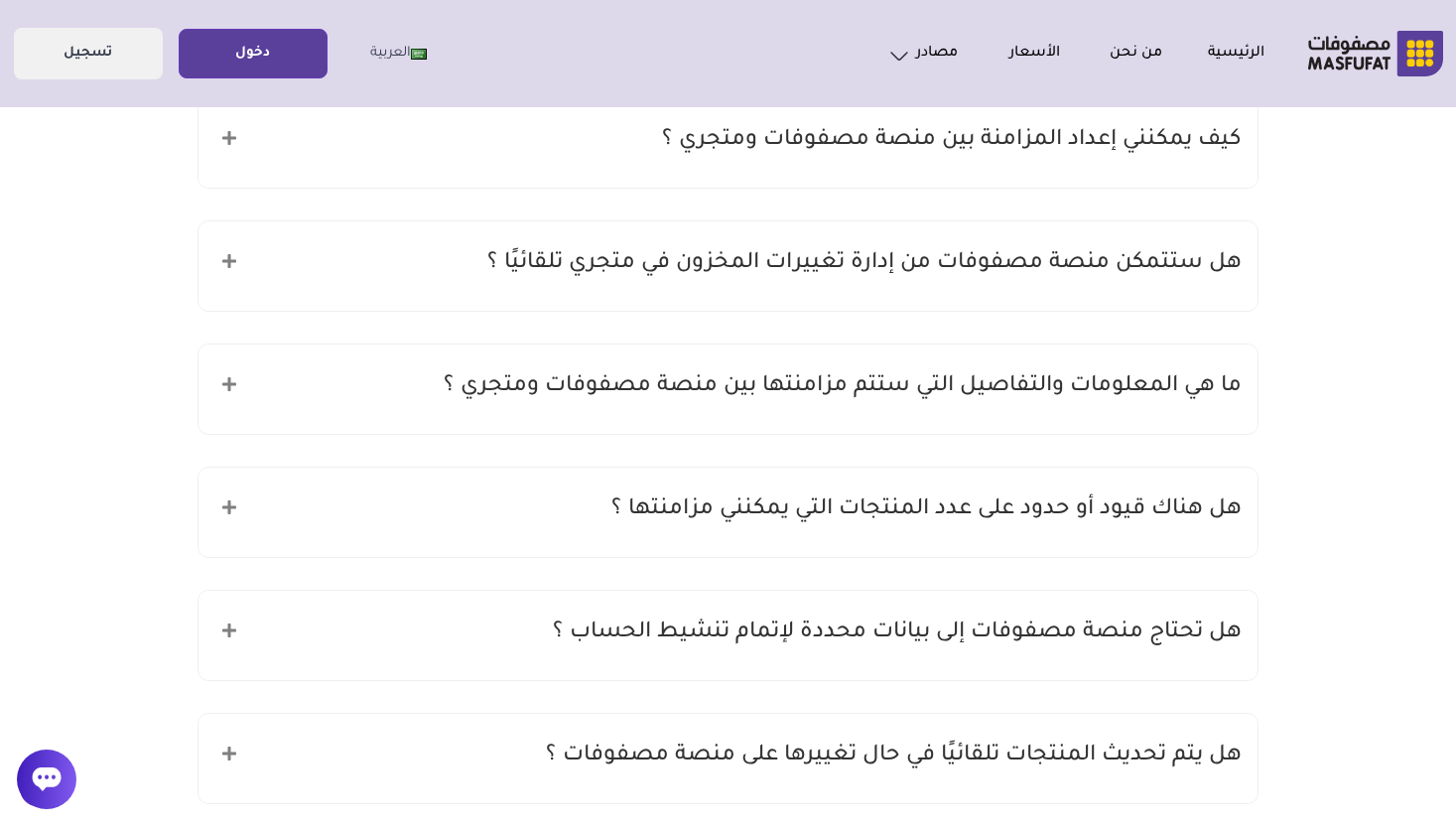 click on "هل ستتمكن منصة مصفوفات من إدارة تغييرات المخزون في متجري تلقائيًا ؟" at bounding box center [864, 264] 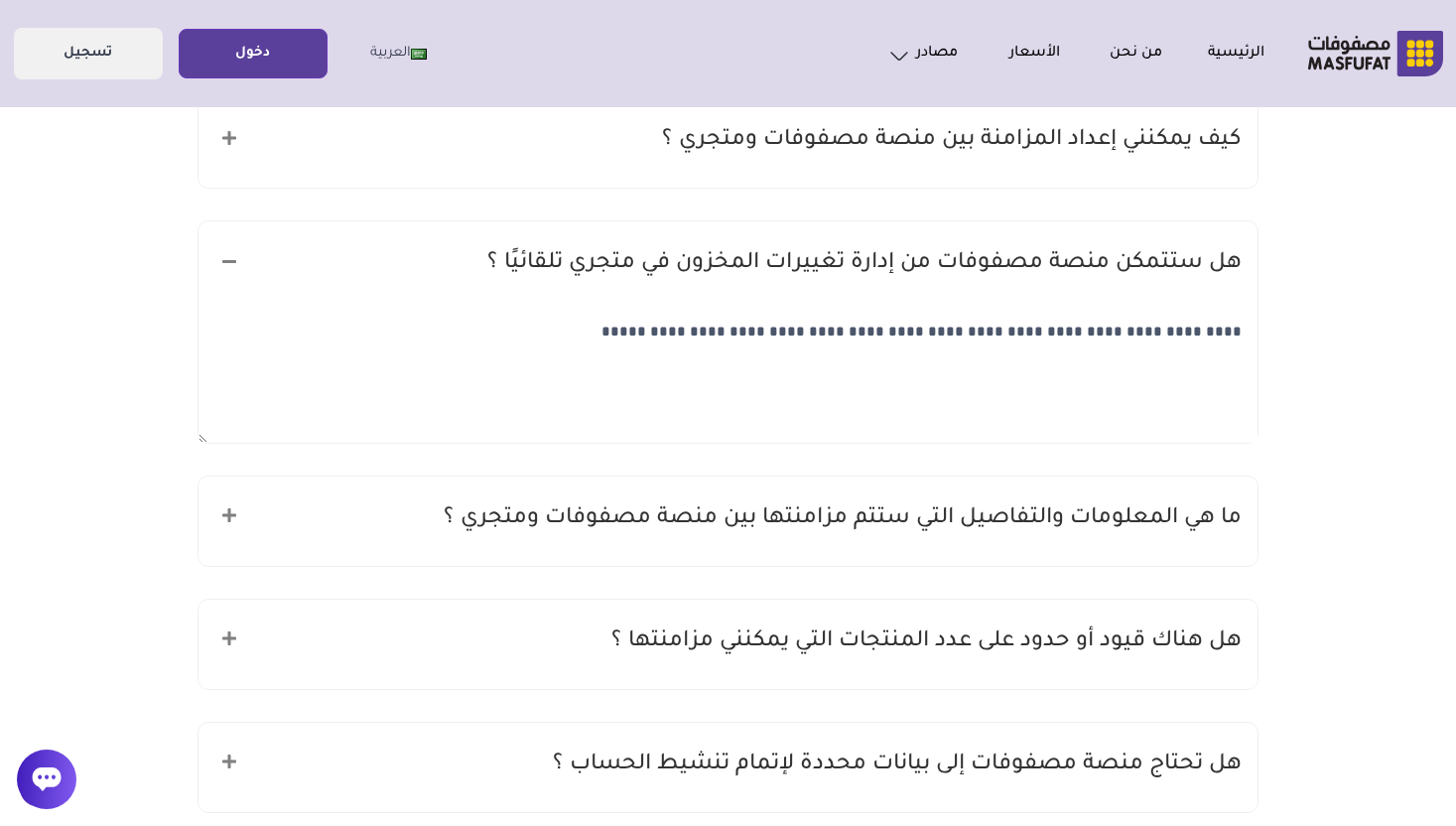 click on "هل ستتمكن منصة مصفوفات من إدارة تغييرات المخزون في متجري تلقائيًا ؟" at bounding box center [864, 264] 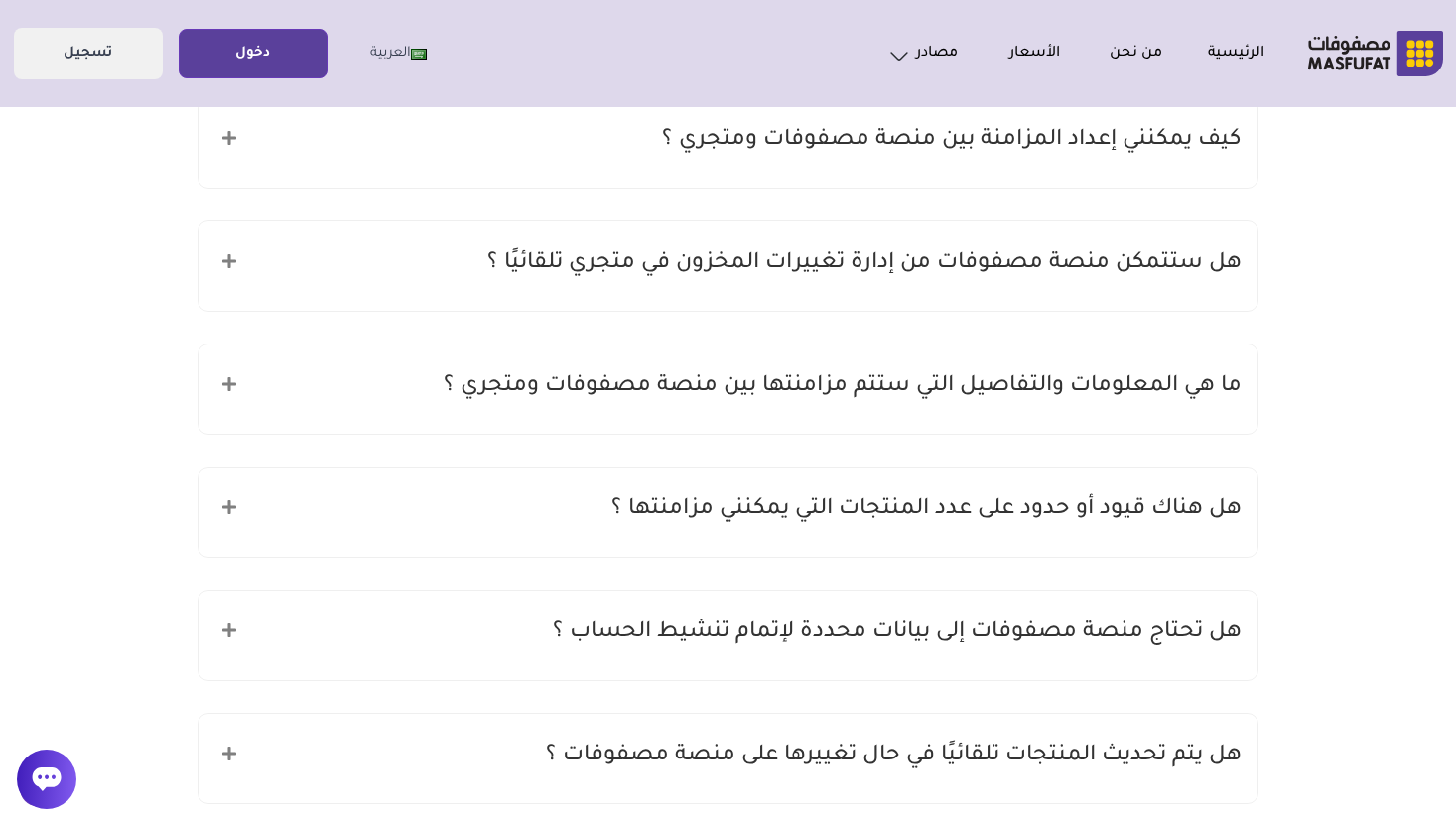 click on "ما هي المعلومات والتفاصيل التي ستتم مزامنتها بين منصة مصفوفات ومتجري ؟" at bounding box center (843, 387) 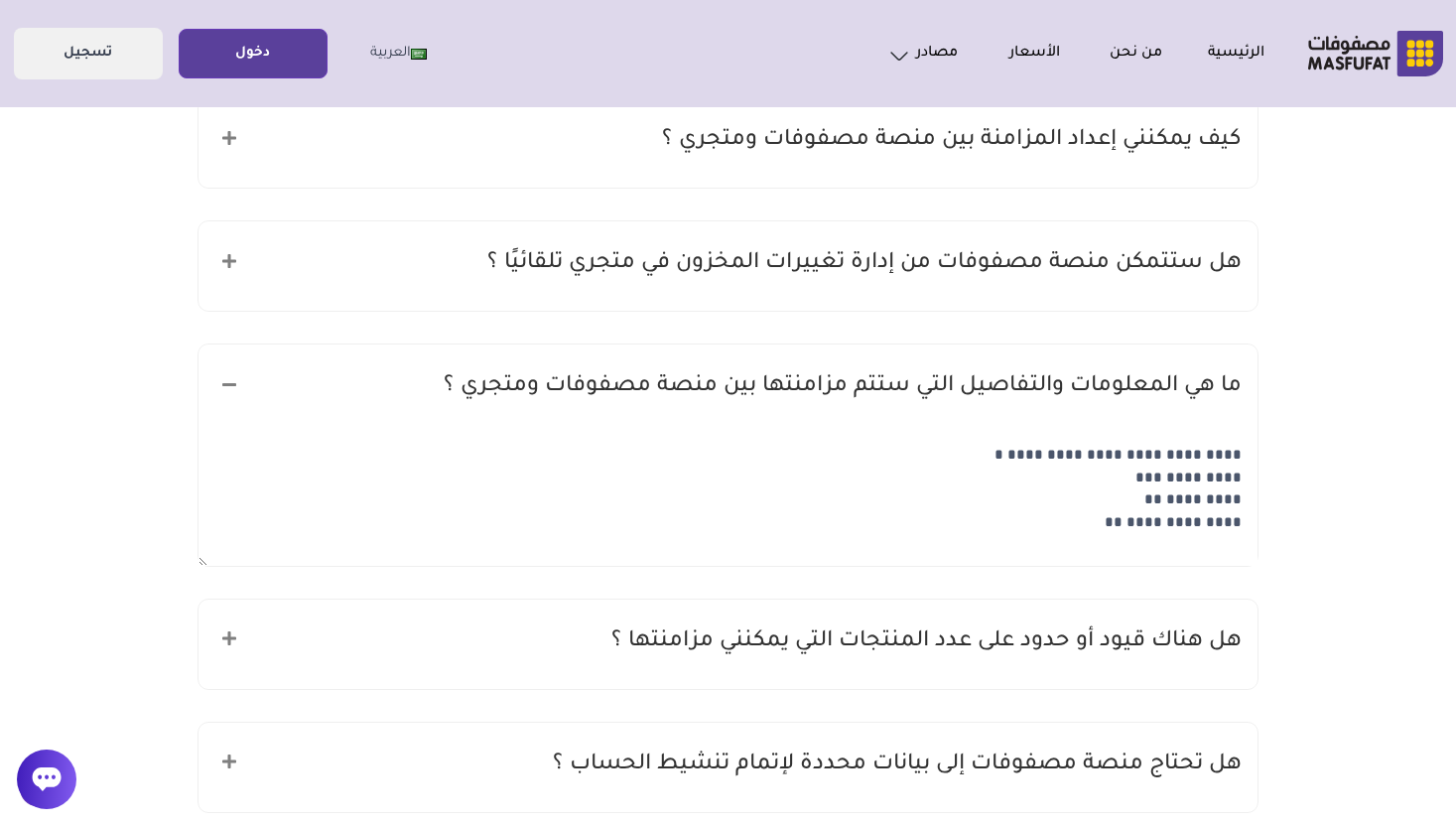 click on "ما هي المعلومات والتفاصيل التي ستتم مزامنتها بين منصة مصفوفات ومتجري ؟" at bounding box center [843, 387] 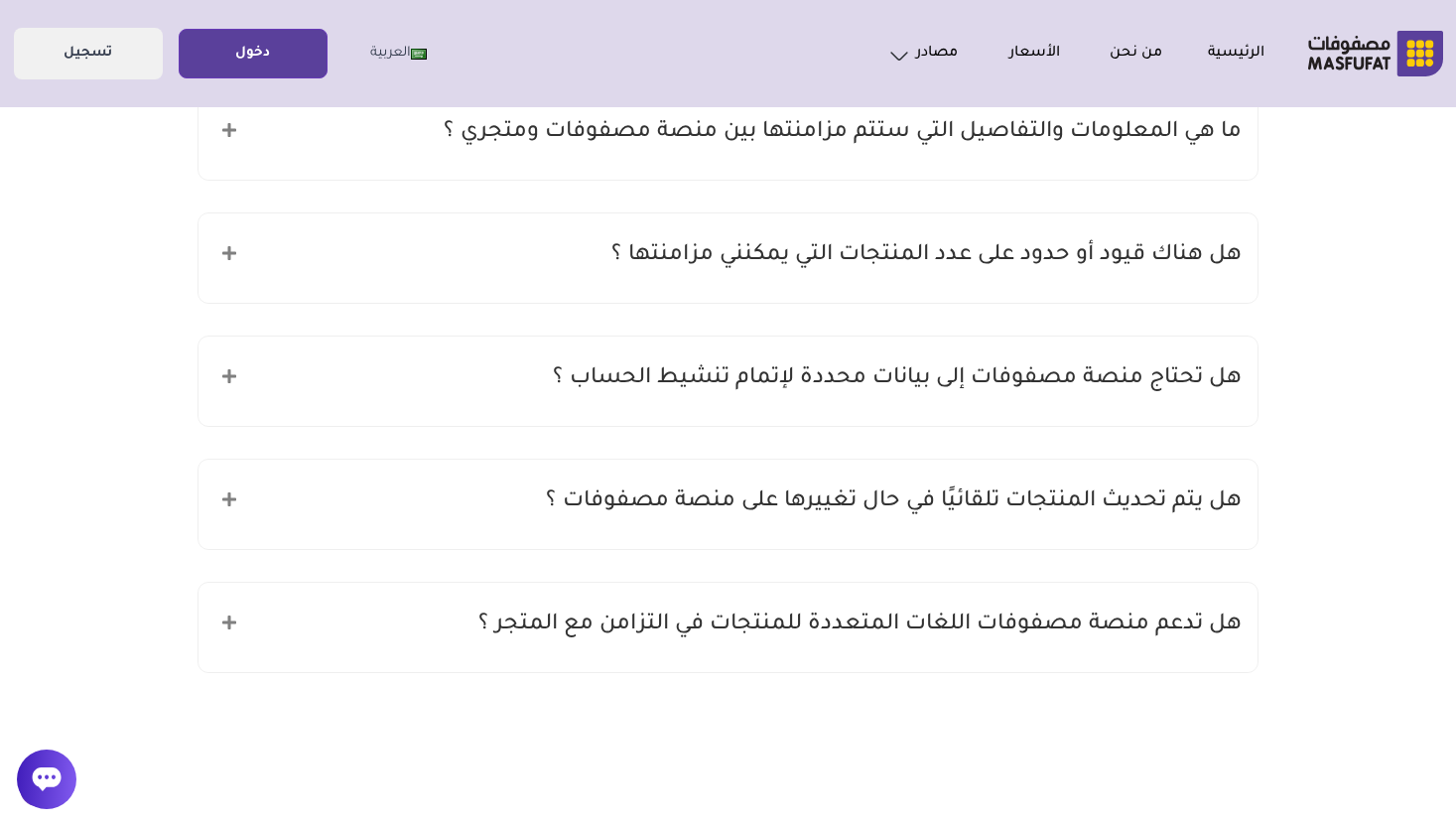 scroll, scrollTop: 917, scrollLeft: 0, axis: vertical 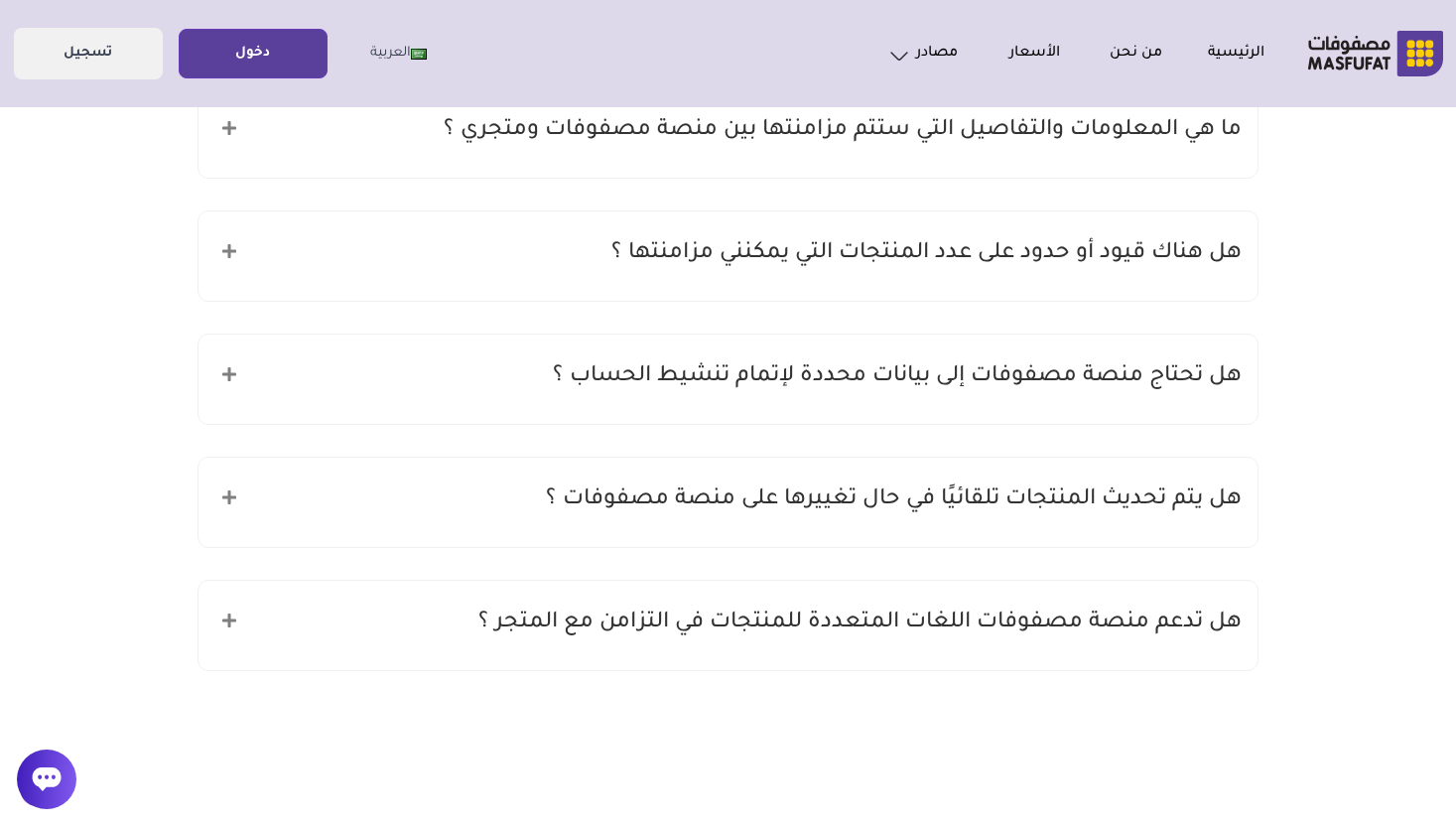 click on "هل هناك قيود أو حدود على عدد المنتجات التي يمكنني مزامنتها ؟" at bounding box center [728, 256] 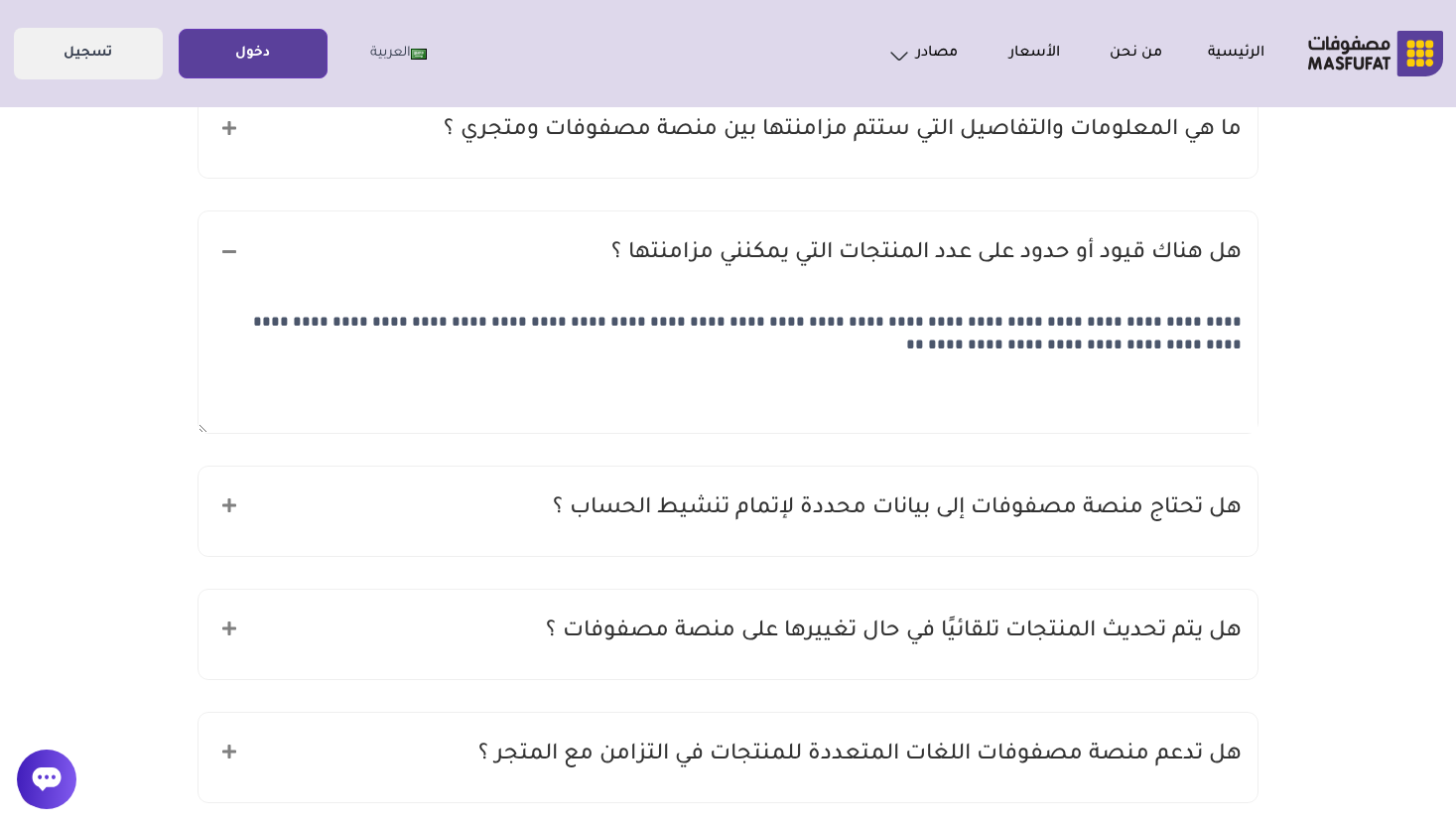click on "هل هناك قيود أو حدود على عدد المنتجات التي يمكنني مزامنتها ؟" at bounding box center (728, 256) 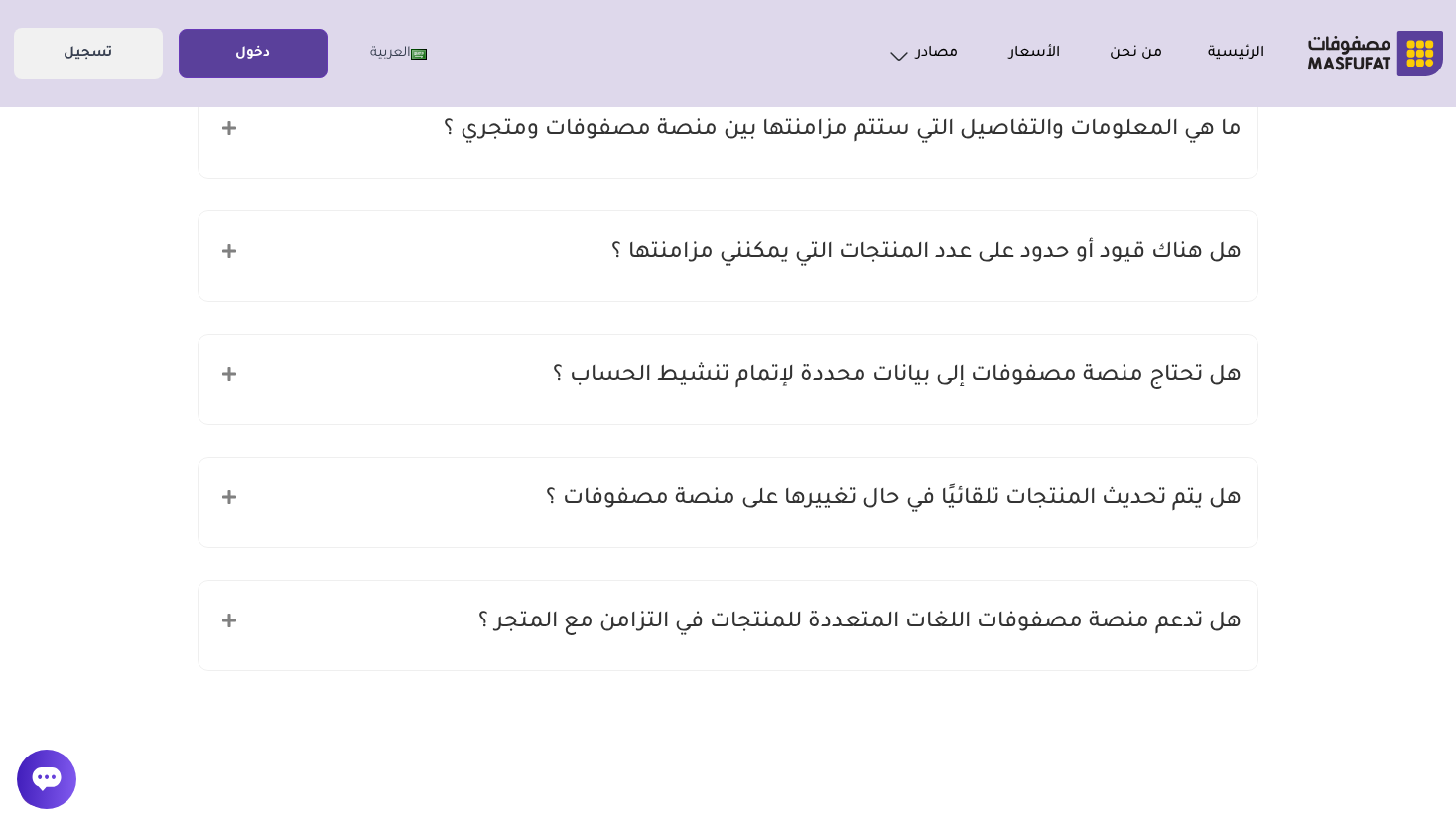 click on "هل تحتاج منصة مصفوفات إلى بيانات محددة لإتمام تنشيط الحساب ؟" at bounding box center (728, 379) 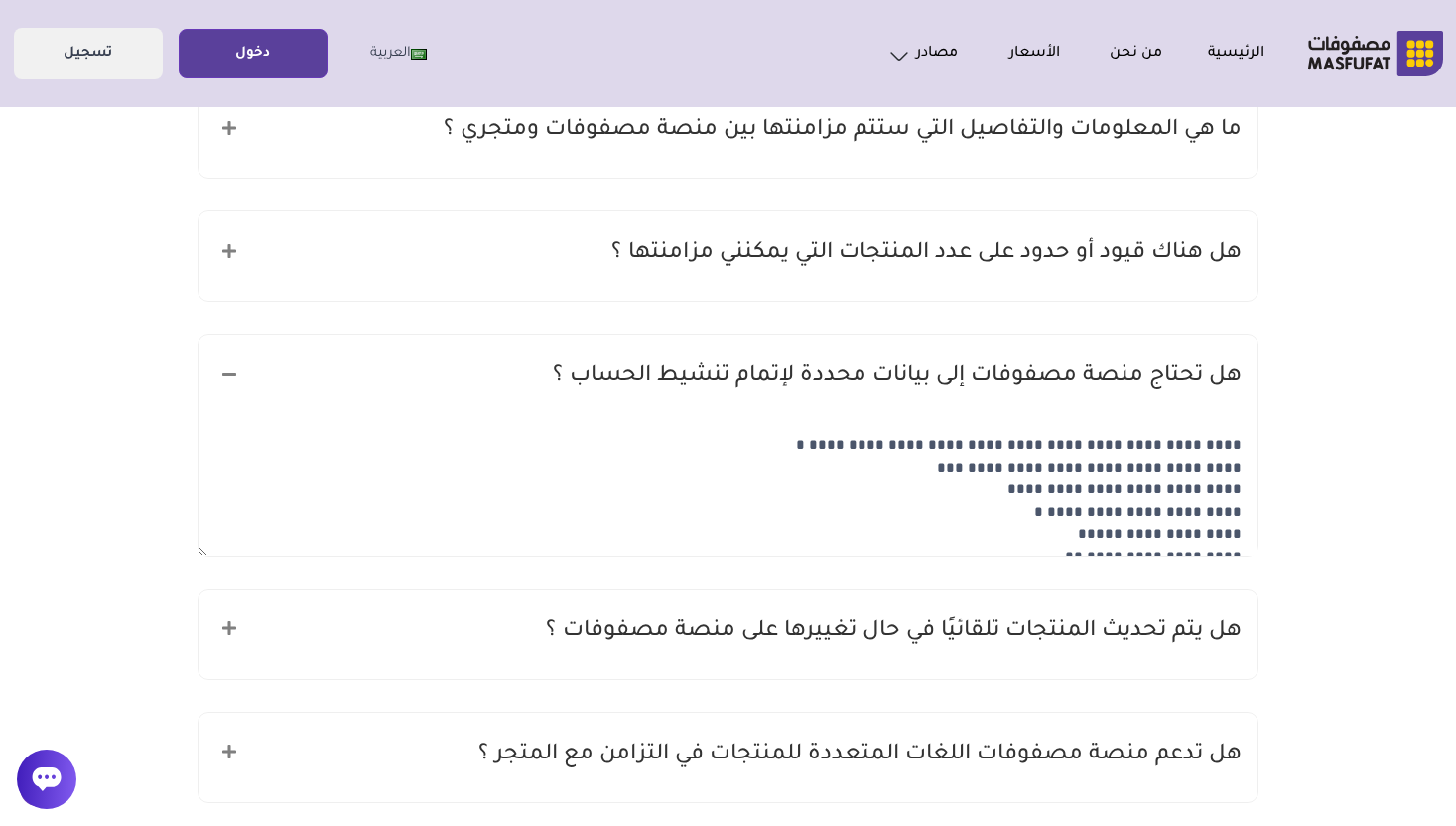click on "هل تحتاج منصة مصفوفات إلى بيانات محددة لإتمام تنشيط الحساب ؟" at bounding box center (728, 379) 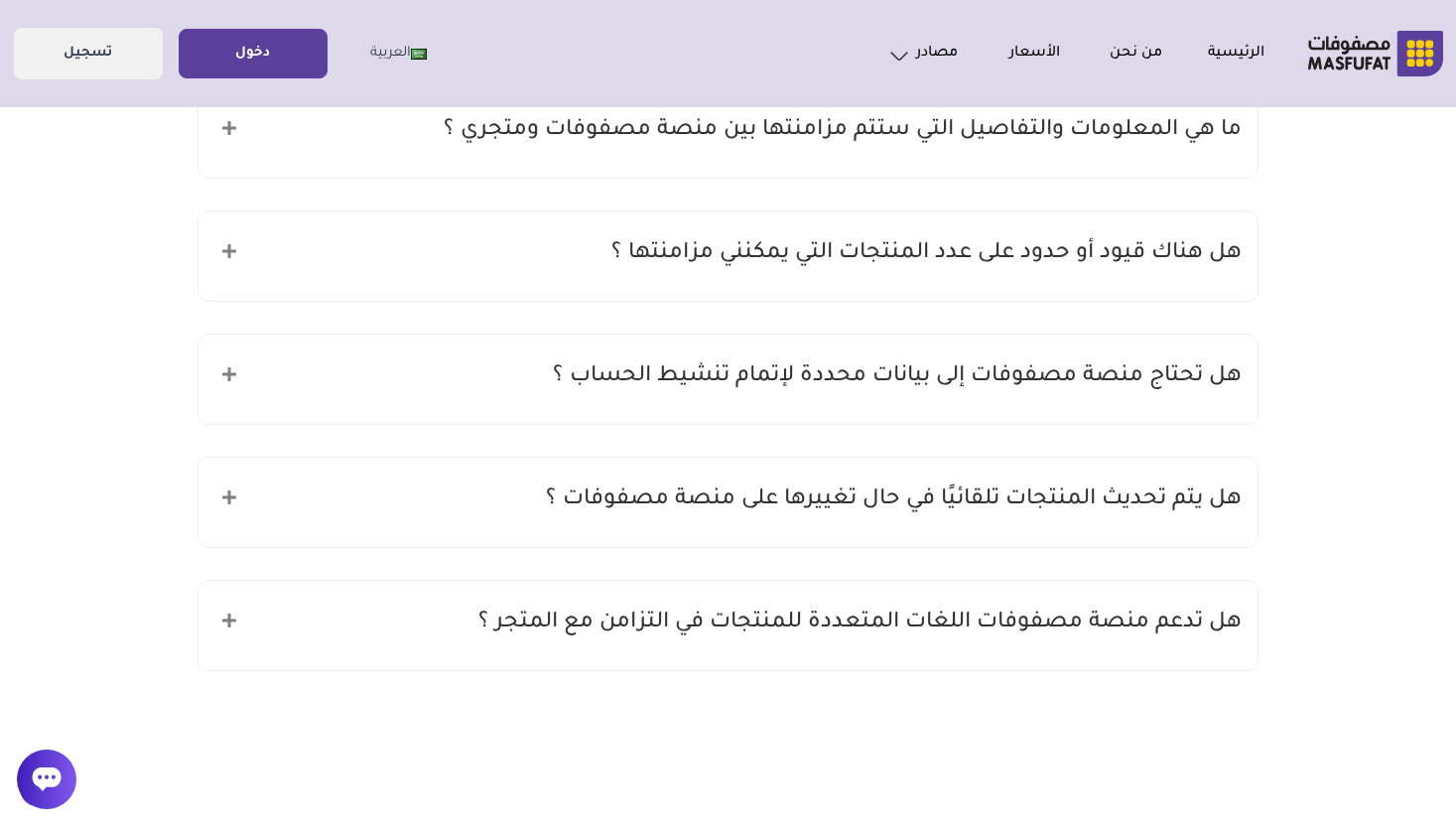 click on "هل يتم تحديث المنتجات تلقائيًا في حال تغييرها على منصة مصفوفات ؟" at bounding box center [893, 500] 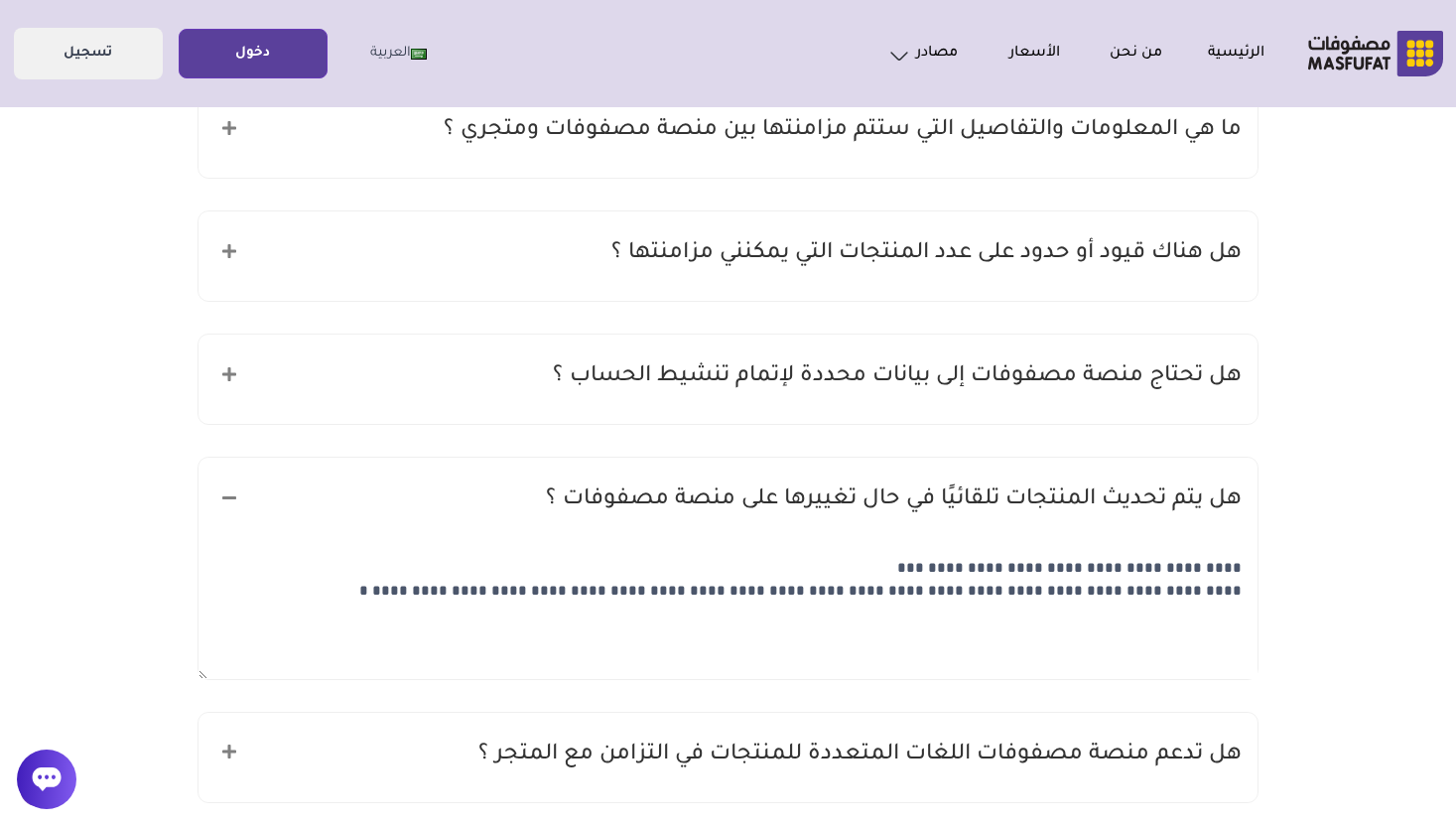 click on "هل يتم تحديث المنتجات تلقائيًا في حال تغييرها على منصة مصفوفات ؟" at bounding box center (893, 500) 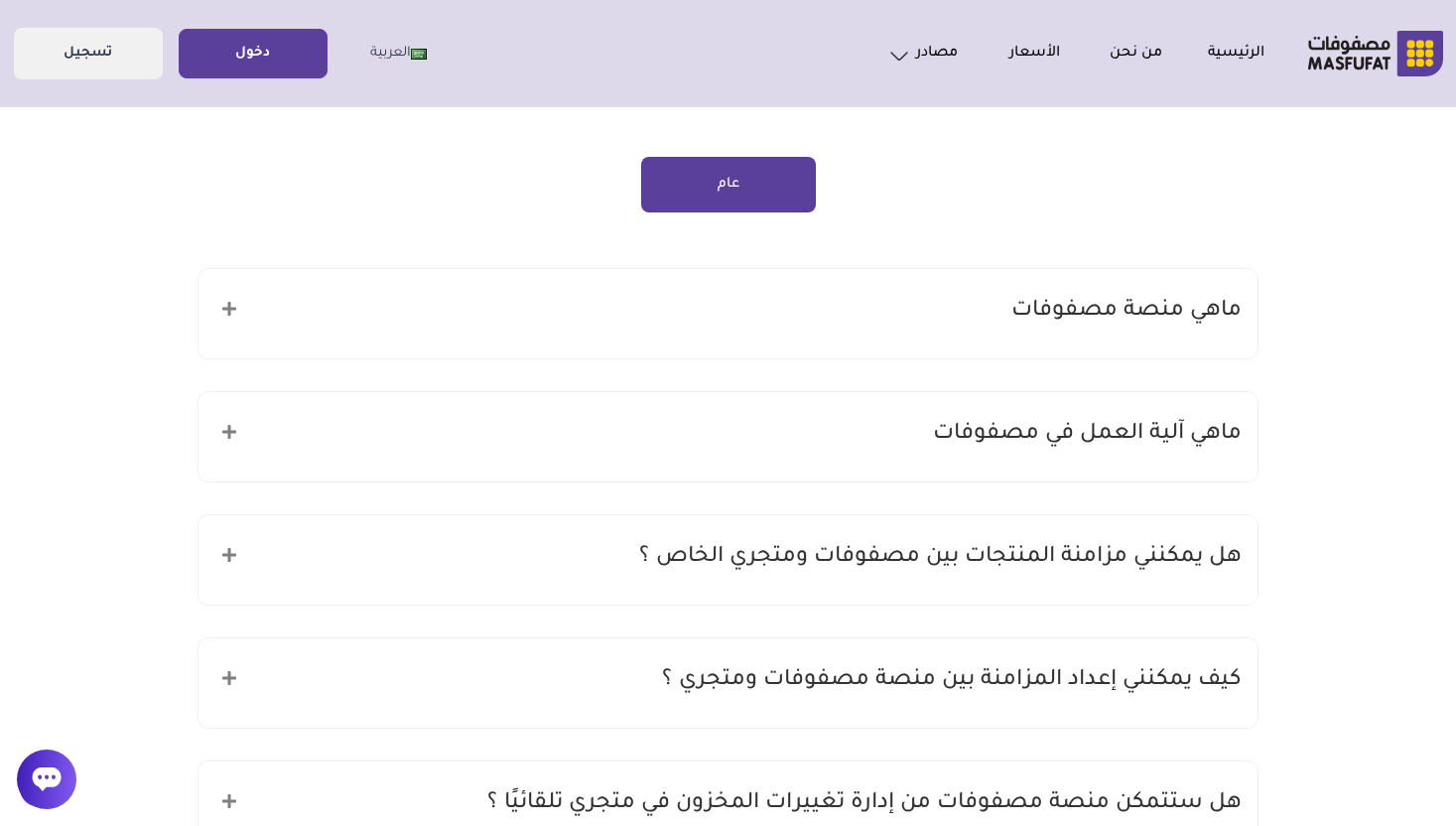 scroll, scrollTop: 0, scrollLeft: 0, axis: both 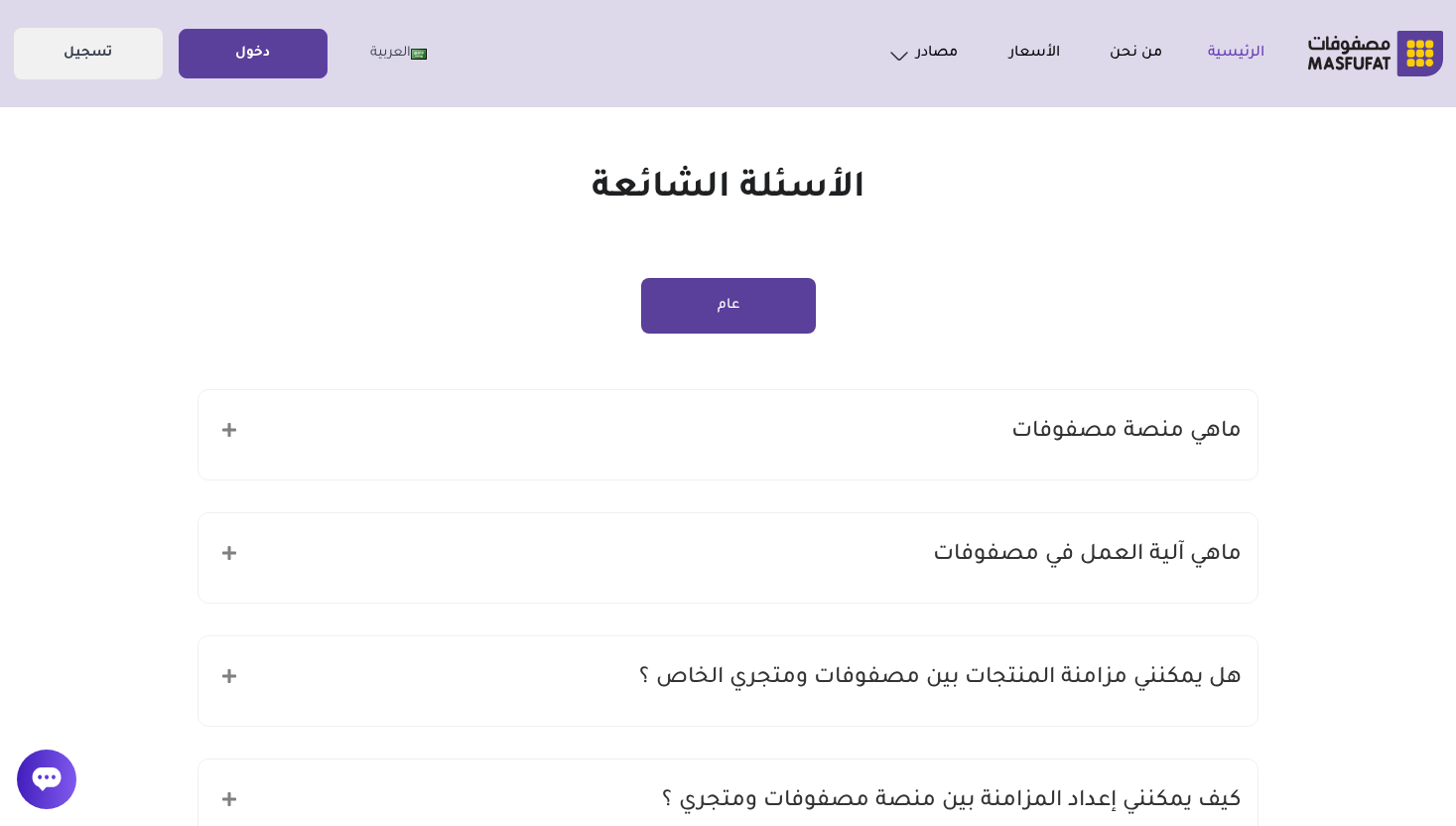 click on "الرئيسية" at bounding box center [1213, 54] 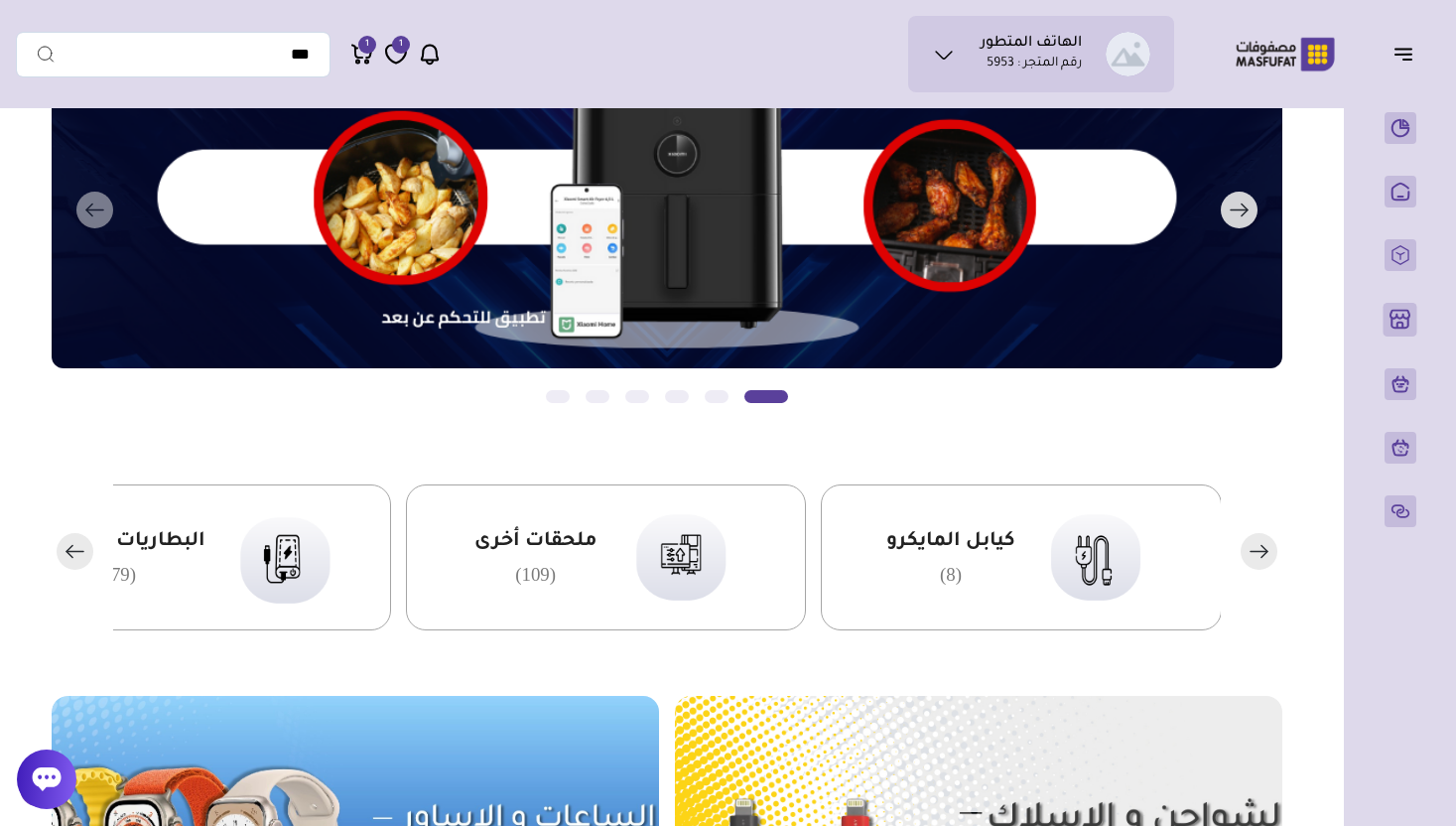 scroll, scrollTop: 179, scrollLeft: 0, axis: vertical 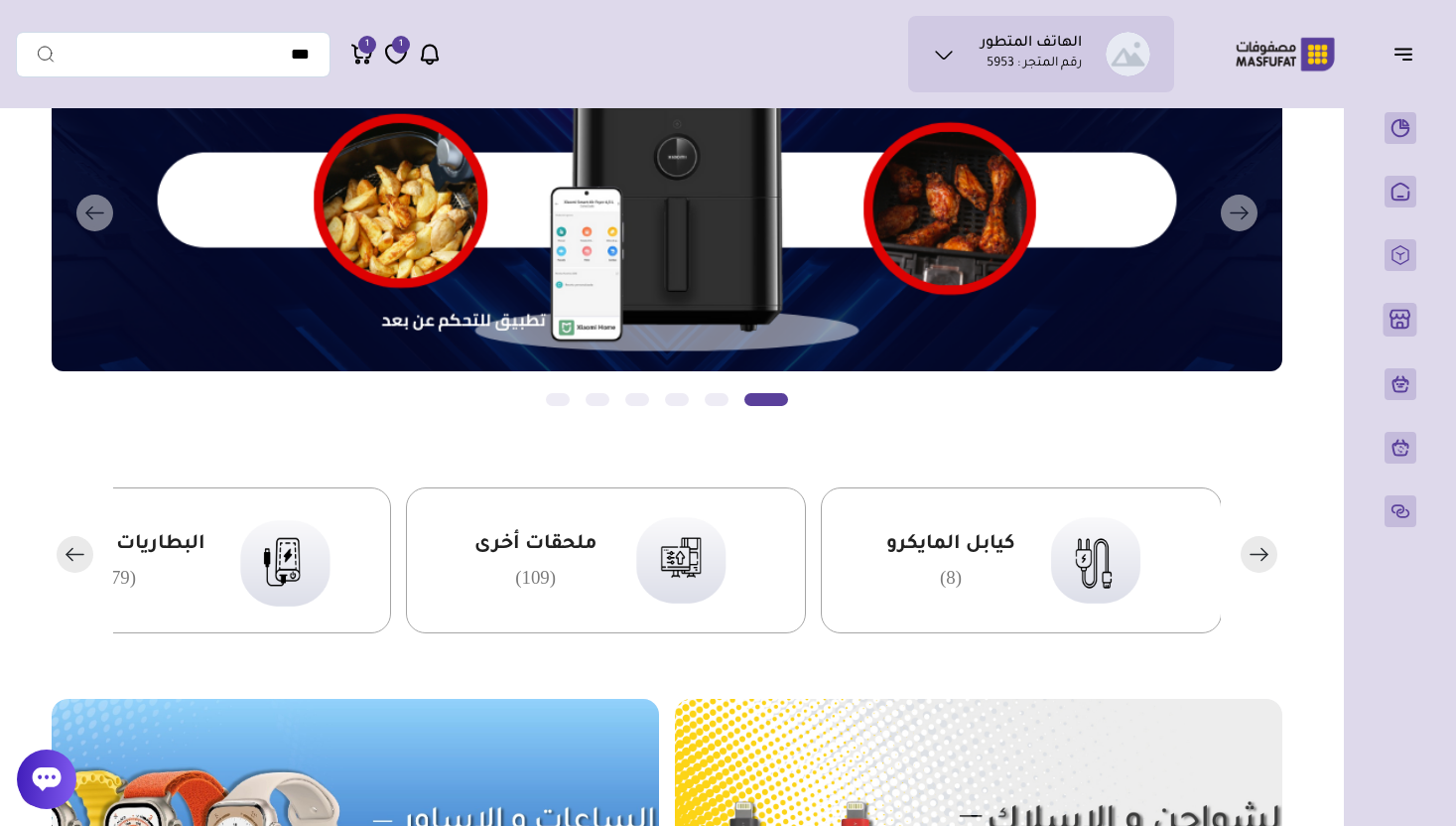 click 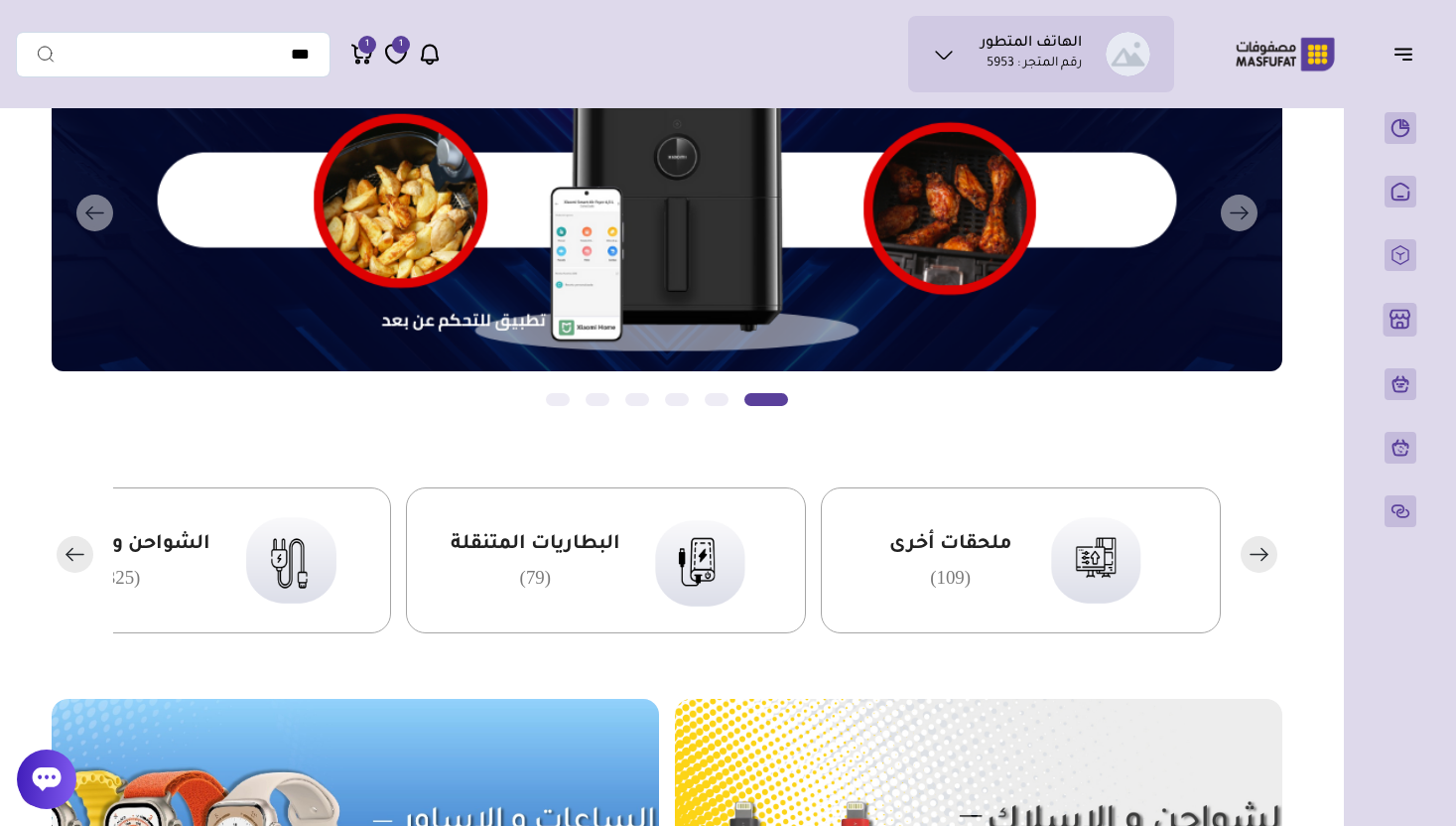 click 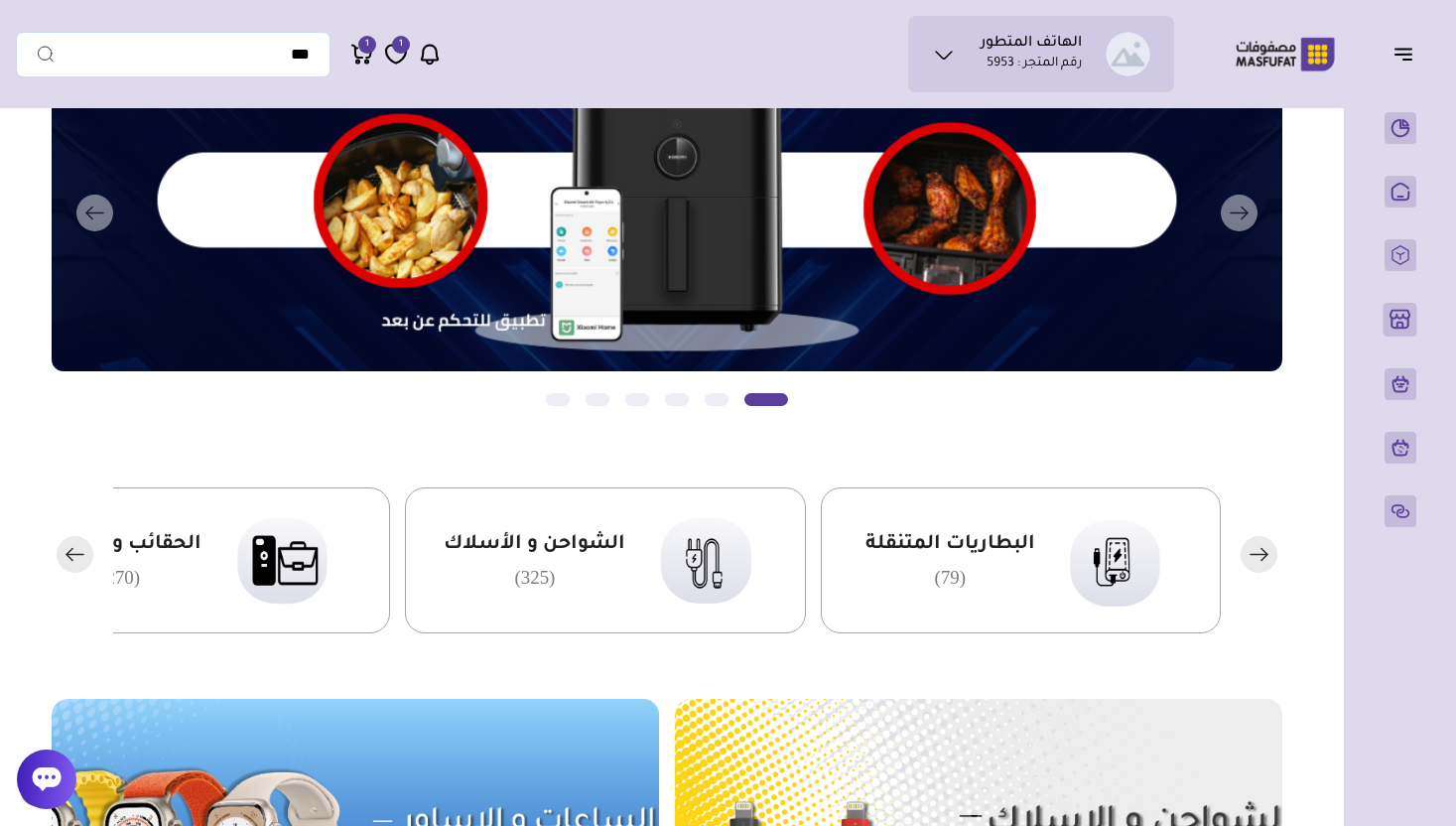 click 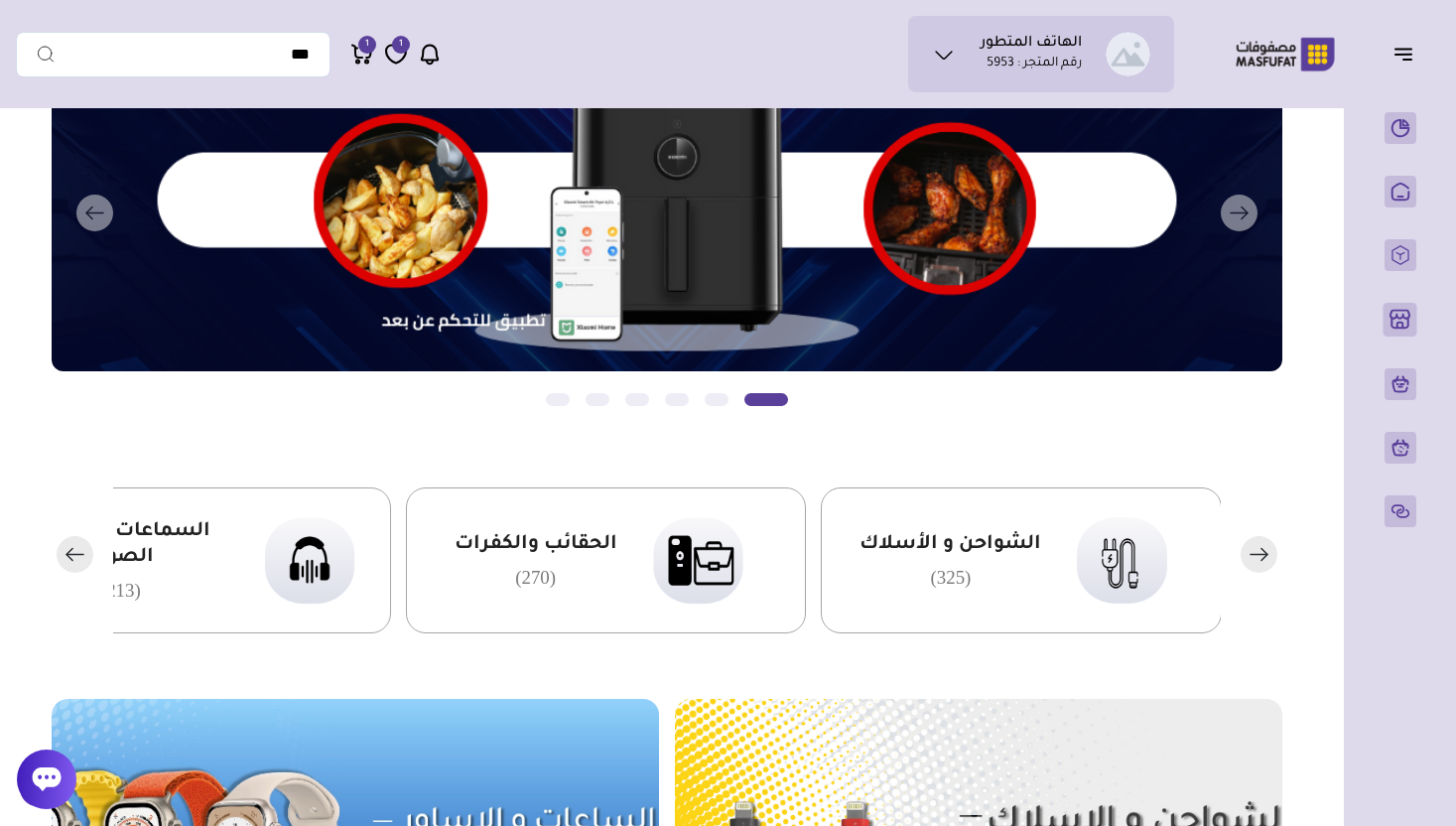click 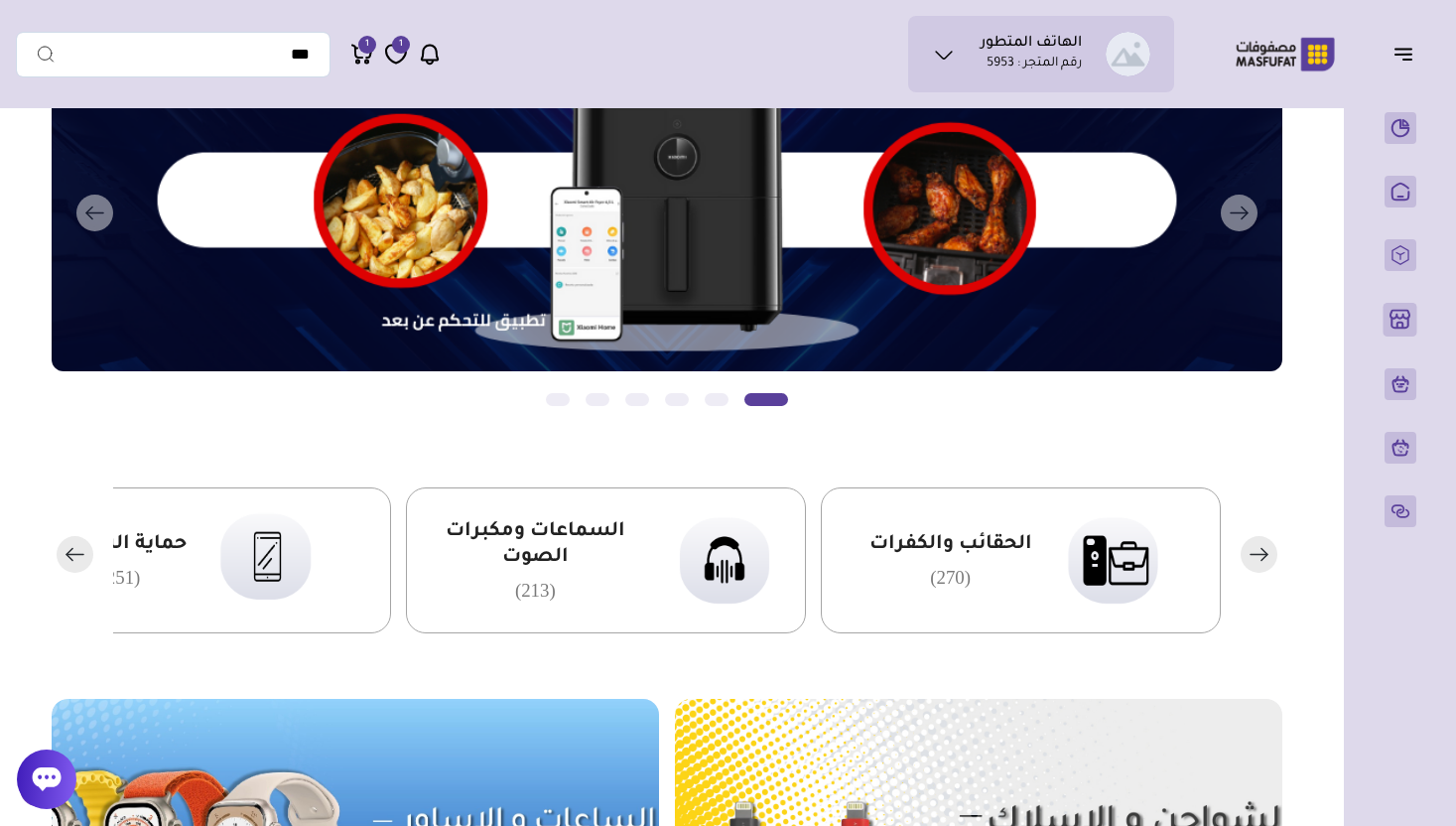click 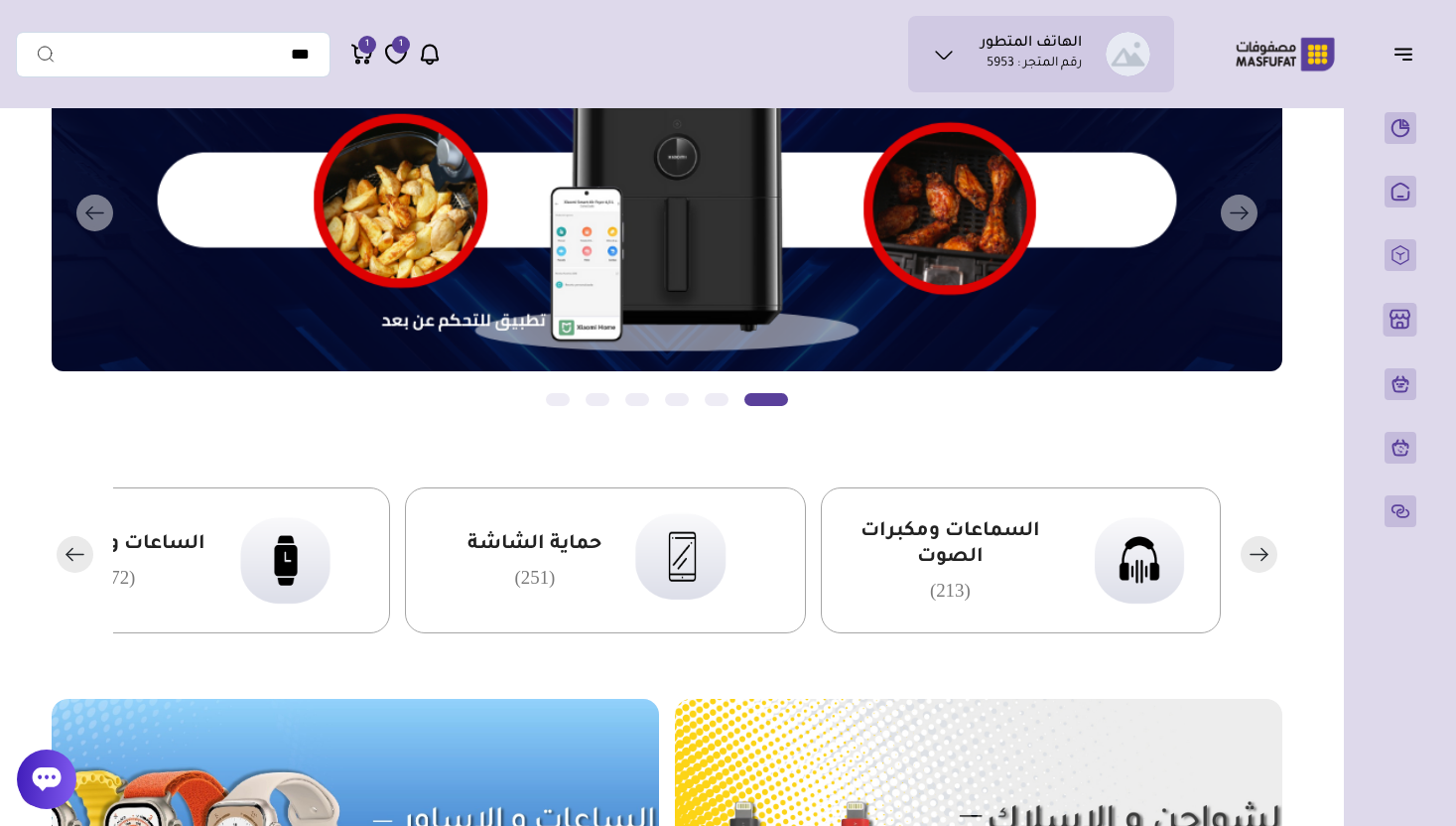 click 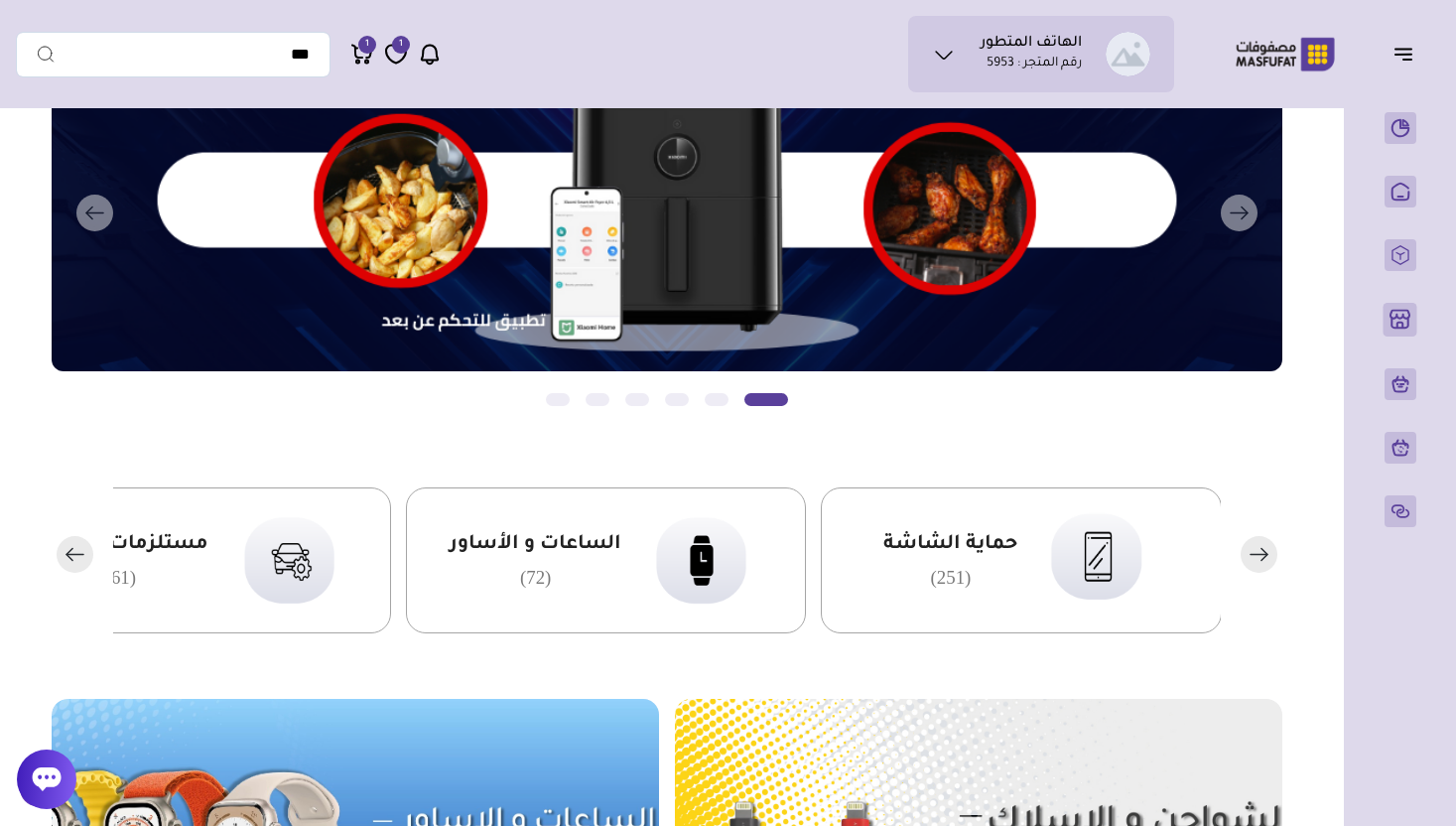 click 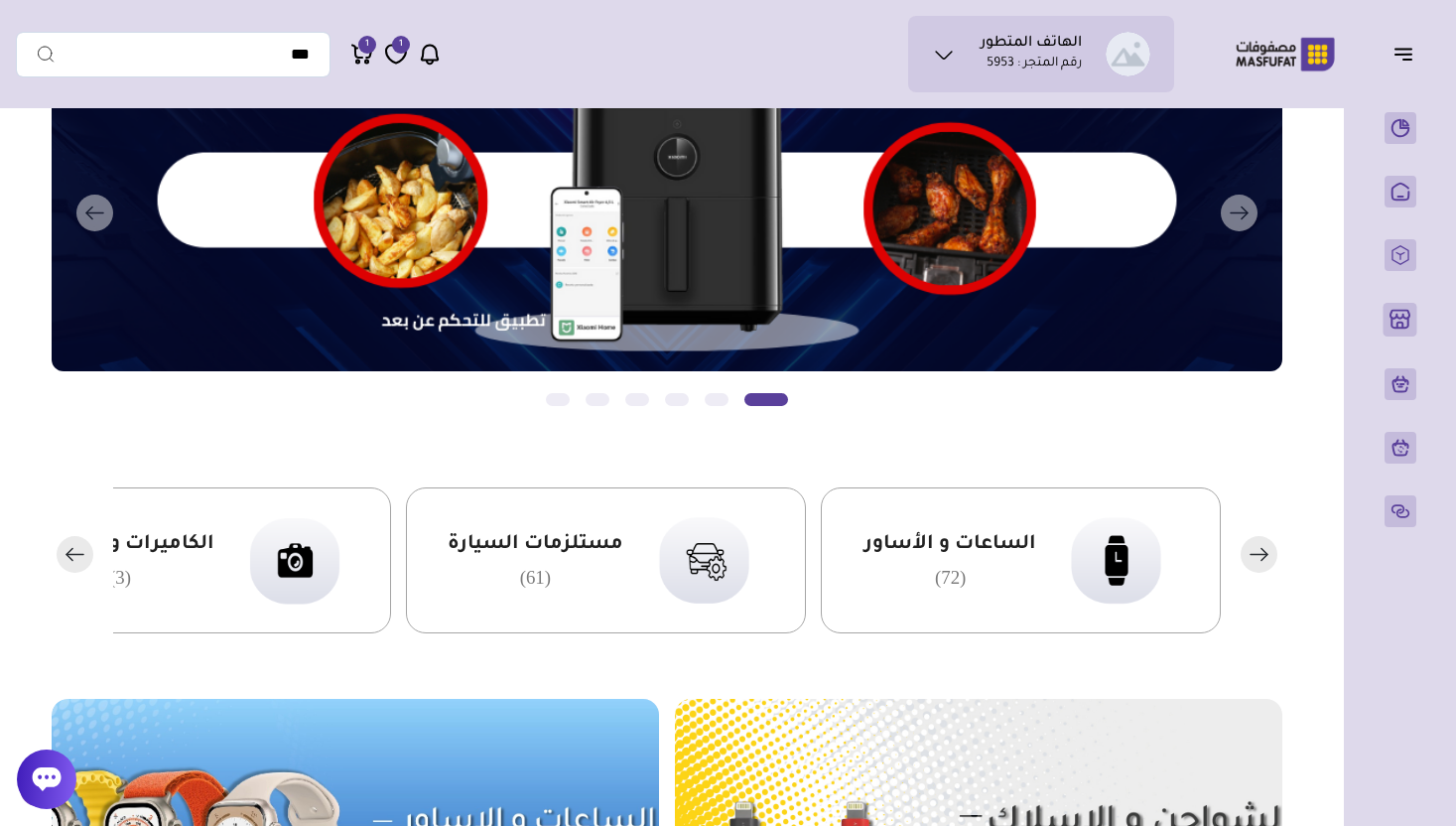 click 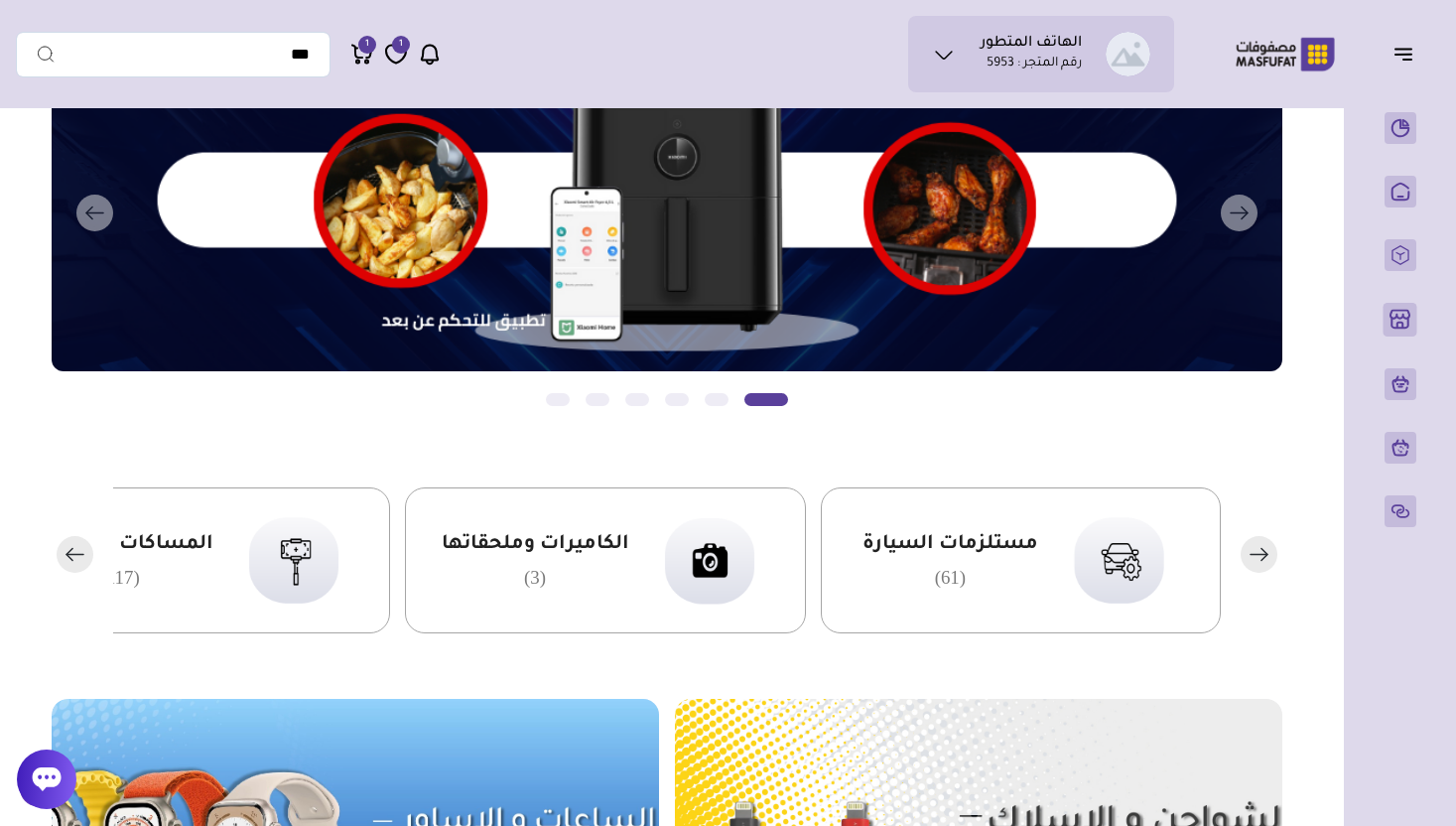click on "(3)" at bounding box center (535, 578) 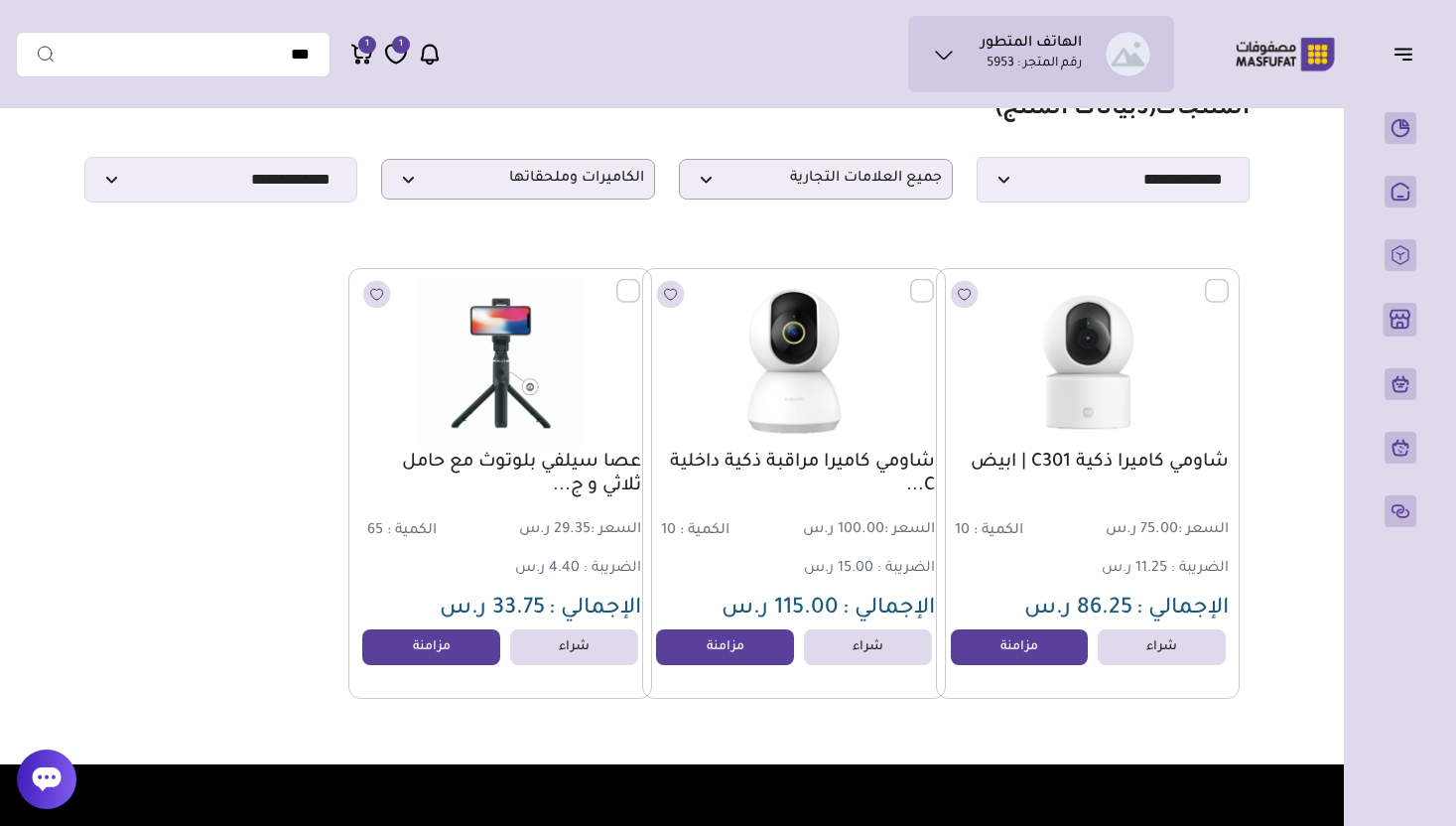 scroll, scrollTop: 0, scrollLeft: 0, axis: both 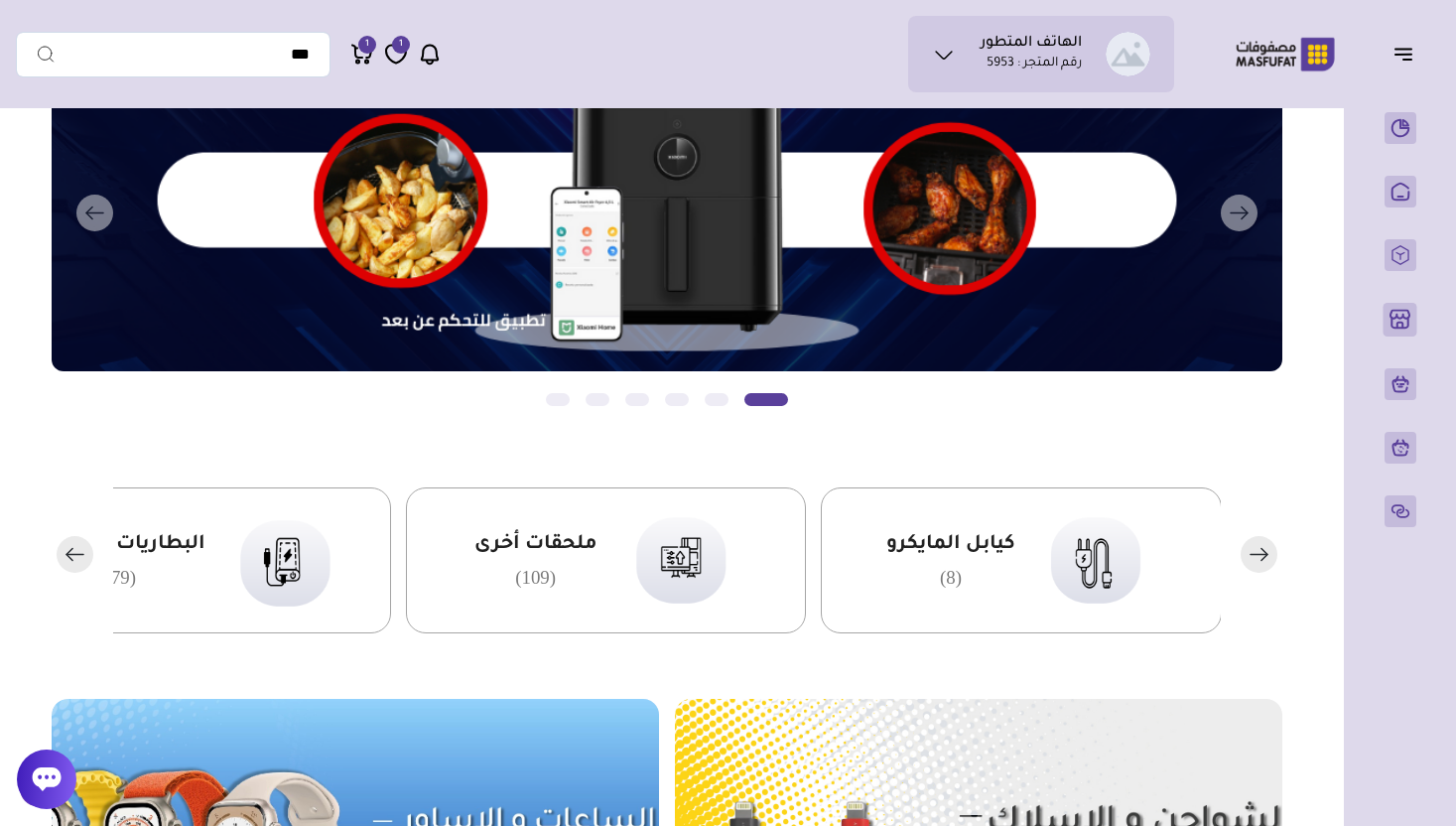 click 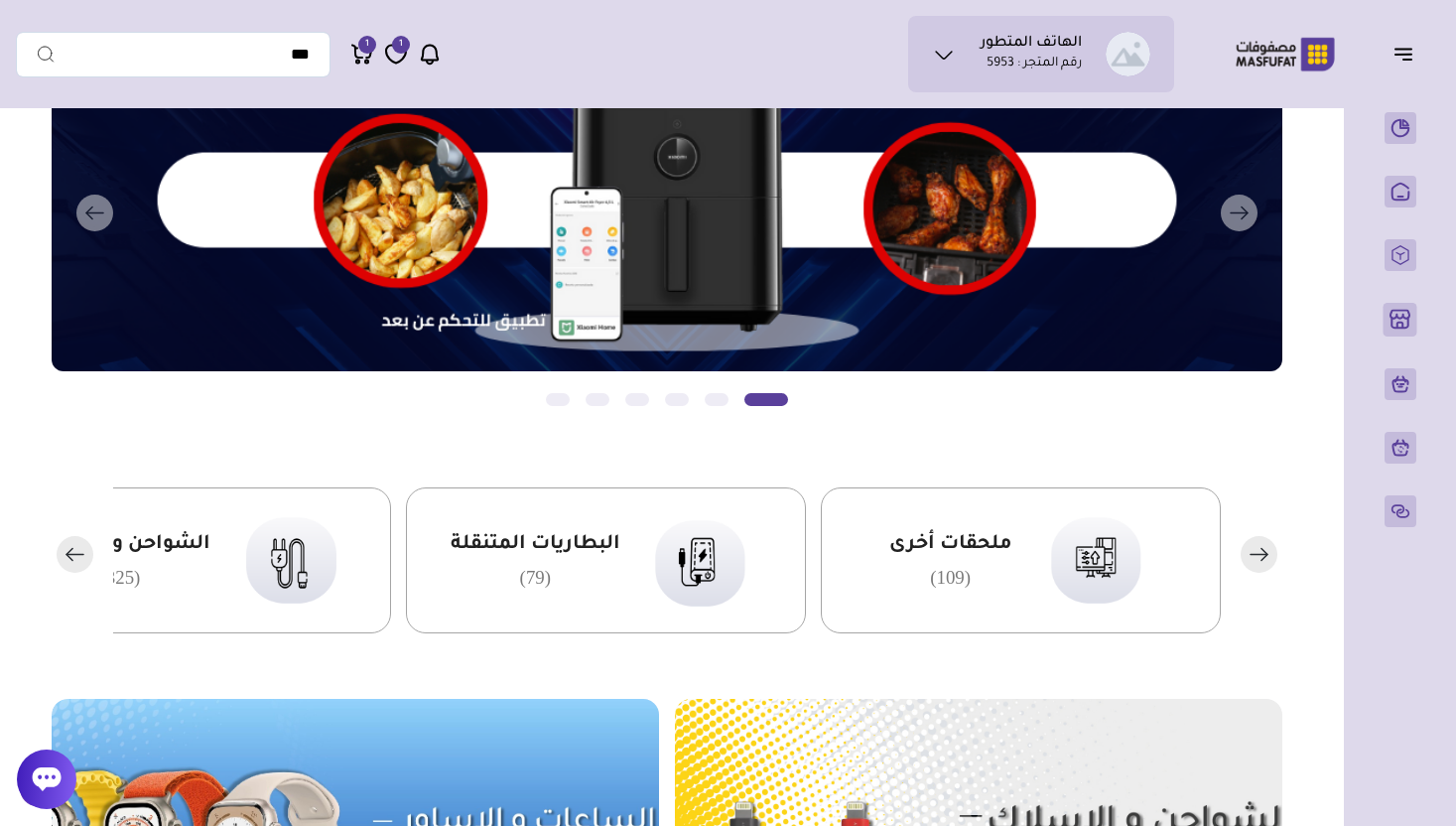 click 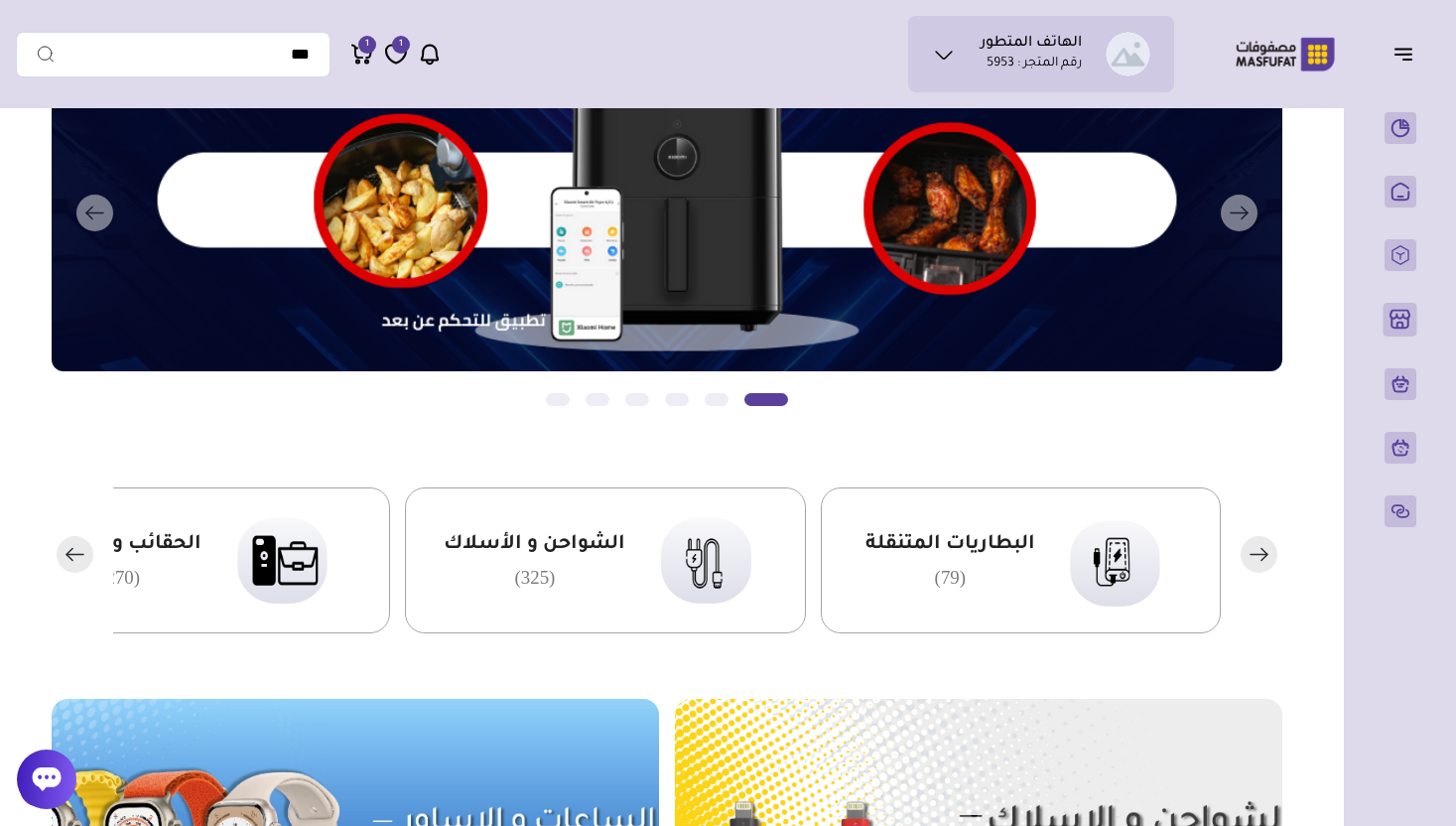 click 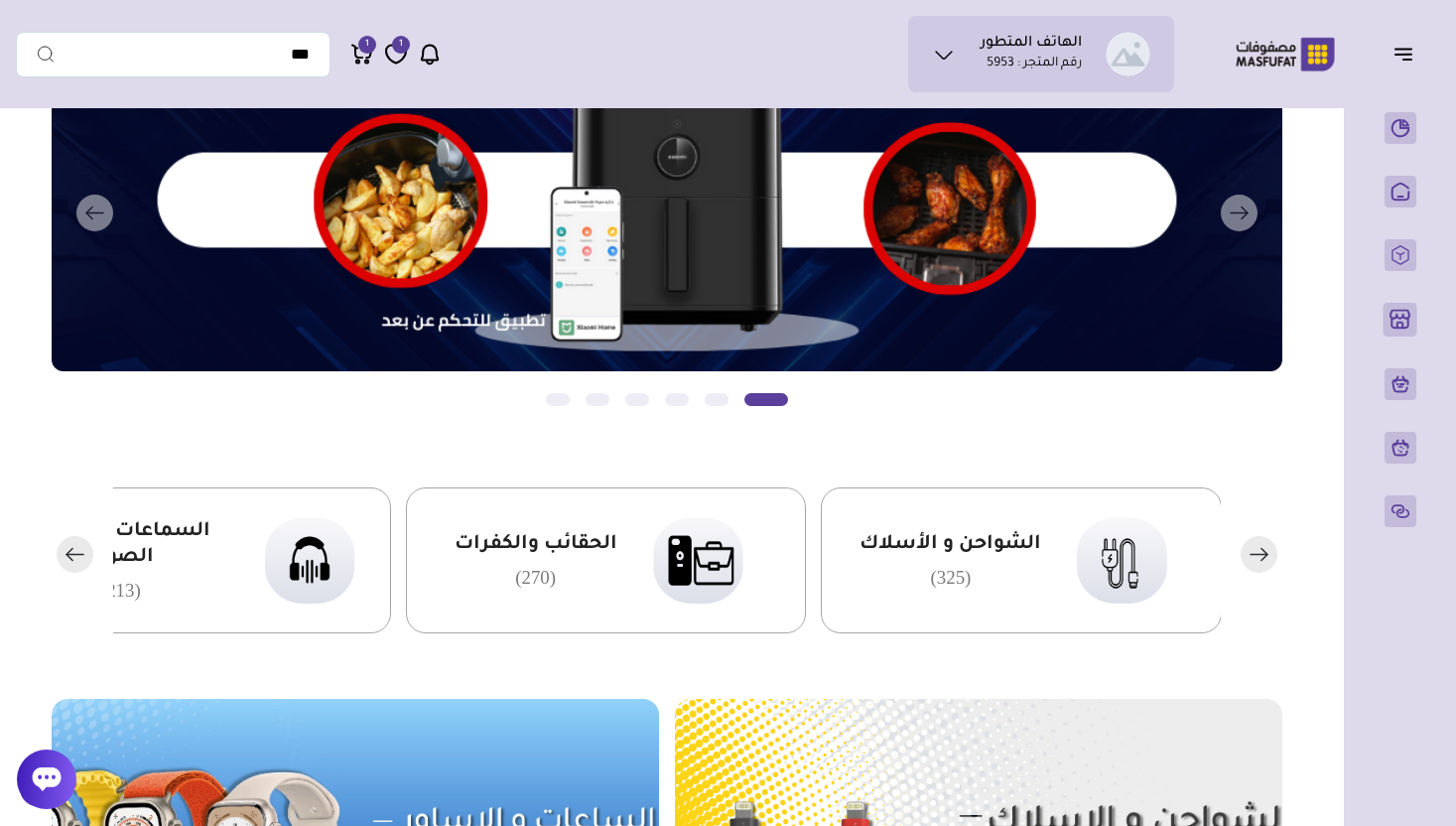 click 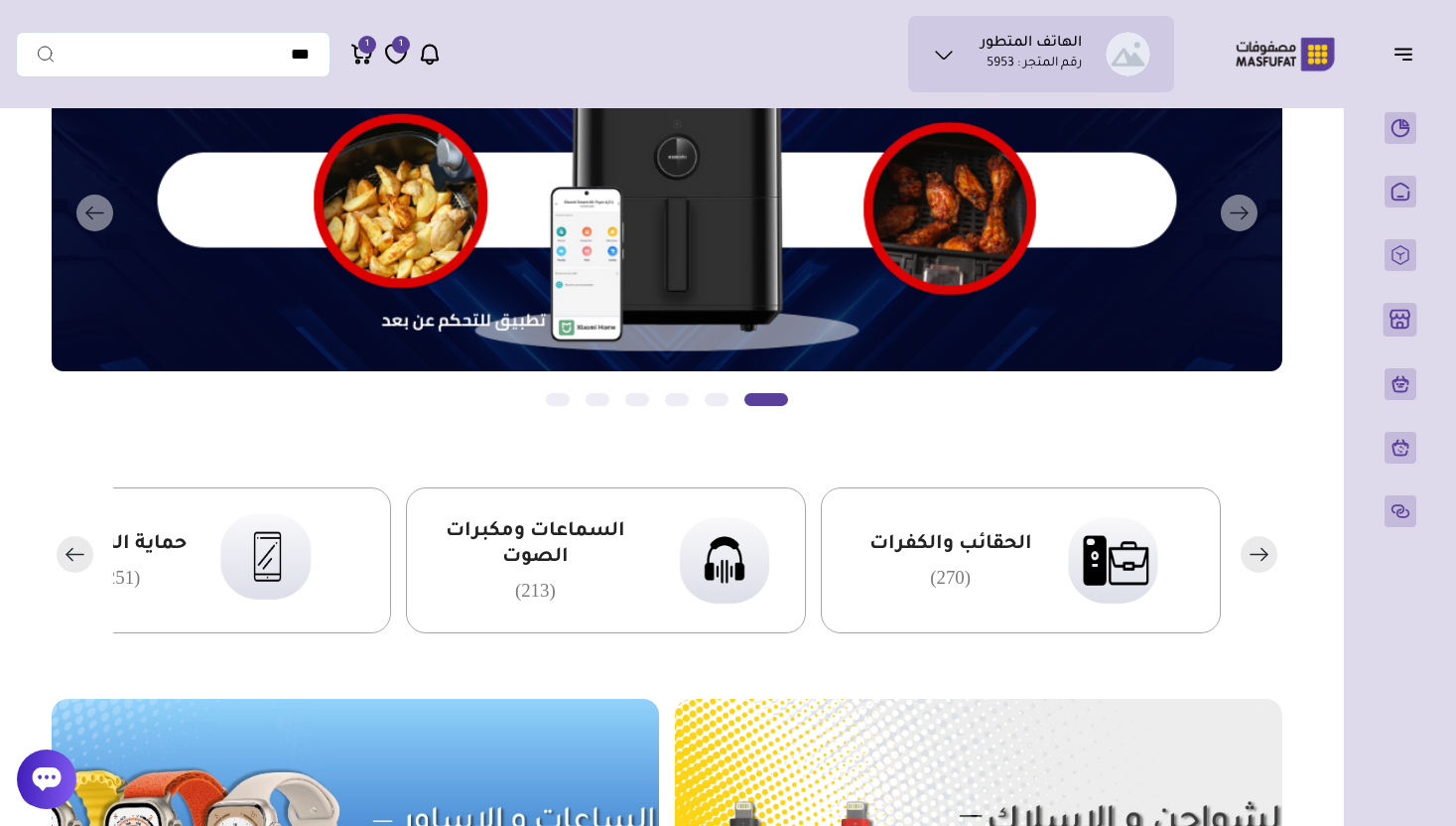 click 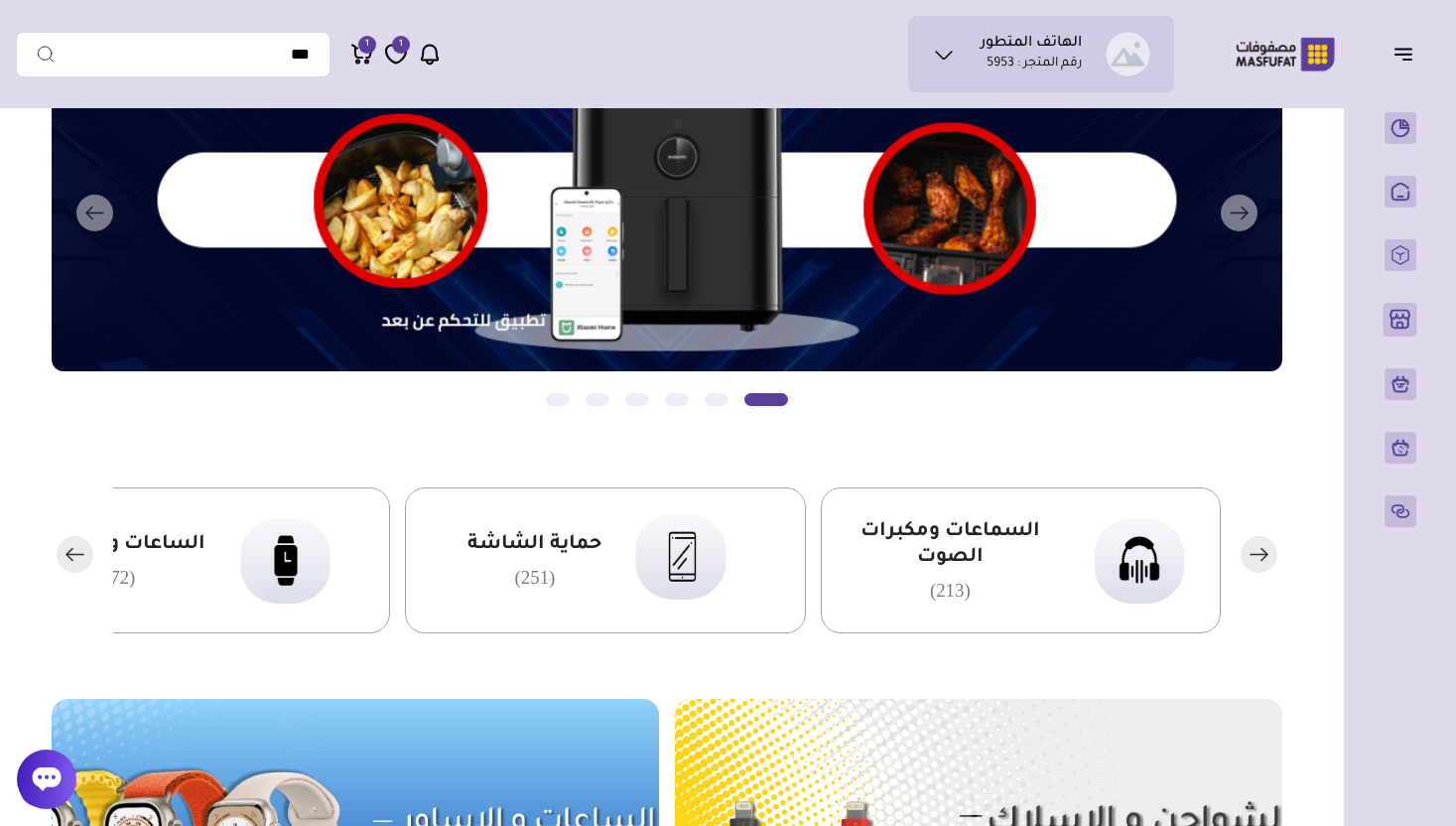 click 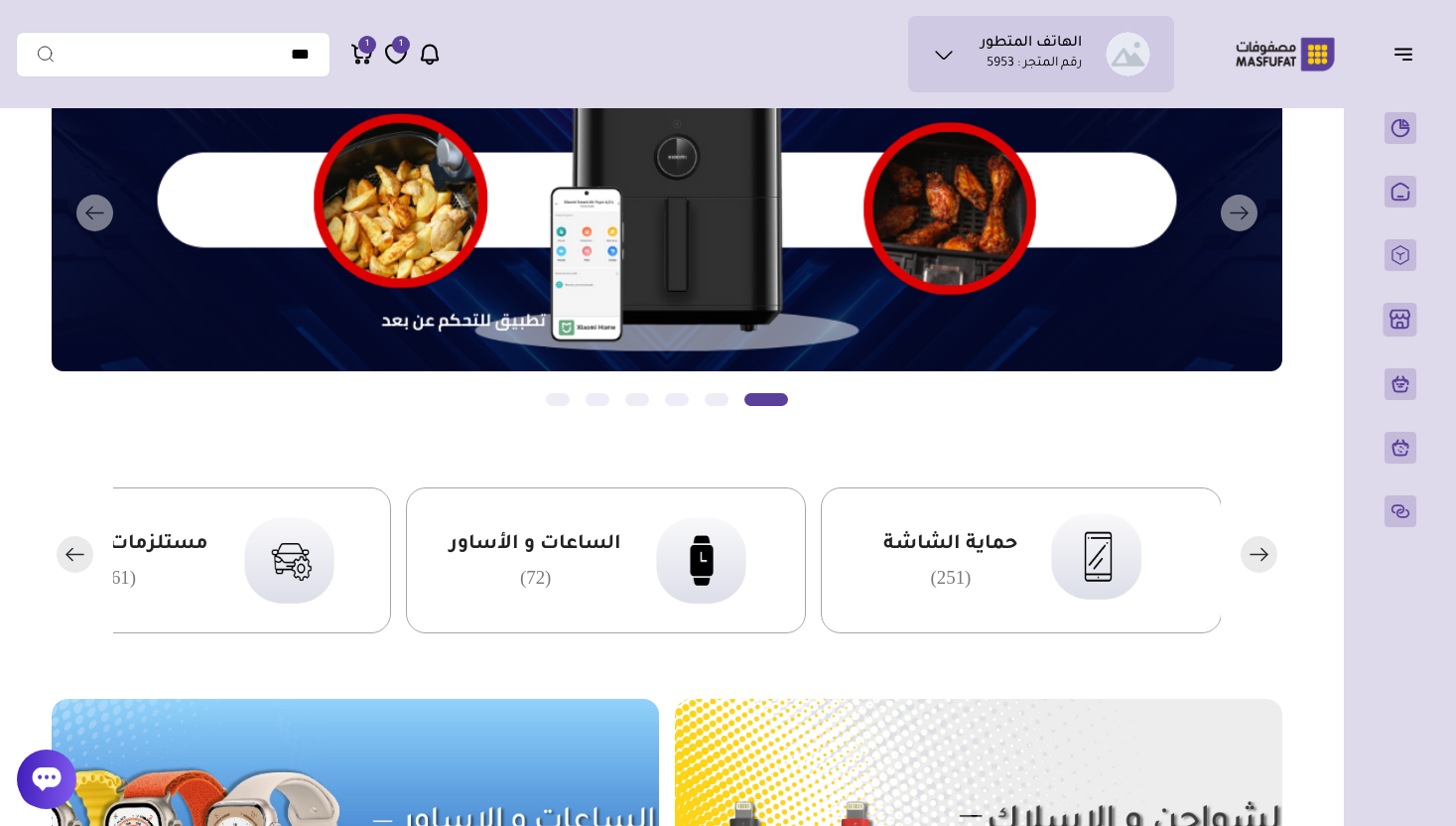 click 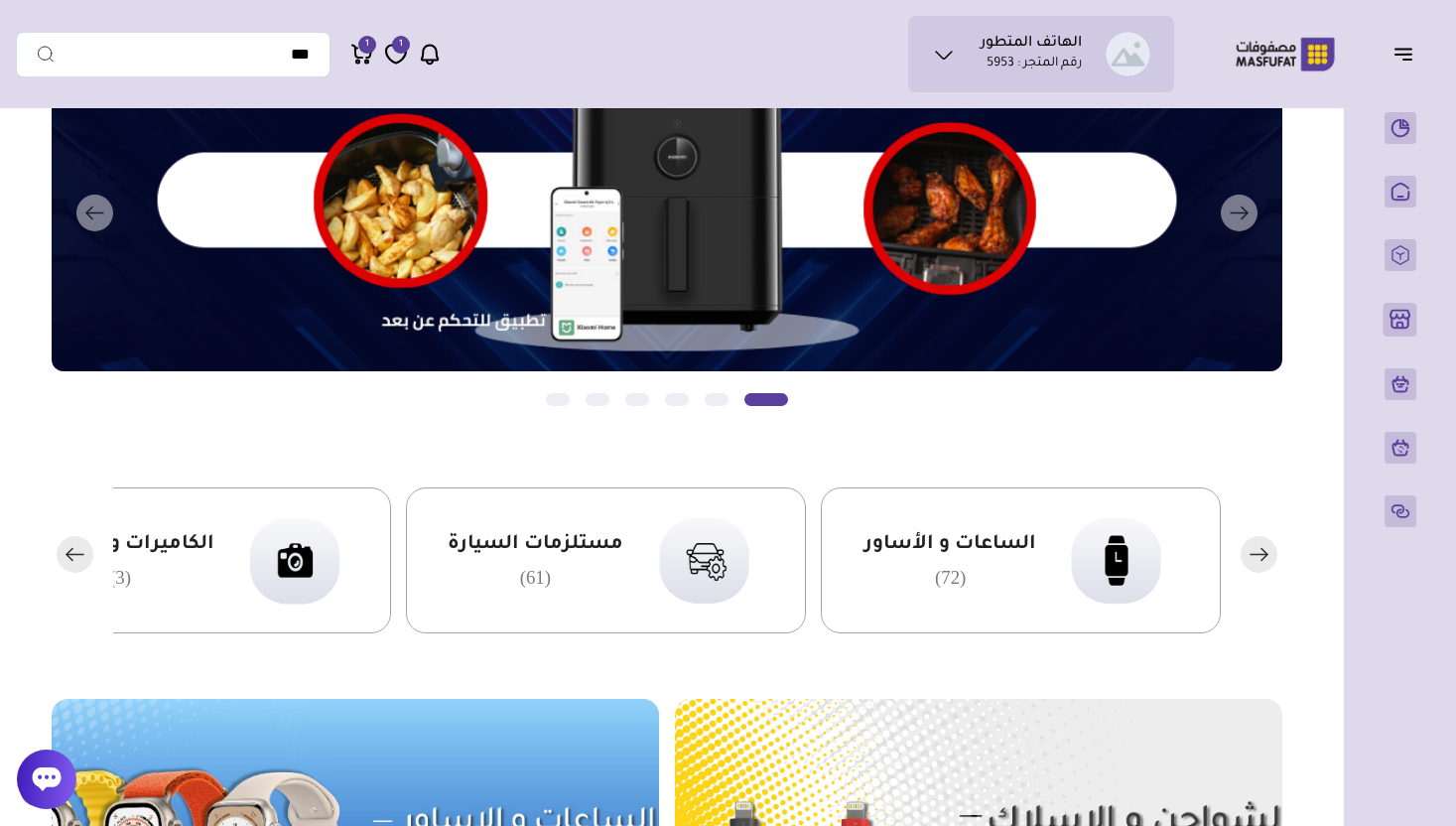 click 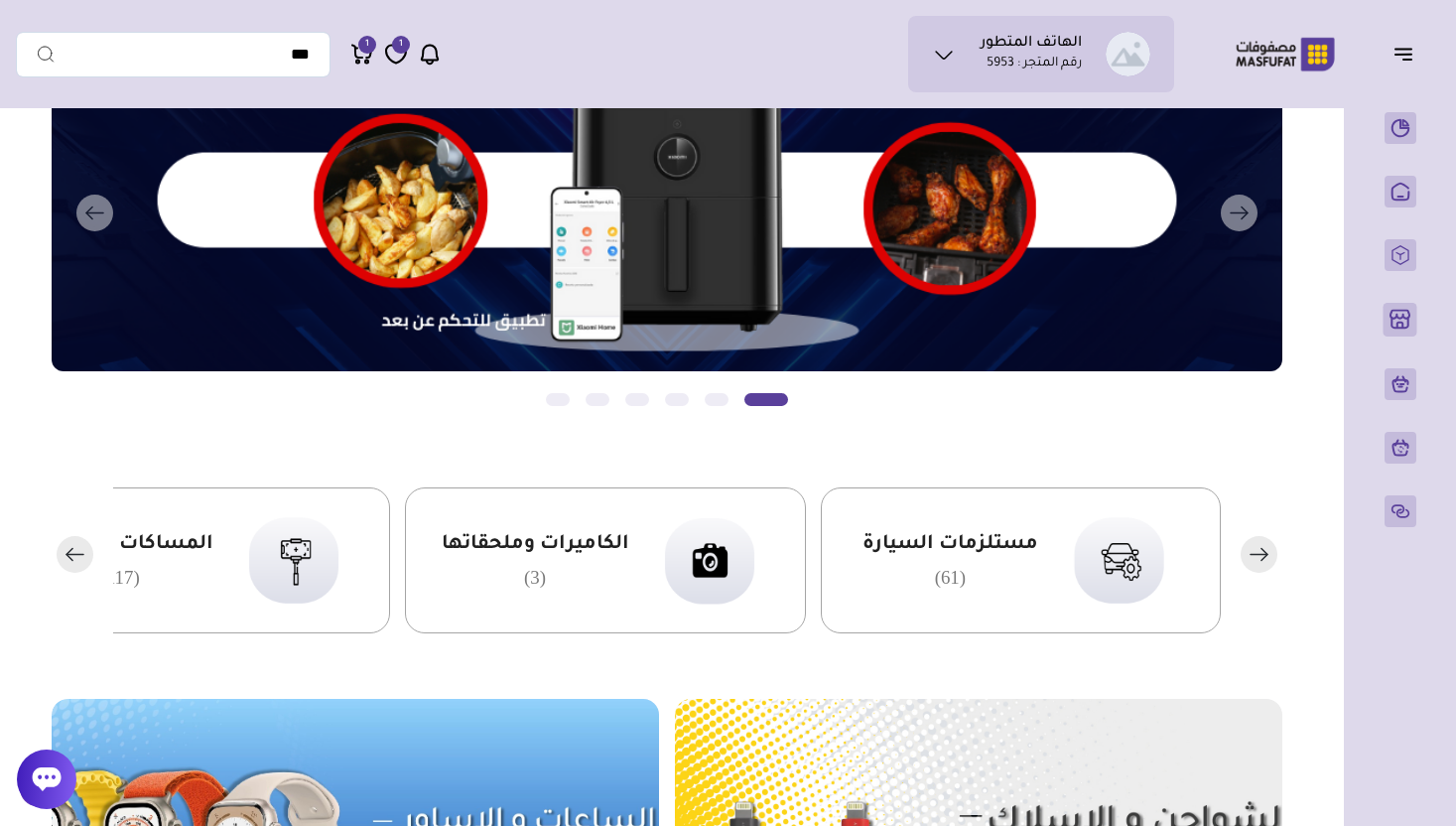 click 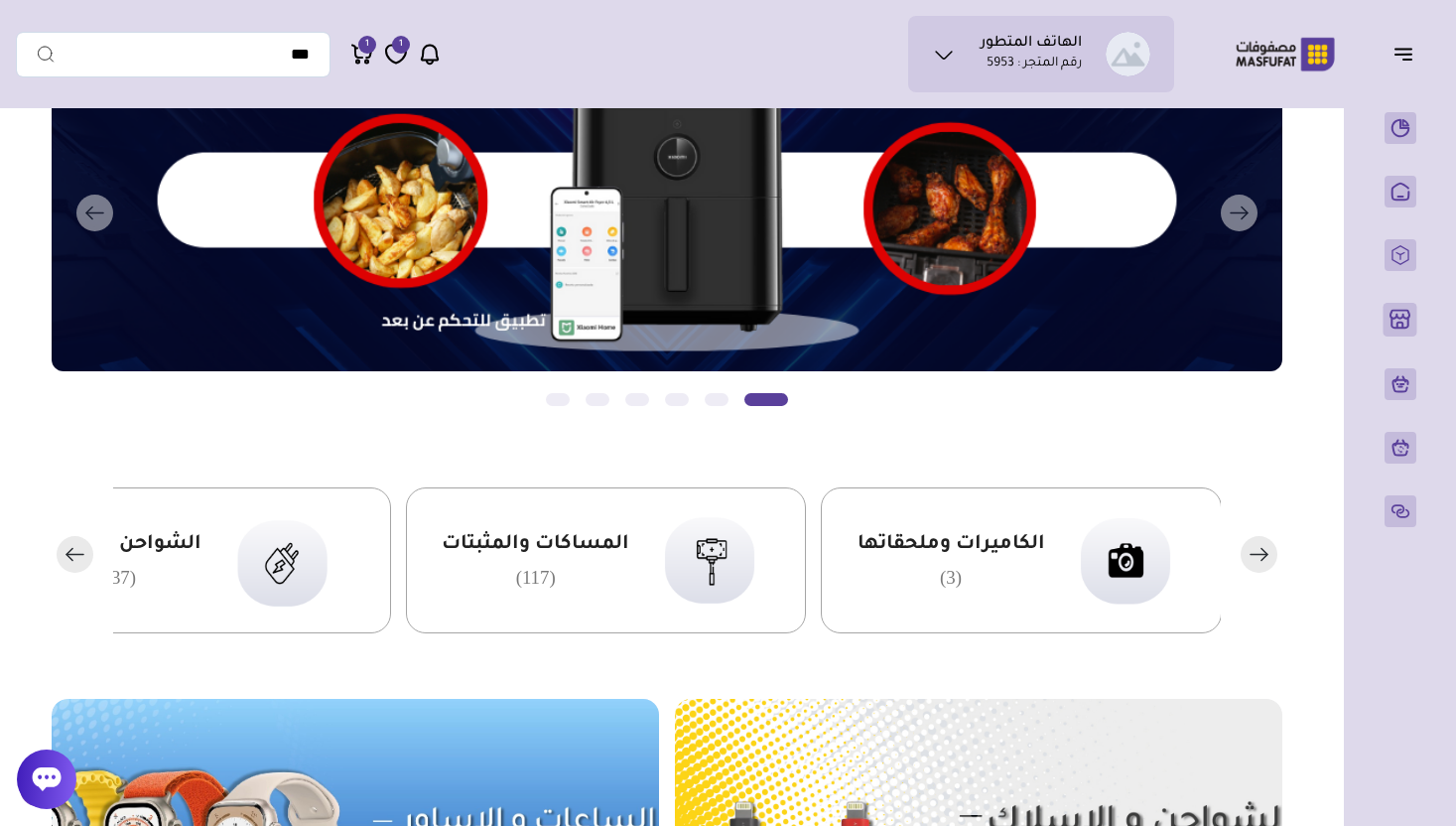 click 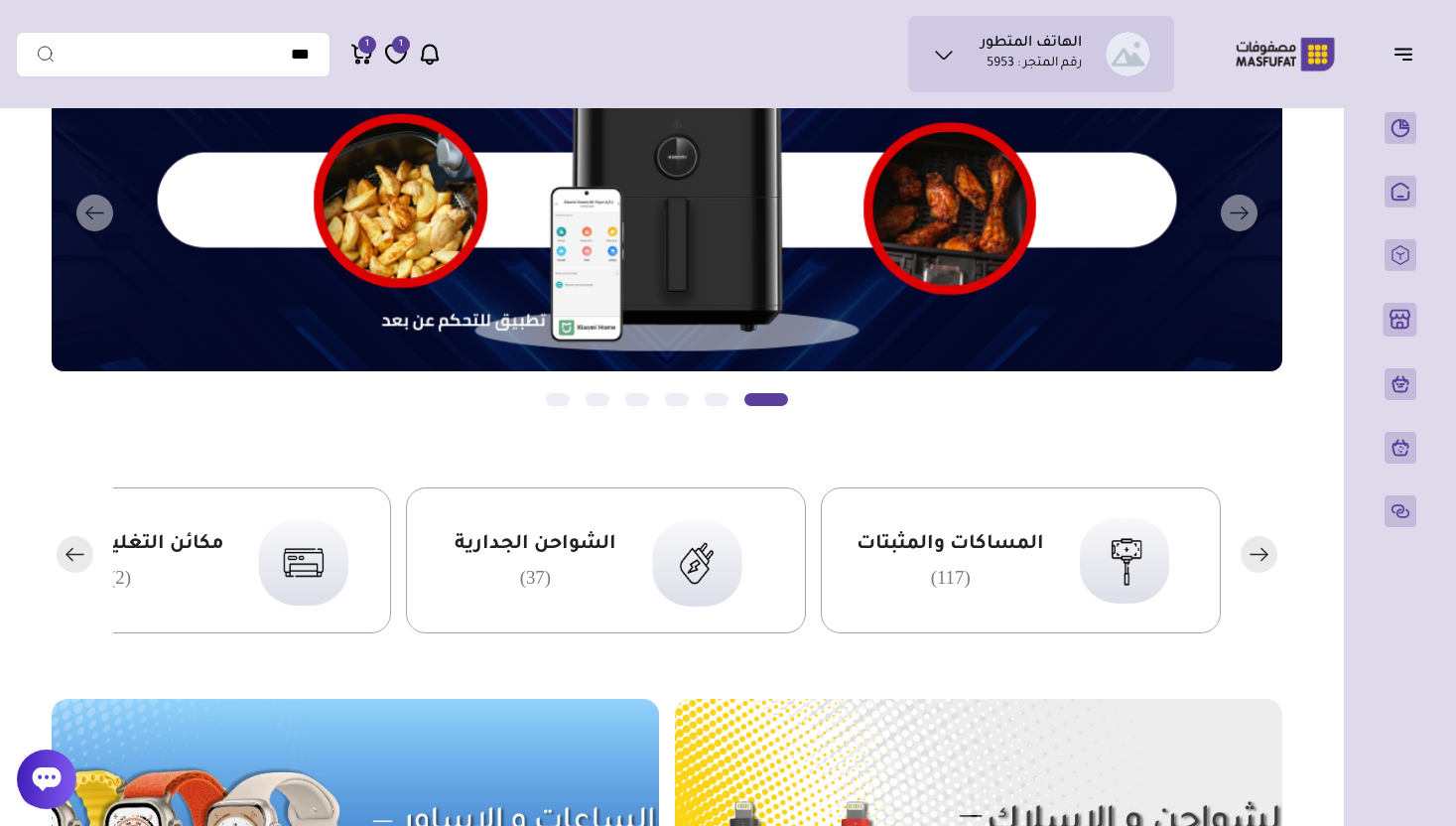 click 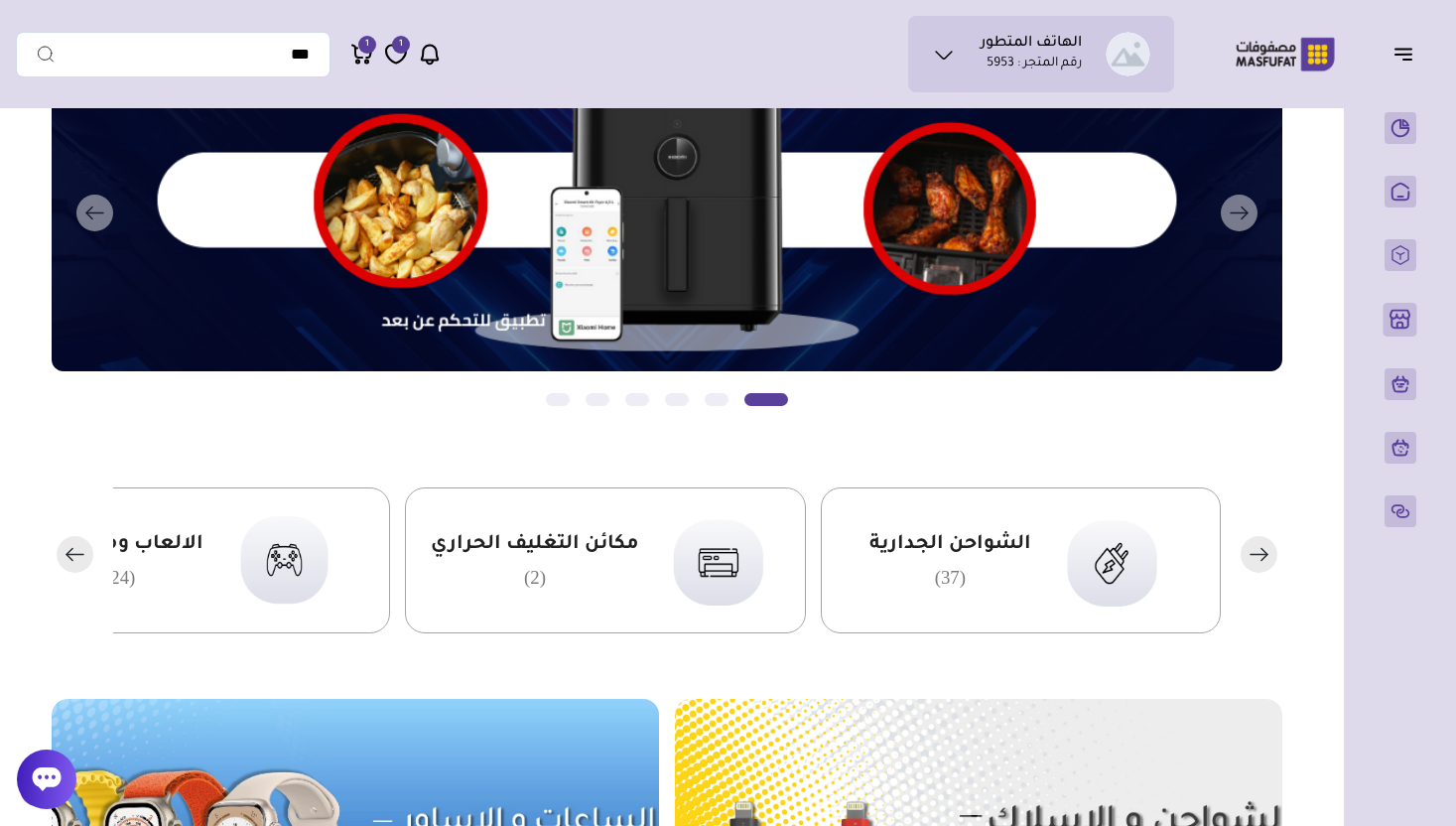 click on "الشواحن الجدارية
(37)" at bounding box center (1020, 560) 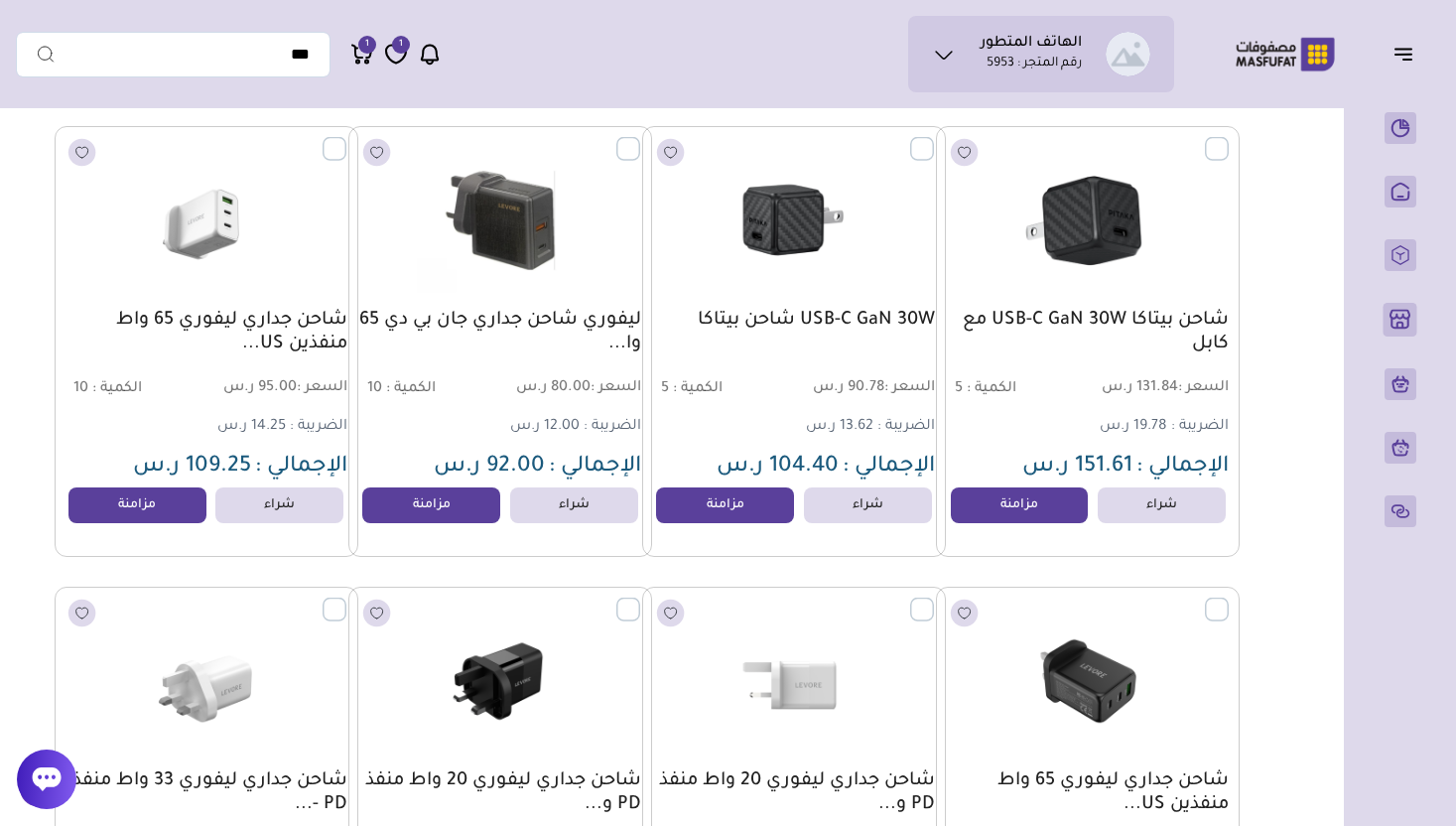 scroll, scrollTop: 0, scrollLeft: 0, axis: both 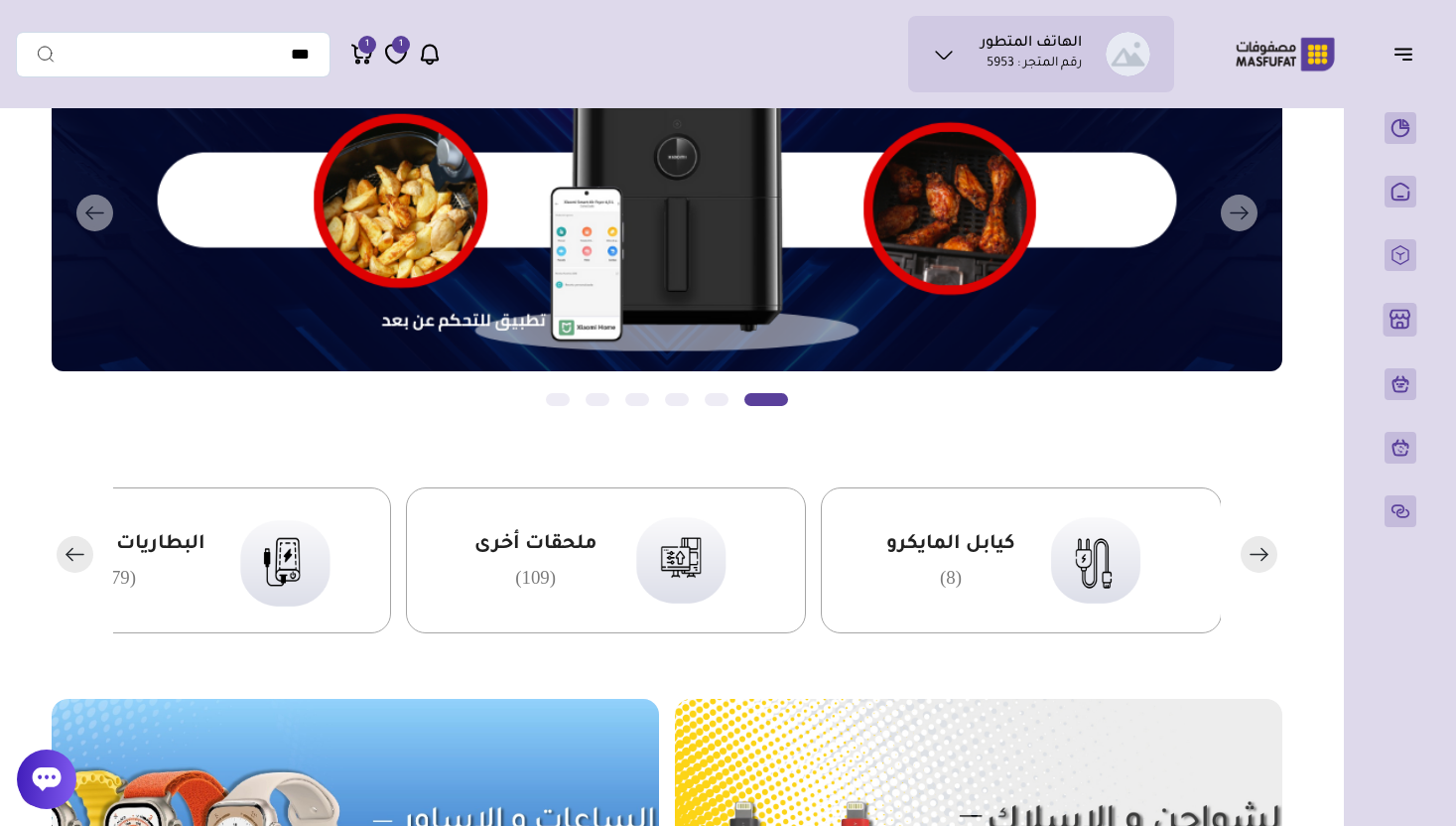 click 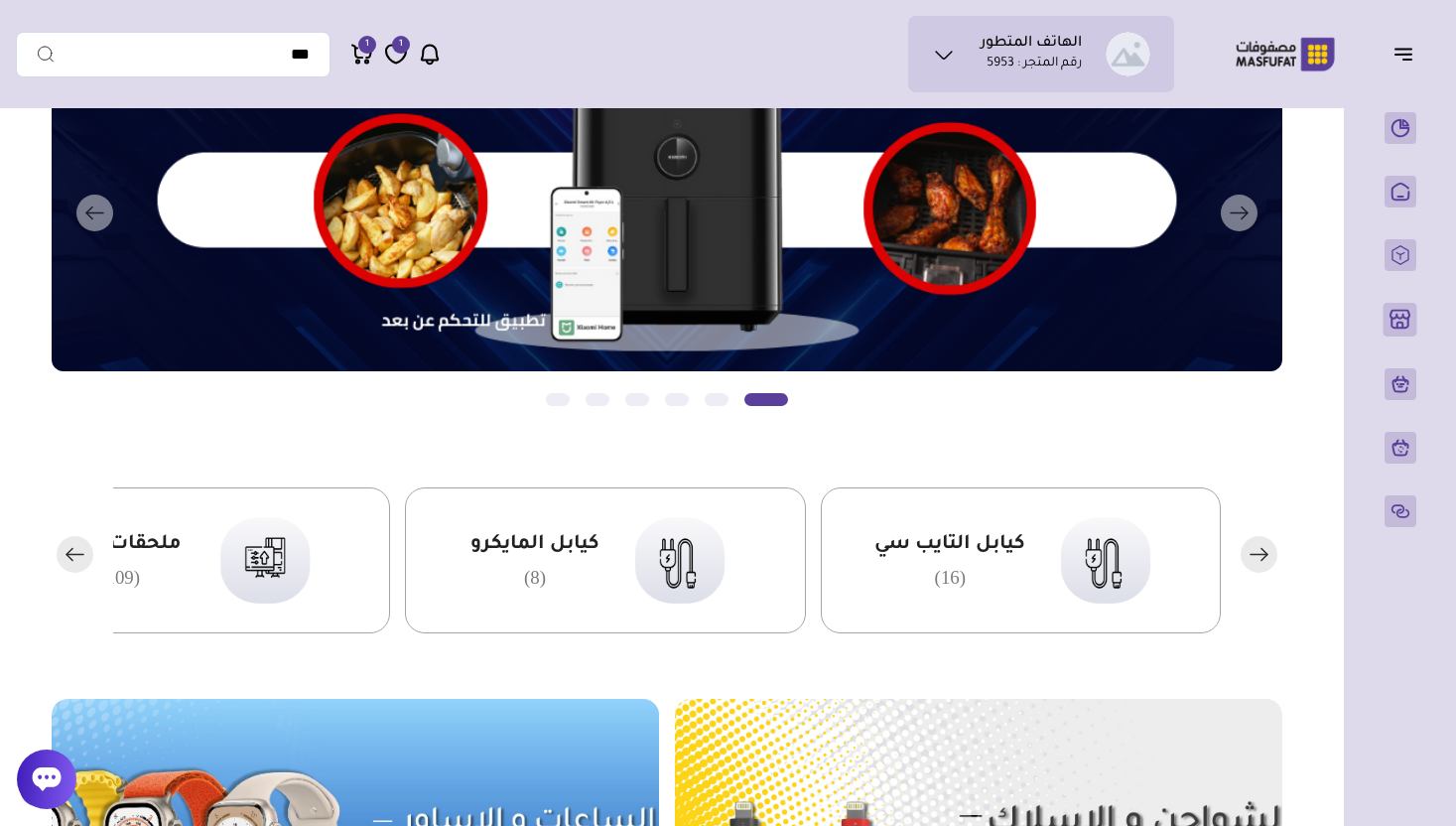 click 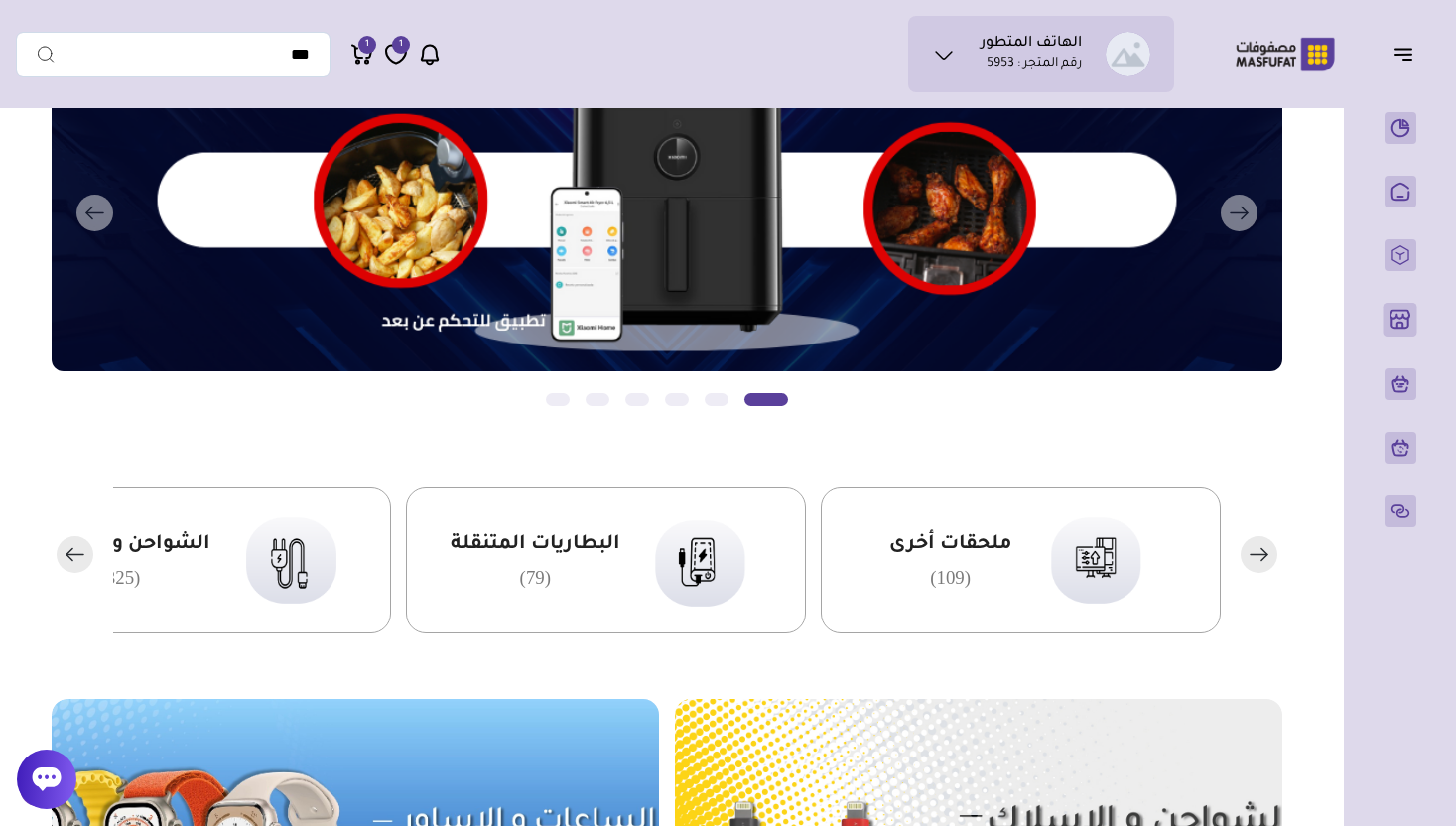 click 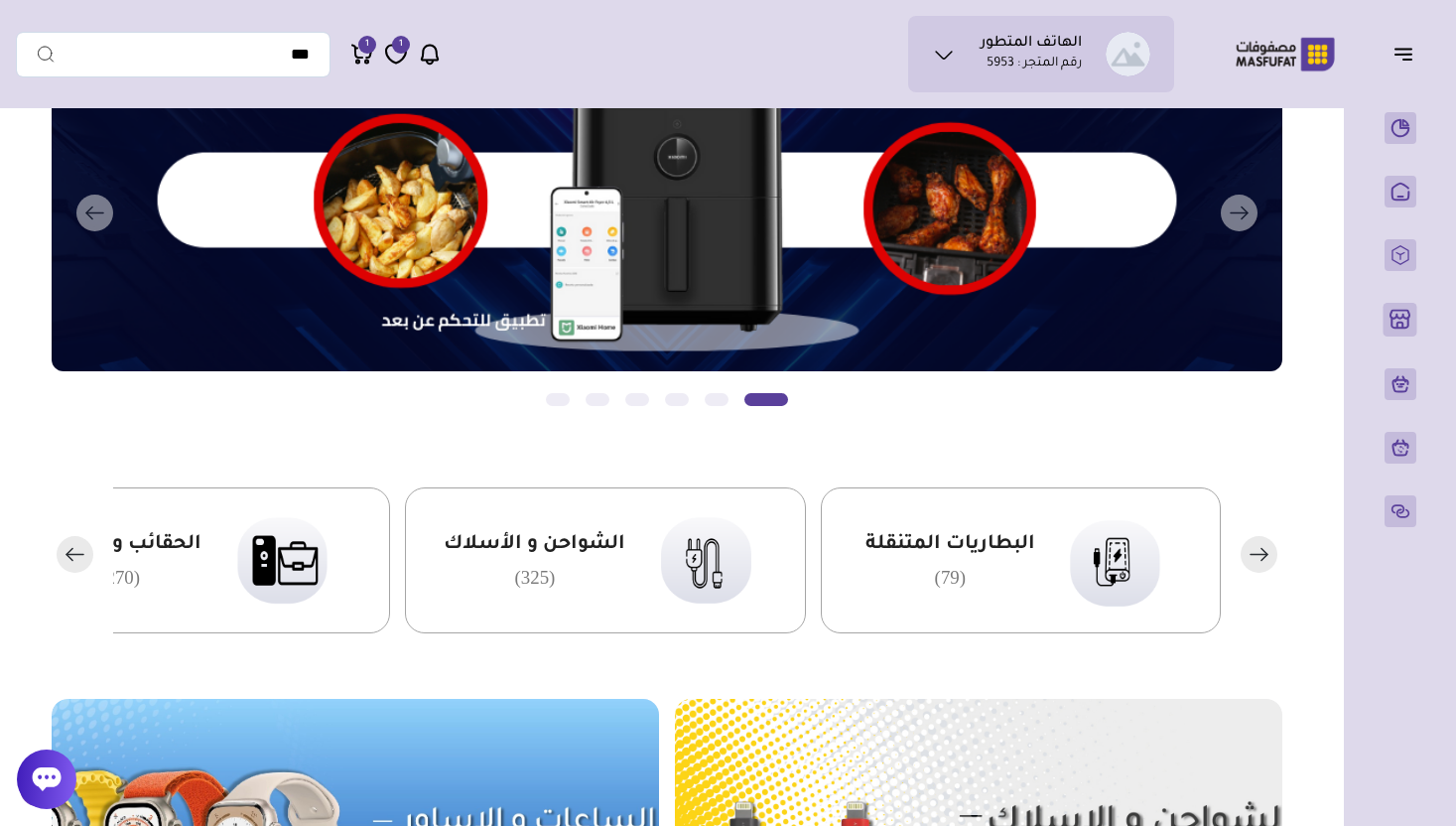 click 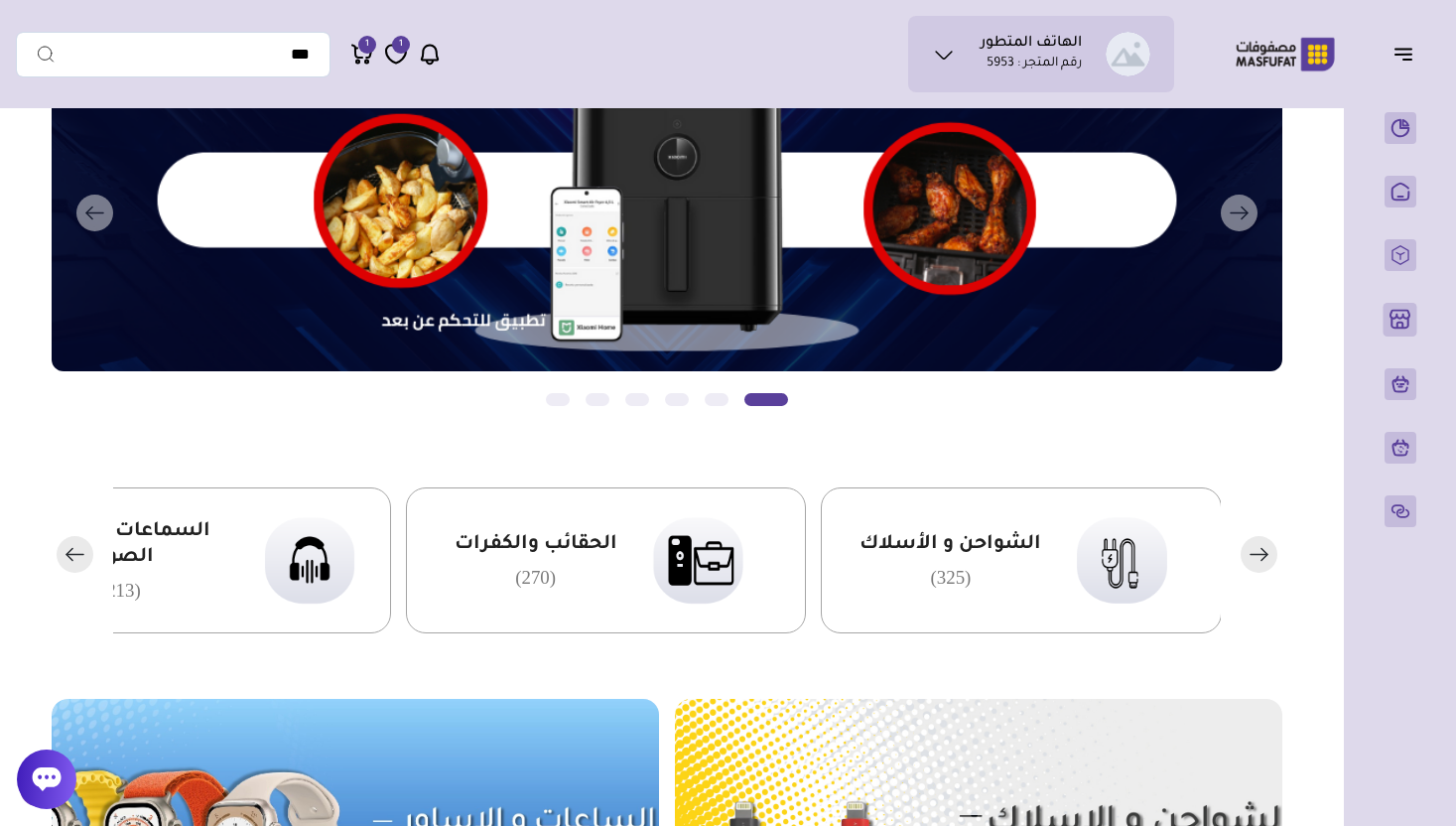 click 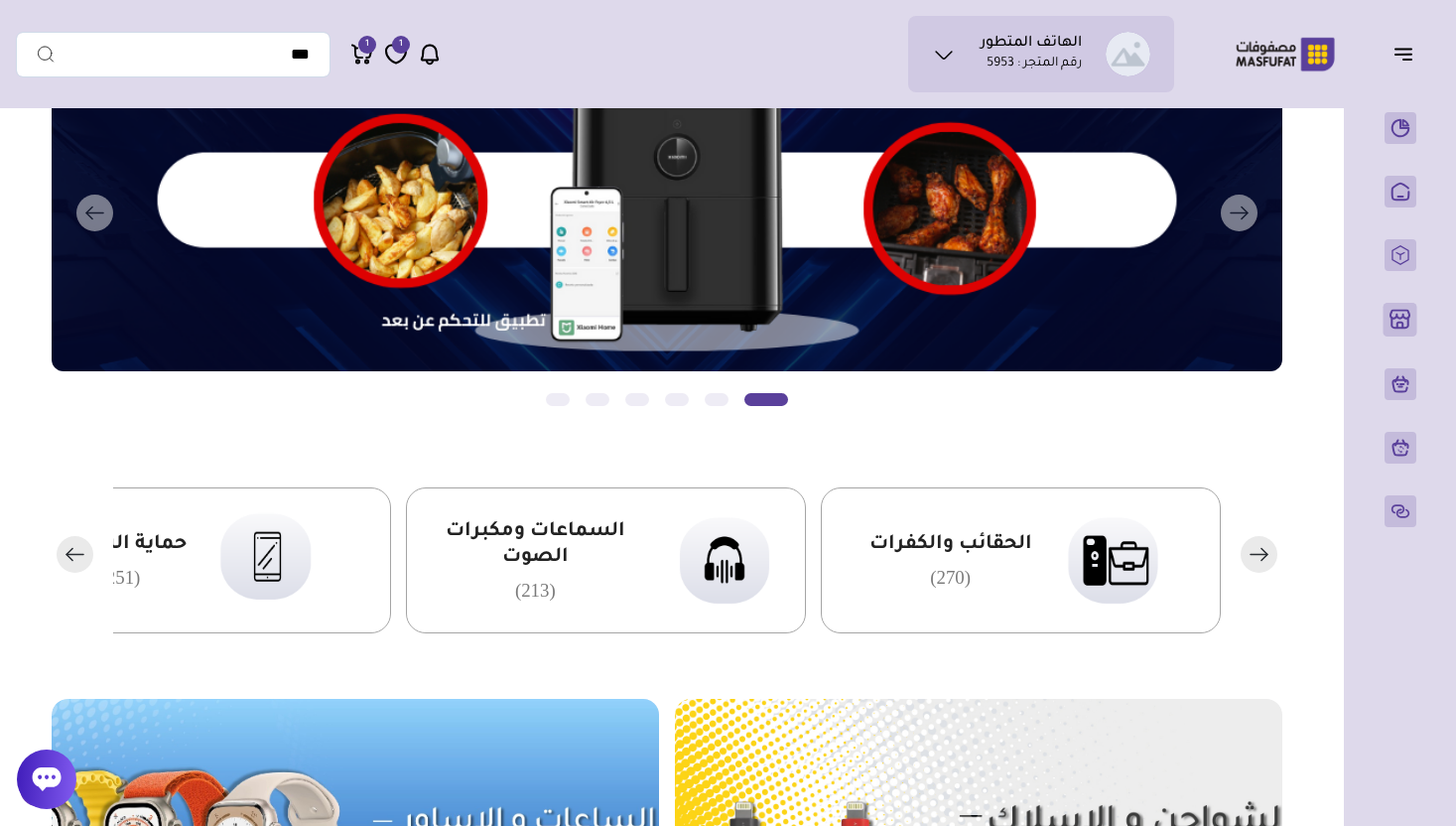 click 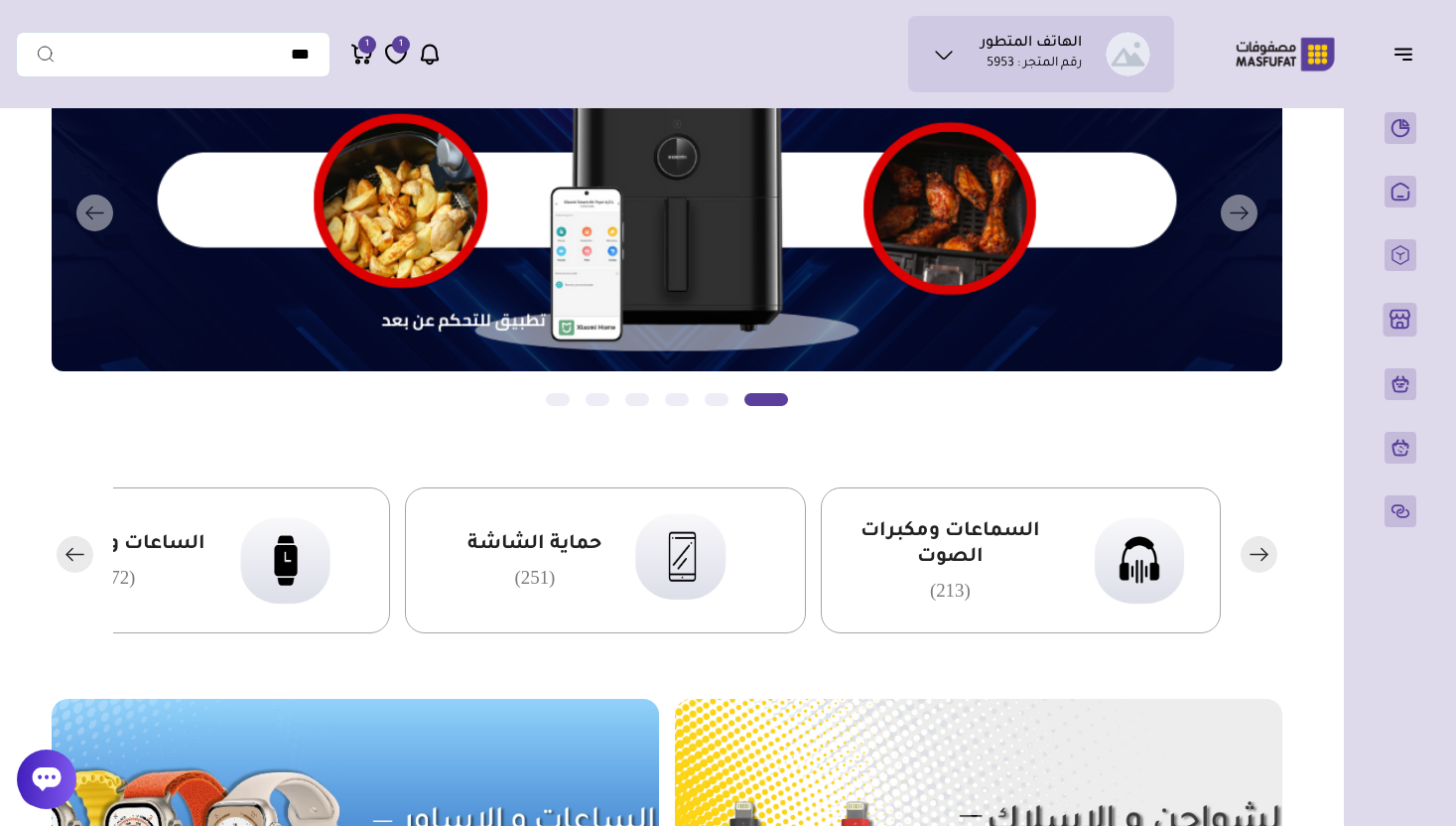click 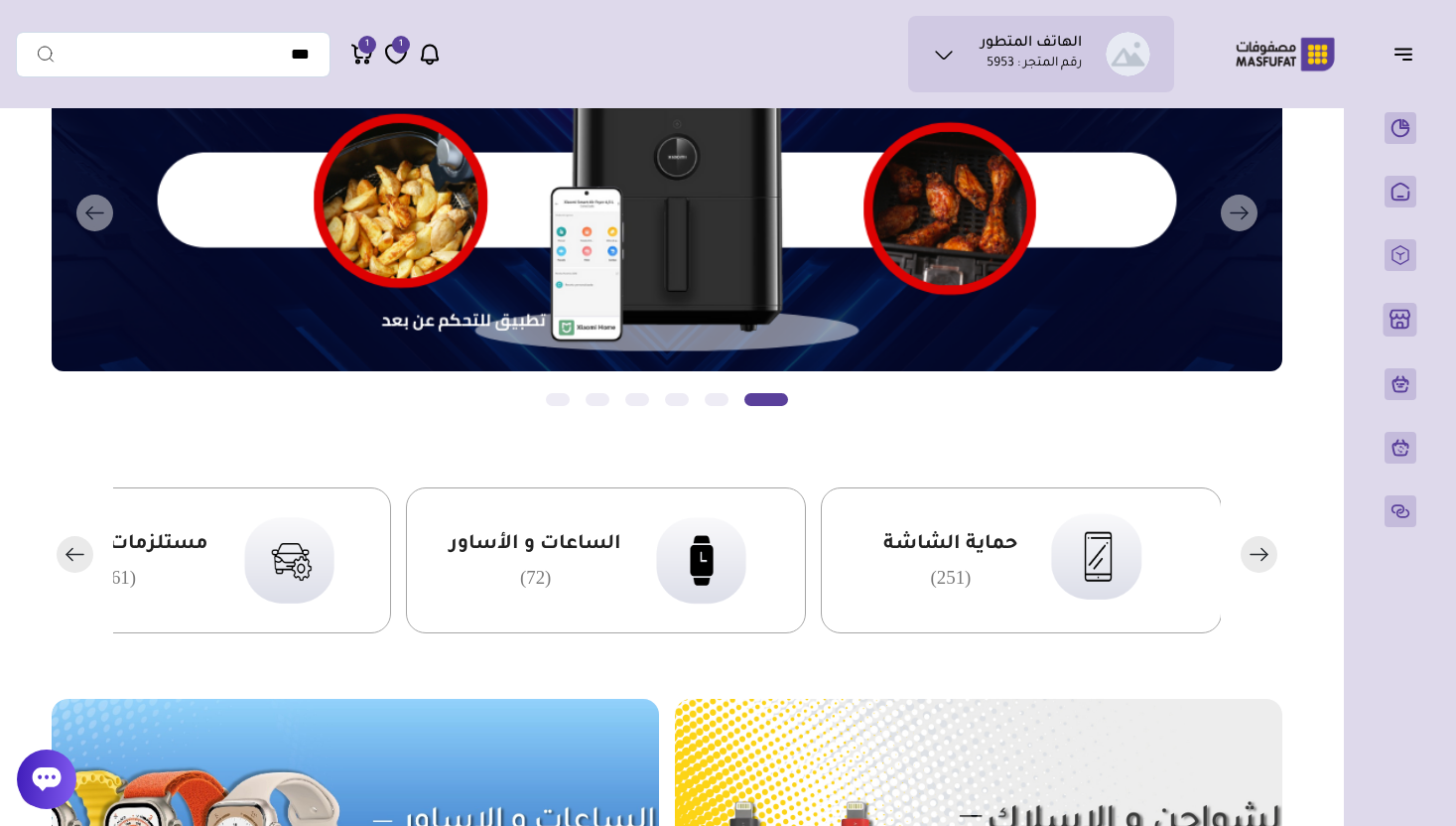click 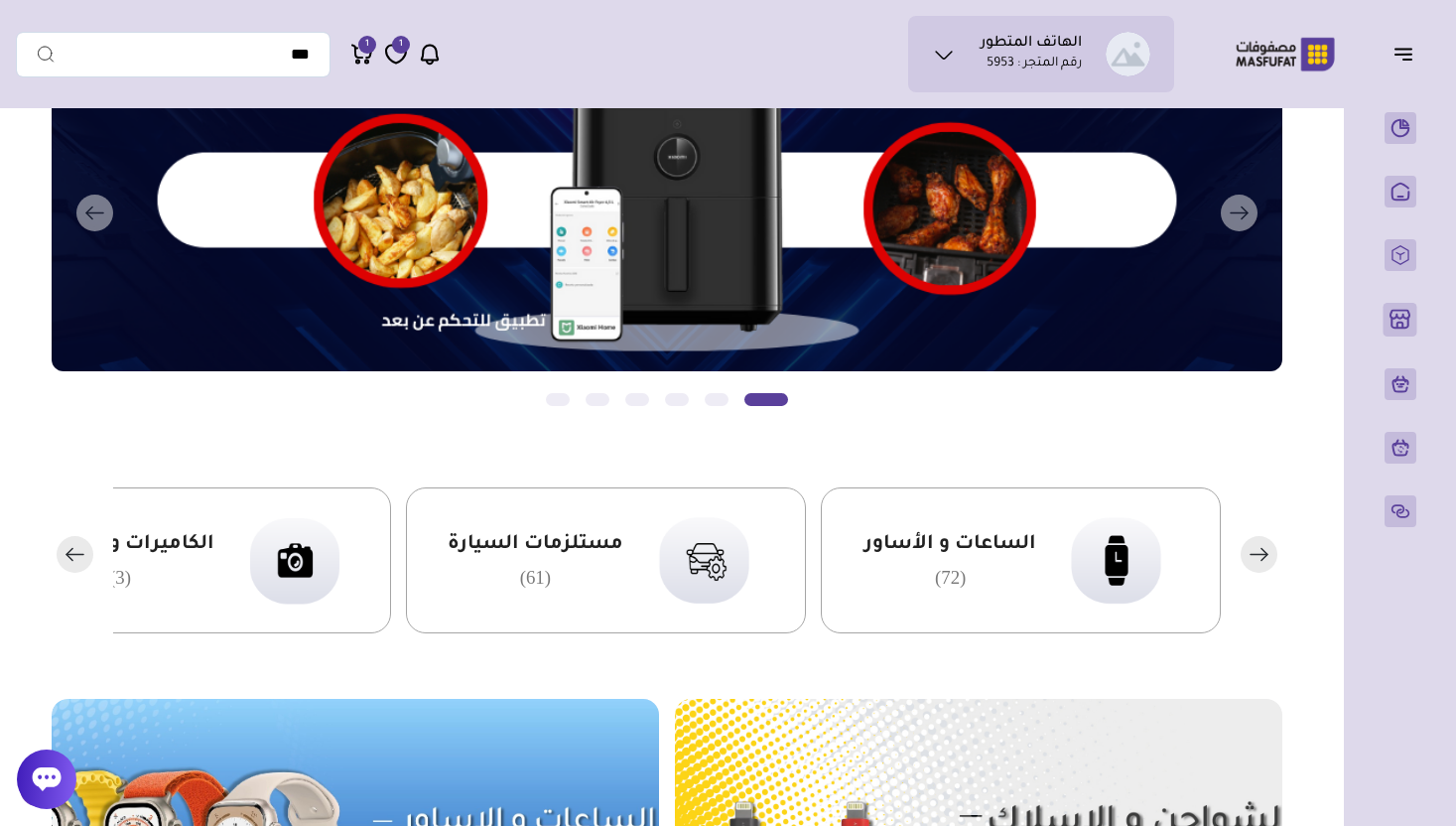 click 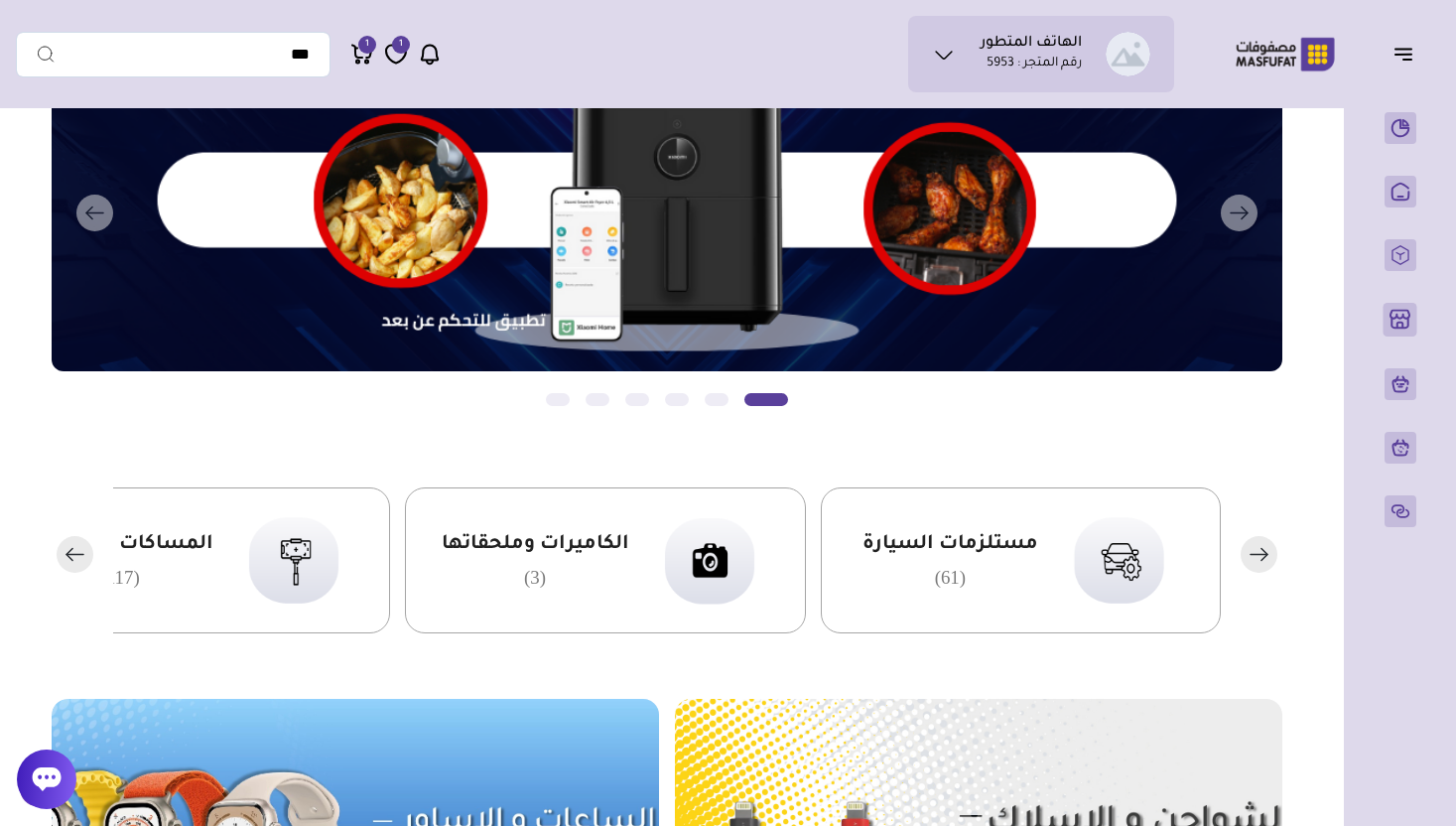 click 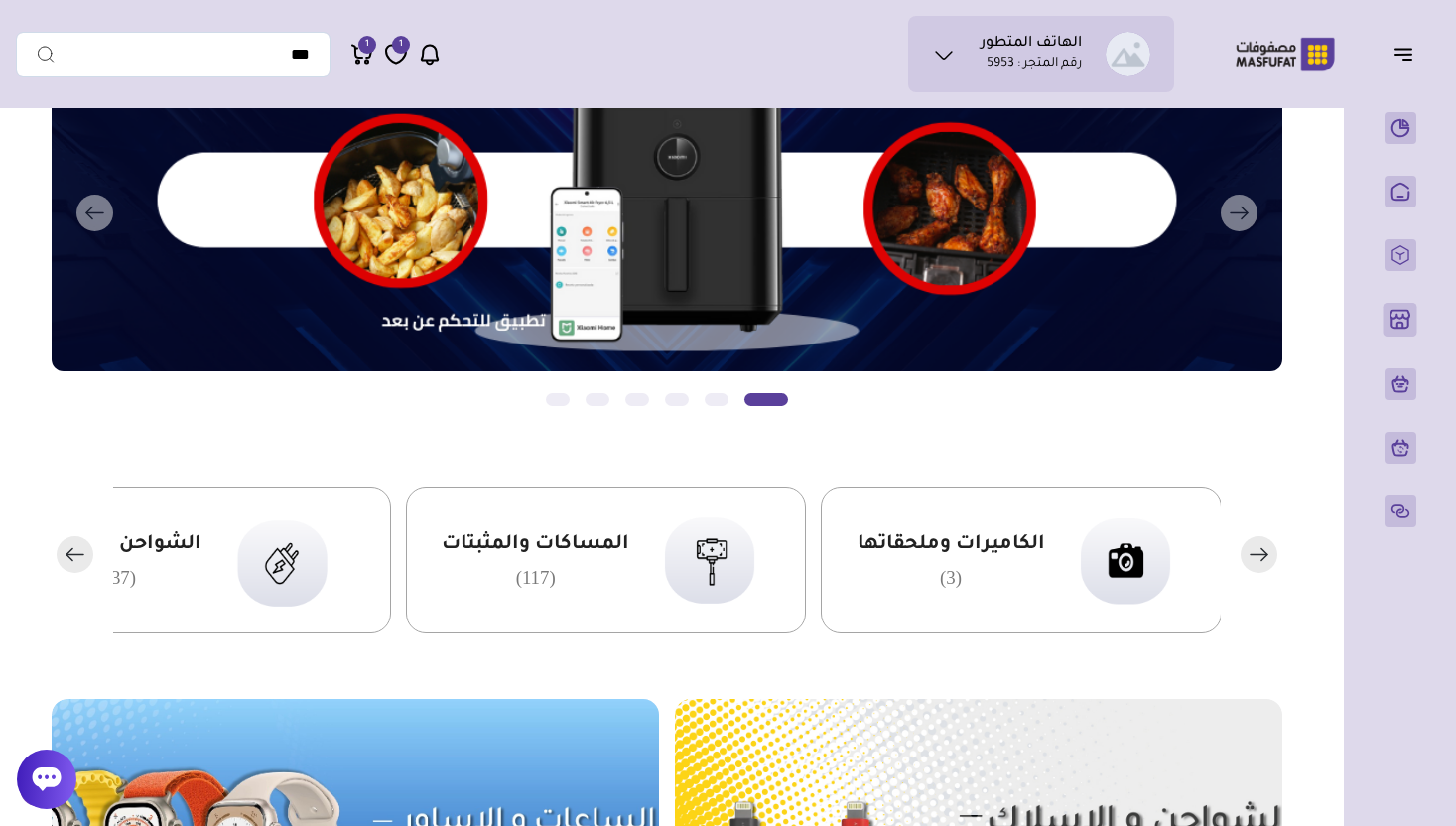 click 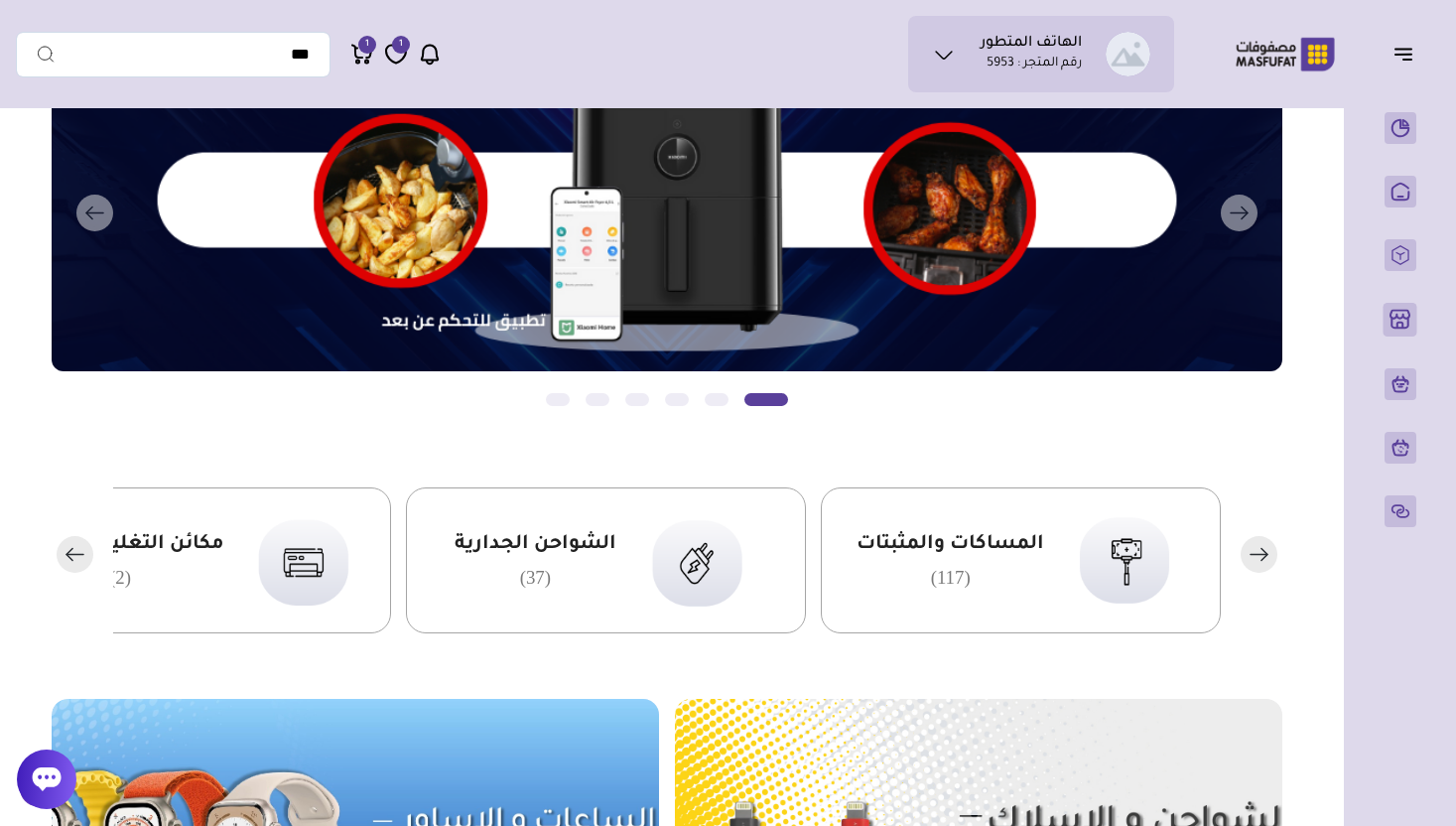 click 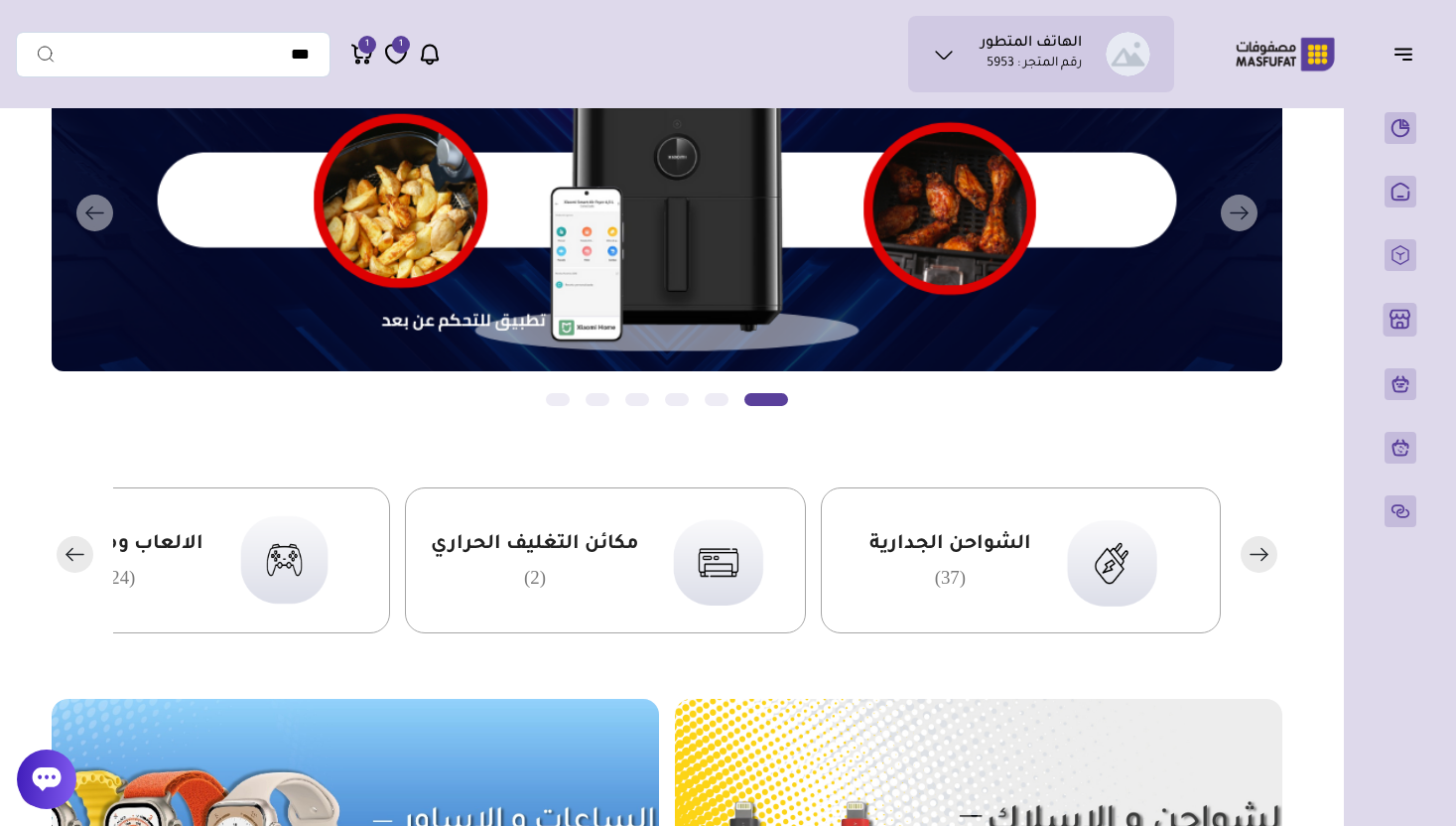 click 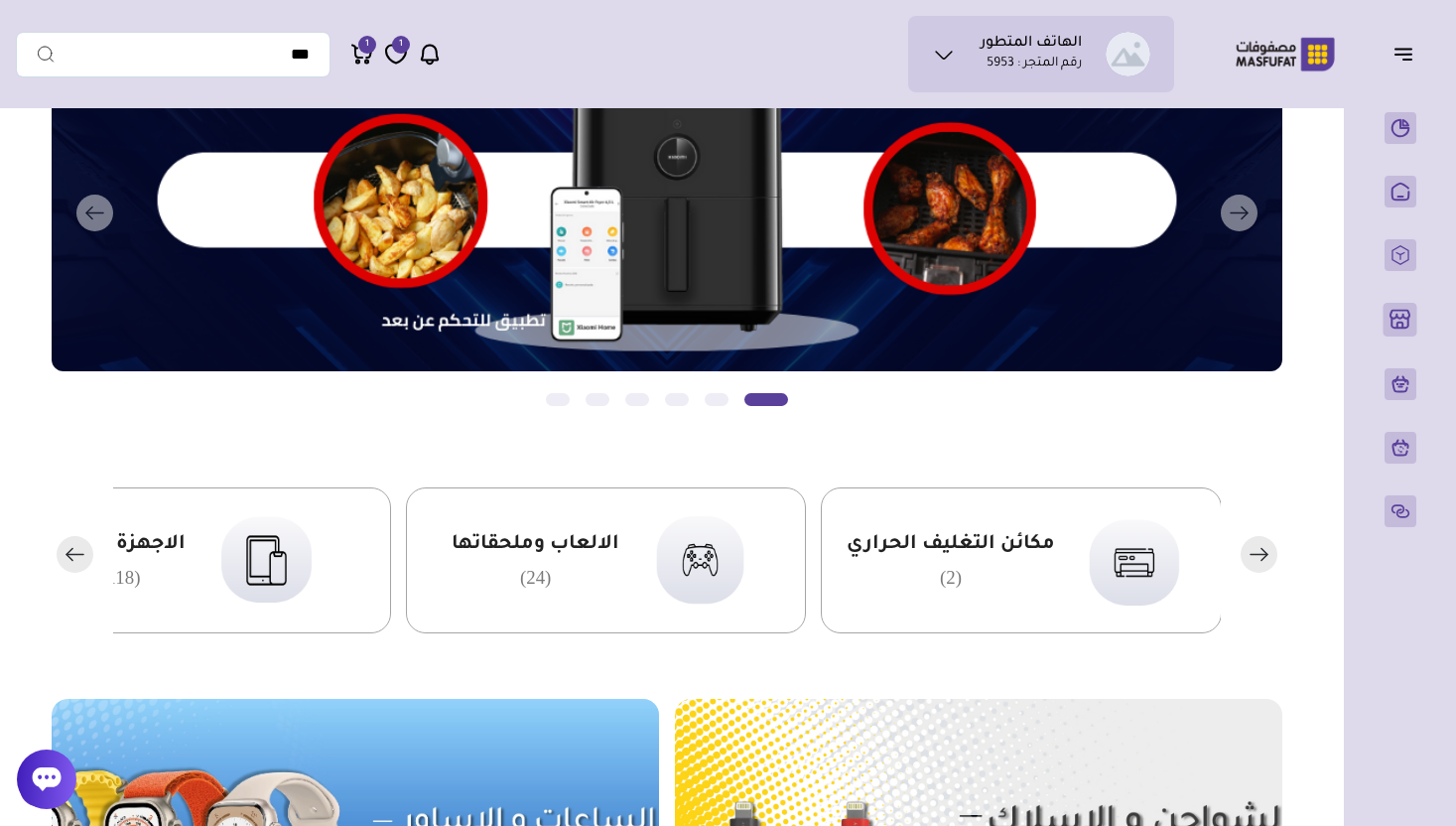 click 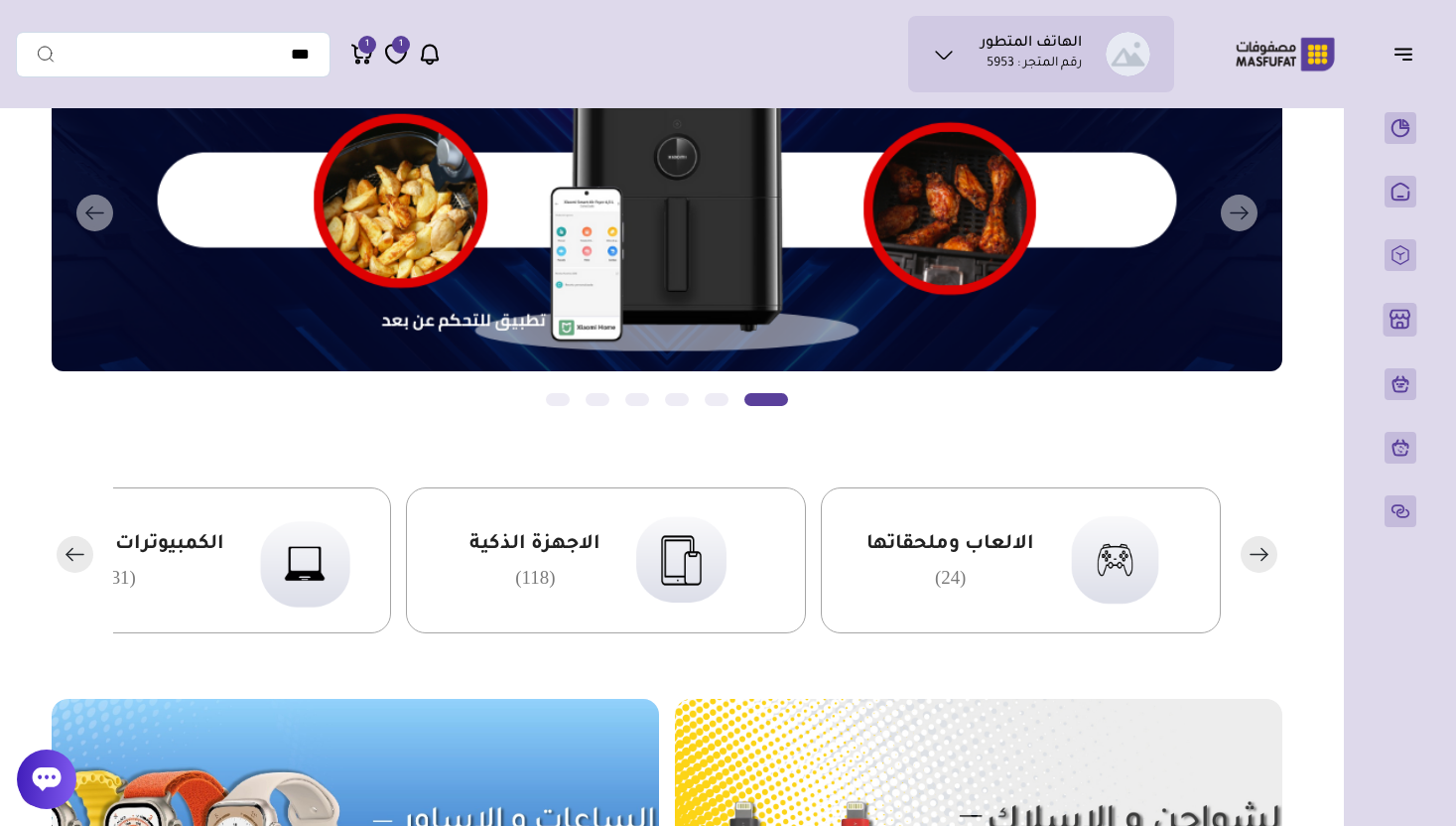 click 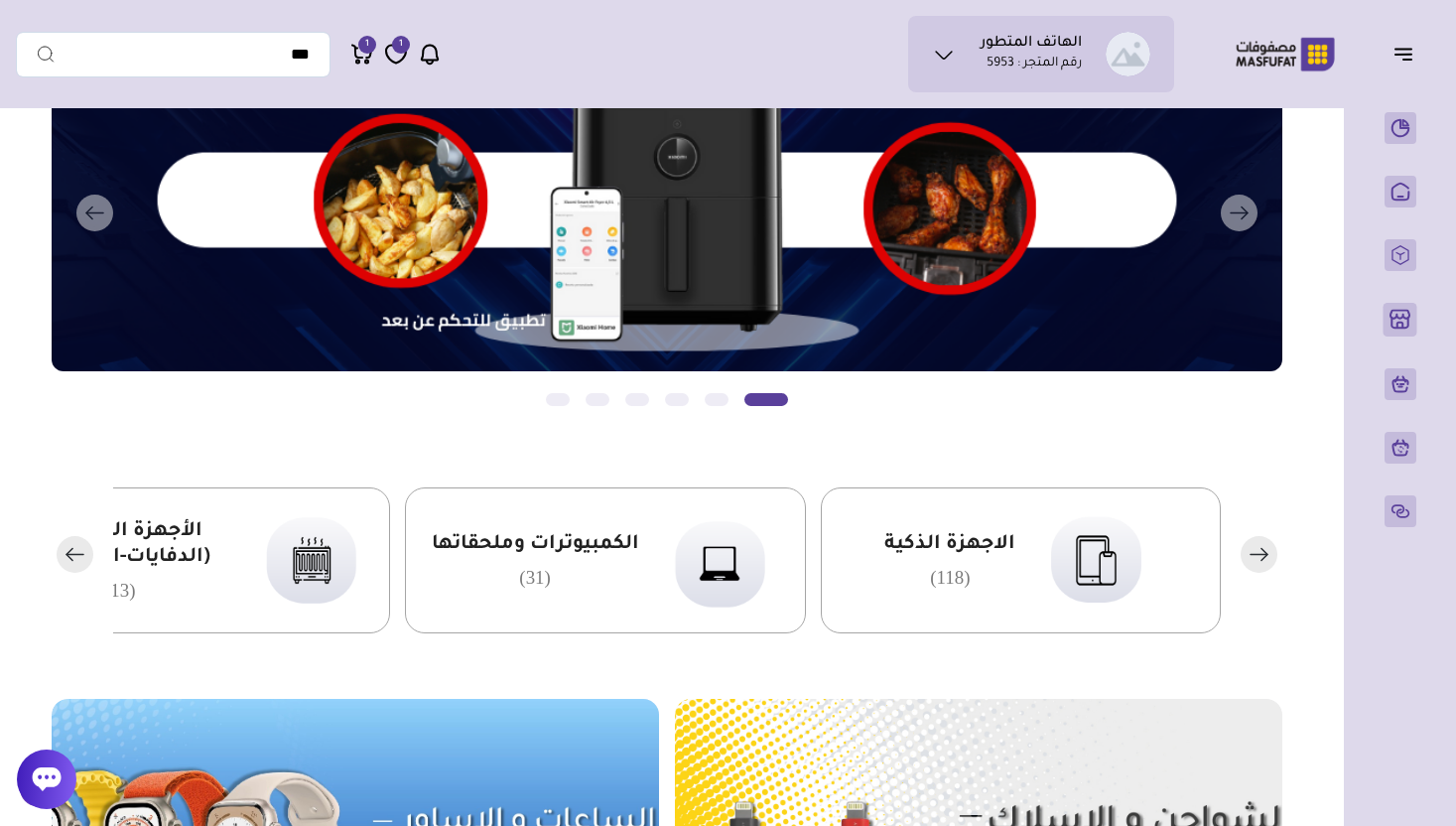 click 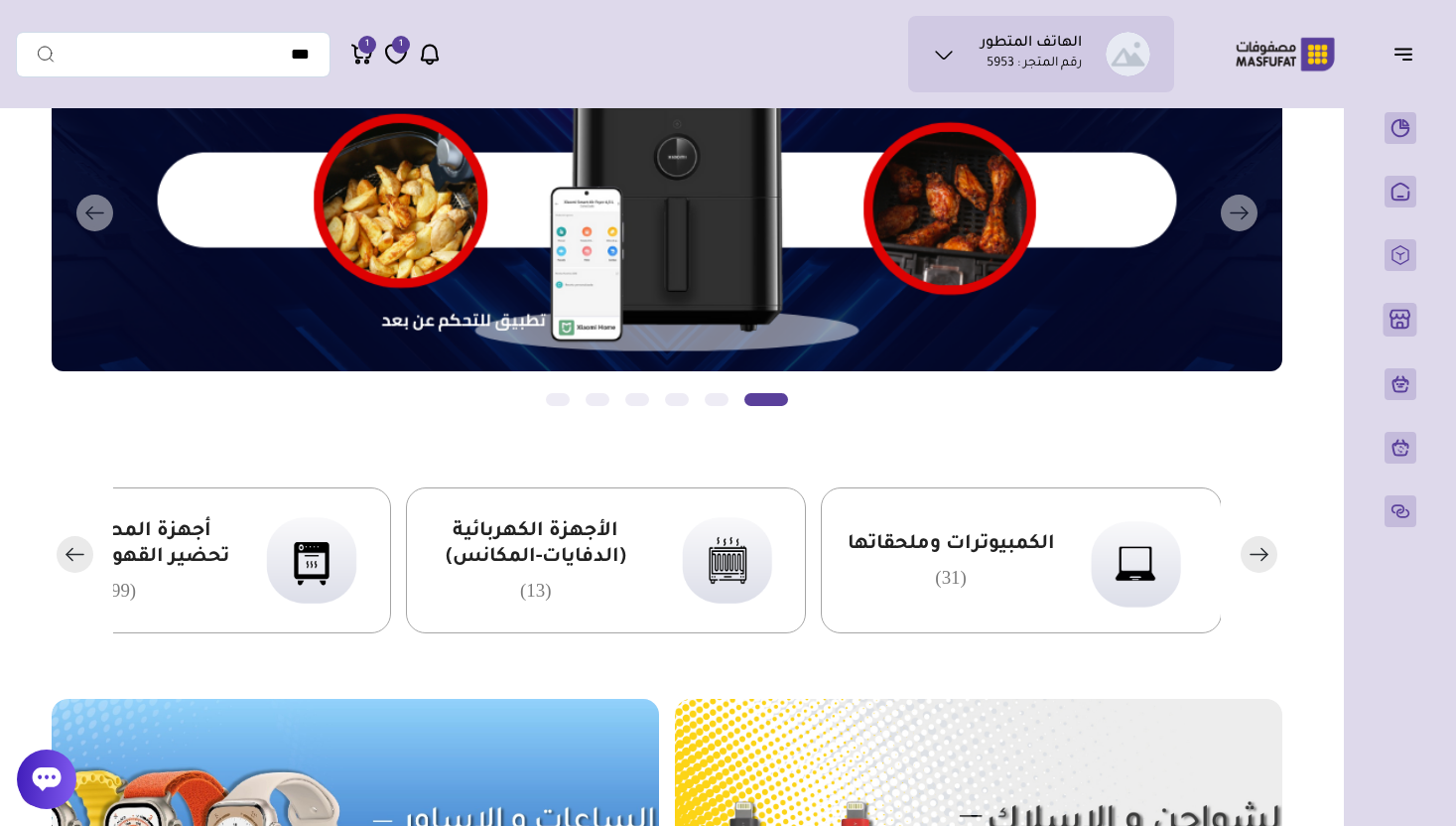 click on "الكمبيوترات وملحقاتها" at bounding box center (951, 545) 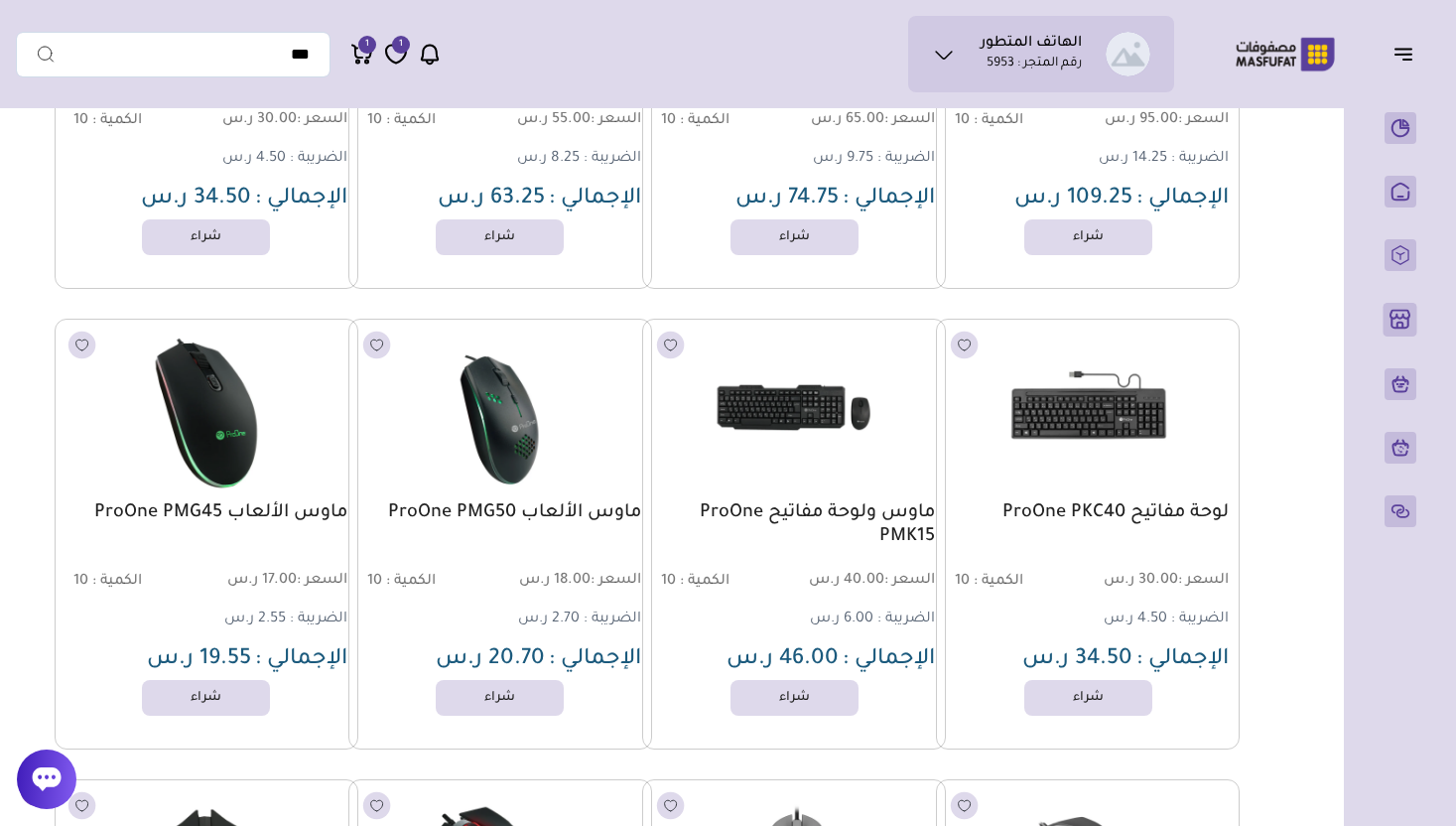 scroll, scrollTop: 0, scrollLeft: 0, axis: both 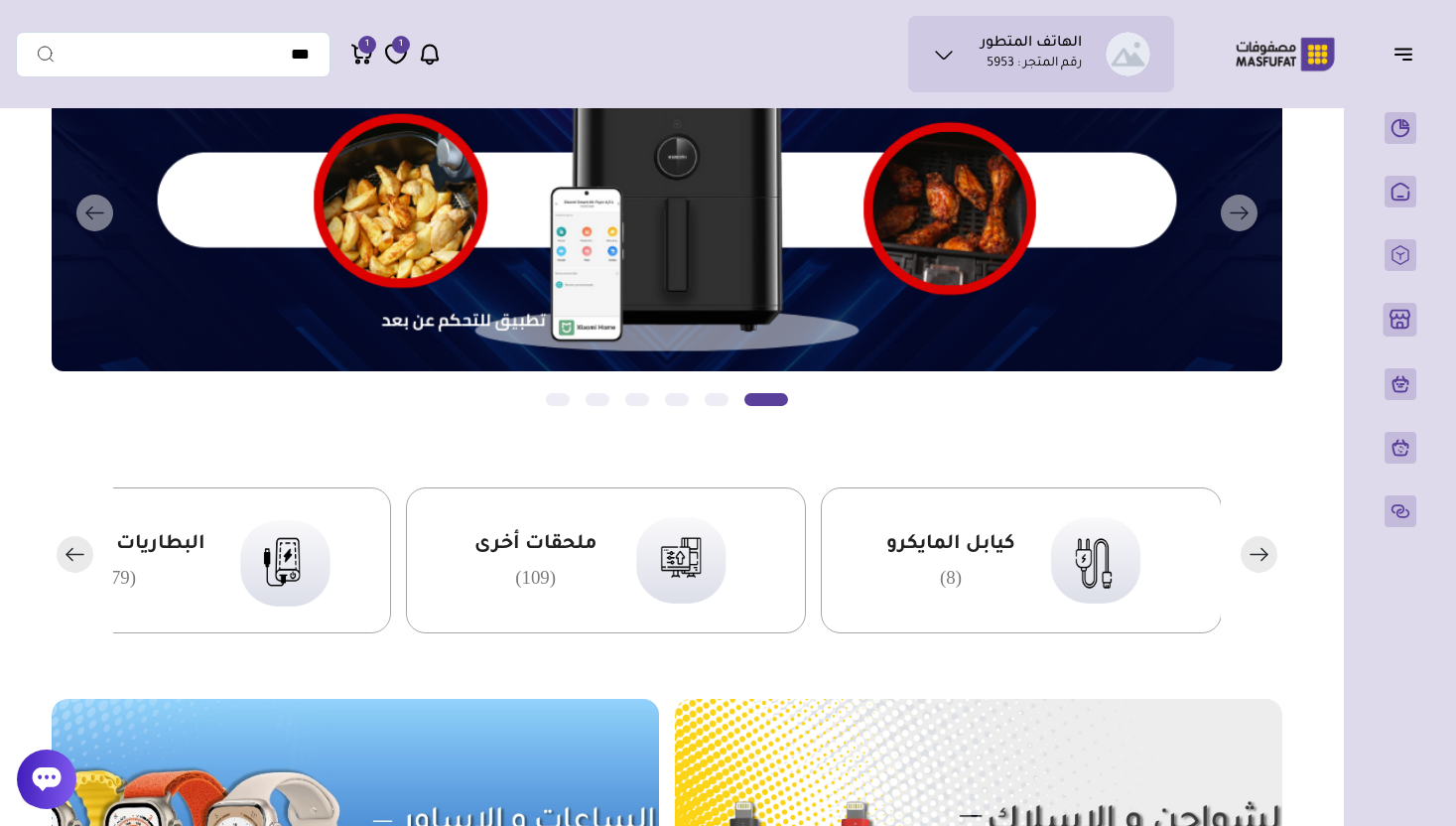 click 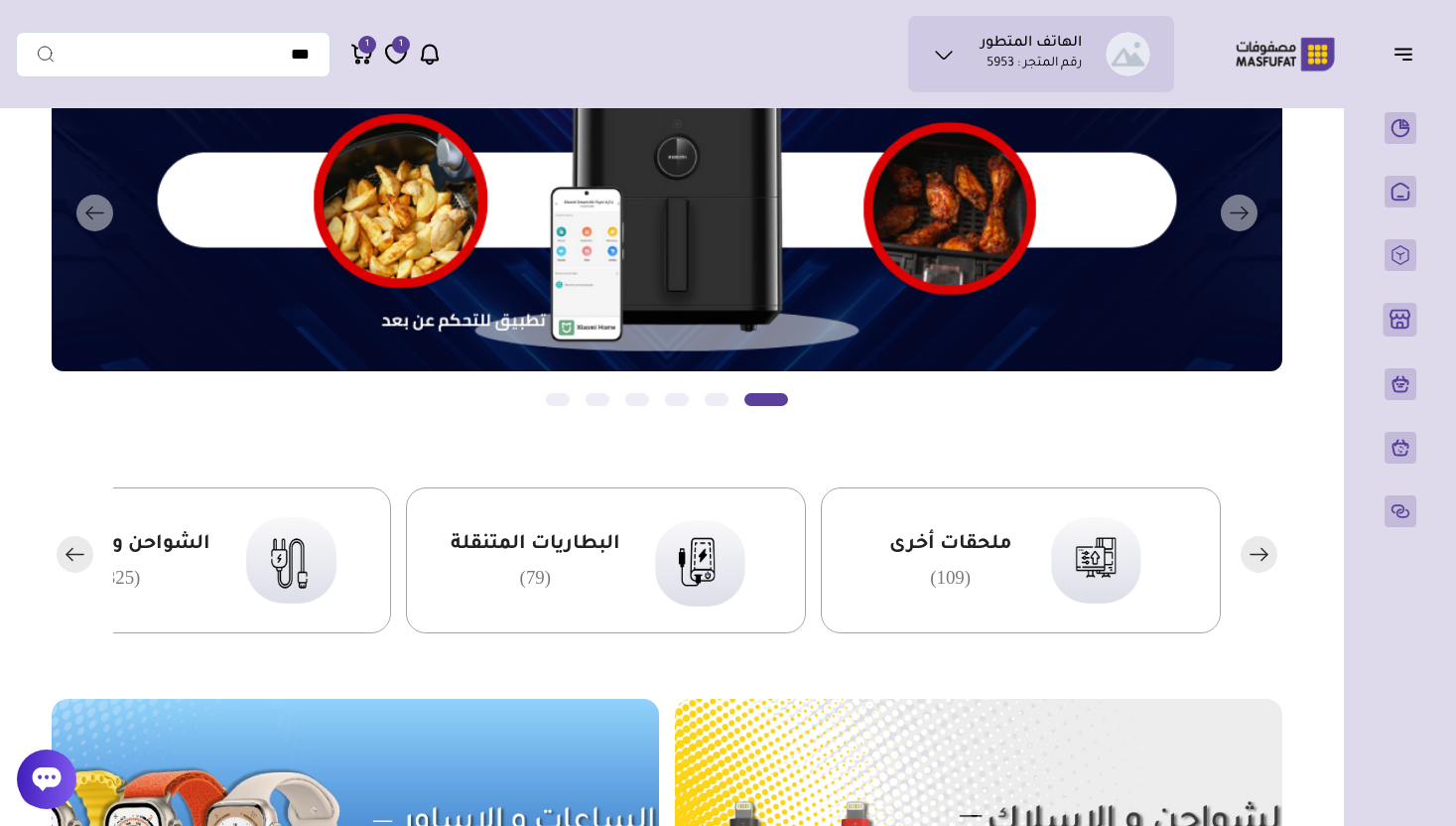 click 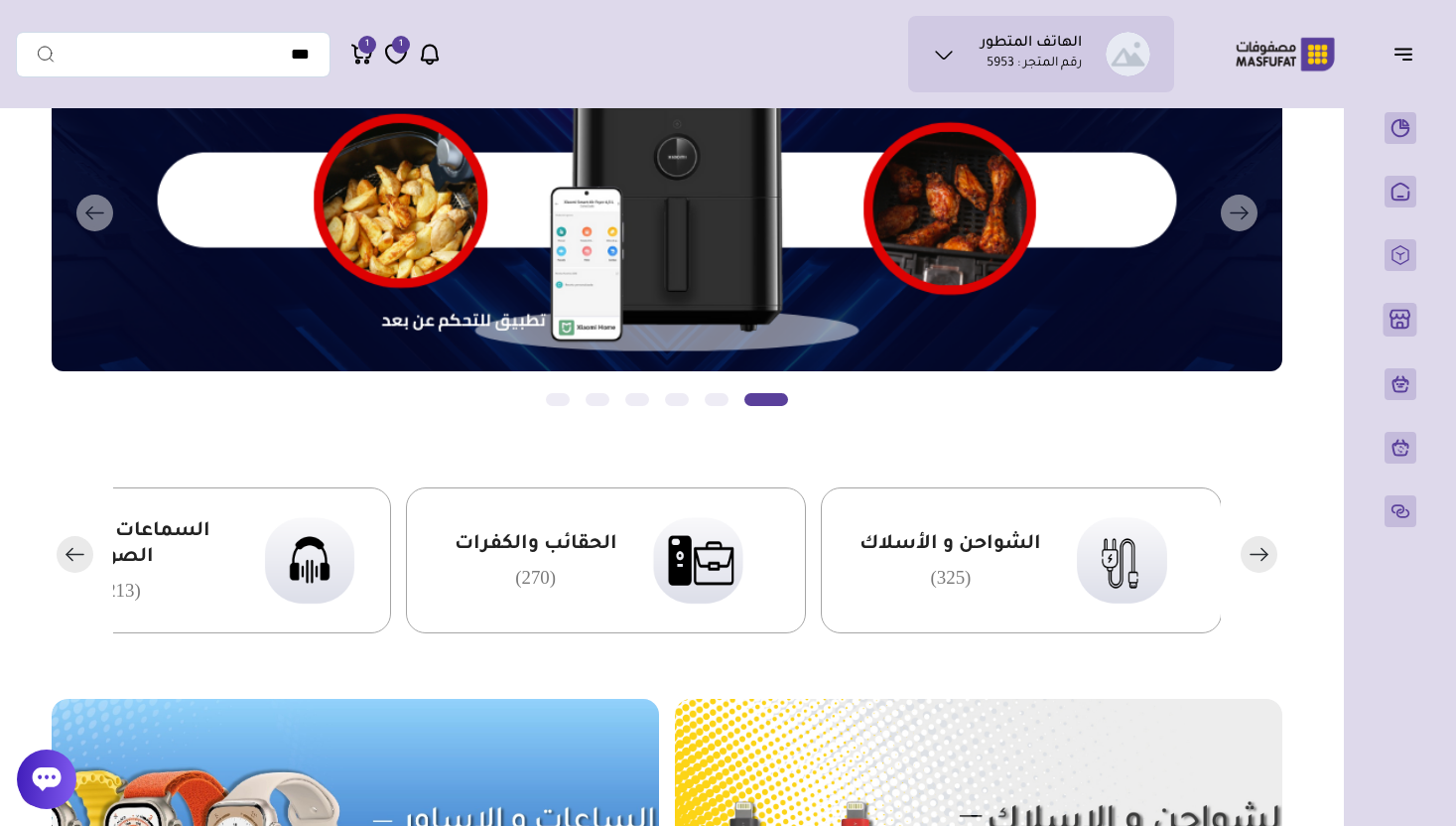 click 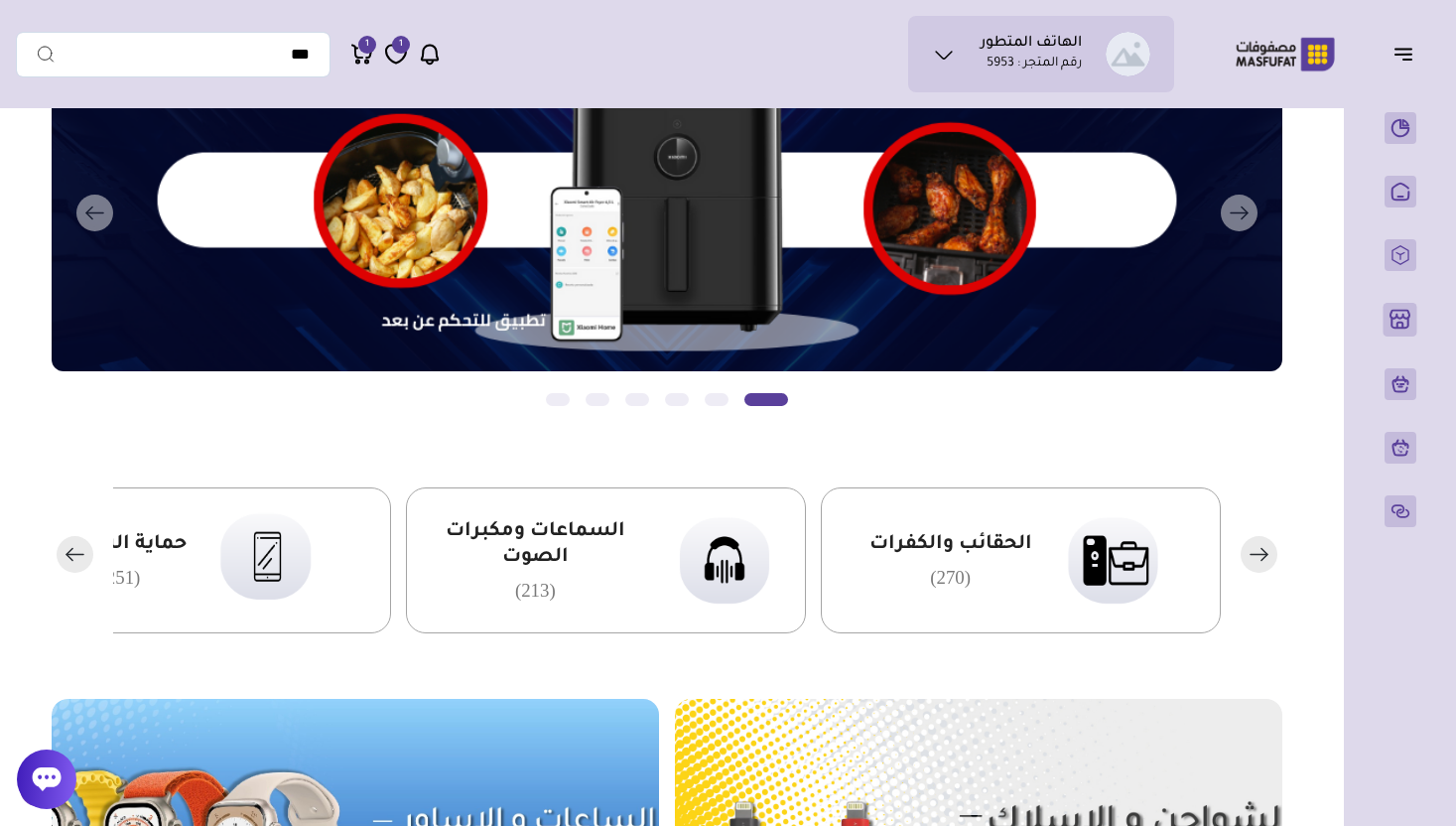 click 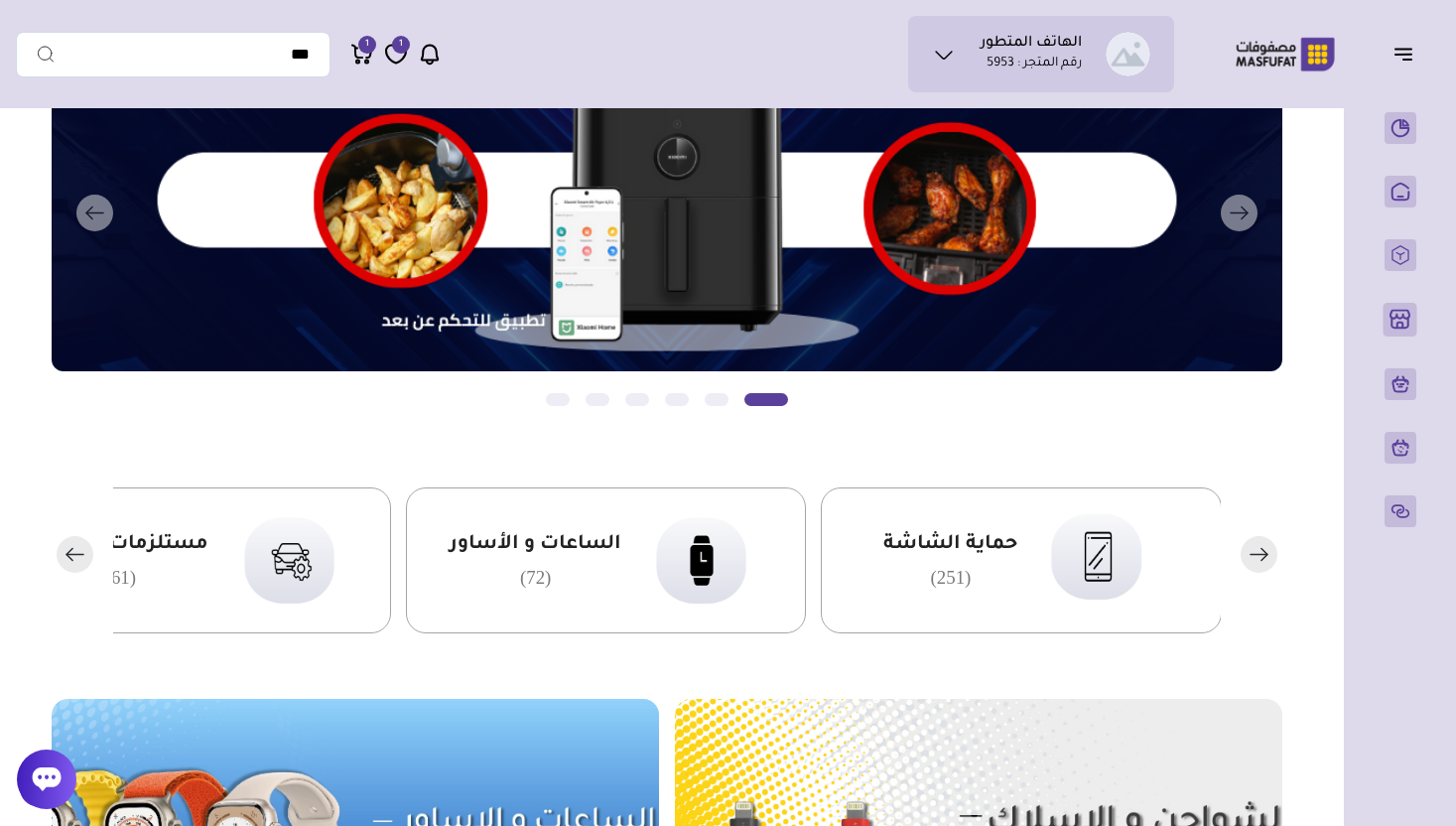 click 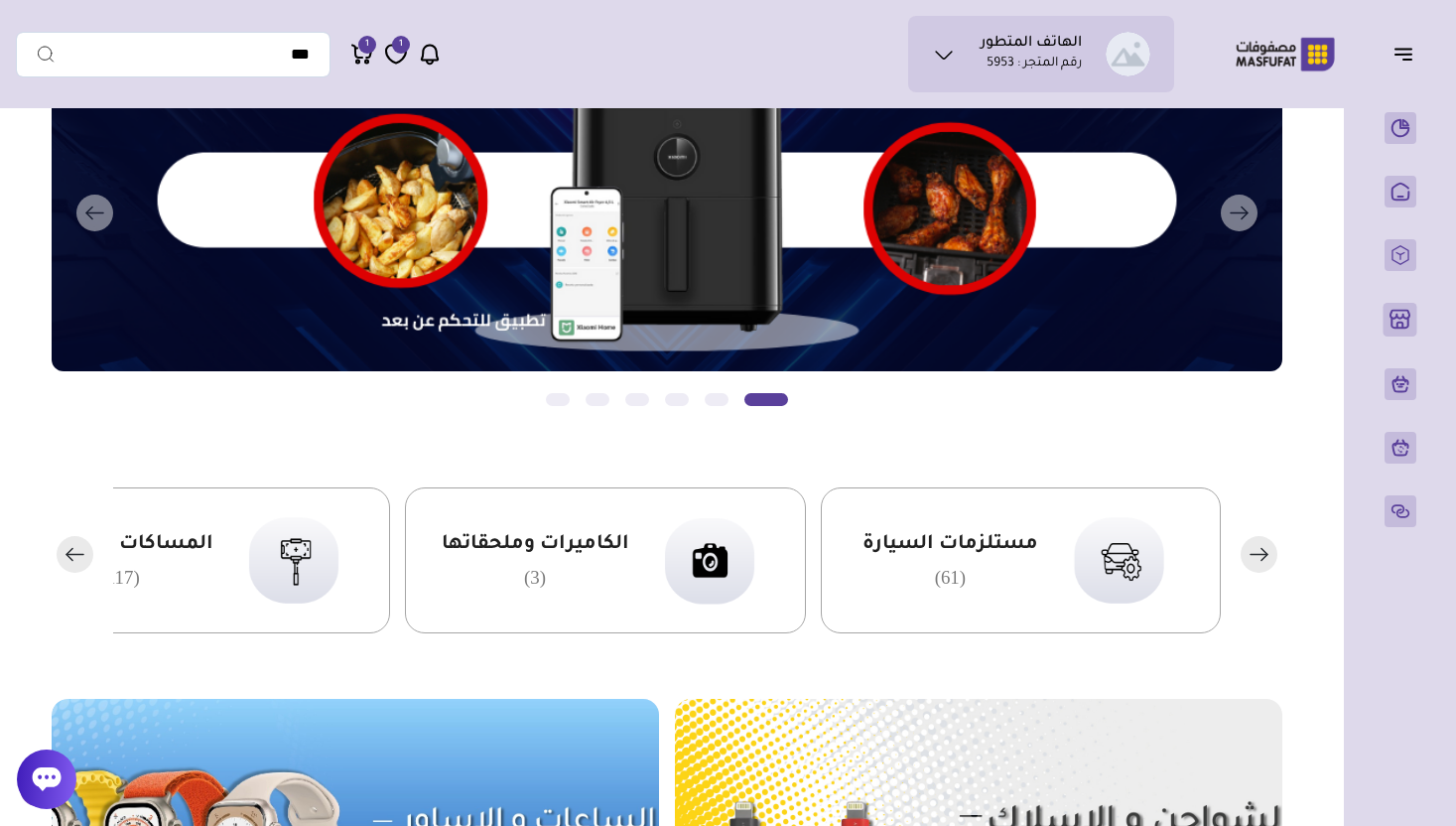 click 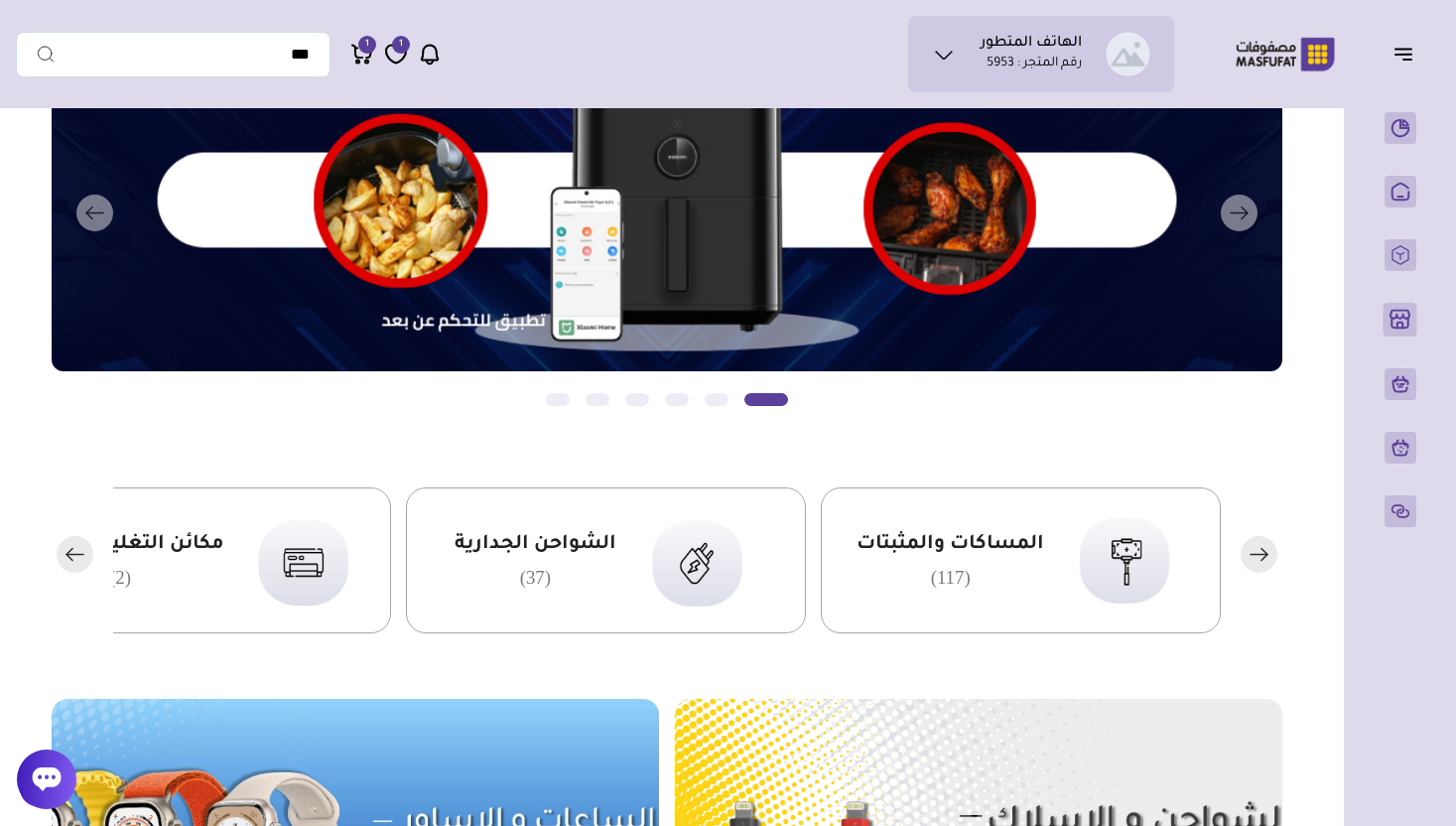 click 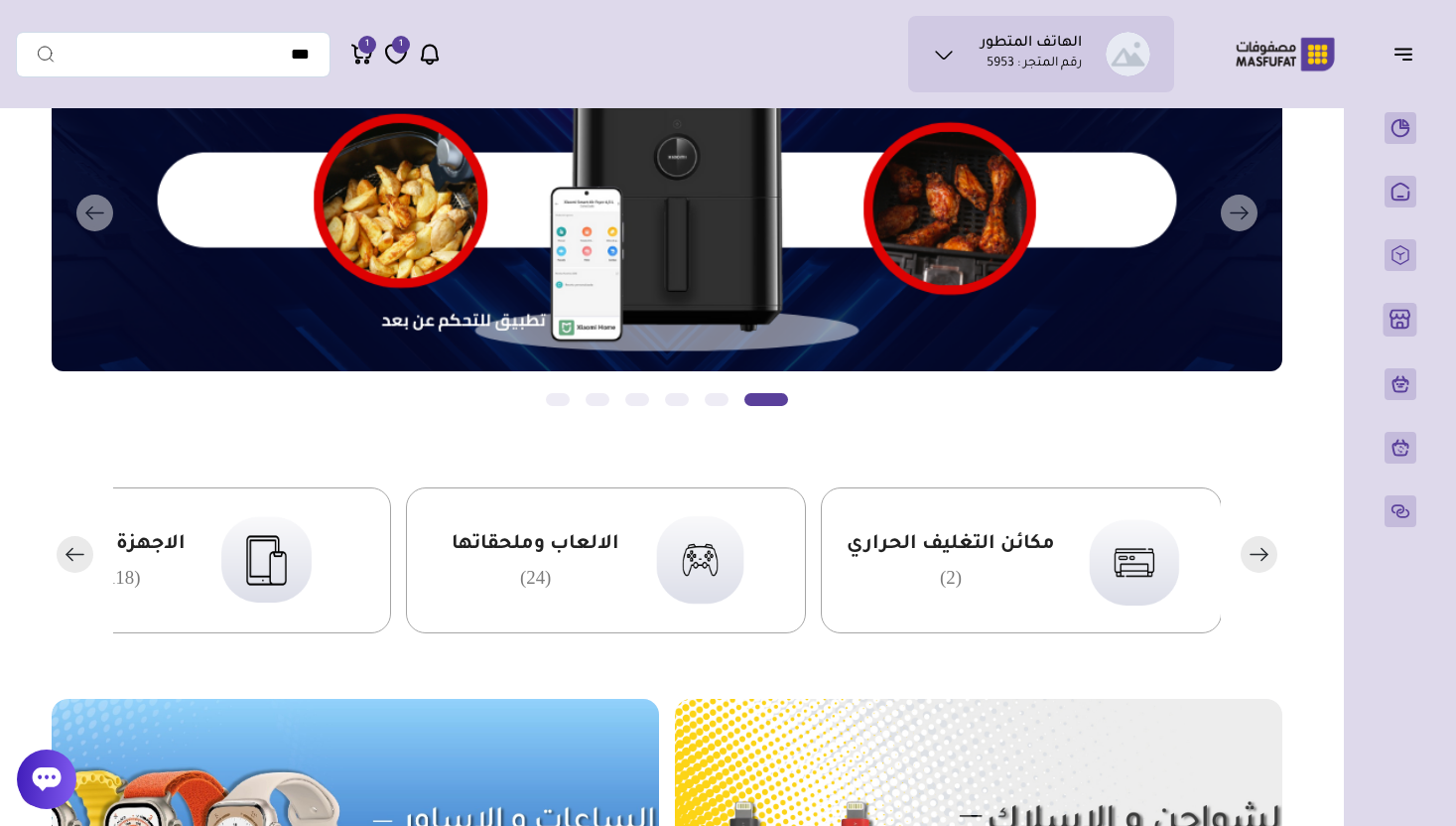 click 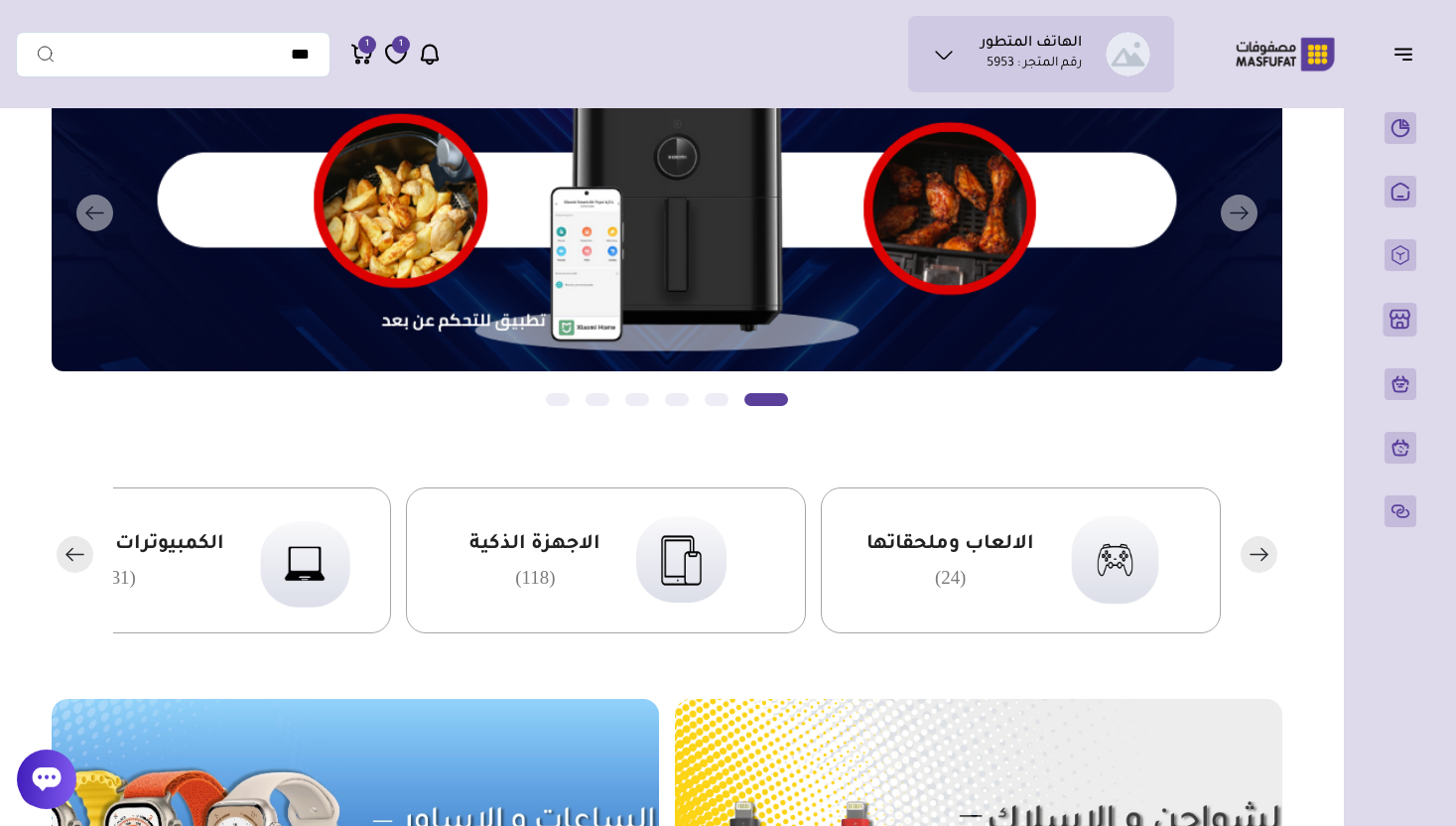 click 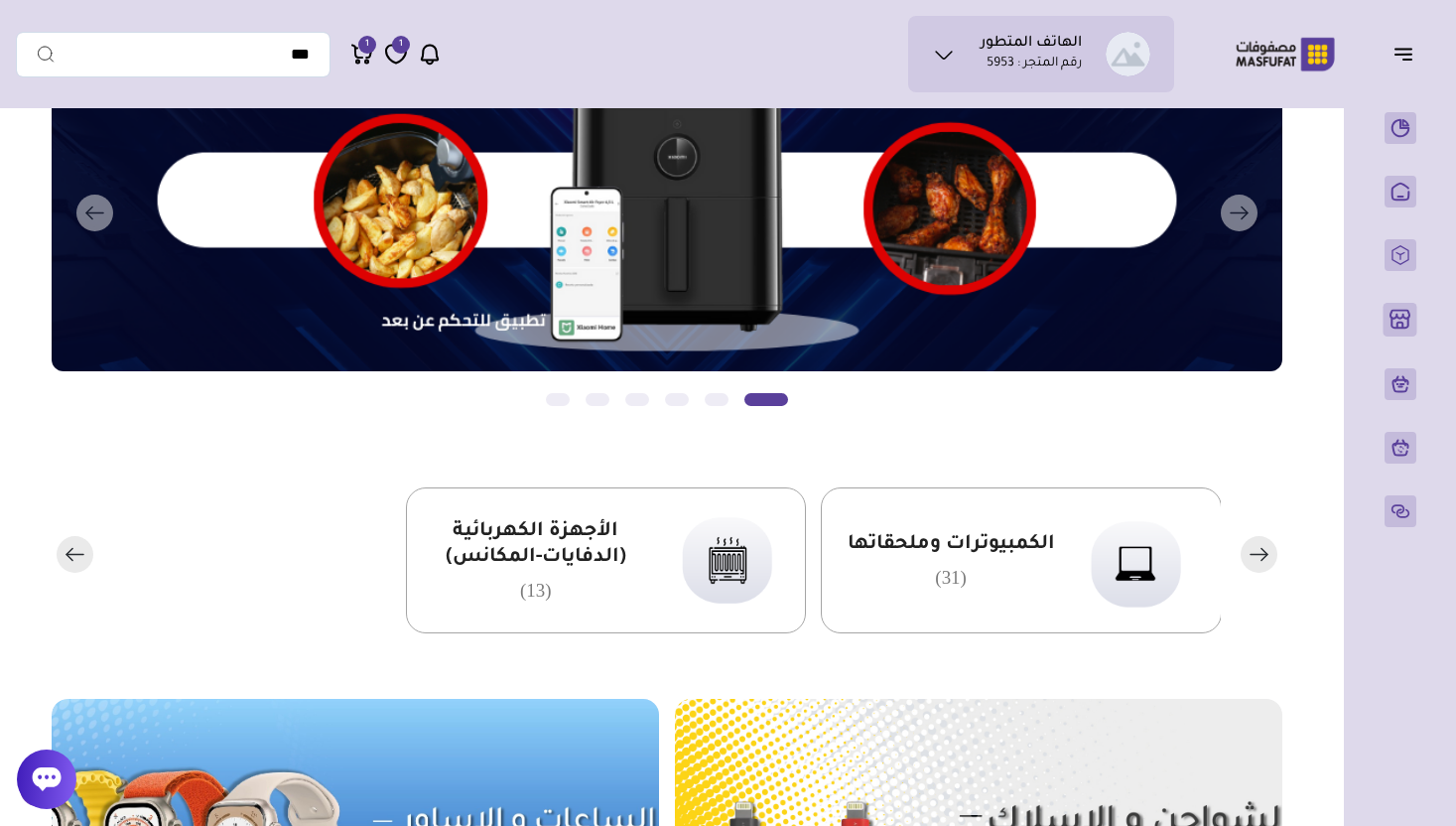 click 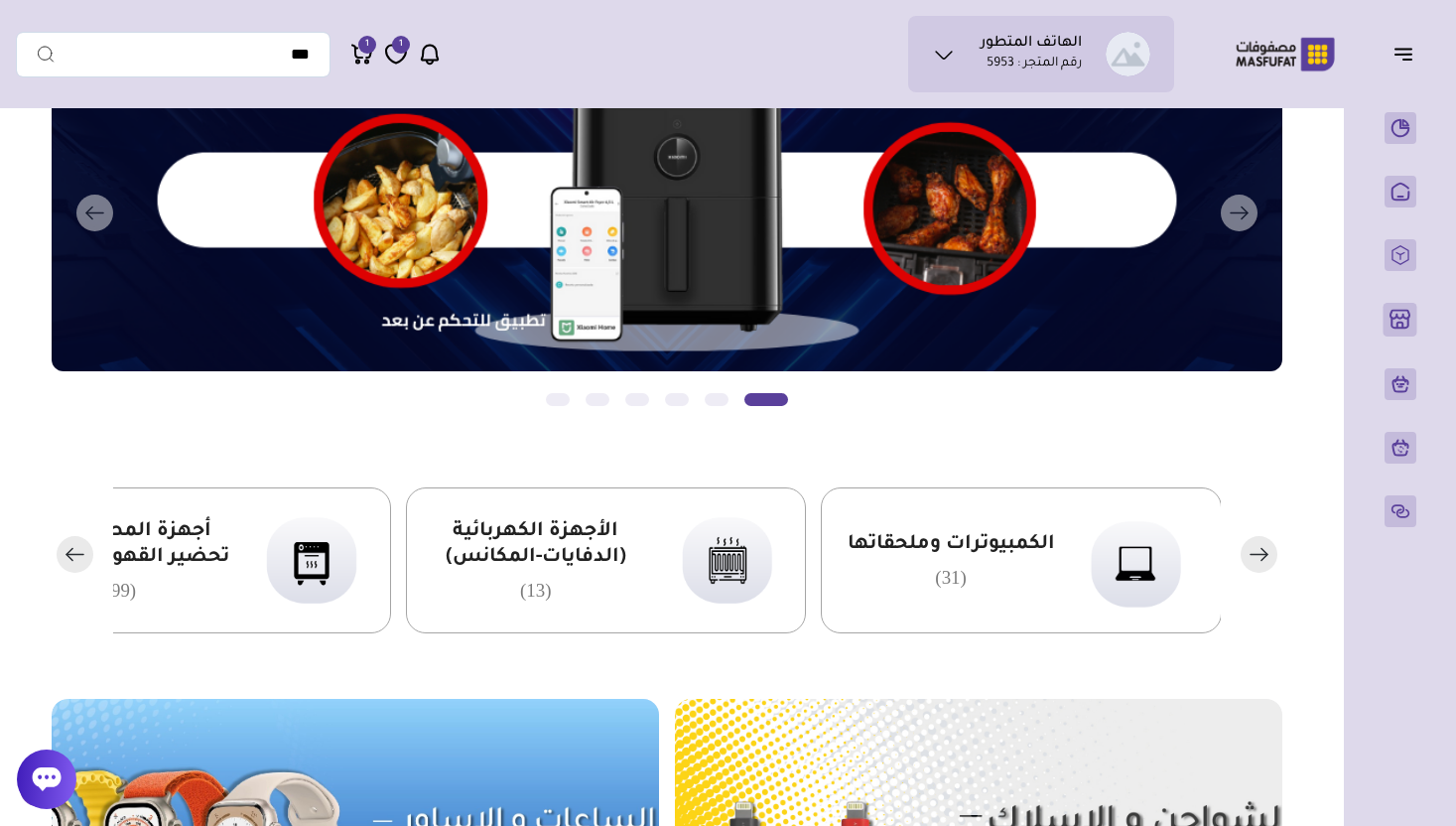 click 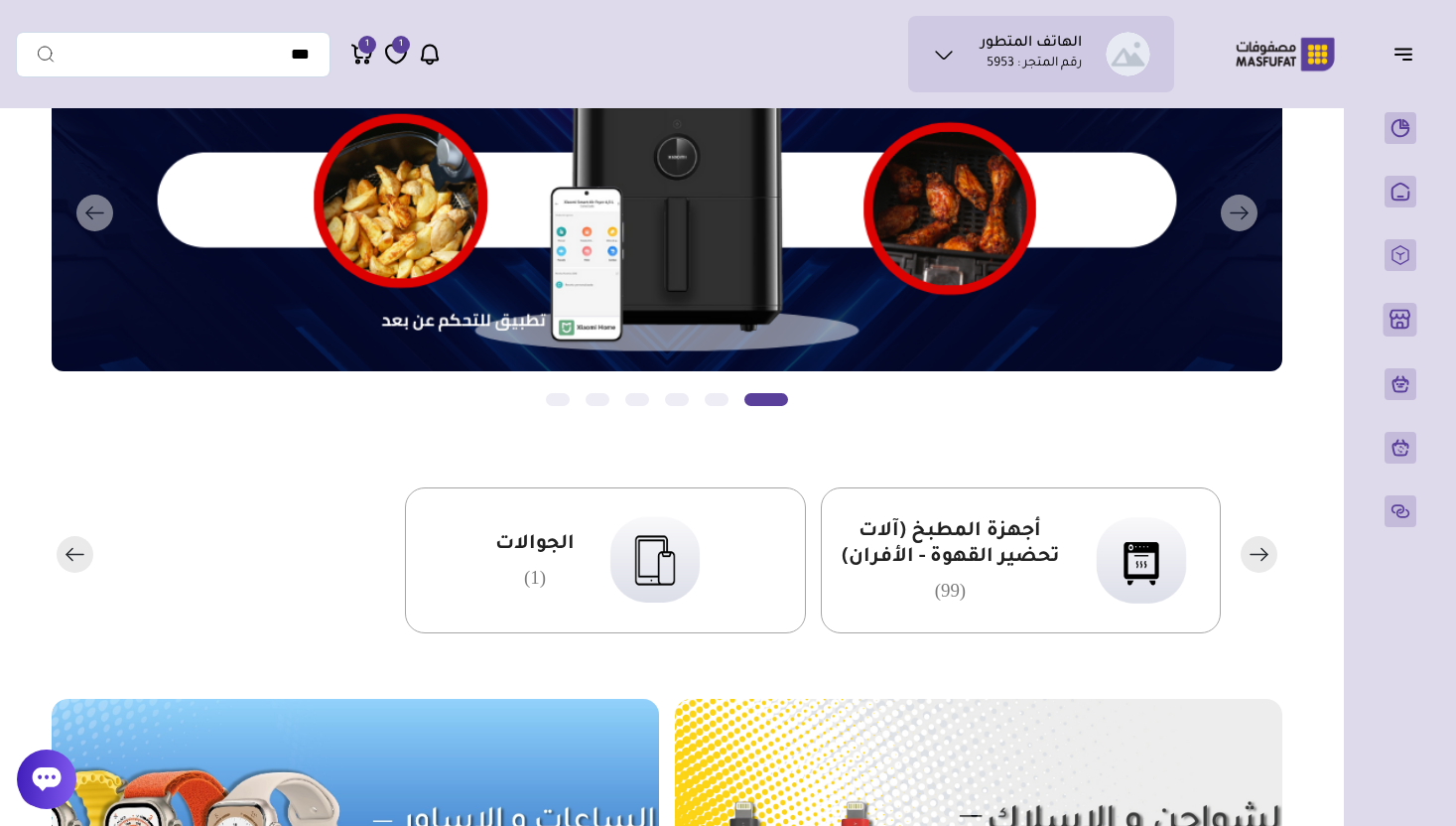 click 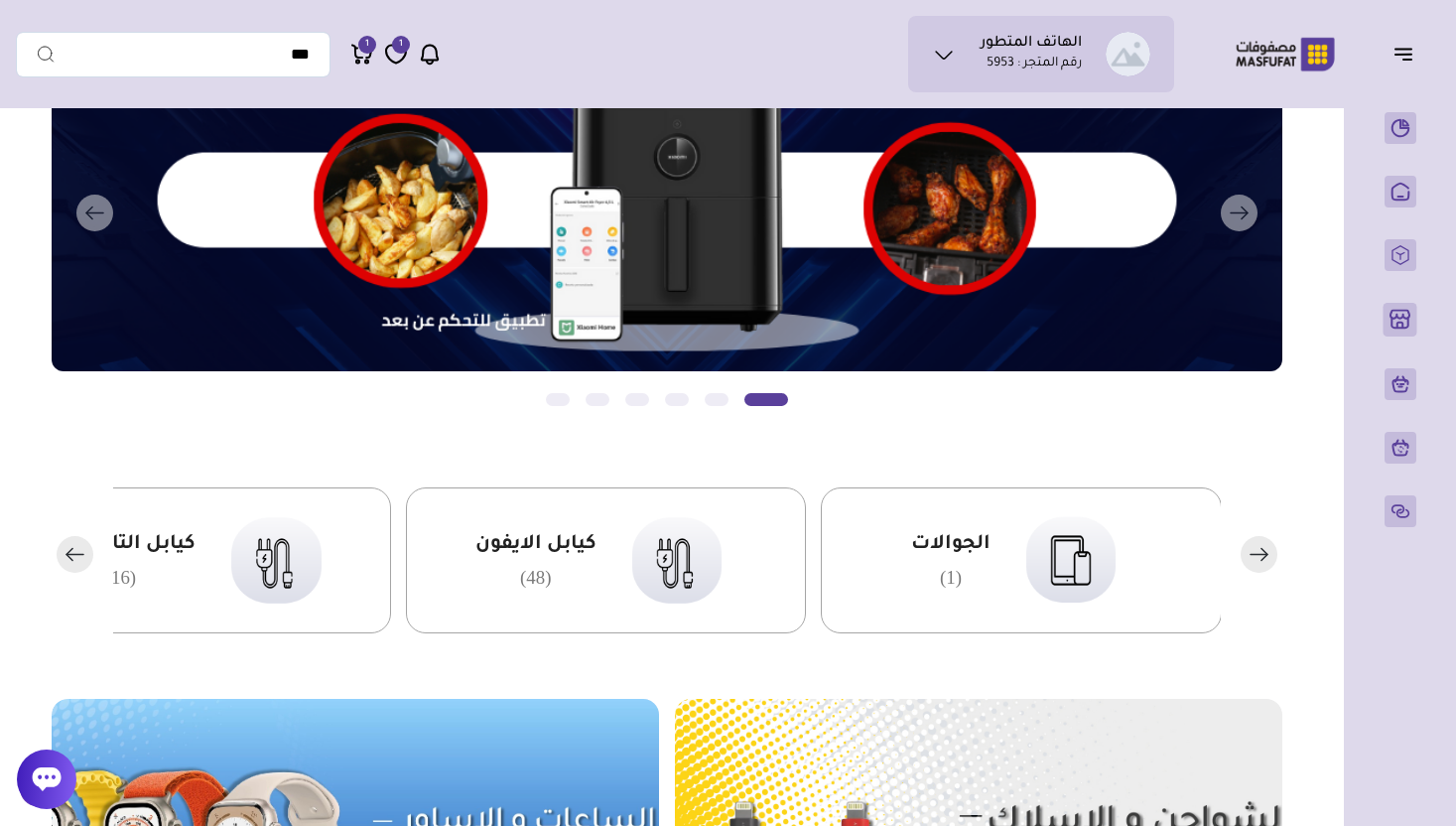 click 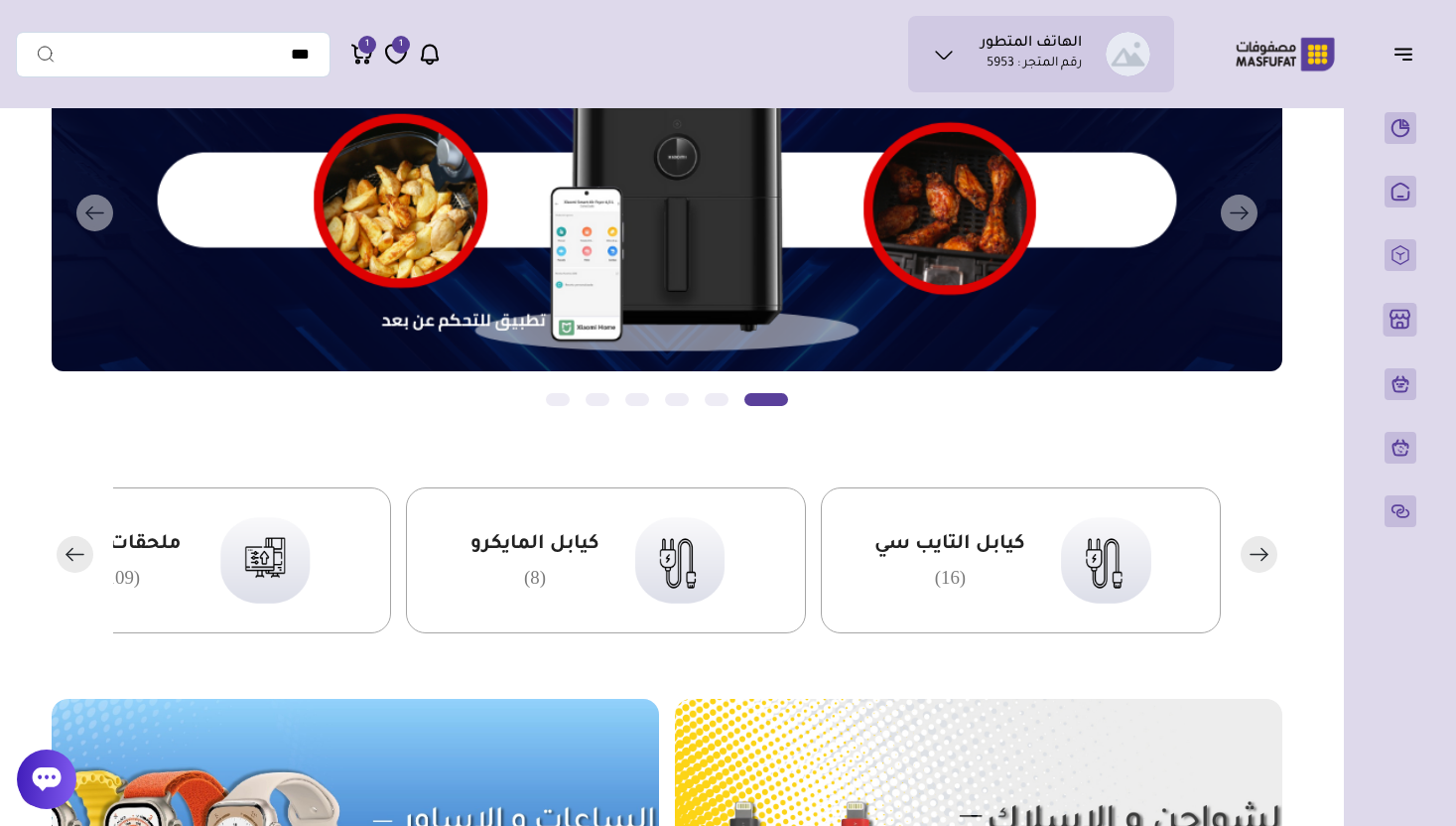 click 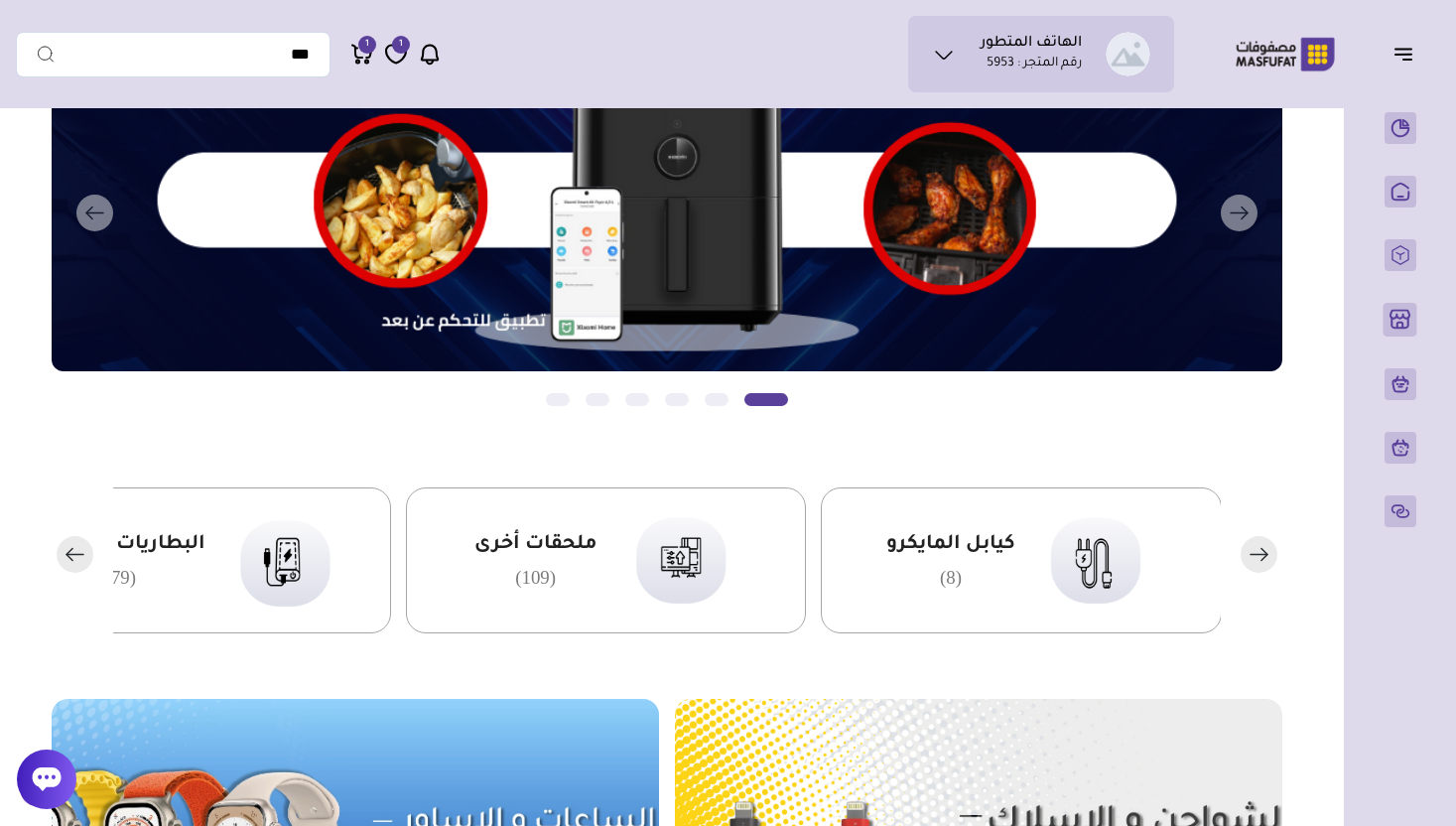 click 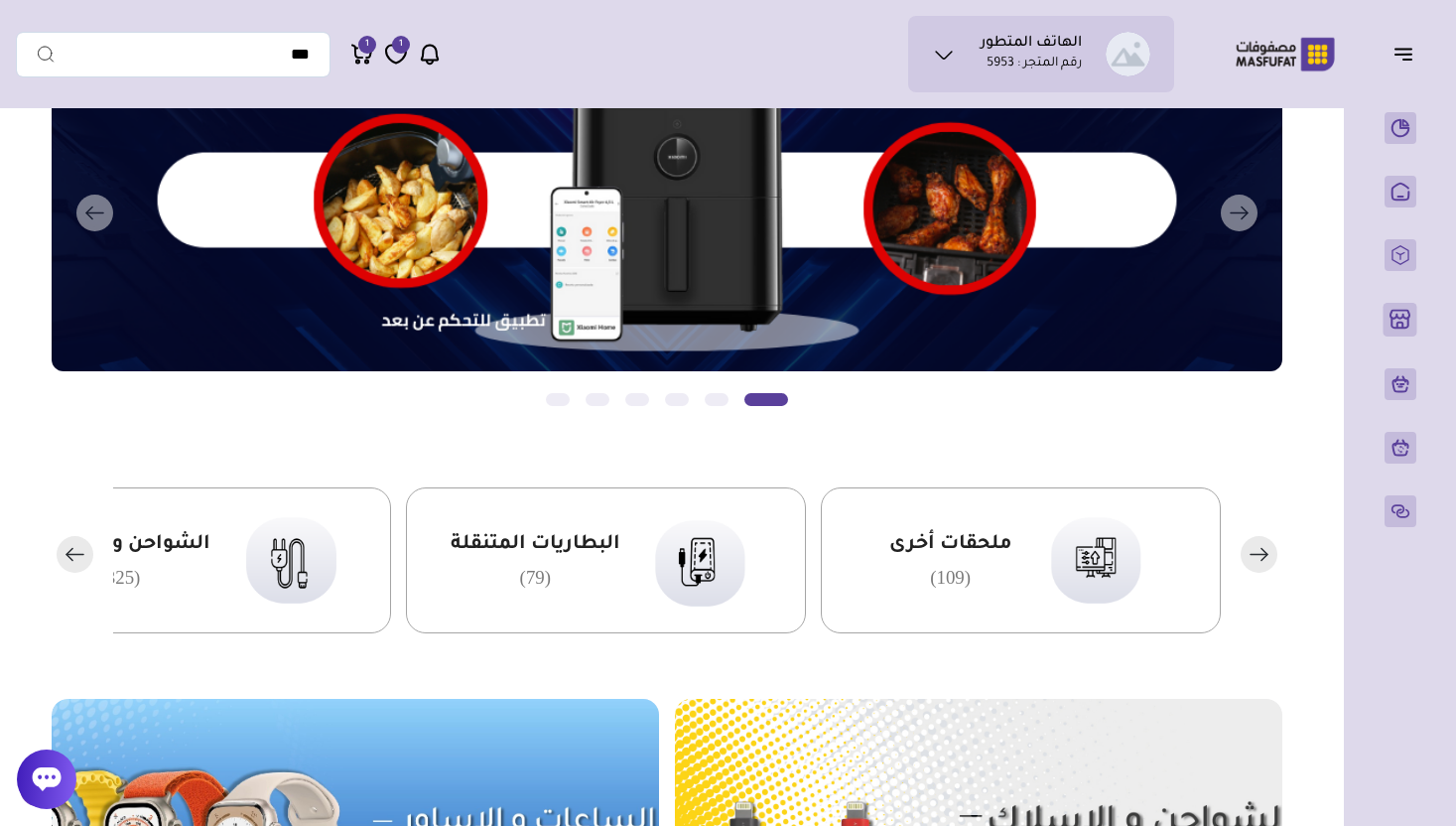 click 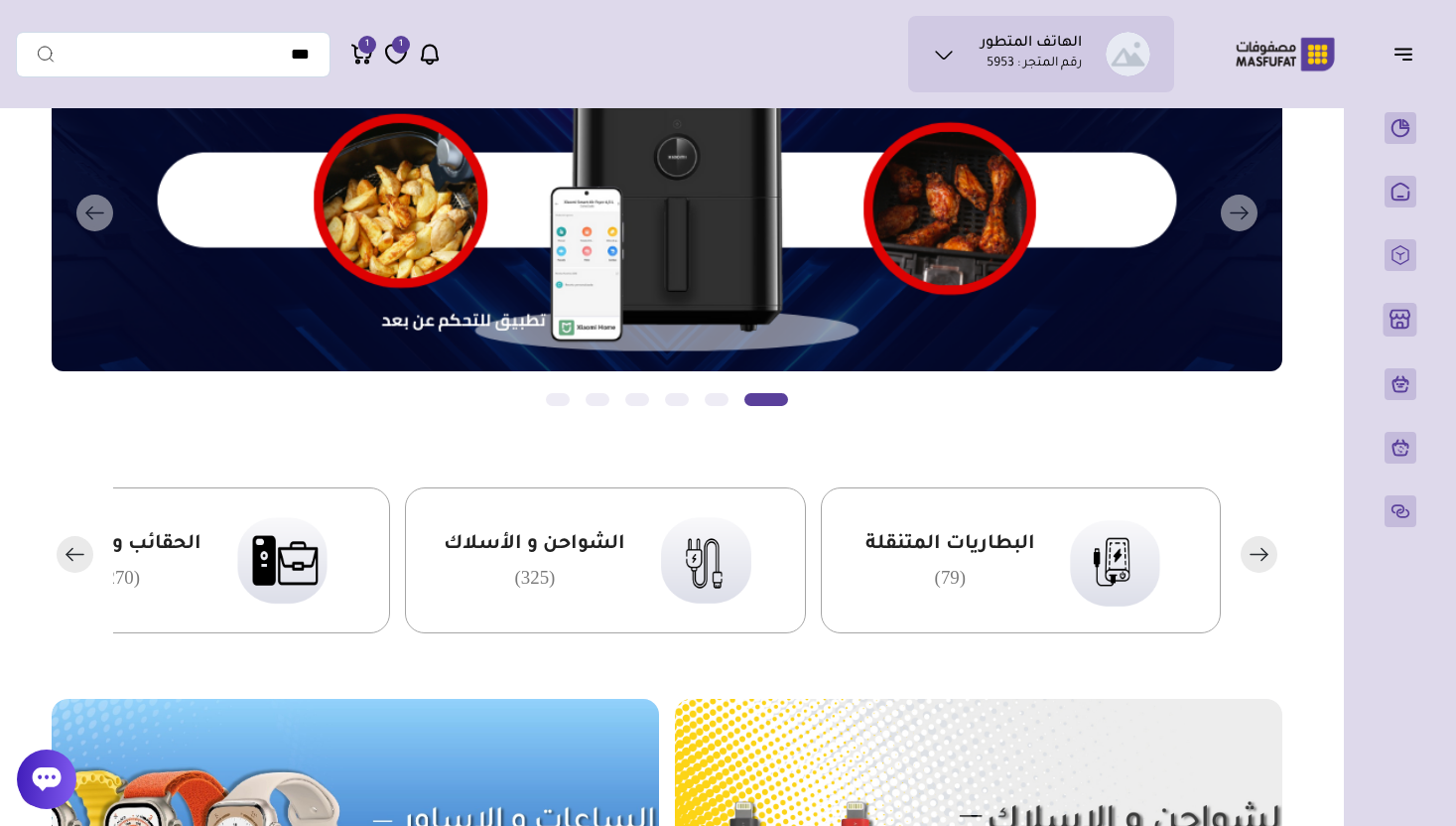 click on "الشواحن و الأسلاك
(325)" at bounding box center (604, 560) 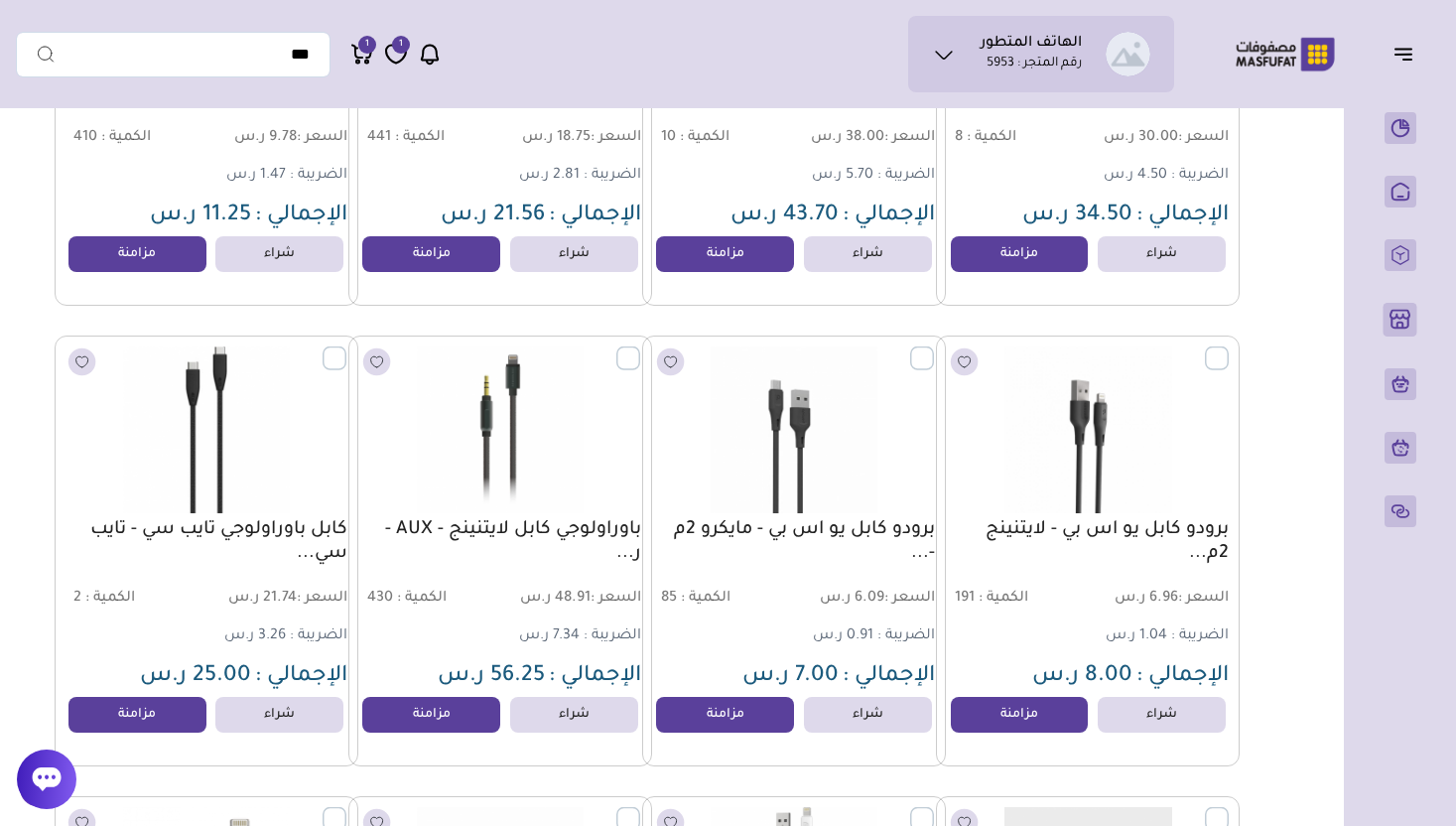 scroll, scrollTop: 25944, scrollLeft: 0, axis: vertical 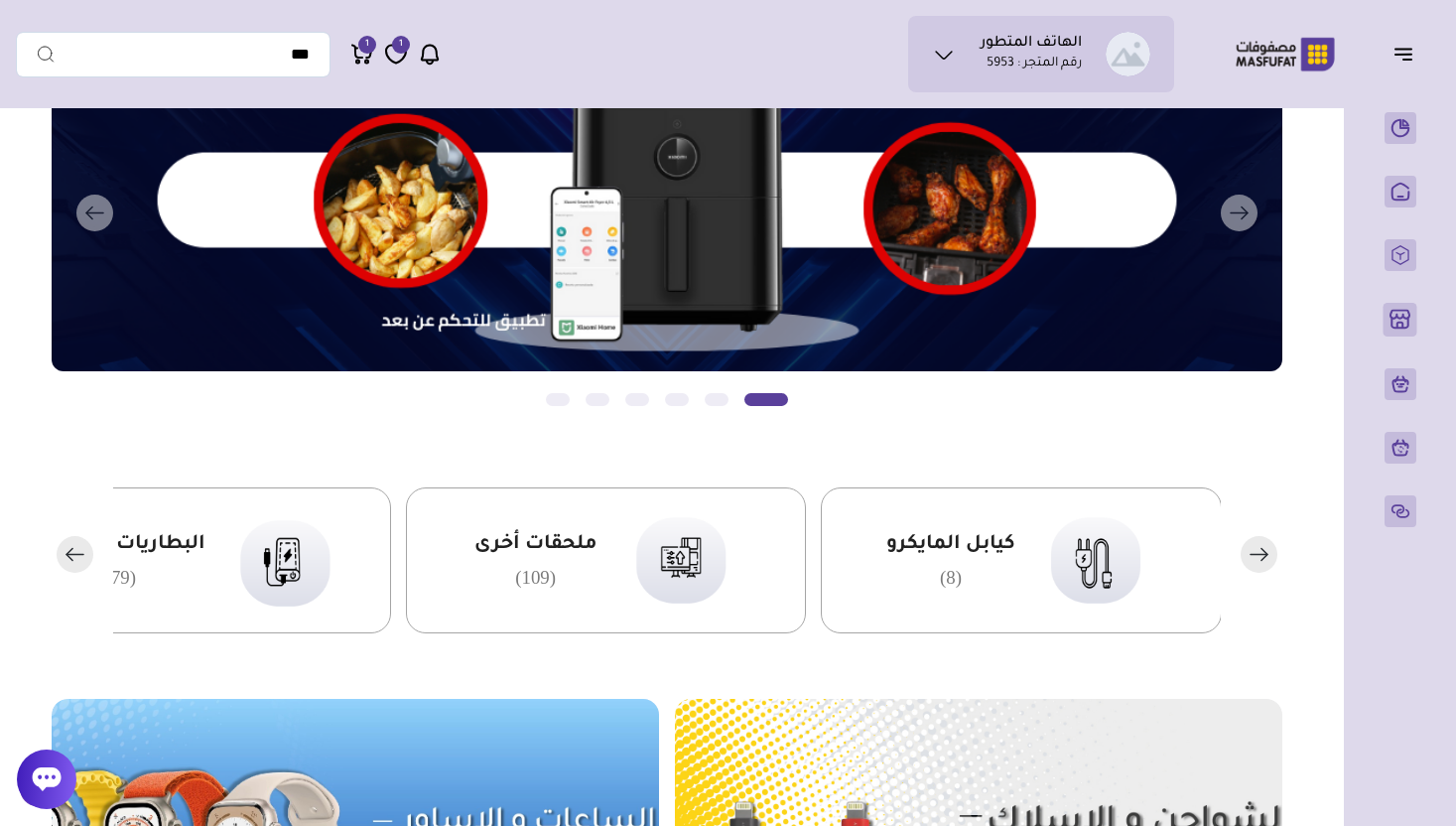 click 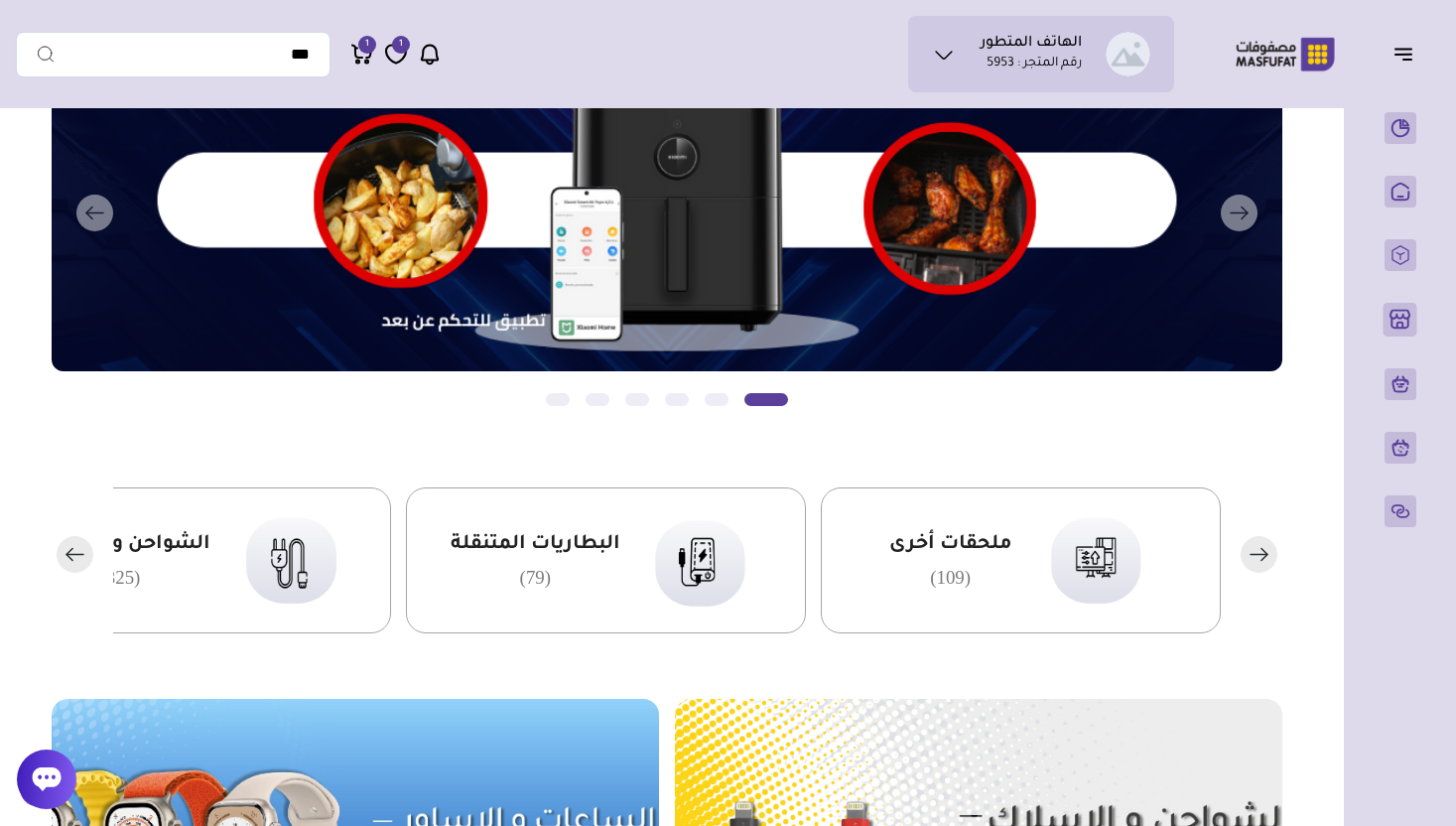 click on "البطاريات المتنقلة" at bounding box center [535, 545] 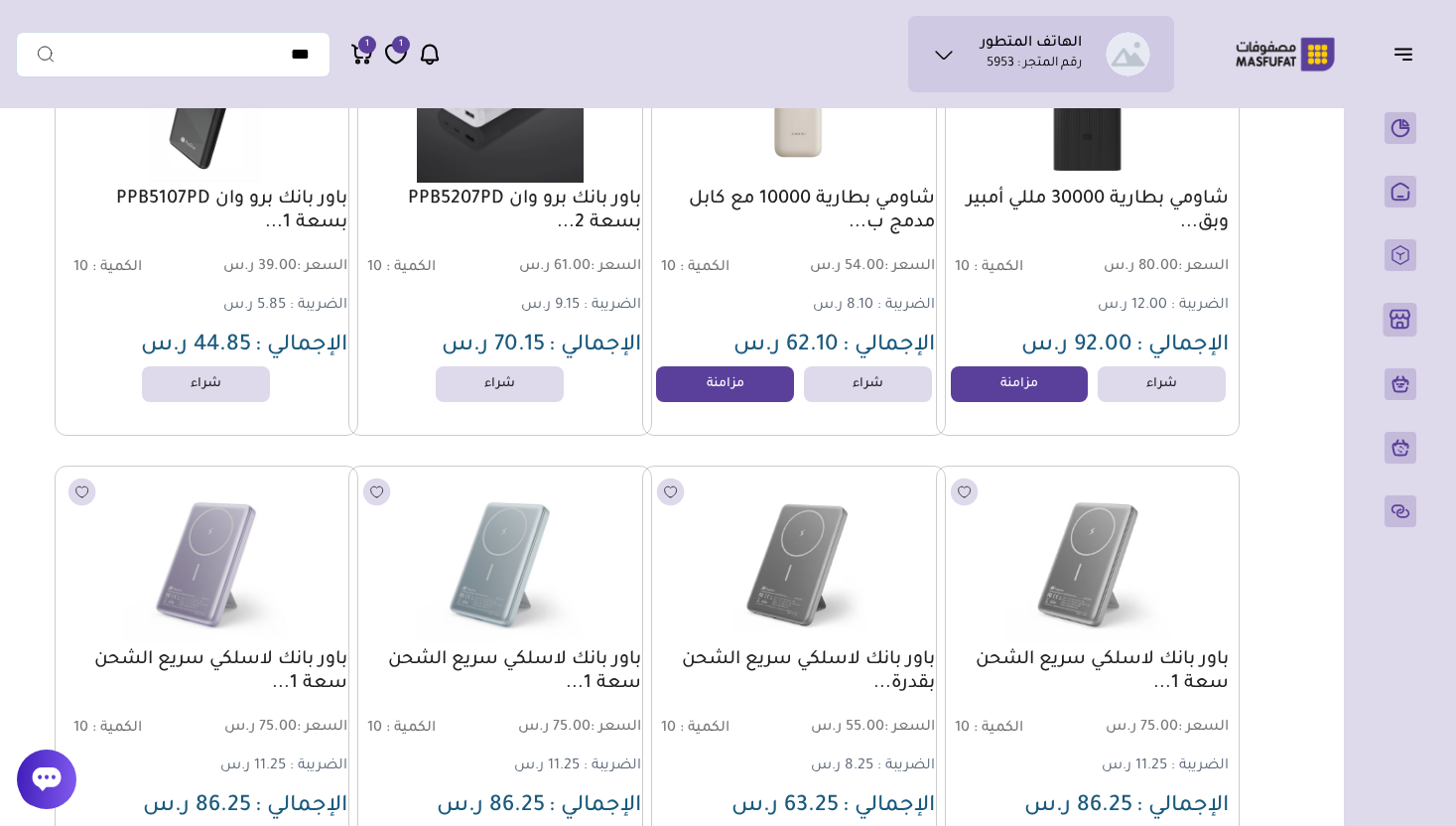 scroll, scrollTop: 0, scrollLeft: 0, axis: both 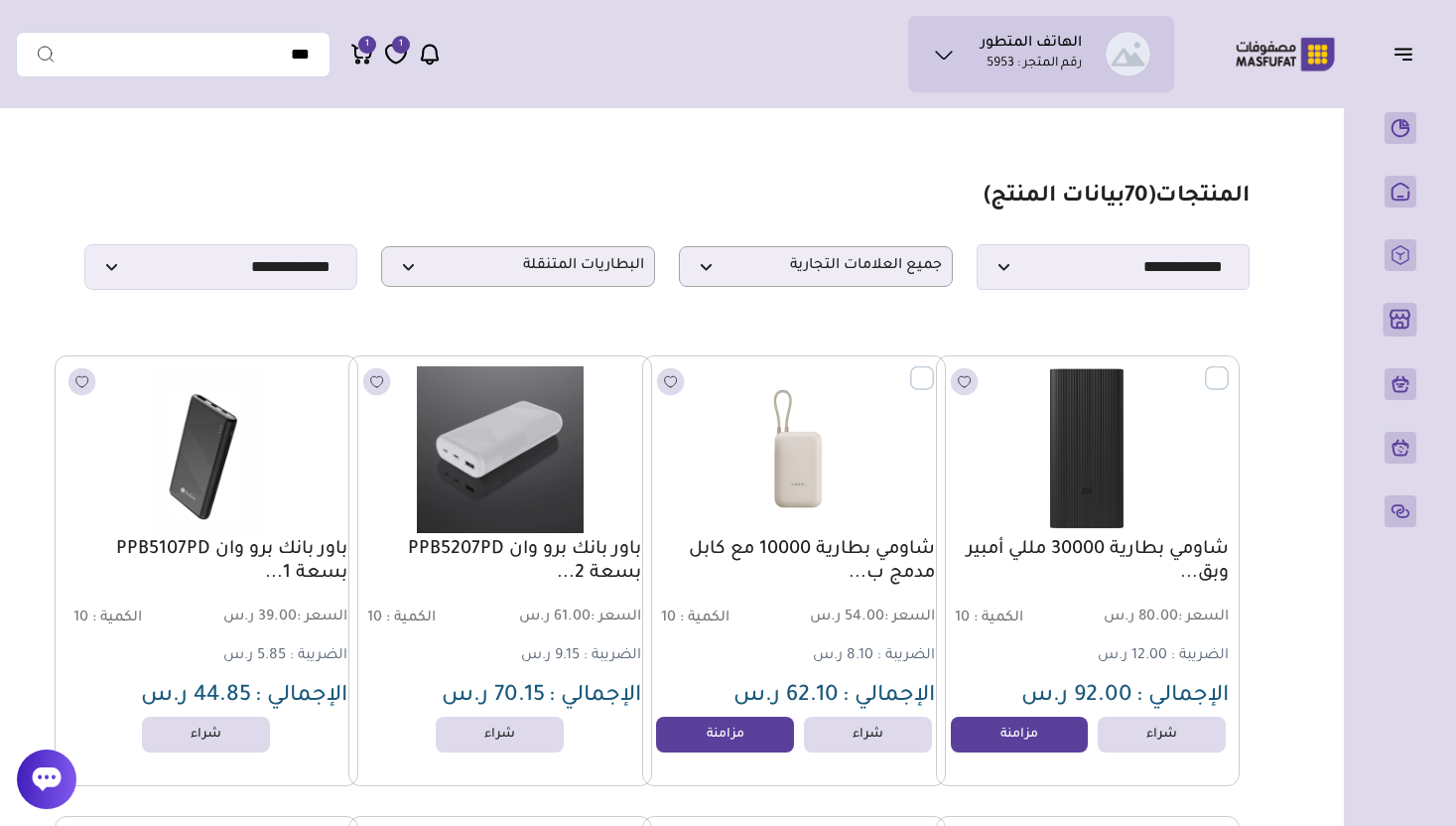 click at bounding box center (1229, 367) 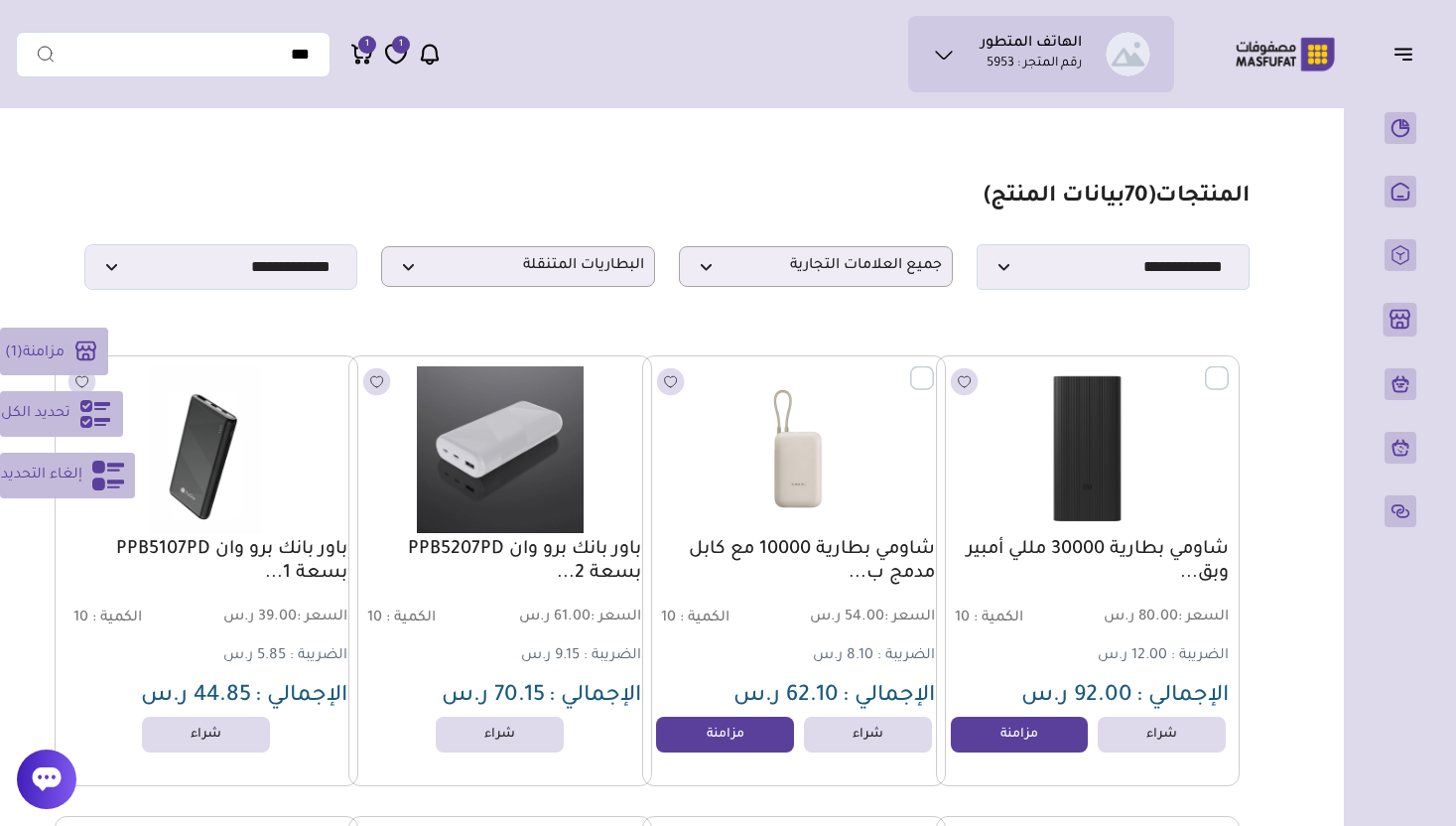 click on "تحديد الكل" at bounding box center [36, 414] 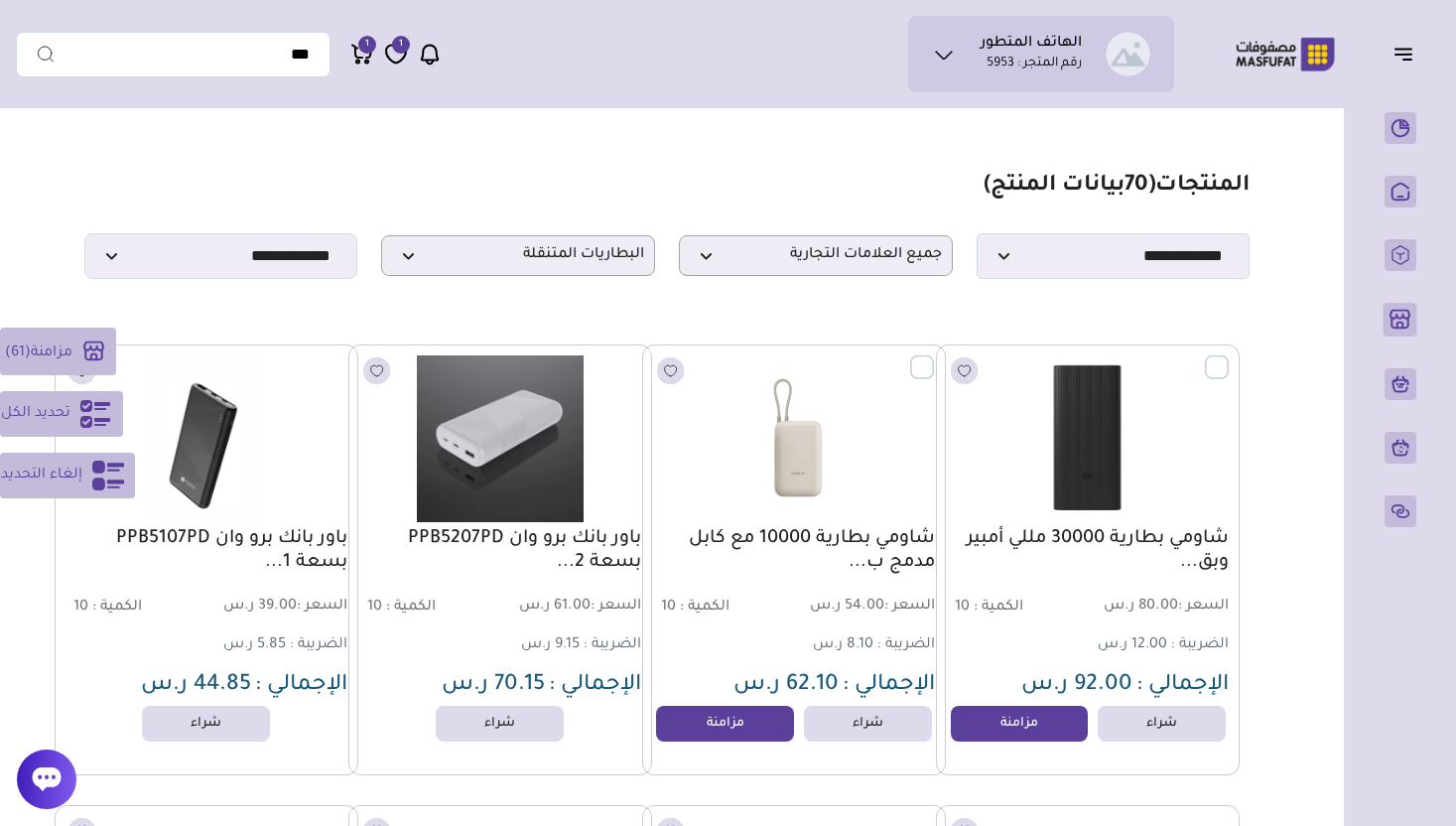 scroll, scrollTop: 0, scrollLeft: 0, axis: both 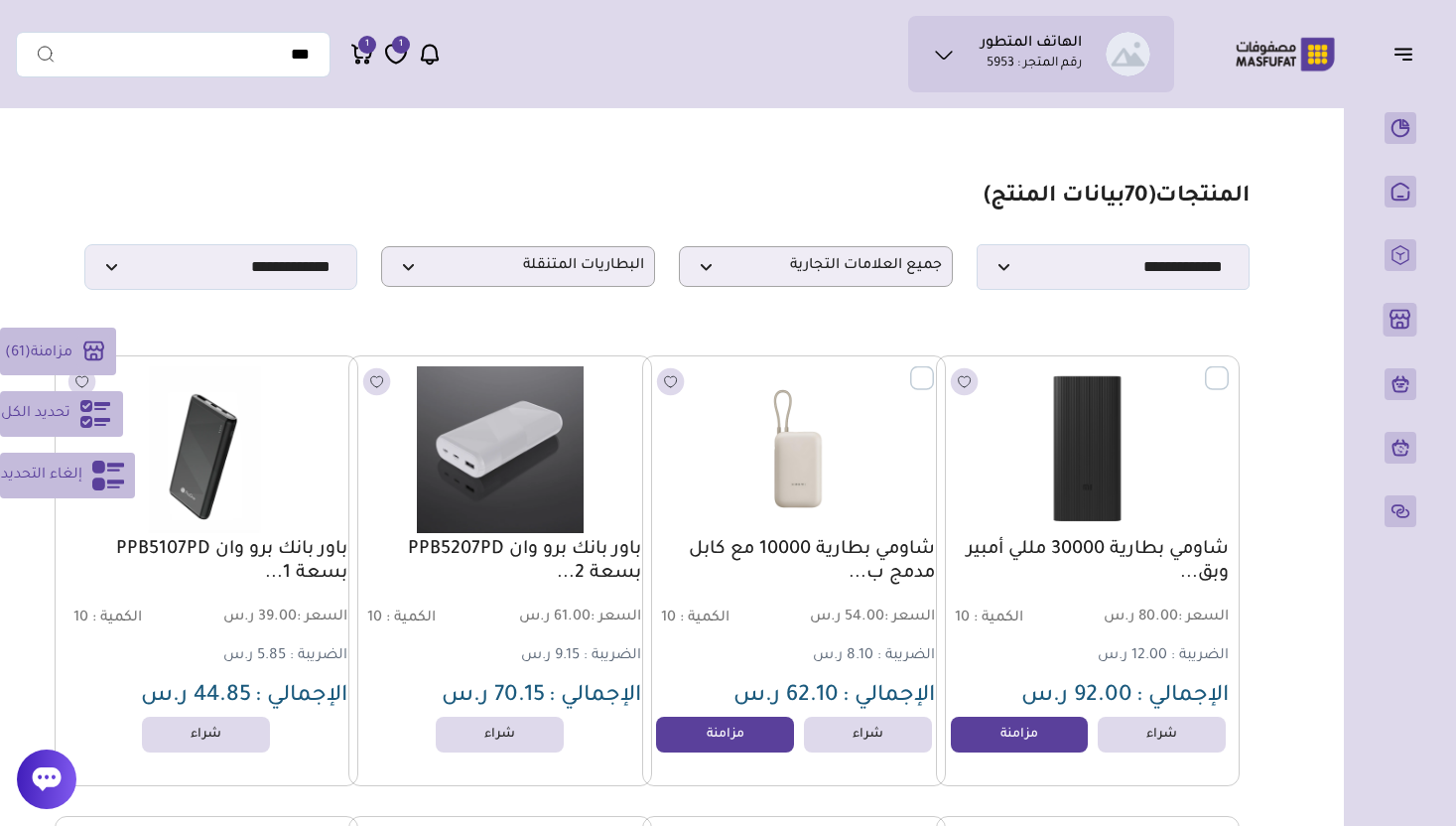 click on "مزامنة" at bounding box center (52, 353) 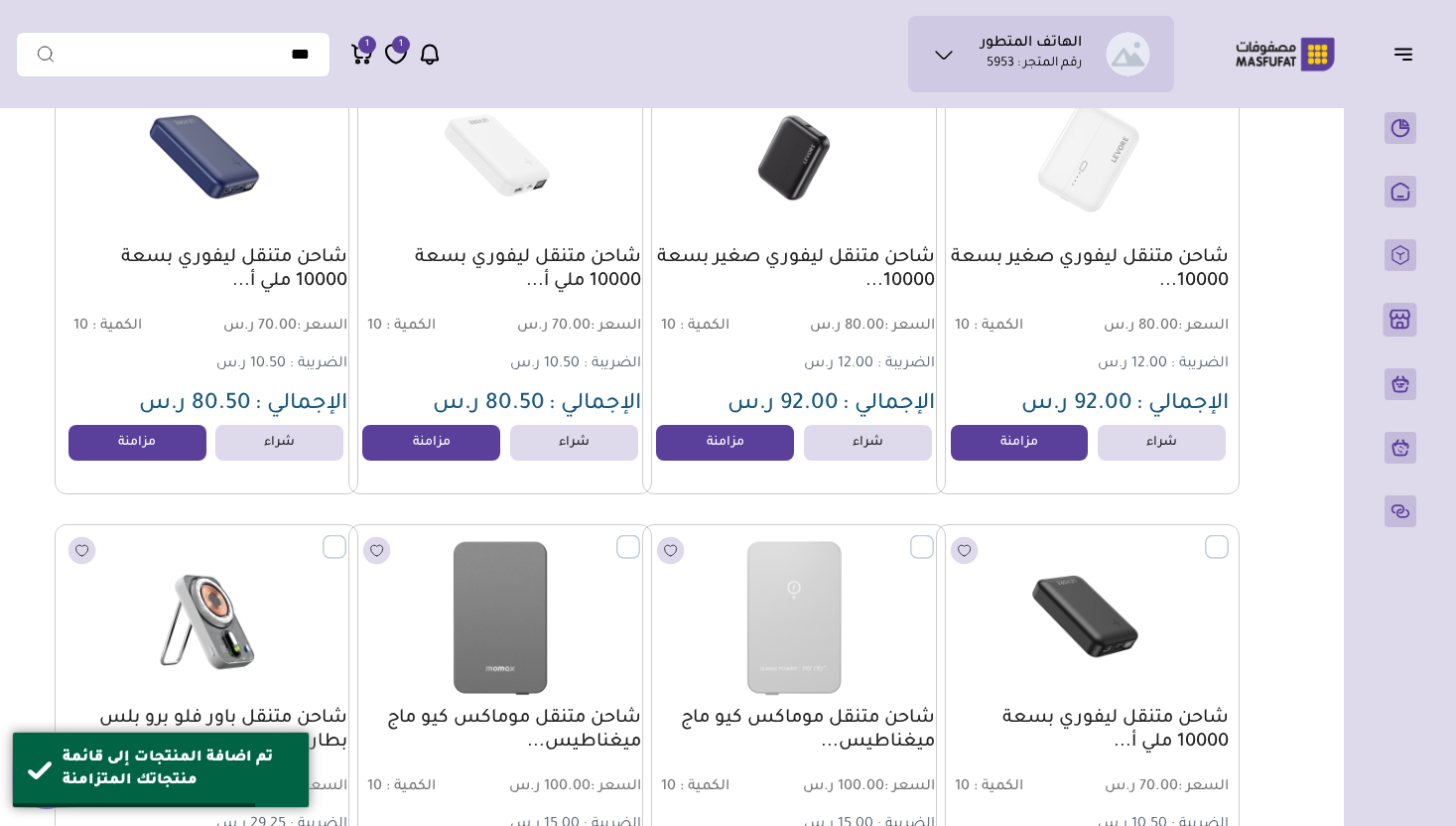 scroll, scrollTop: 2527, scrollLeft: 0, axis: vertical 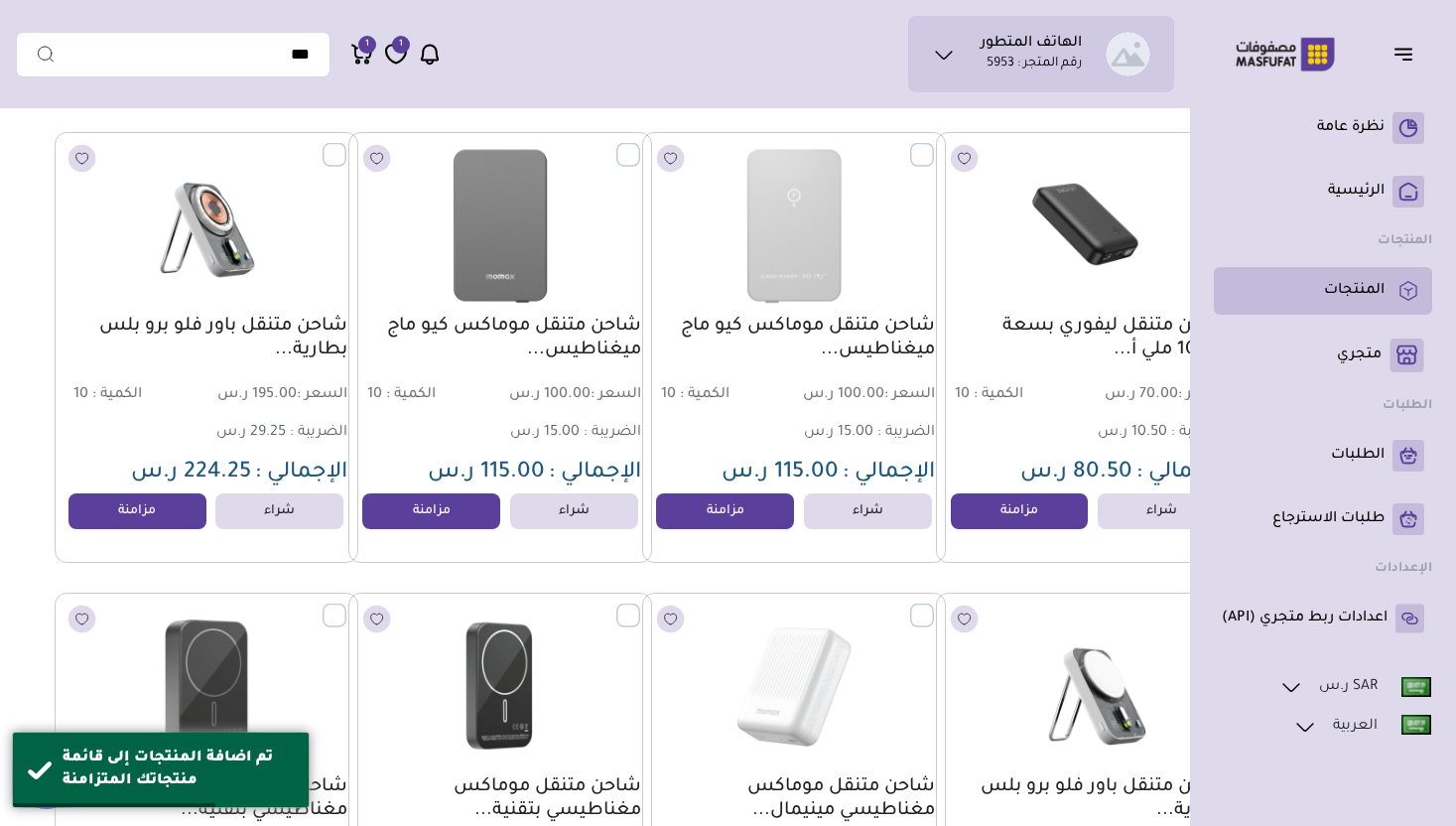 click on "المنتجات" at bounding box center (1323, 291) 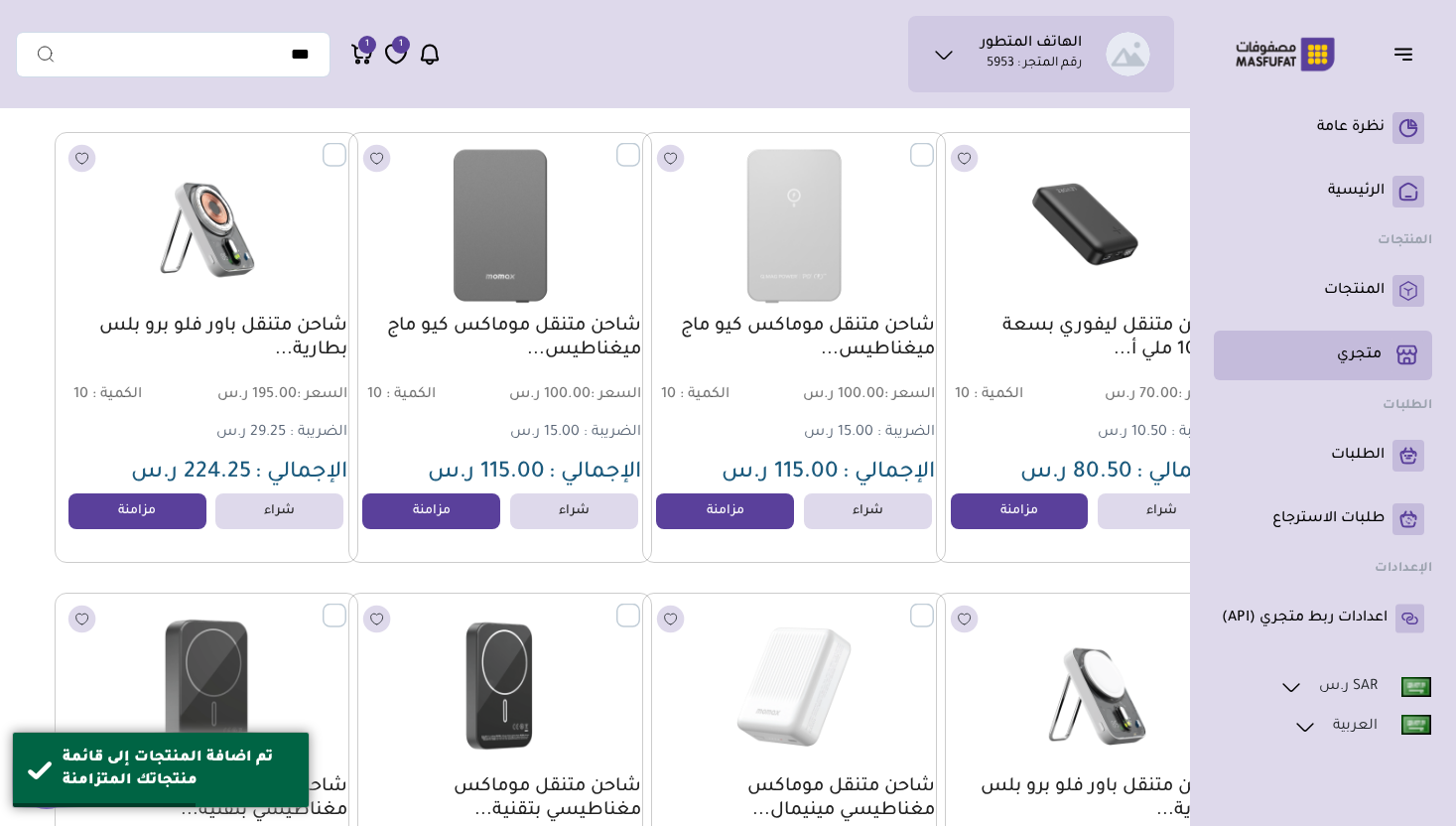 click on "متجري  ( 0 )" at bounding box center [1323, 355] 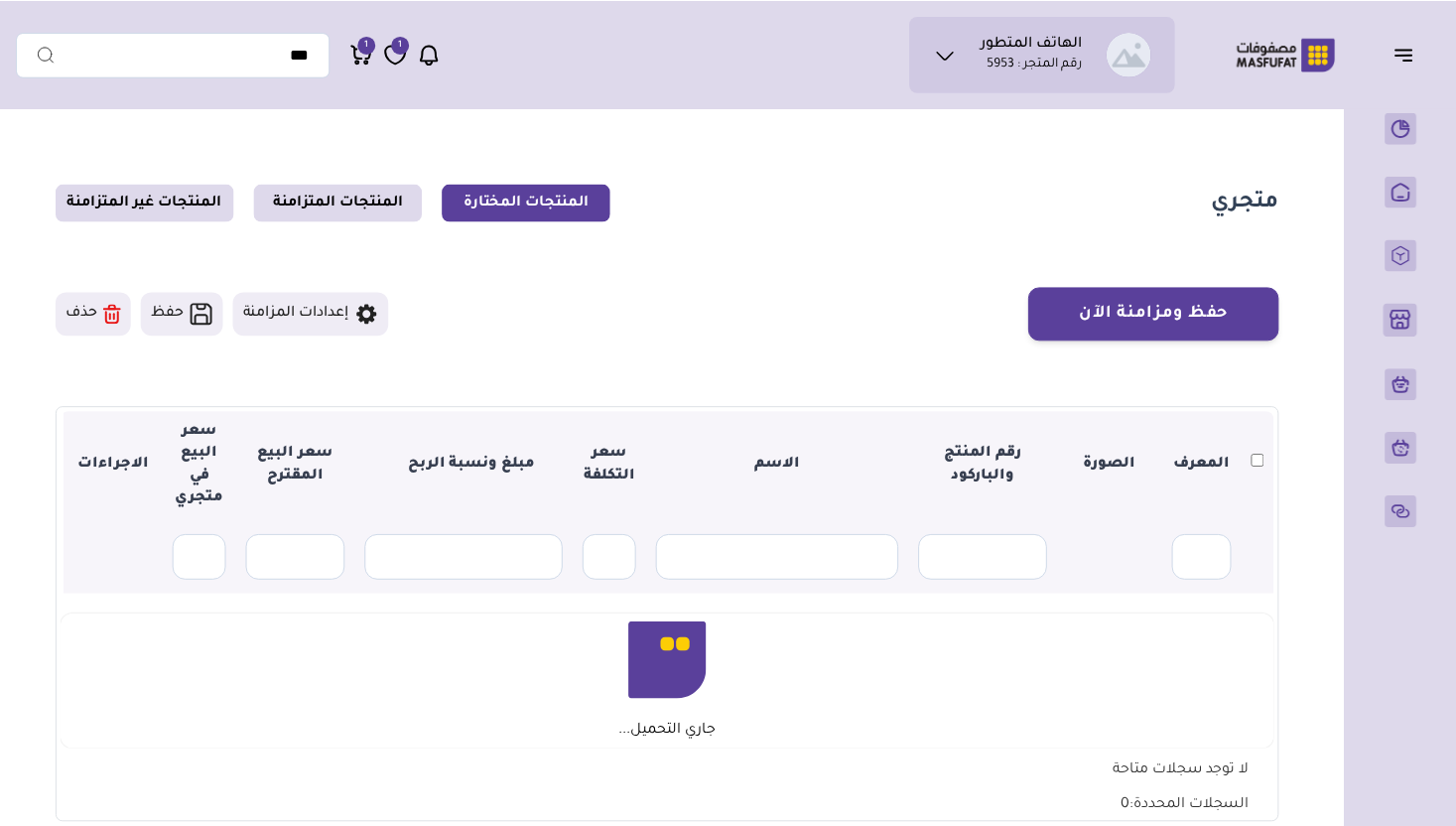 scroll, scrollTop: 0, scrollLeft: 0, axis: both 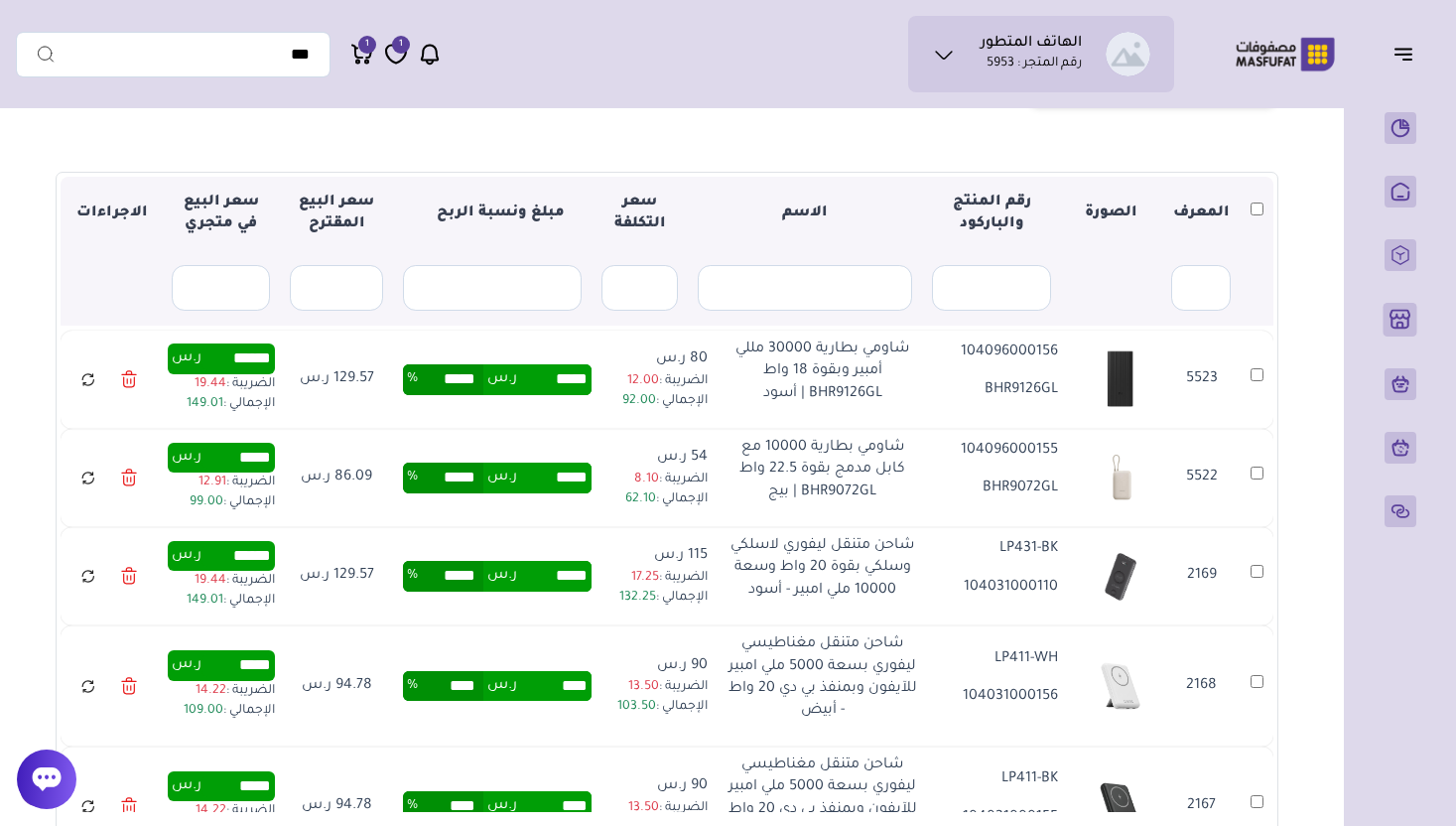 drag, startPoint x: 555, startPoint y: 381, endPoint x: 599, endPoint y: 382, distance: 44.01136 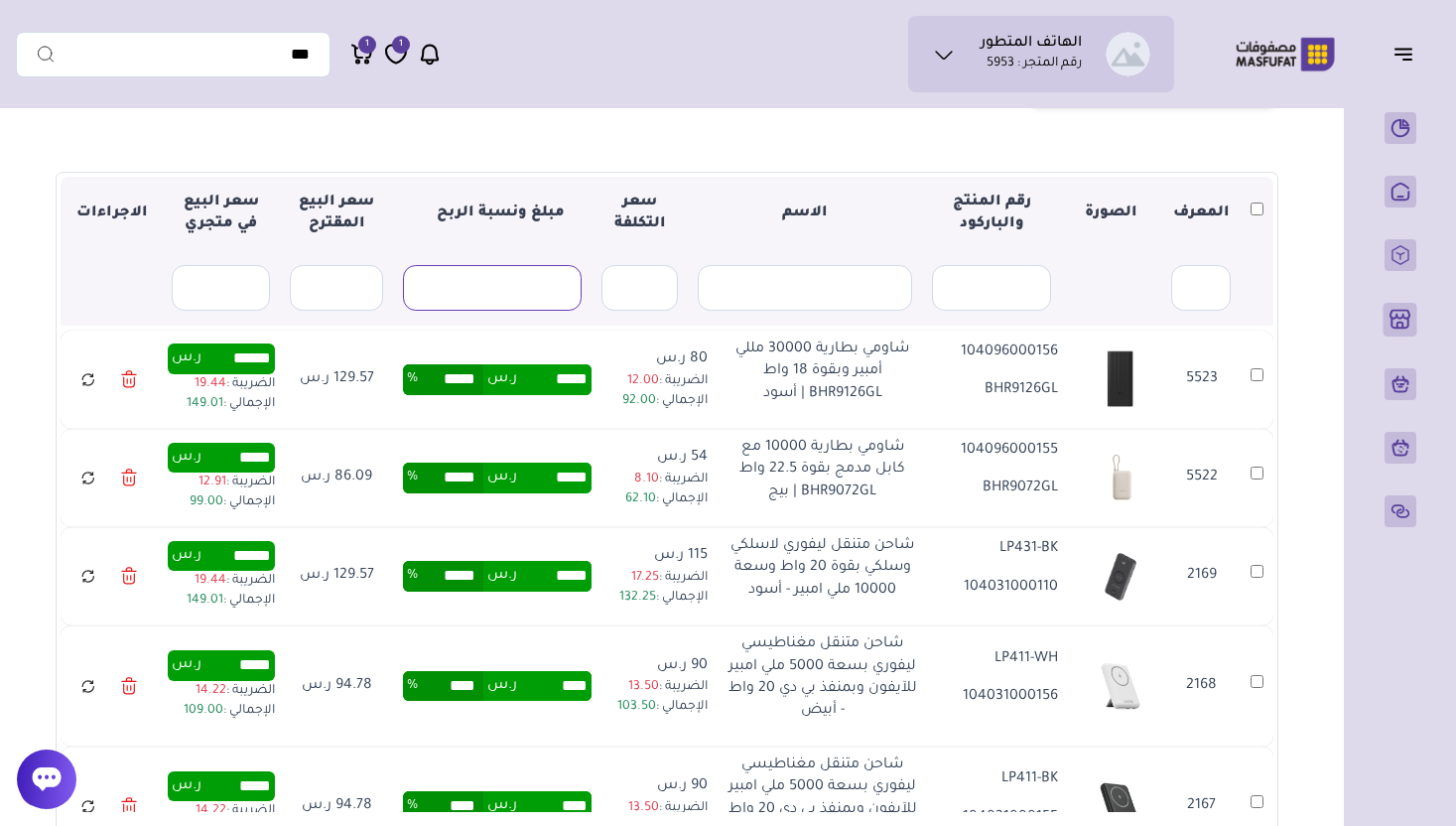 click at bounding box center [492, 288] 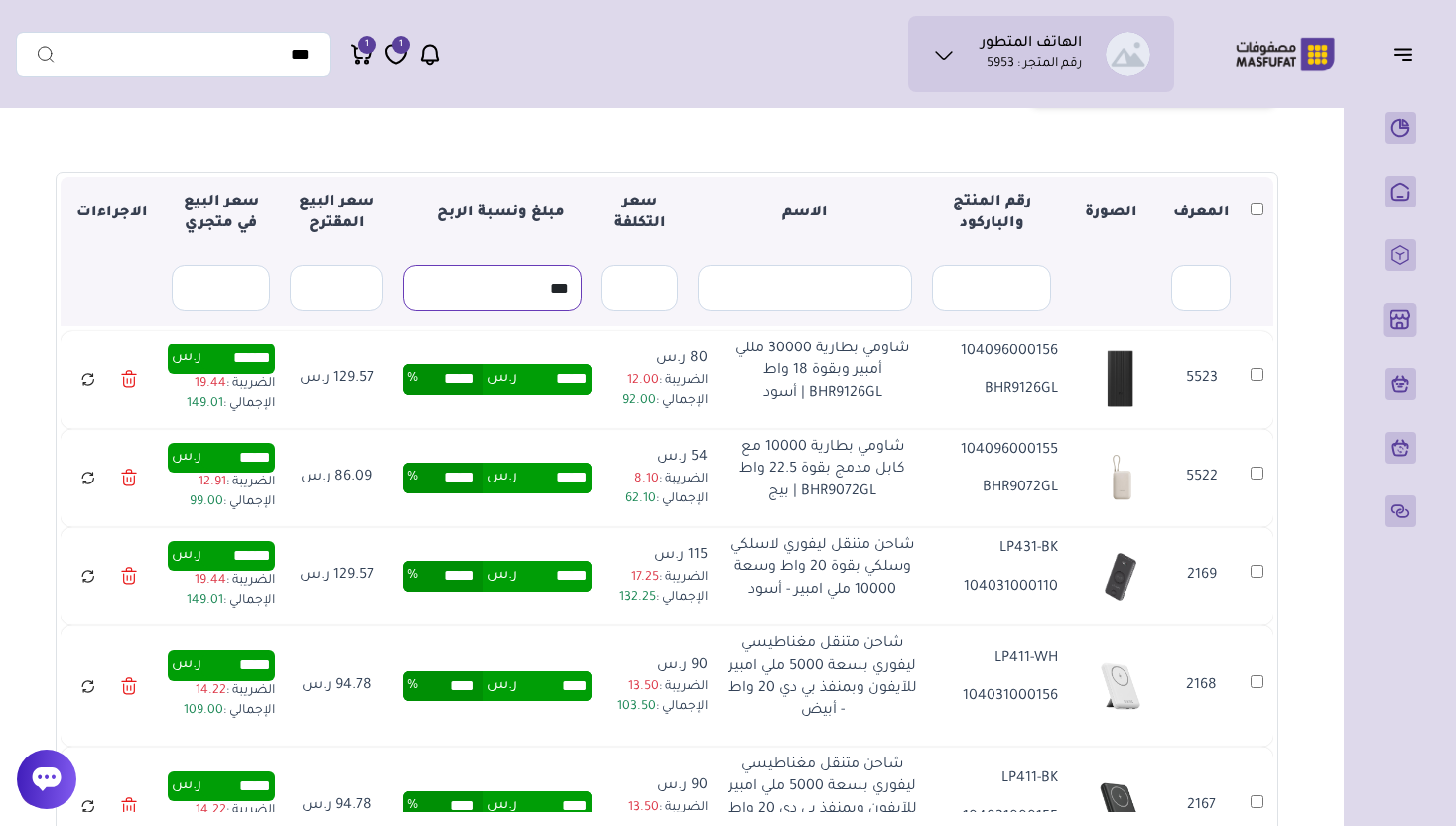 type on "***" 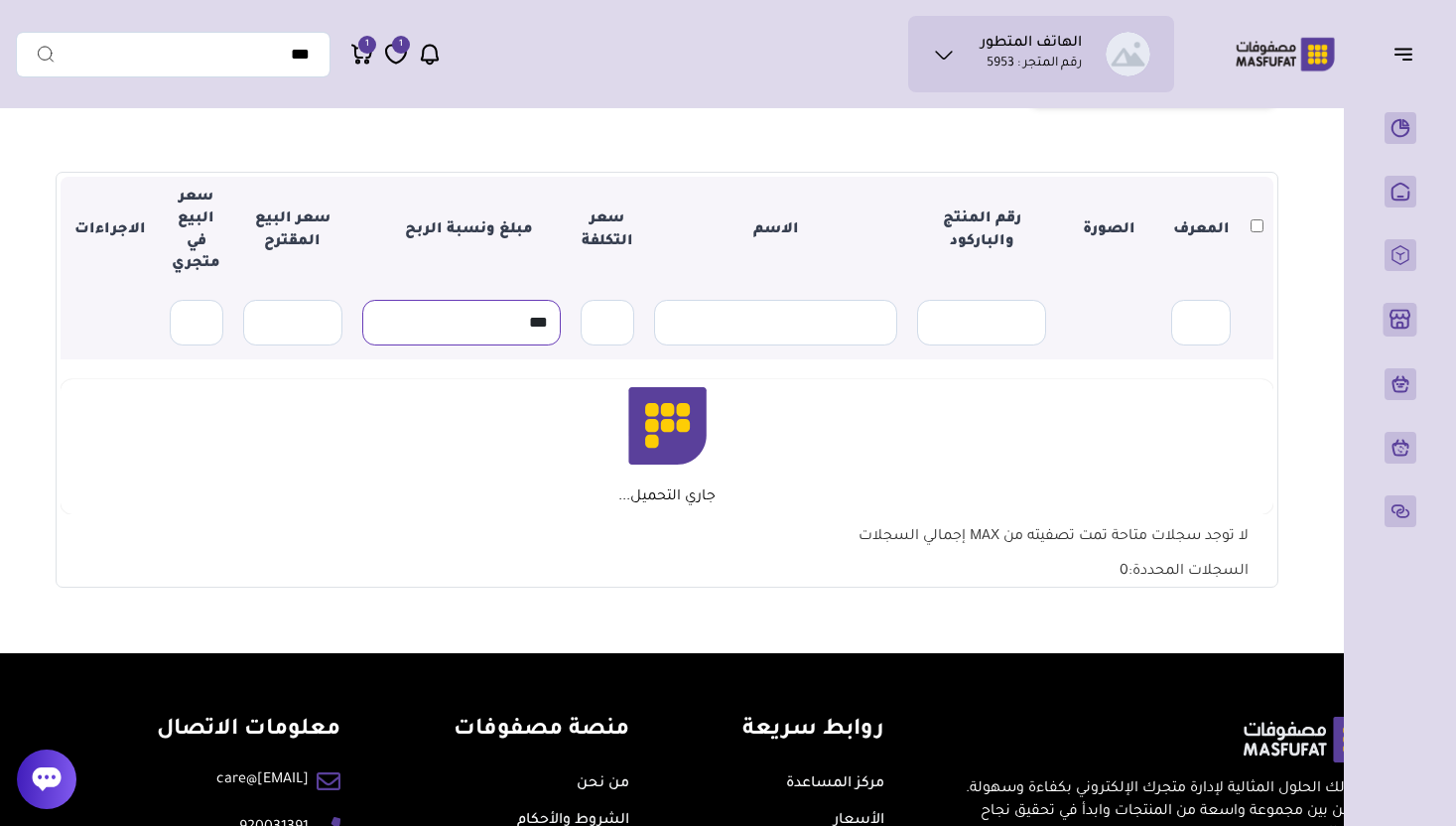 scroll, scrollTop: 0, scrollLeft: 0, axis: both 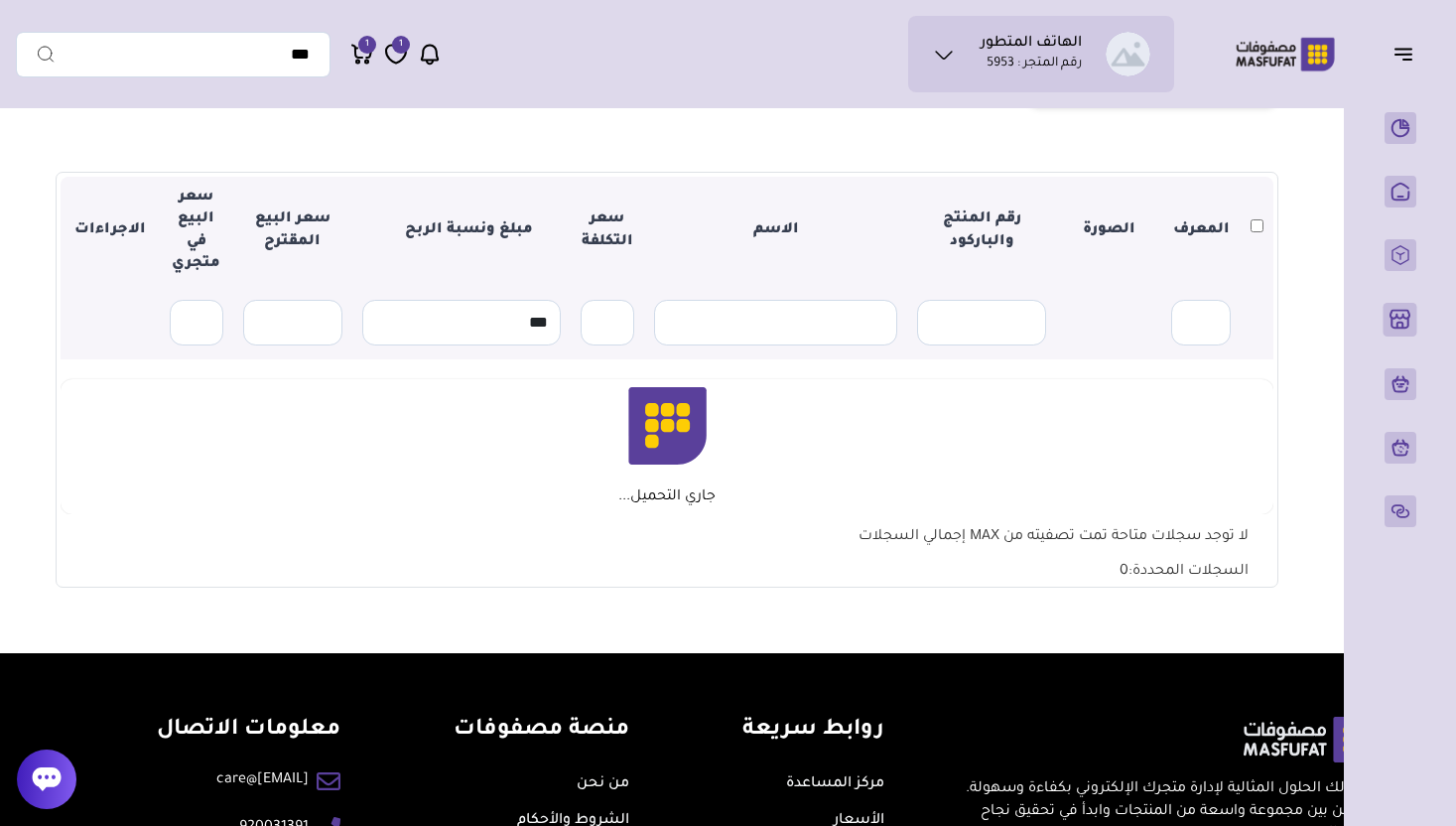 click on "متجري
المنتجات المختارة
المنتجات المتزامنة
المنتجات غير المتزامنة
حفظ ومزامنة الآن" at bounding box center [667, 268] 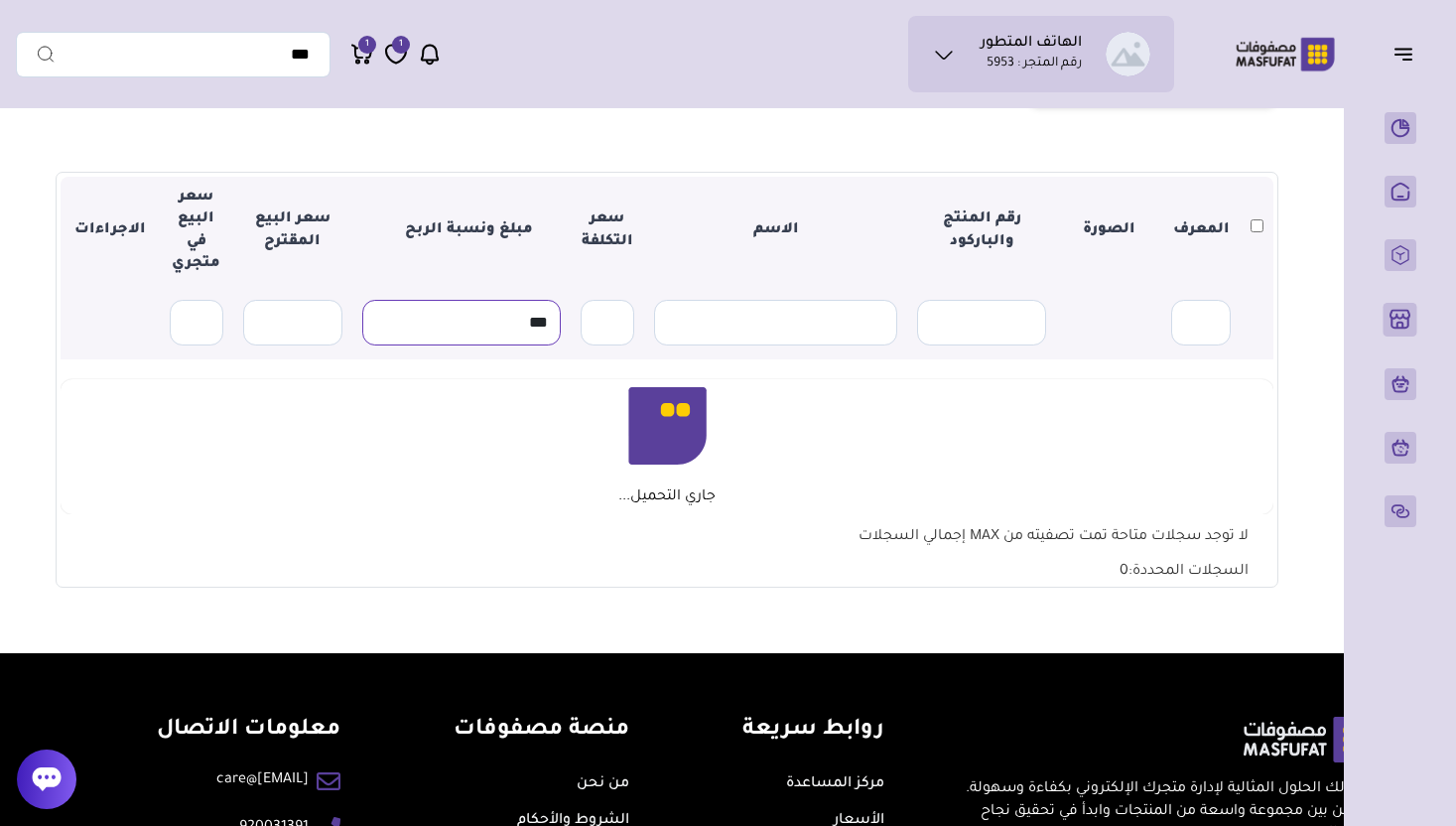 click on "***" at bounding box center [462, 323] 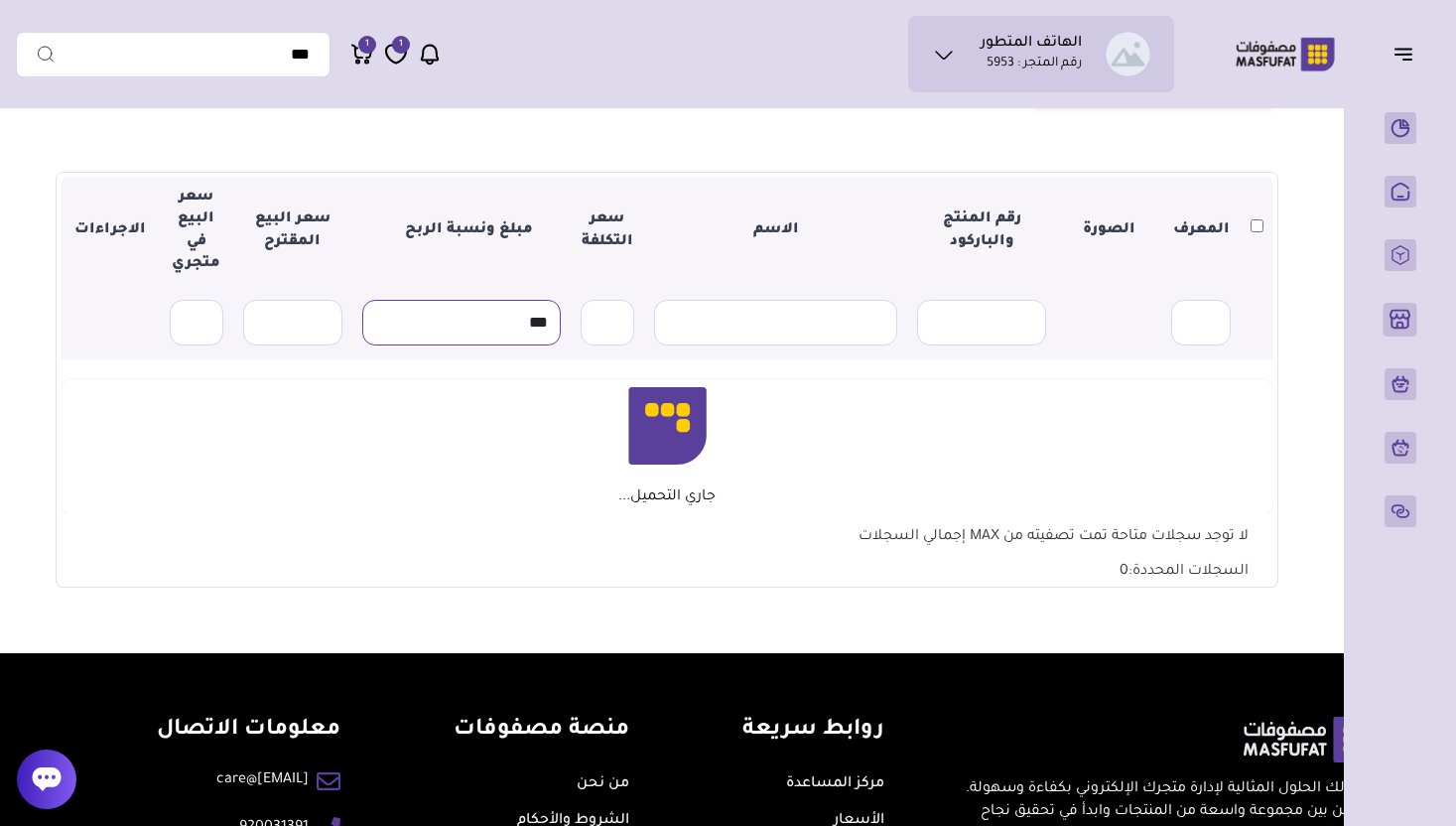 click on "***" at bounding box center (462, 323) 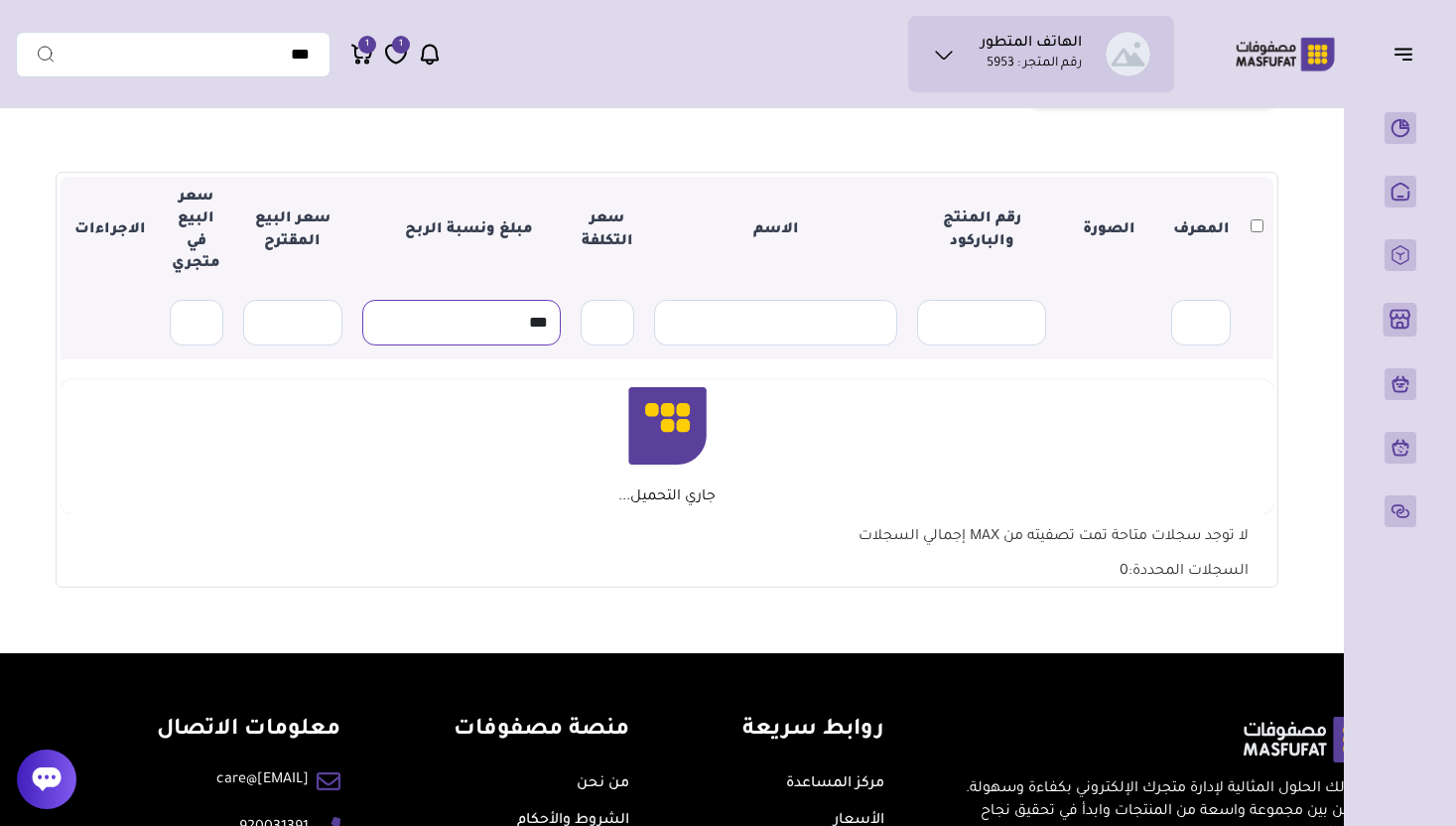 click on "***" at bounding box center [462, 323] 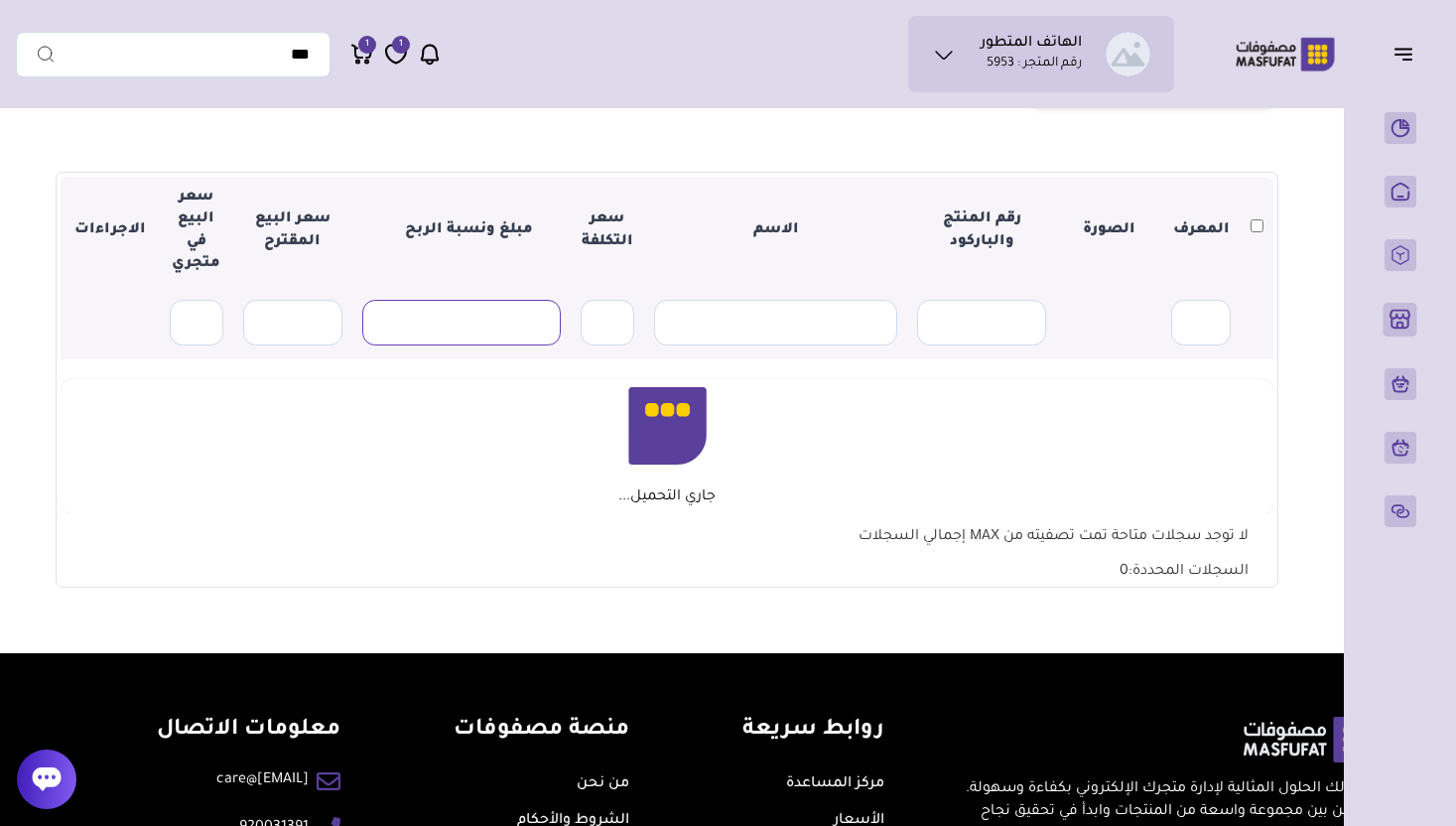 type 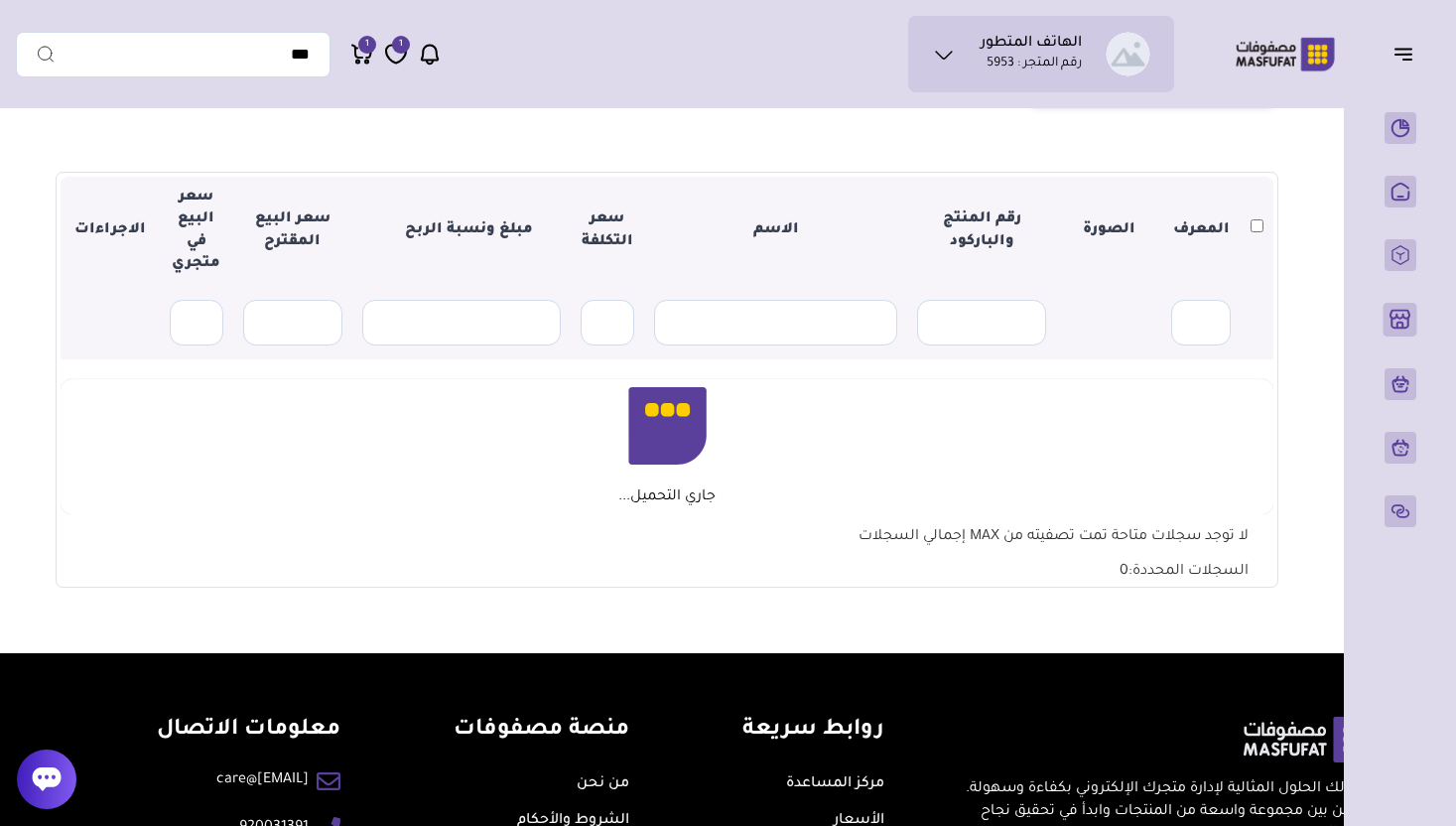 click on "جاري التحميل..." at bounding box center [667, 447] 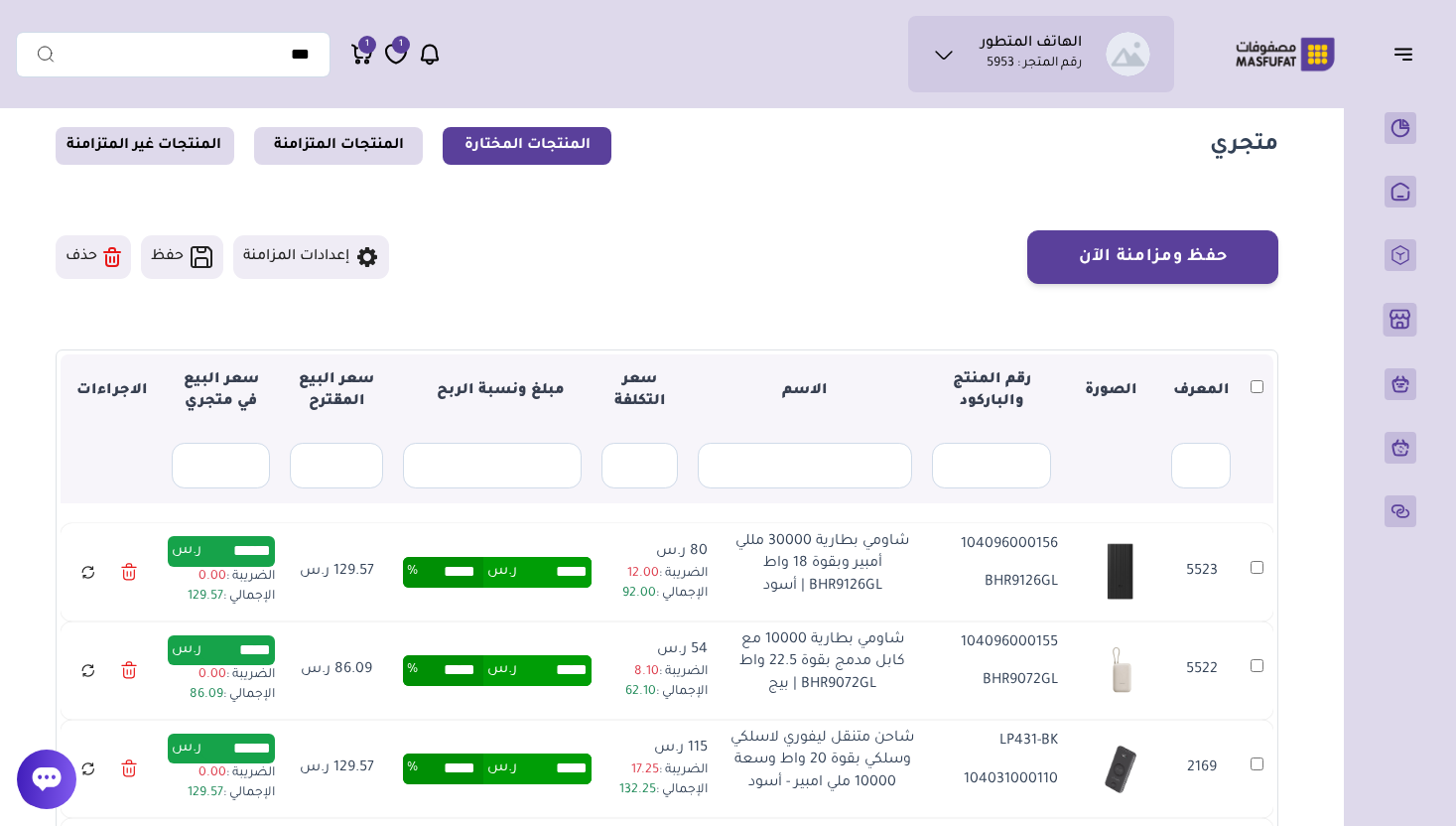 scroll, scrollTop: 191, scrollLeft: 0, axis: vertical 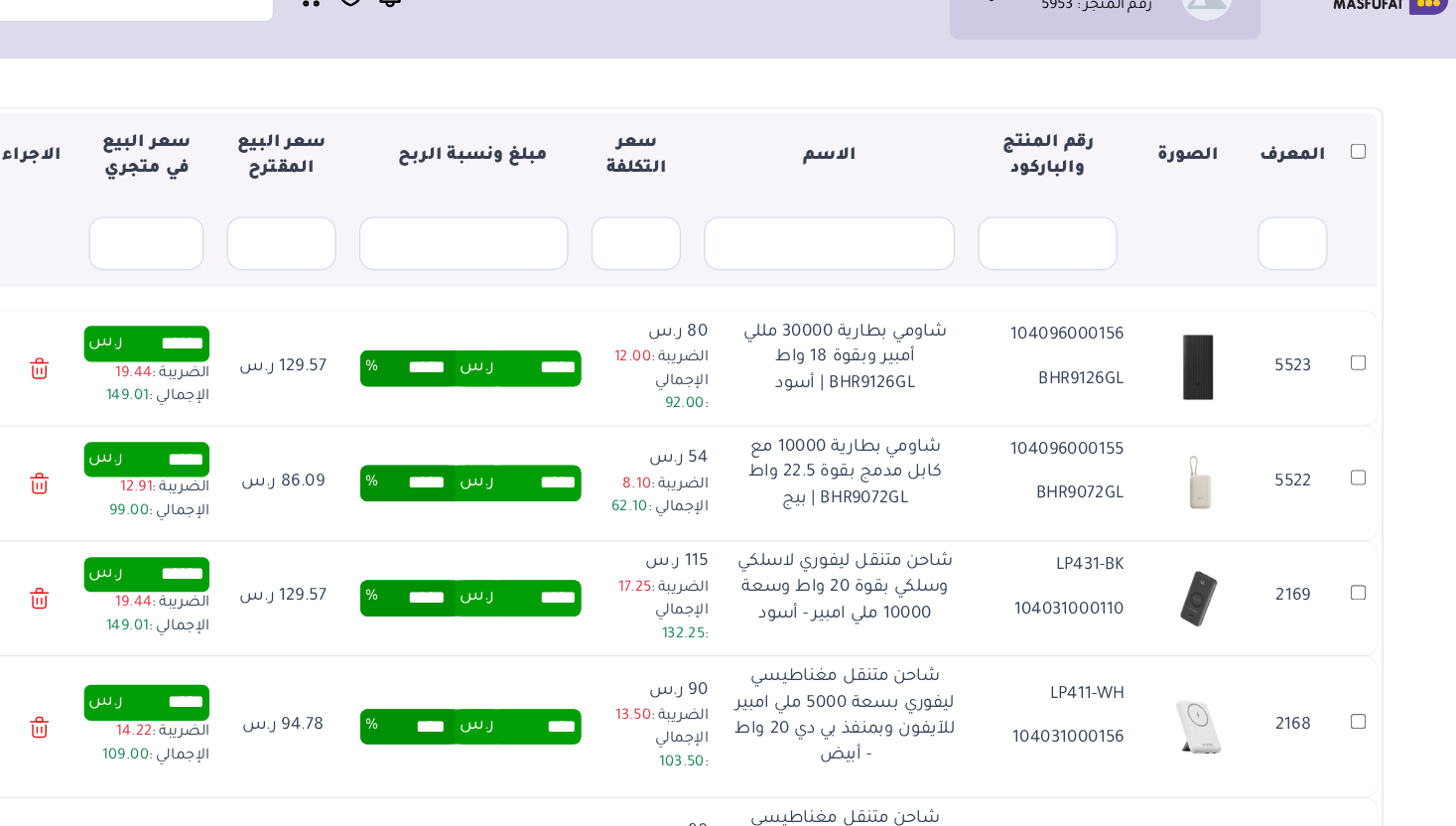 click on "*****" at bounding box center (555, 373) 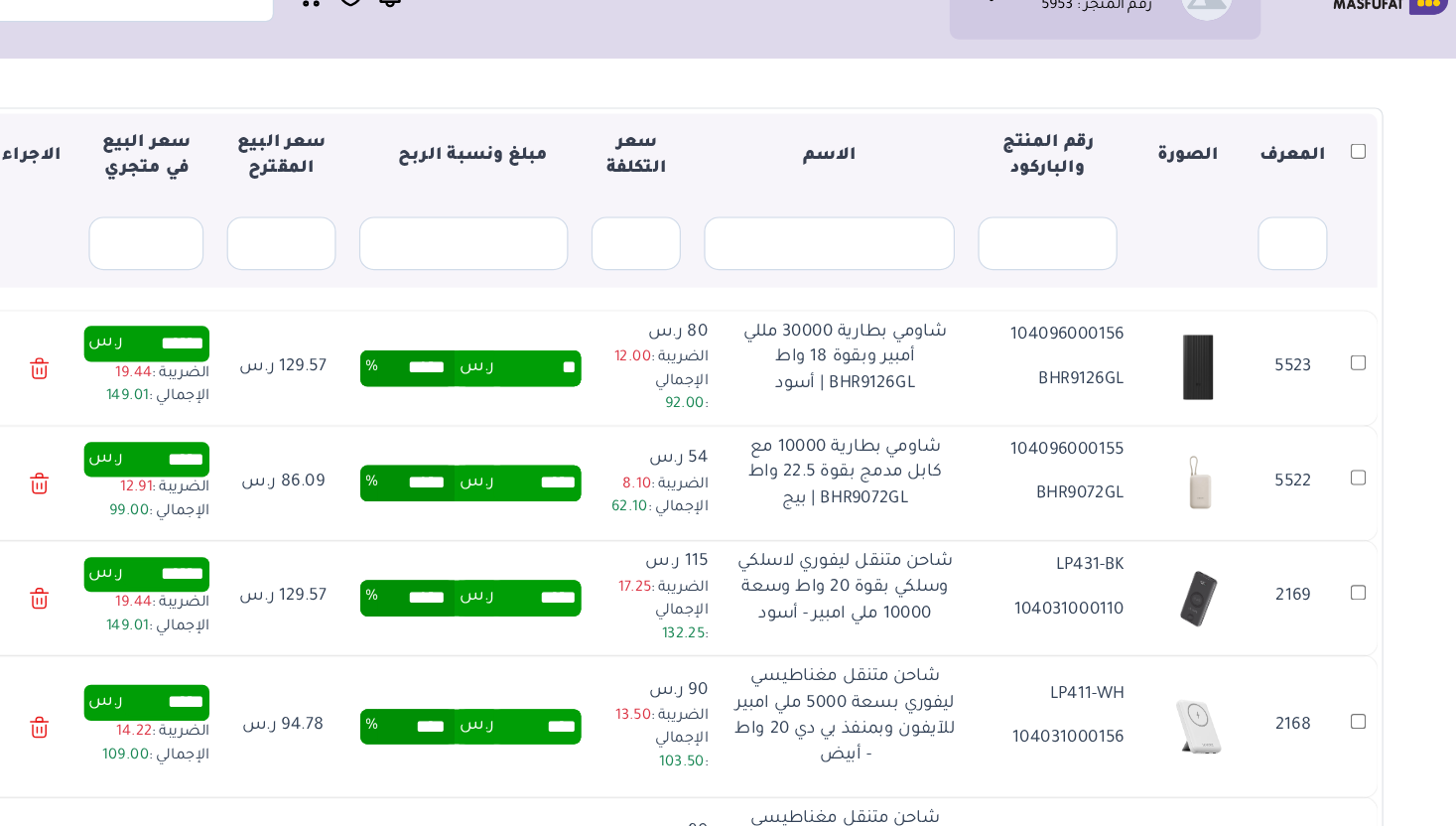 type on "*****" 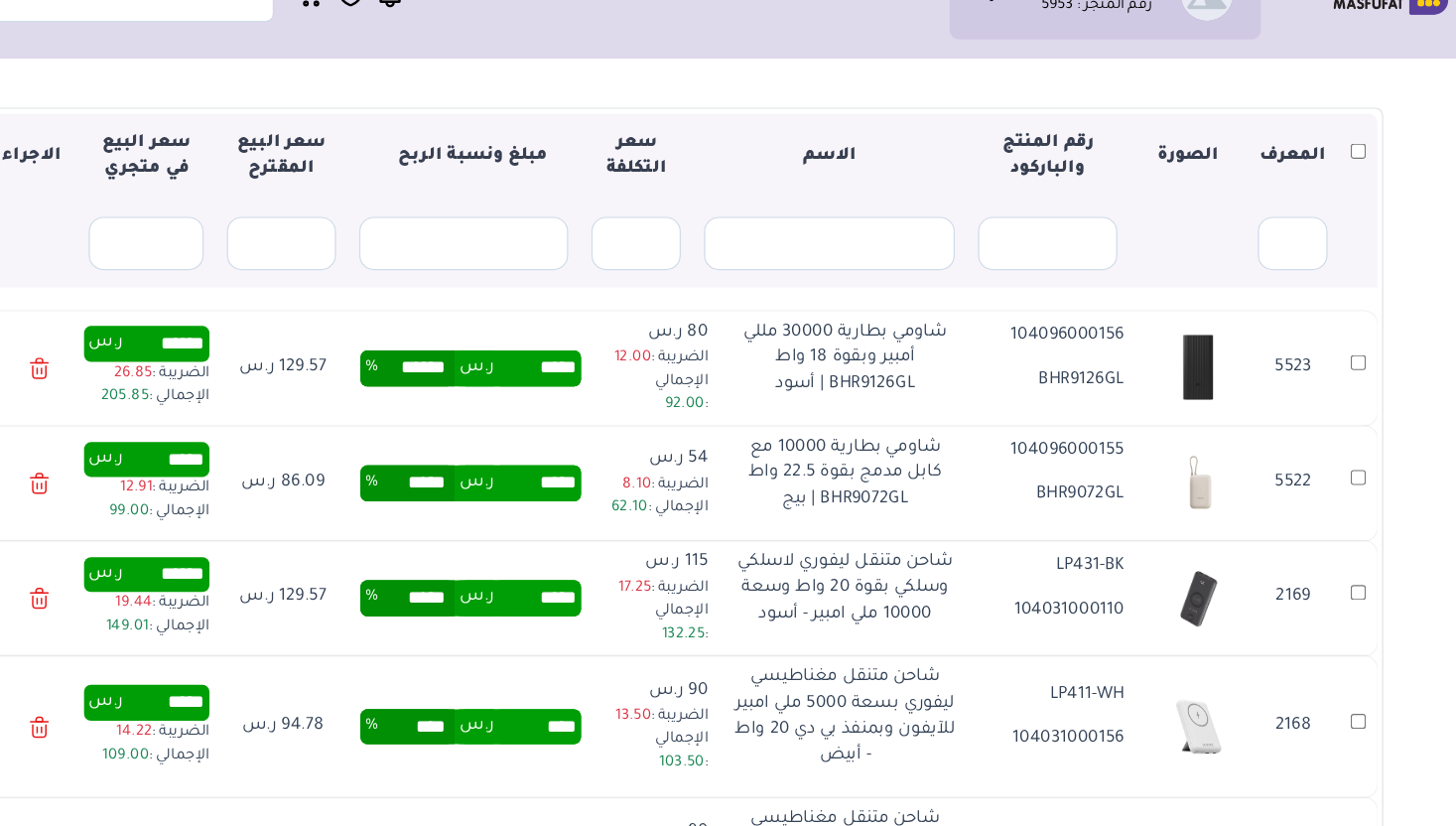 click on "*****
ر.س
*****
%" at bounding box center [498, 472] 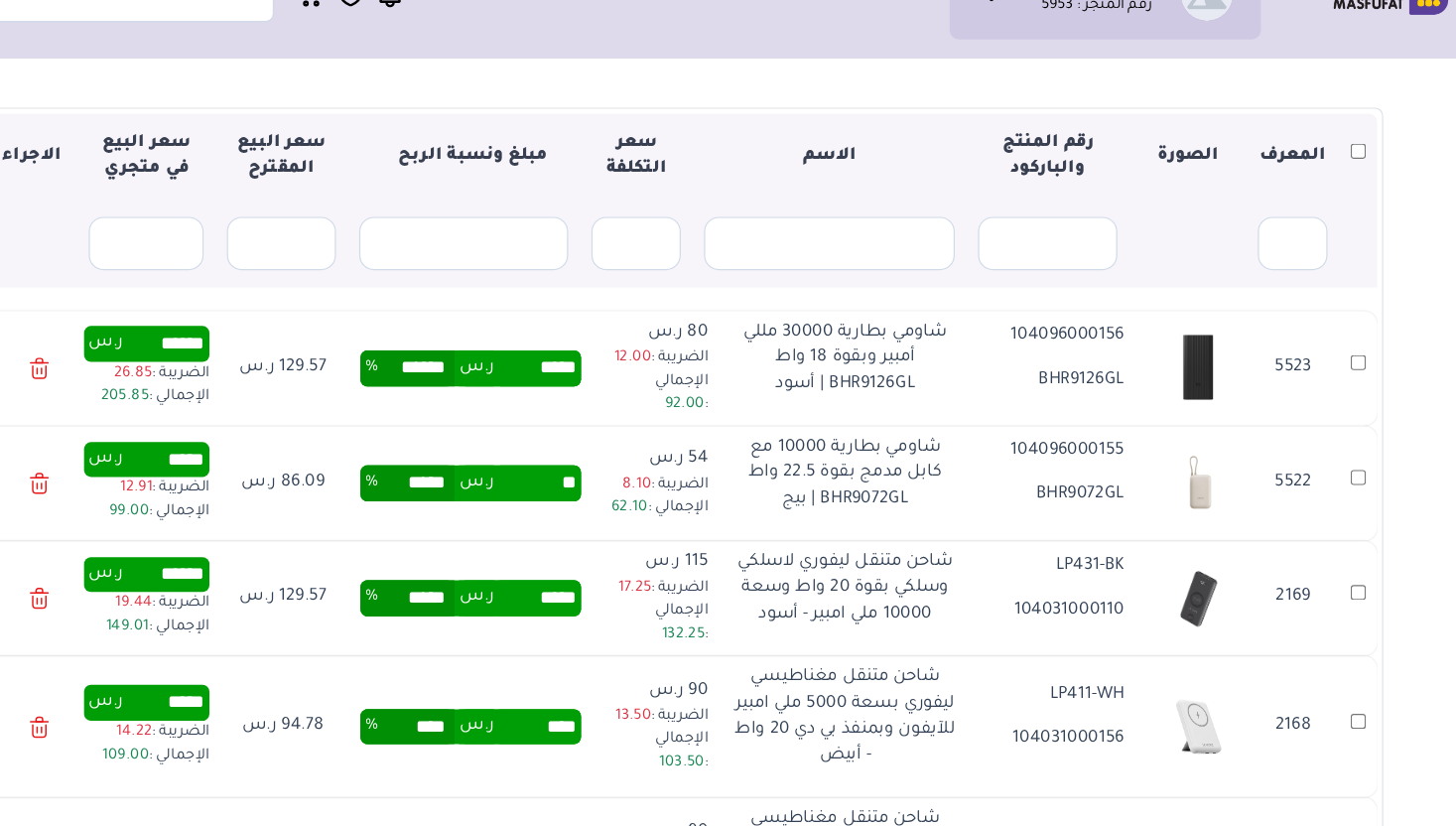 type on "*****" 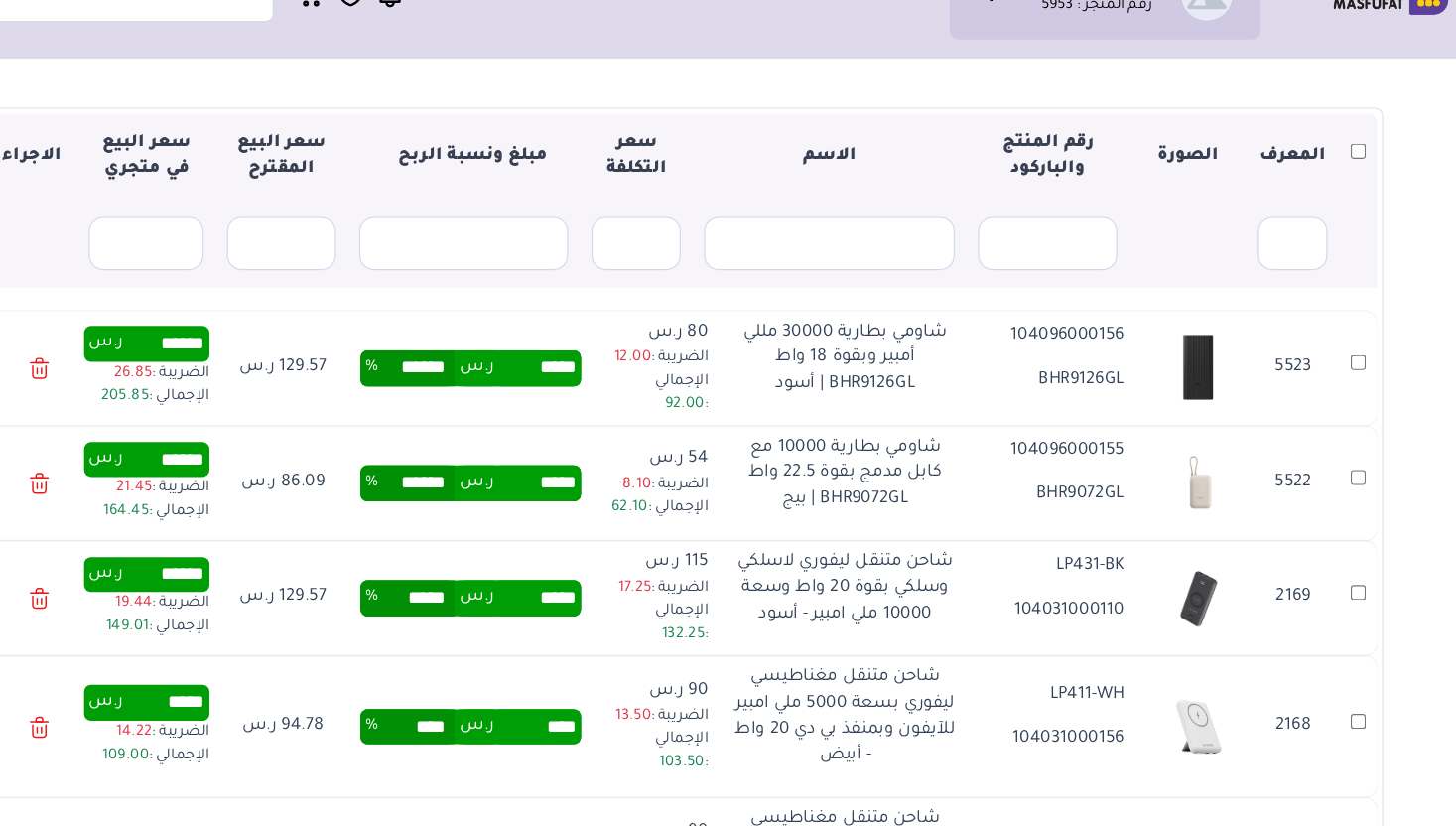 click on "*****
ر.س
*****
%" at bounding box center [498, 570] 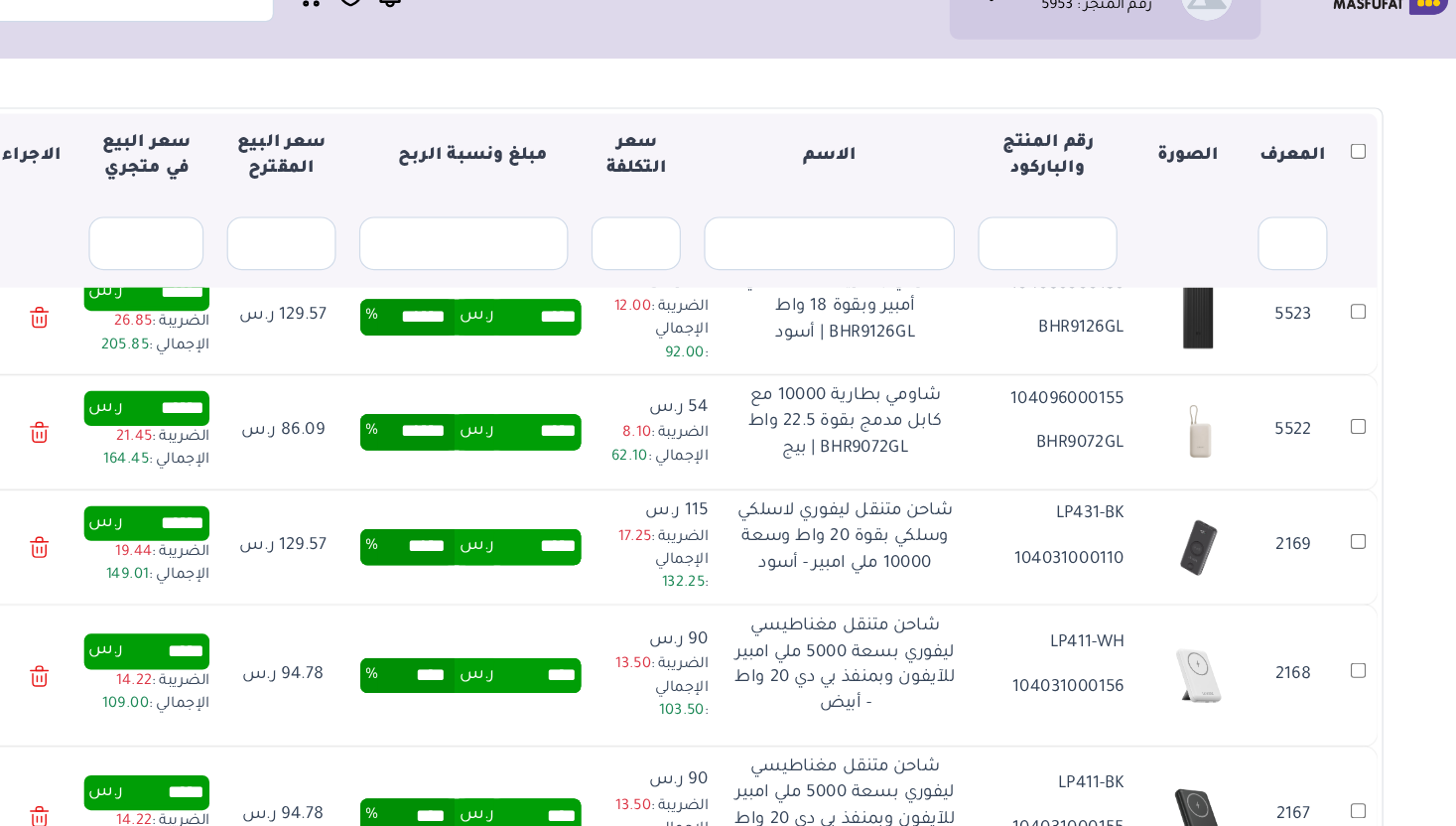 scroll, scrollTop: 54, scrollLeft: 0, axis: vertical 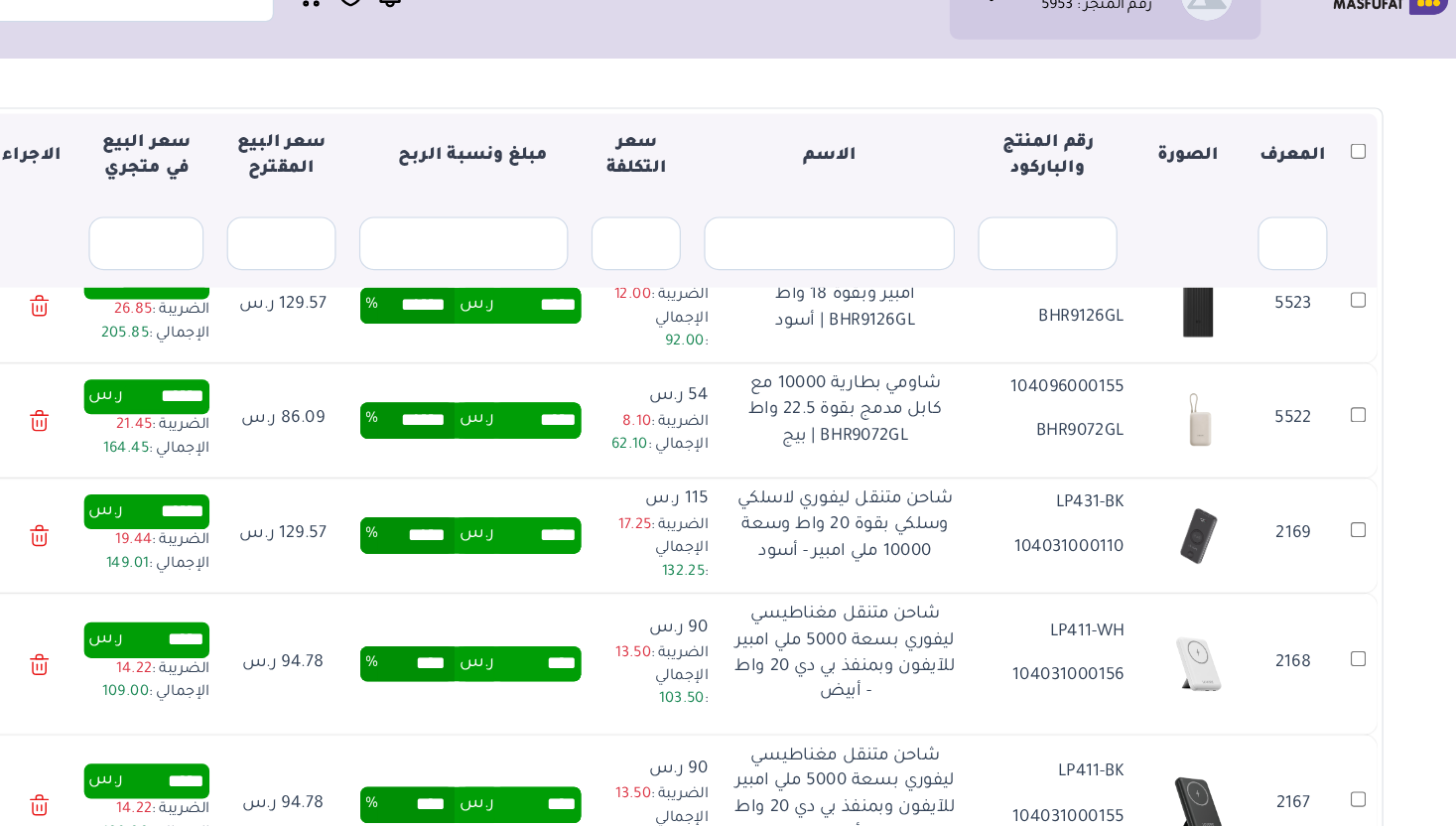 click on "*****" at bounding box center (555, 516) 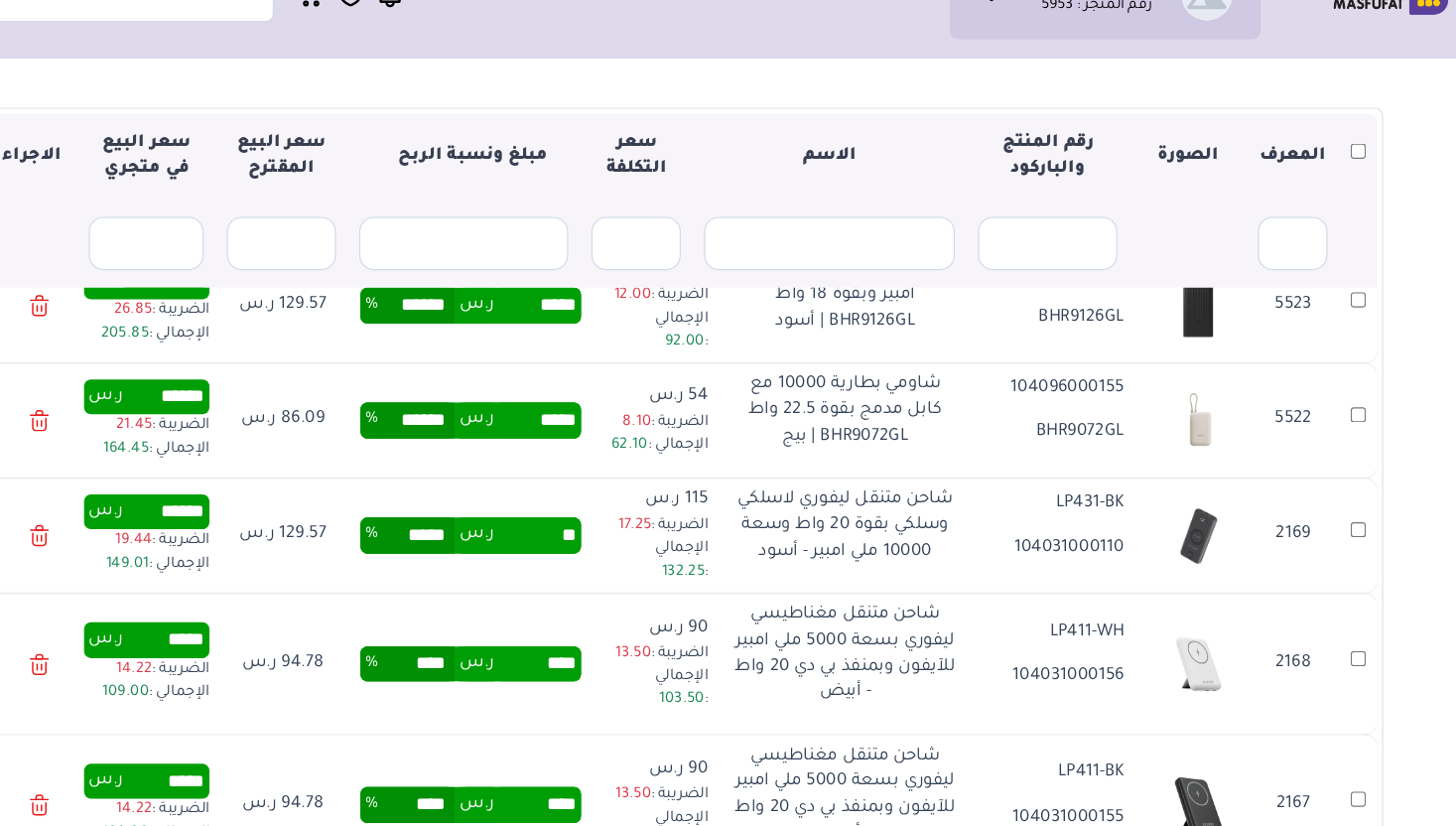 type on "*****" 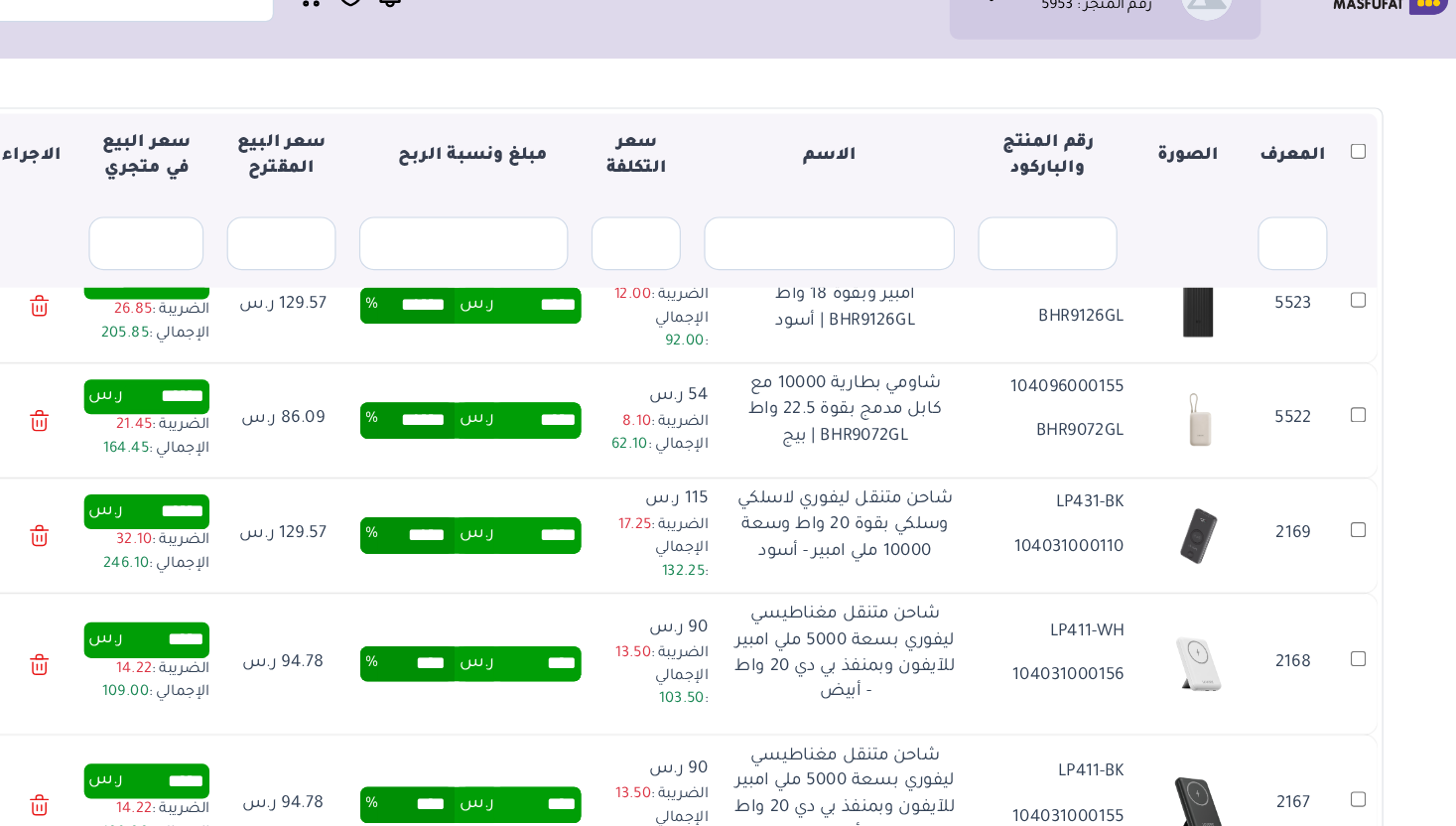 click on "****
ر.س
****
%" at bounding box center [498, 626] 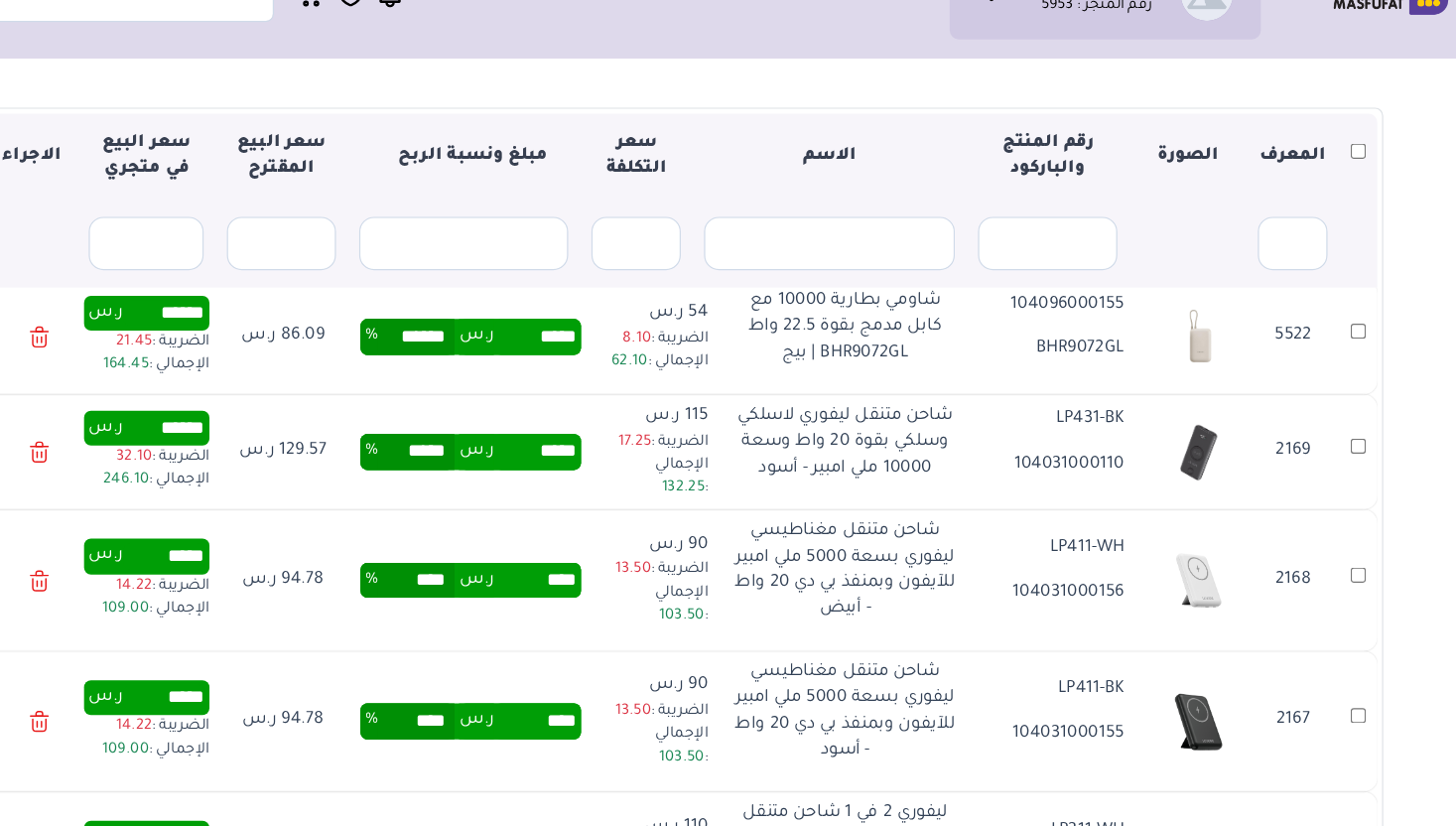 scroll, scrollTop: 159, scrollLeft: 0, axis: vertical 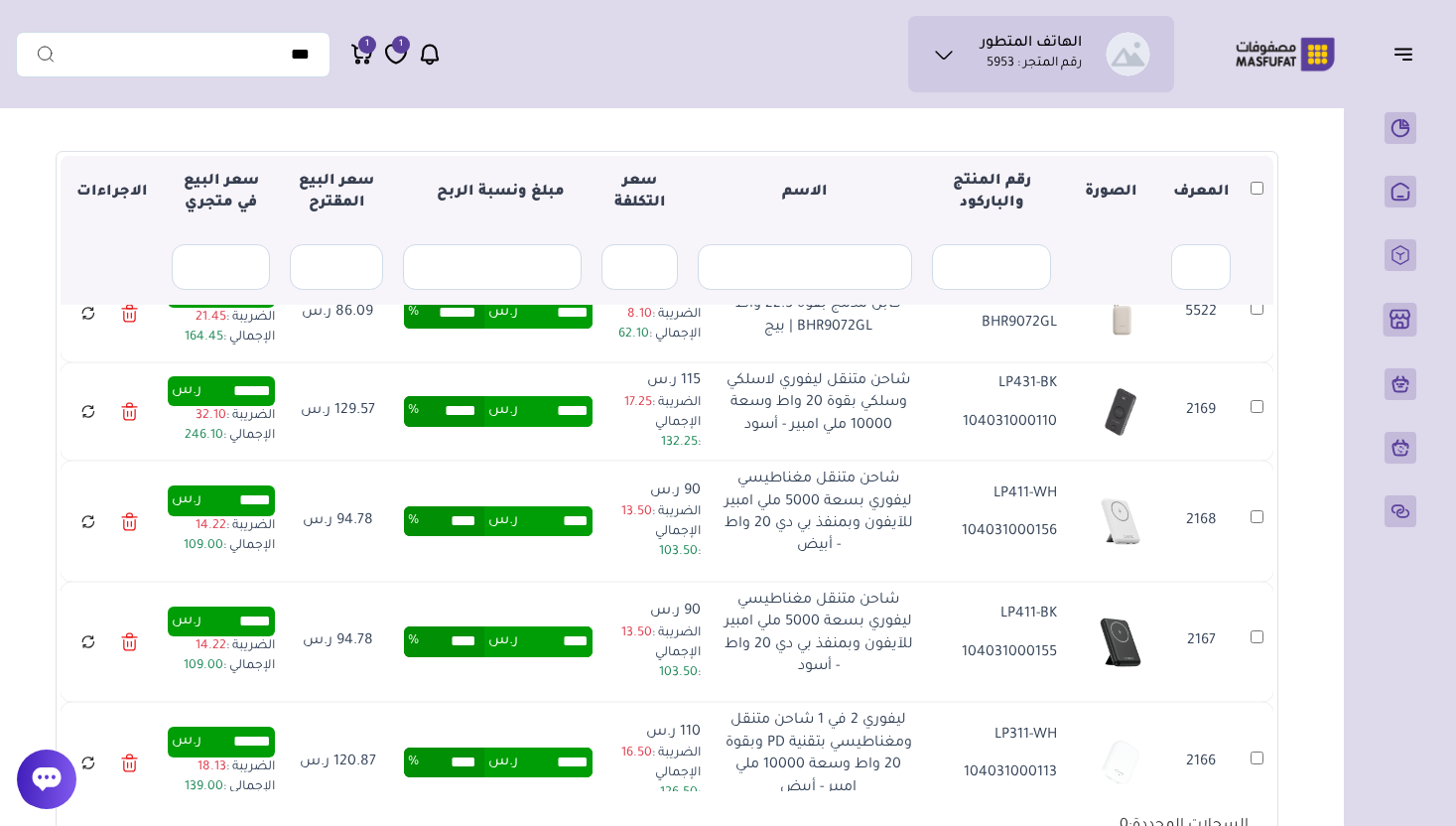 click on "****" at bounding box center (555, 521) 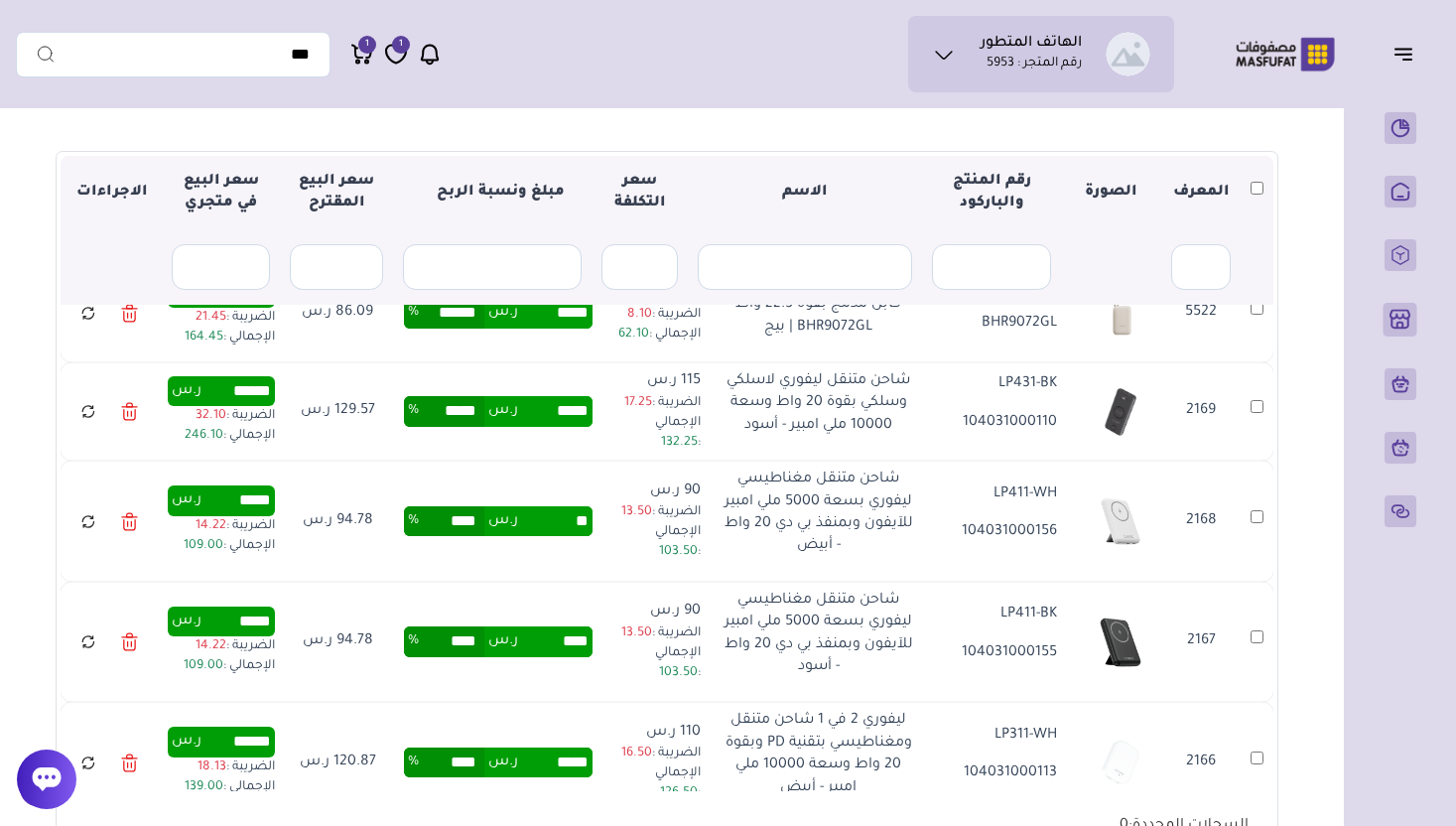 type on "*****" 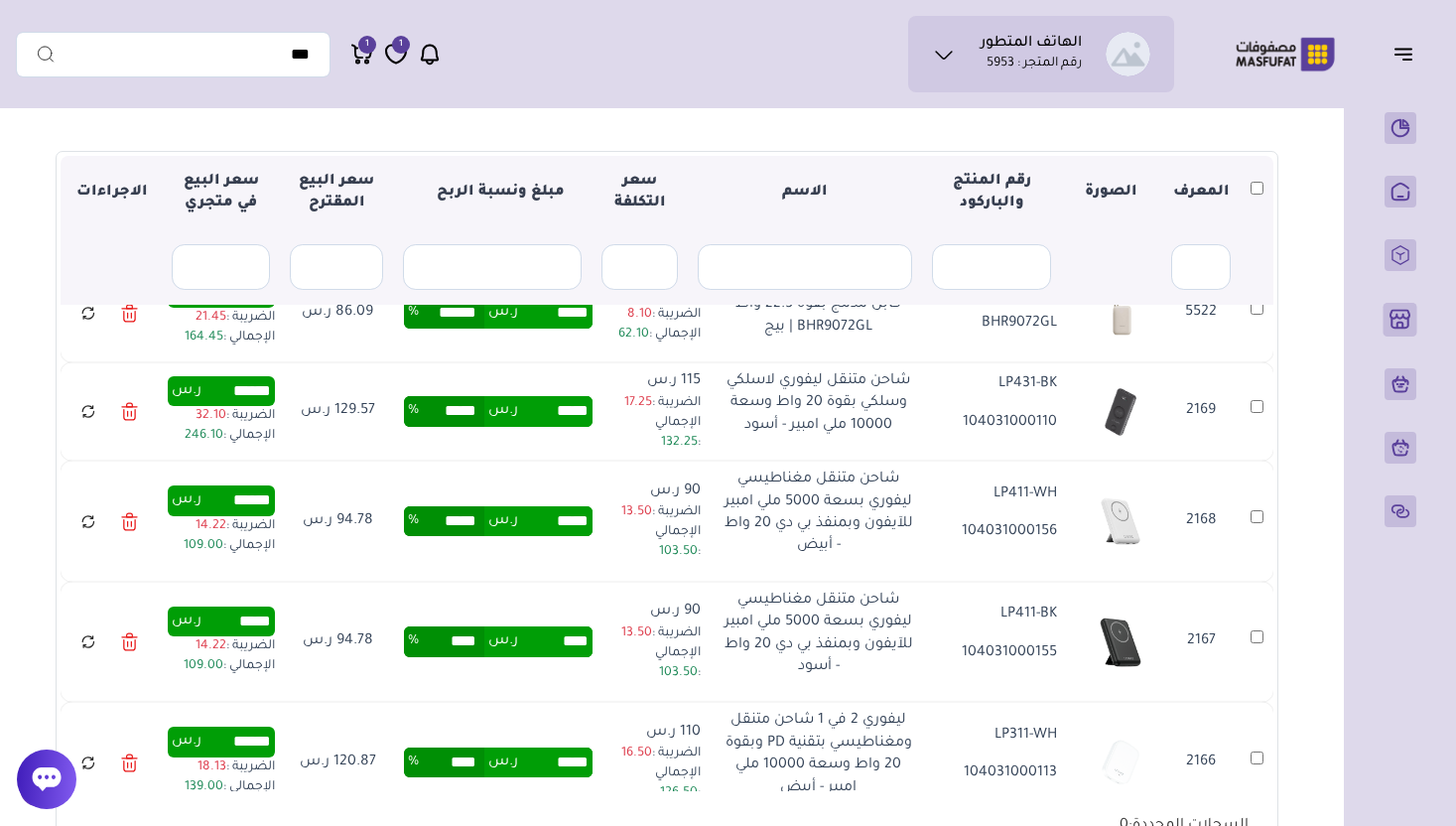 click on "****" at bounding box center [555, 641] 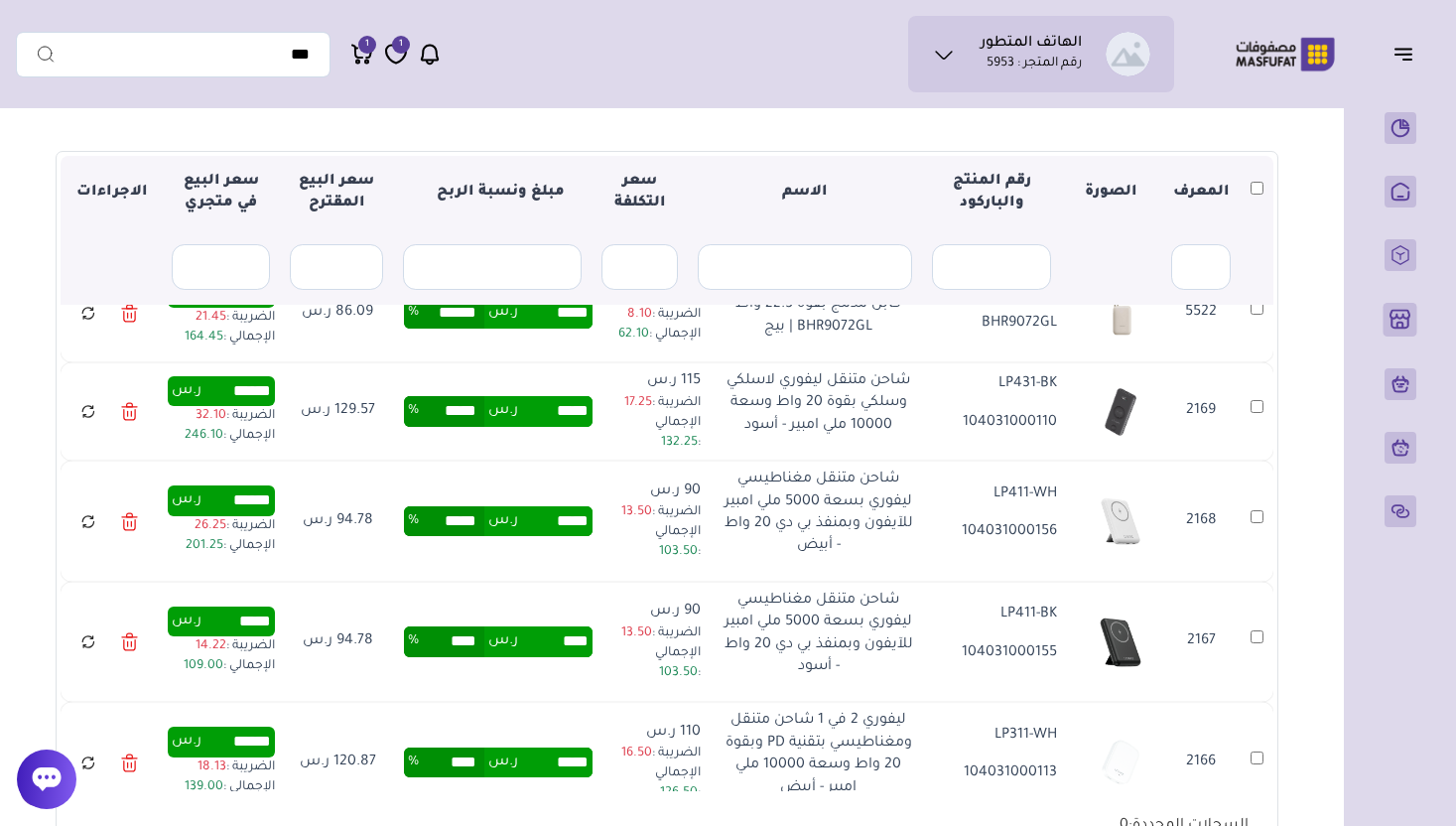 click on "****" at bounding box center [555, 641] 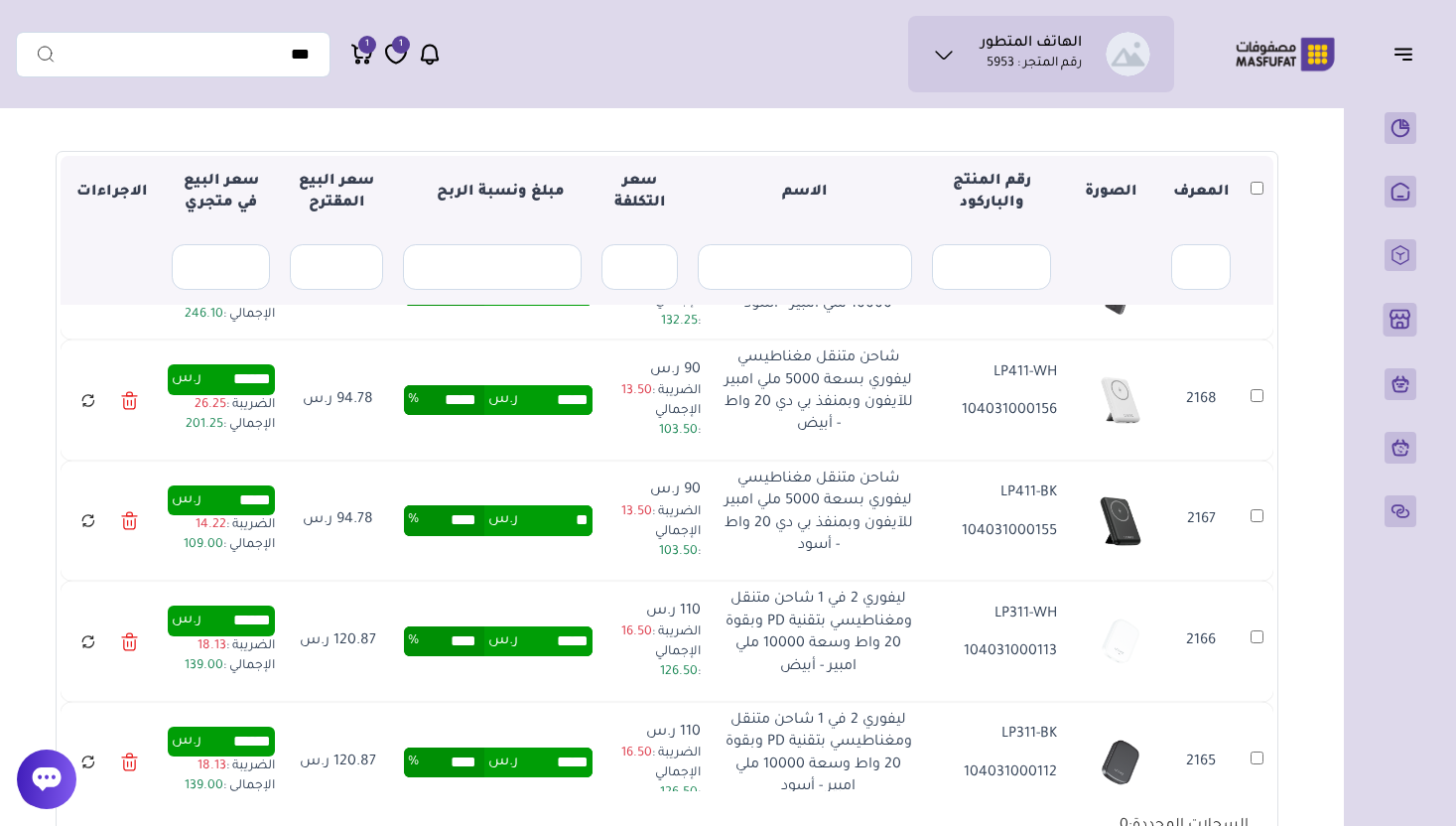 scroll, scrollTop: 375, scrollLeft: 0, axis: vertical 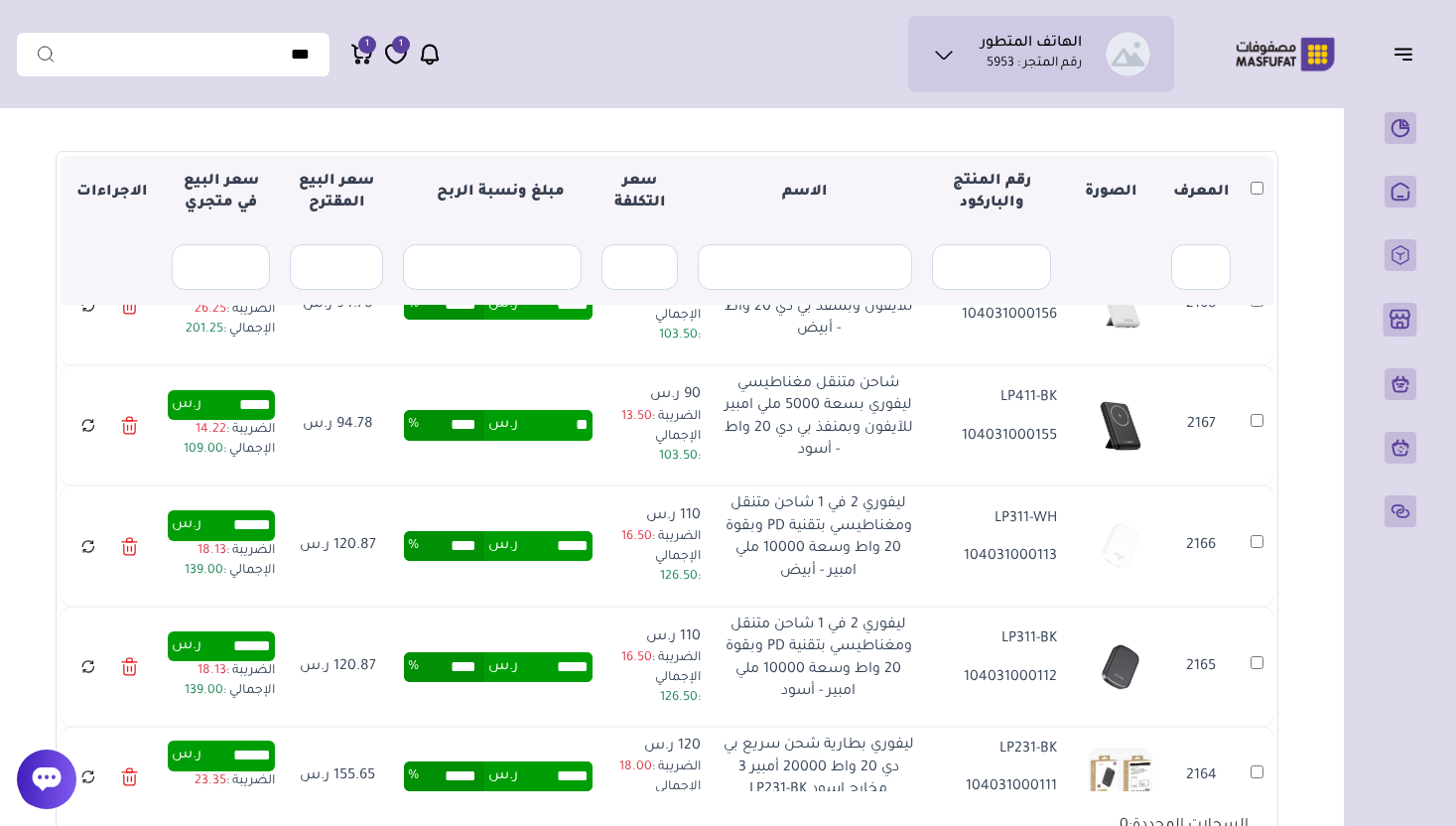 type on "*****" 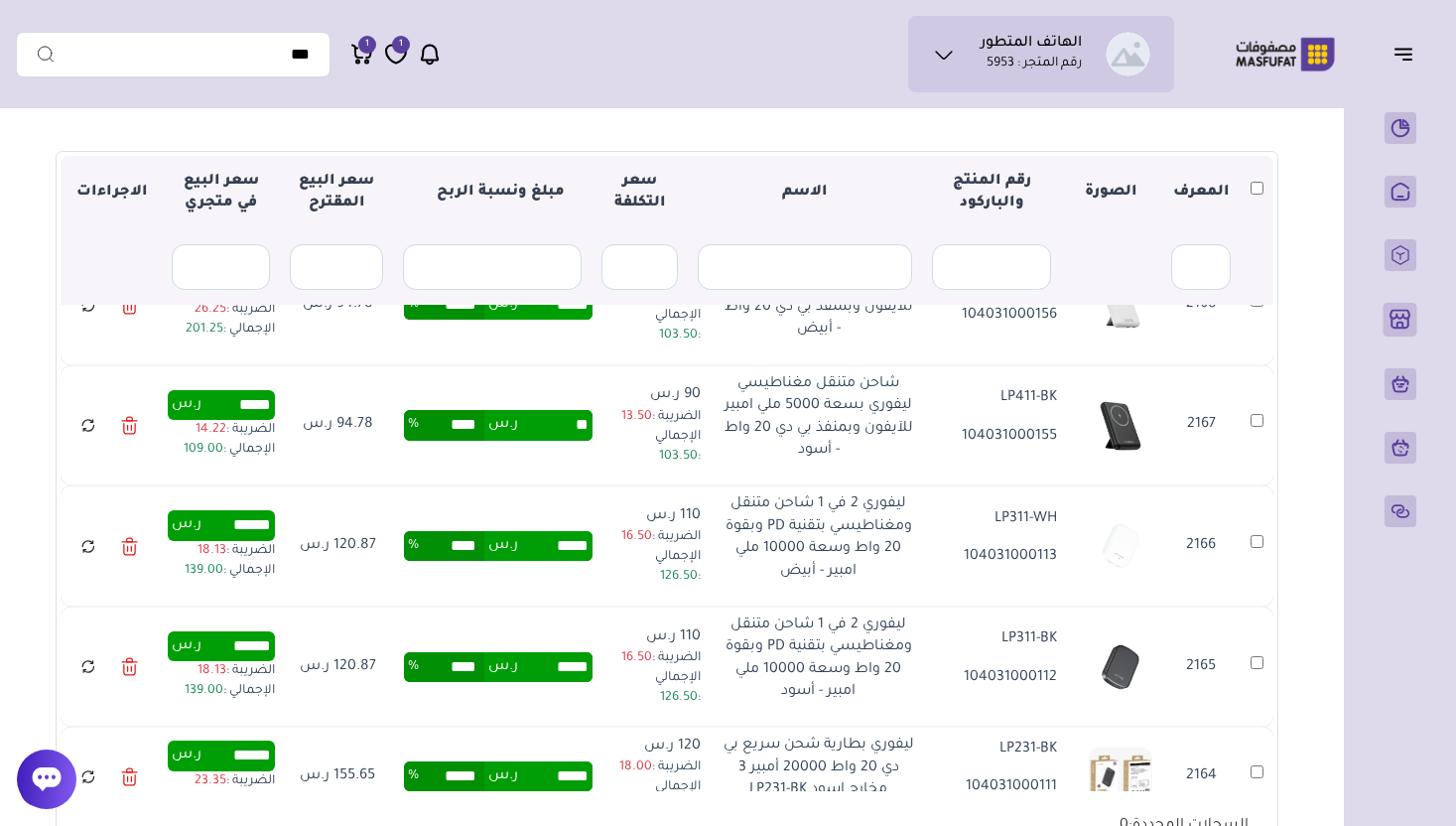 type on "*****" 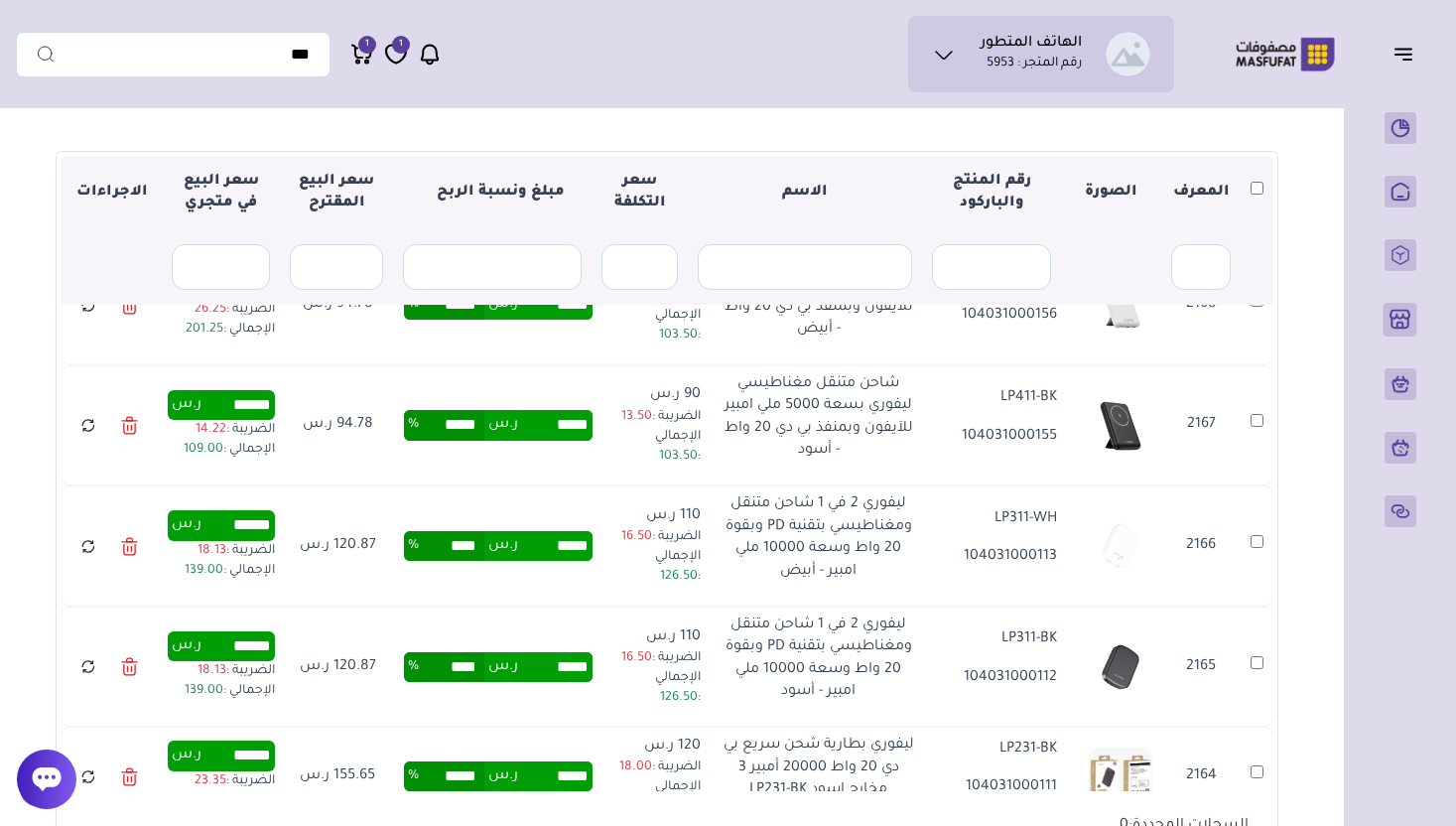 click on "*****
ر.س
****
%" at bounding box center [498, 667] 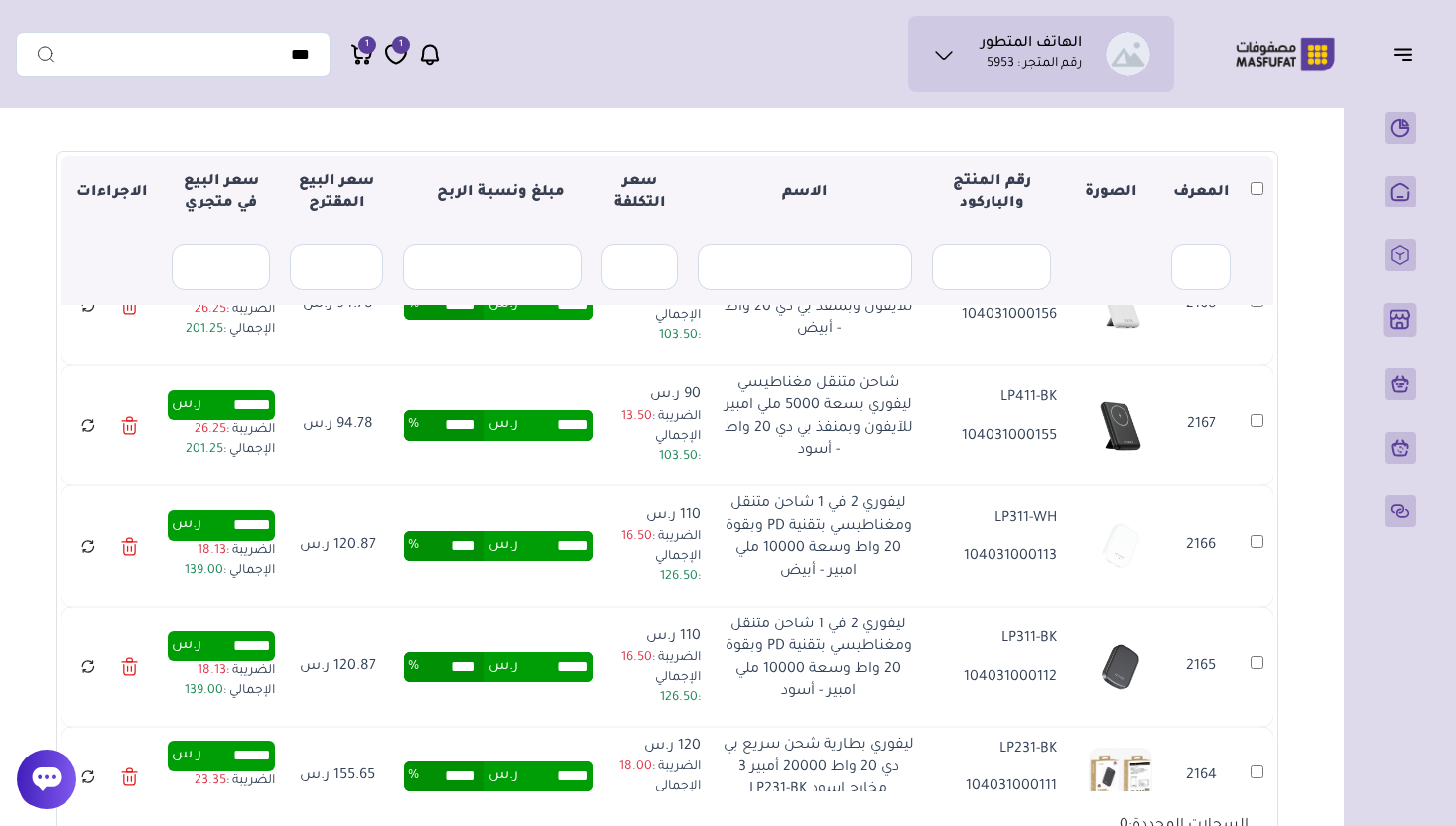 click on "*****" at bounding box center (555, 425) 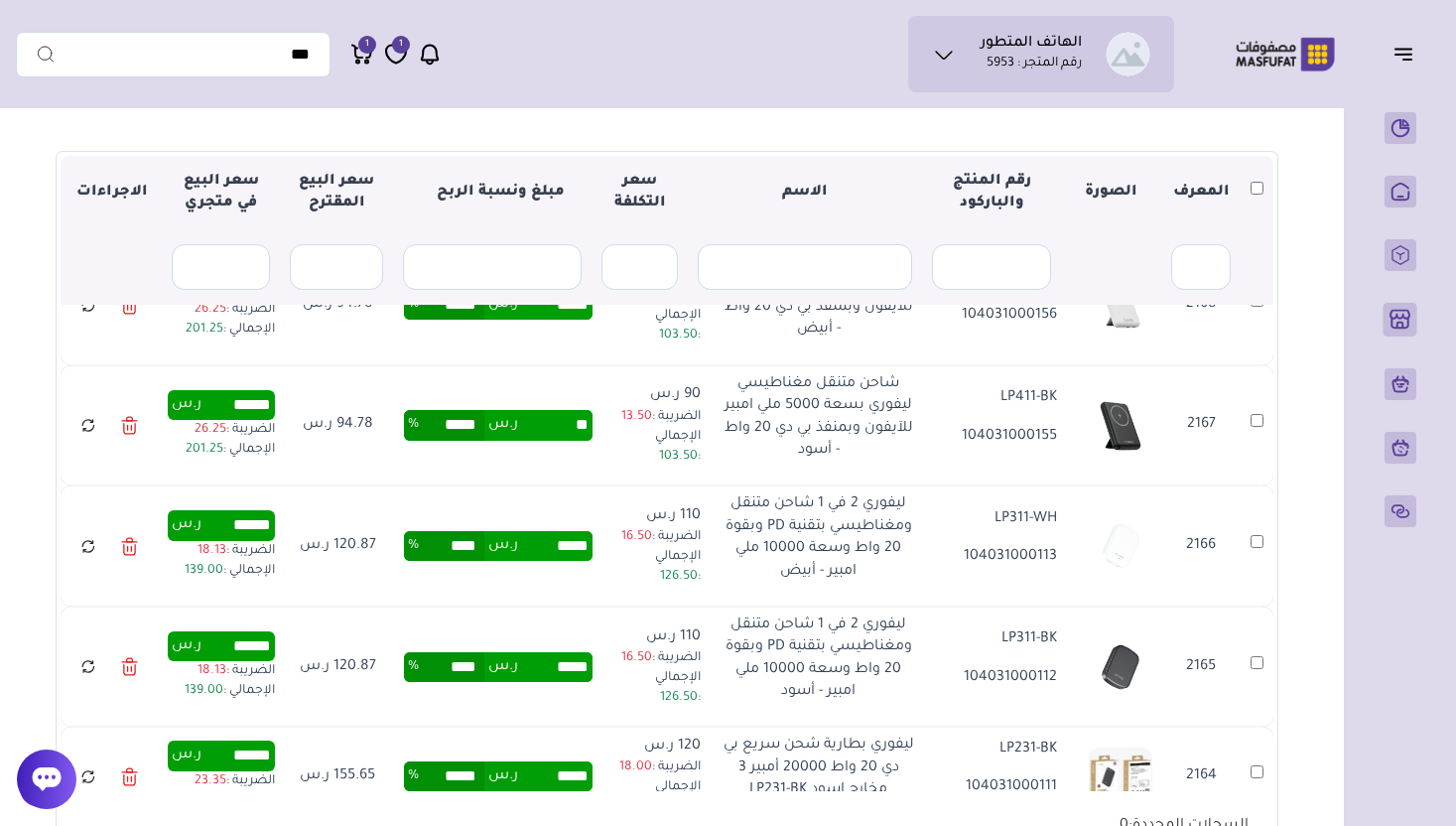 type on "*****" 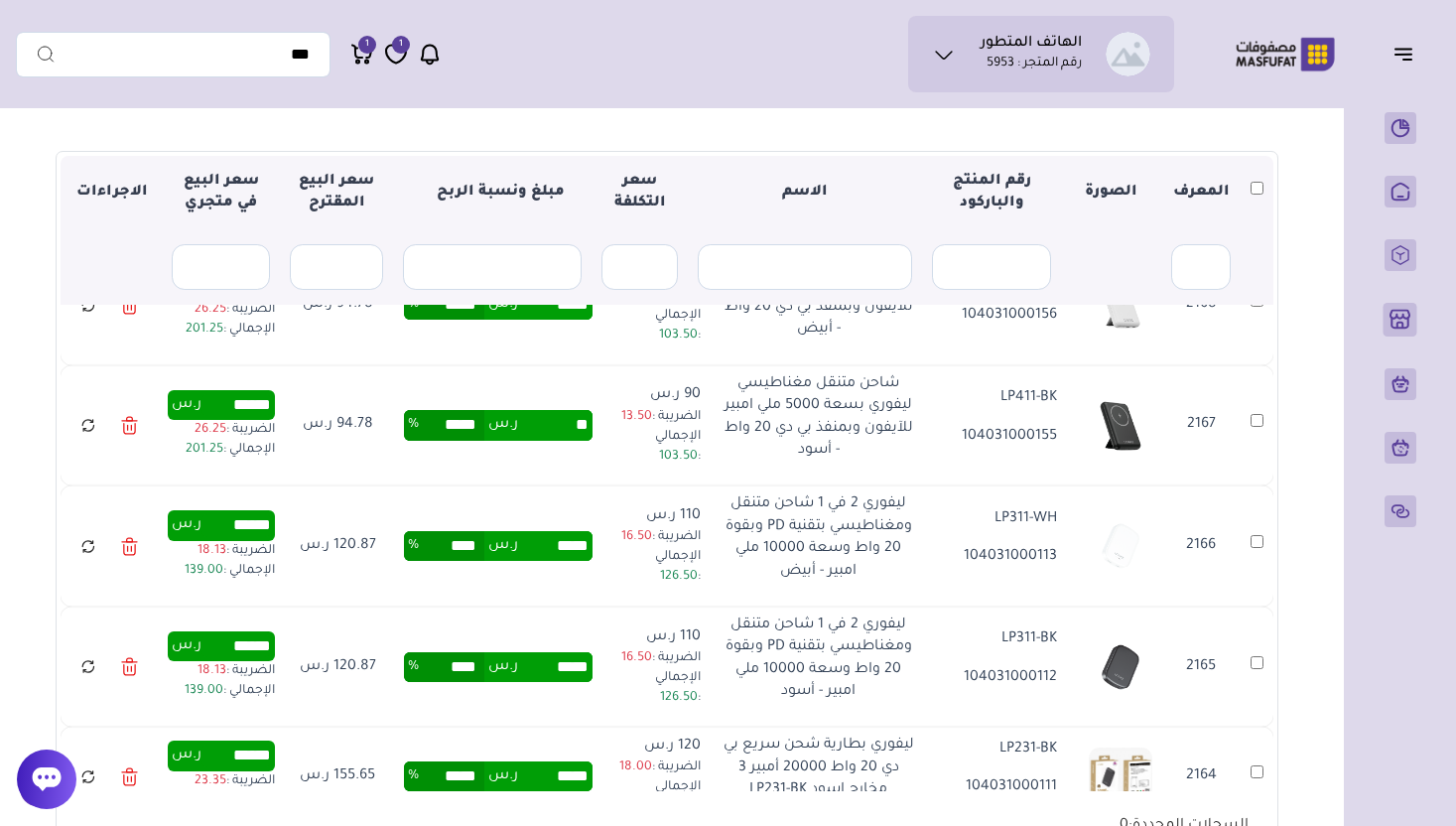 type on "******" 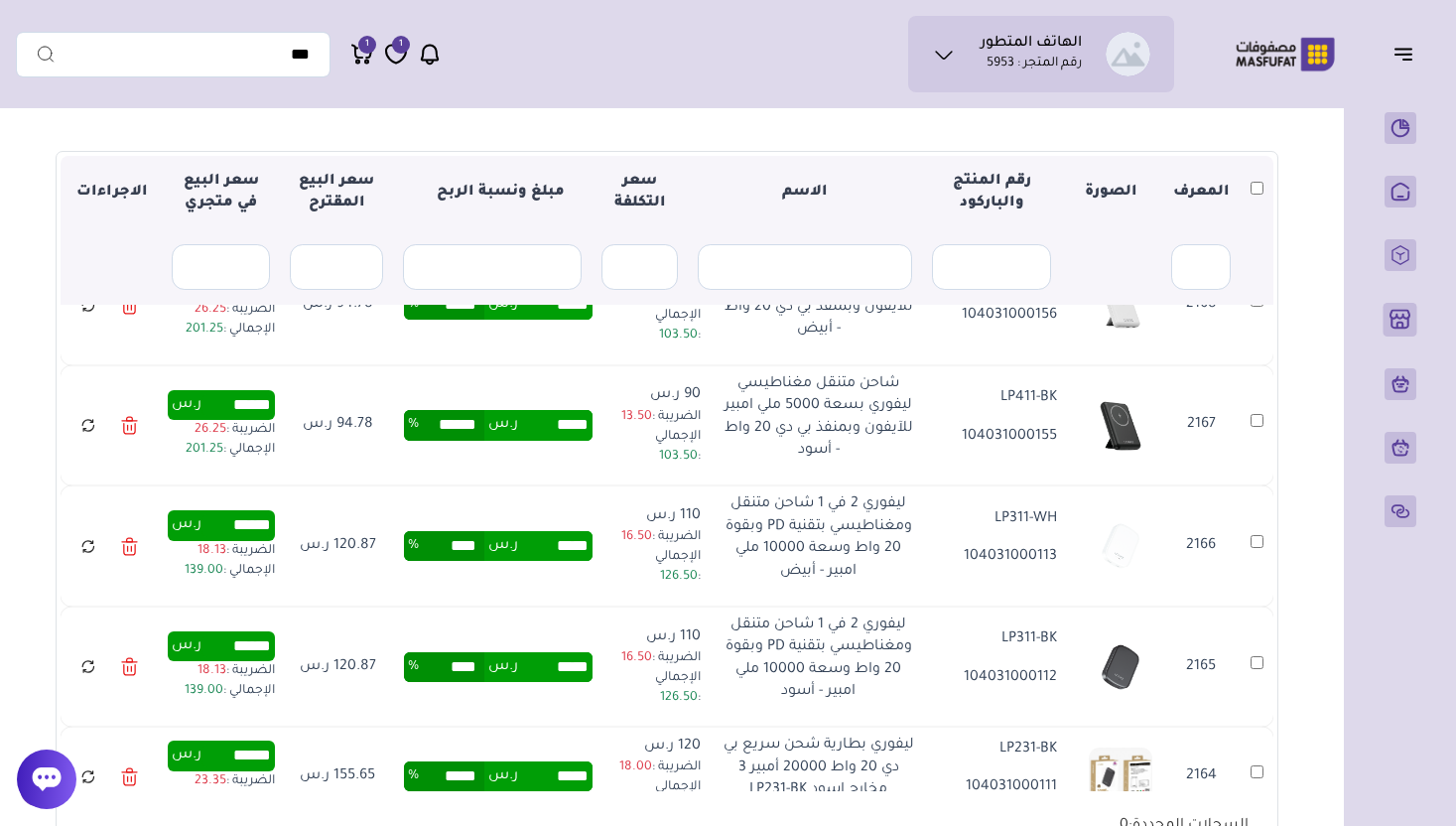 click on "*****
ر.س
******
%" at bounding box center [498, 426] 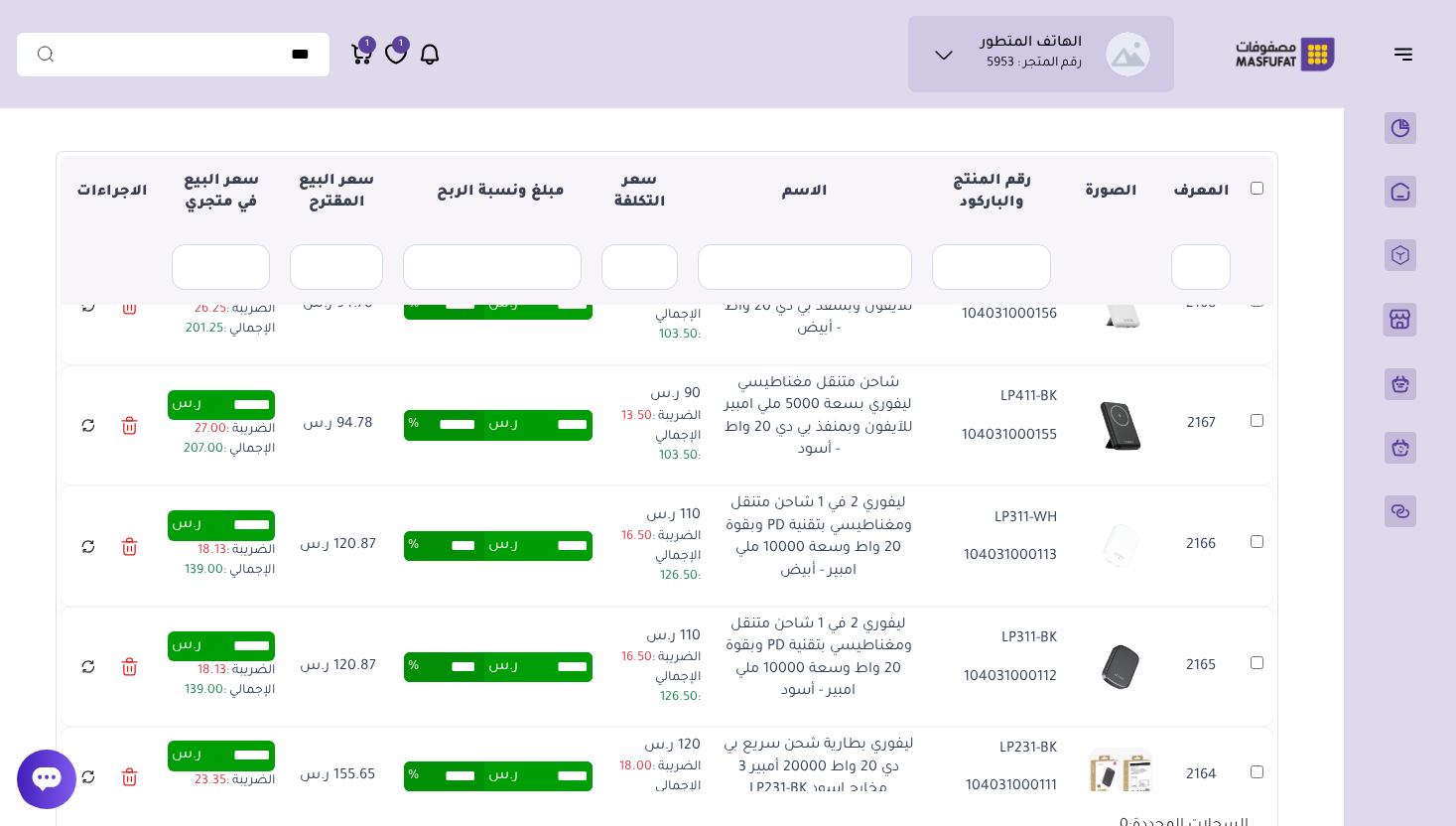 click on "*****" at bounding box center [555, 546] 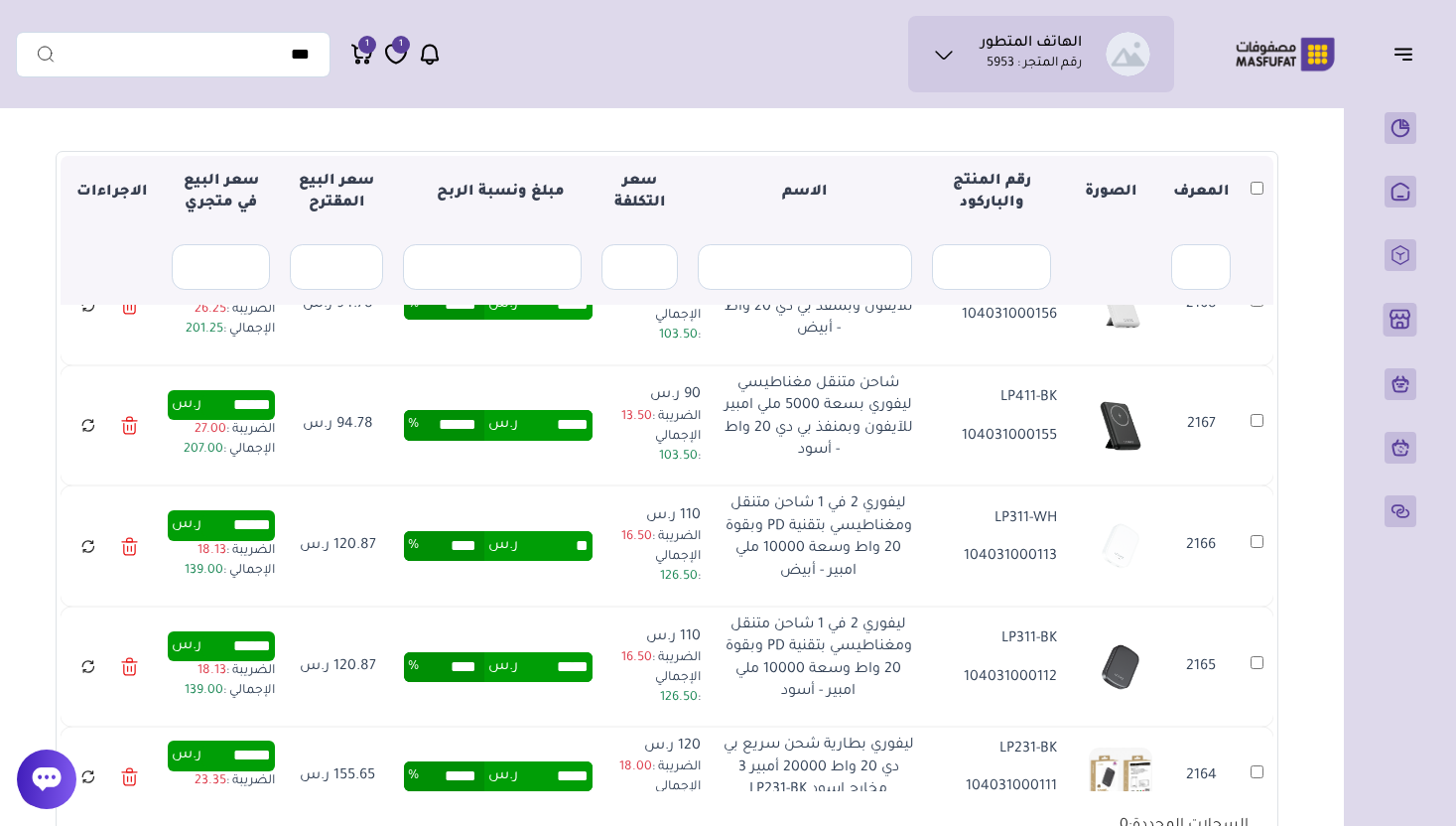 type on "*****" 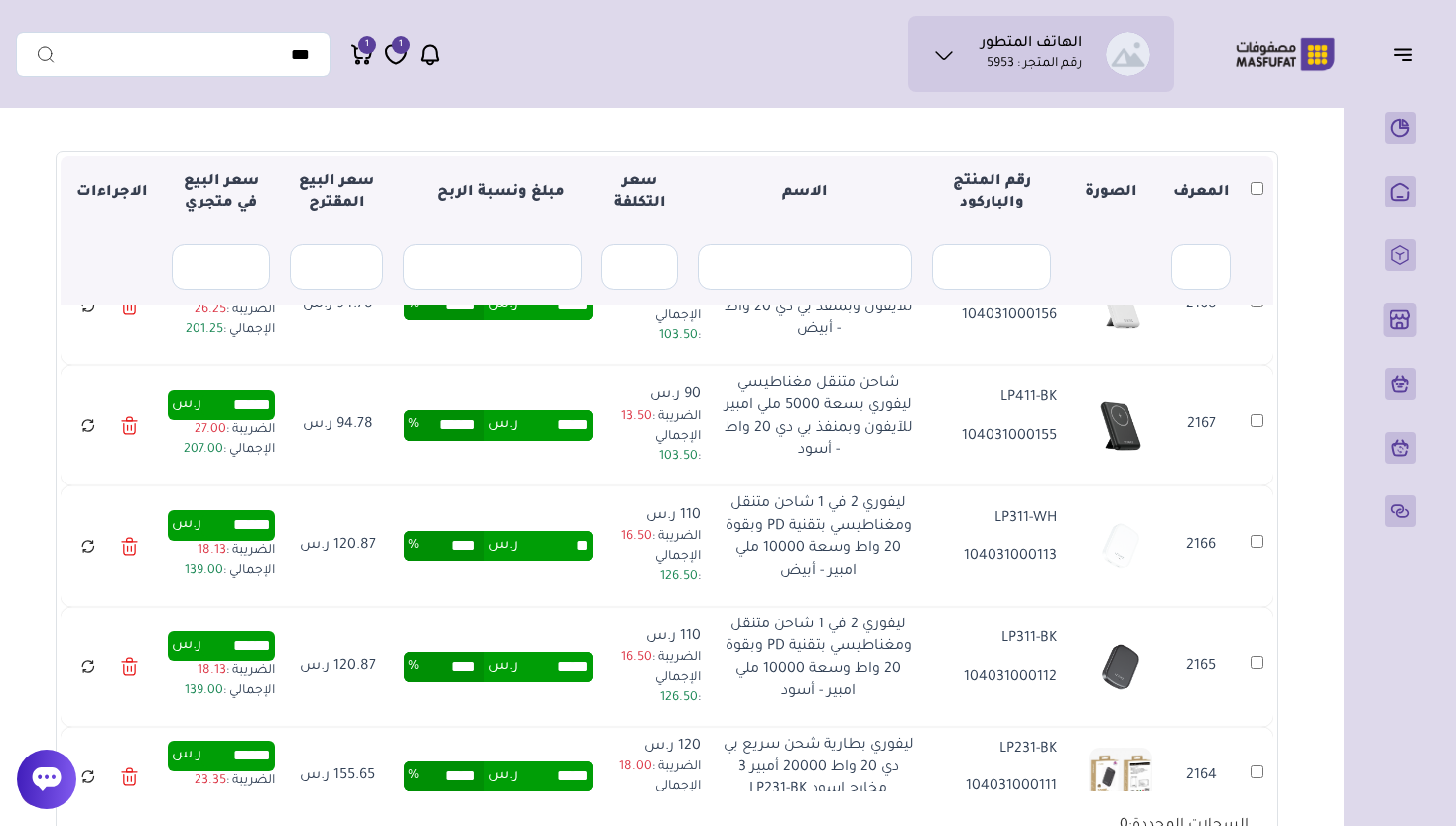type on "*****" 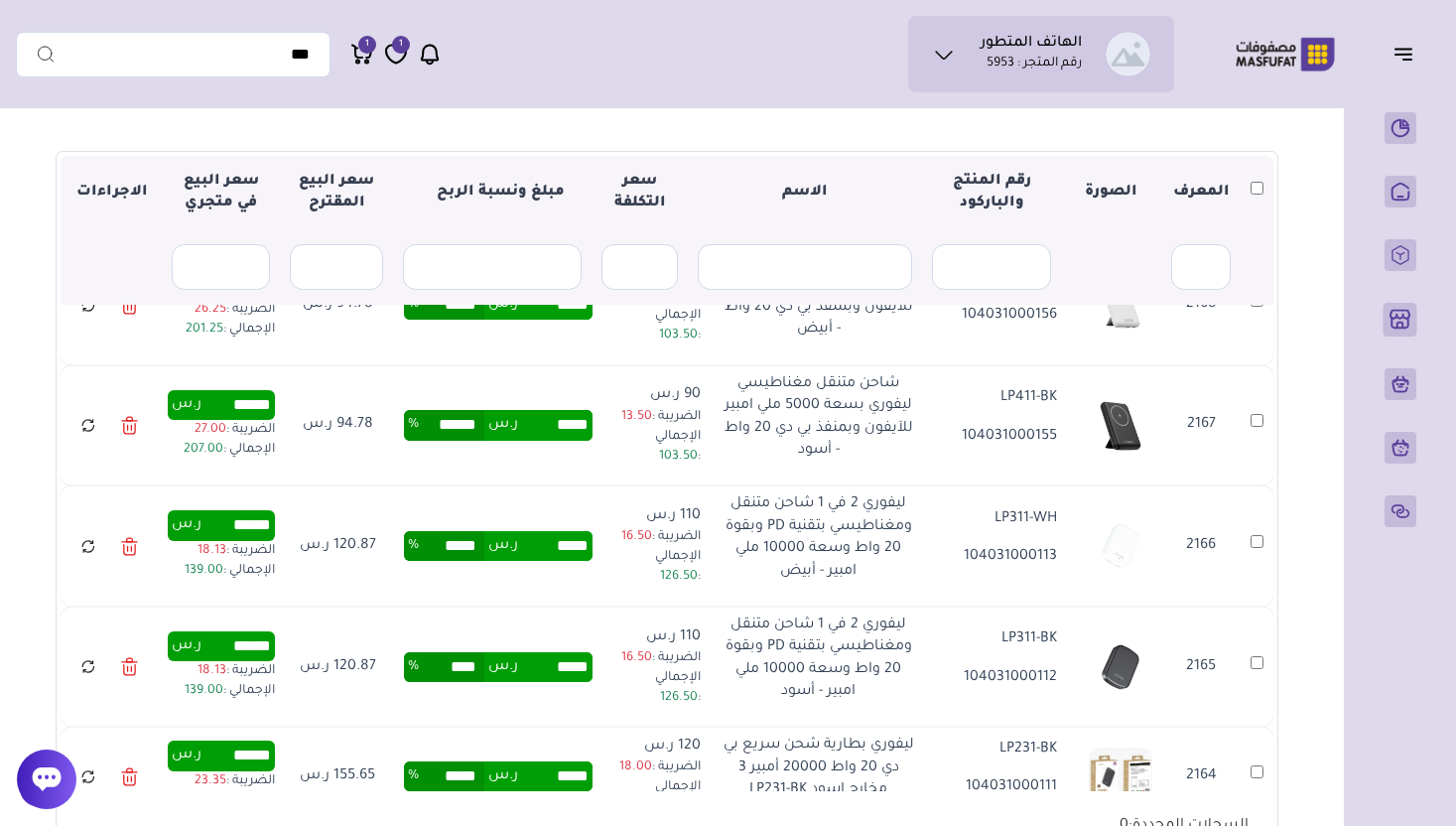 click on "*****
ر.س
*****
%" at bounding box center [498, 546] 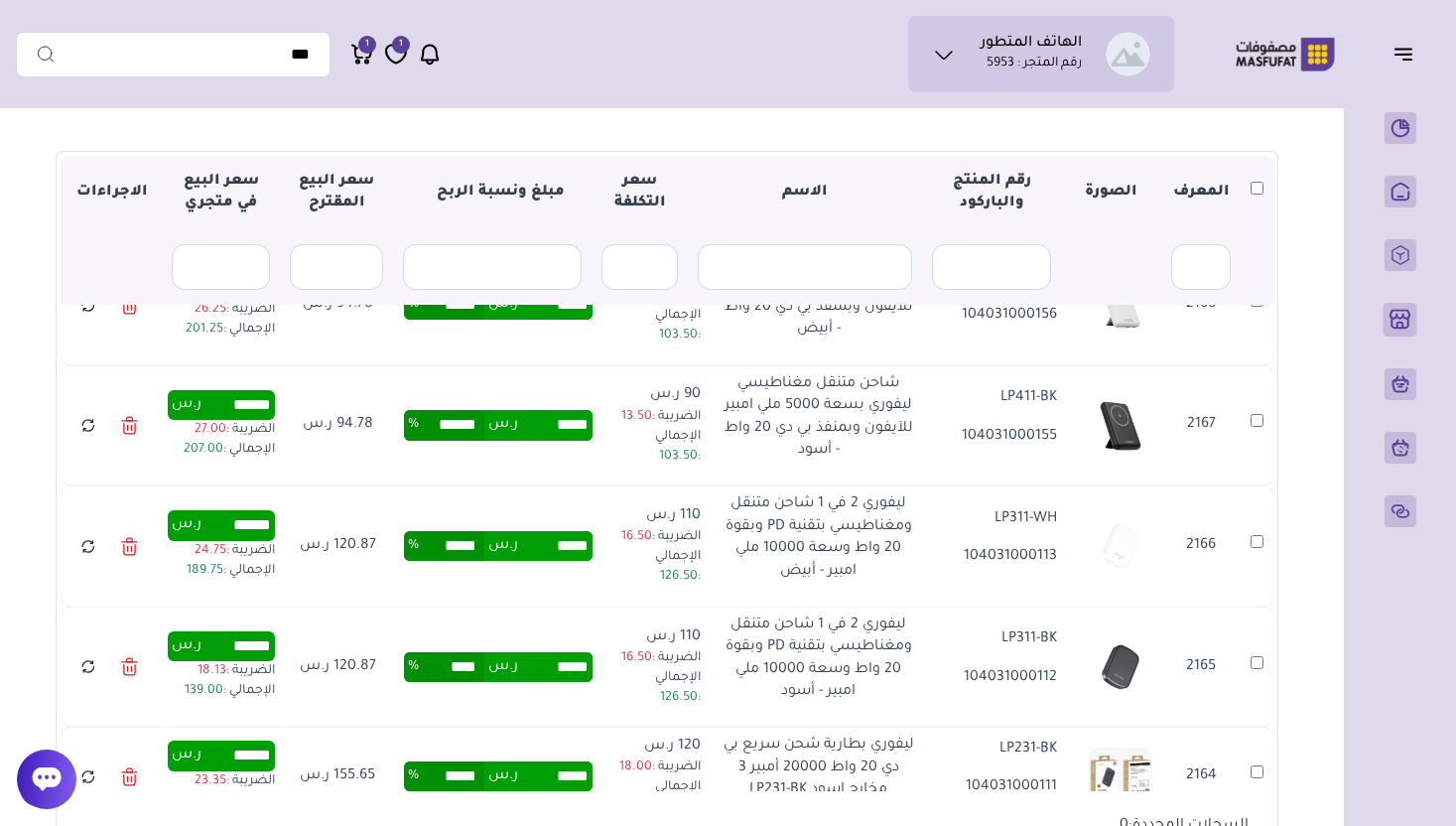 click on "*****" at bounding box center [555, 667] 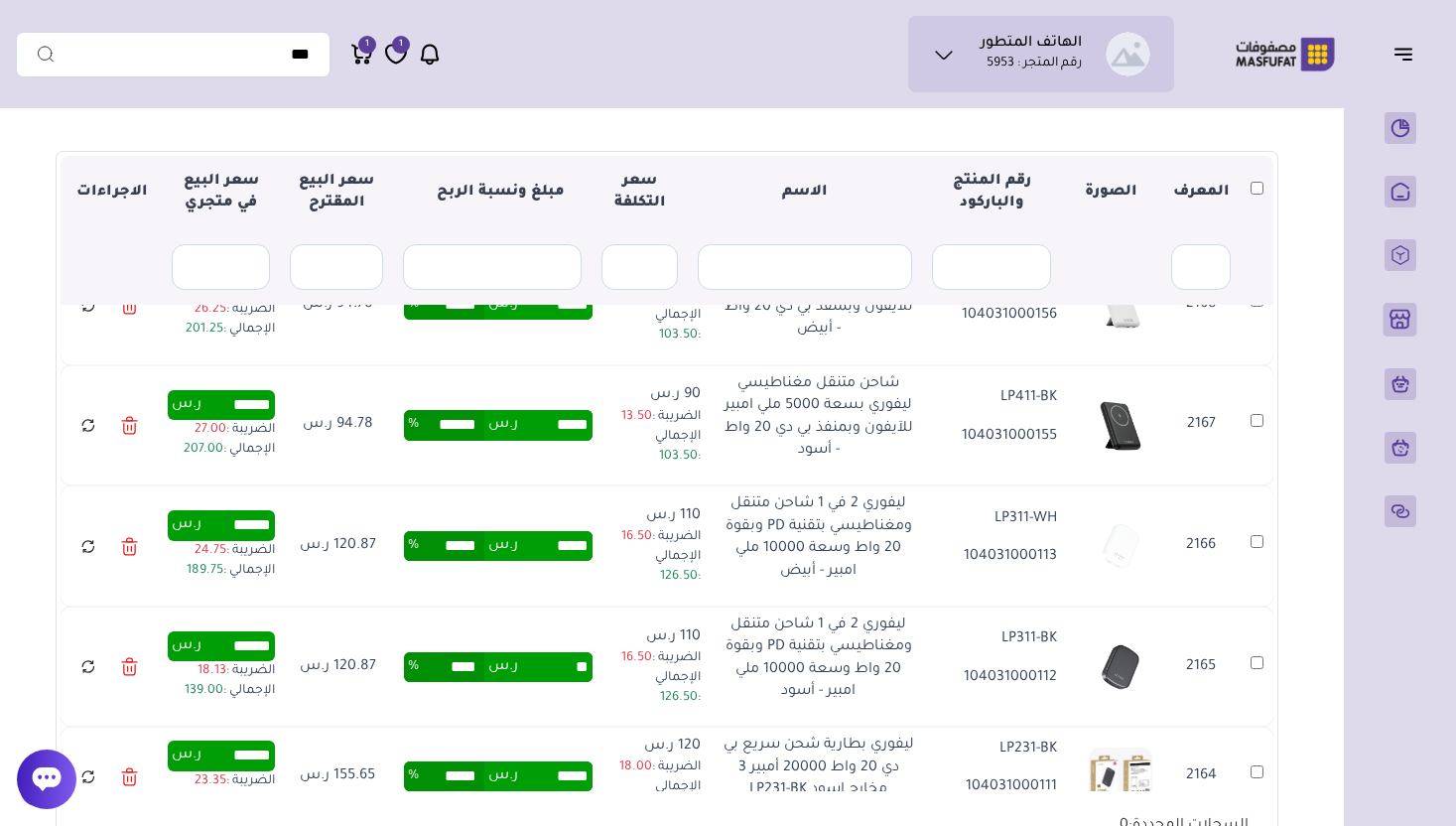 type on "*****" 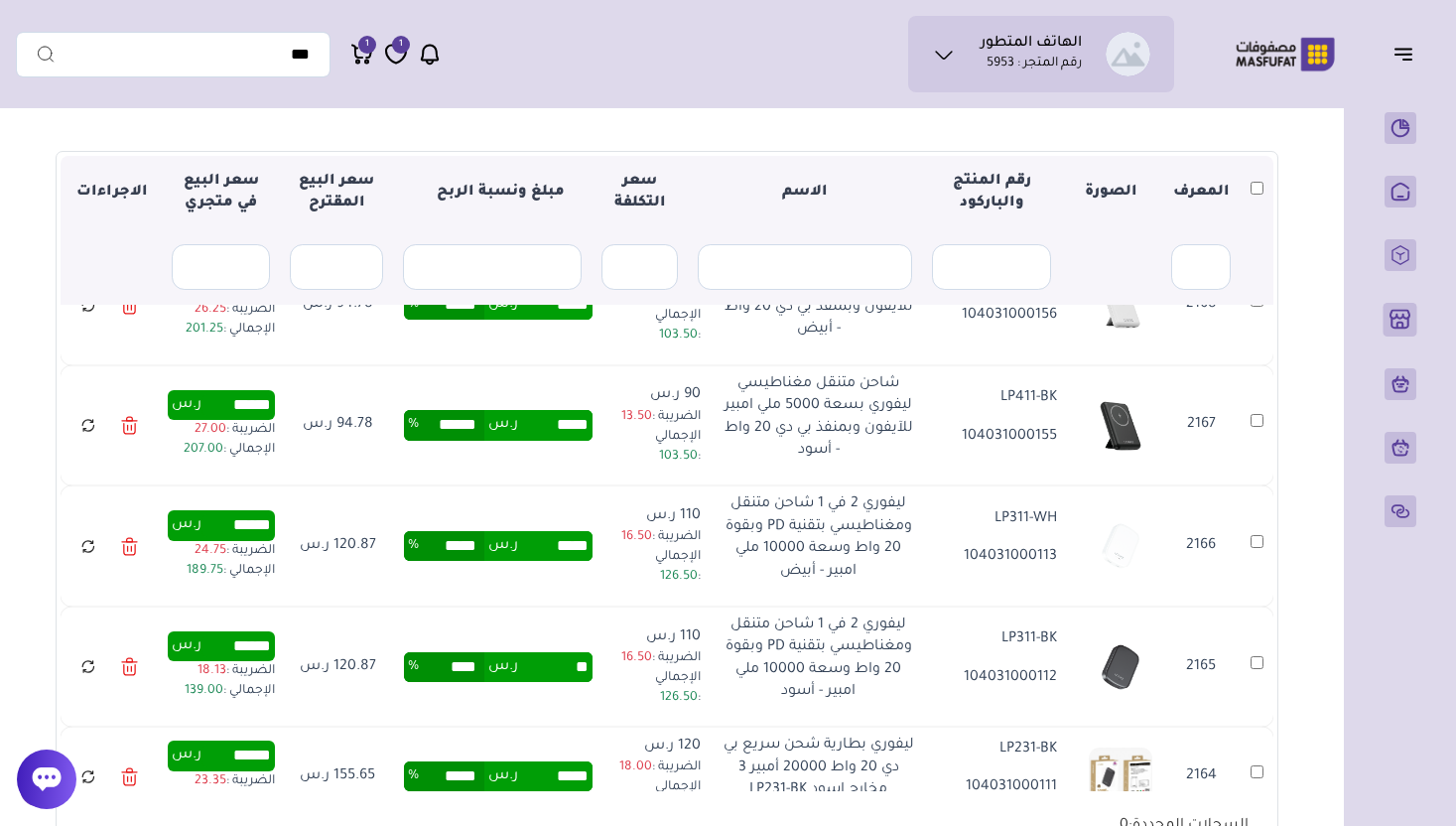 type on "*****" 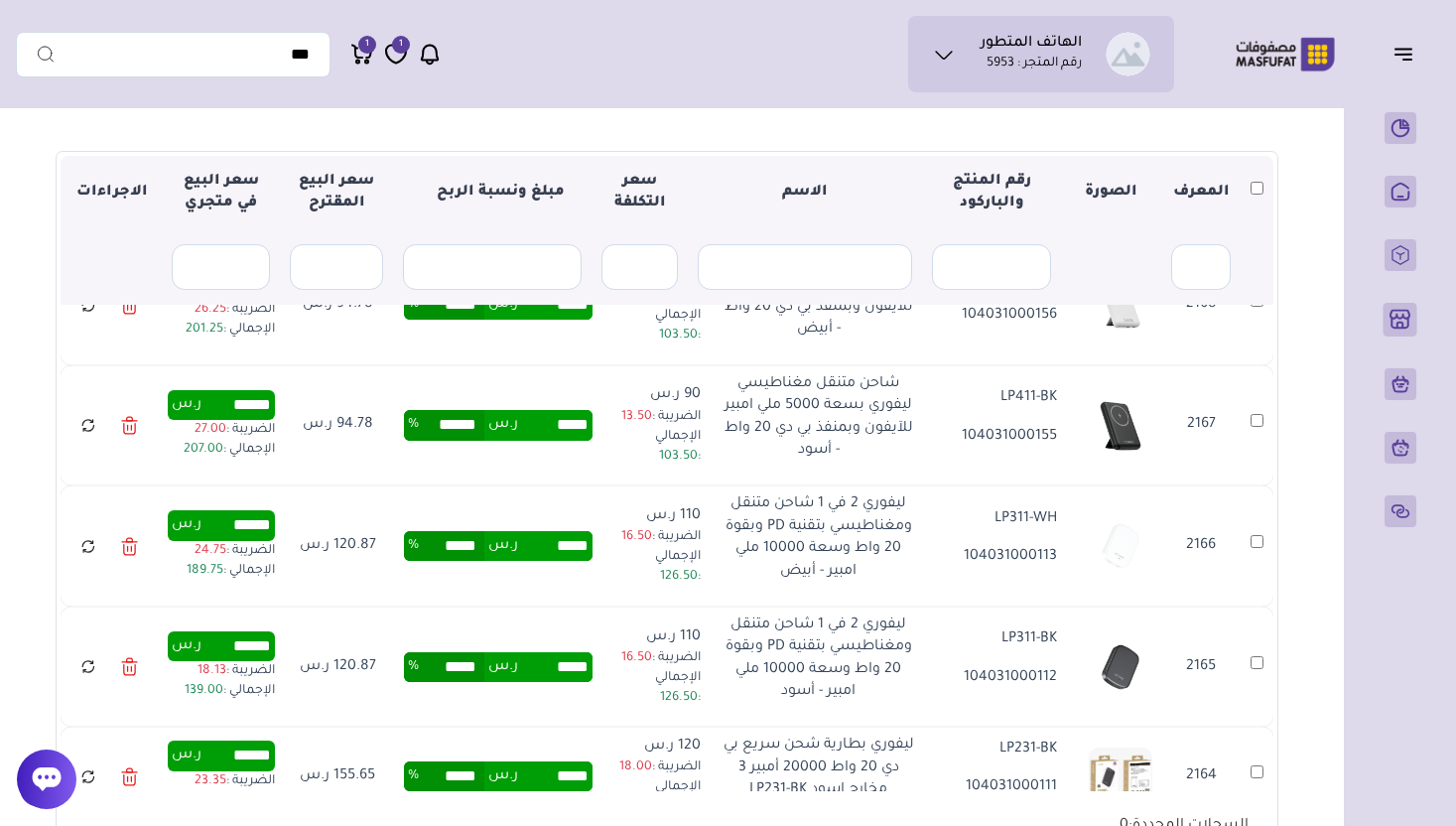 click on "*****
ر.س
*****
%" at bounding box center (498, 667) 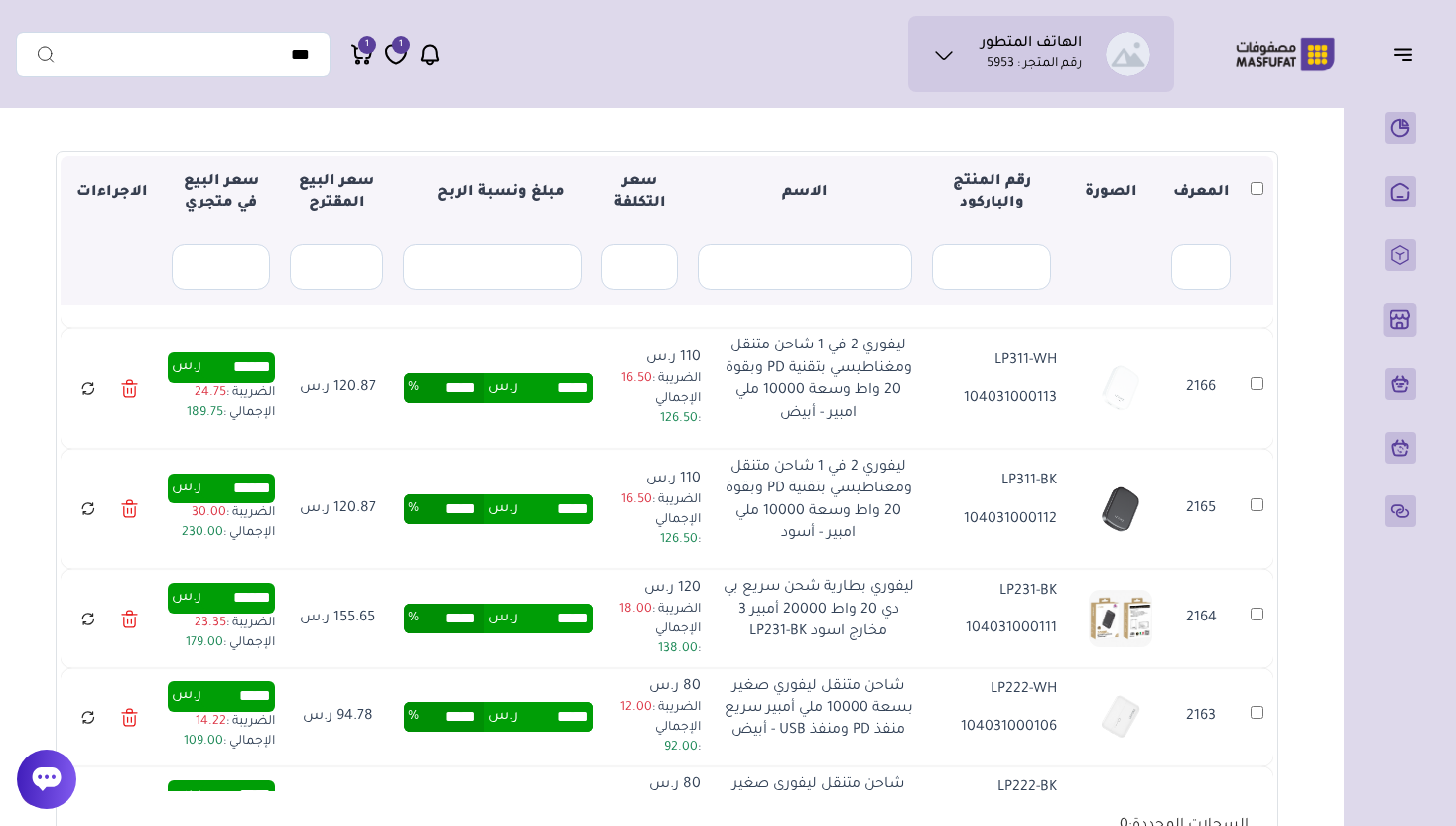 scroll, scrollTop: 547, scrollLeft: 0, axis: vertical 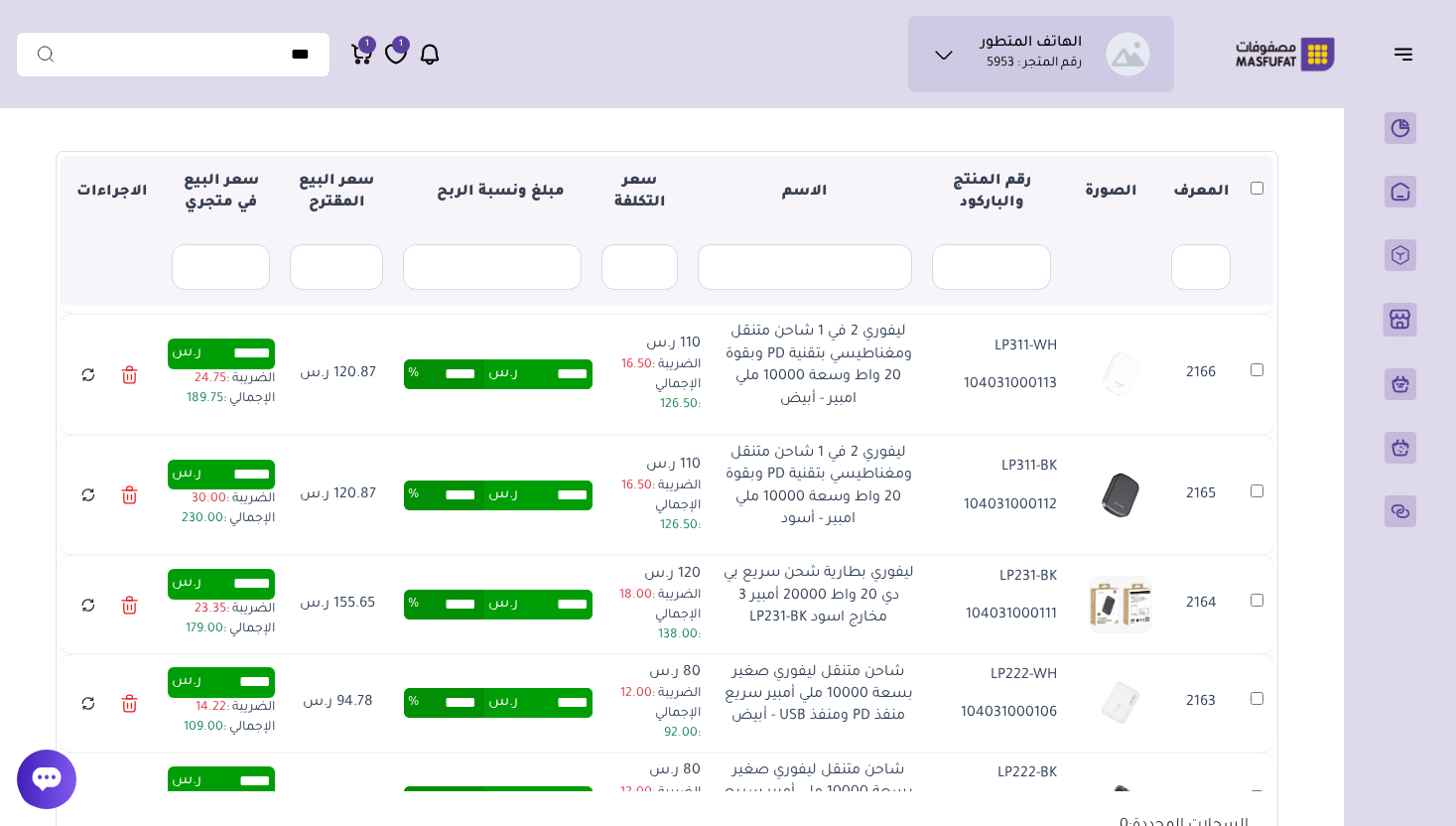click on "*****" at bounding box center (555, 605) 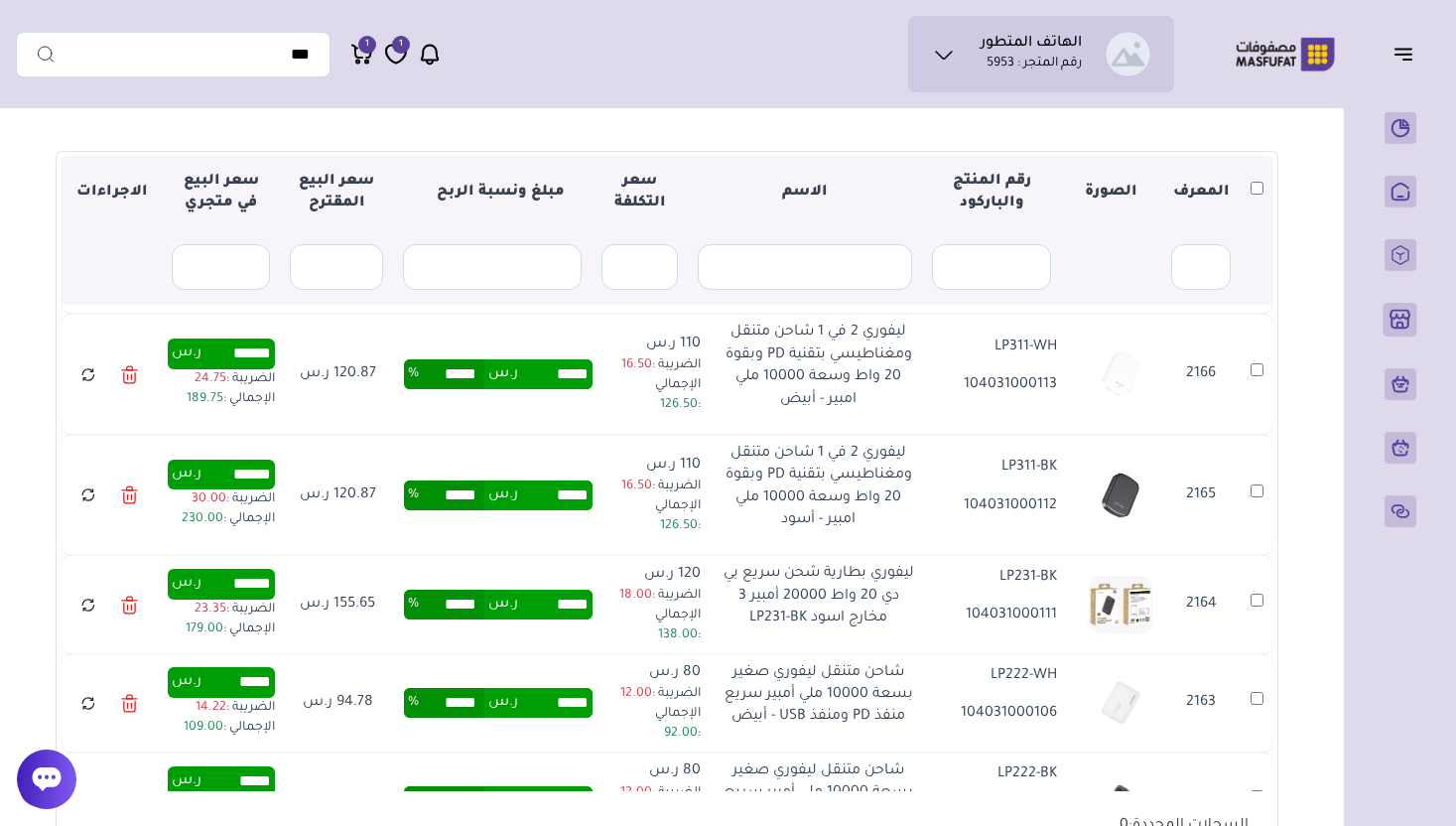 click on "*****" at bounding box center [555, 605] 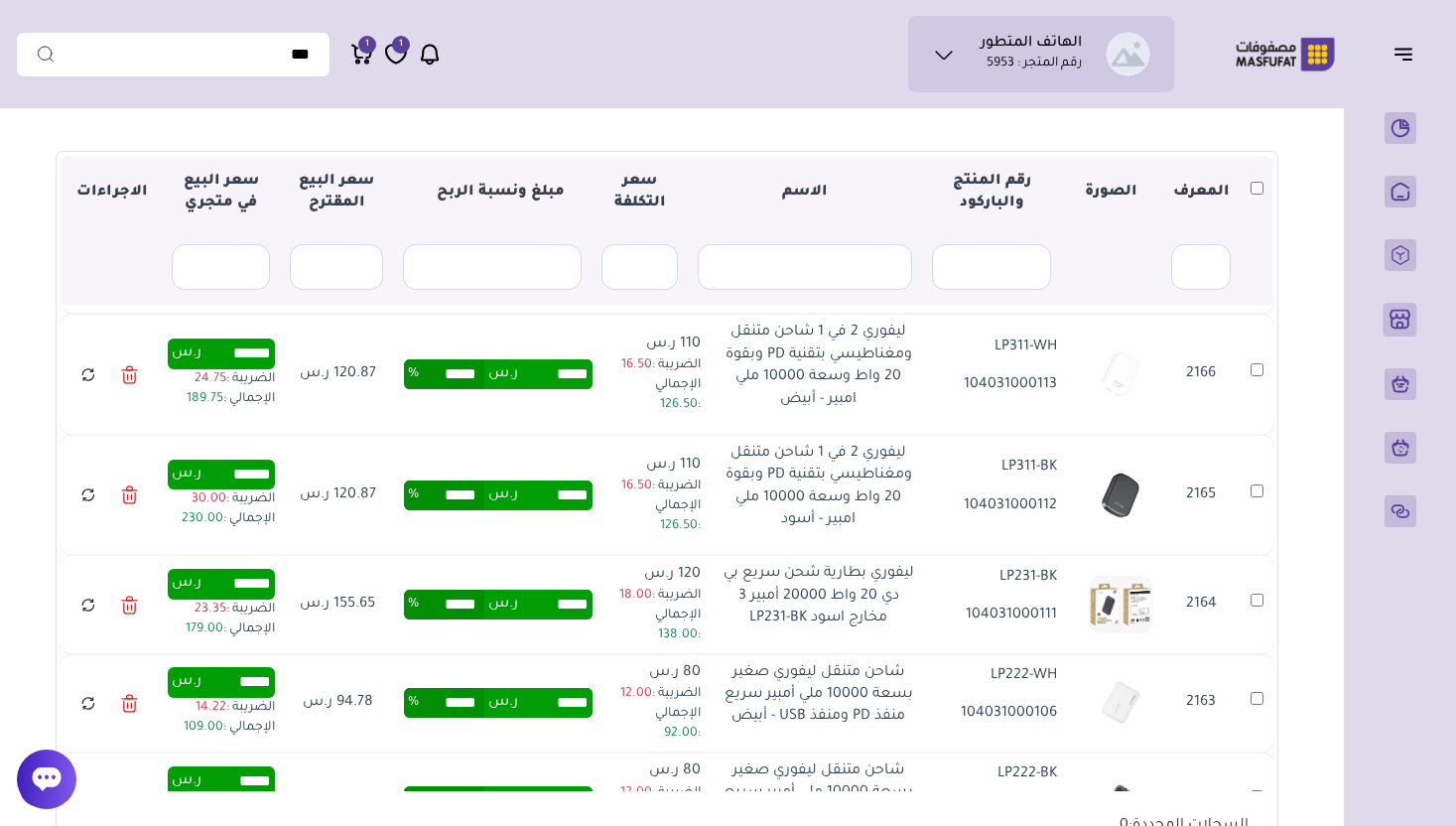 click on "*****" at bounding box center (555, 605) 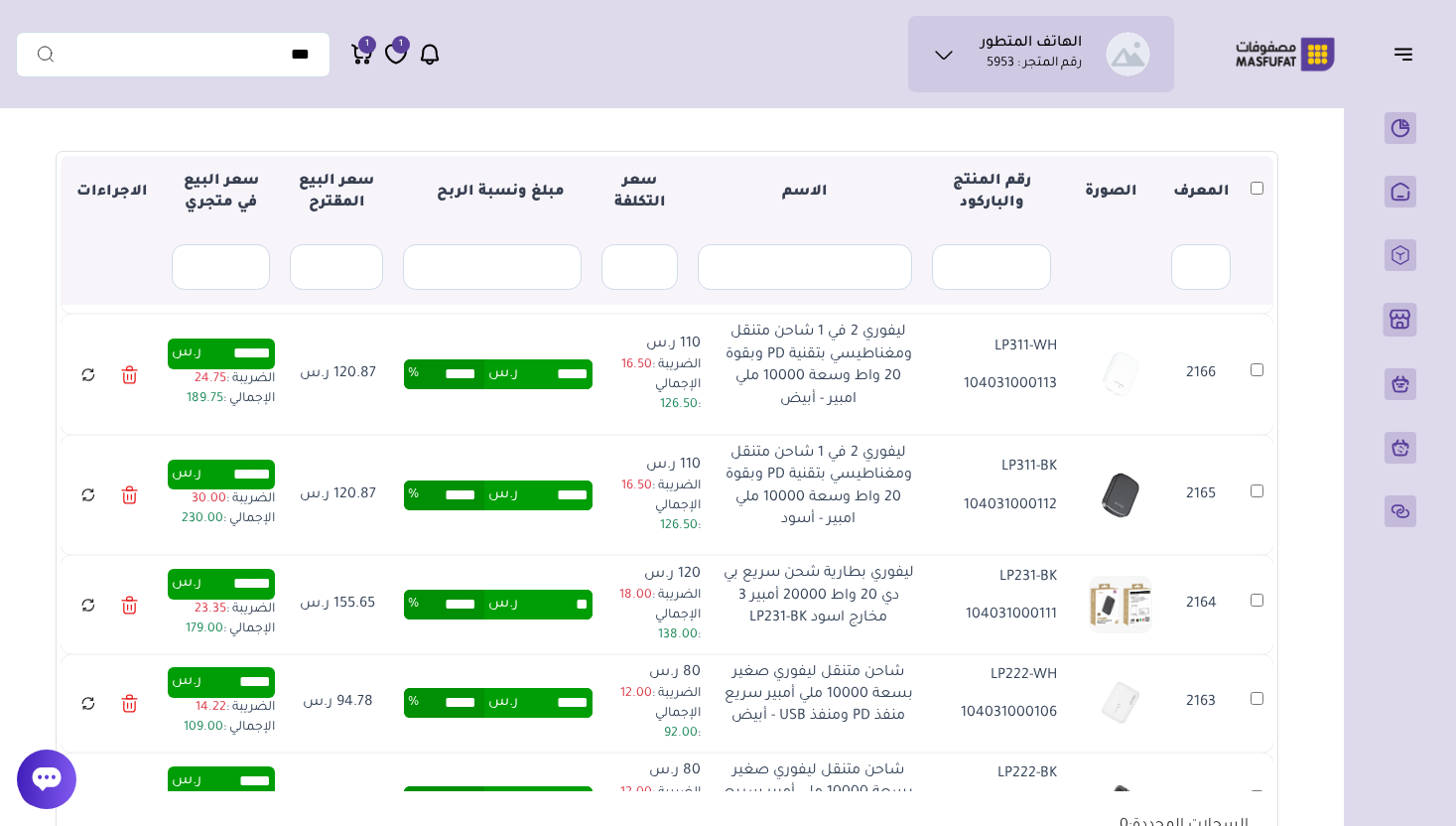 type on "*****" 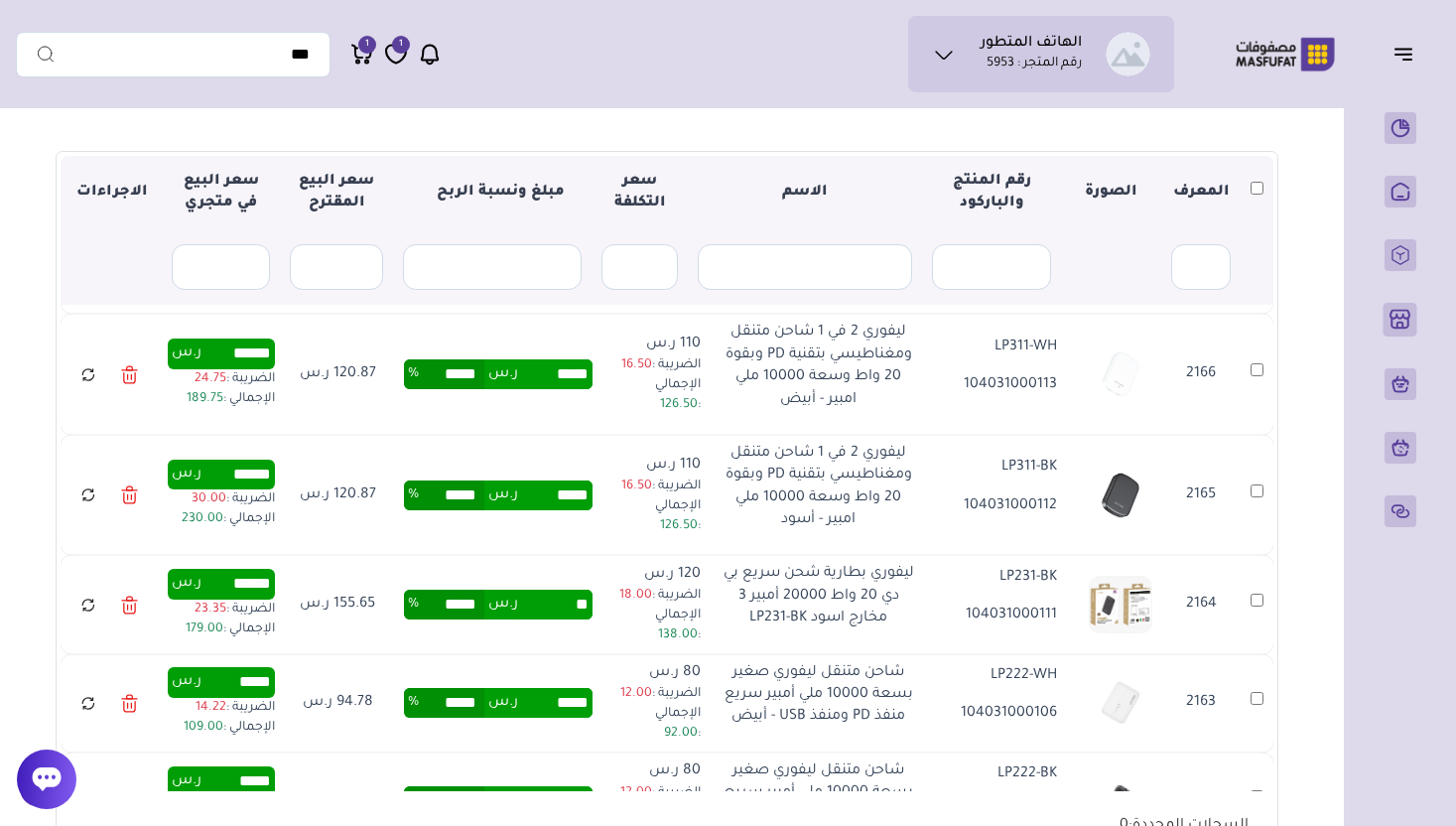 type on "*****" 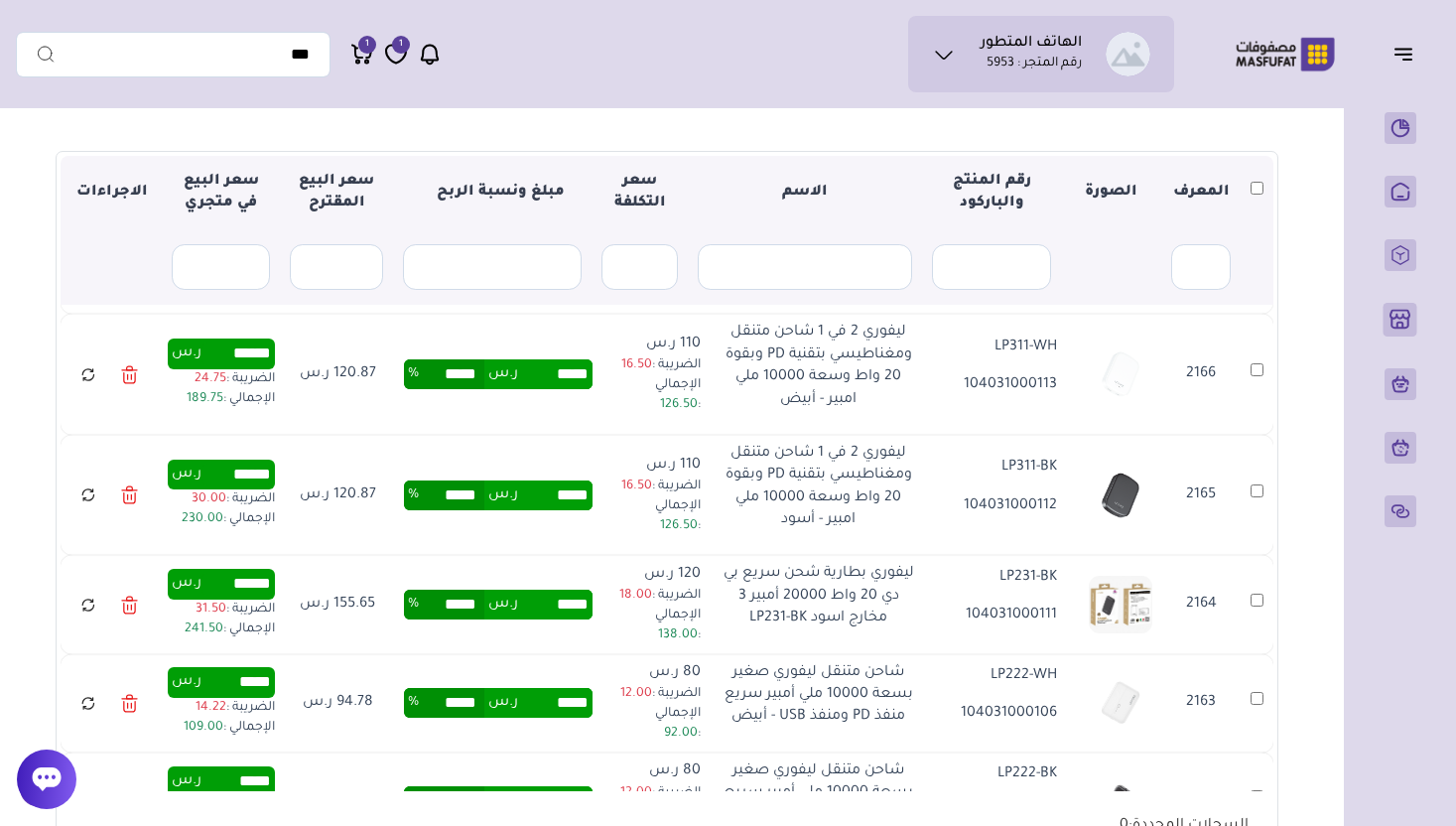click on "*****
ر.س
*****
%" at bounding box center [498, 604] 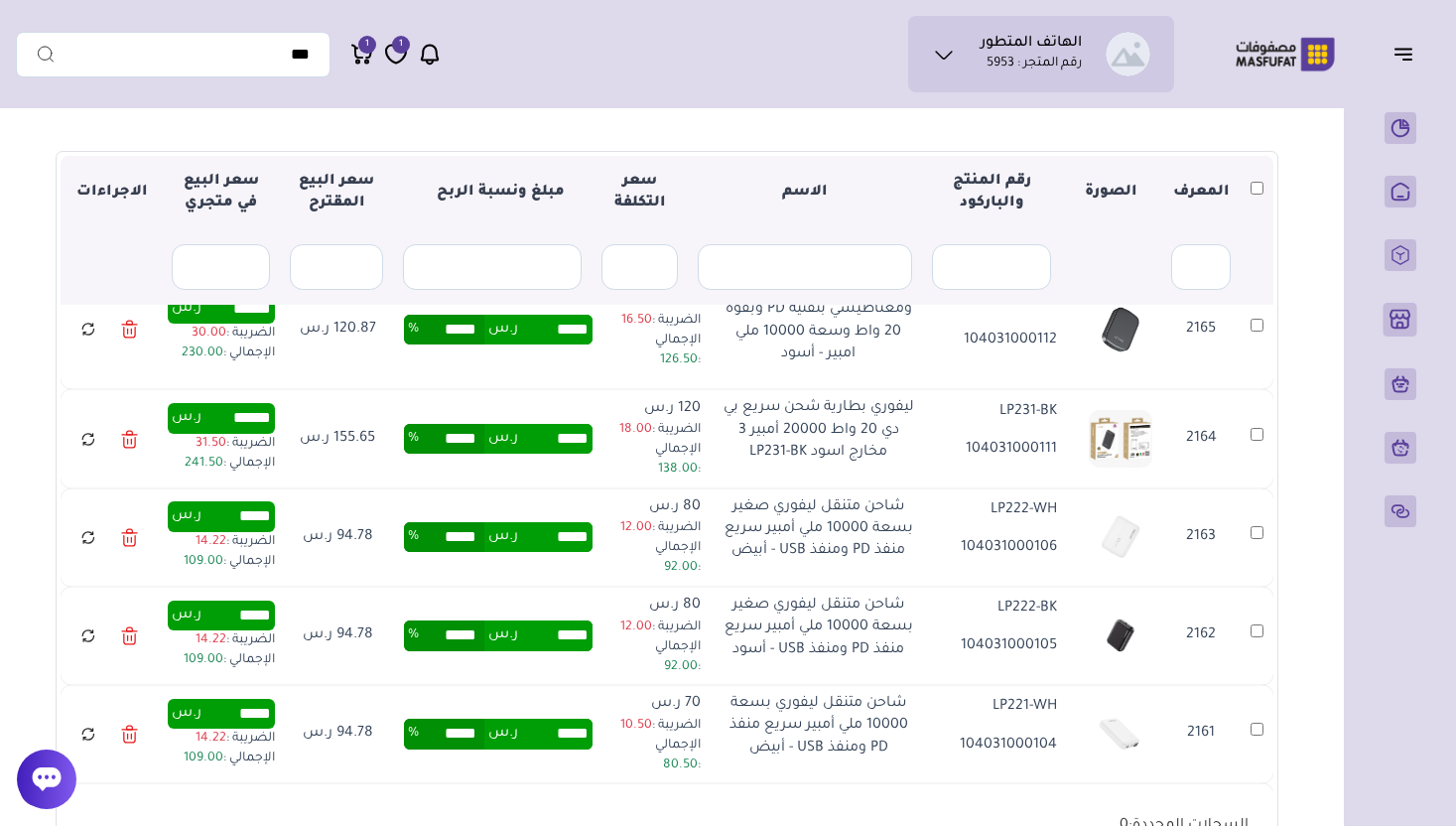 scroll, scrollTop: 731, scrollLeft: 0, axis: vertical 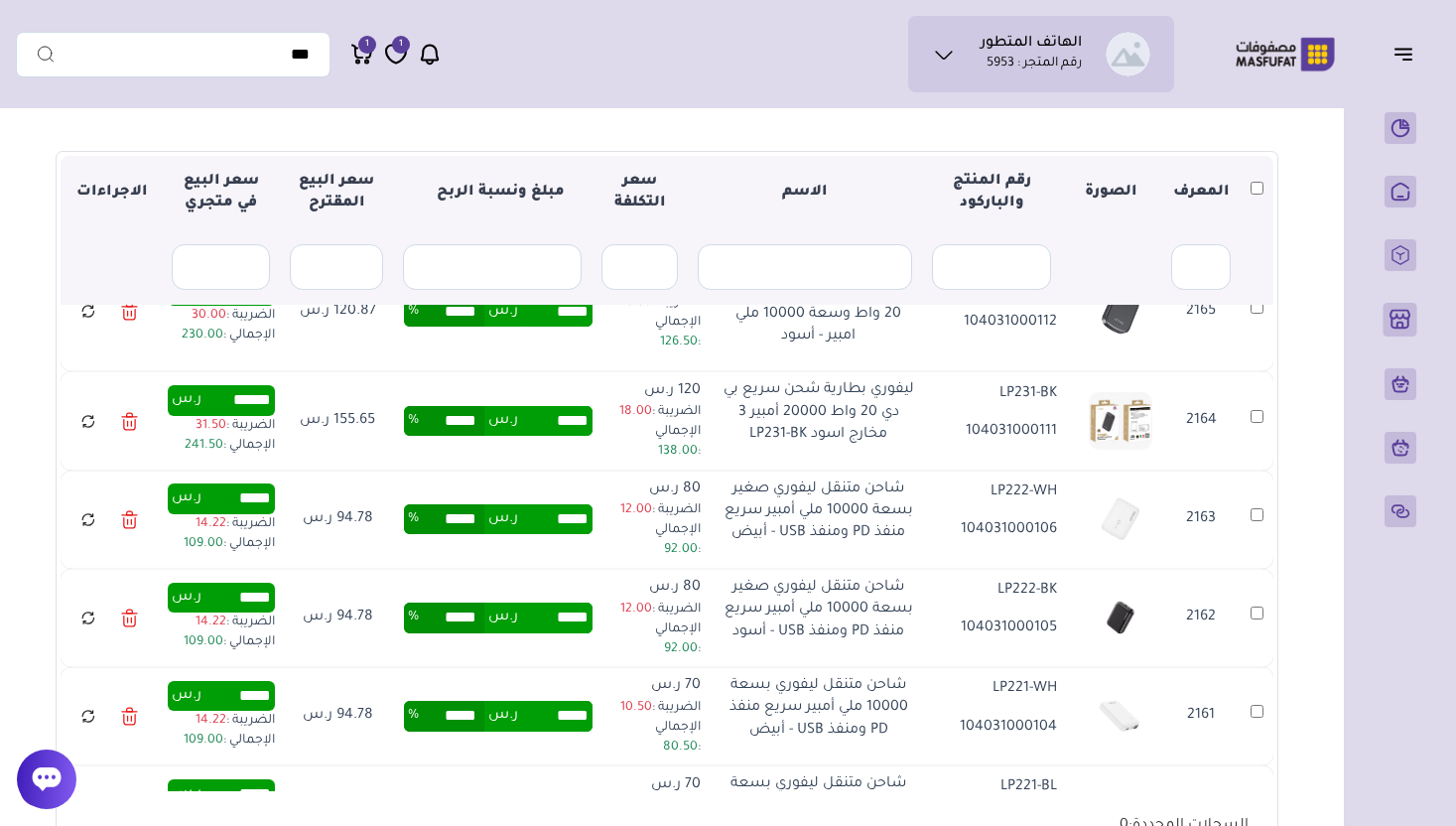 click on "*****" at bounding box center (555, 519) 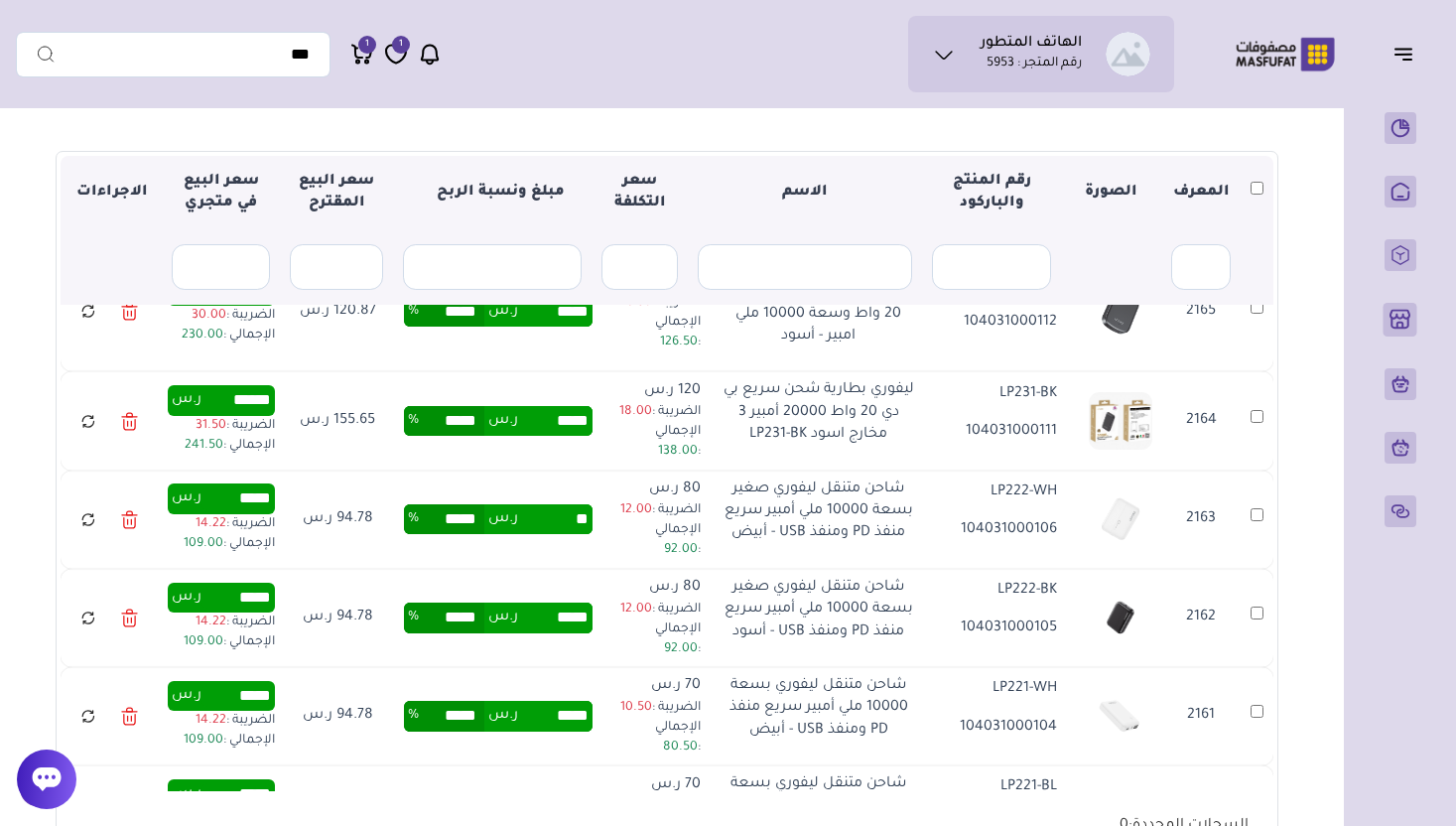 type on "*****" 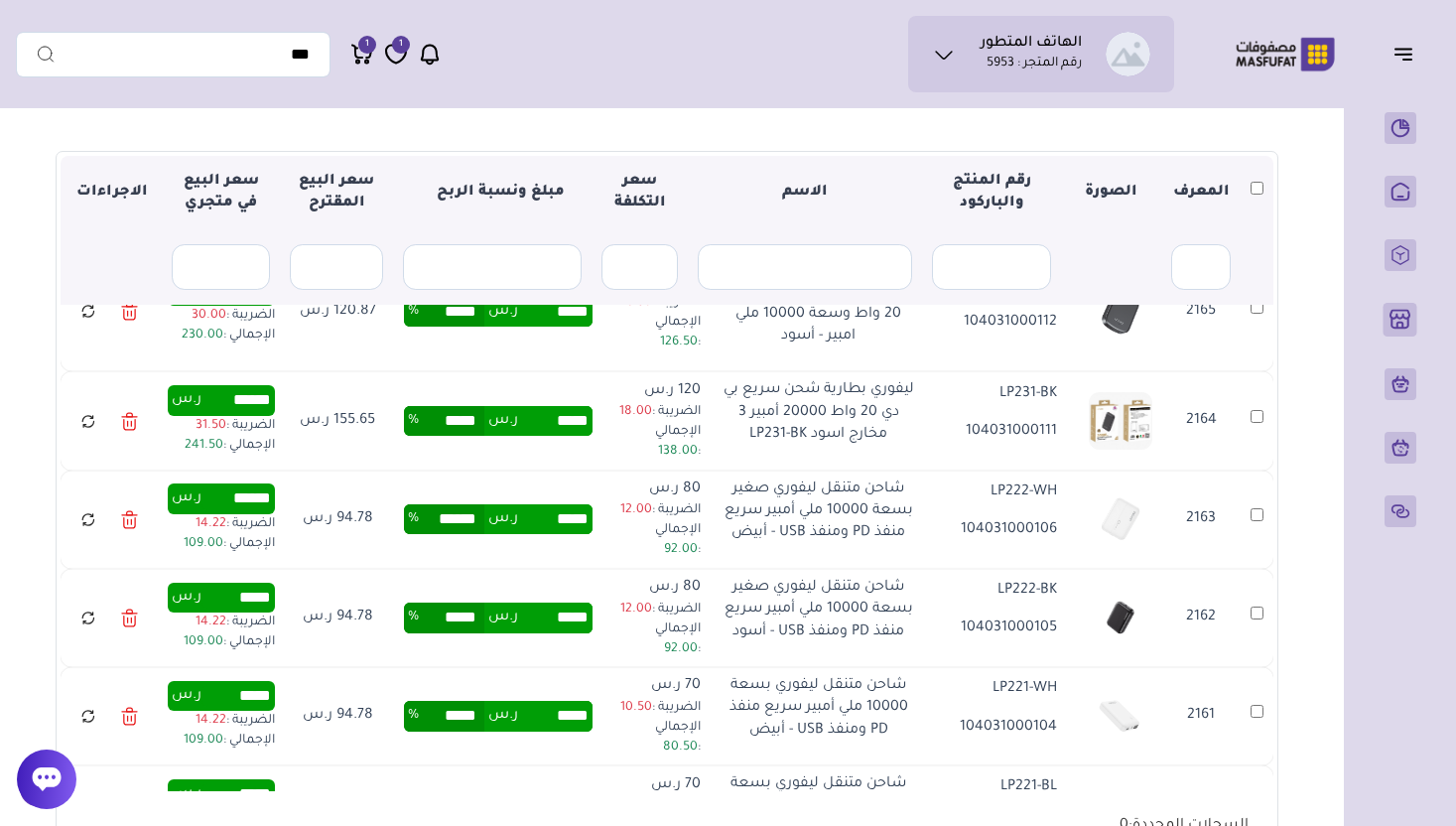 click on "*****" at bounding box center (555, 618) 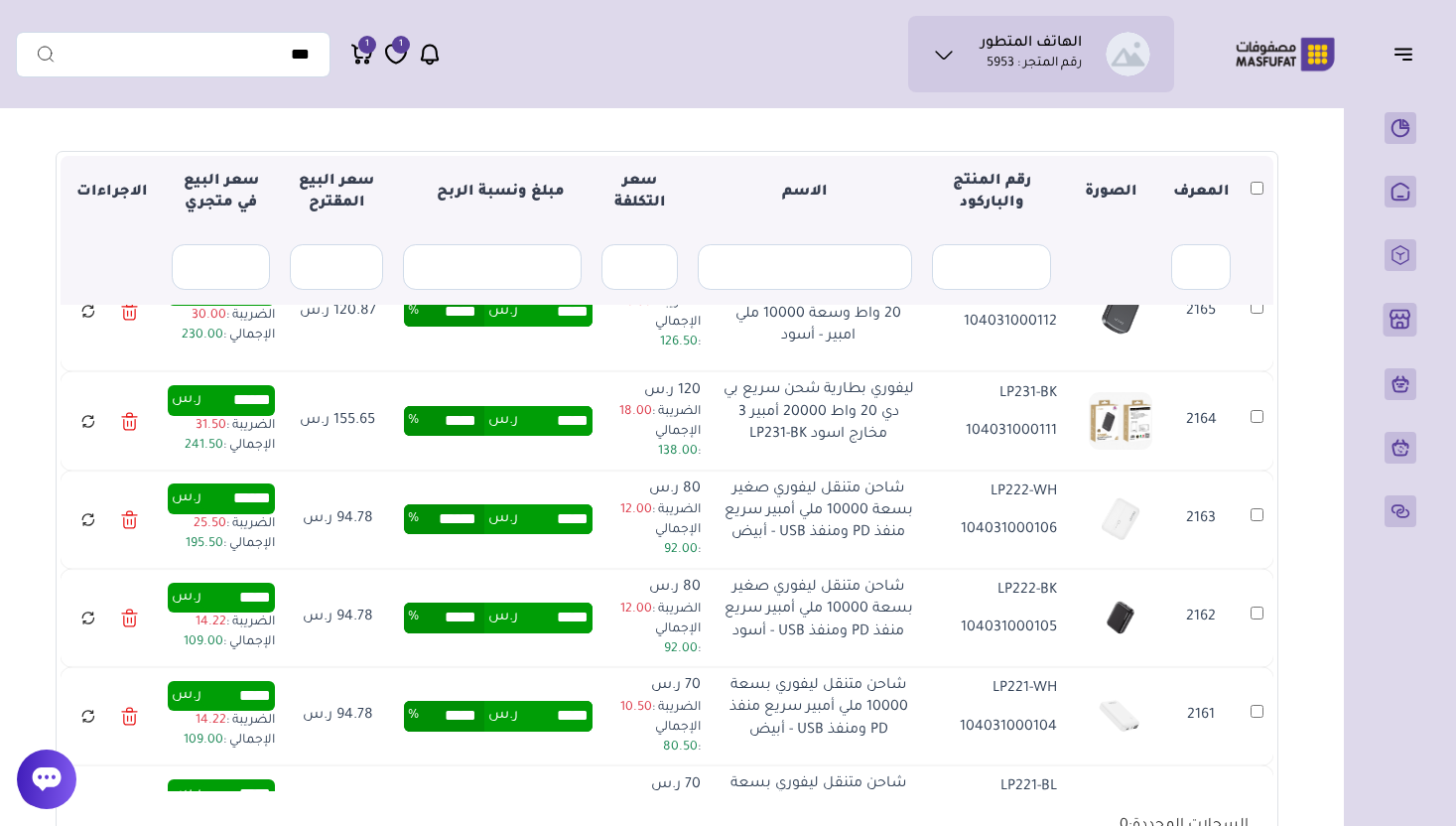 click on "*****" at bounding box center [555, 618] 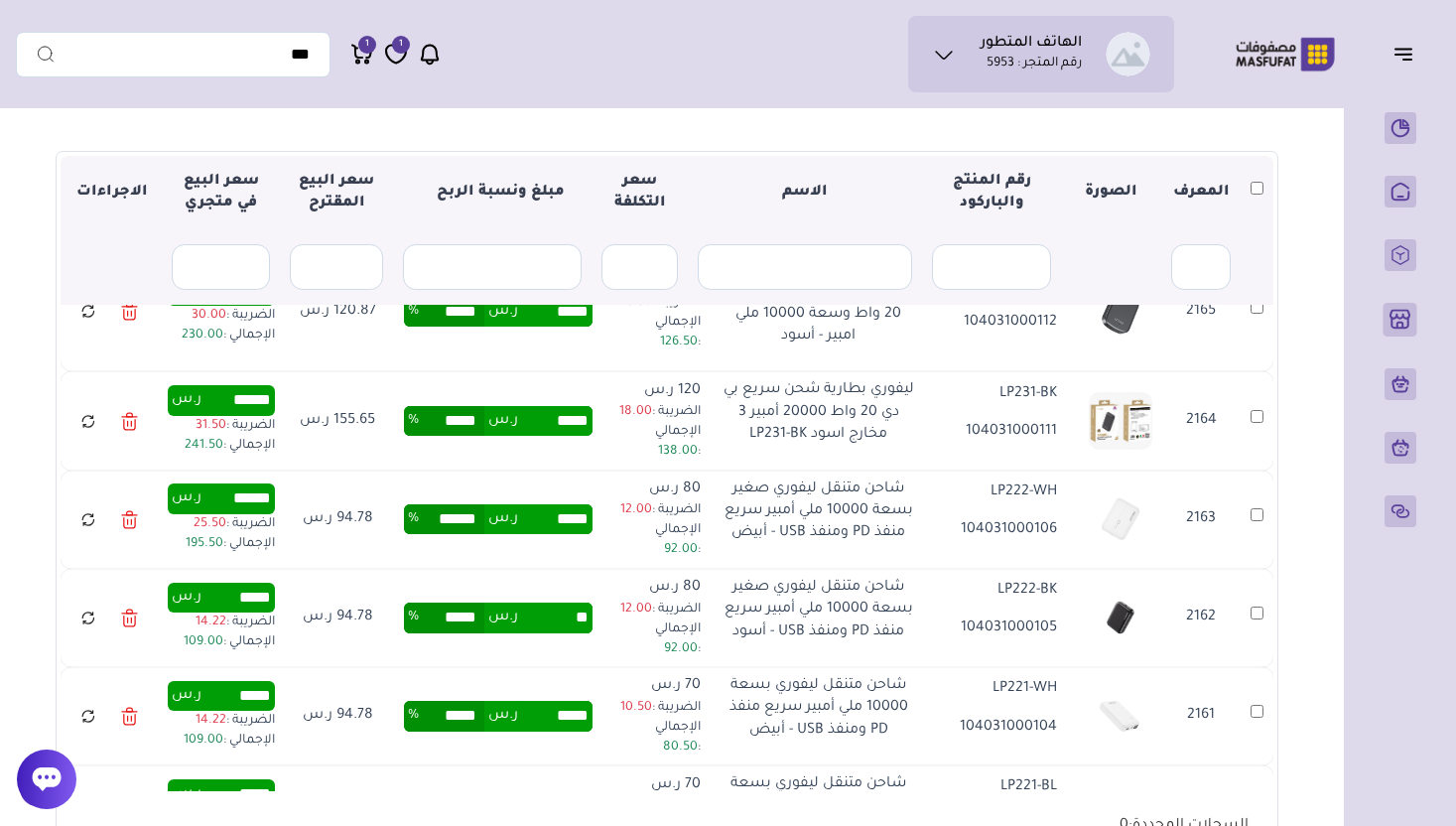 type on "*****" 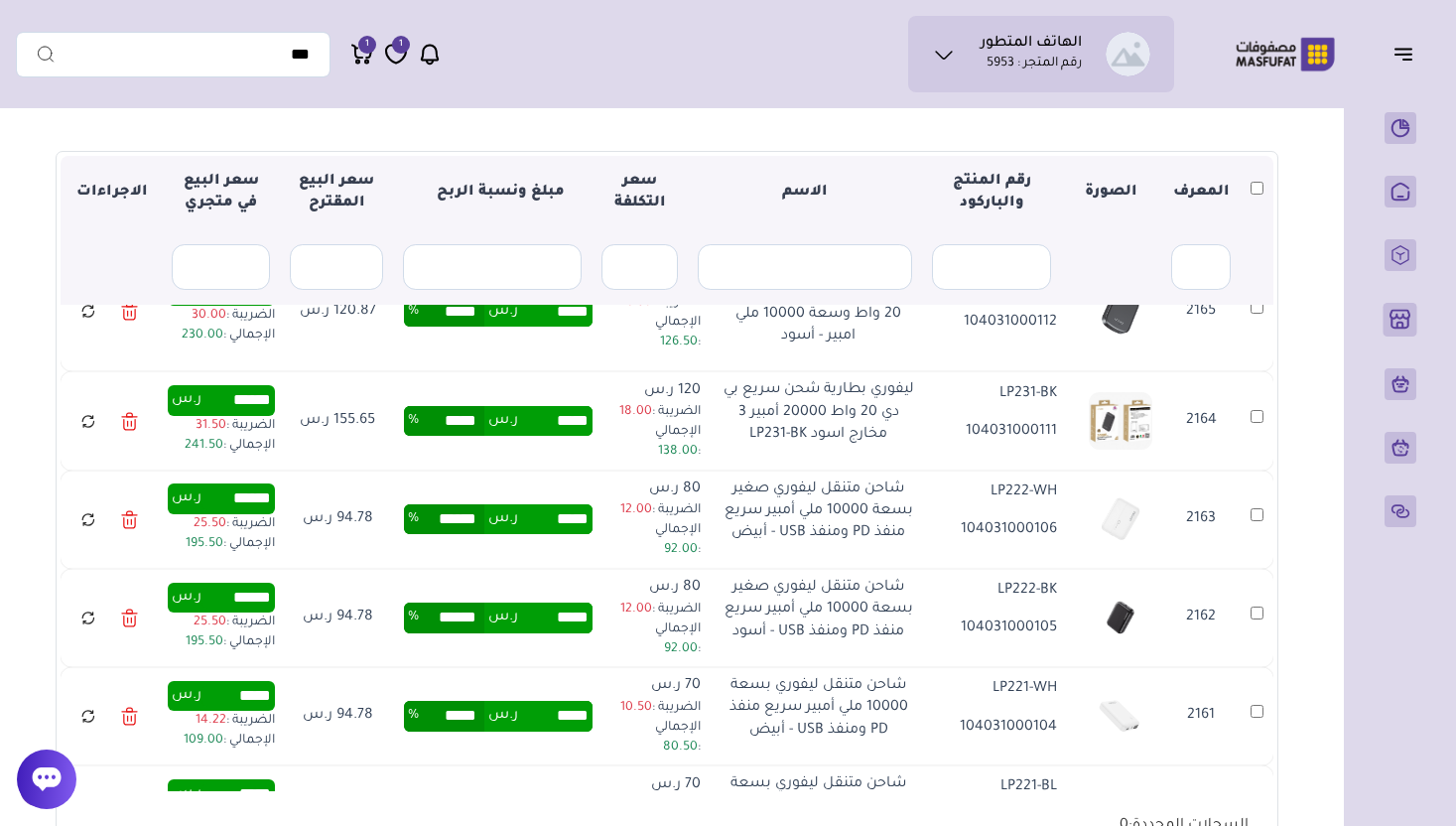 click on "*****" at bounding box center [555, 716] 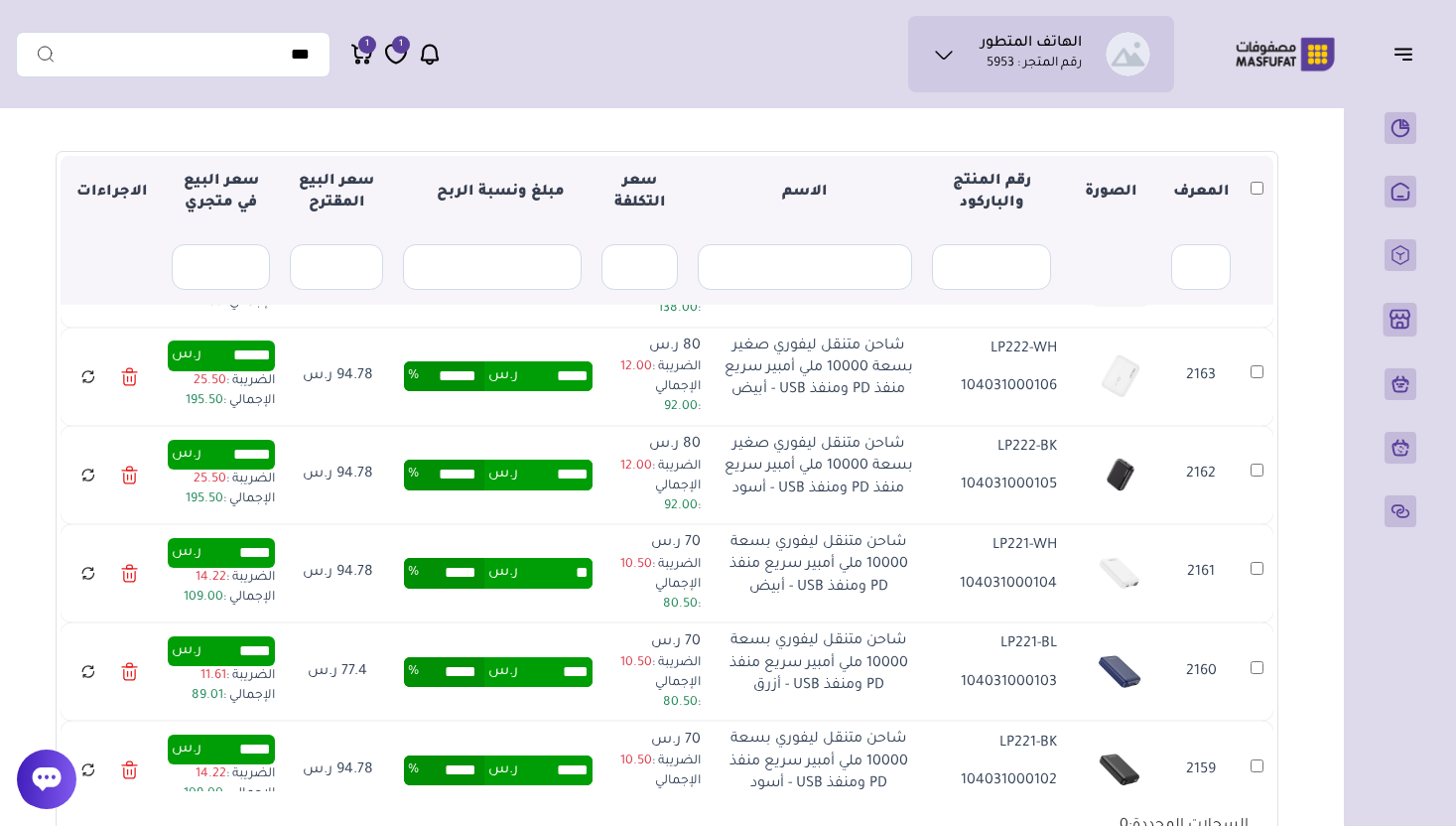 scroll, scrollTop: 931, scrollLeft: 0, axis: vertical 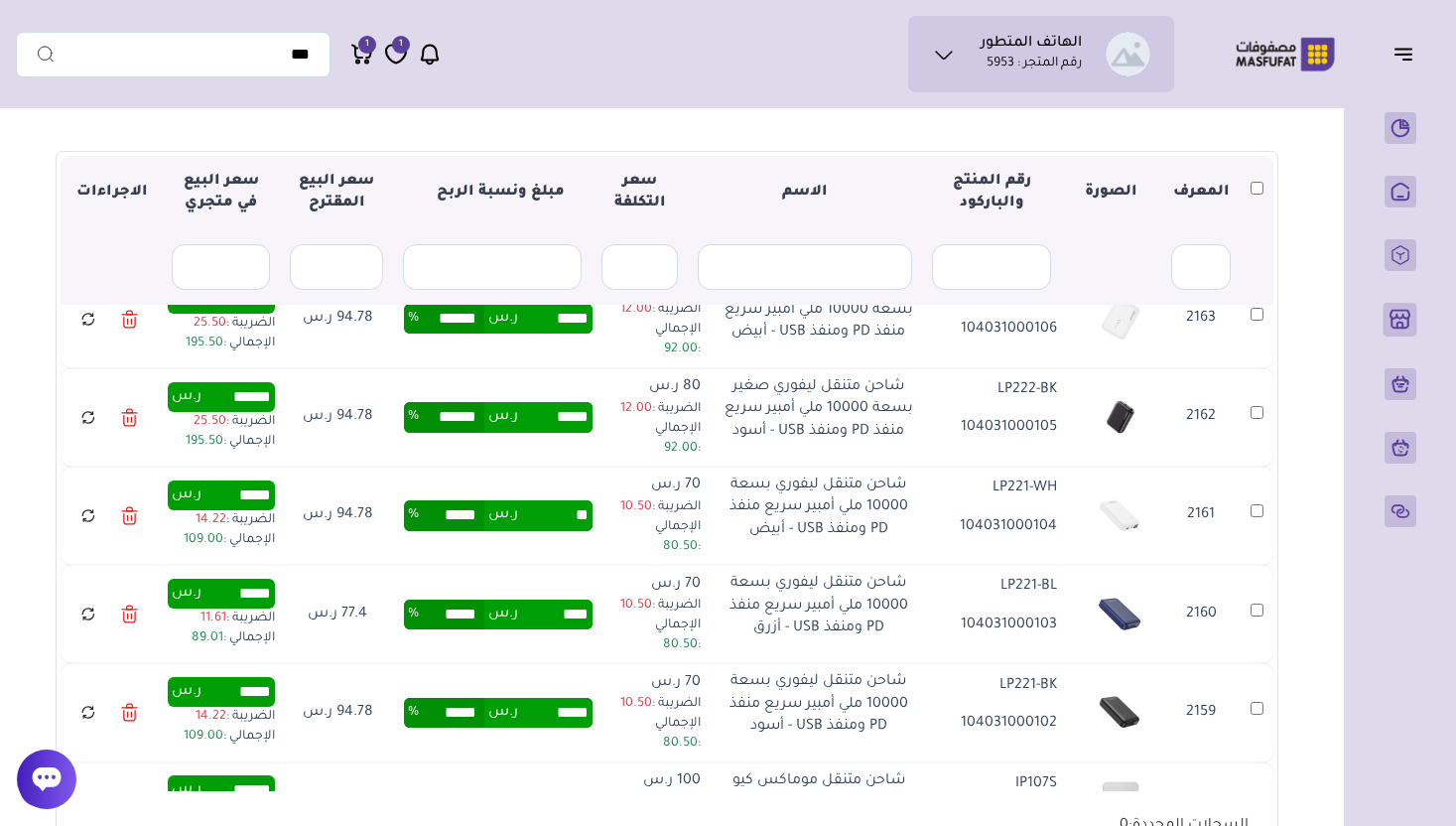 type on "*****" 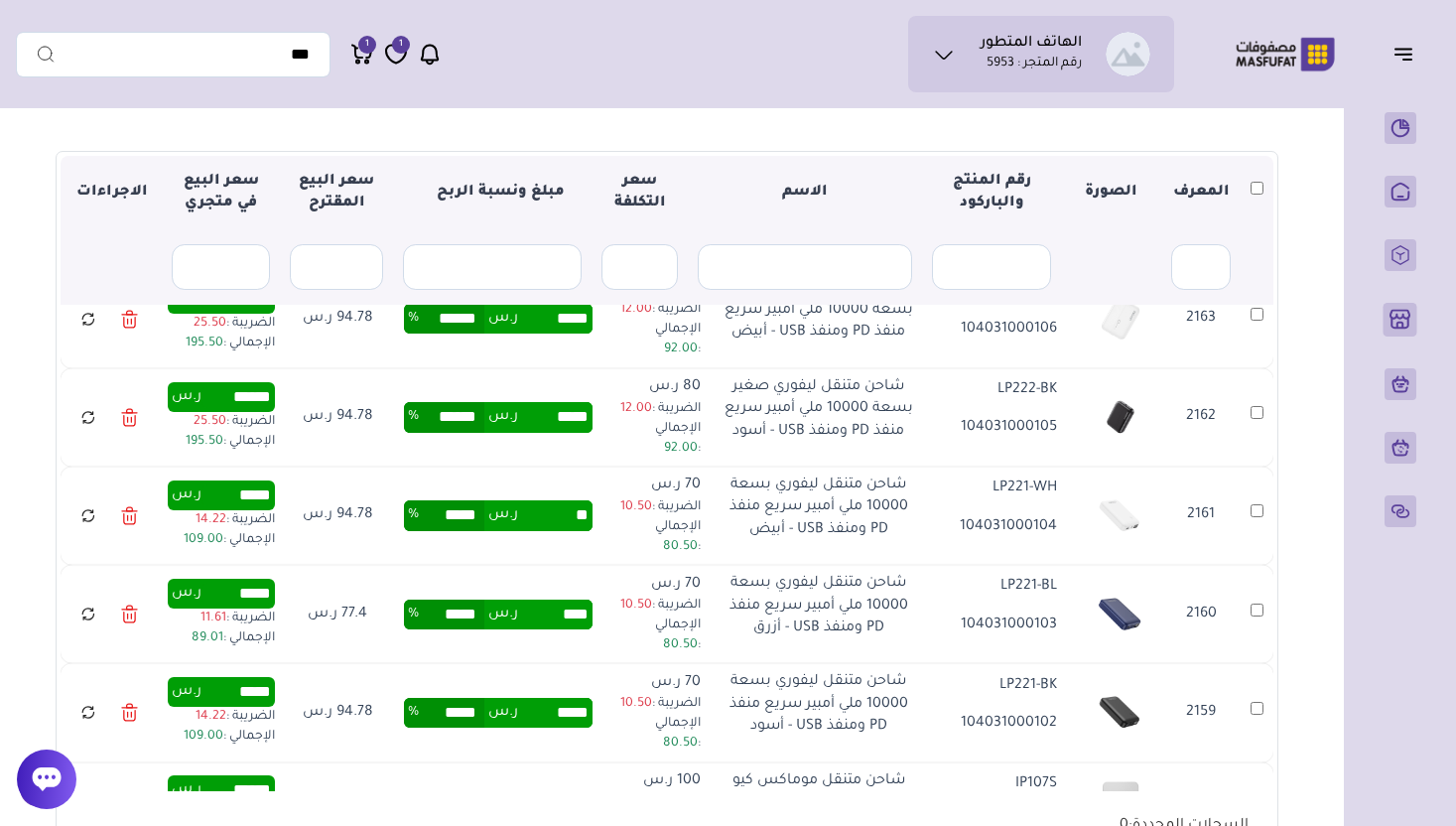 type on "******" 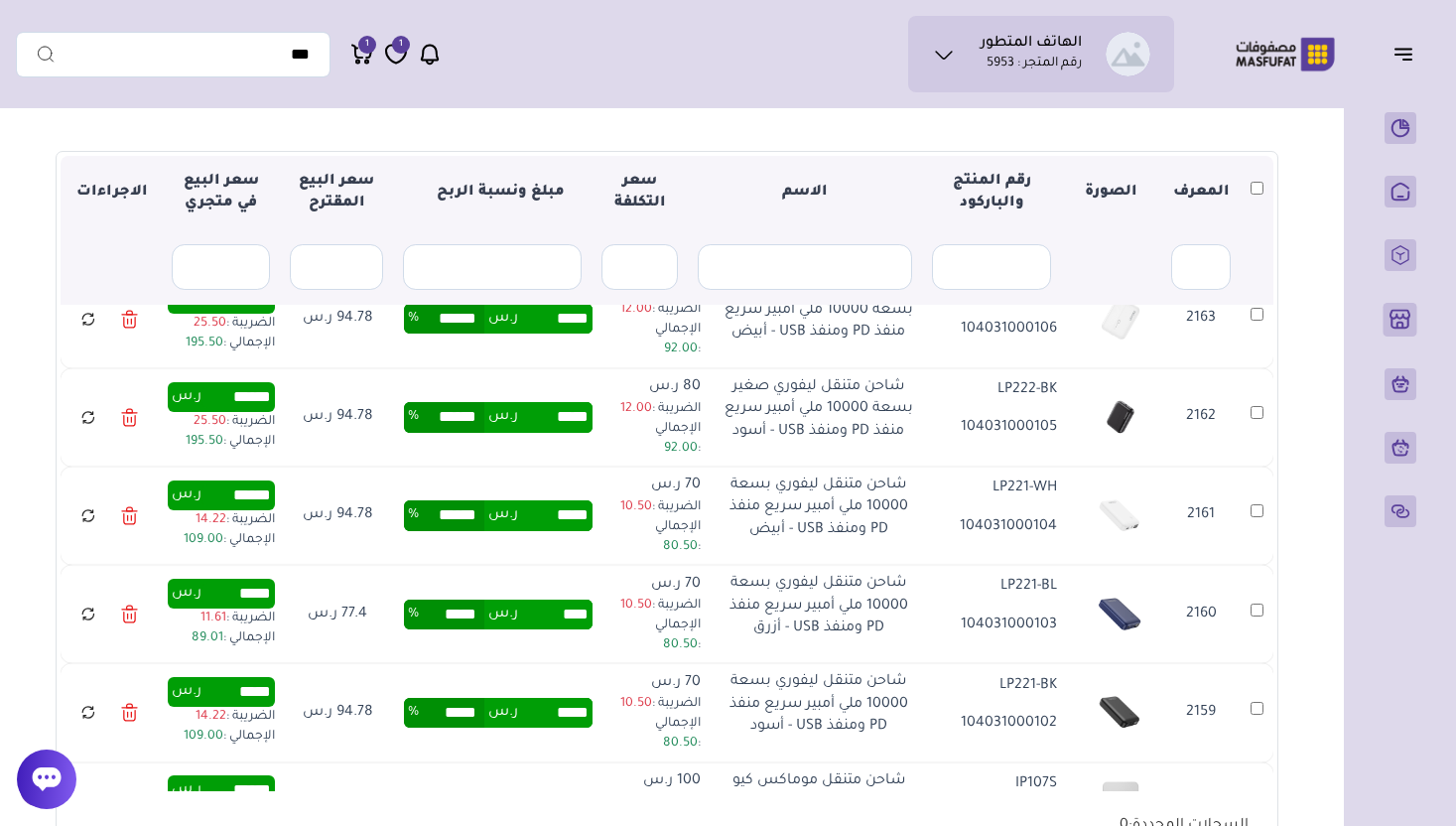 click on "****
ر.س
*****
%" at bounding box center (498, 614) 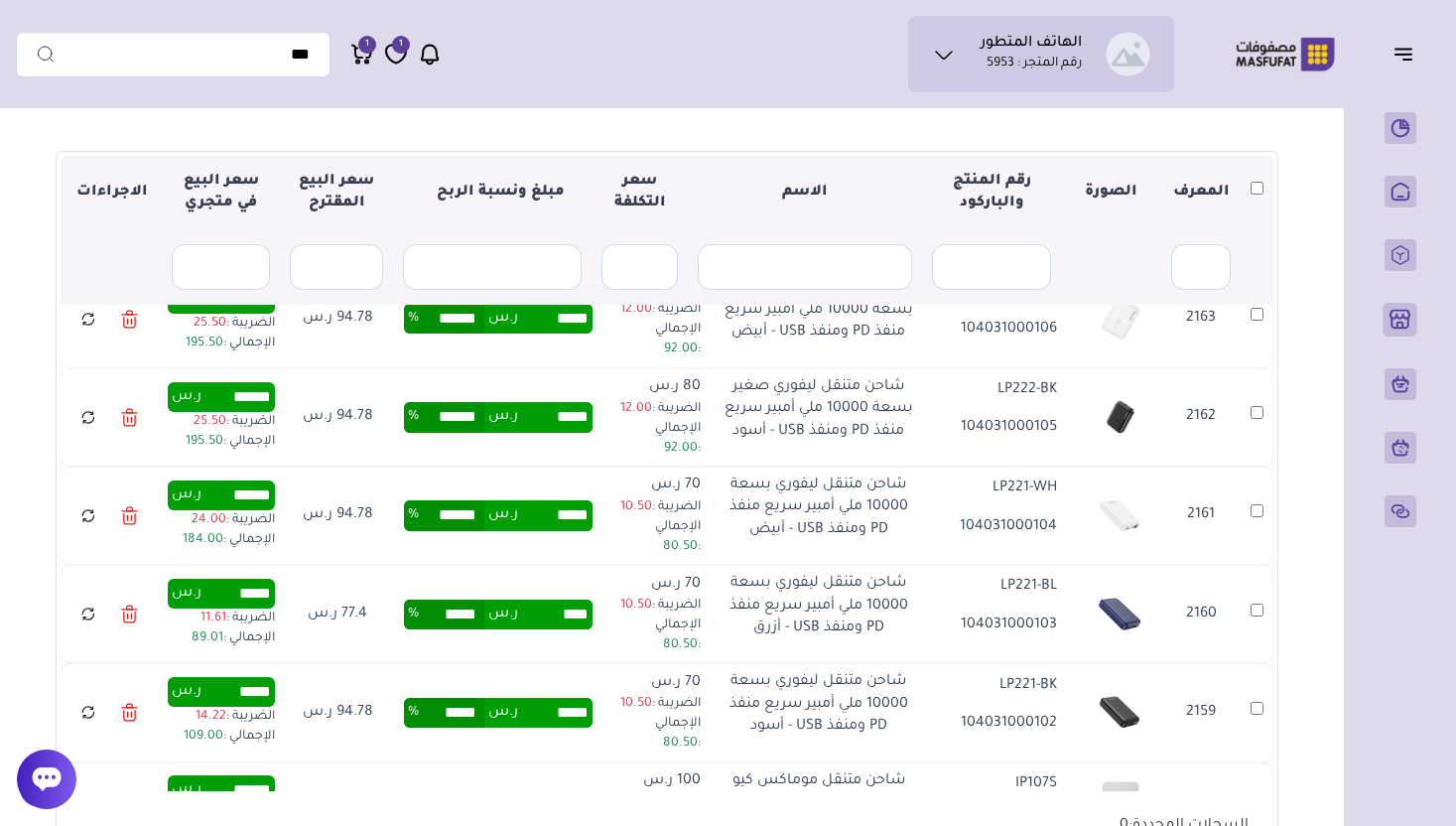 click on "****" at bounding box center (555, 615) 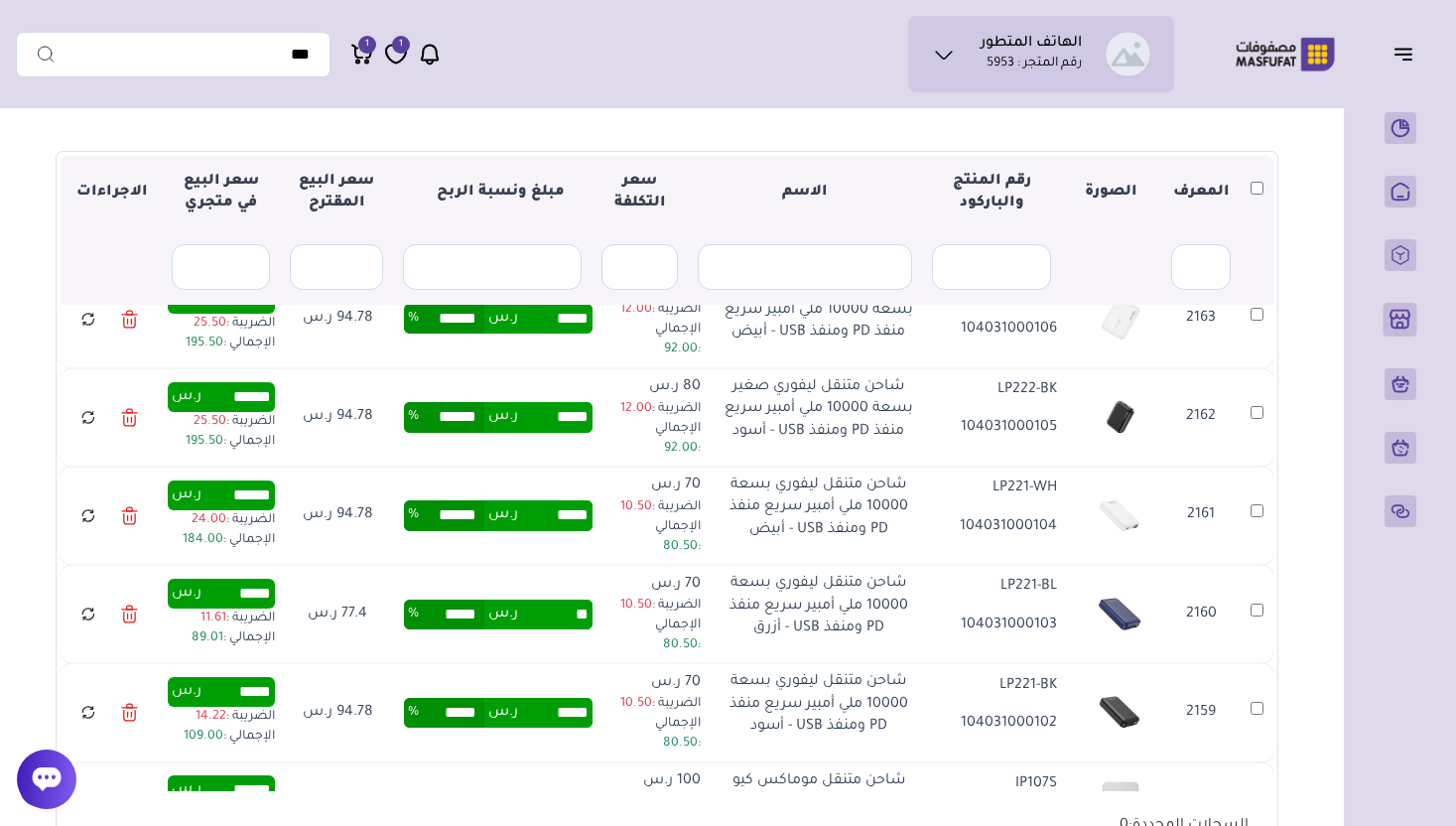 type on "*****" 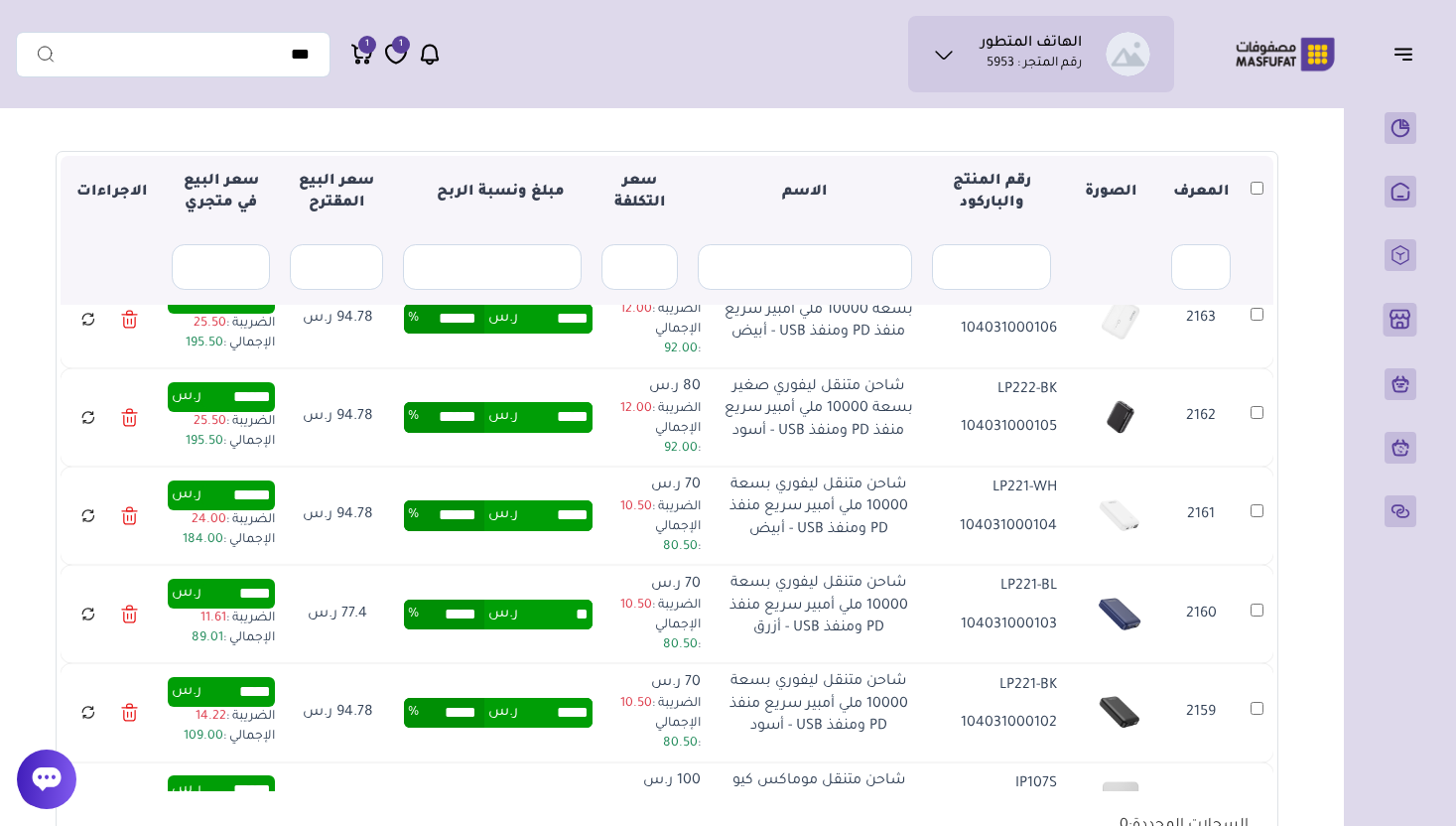 type on "******" 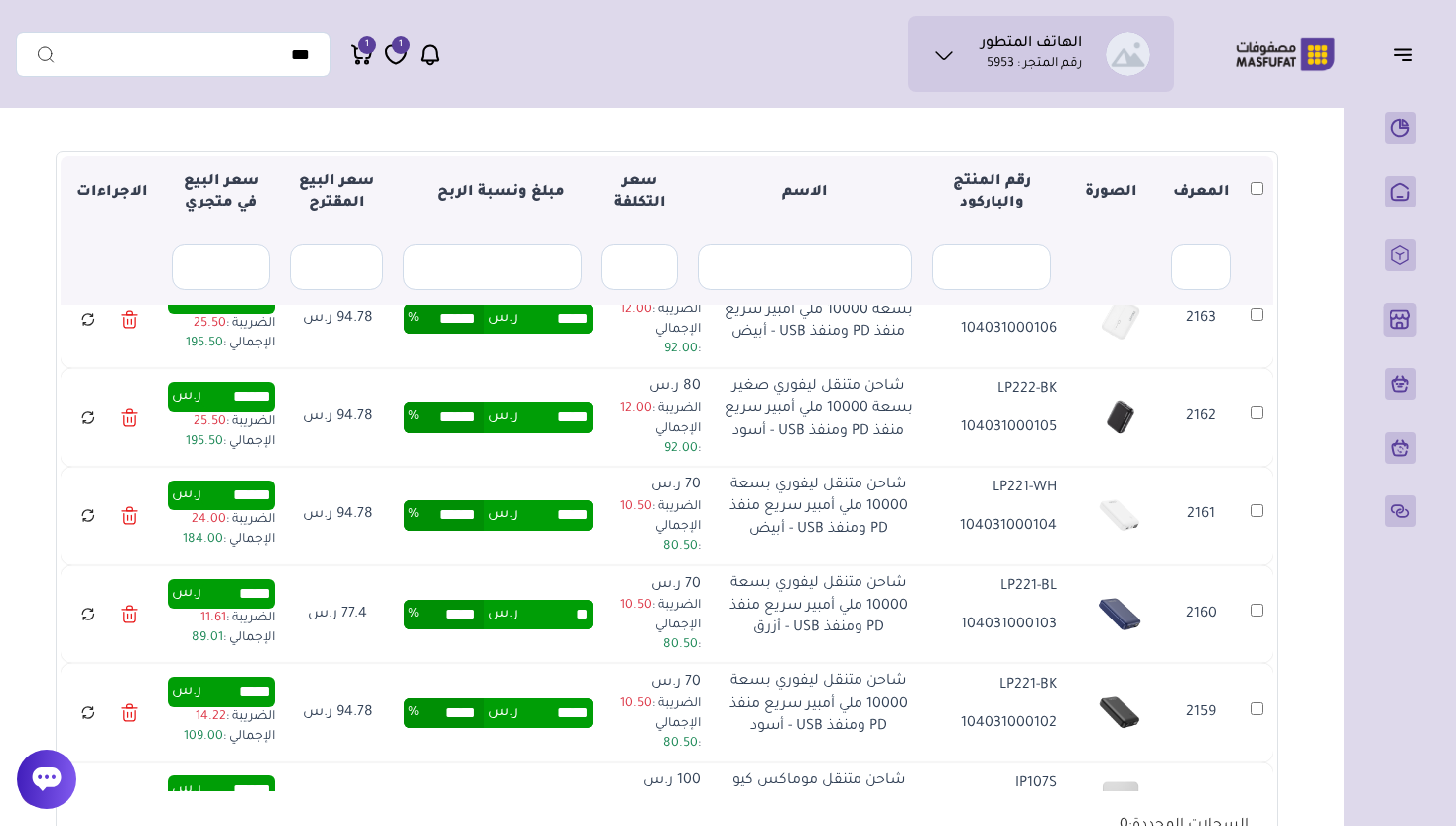 type on "******" 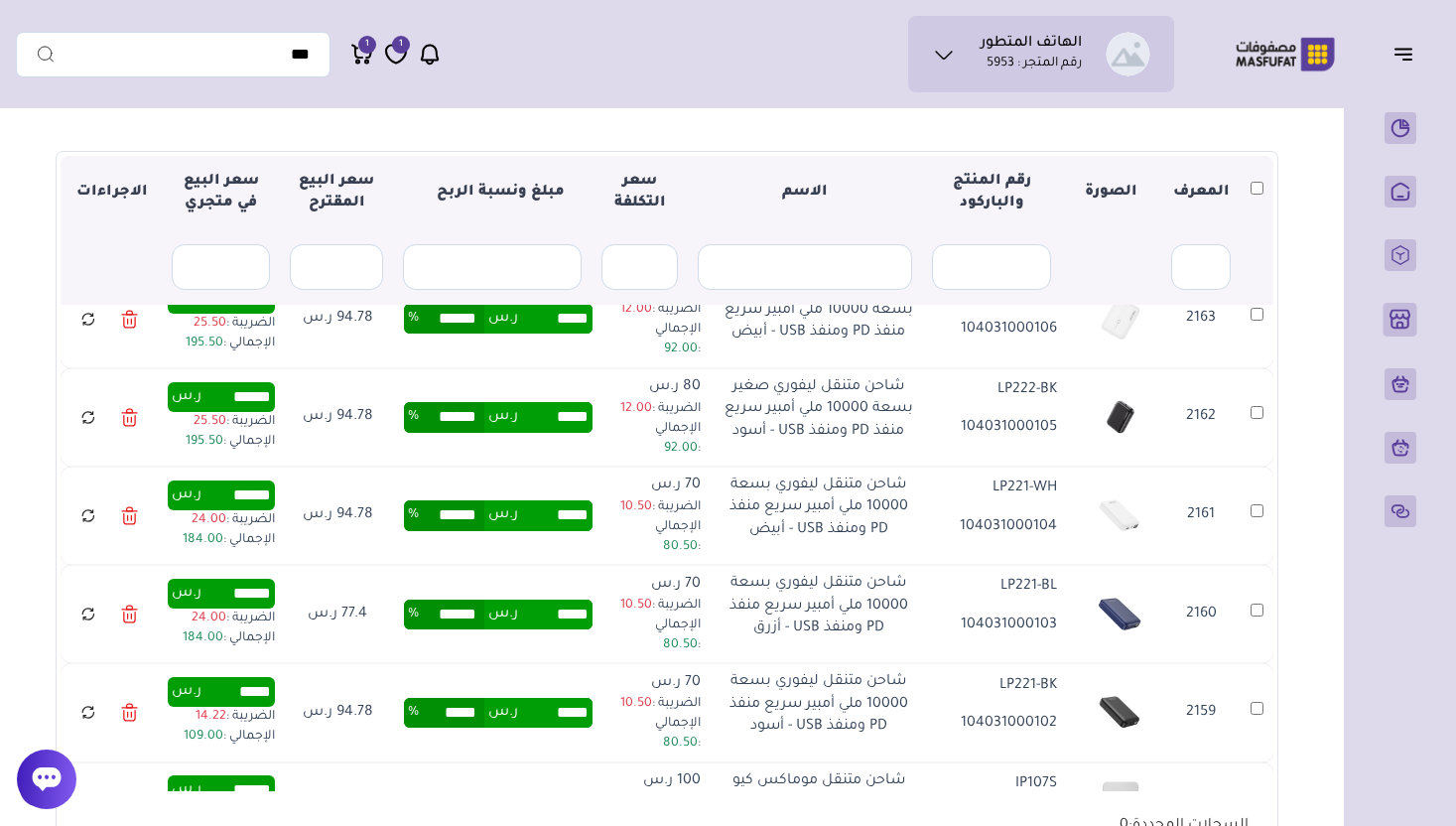 click on "*****" at bounding box center [555, 713] 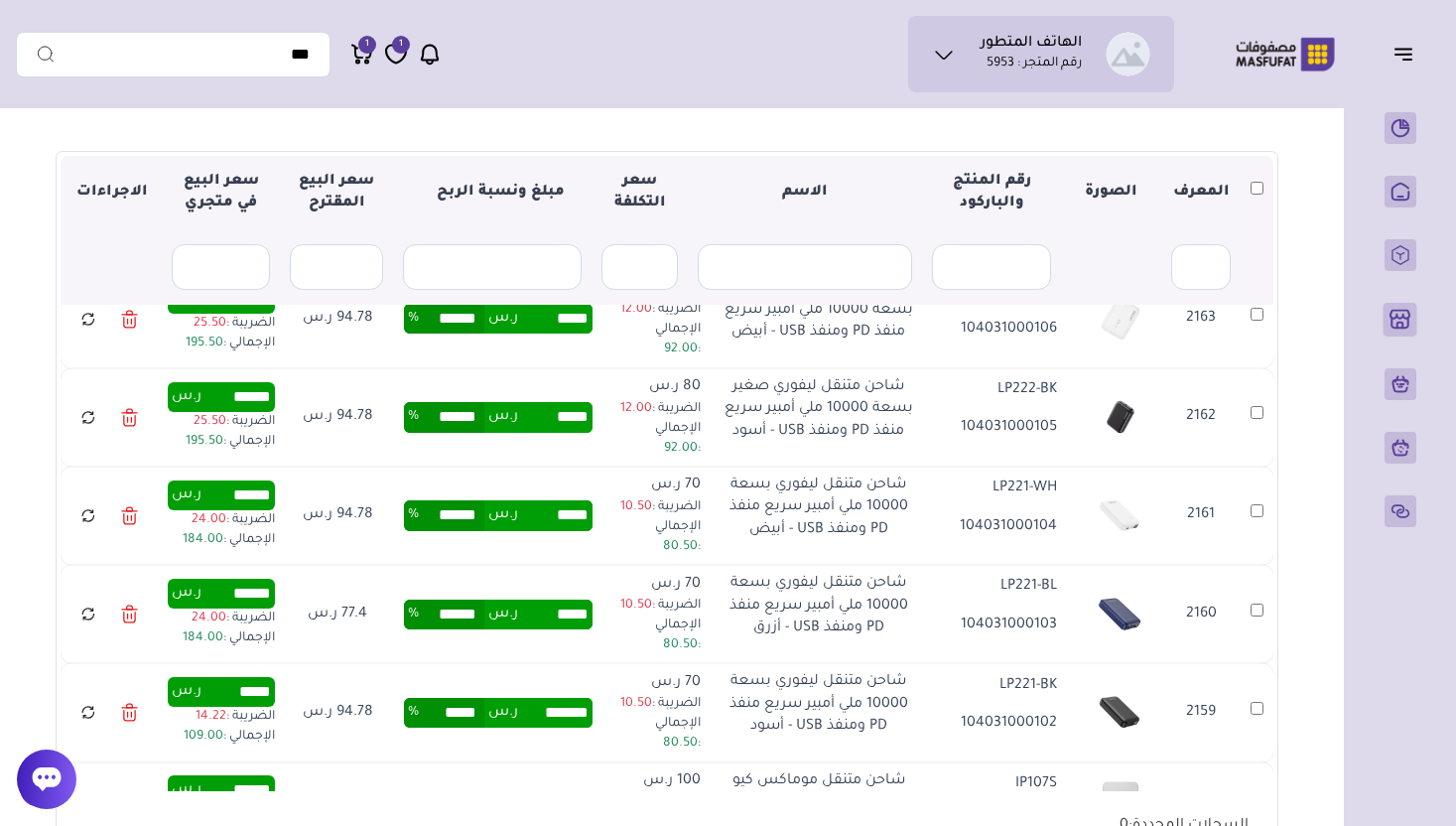 click on "*******" at bounding box center (555, 713) 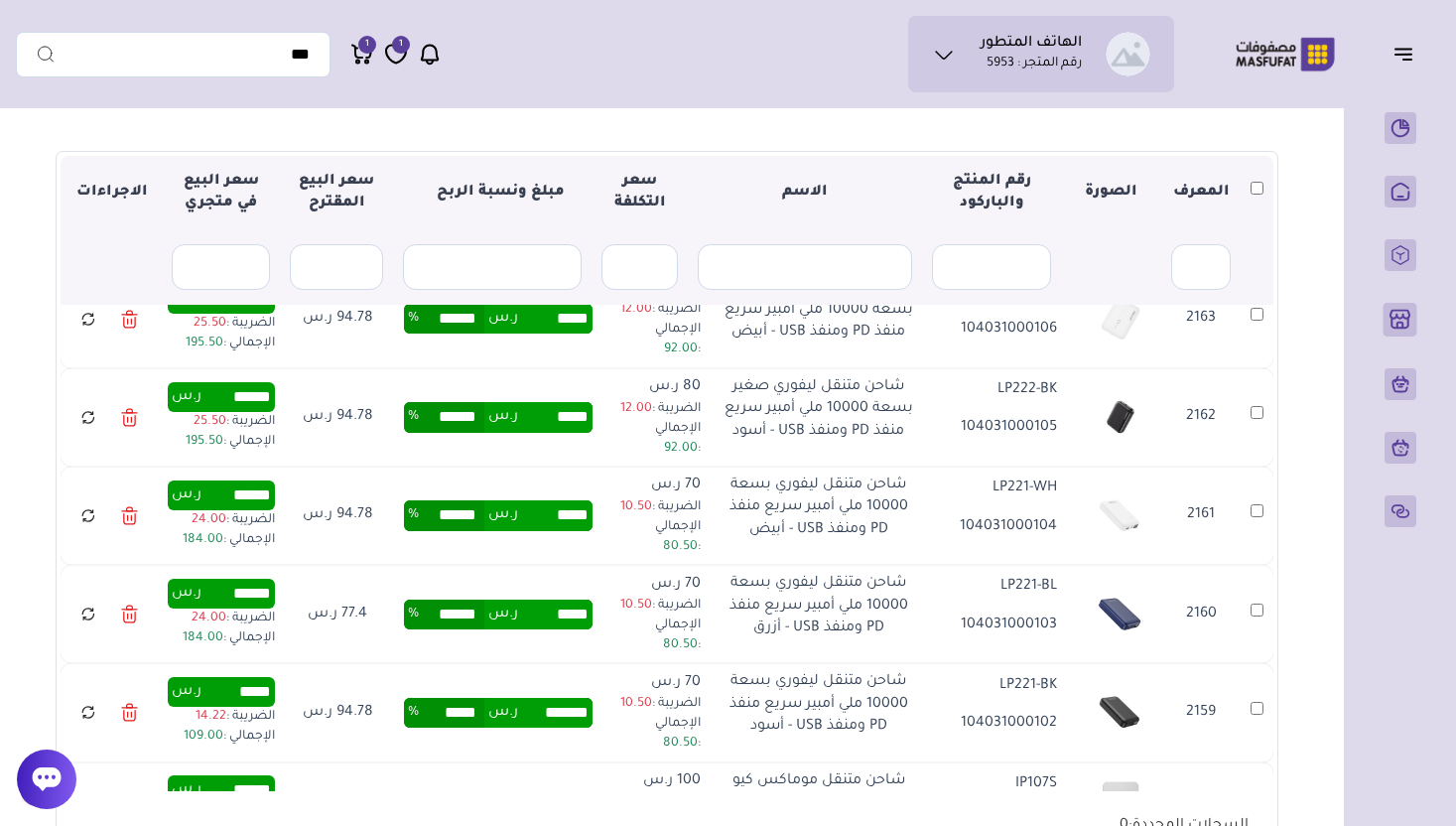 click on "*****
ر.س
*****
%" at bounding box center (498, -251) 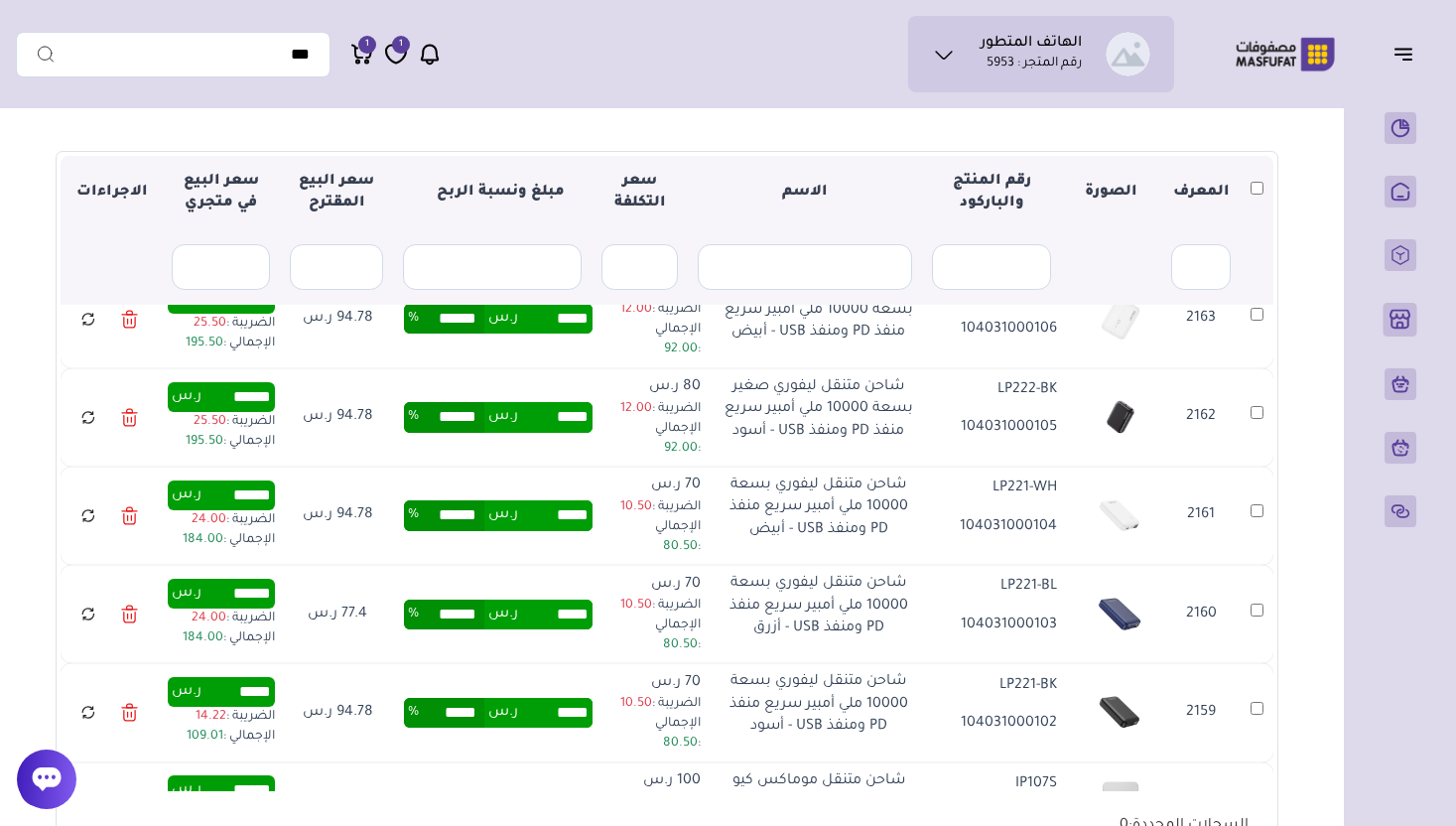 scroll, scrollTop: 0, scrollLeft: 0, axis: both 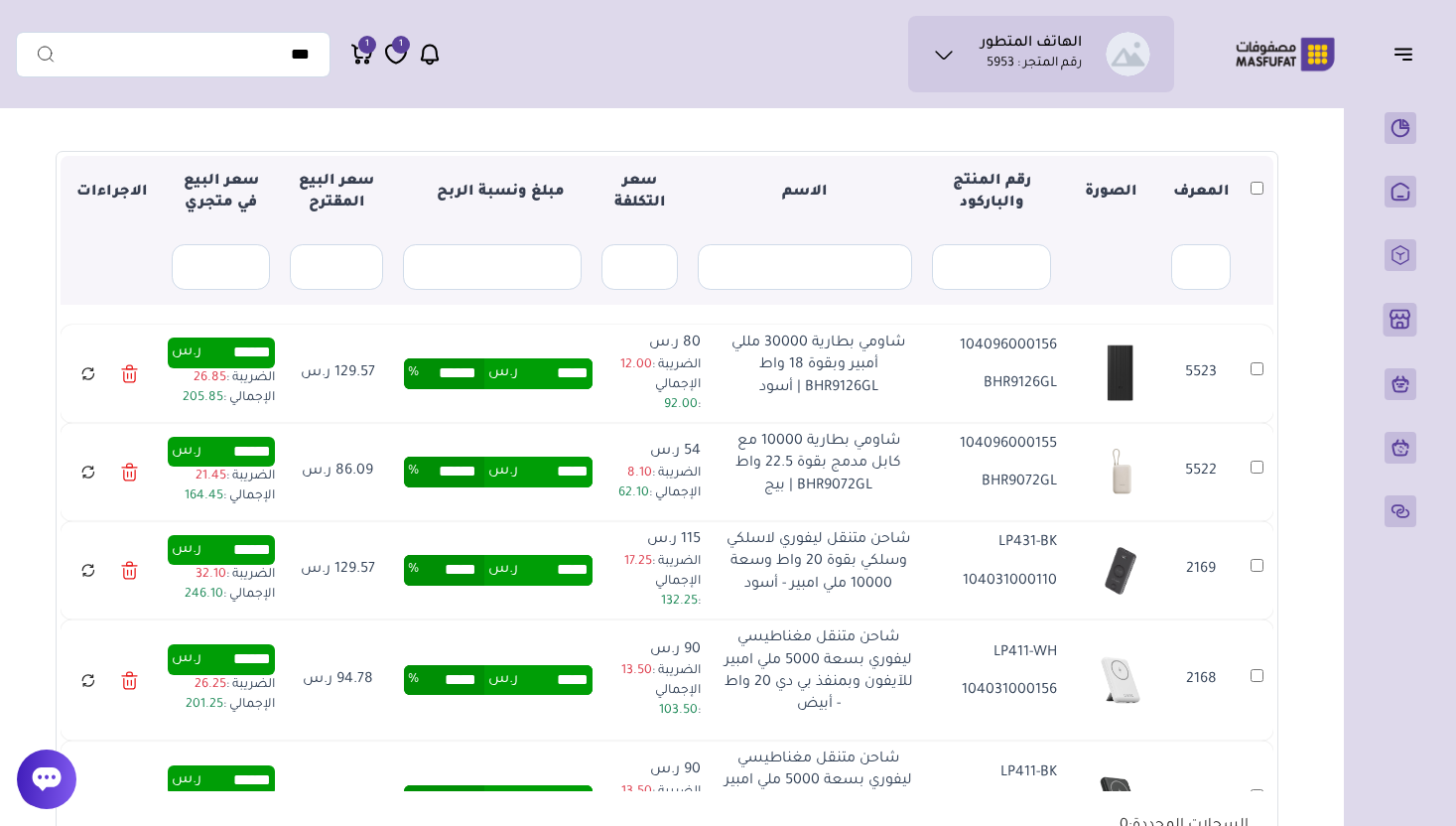 click on "*****
ر.س
*****
%" at bounding box center [498, 680] 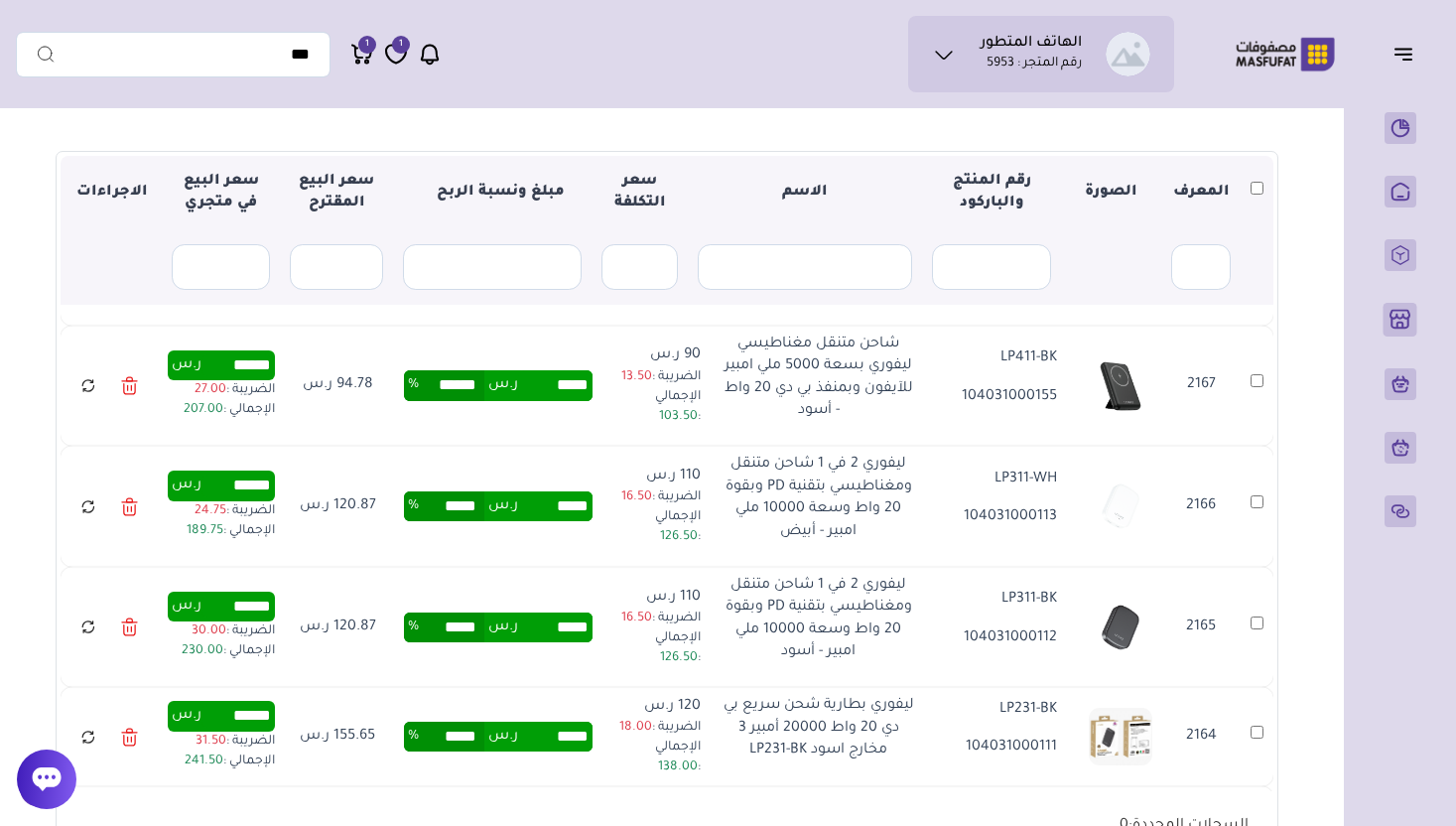 scroll, scrollTop: 419, scrollLeft: 0, axis: vertical 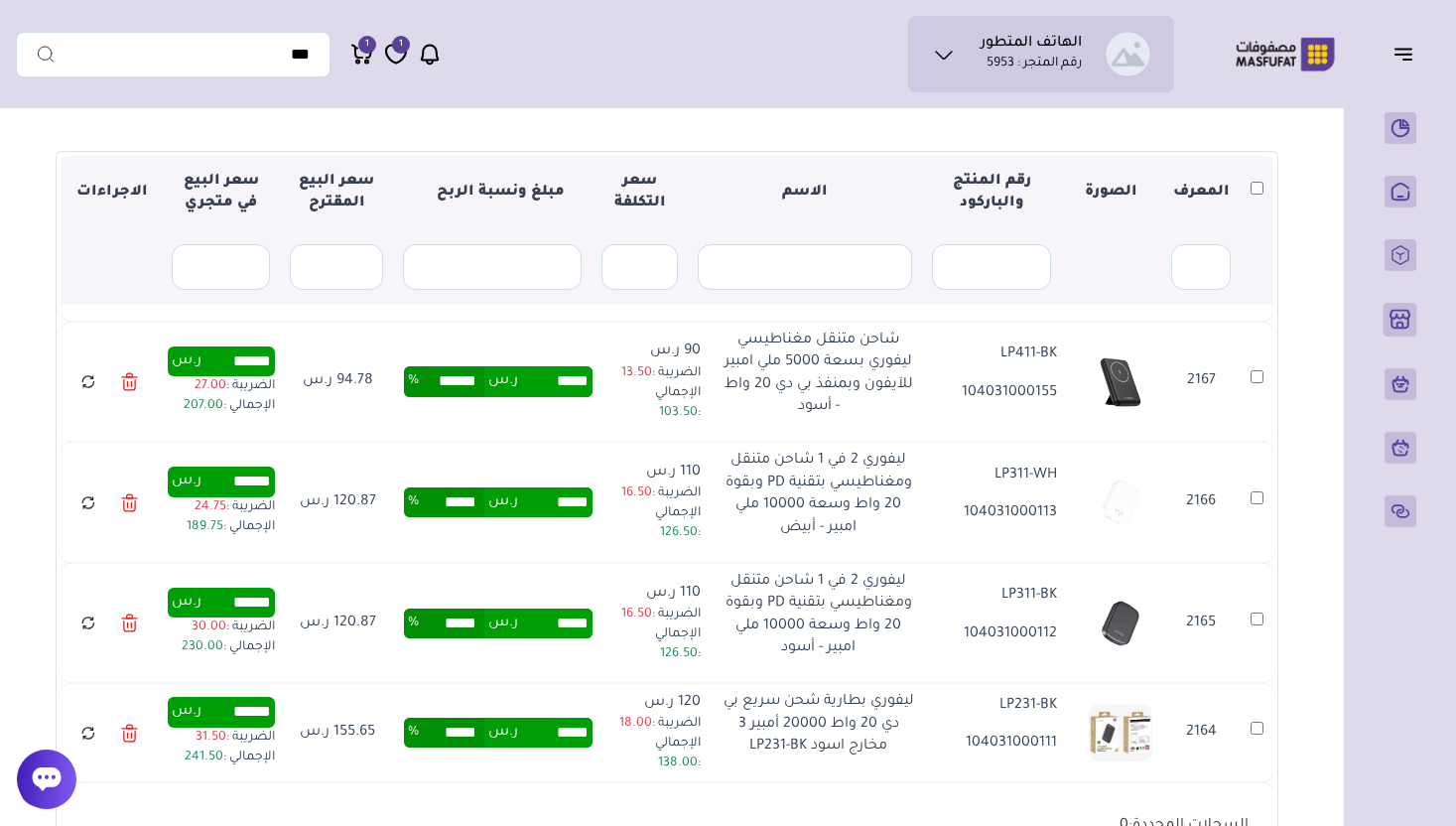 click on "*****" at bounding box center (555, 502) 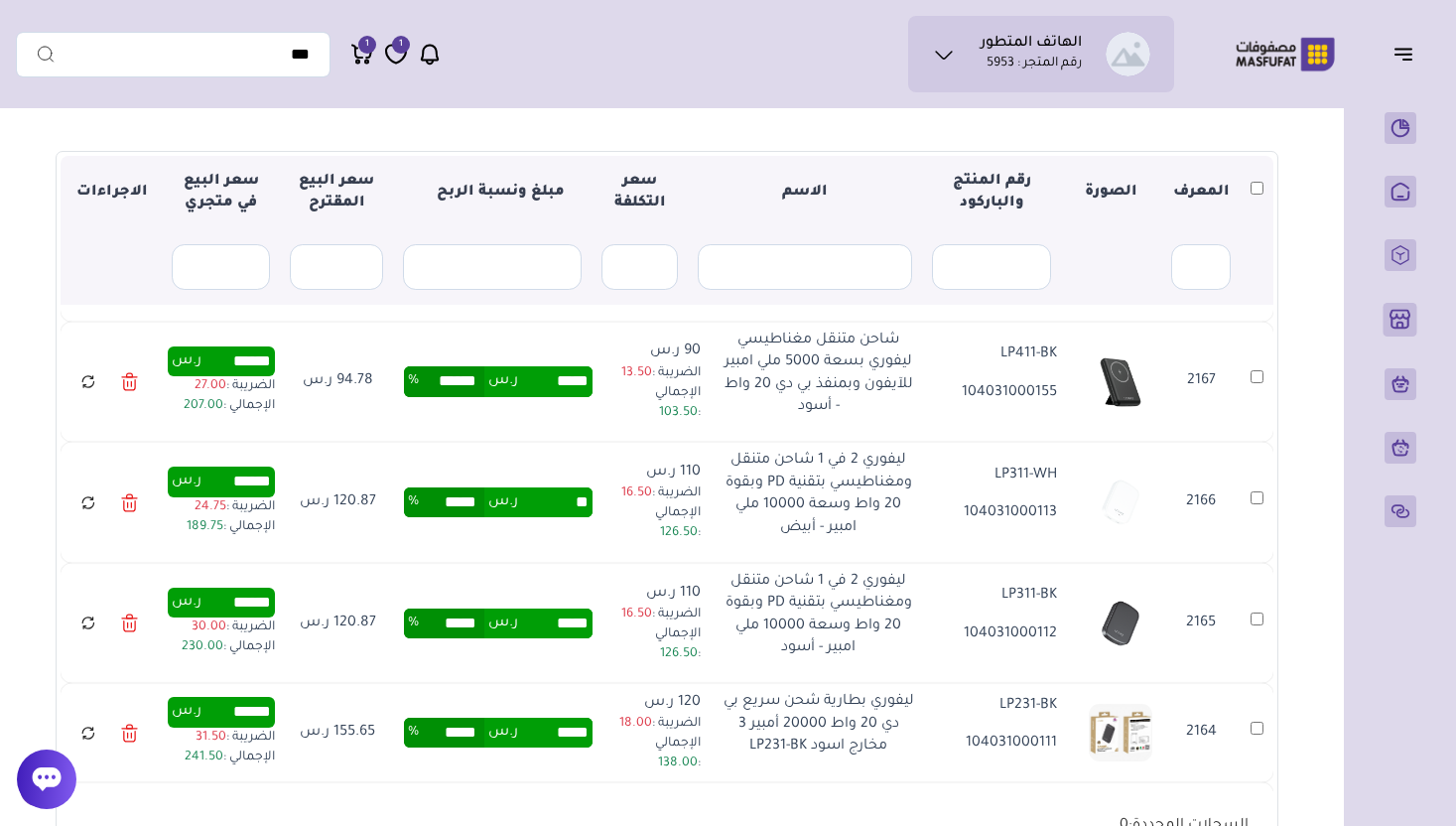 type on "*****" 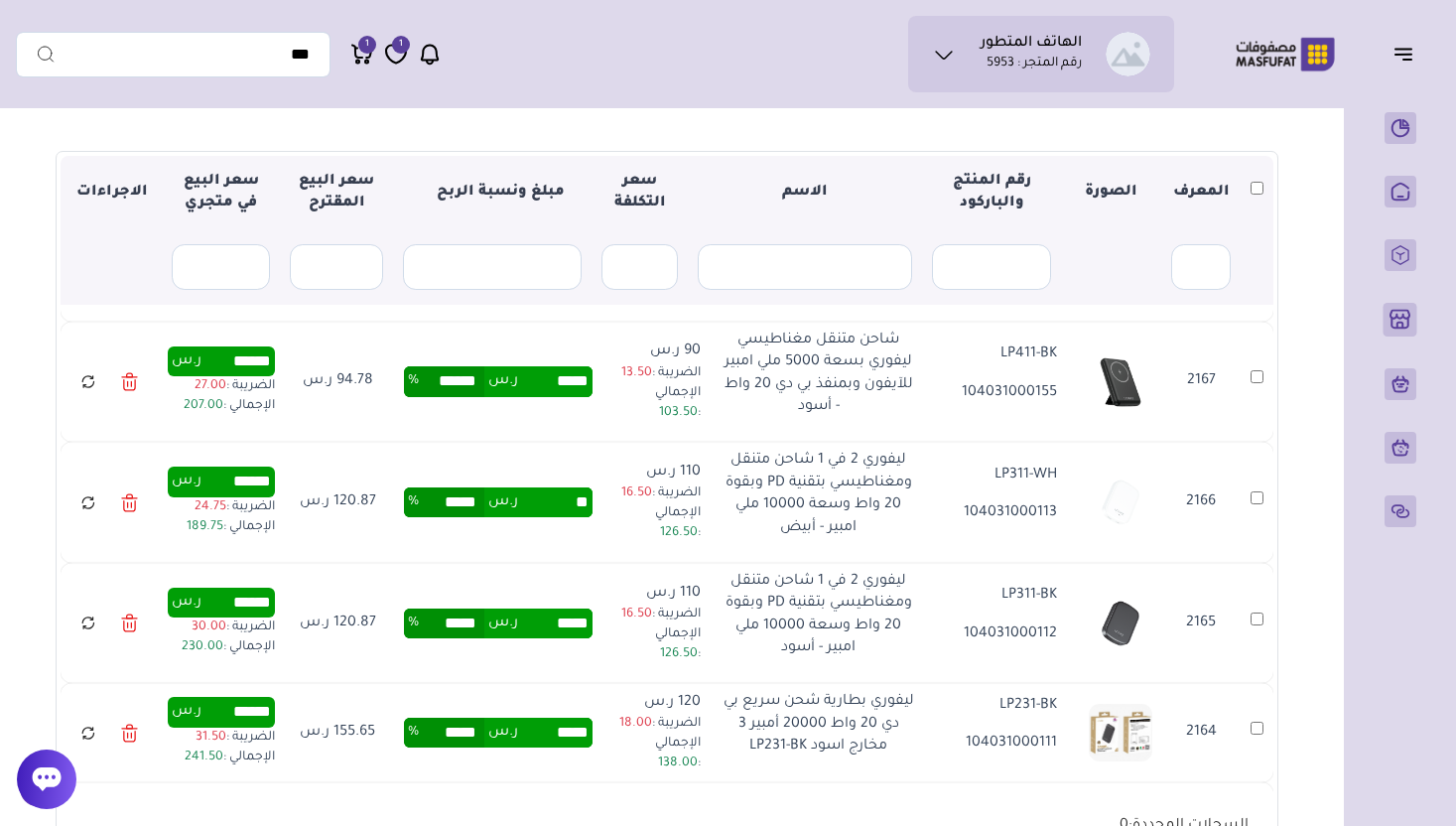 type on "*****" 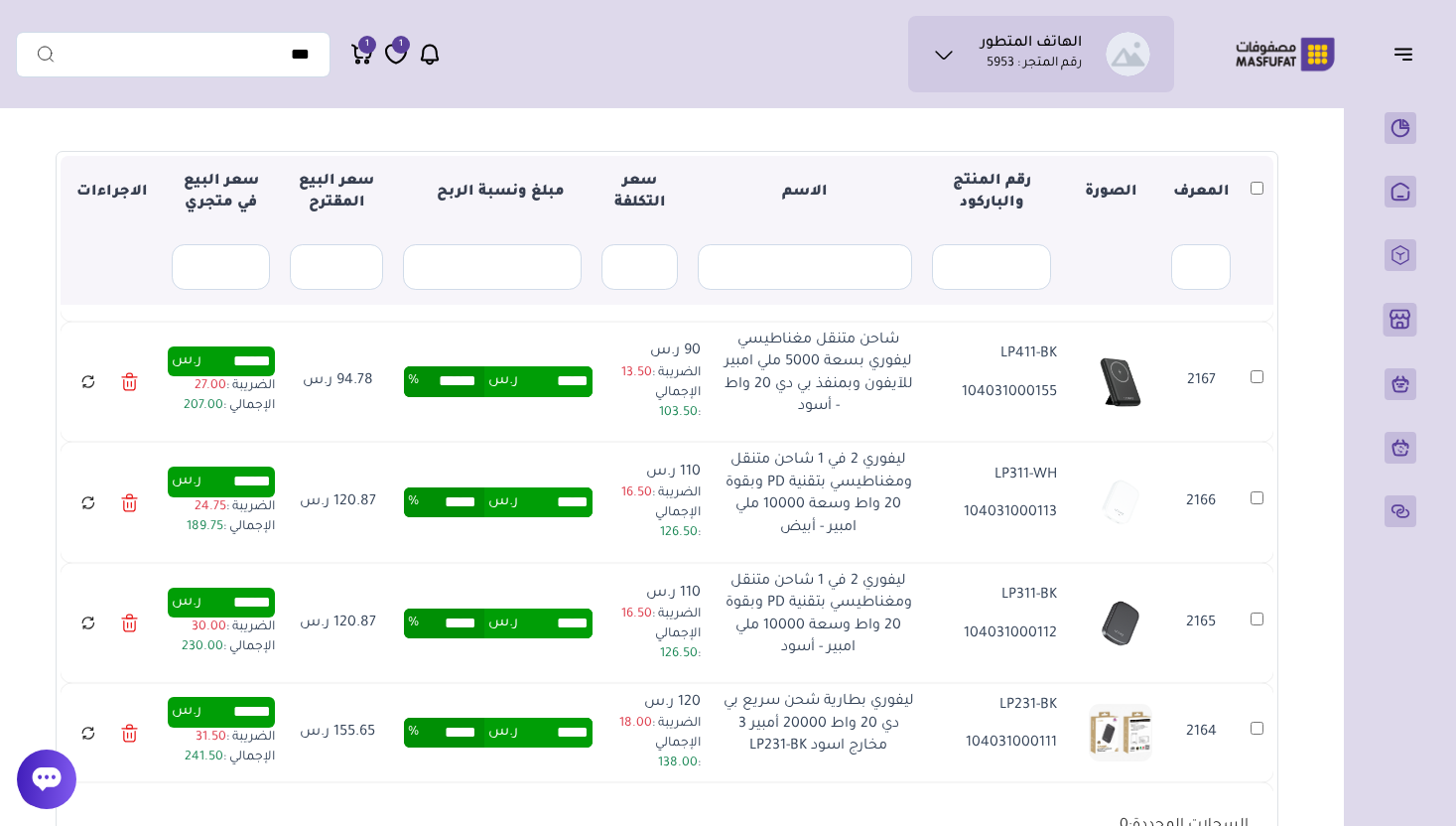 click on "*****
ر.س
*****
%" at bounding box center [498, 623] 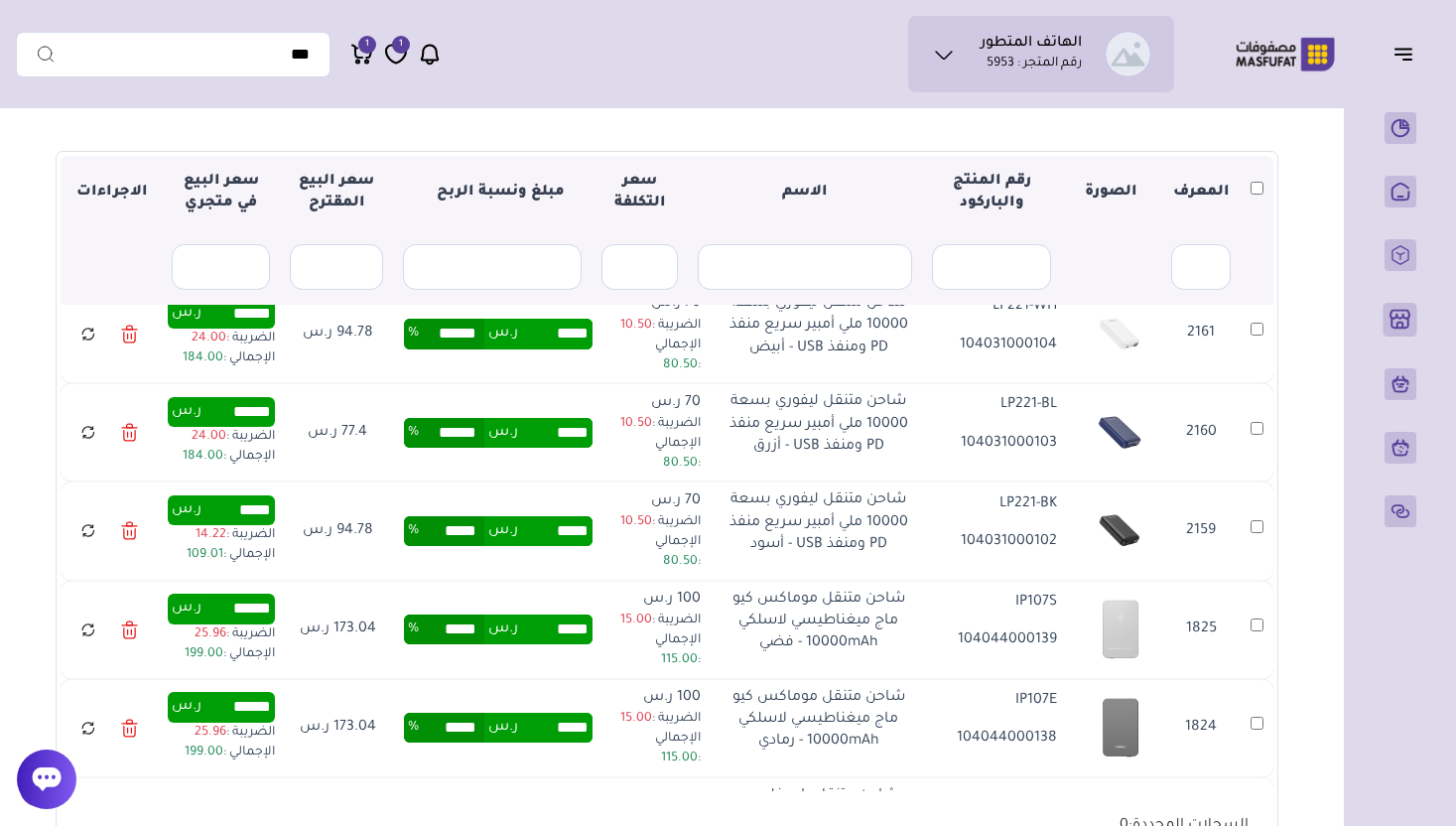 scroll, scrollTop: 1135, scrollLeft: 0, axis: vertical 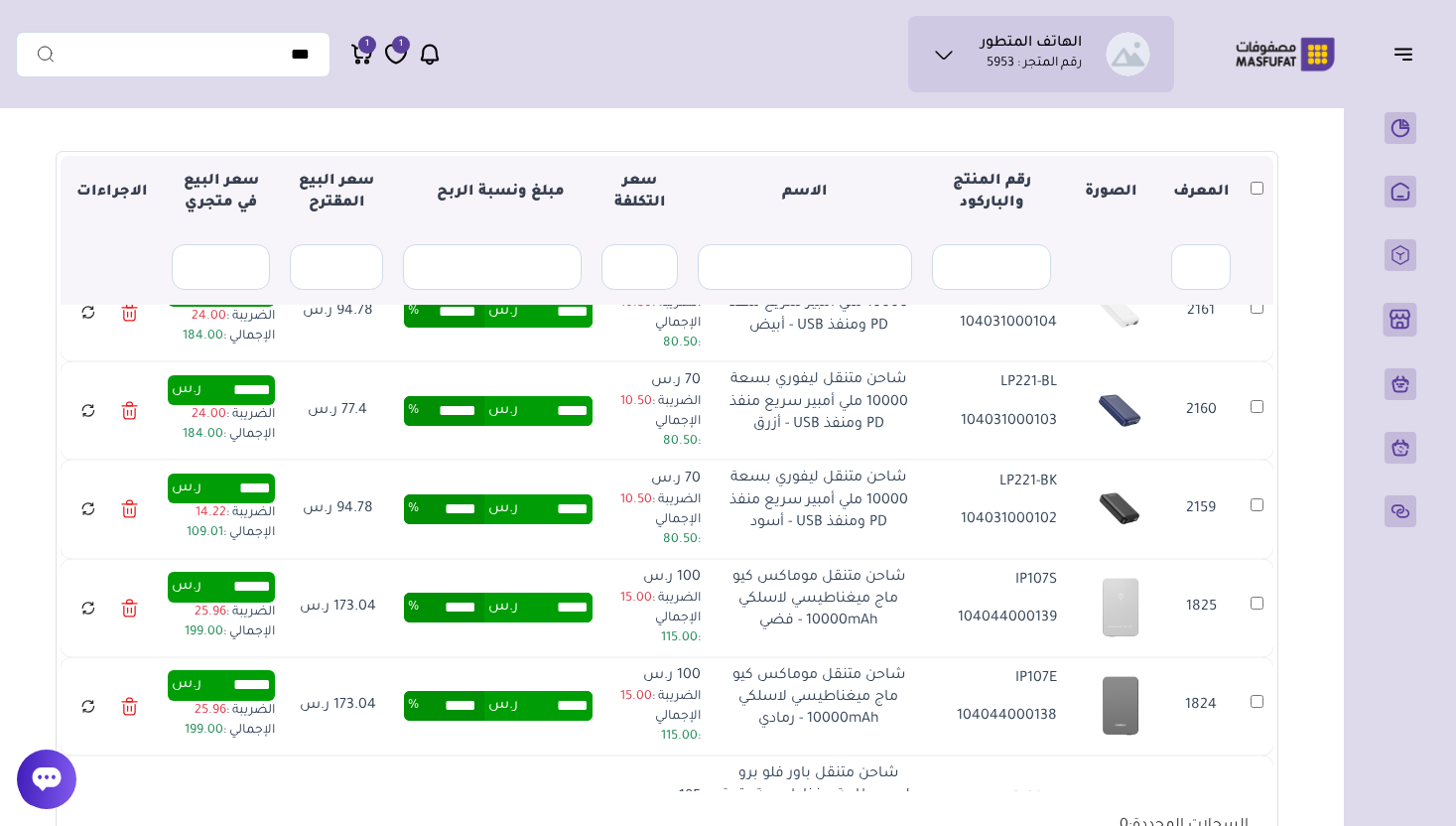click on "*****" at bounding box center [555, 509] 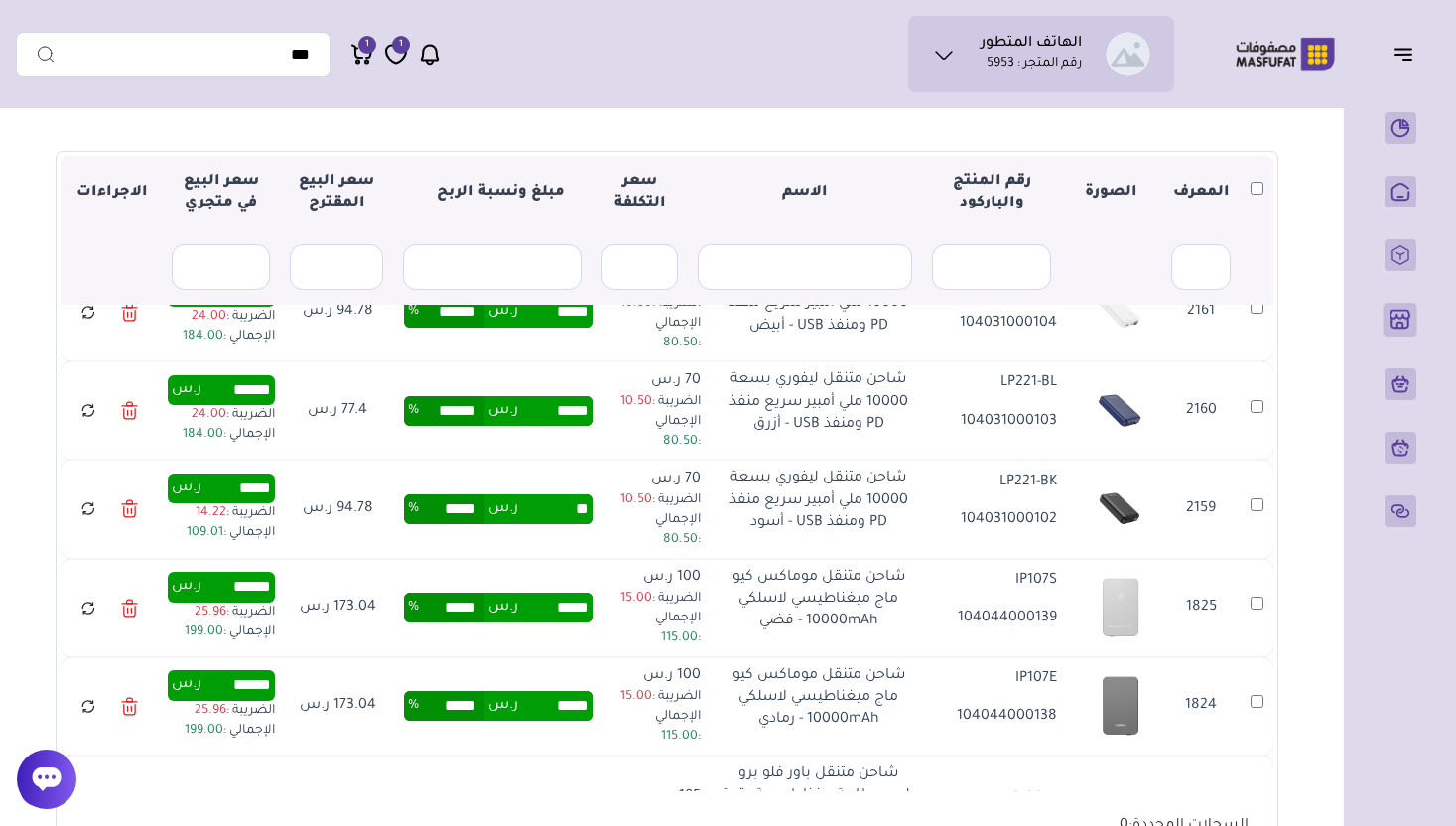 type on "*****" 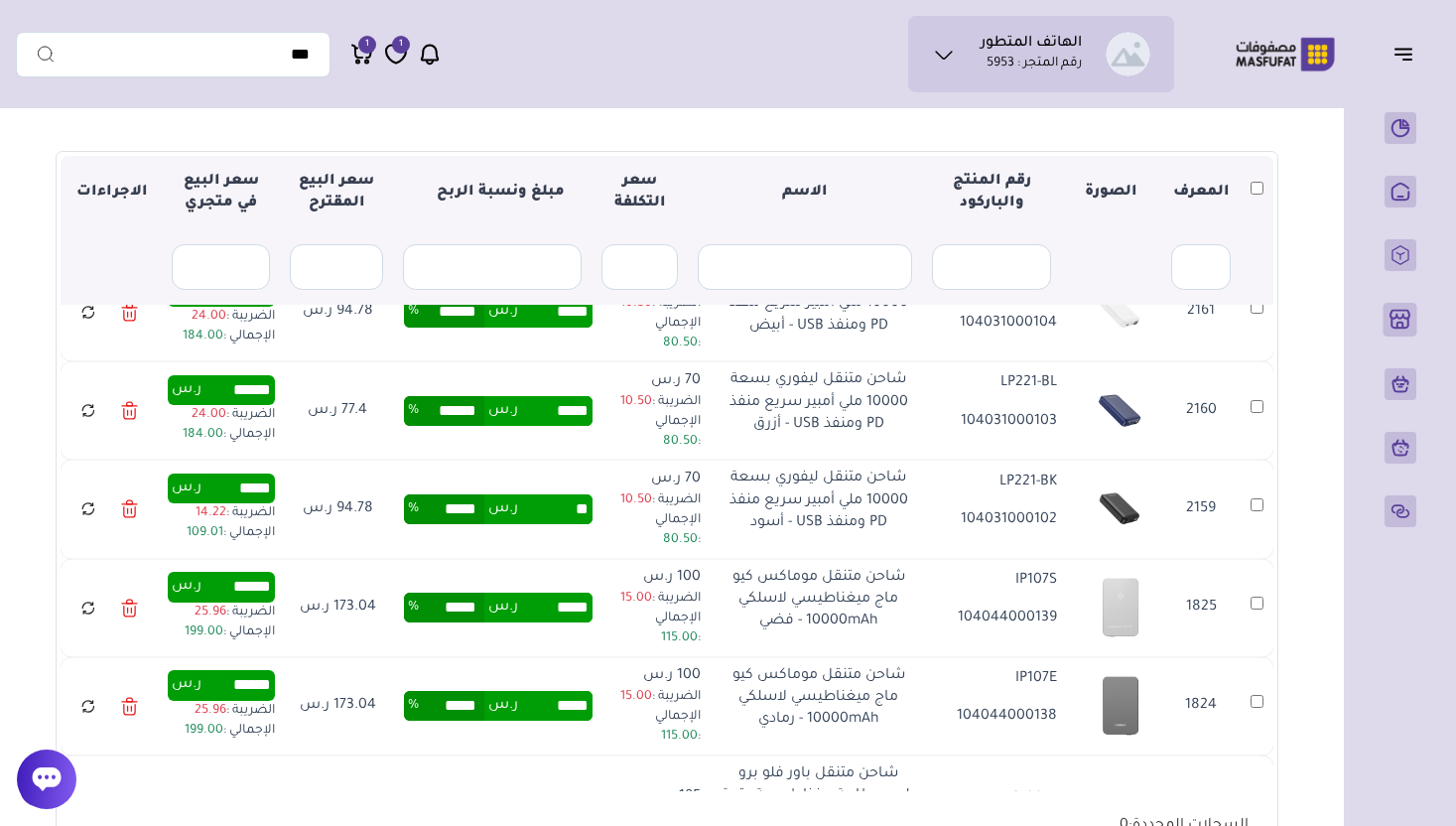 type on "******" 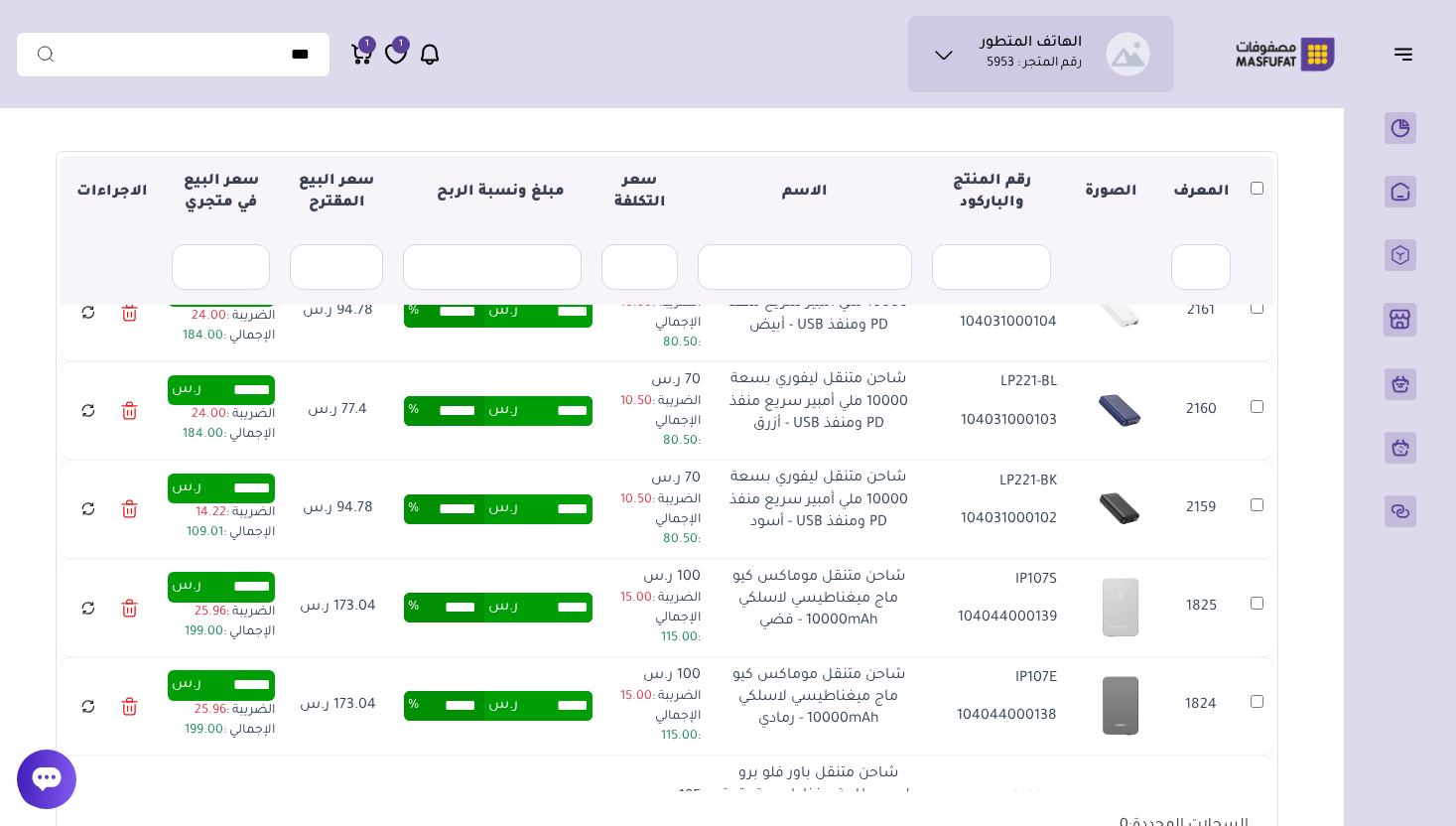 click on "*****
ر.س
******
%" at bounding box center [498, 508] 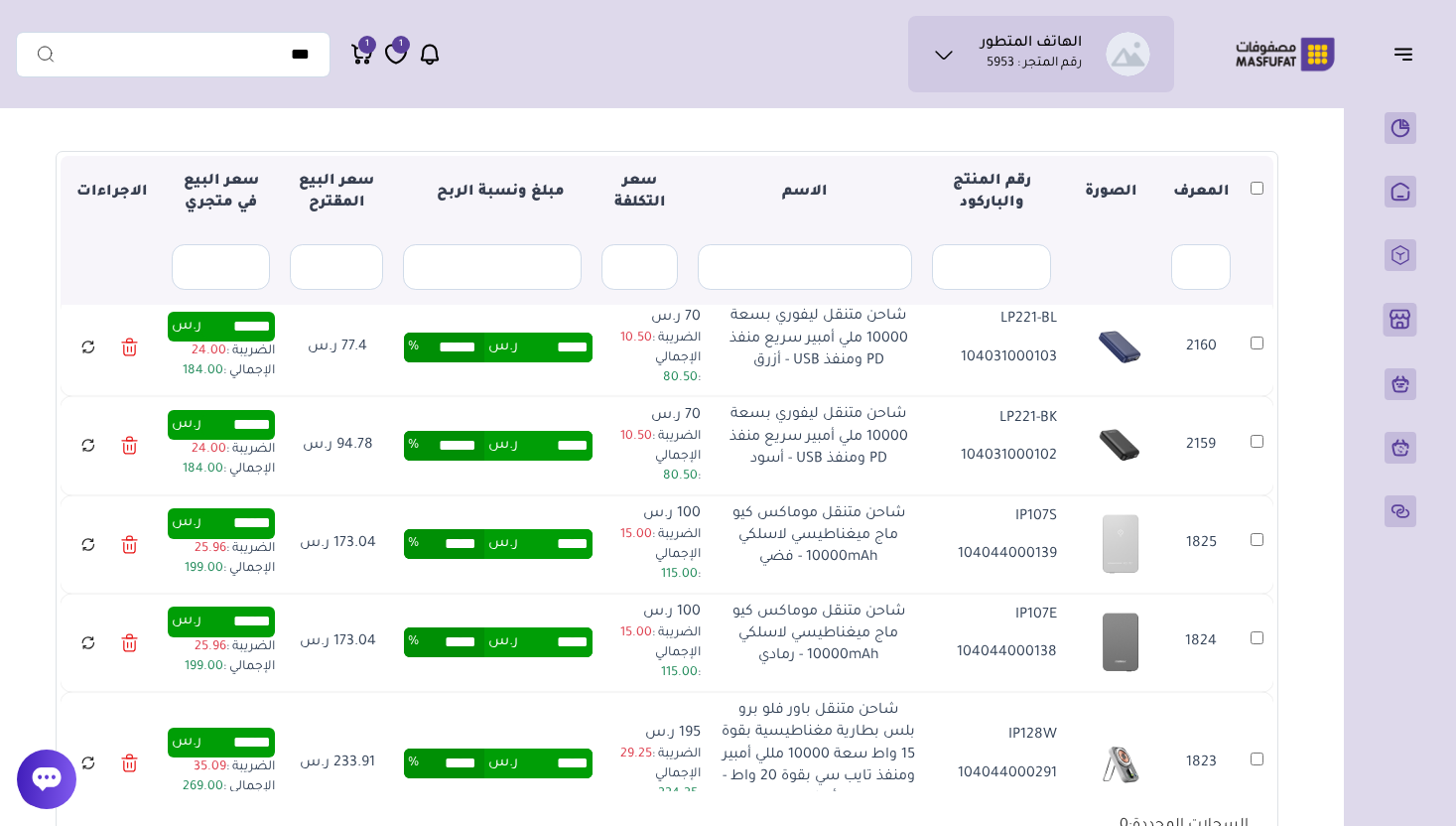 scroll, scrollTop: 1236, scrollLeft: 0, axis: vertical 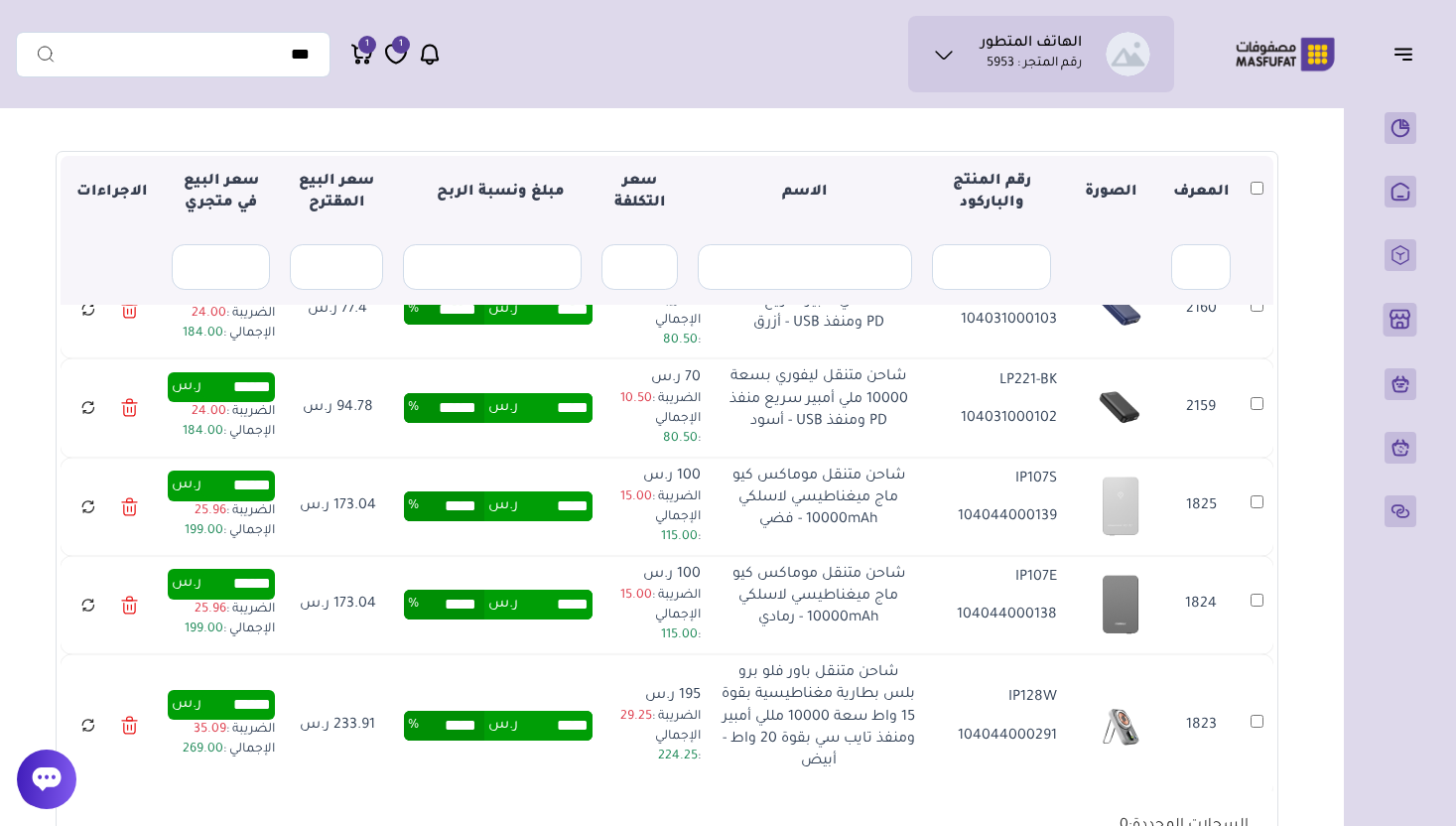click on "*****
ر.س
*****
%" at bounding box center [498, 506] 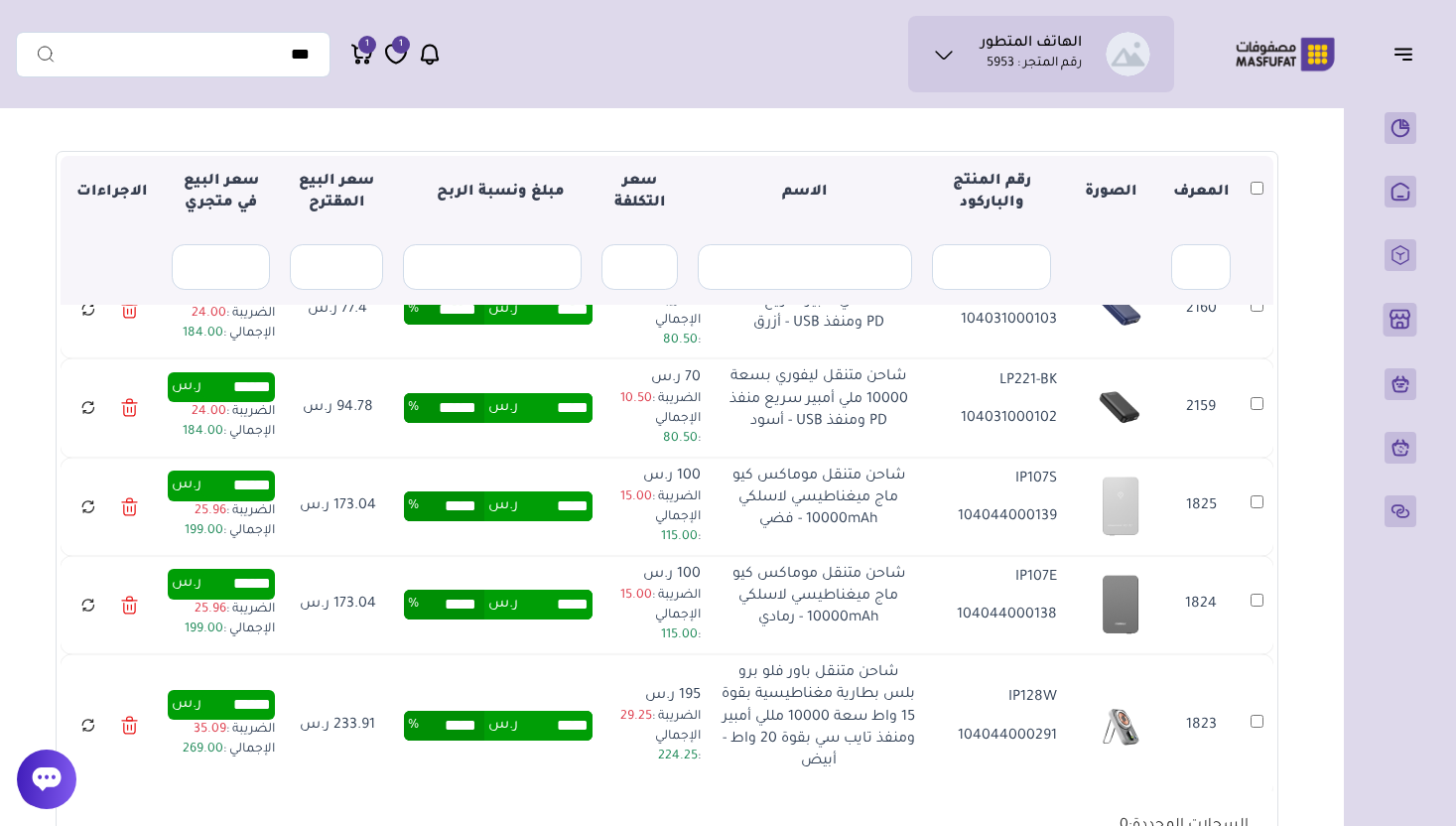 click on "*****" at bounding box center [555, 506] 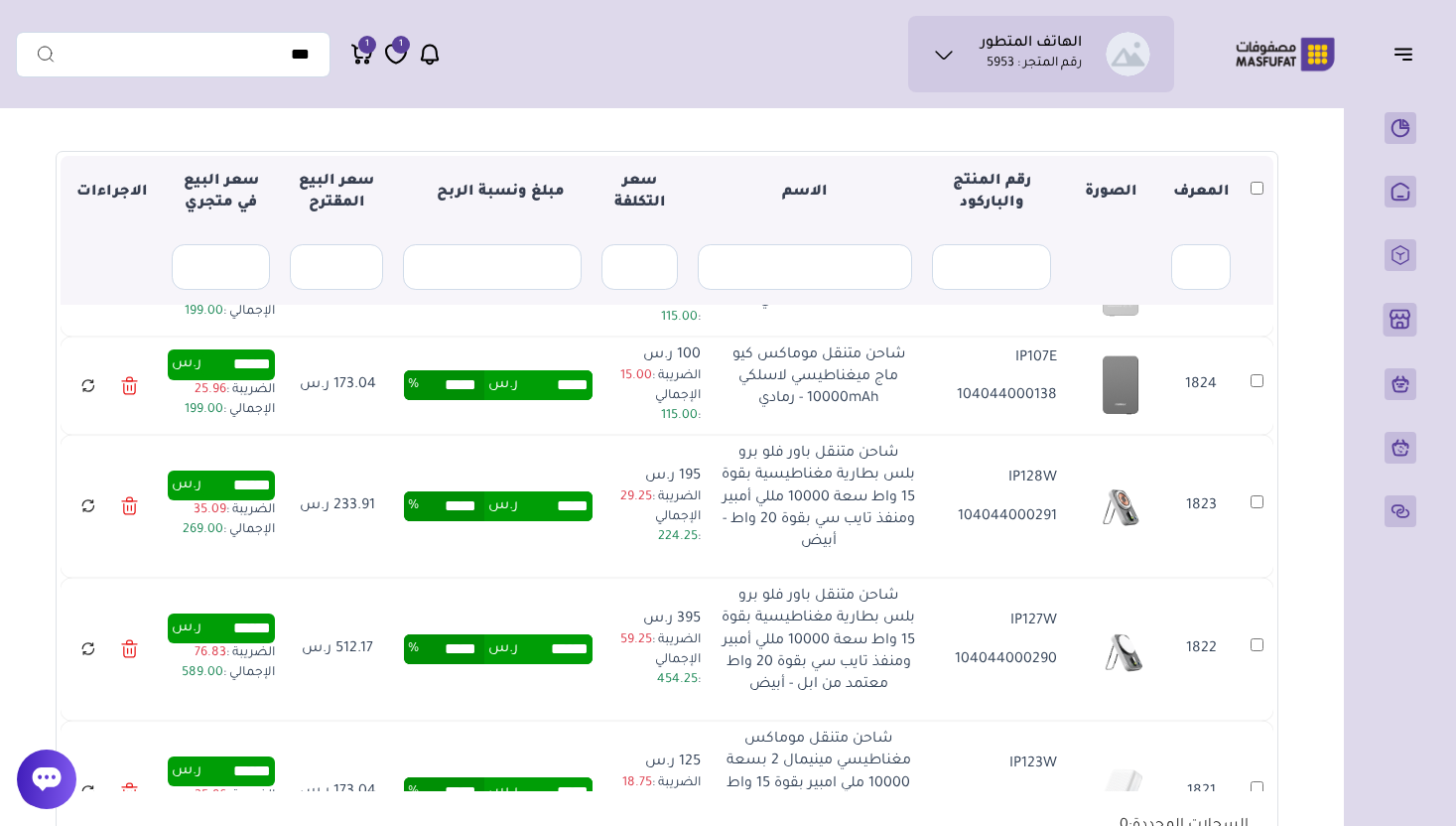 scroll, scrollTop: 1494, scrollLeft: 0, axis: vertical 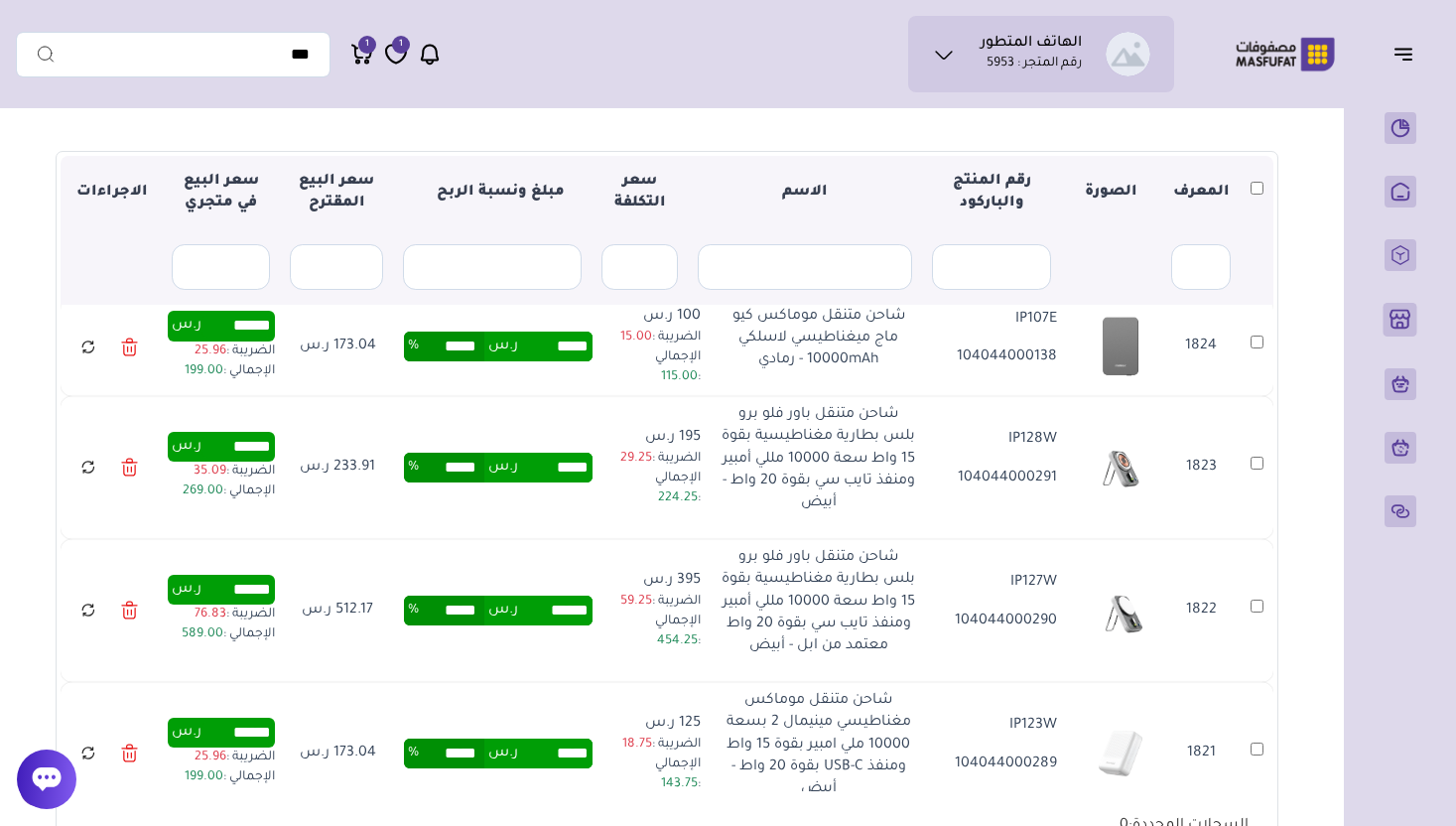 click on "*****" at bounding box center [555, 468] 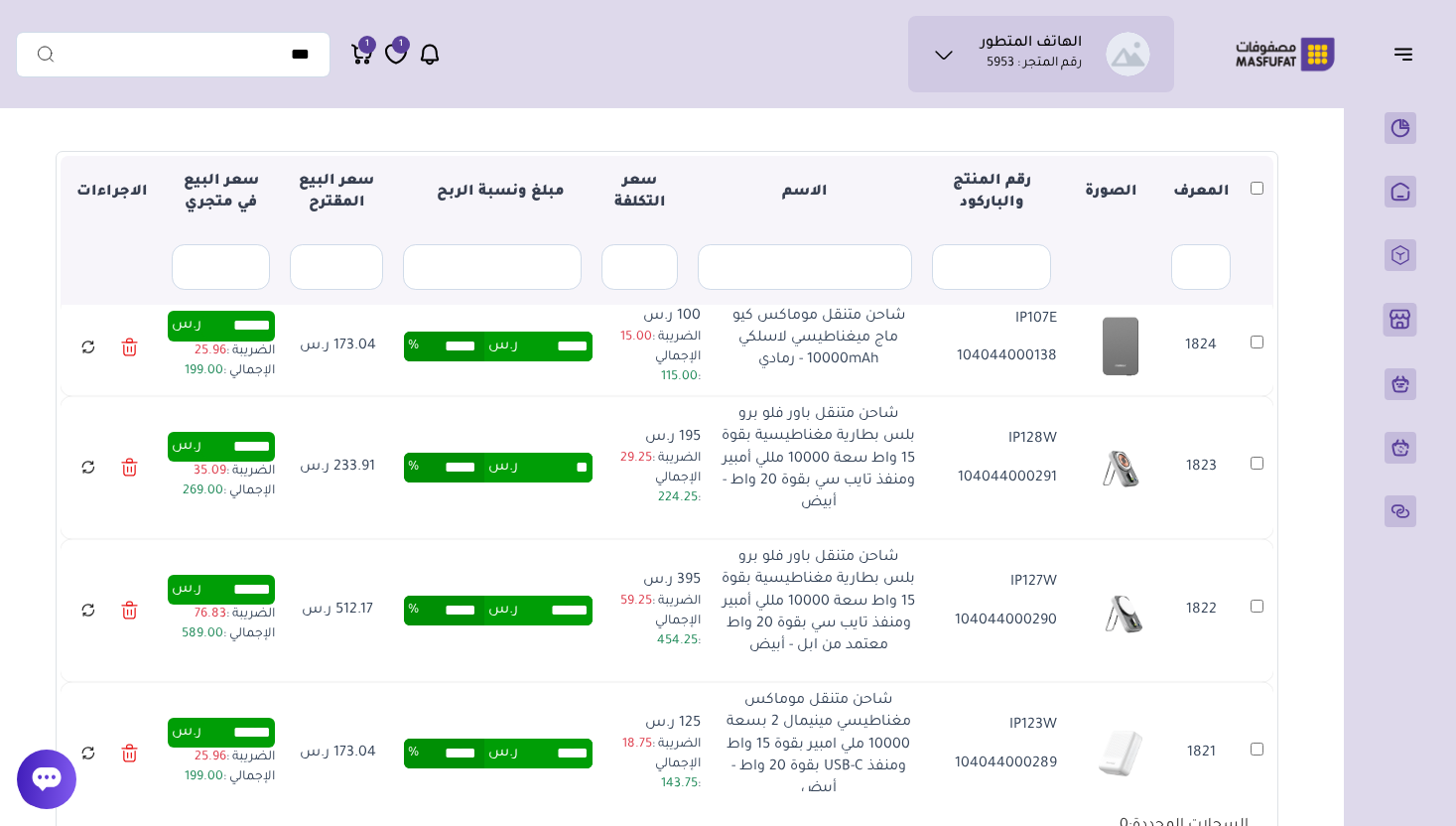 type on "*****" 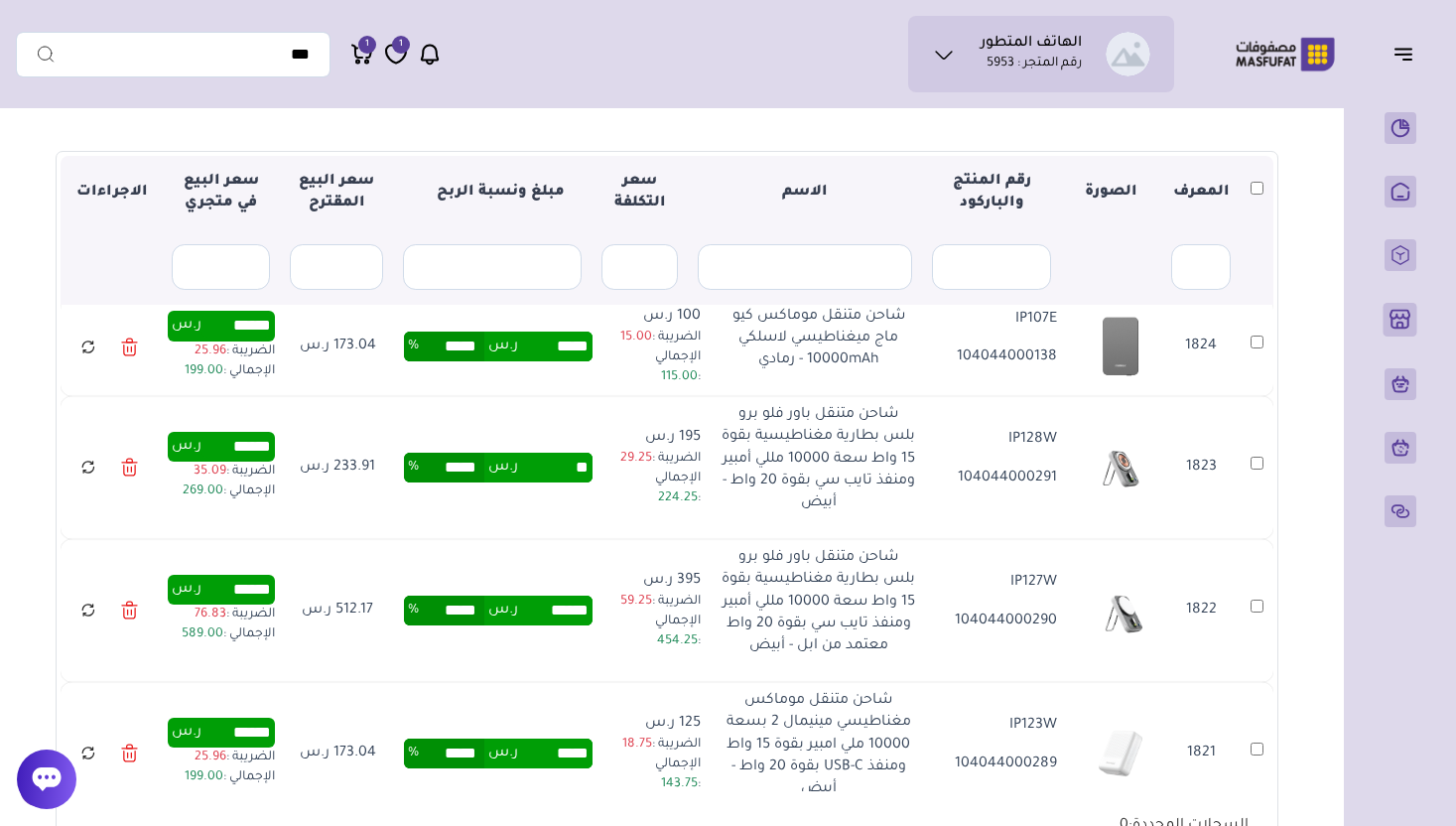 type on "*****" 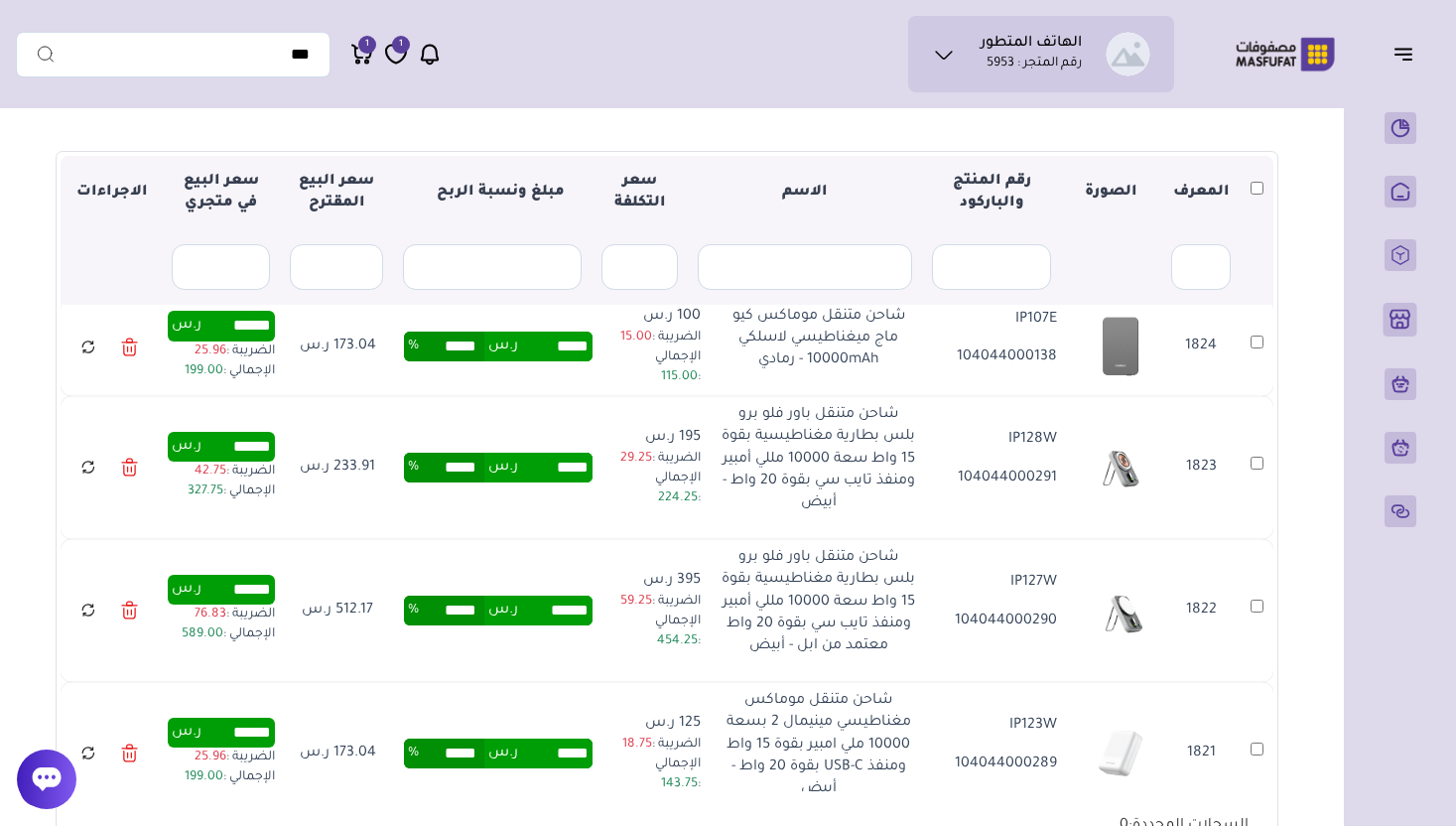 click on "*****
ر.س
*****
%" at bounding box center (498, 468) 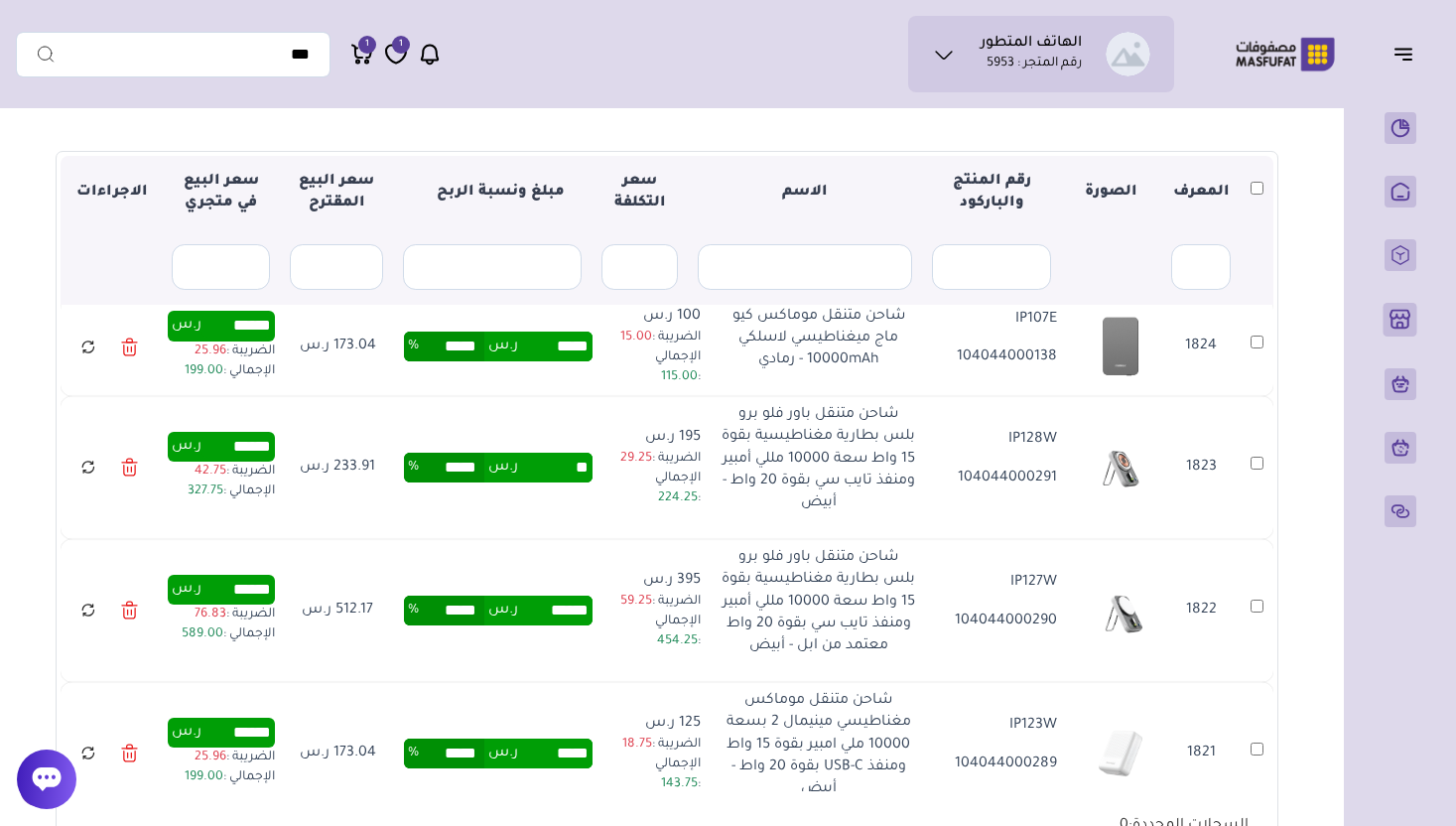 type on "*****" 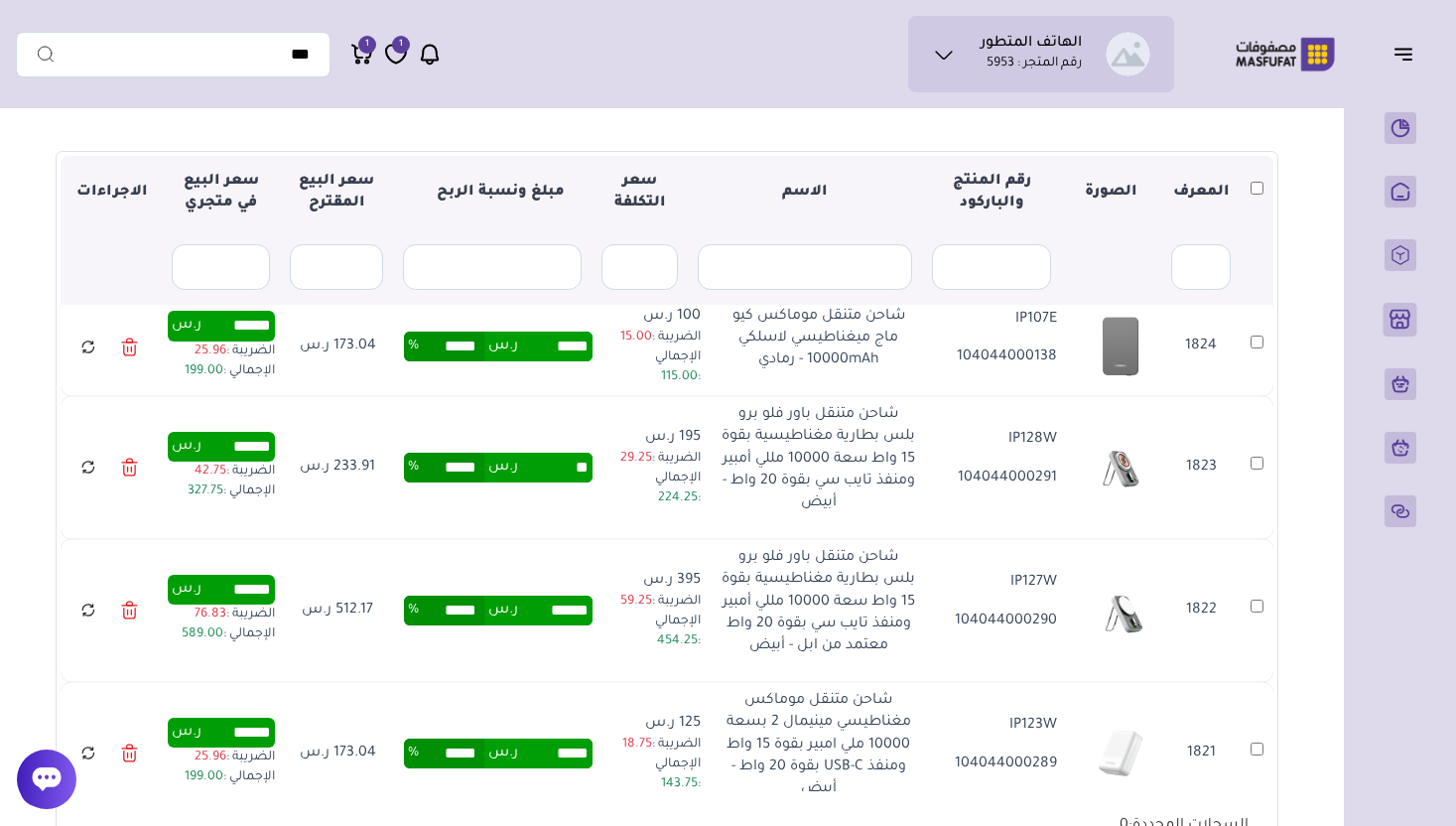 type on "*****" 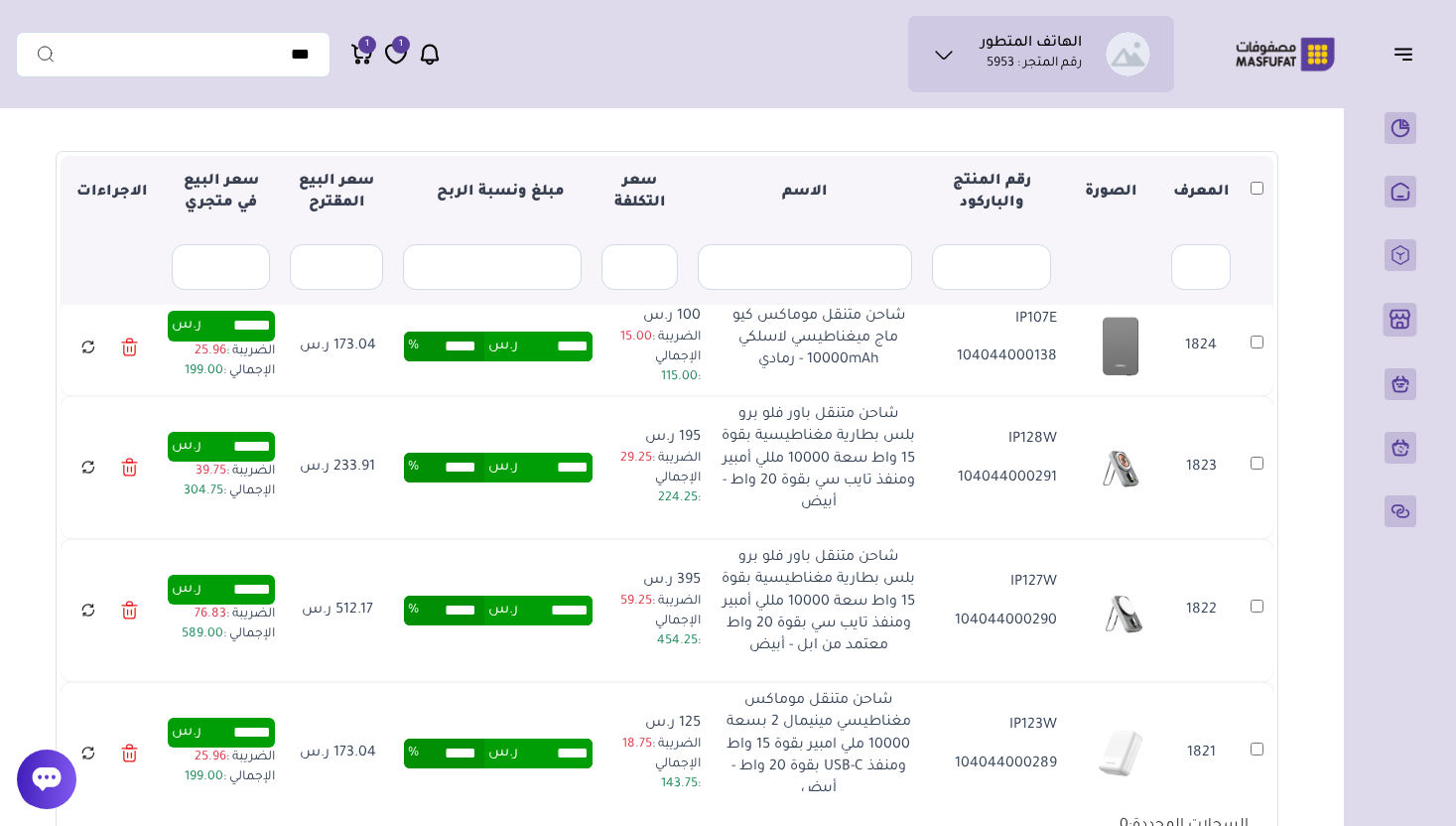 click on "******
ر.س
*****
%" at bounding box center [498, 611] 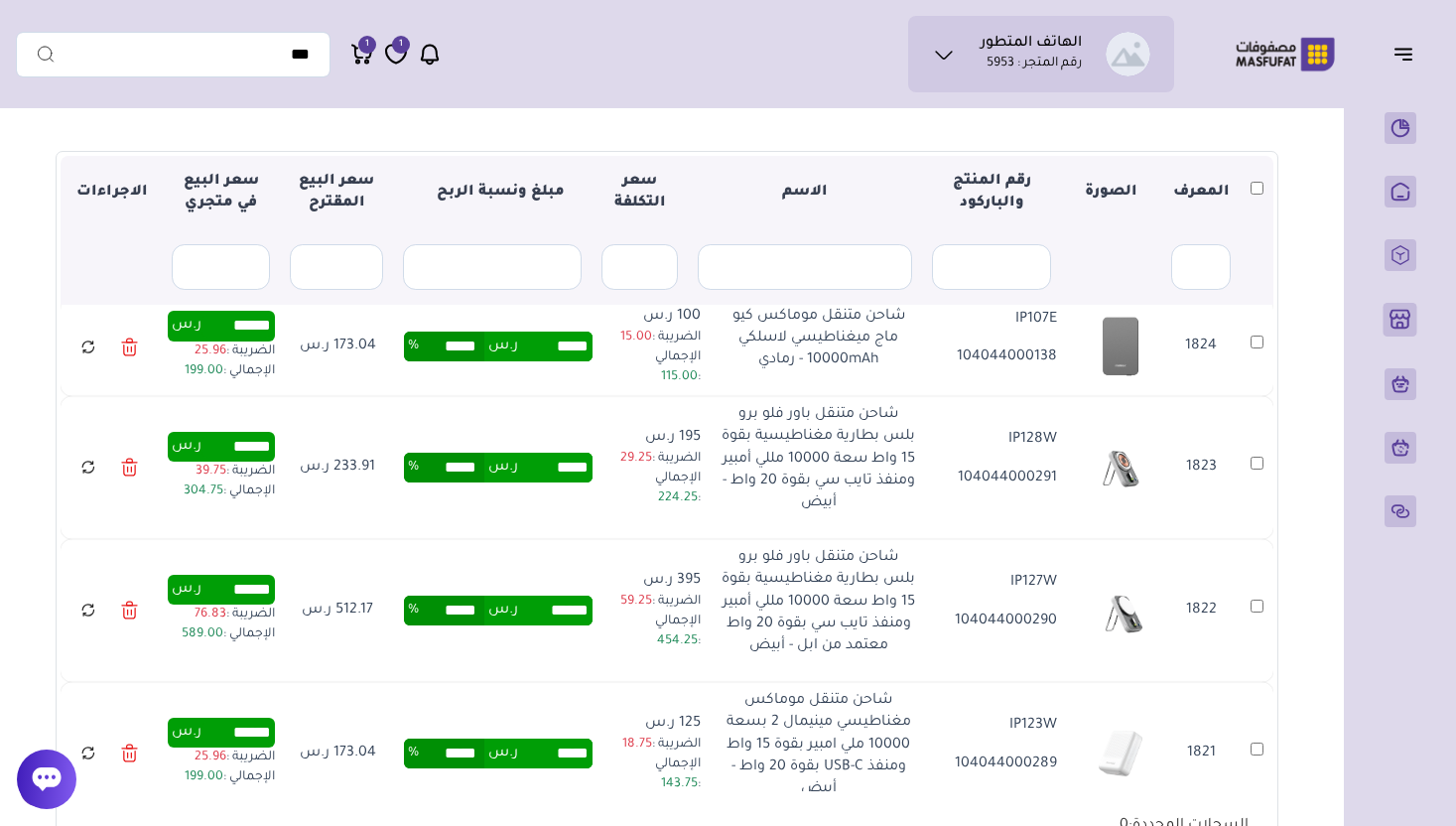 click on "*****" at bounding box center [555, 468] 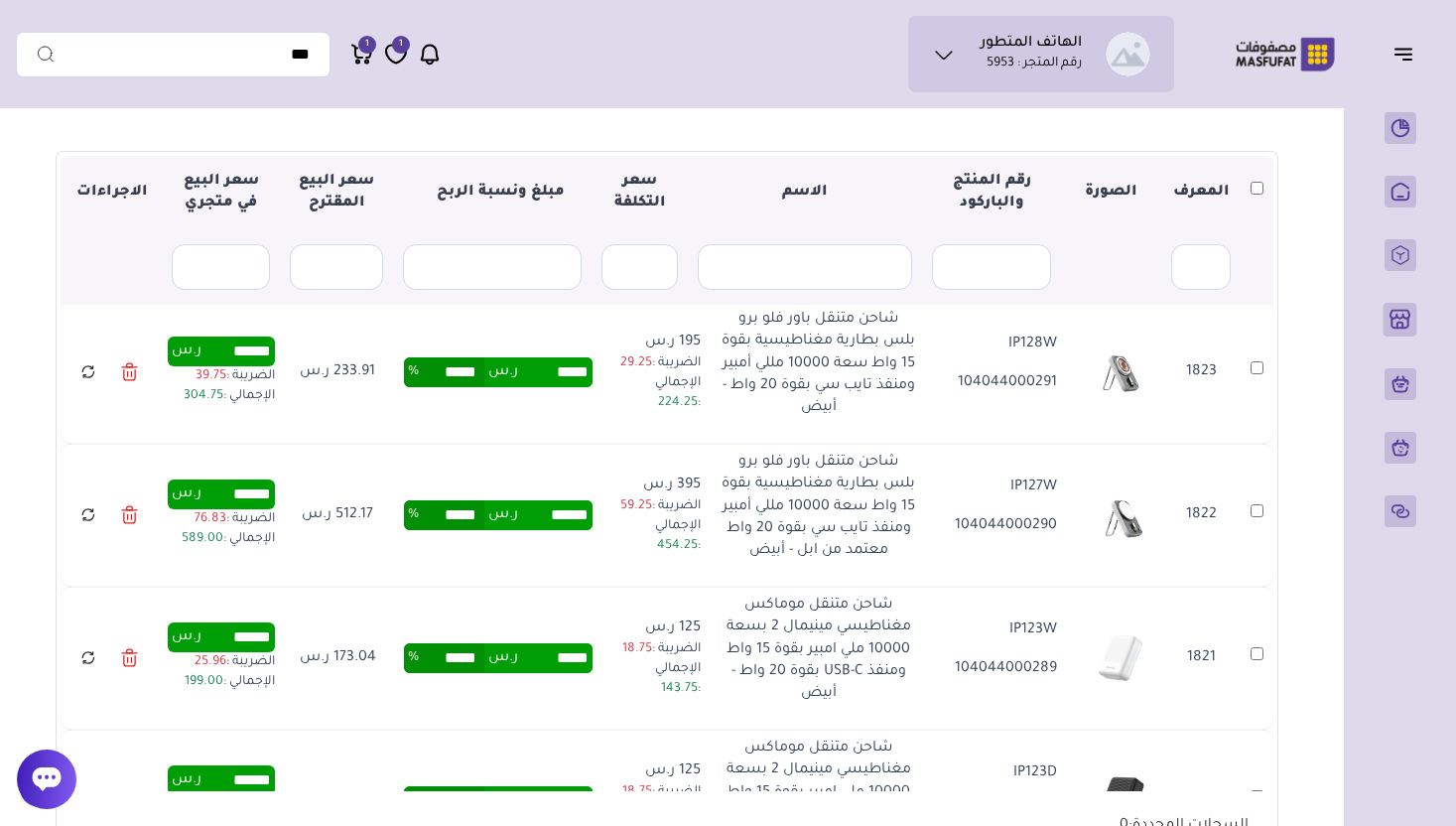 scroll, scrollTop: 1600, scrollLeft: 0, axis: vertical 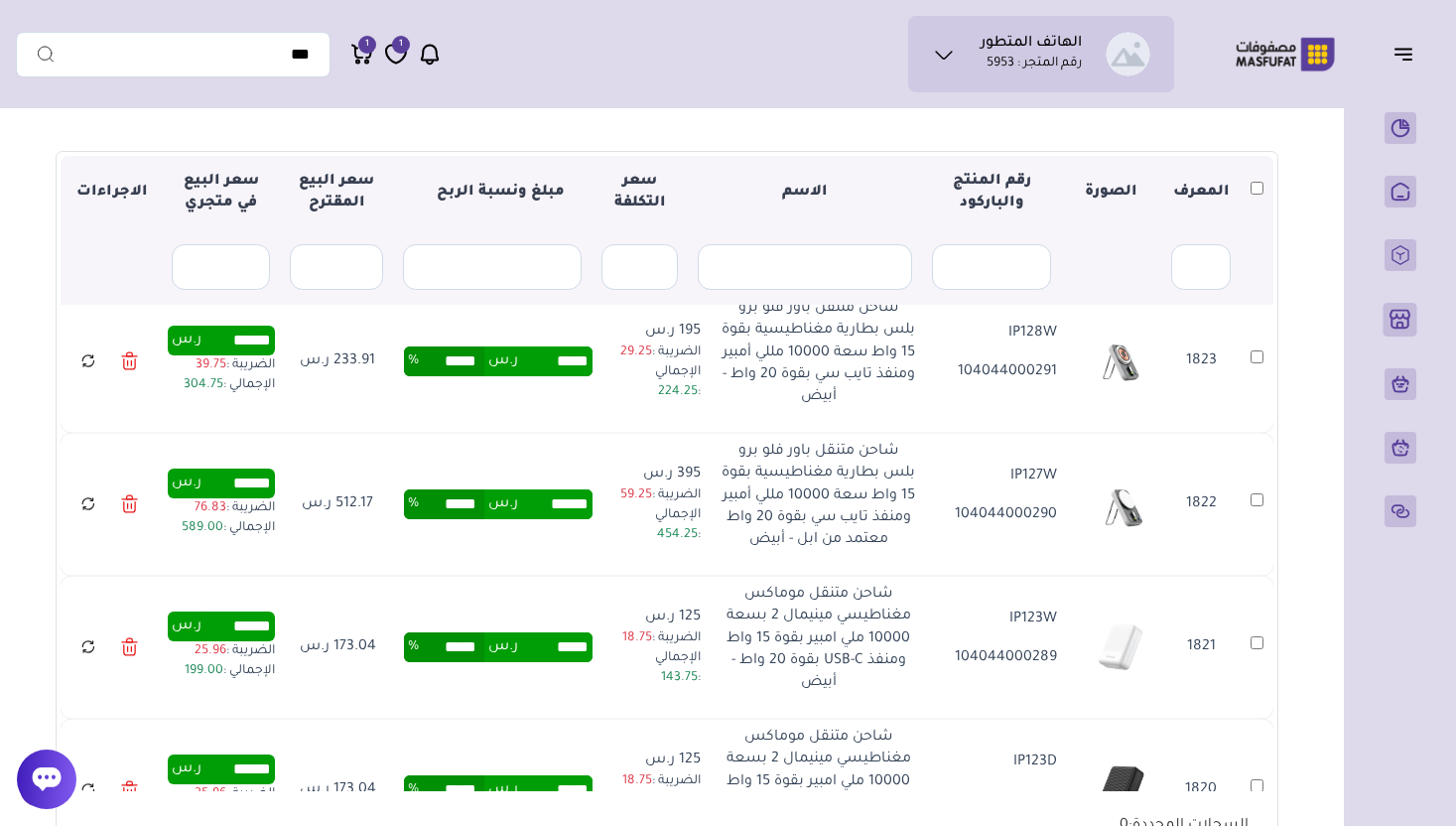 click on "******" at bounding box center (555, 504) 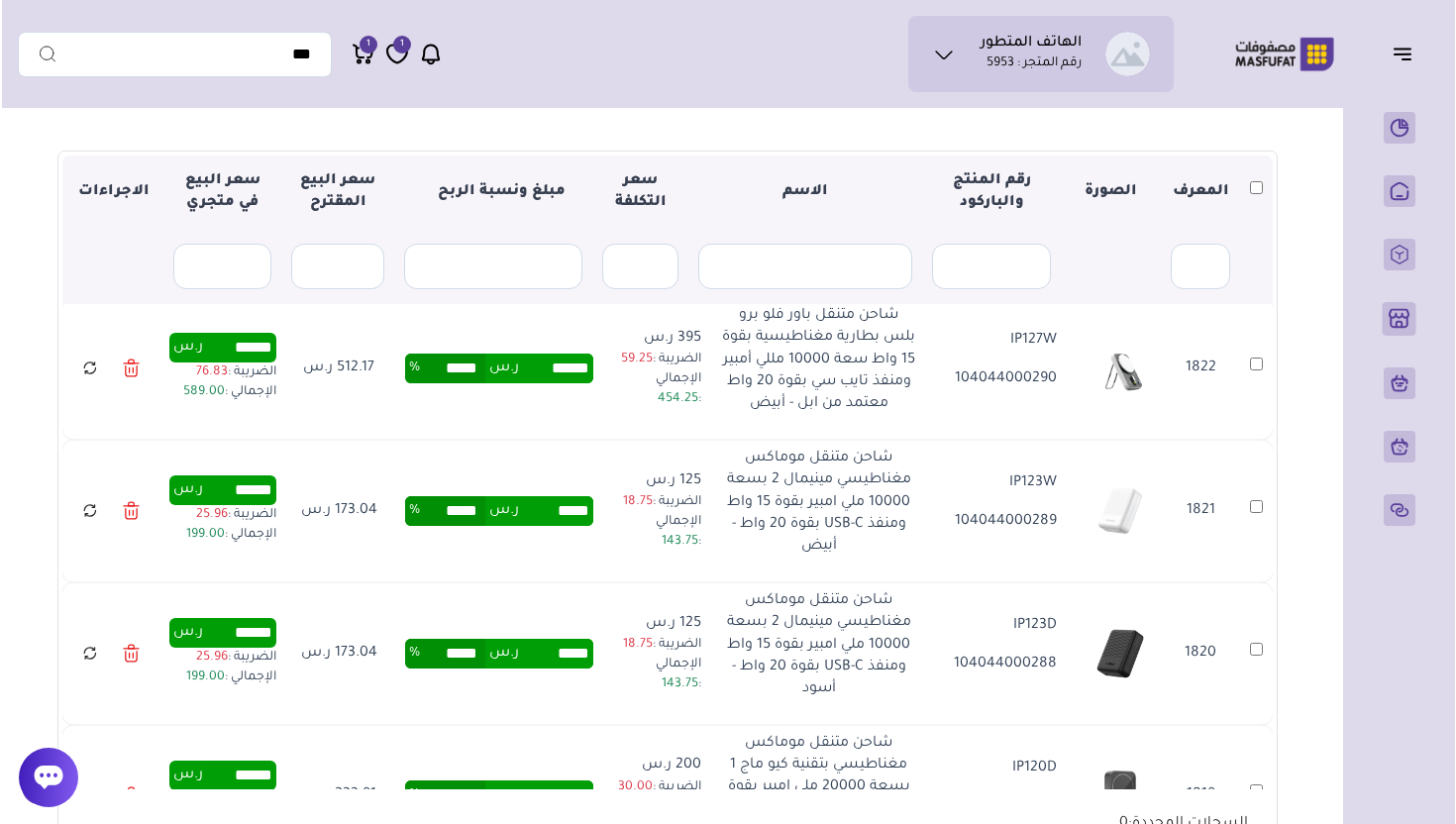 scroll, scrollTop: 1721, scrollLeft: 0, axis: vertical 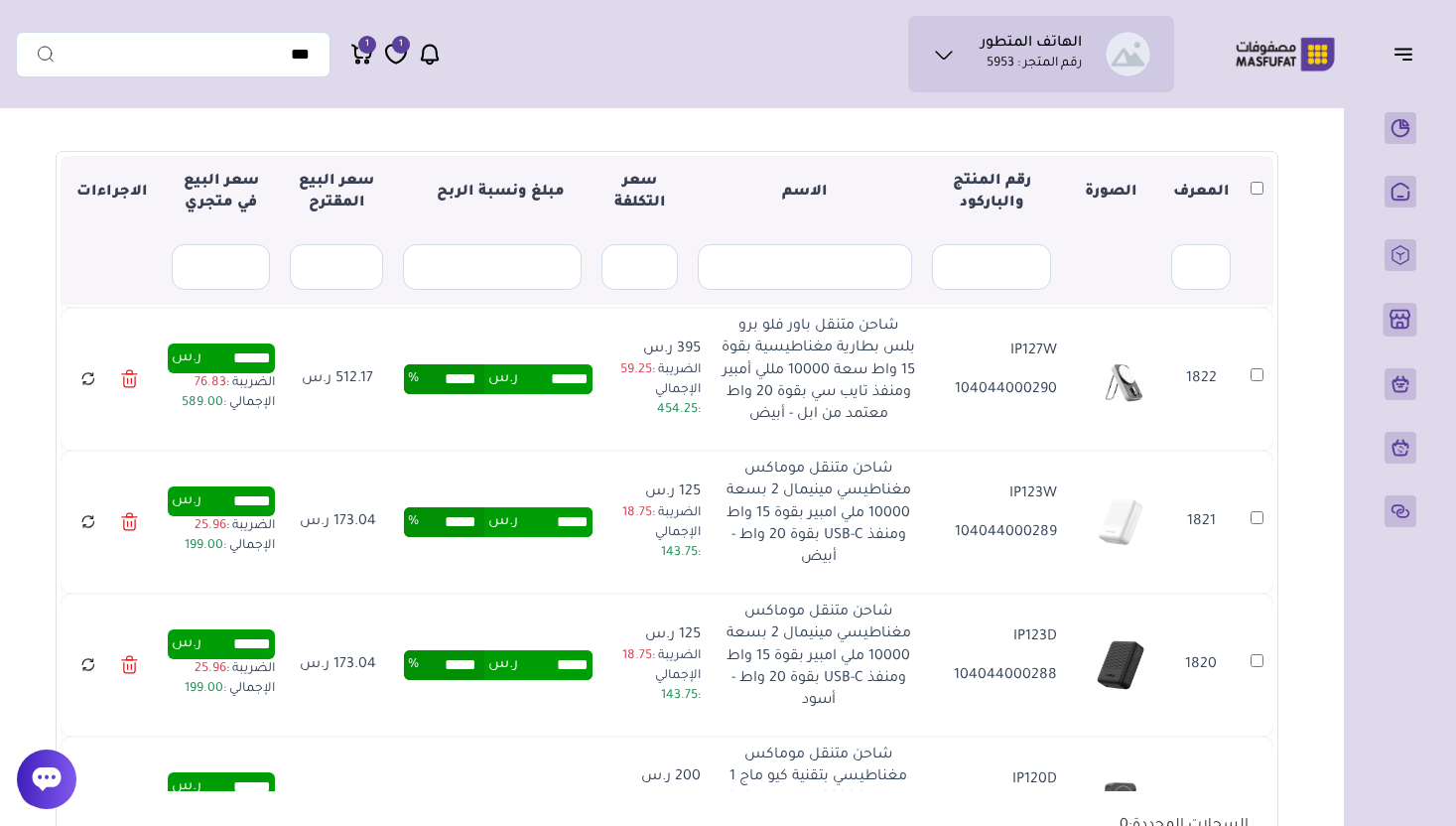 click on "*****
ر.س
*****
%" at bounding box center (498, 522) 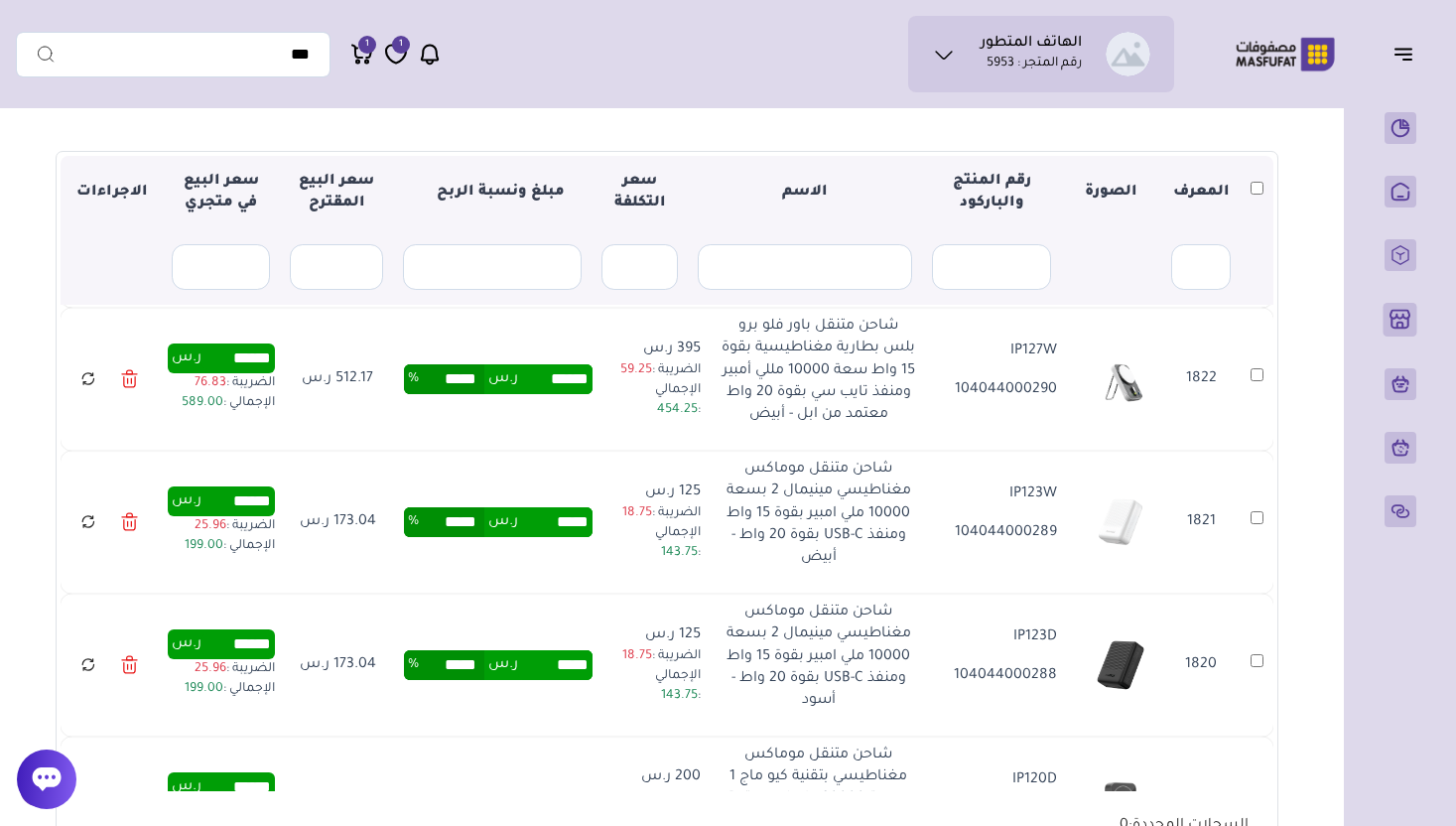 click 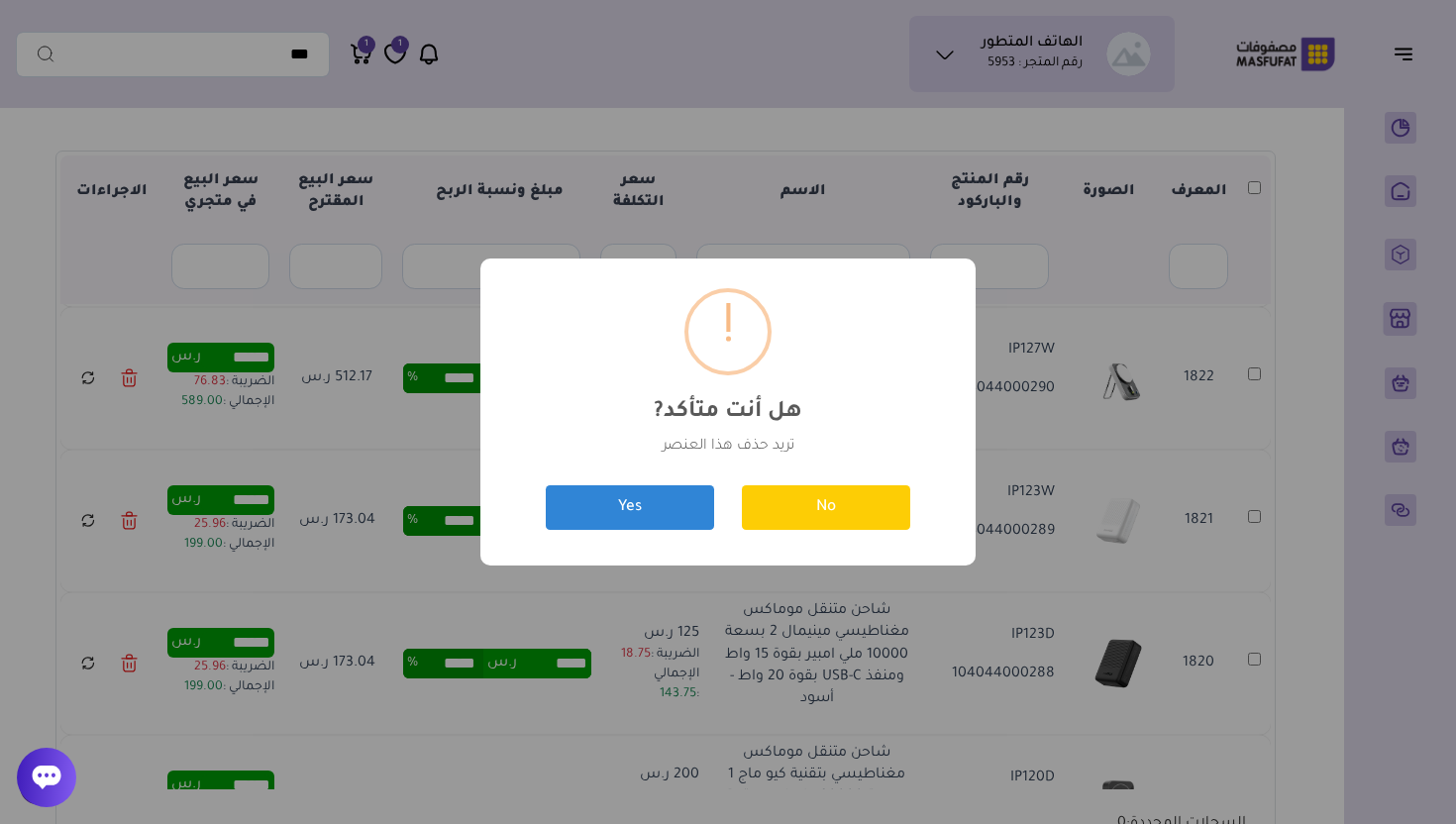 click on "No" at bounding box center [826, 507] 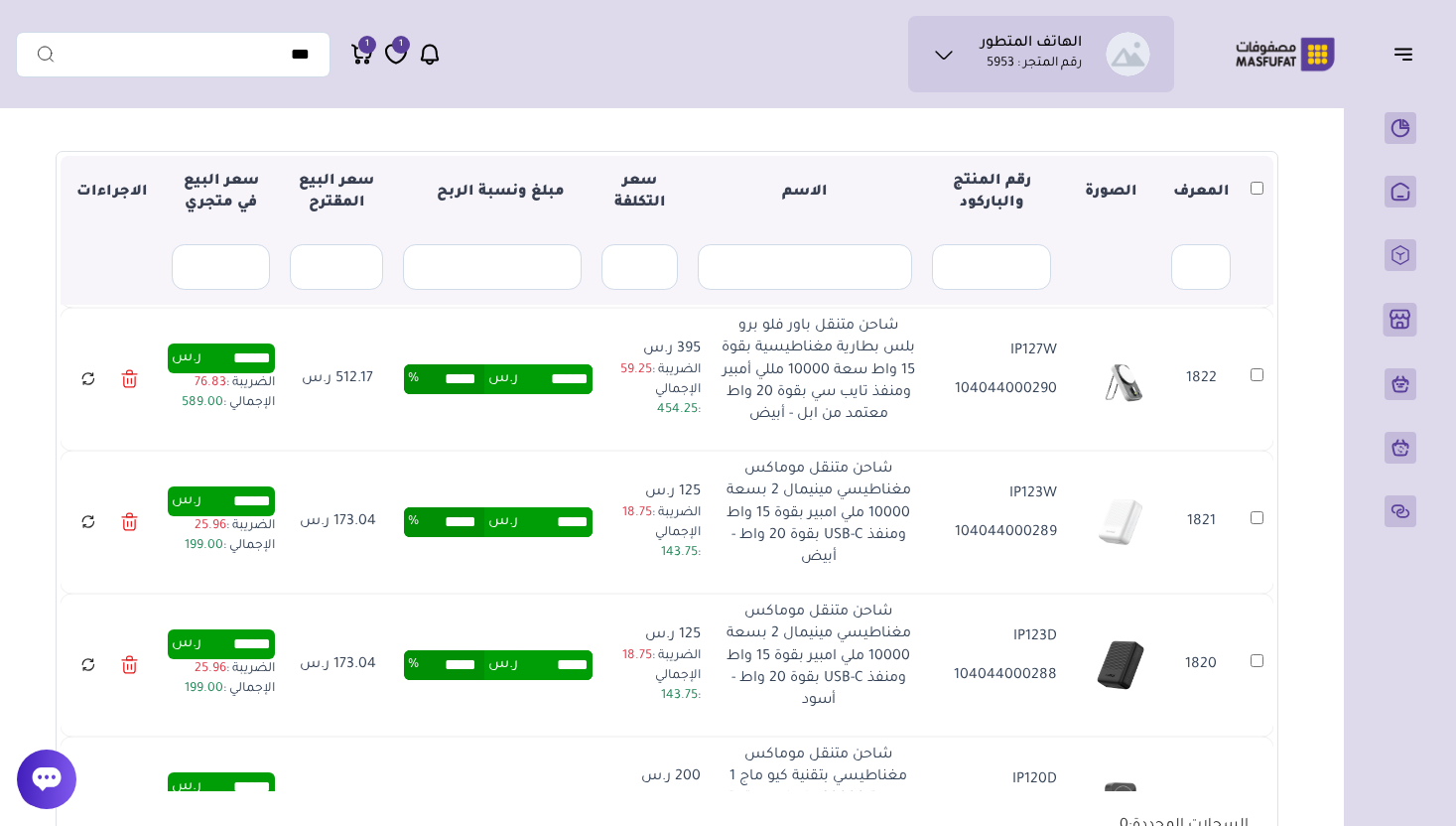 click 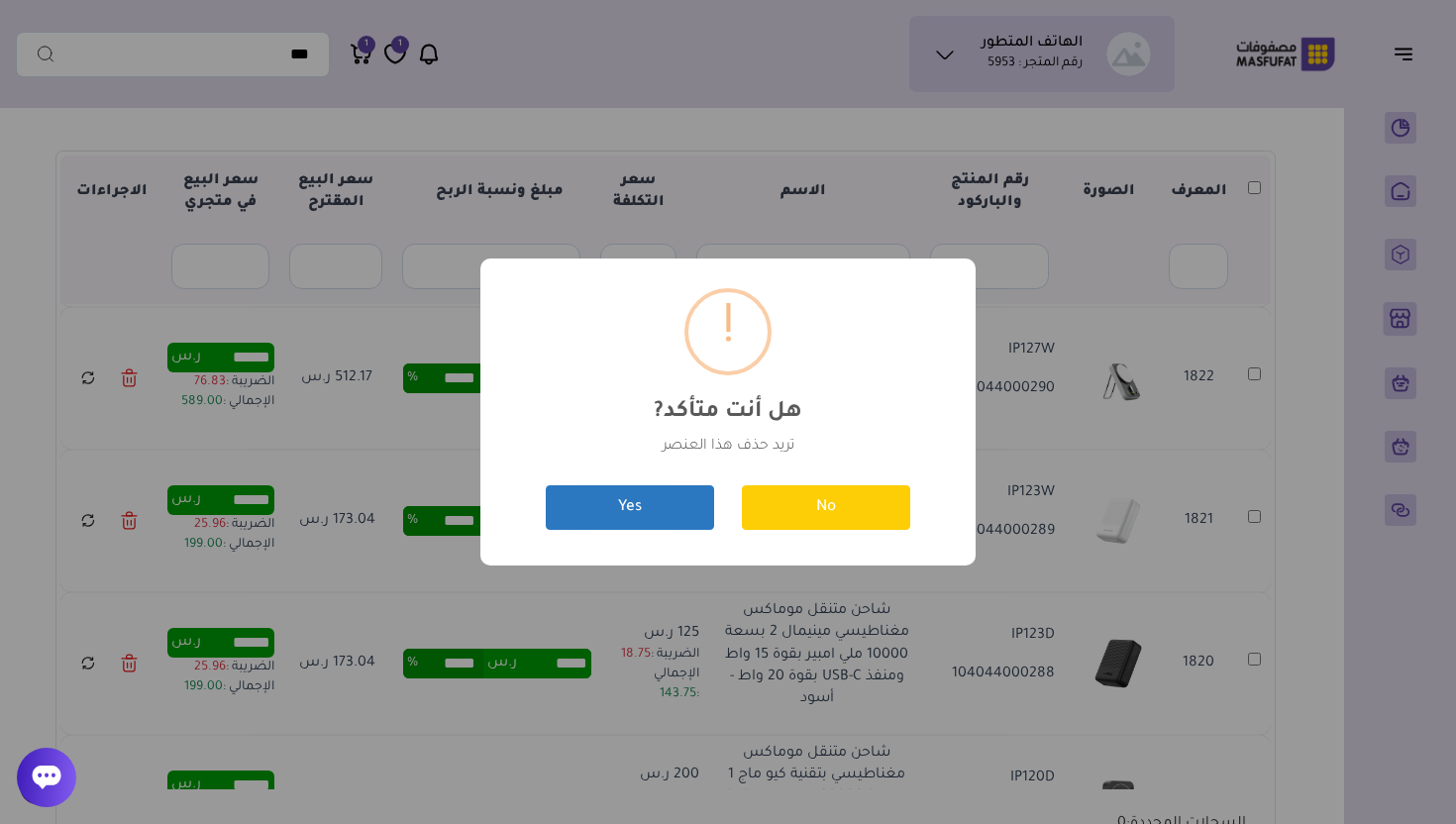 click on "Yes" at bounding box center [630, 507] 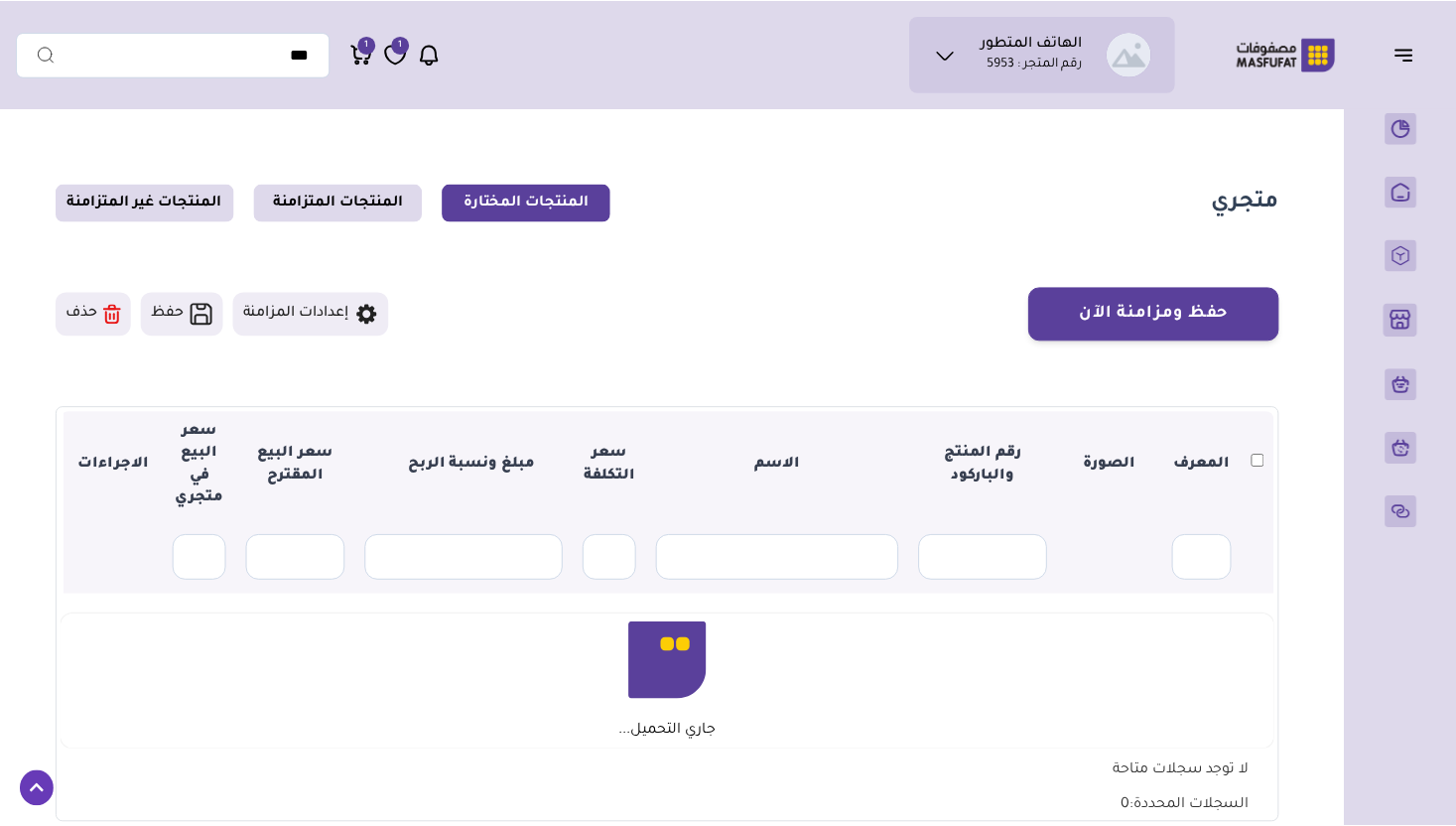 scroll, scrollTop: 255, scrollLeft: 0, axis: vertical 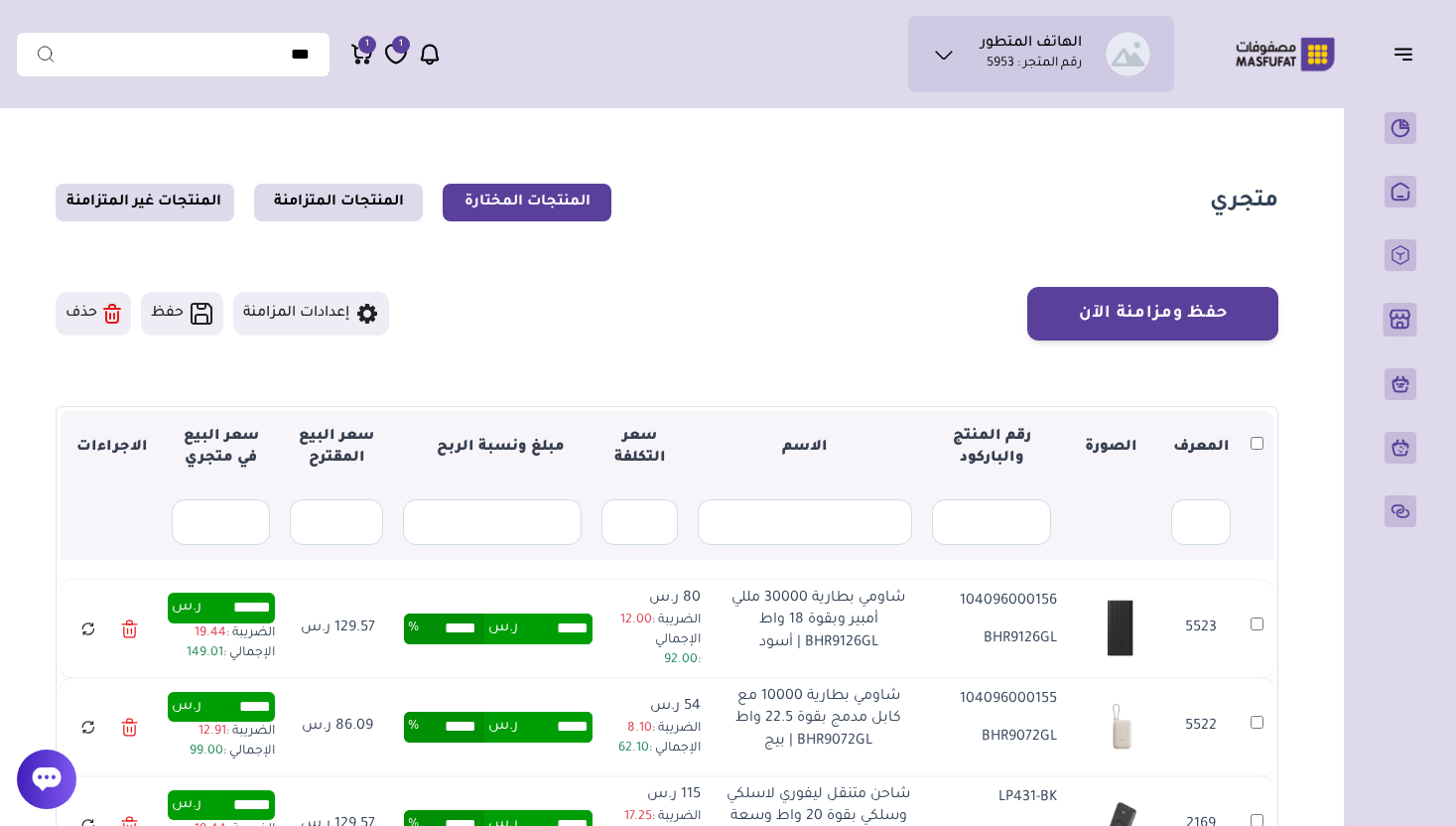 click on "*****" at bounding box center [555, 628] 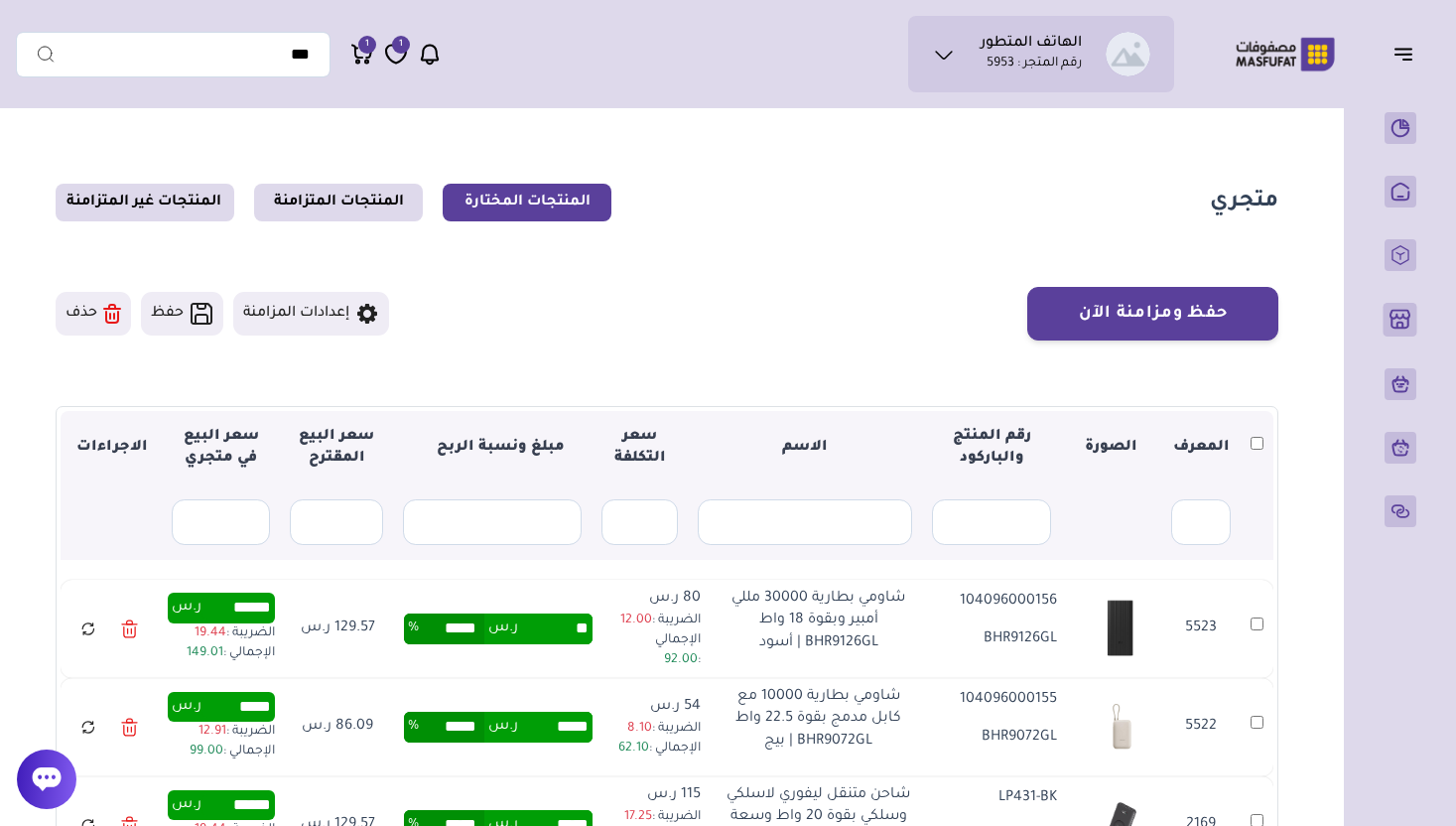 click on "**" at bounding box center (555, 628) 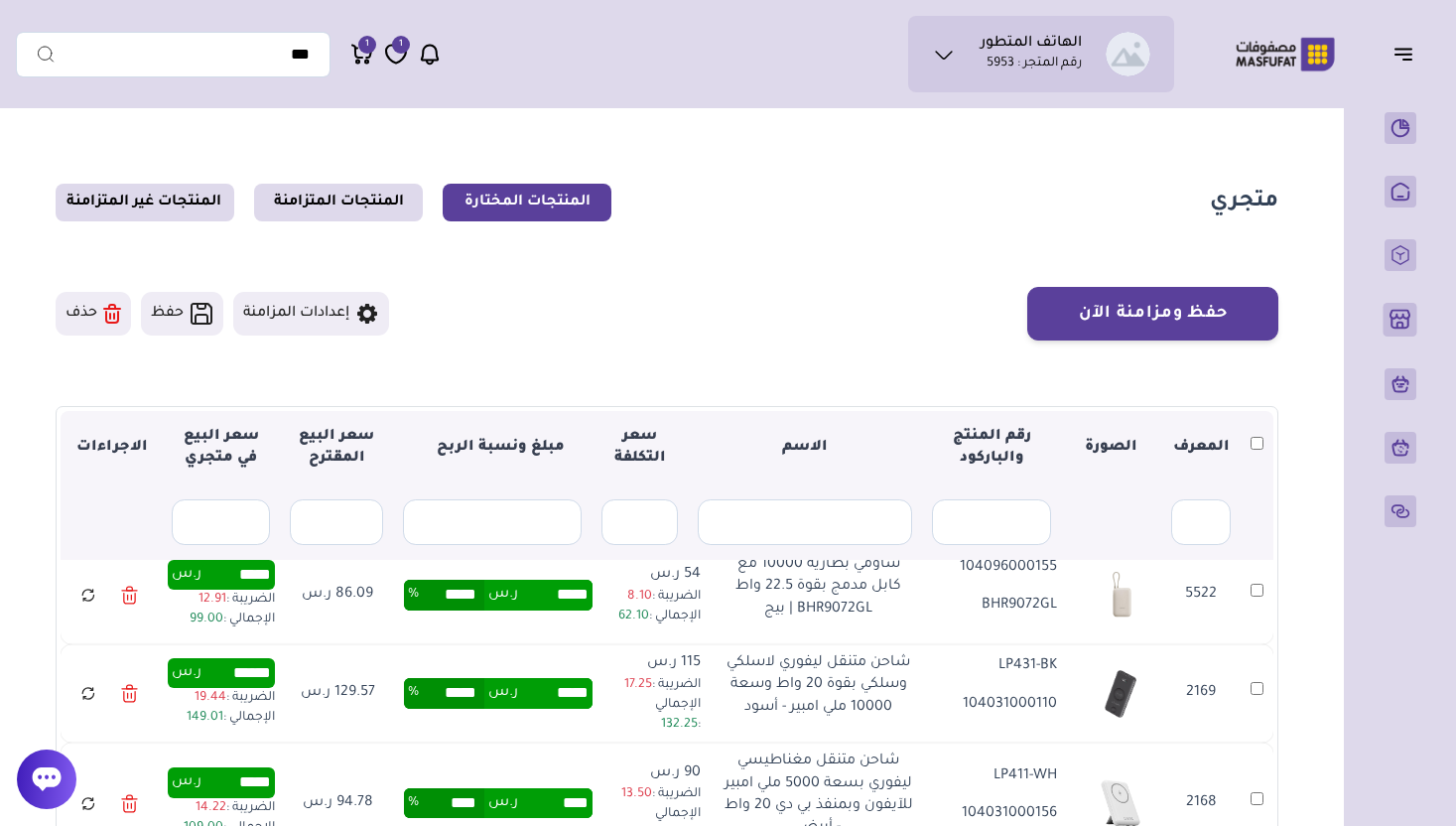 scroll, scrollTop: 131, scrollLeft: 0, axis: vertical 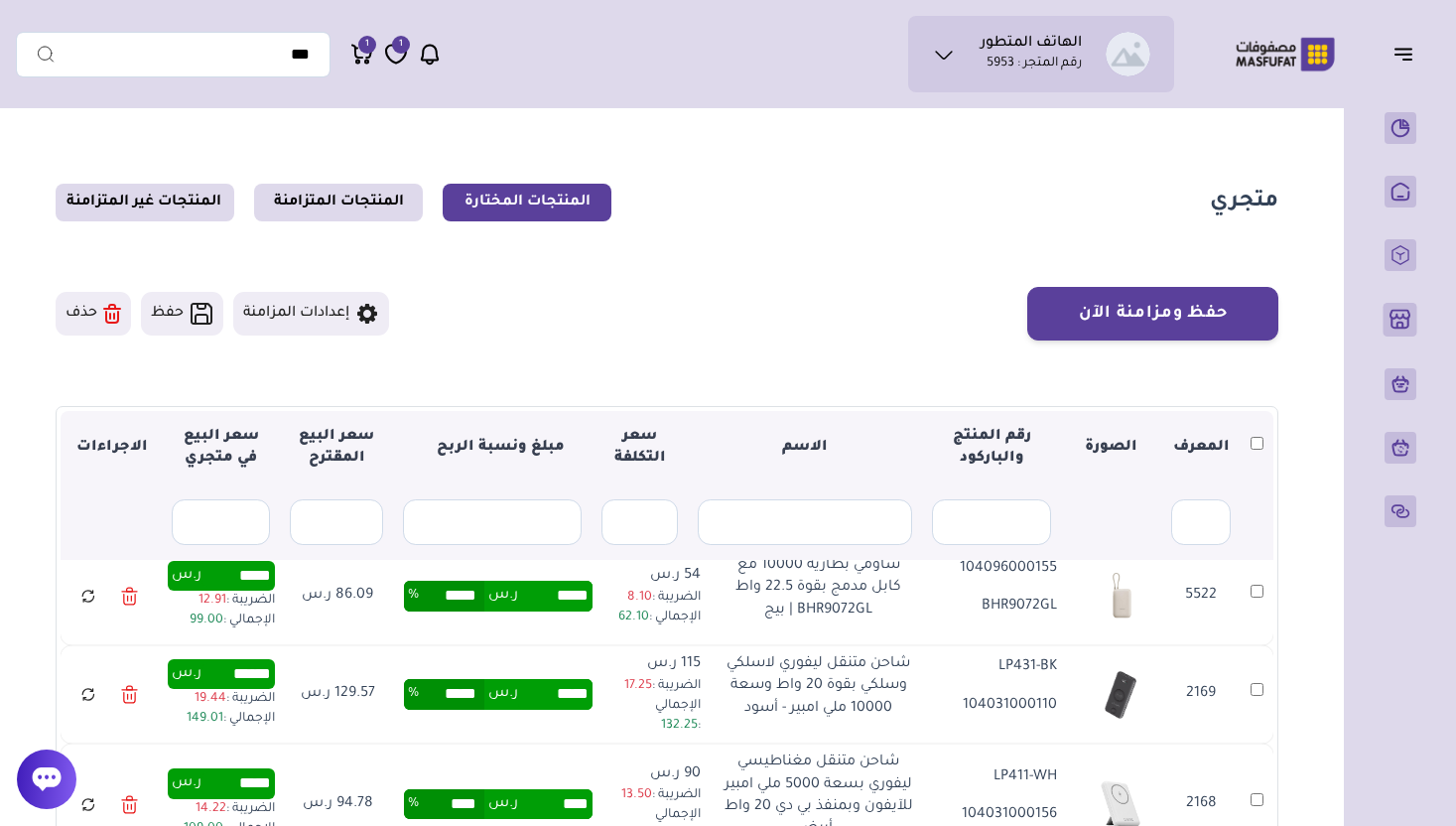 type on "*****" 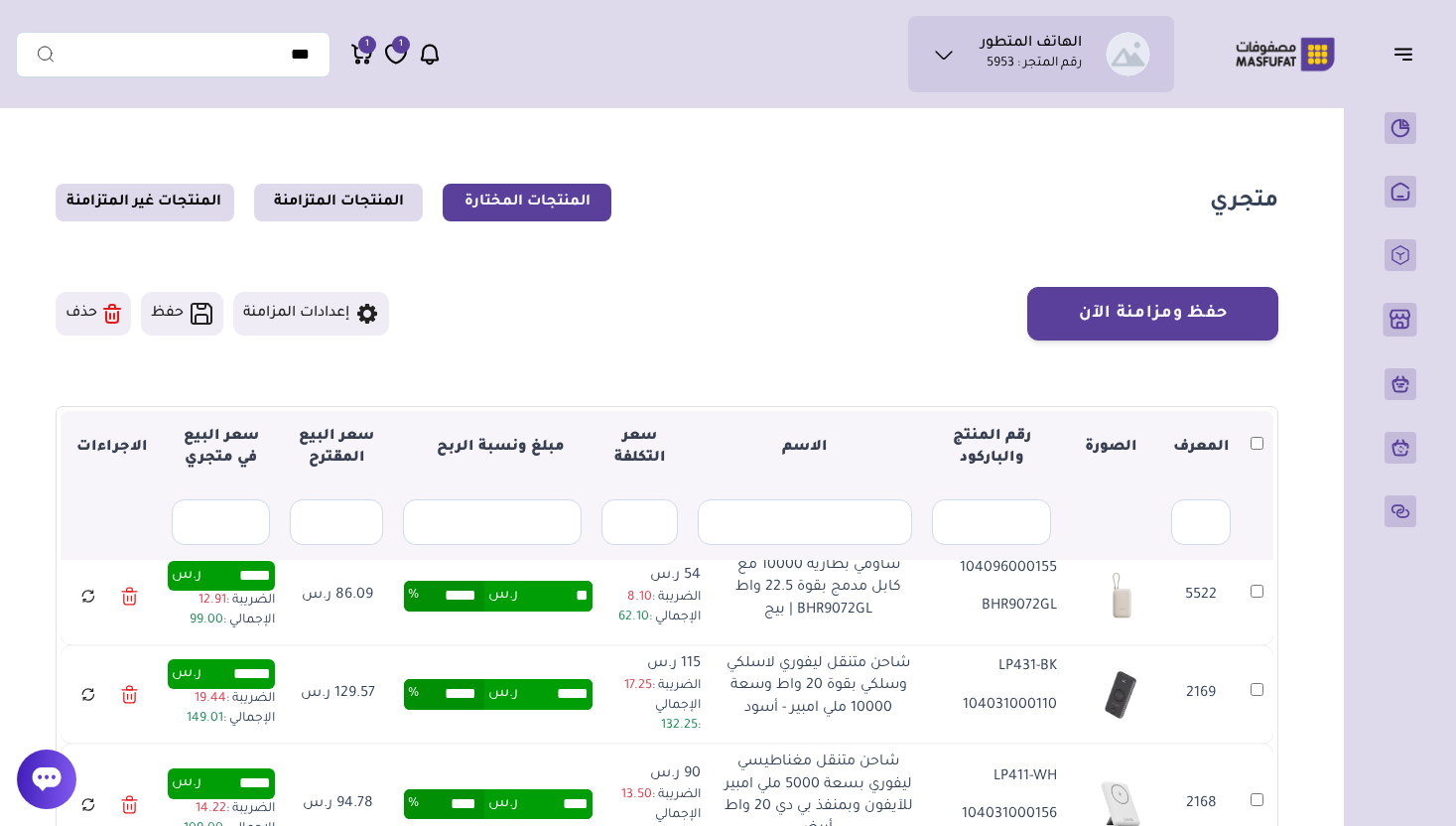 type on "*****" 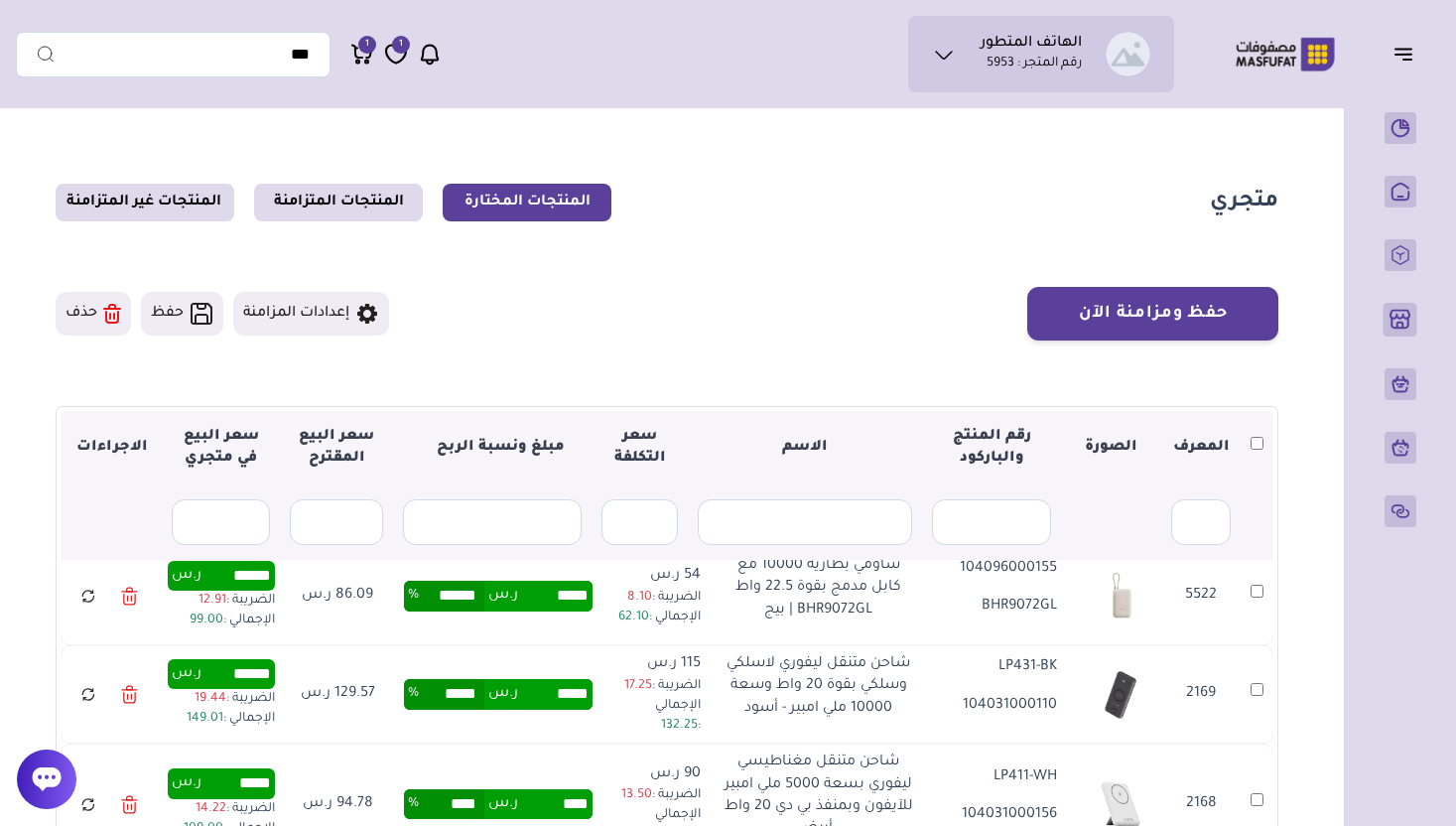 click on "*****" at bounding box center [555, 694] 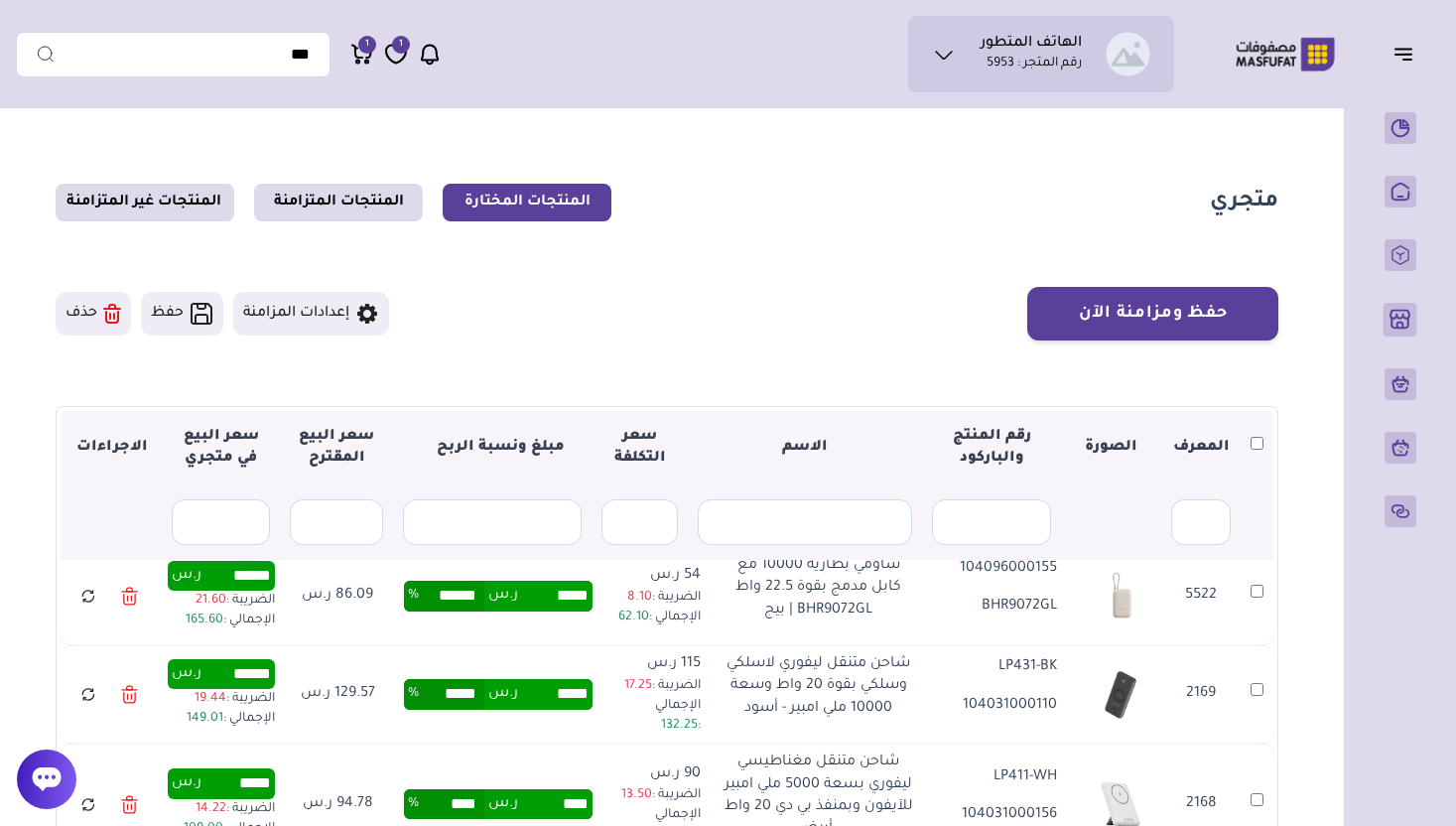 click on "*****" at bounding box center [555, 694] 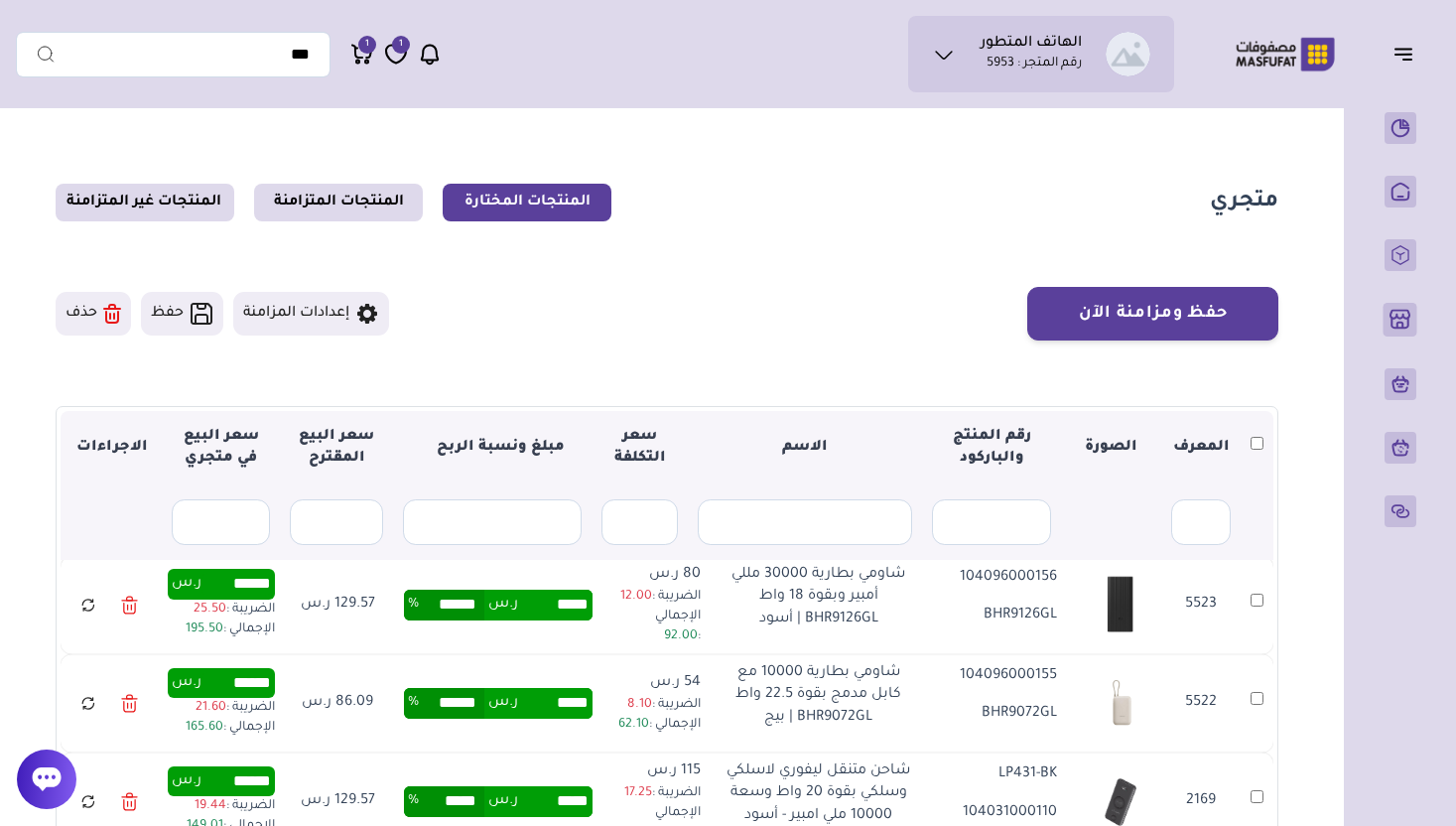 scroll, scrollTop: 23, scrollLeft: 0, axis: vertical 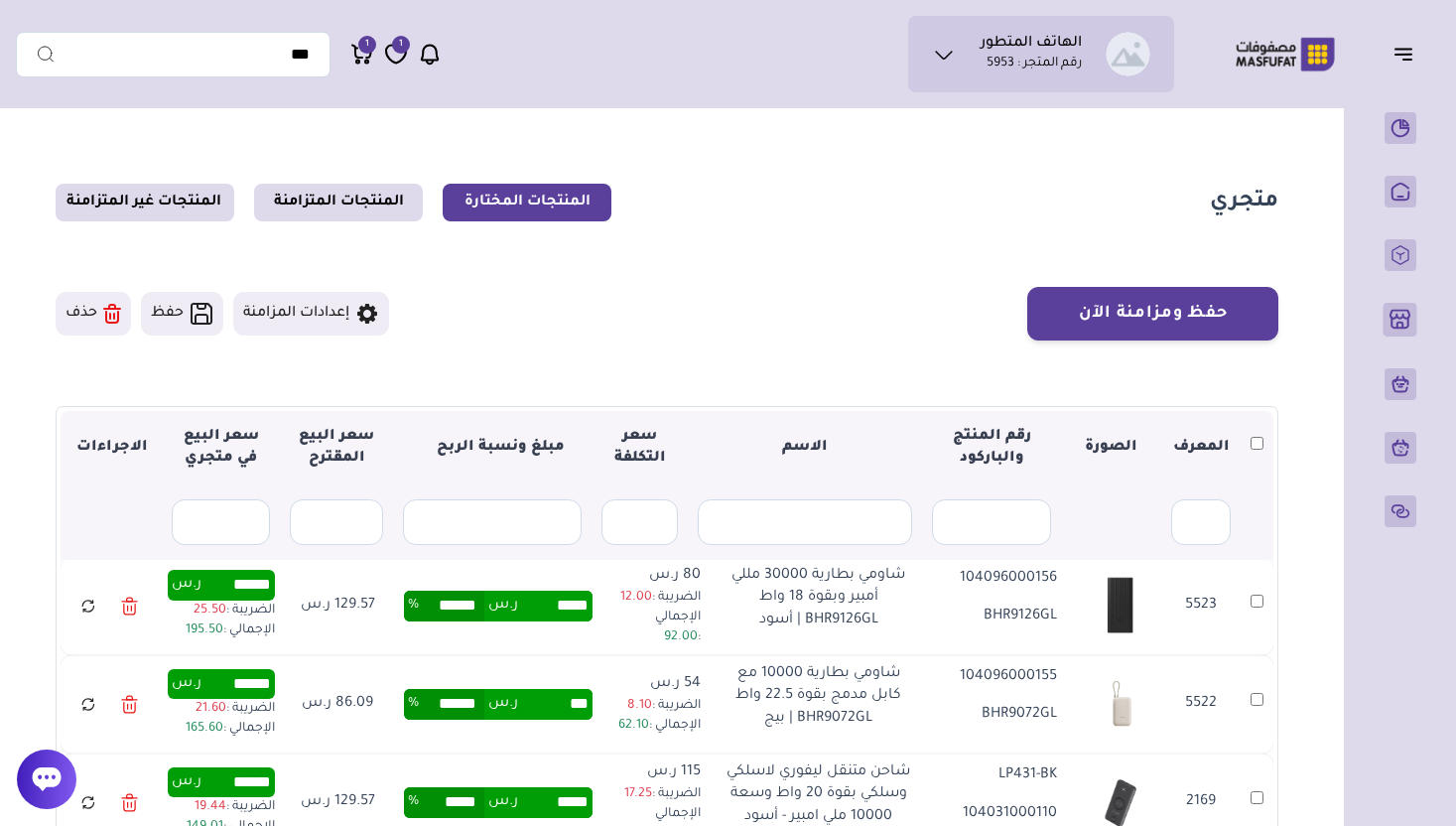 type on "******" 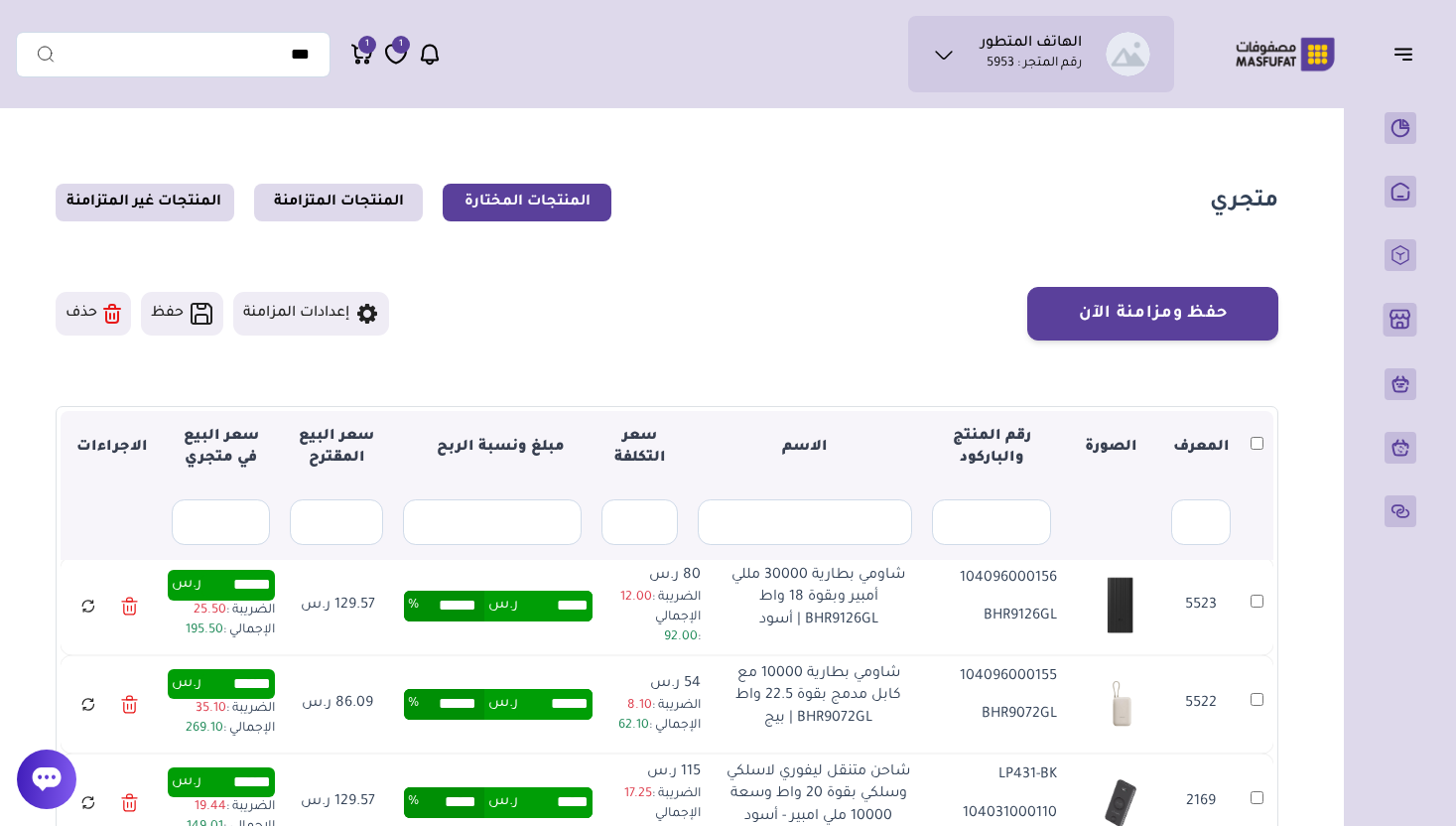 click on "******
ر.س
******
%" at bounding box center (498, 704) 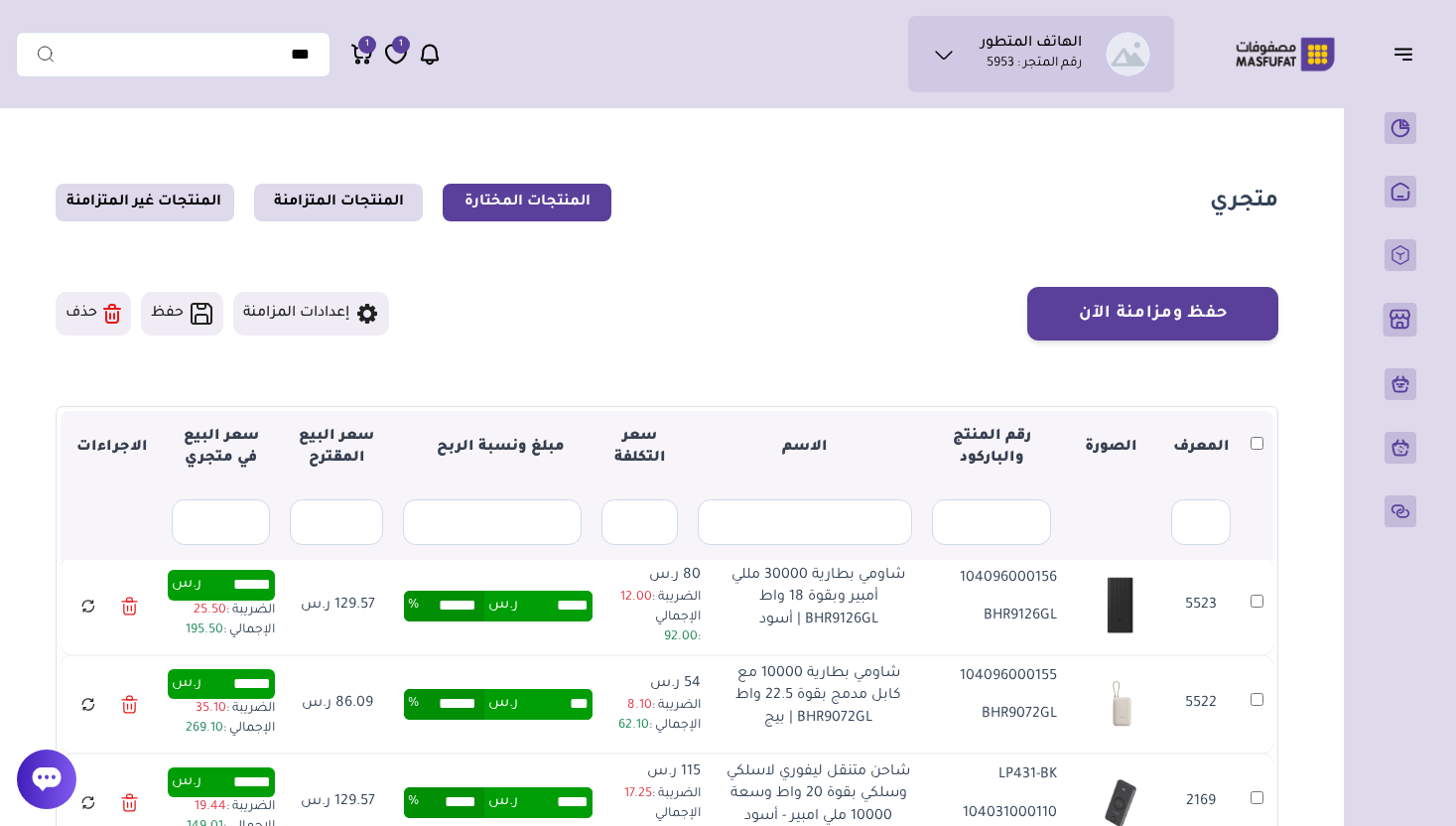 type on "******" 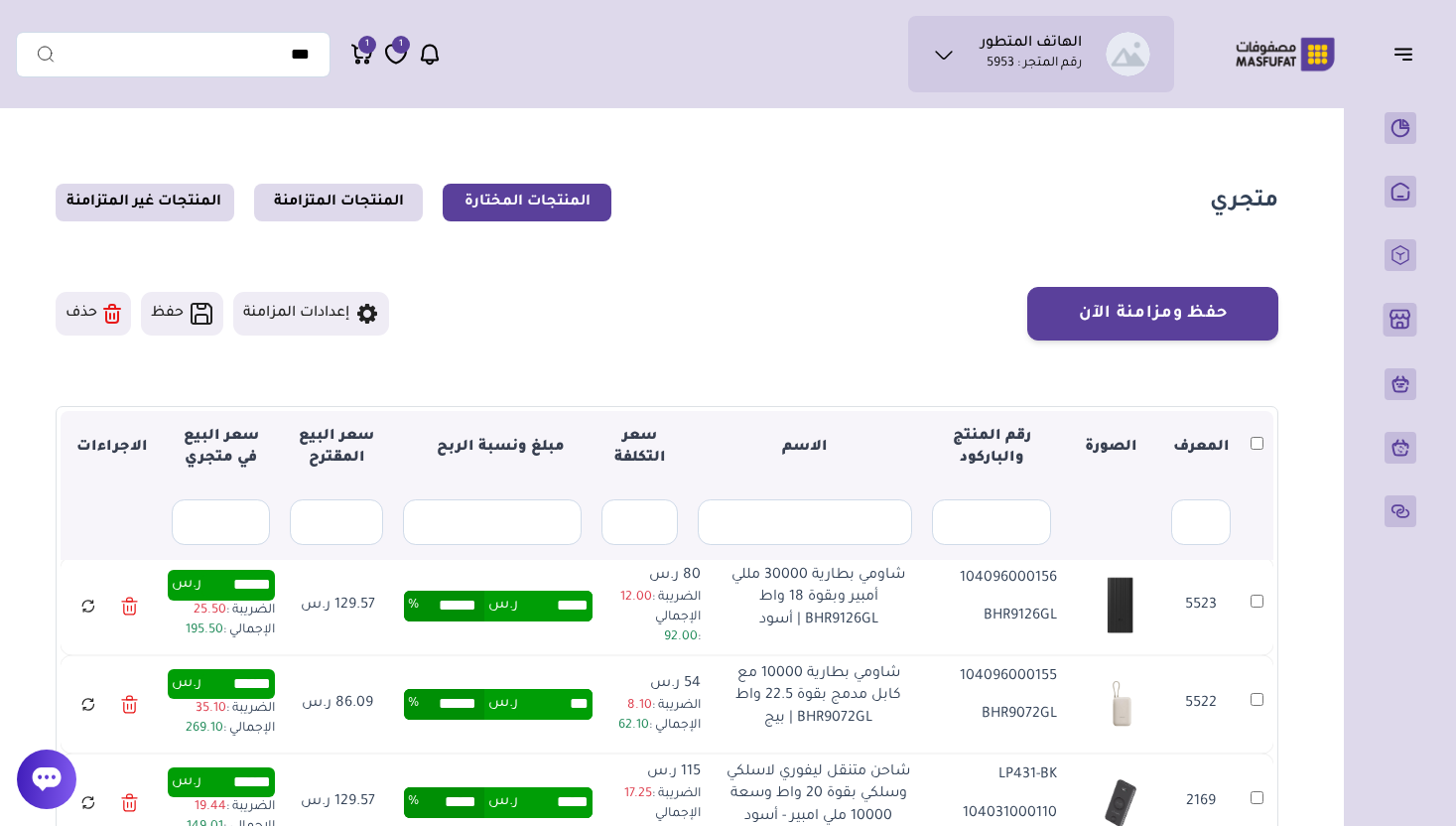 type on "******" 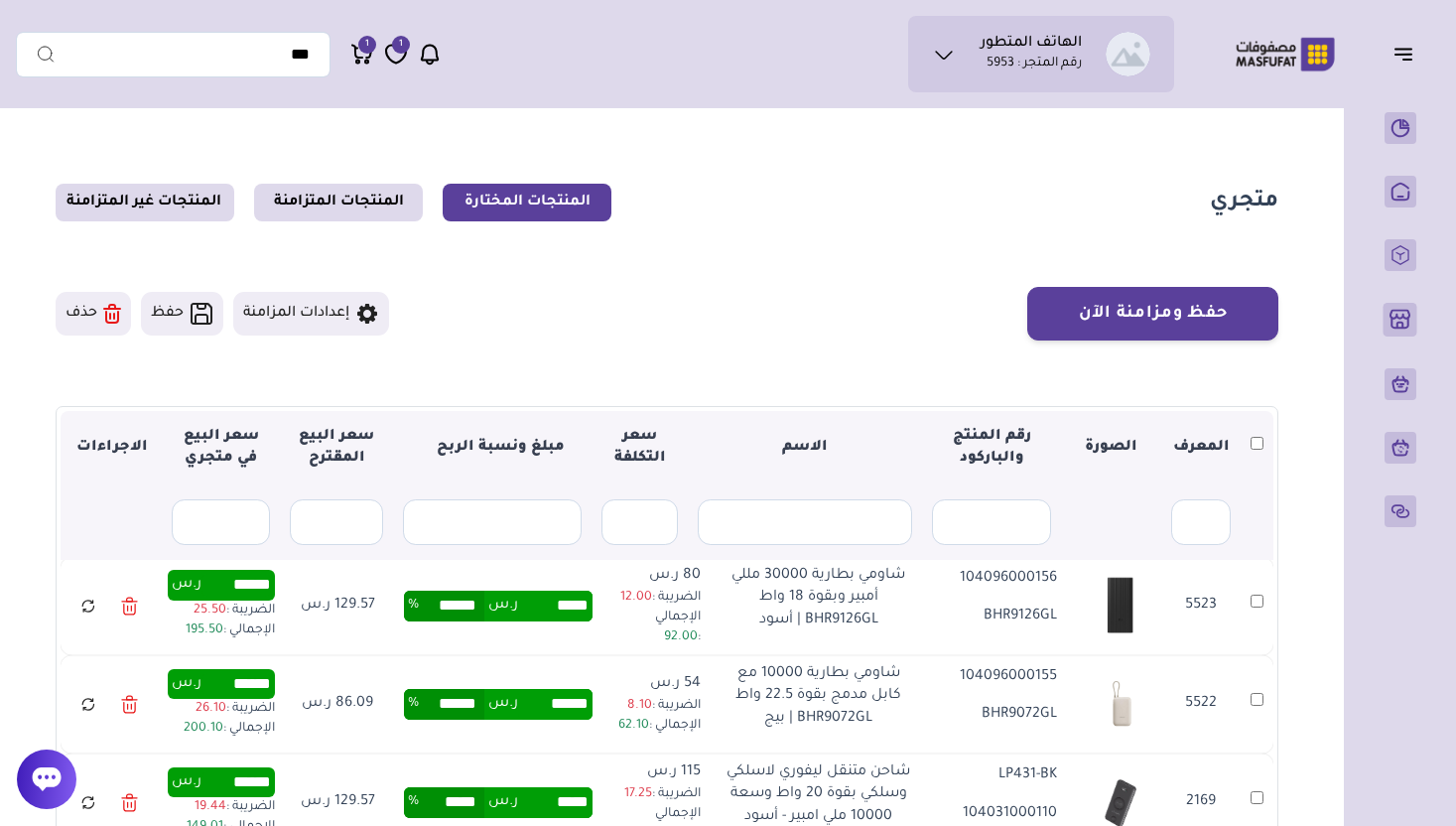 click on "******
ر.س
******
%" at bounding box center (498, 704) 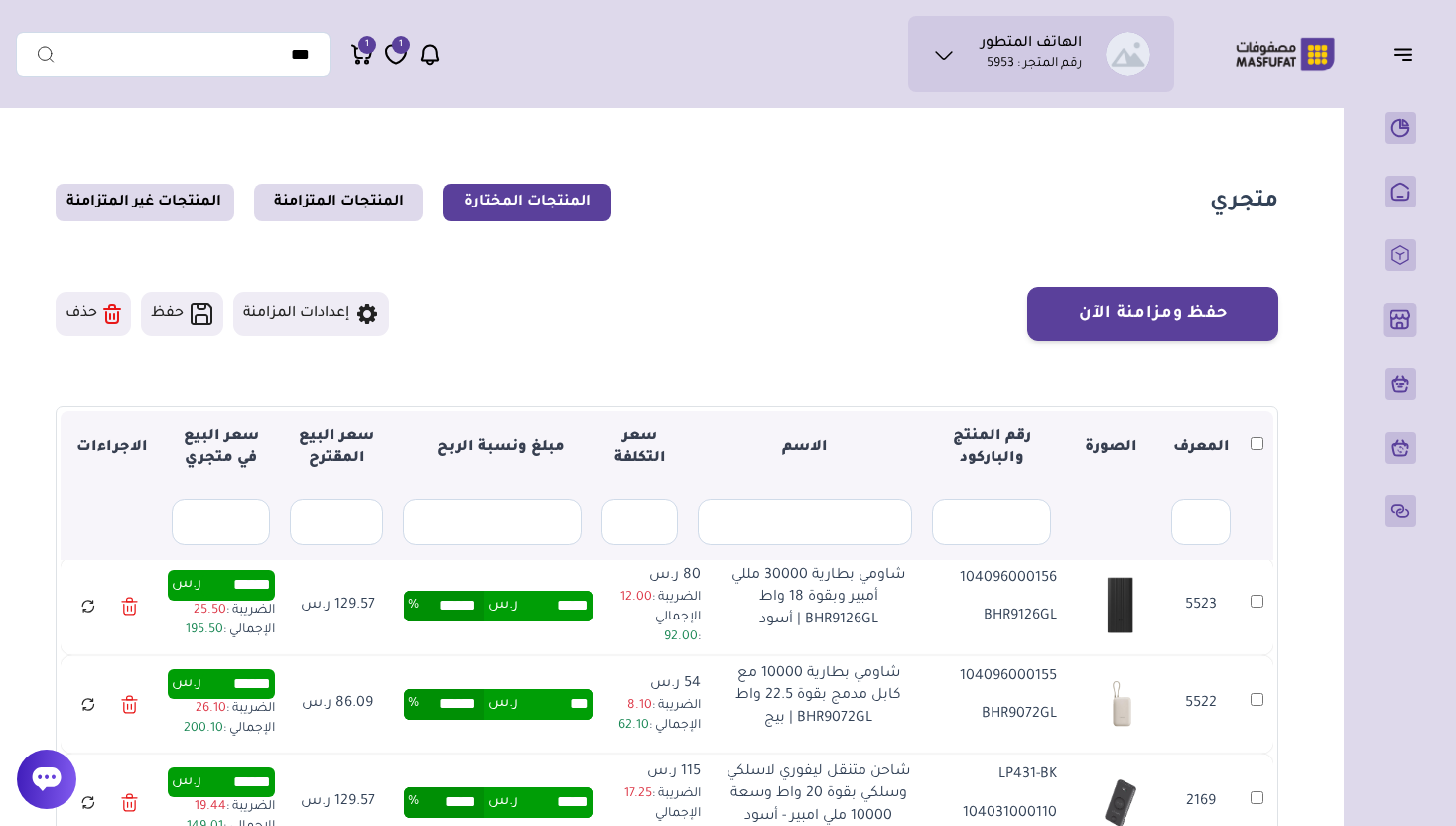 type on "******" 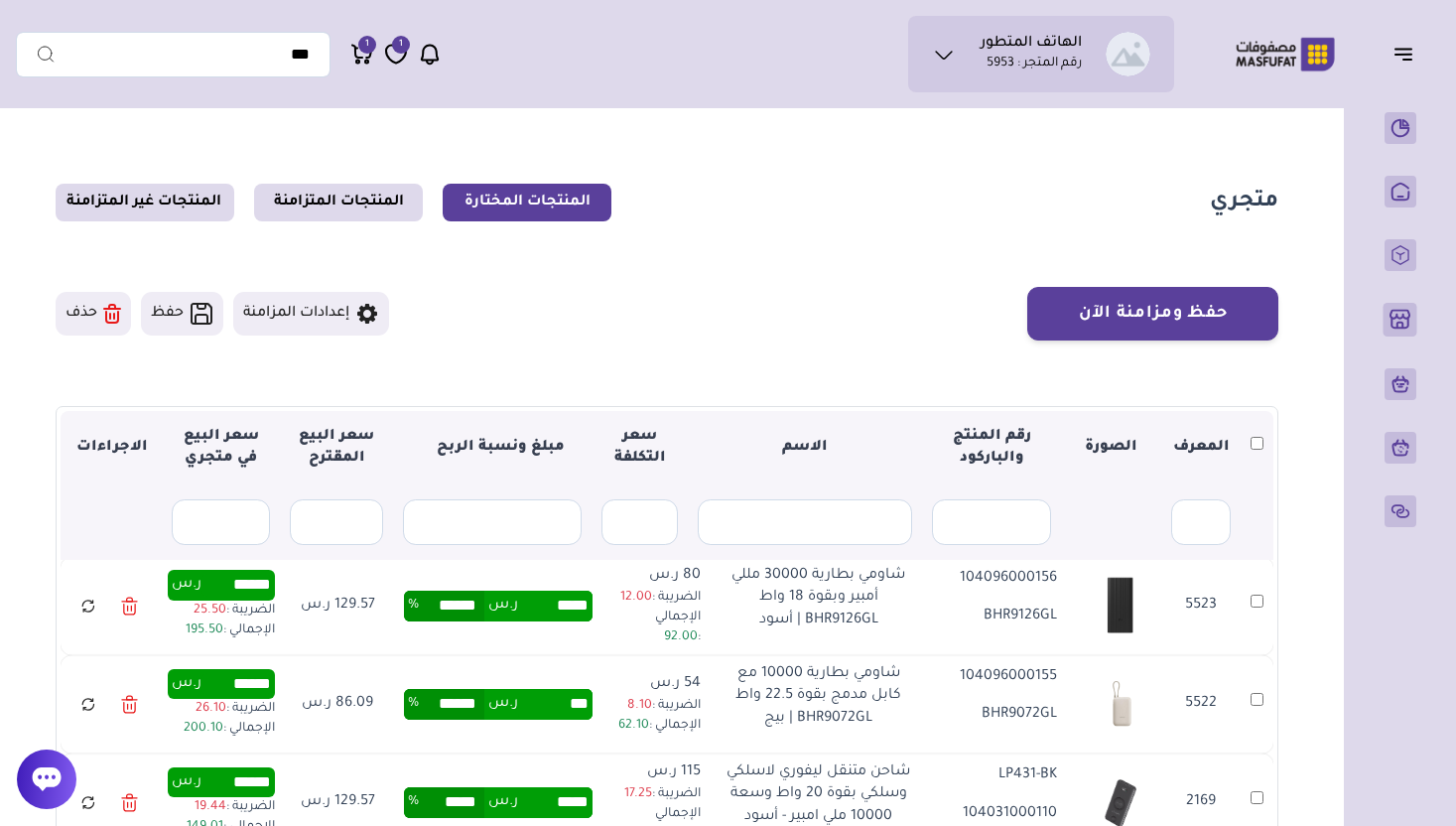 type on "******" 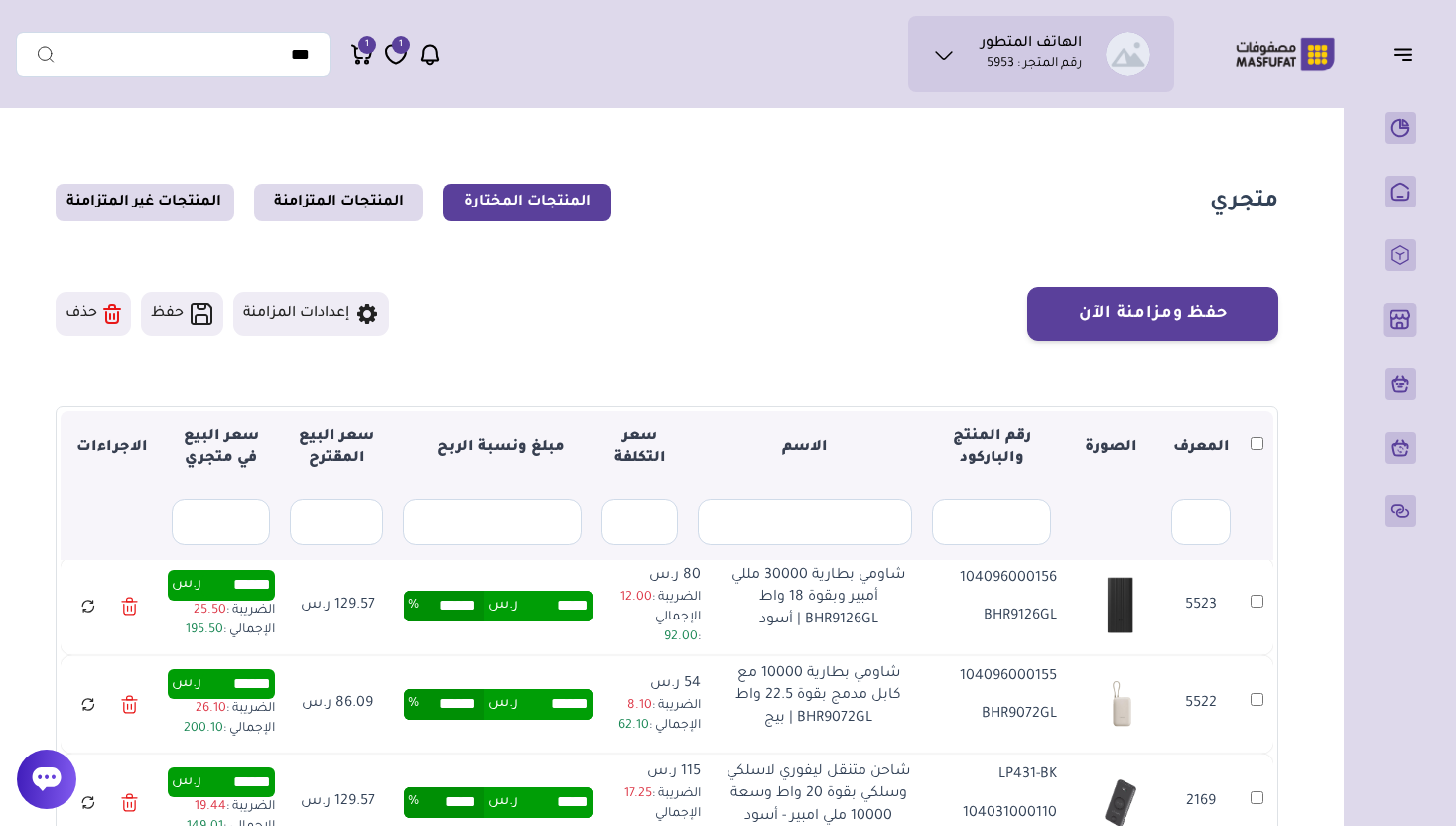 click on "******
ر.س
******
%" at bounding box center (498, 704) 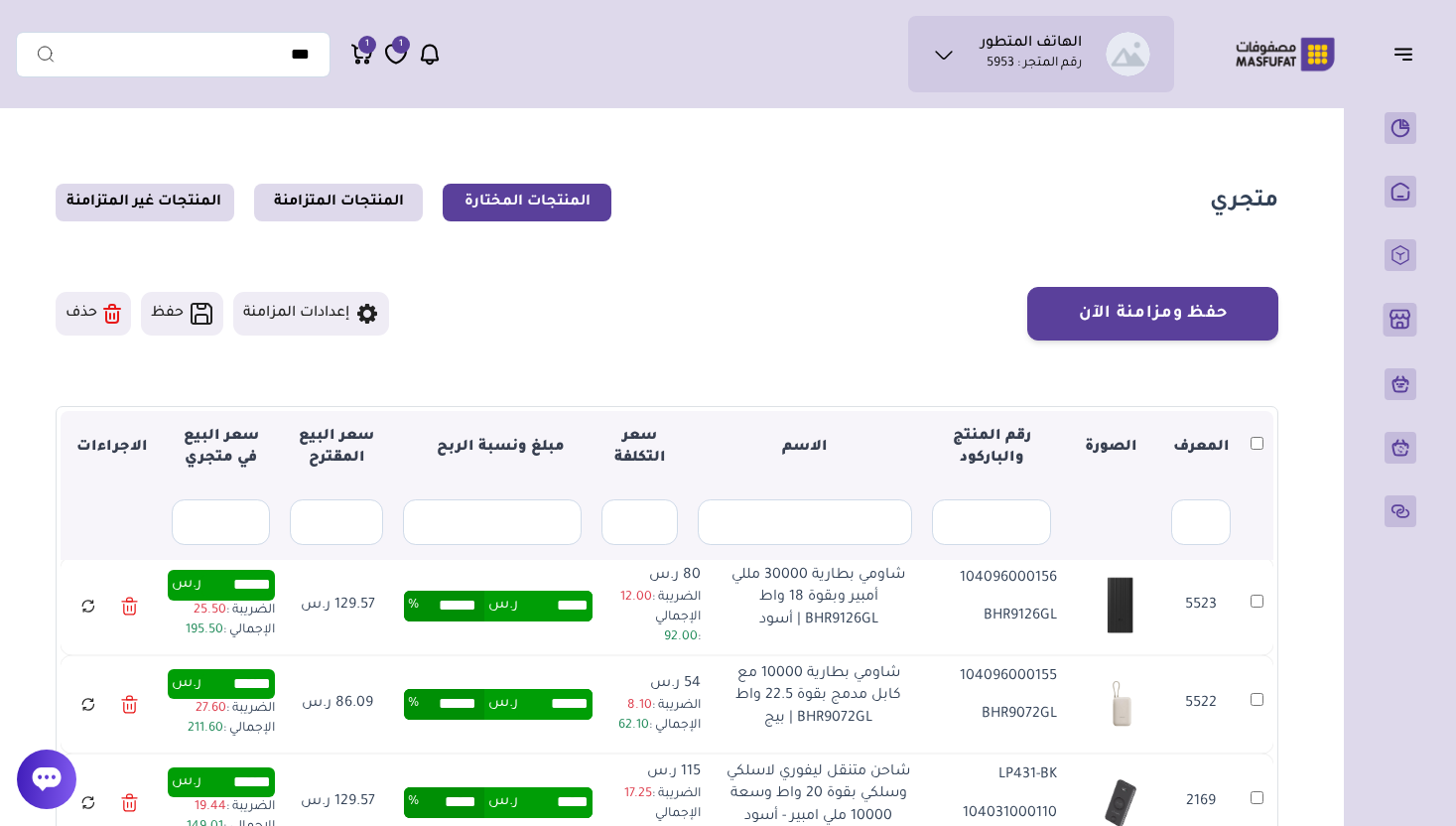 click on "******" at bounding box center (555, 704) 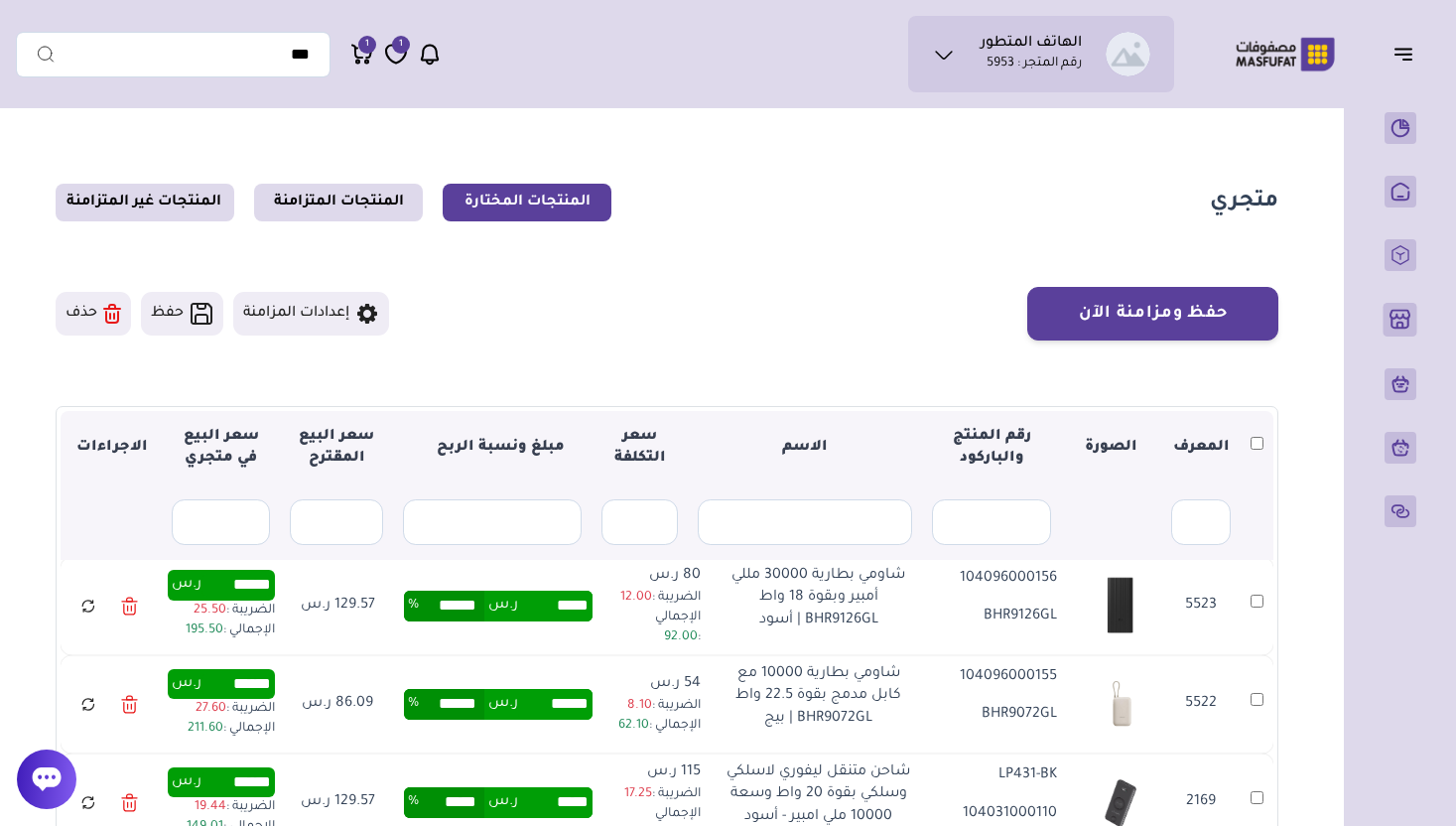 type on "******" 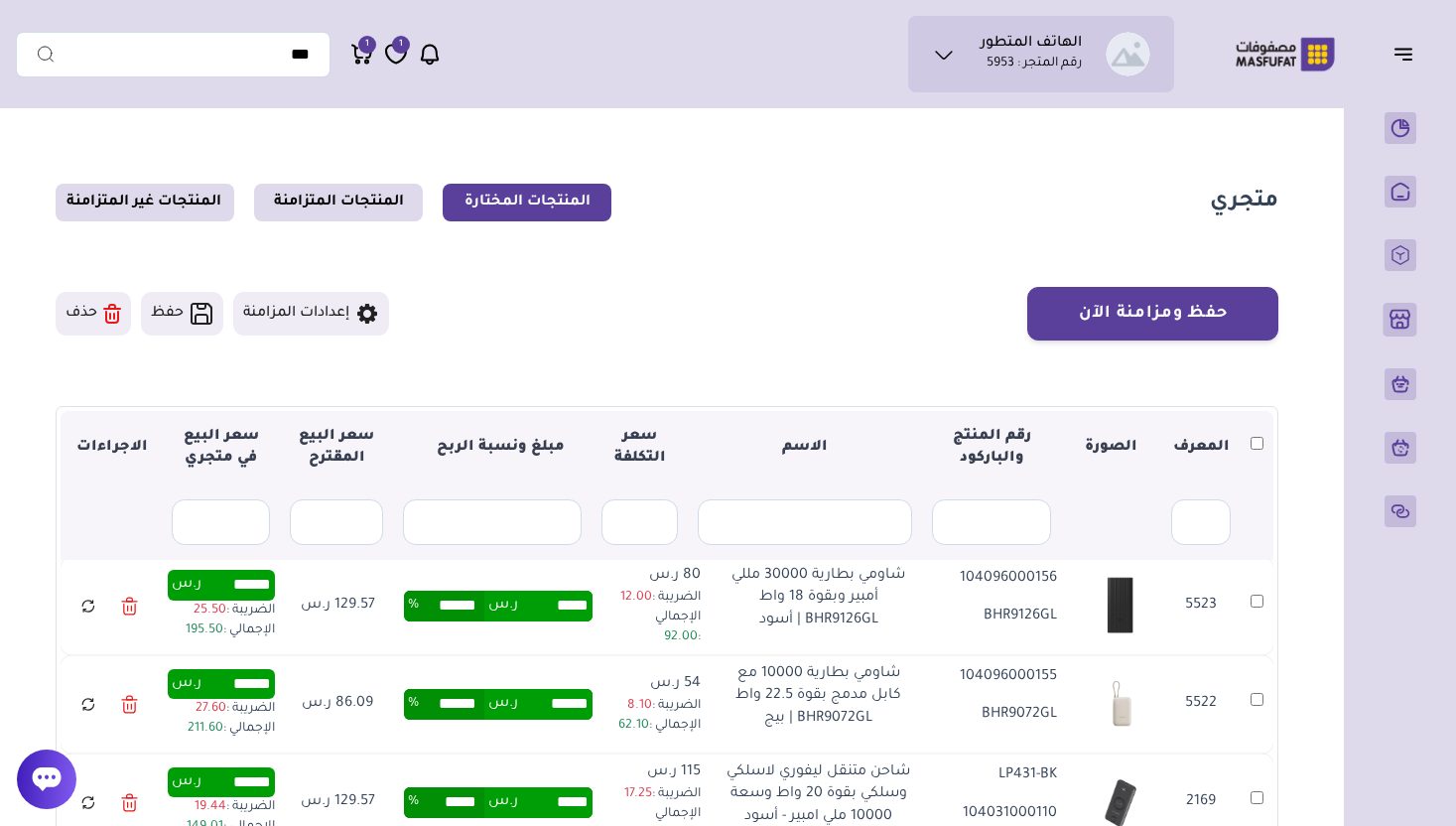 type on "******" 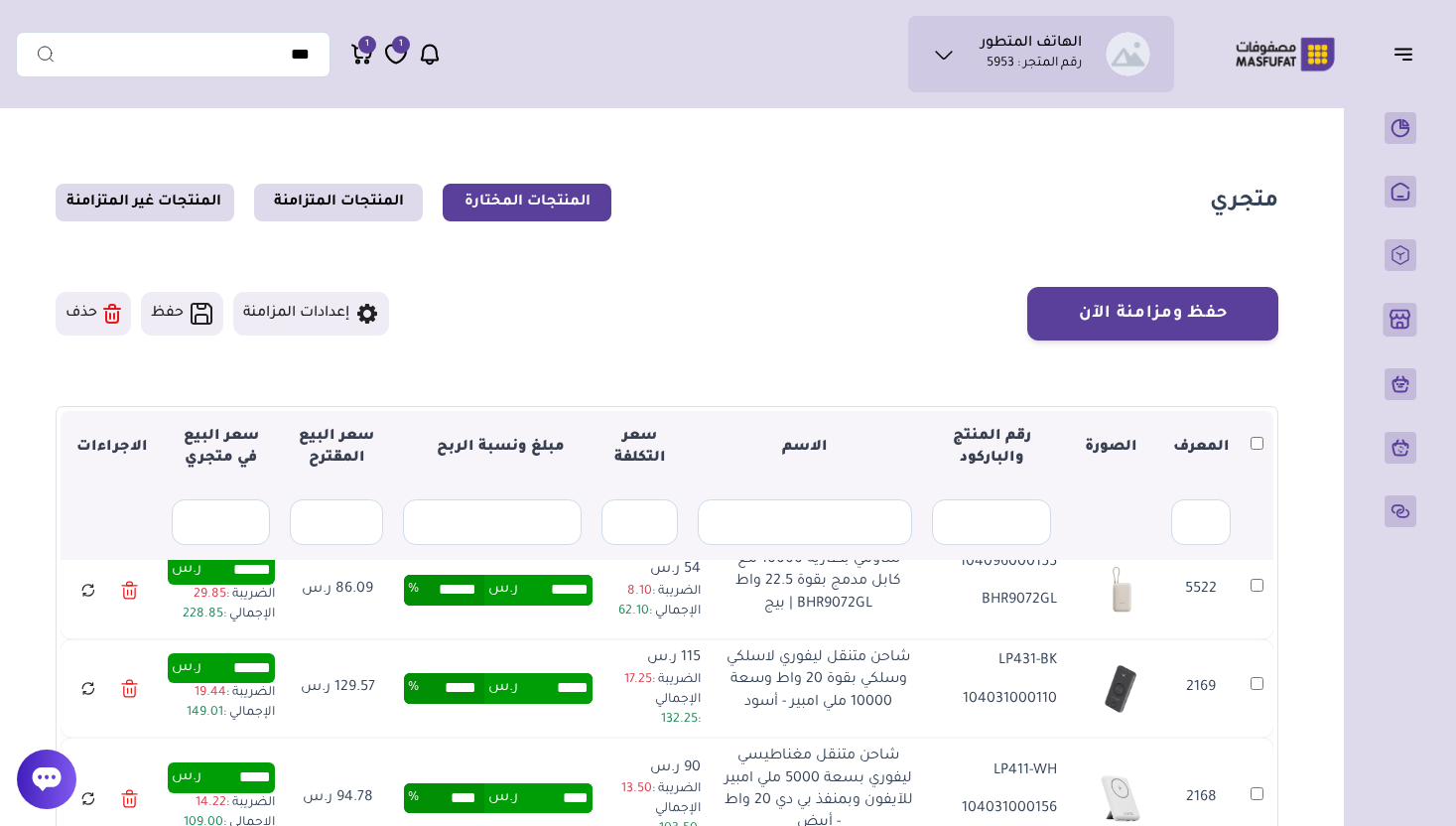 scroll, scrollTop: 142, scrollLeft: 0, axis: vertical 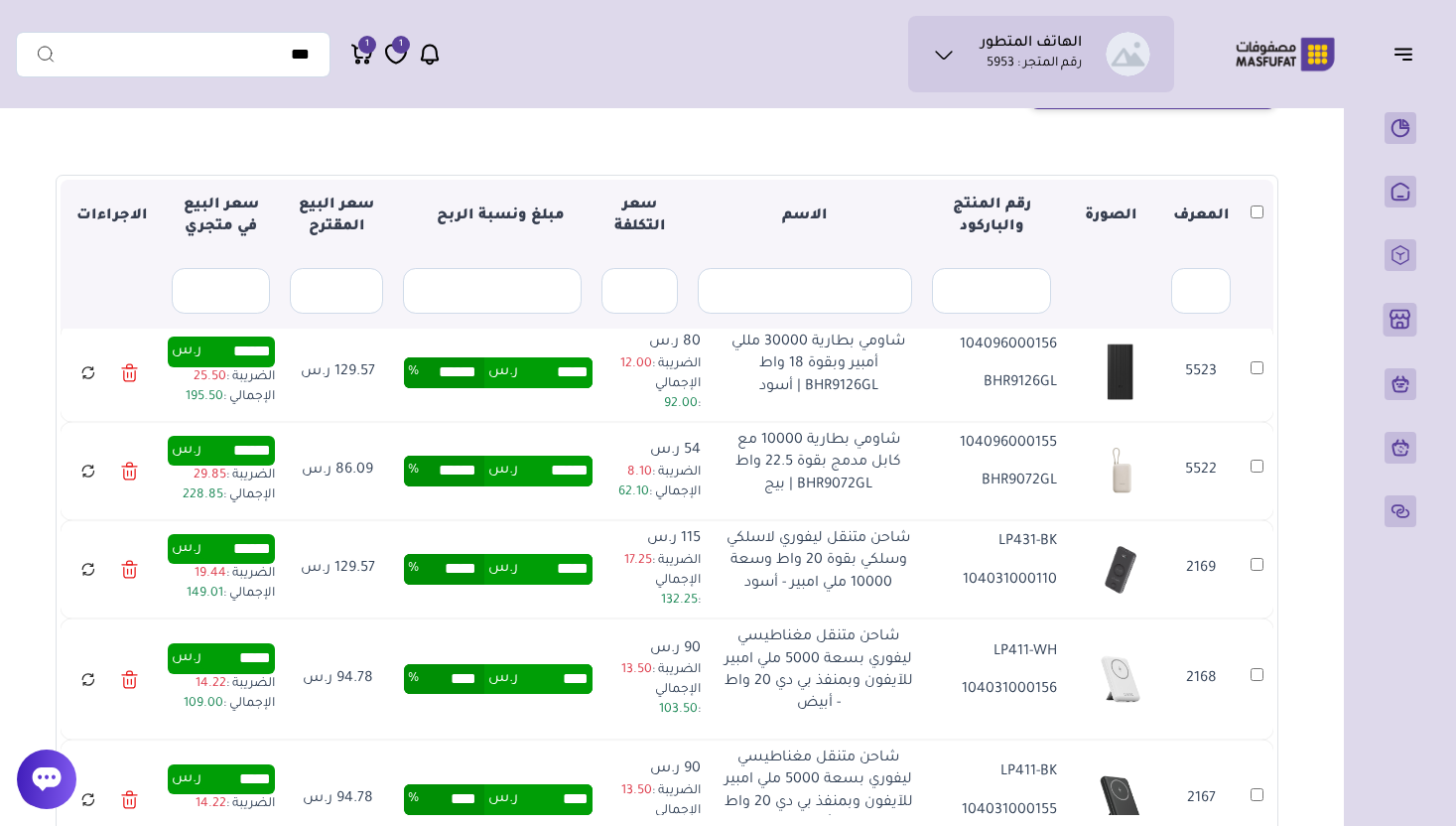 click on "*****" at bounding box center (555, 569) 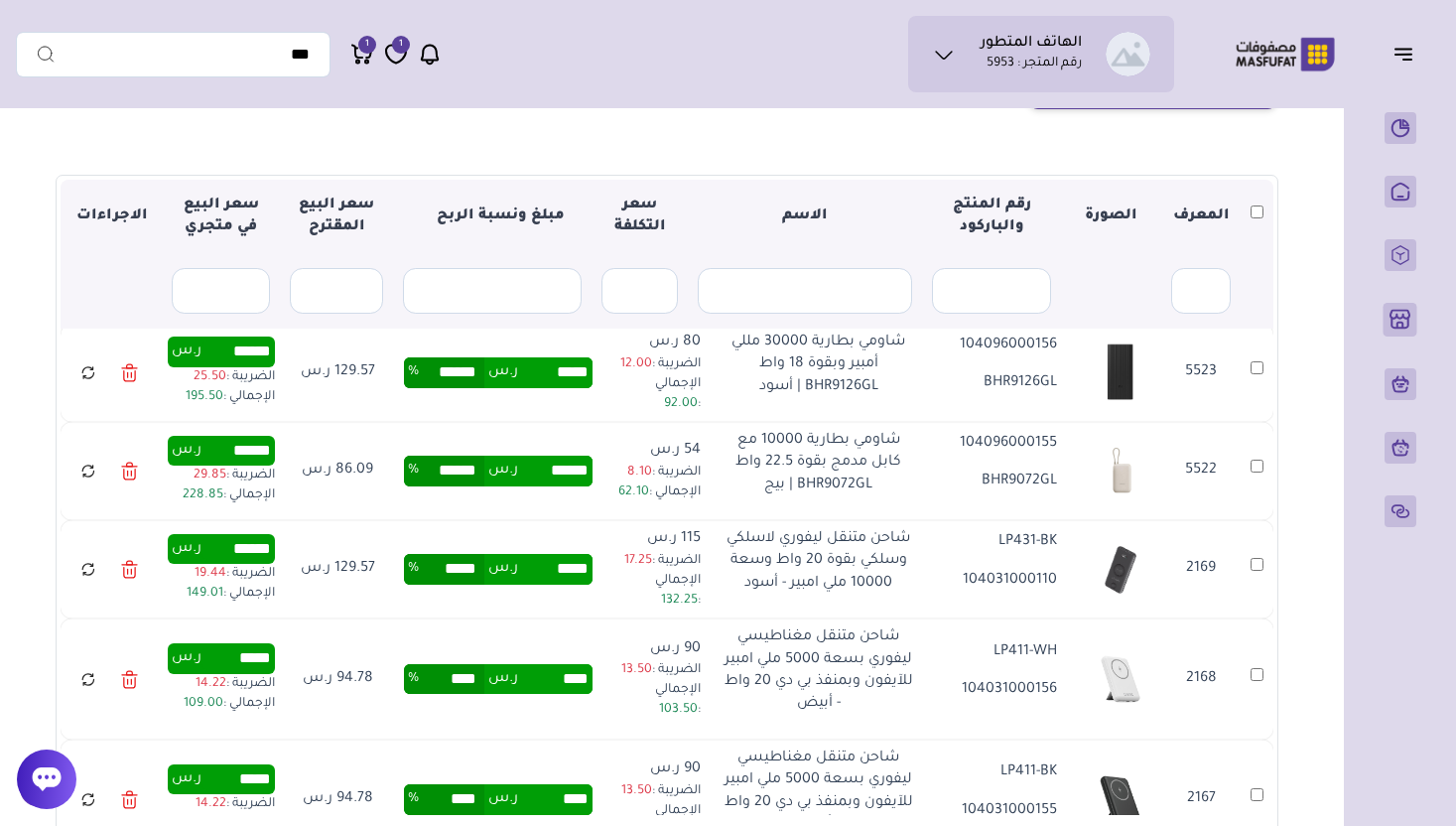 type on "*" 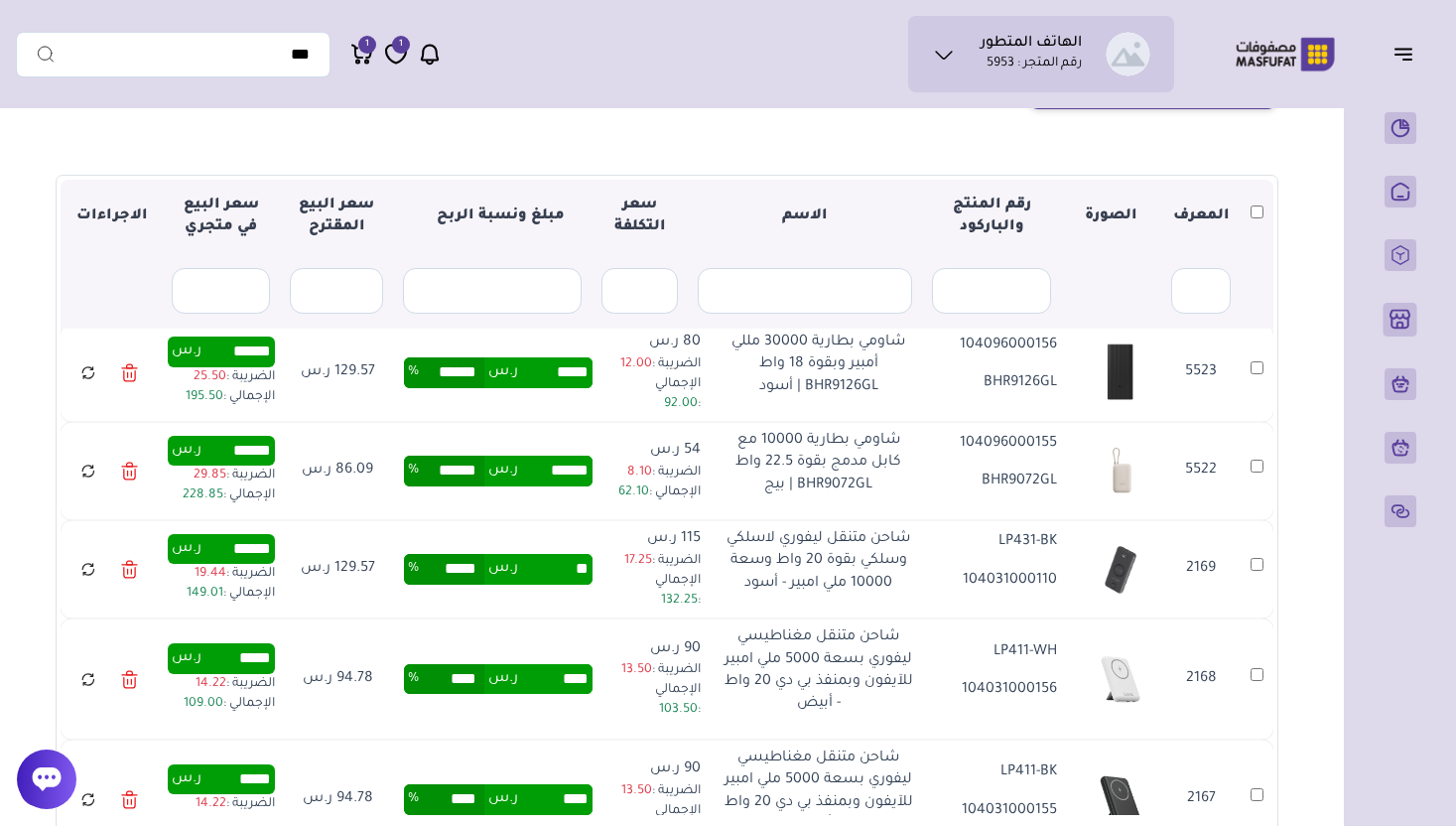 type on "*****" 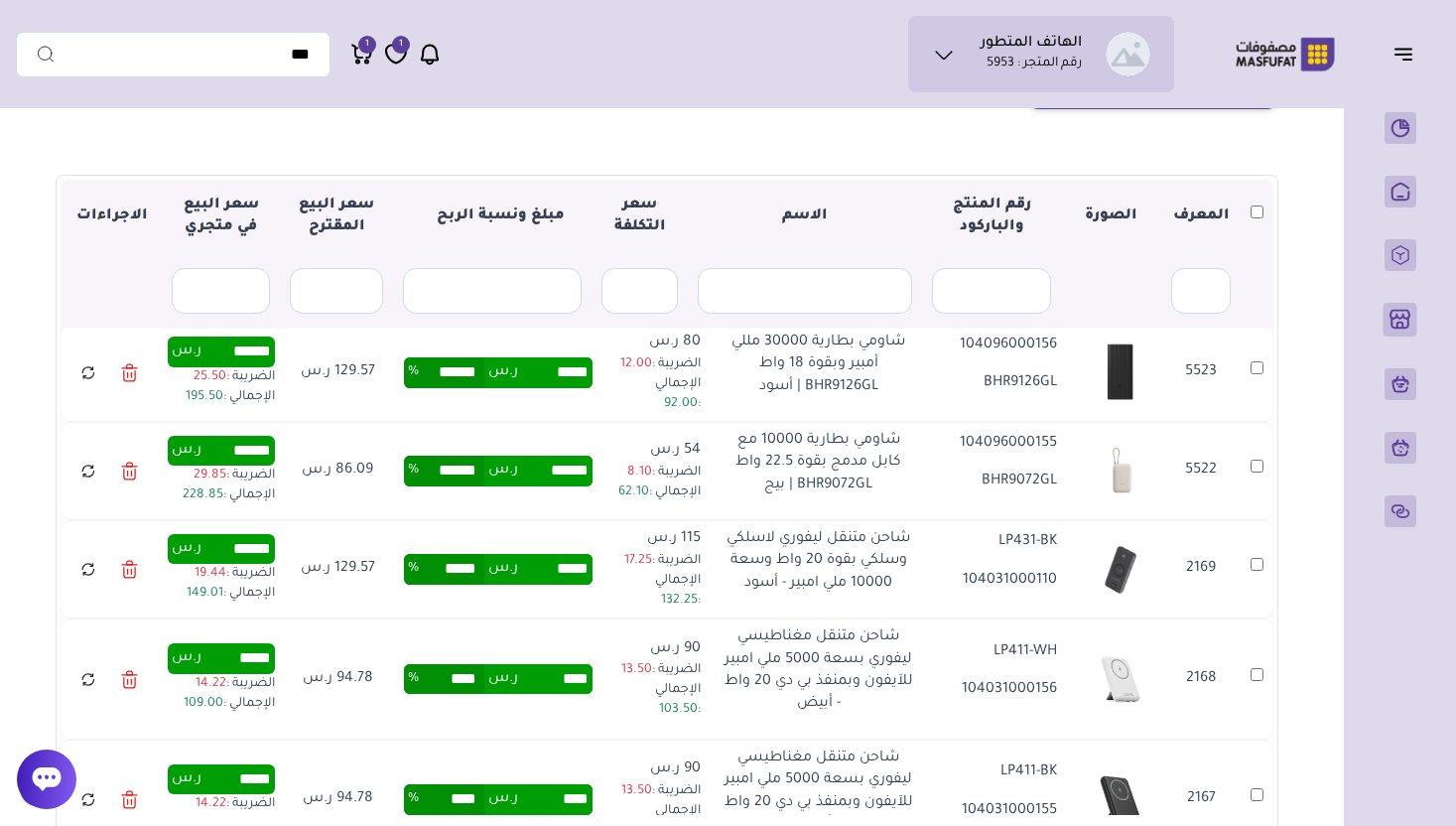type on "*****" 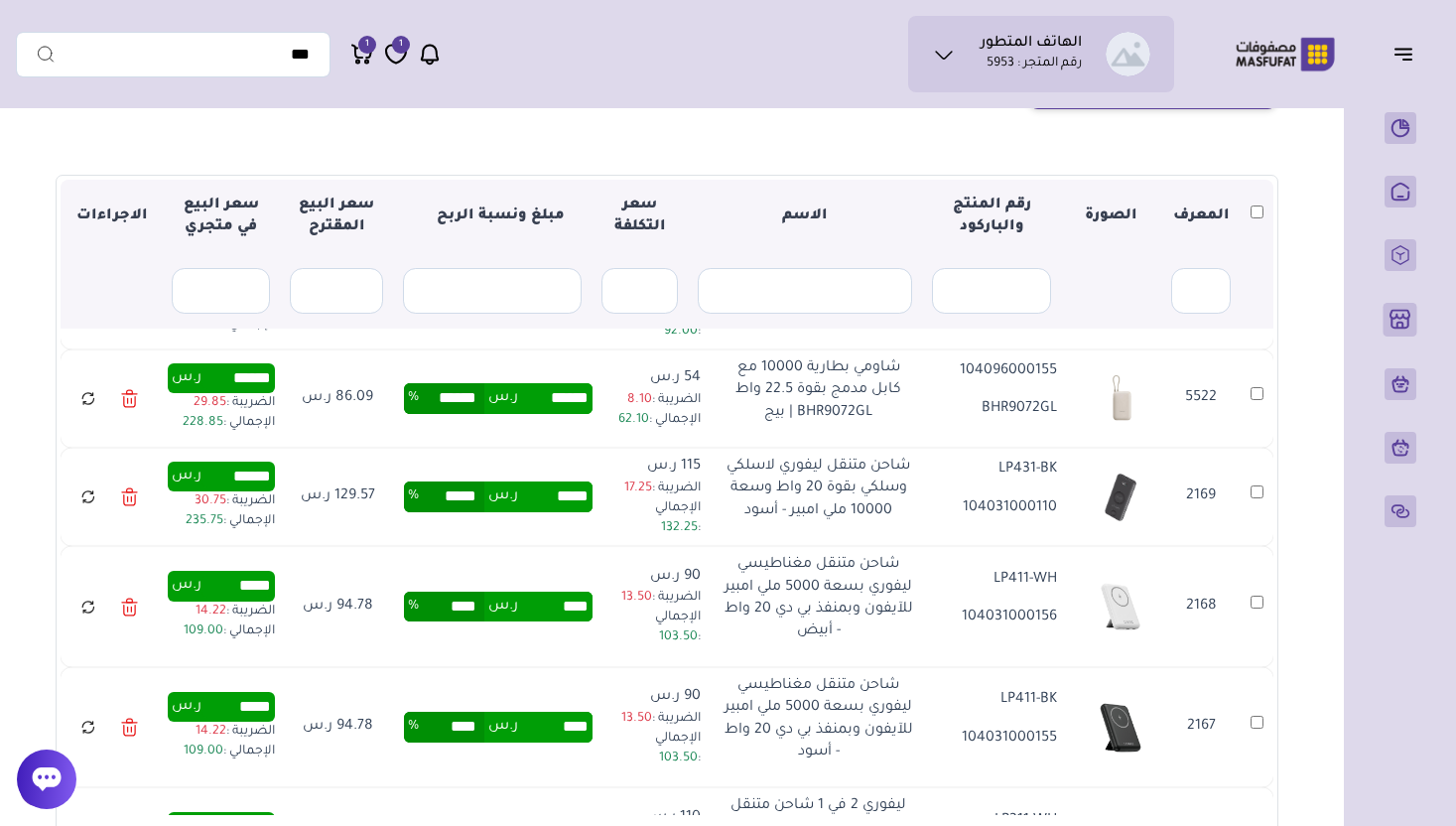 scroll, scrollTop: 105, scrollLeft: 0, axis: vertical 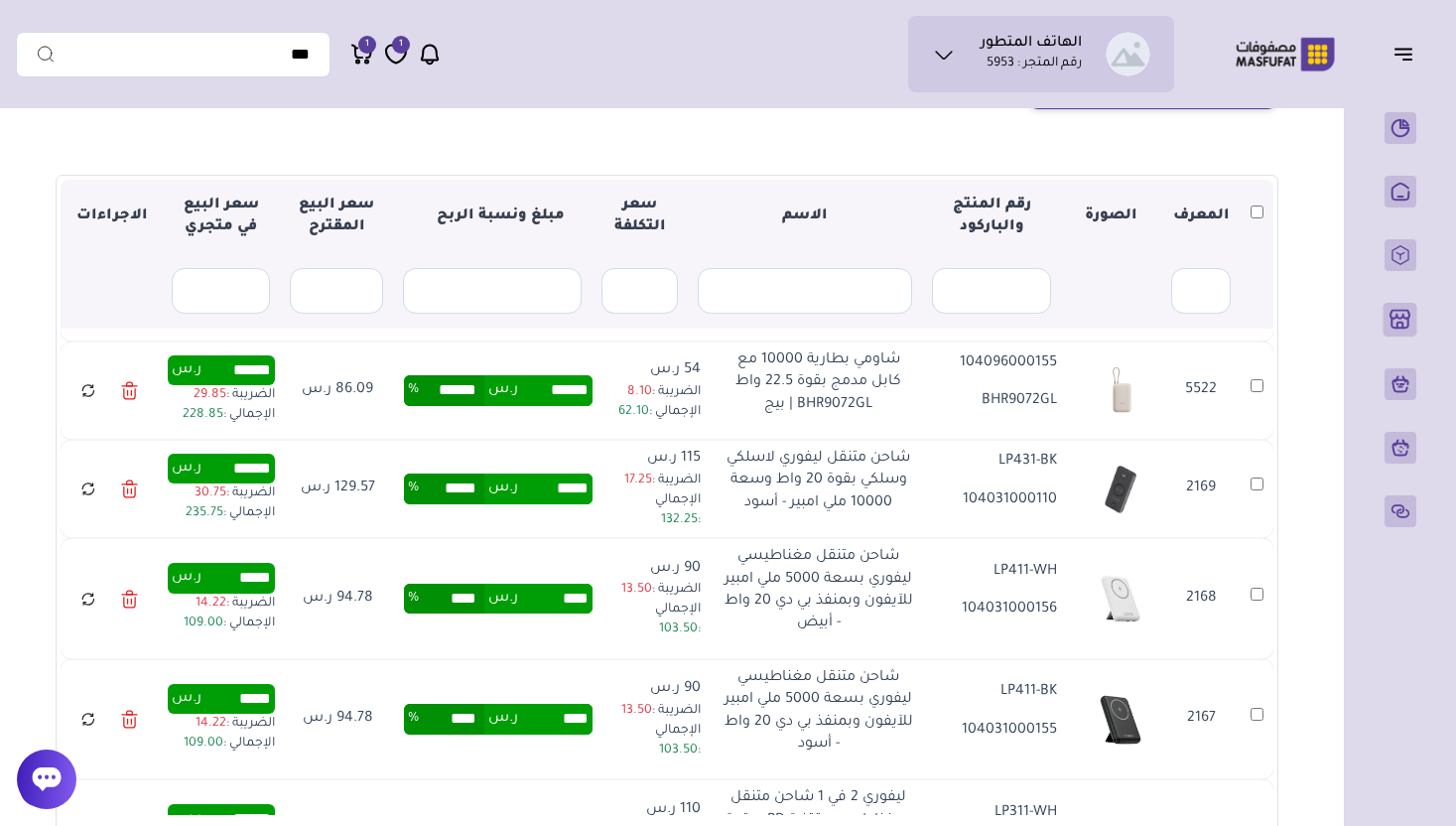 click on "****" at bounding box center [555, 599] 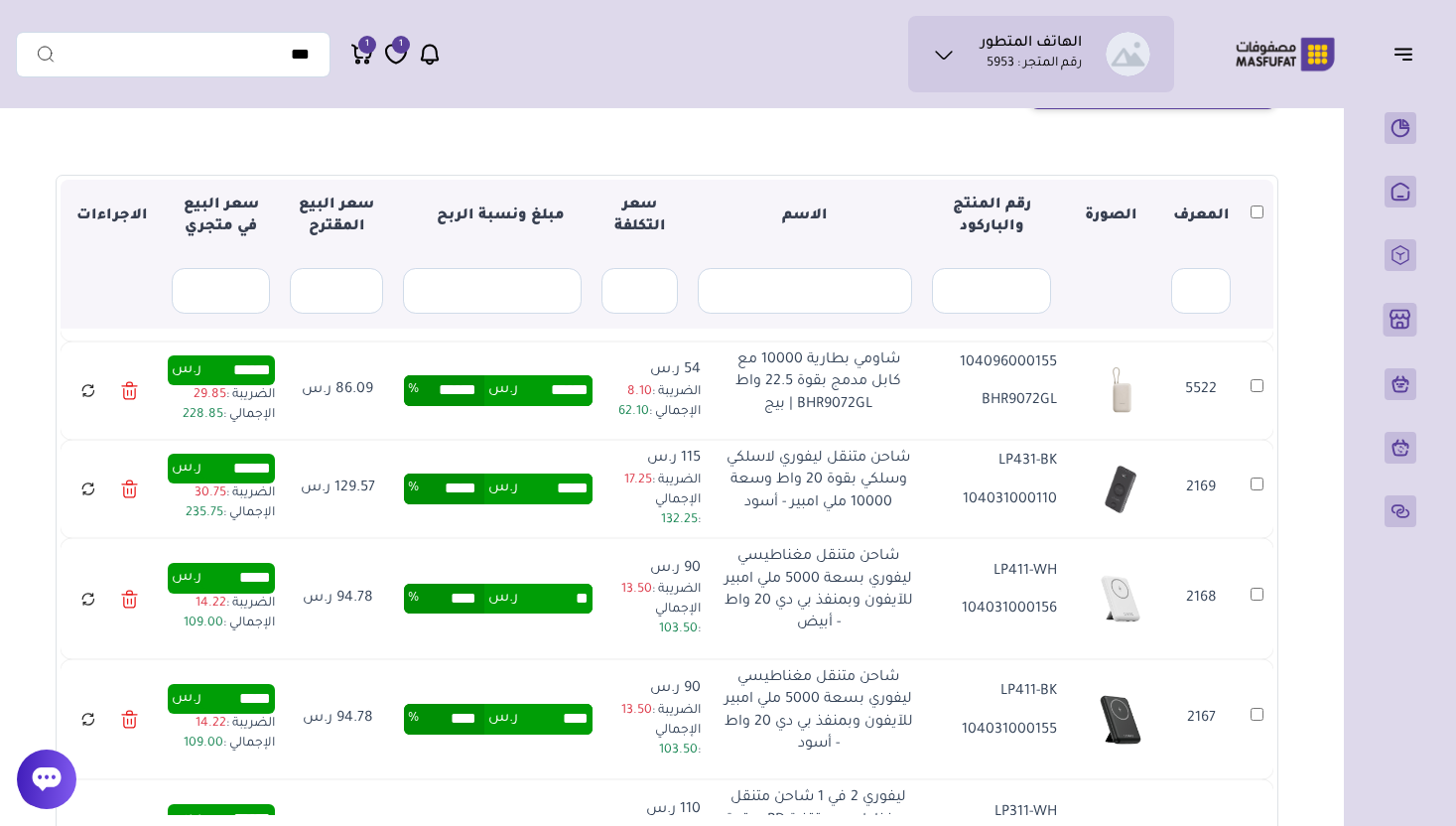 type on "*****" 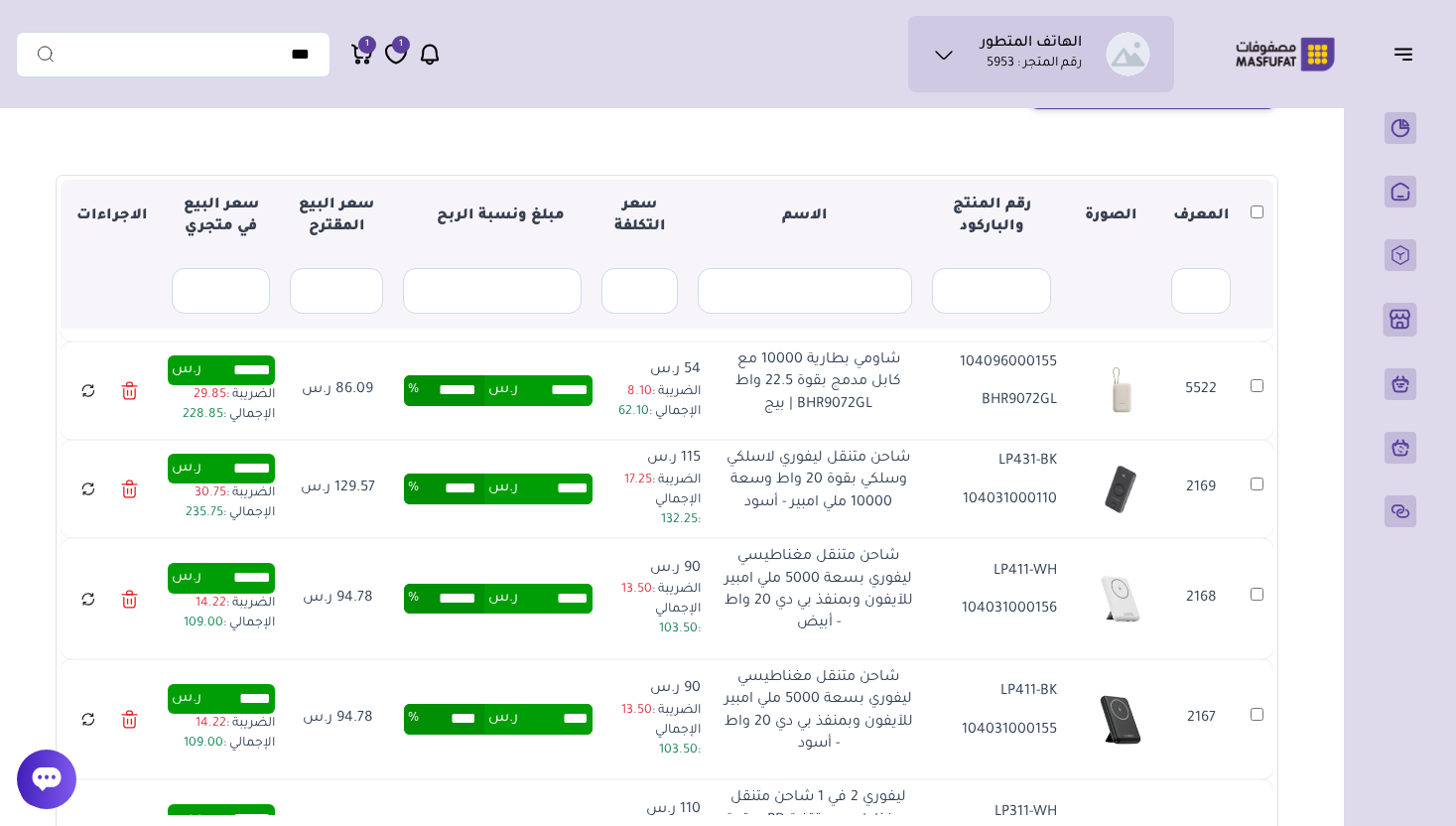 click on "*****
ر.س
******
%" at bounding box center [498, 599] 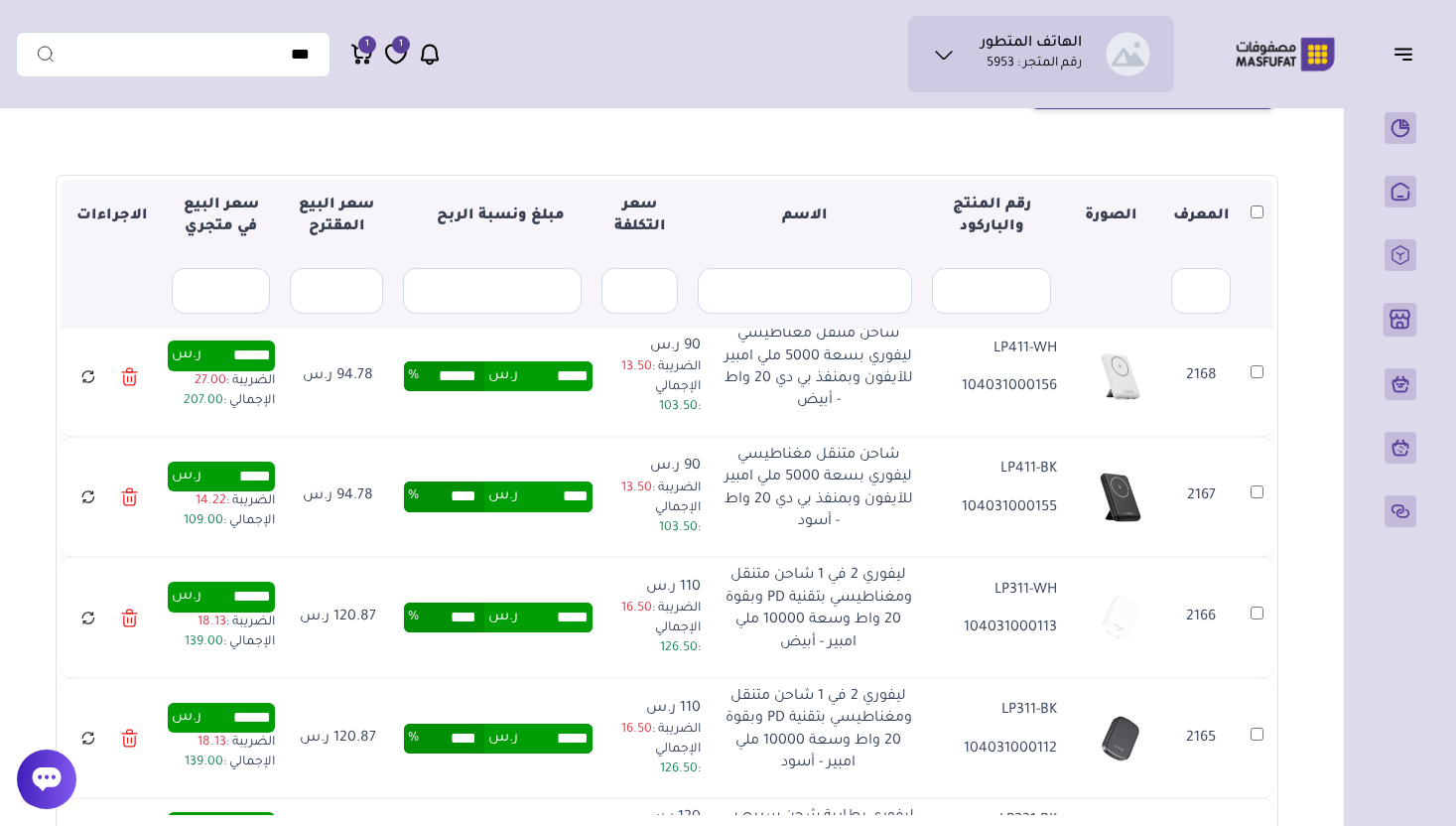 scroll, scrollTop: 367, scrollLeft: 0, axis: vertical 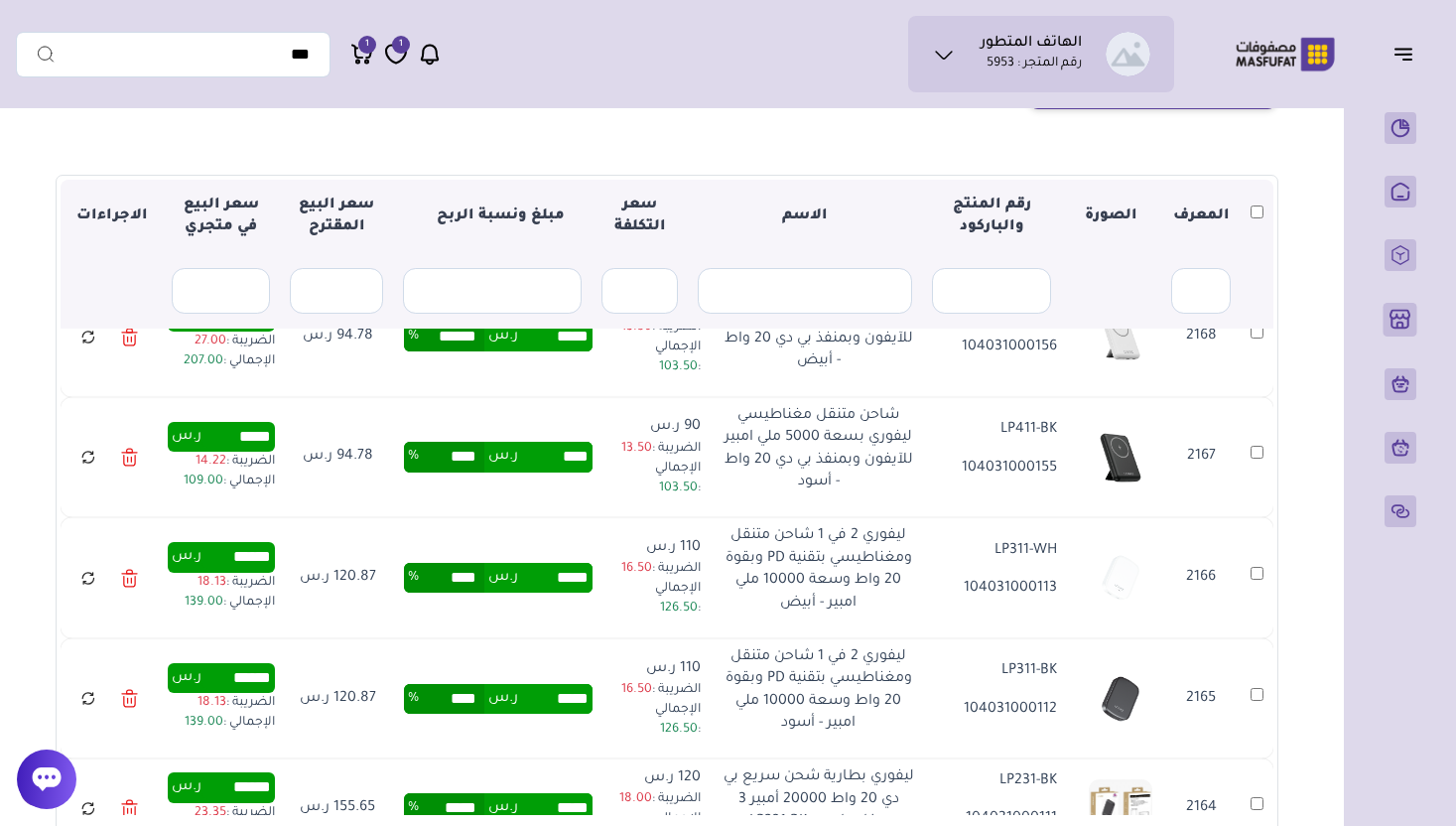 click on "****" at bounding box center (555, 457) 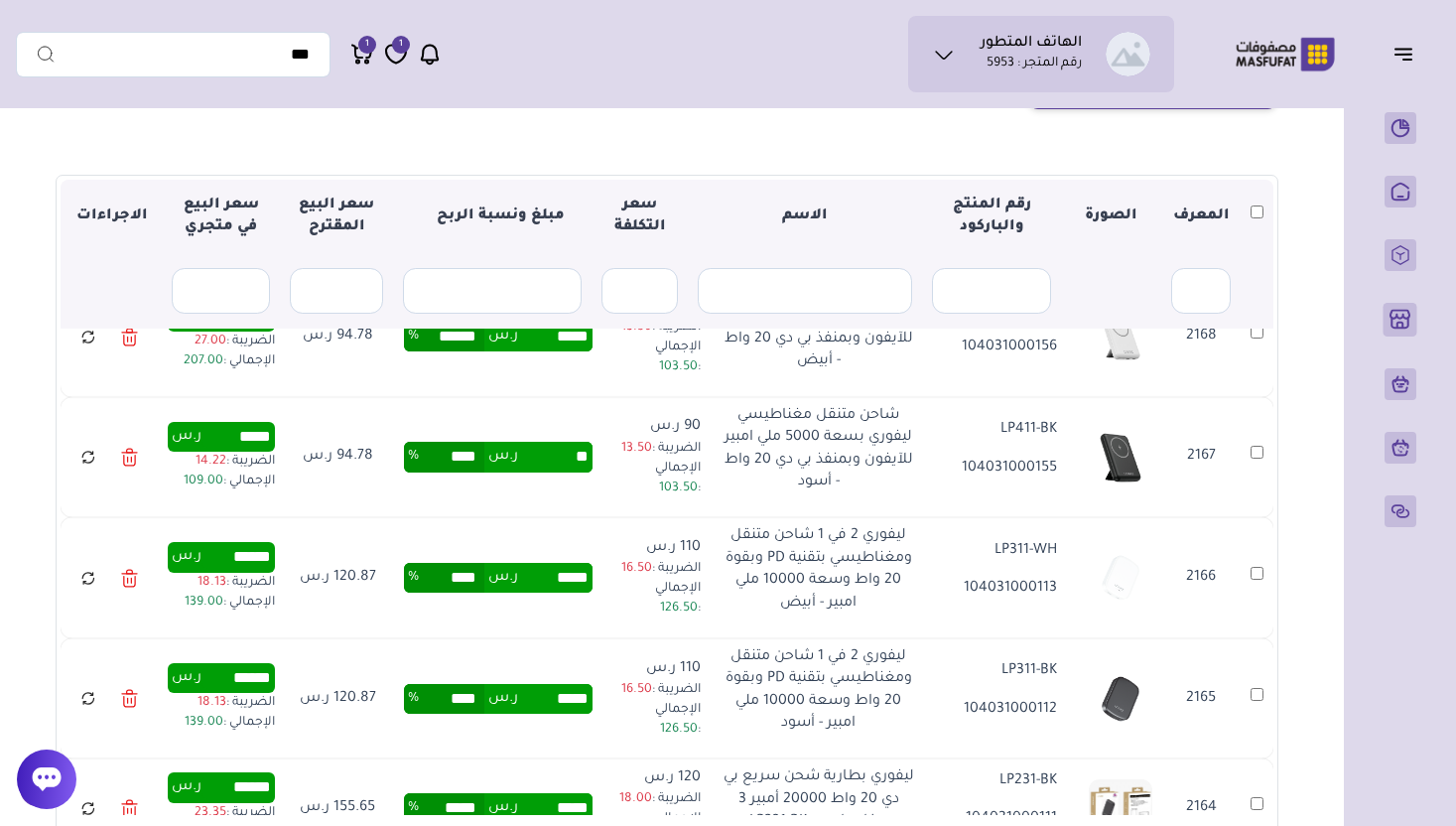 type on "*****" 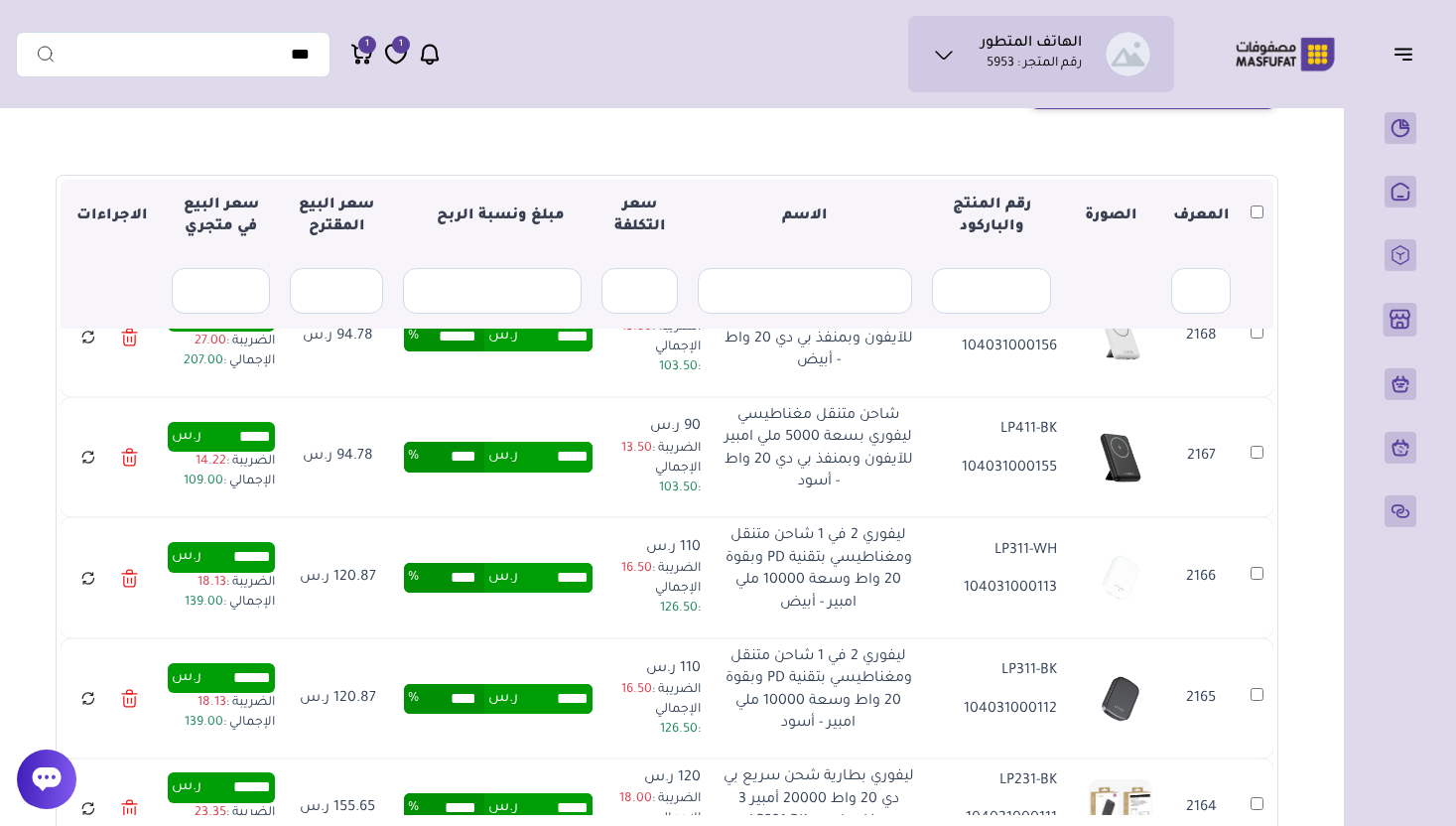 type on "******" 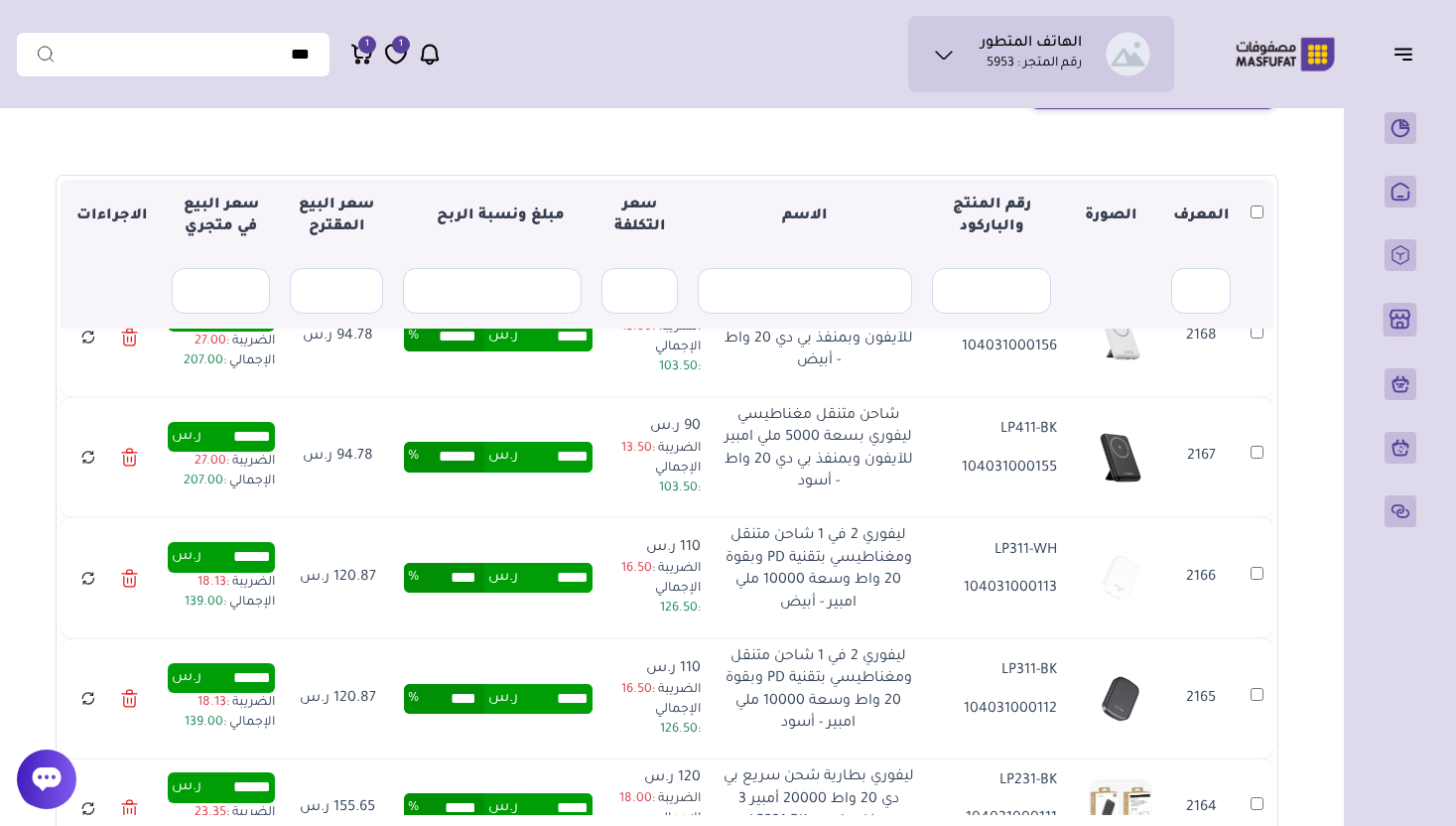 click on "*****" at bounding box center [555, 578] 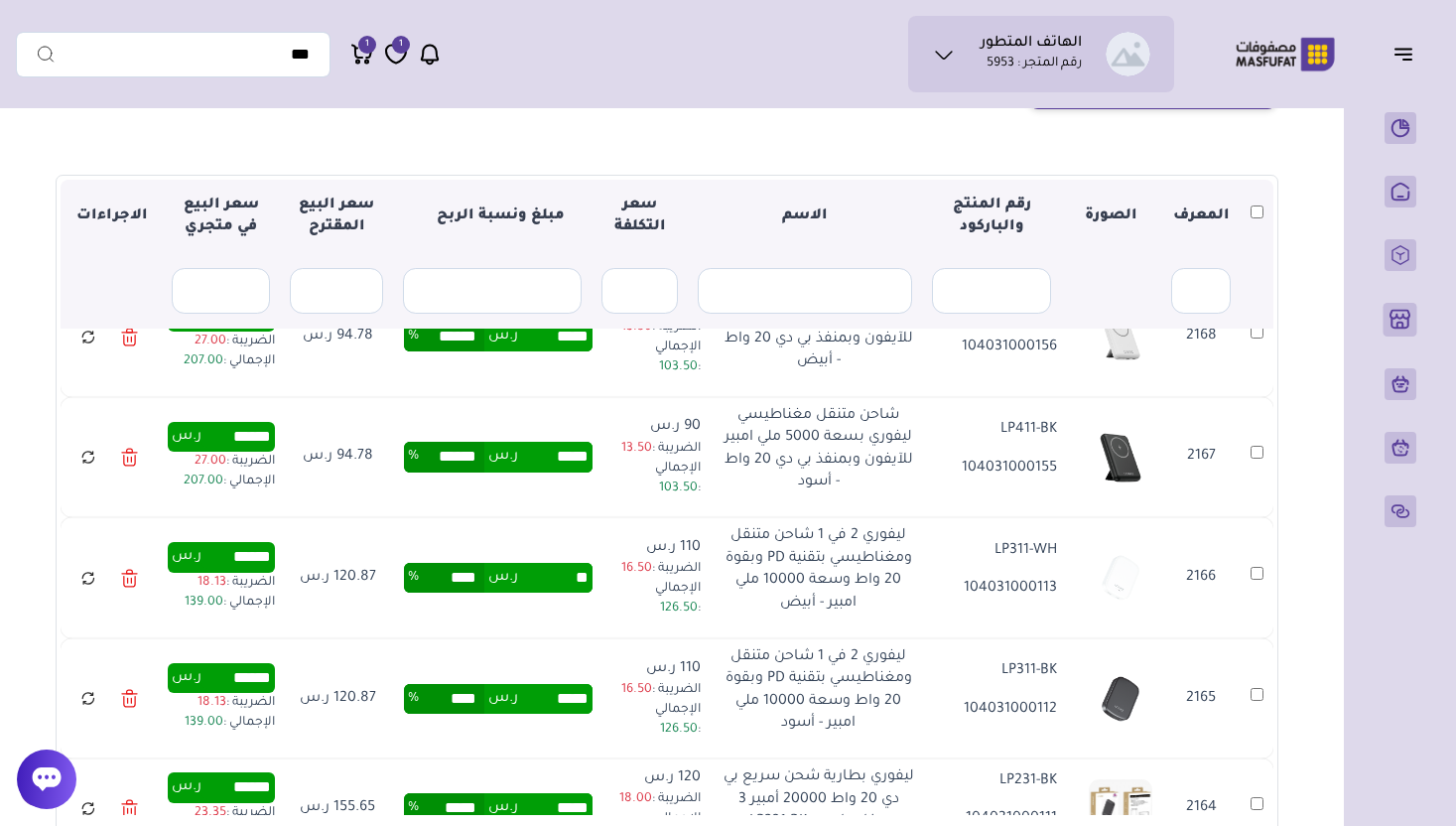 type on "*****" 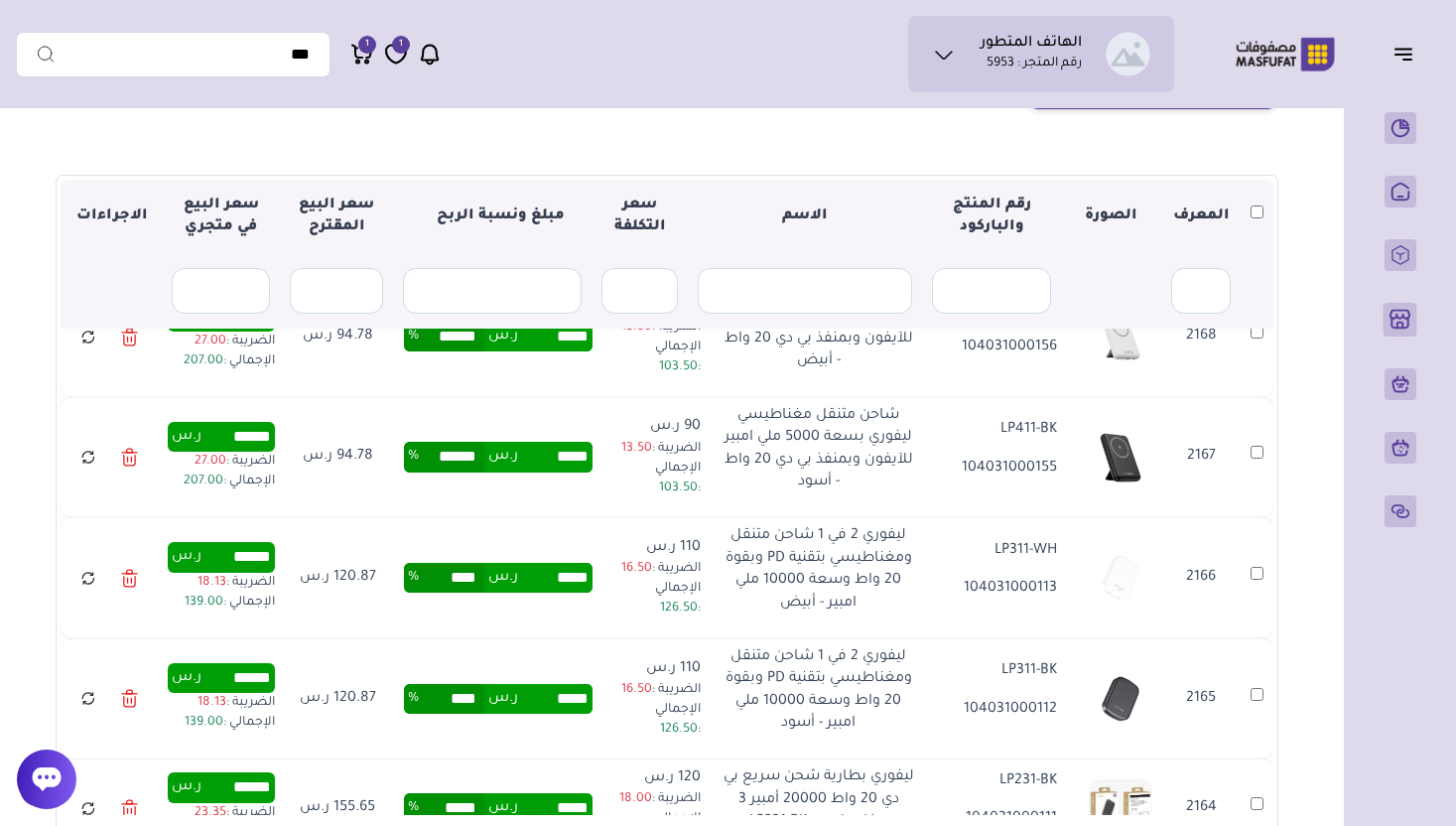 type on "*****" 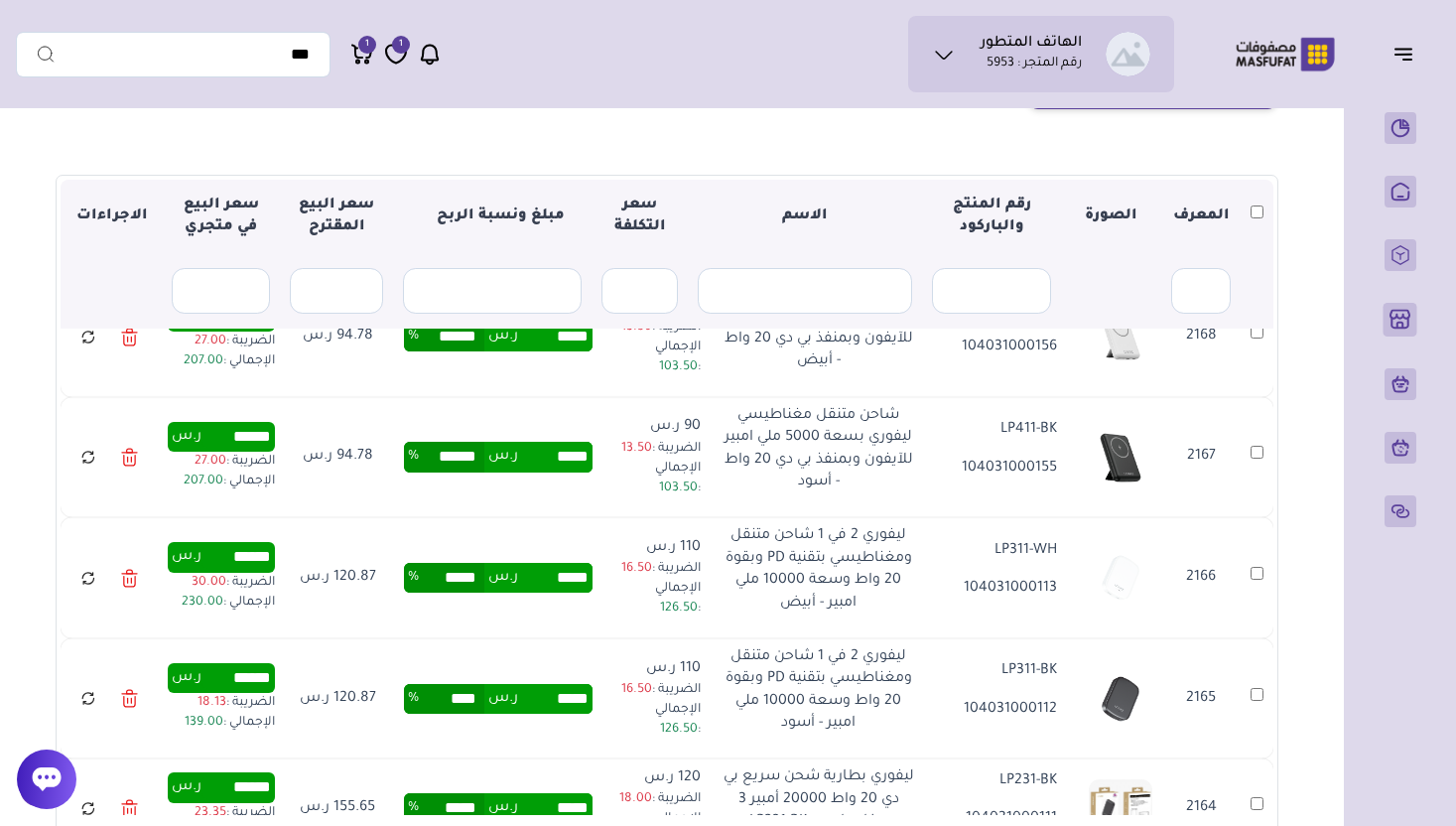 click on "*****" at bounding box center (555, 699) 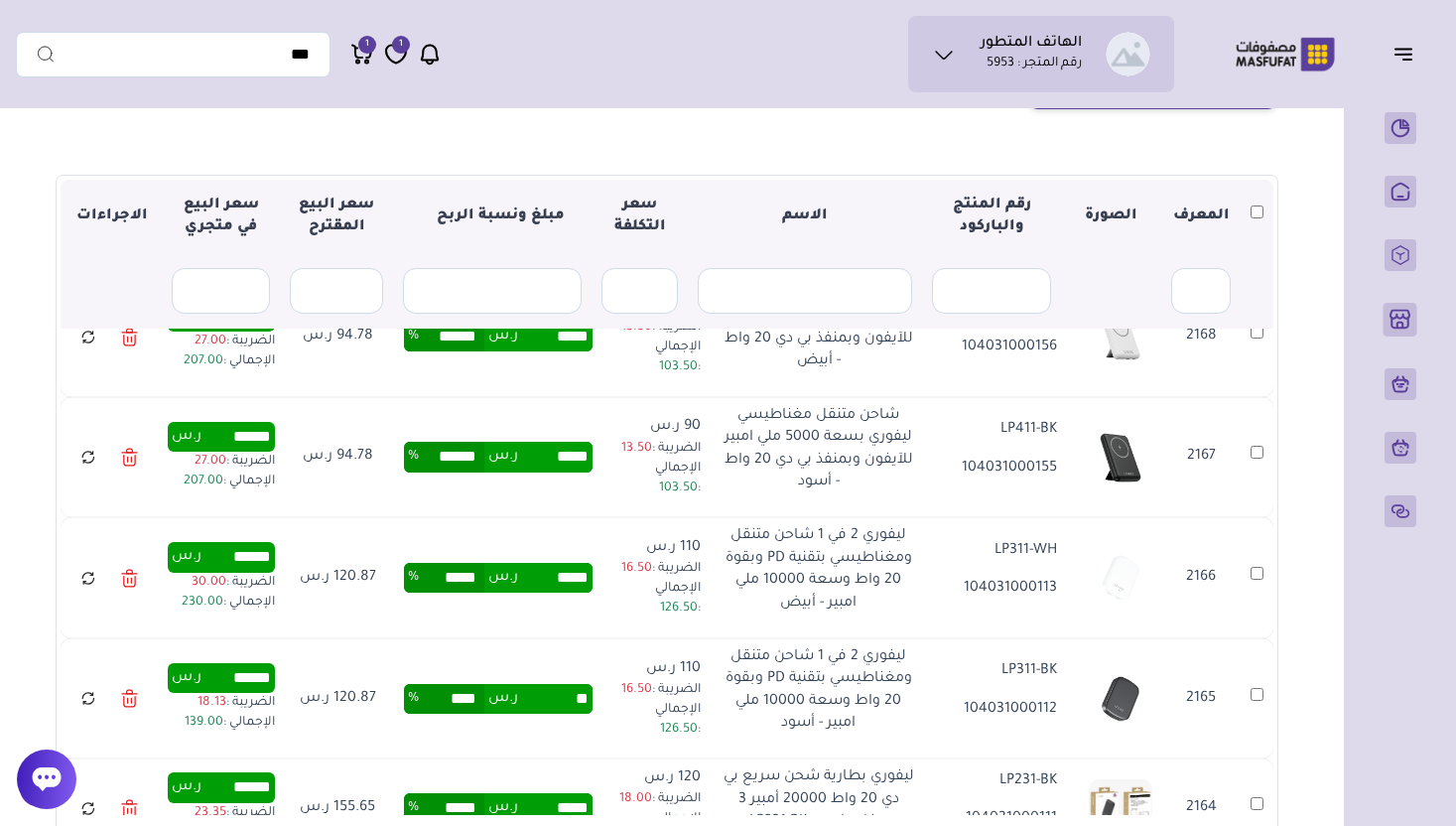 type on "*****" 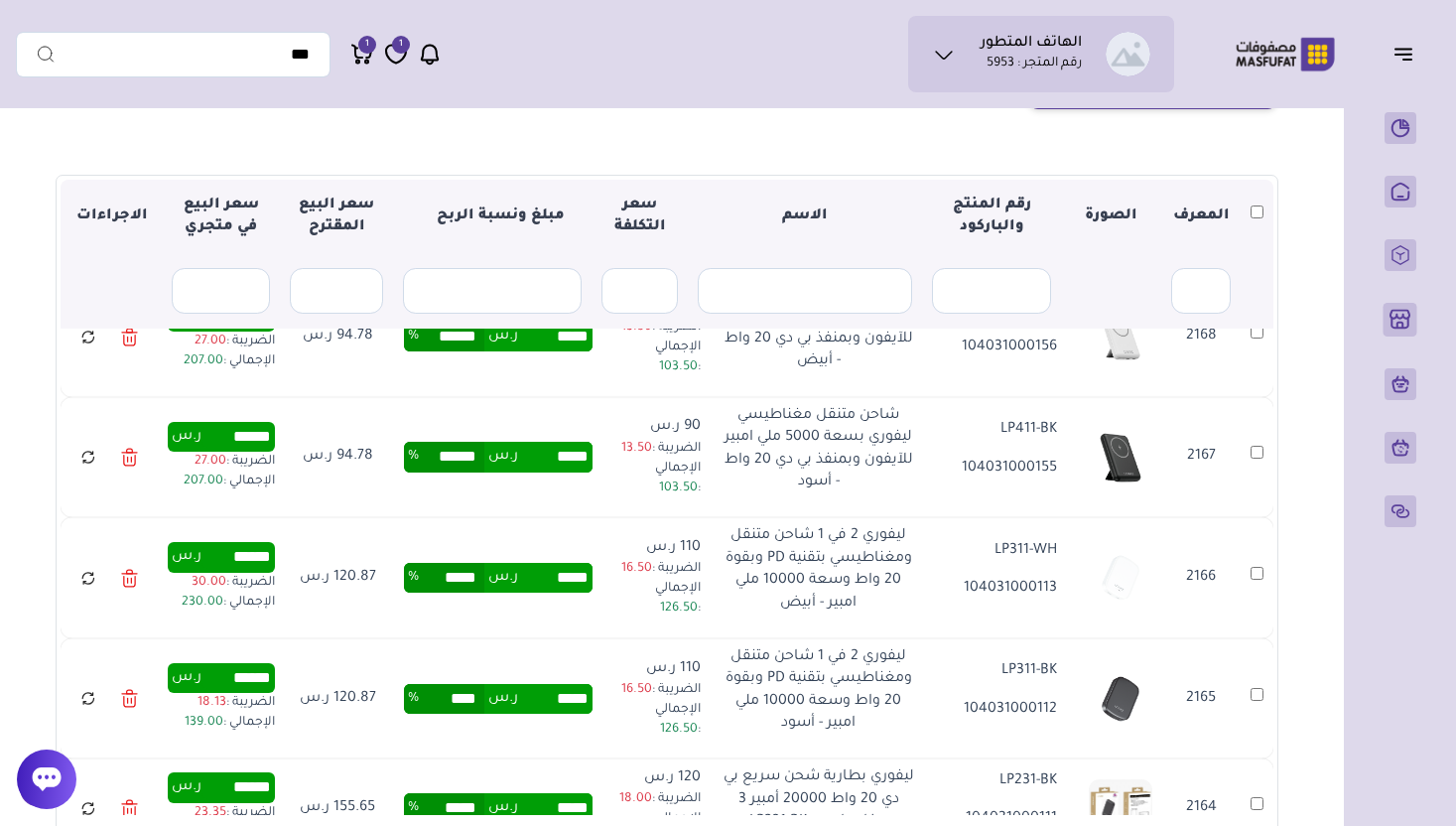 type on "*****" 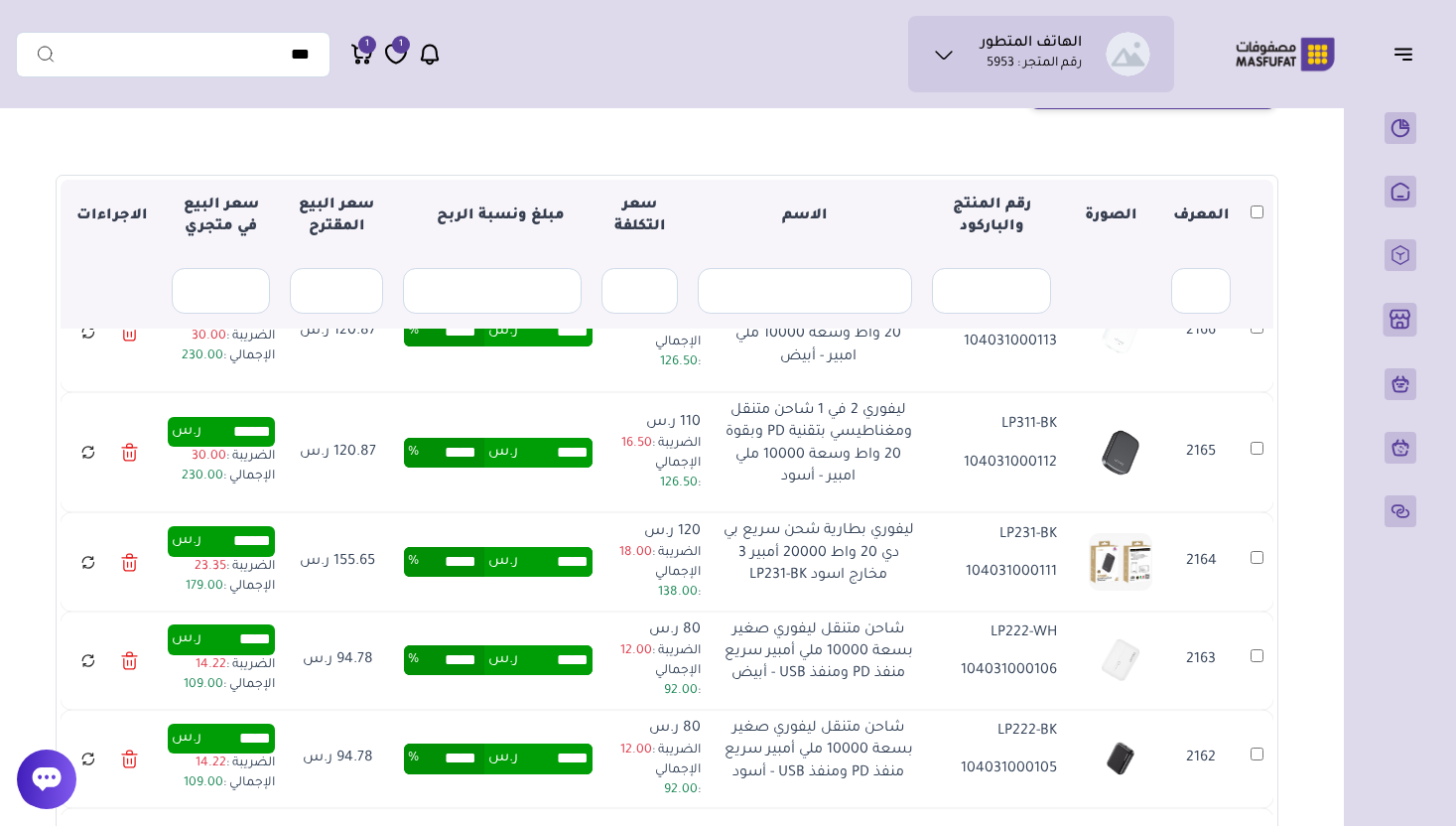 scroll, scrollTop: 621, scrollLeft: 0, axis: vertical 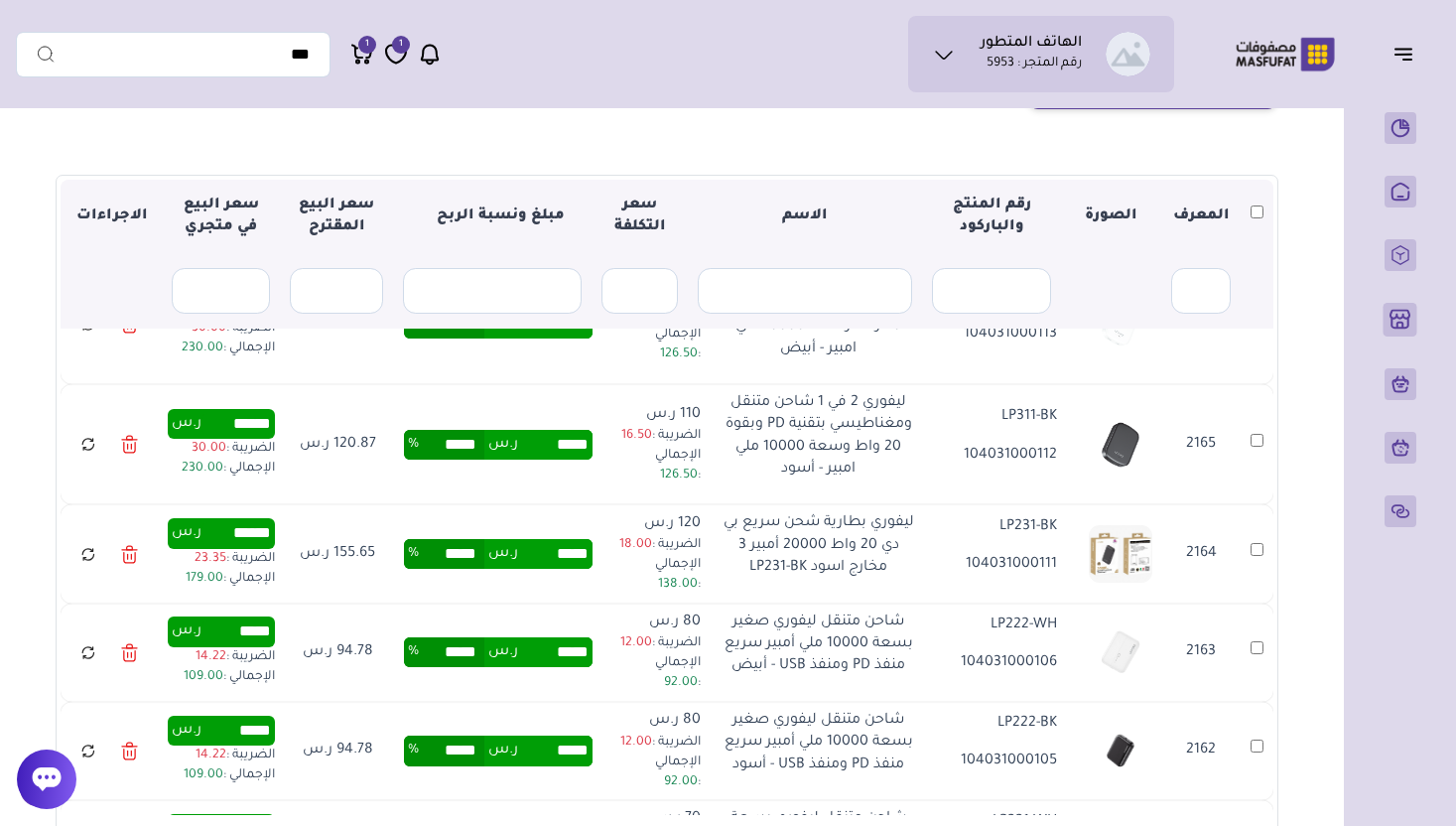 click on "*****" at bounding box center [555, 554] 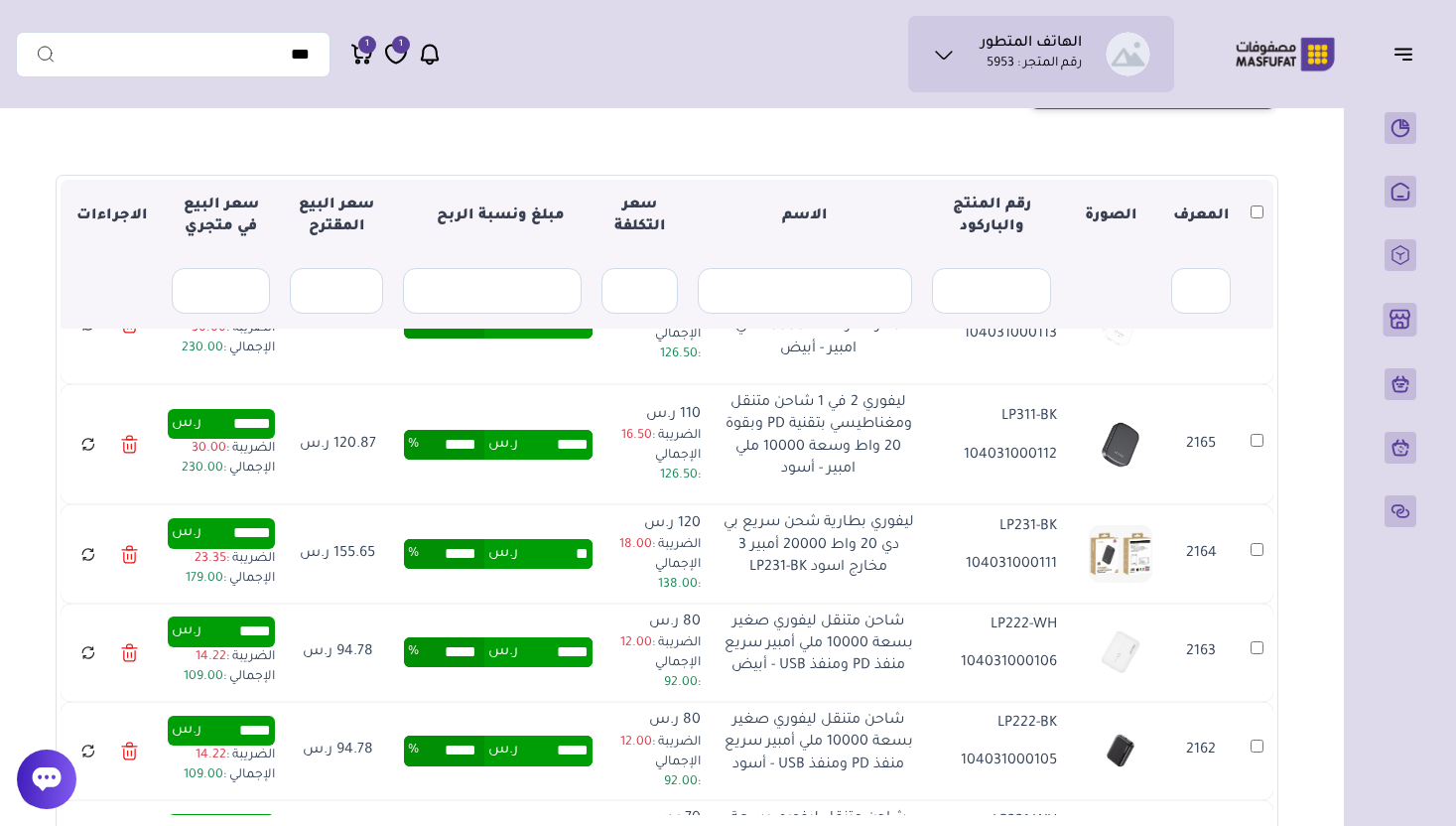 type on "*****" 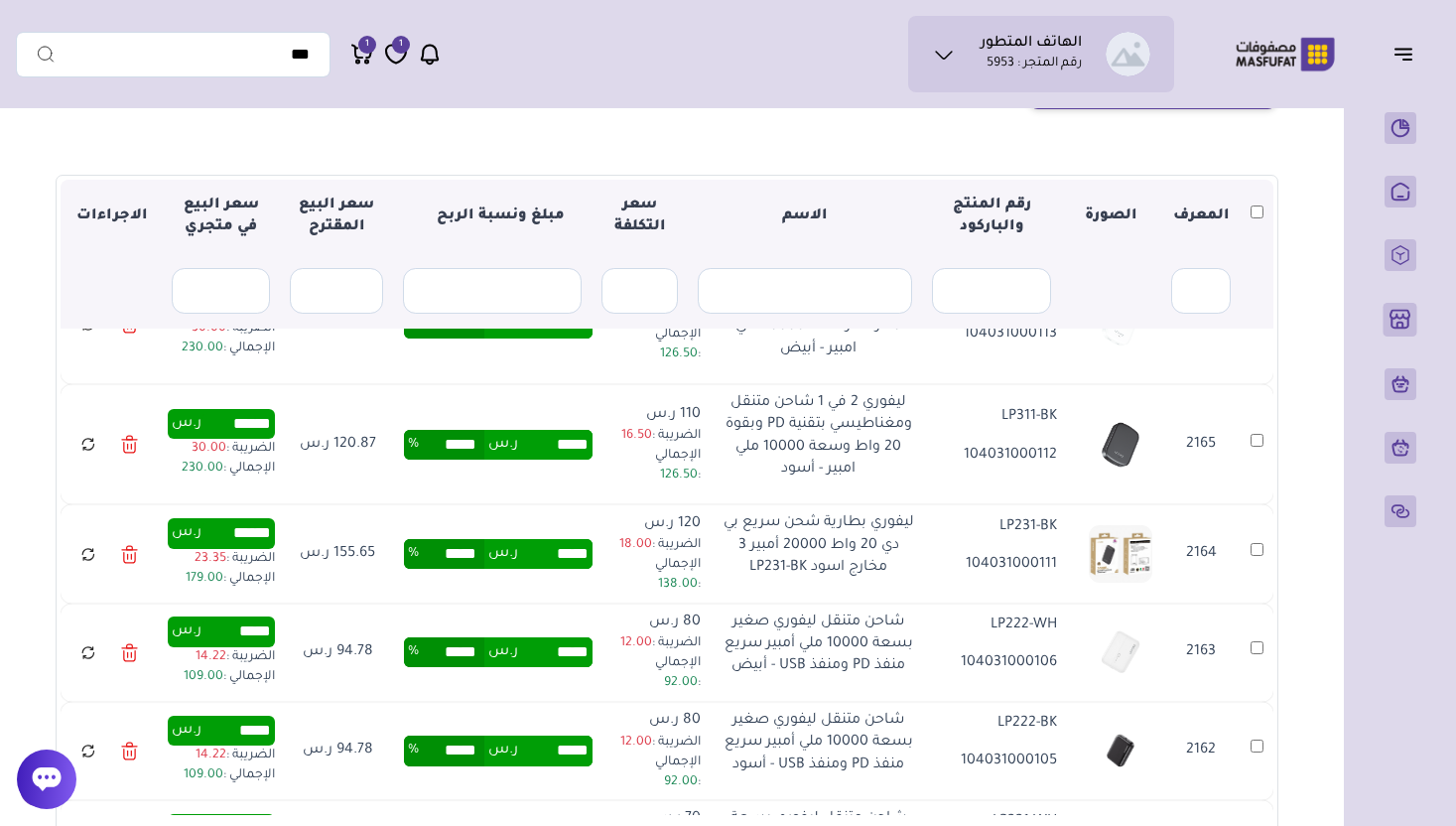 type on "*****" 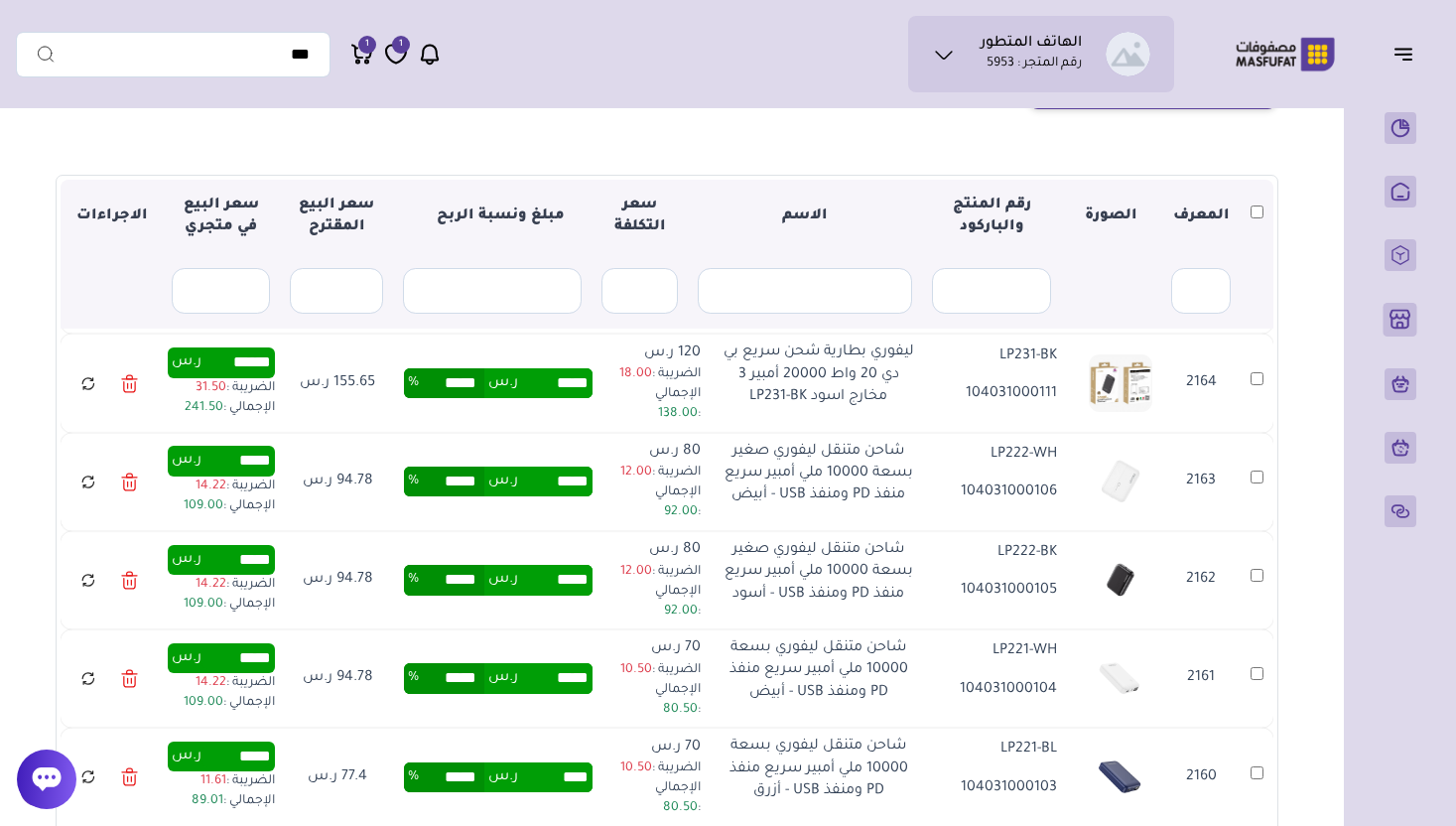 scroll, scrollTop: 833, scrollLeft: 0, axis: vertical 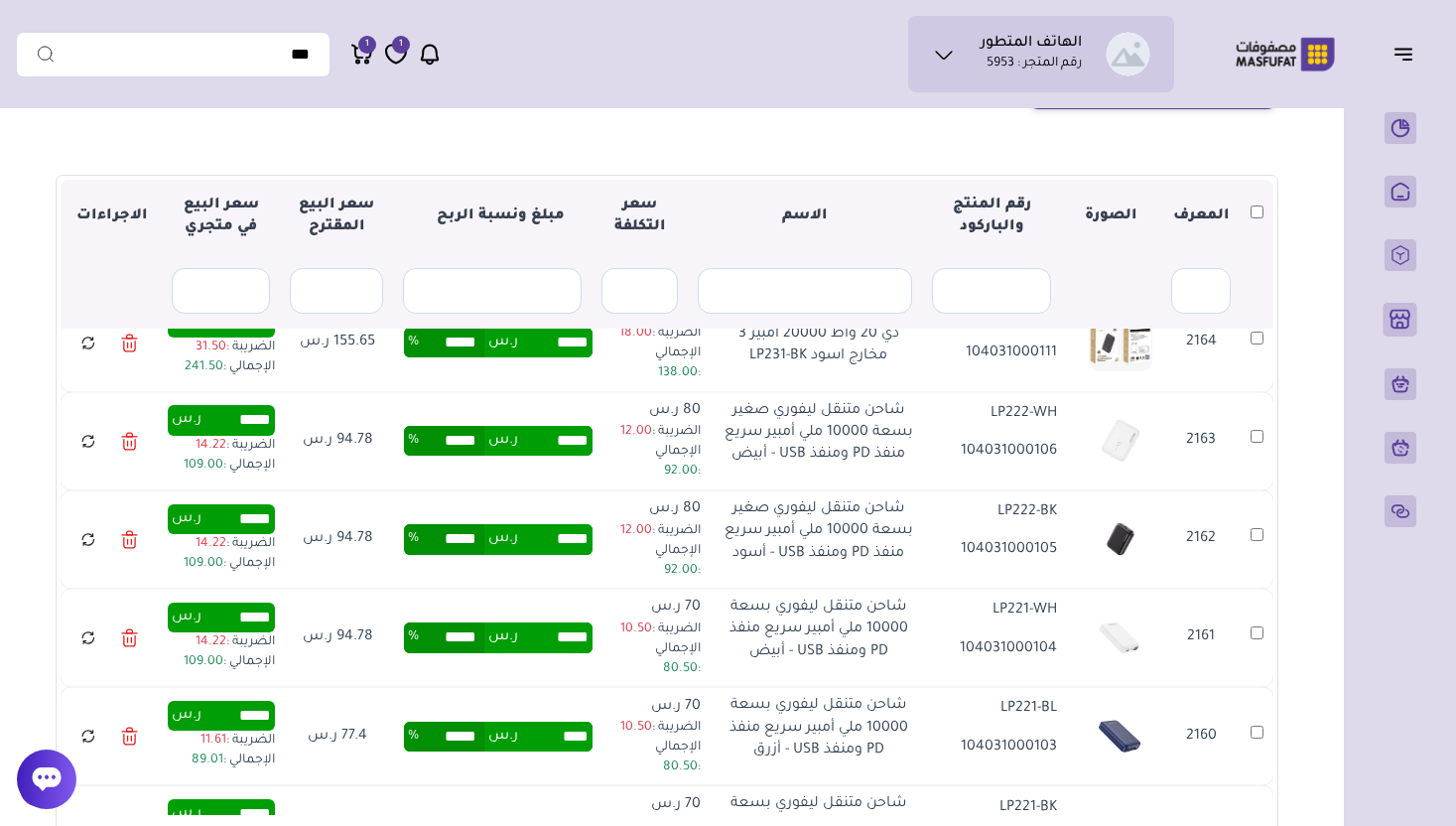 click on "*****" at bounding box center (555, 441) 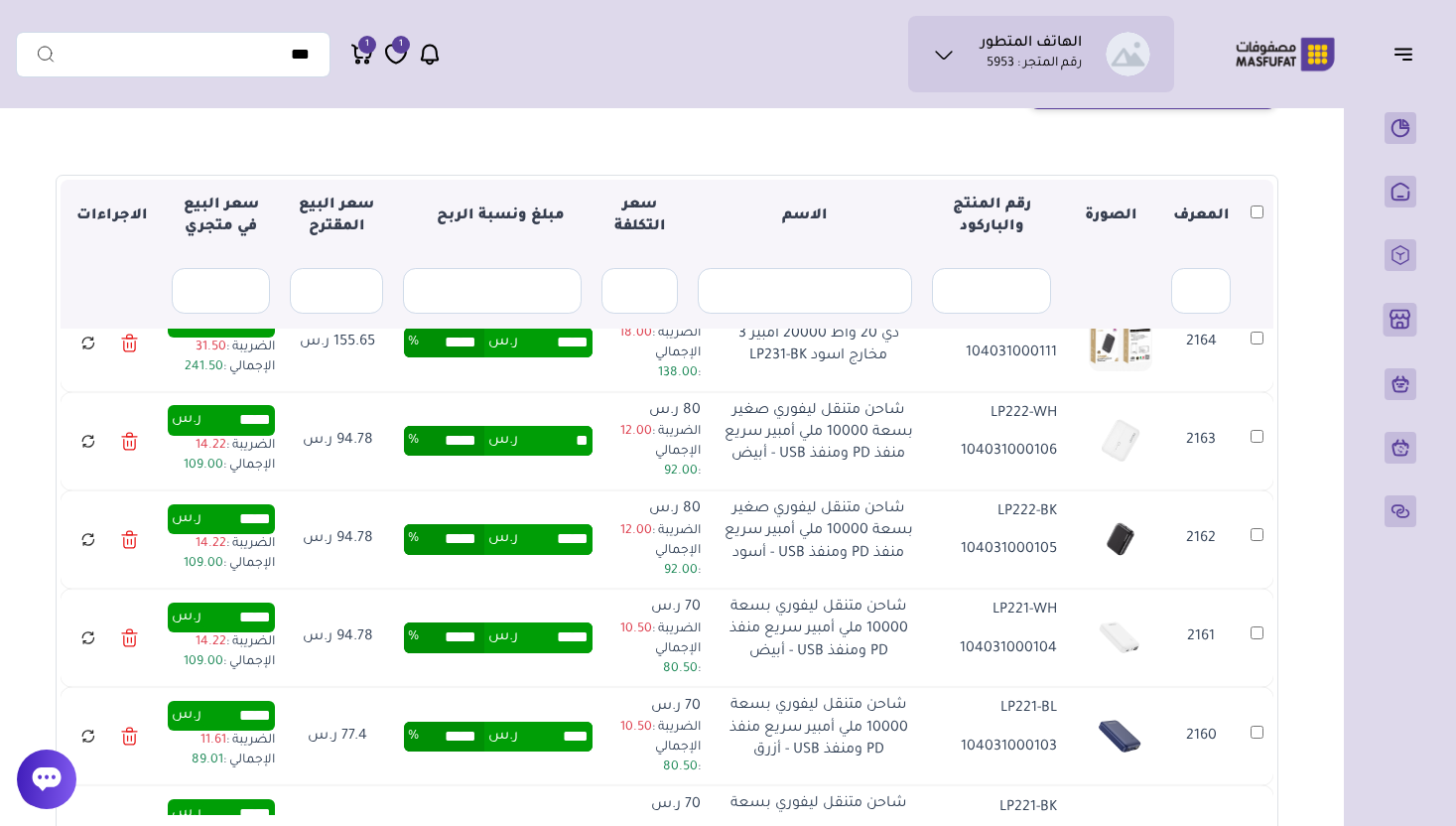 type on "*****" 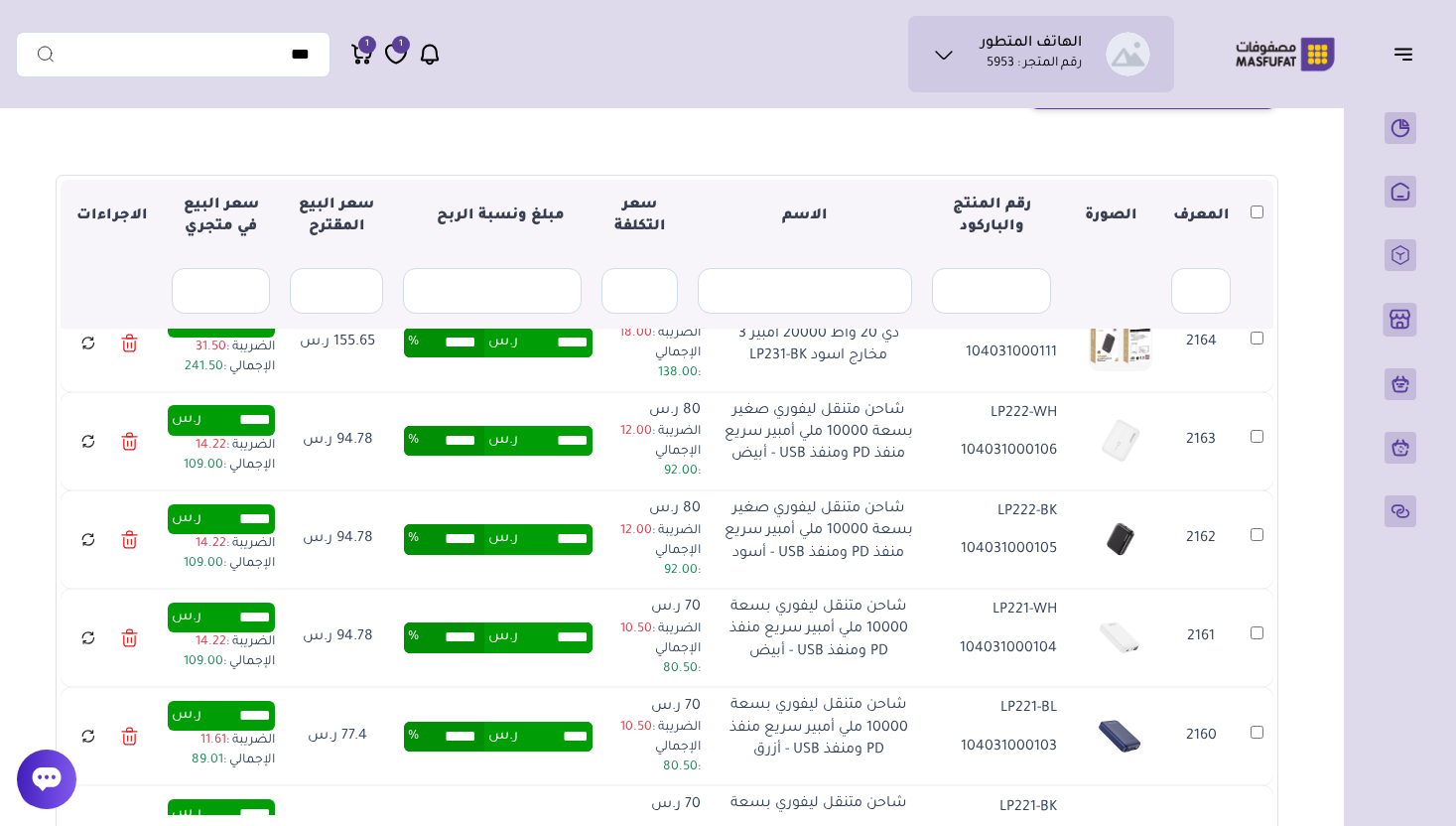 type on "******" 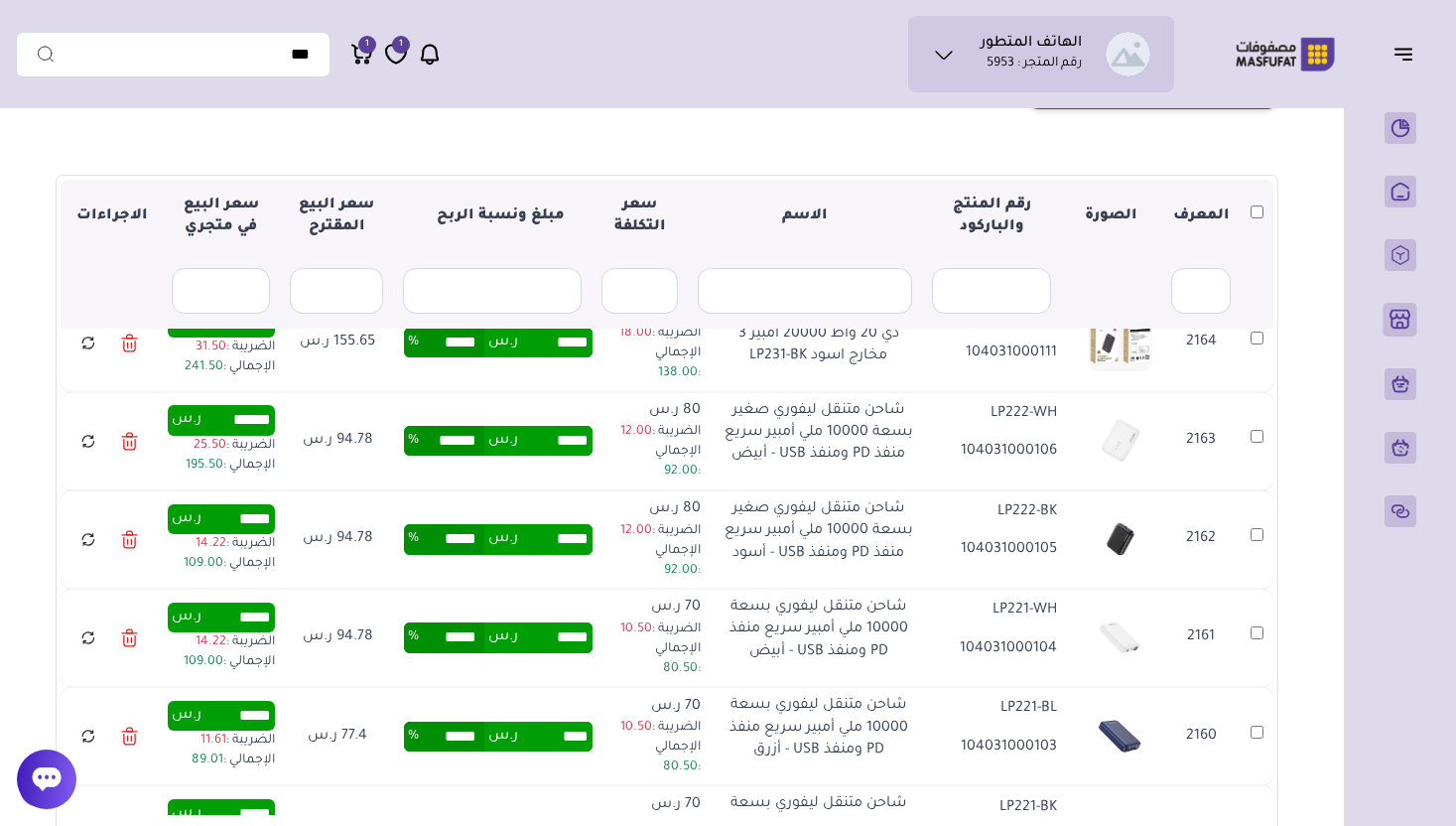 click on "*****" at bounding box center (555, 539) 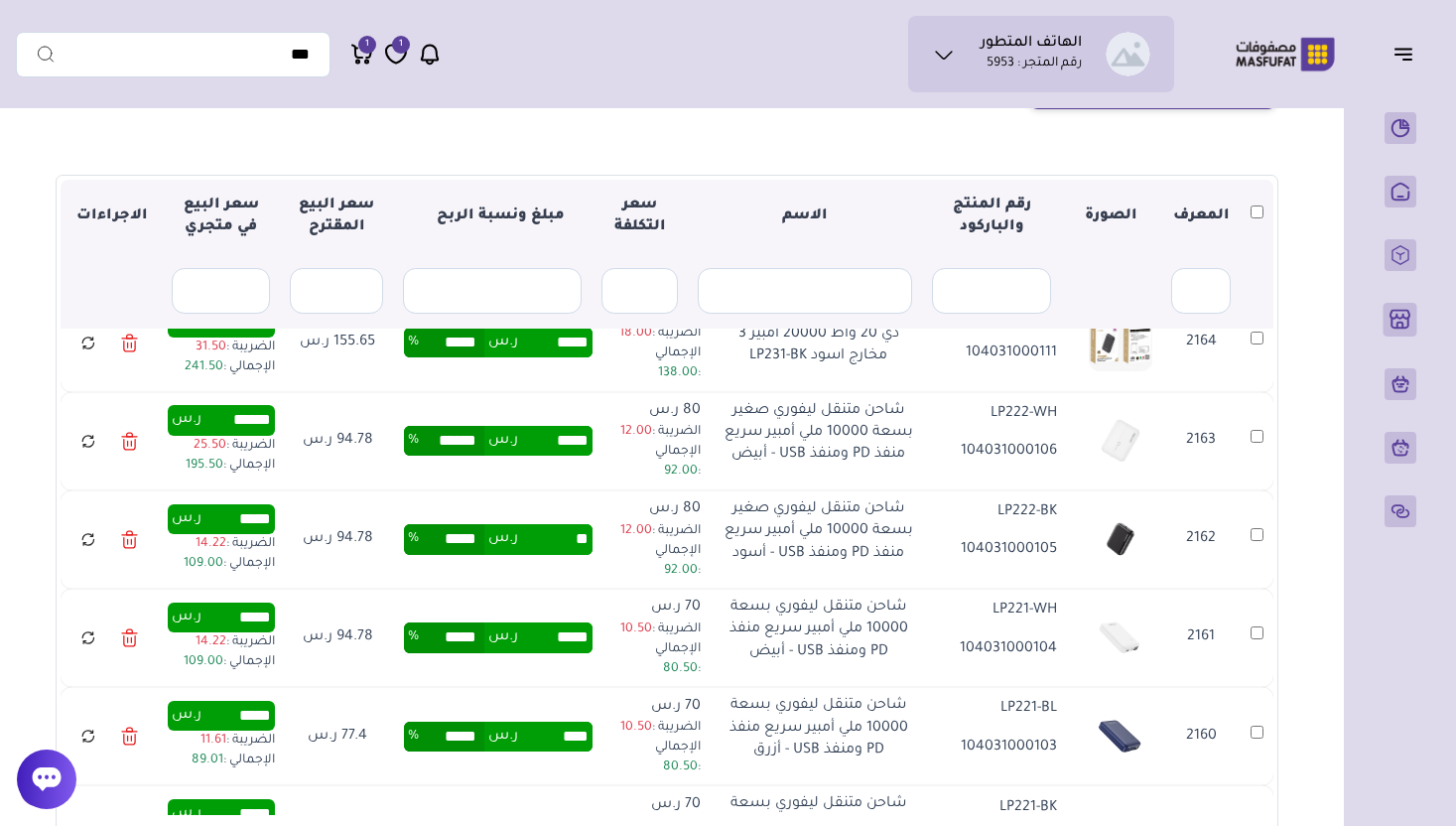 type on "*****" 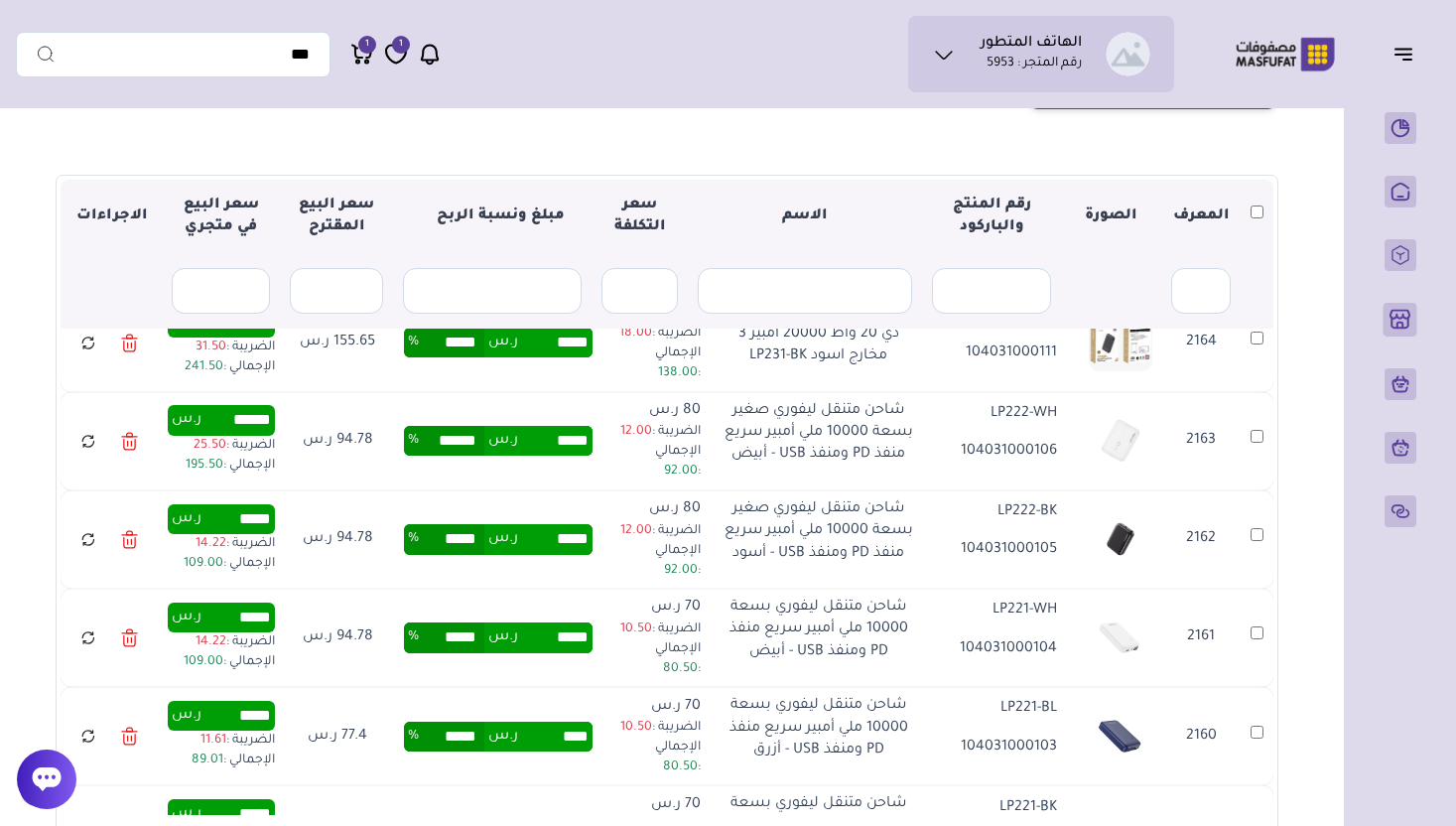 type on "******" 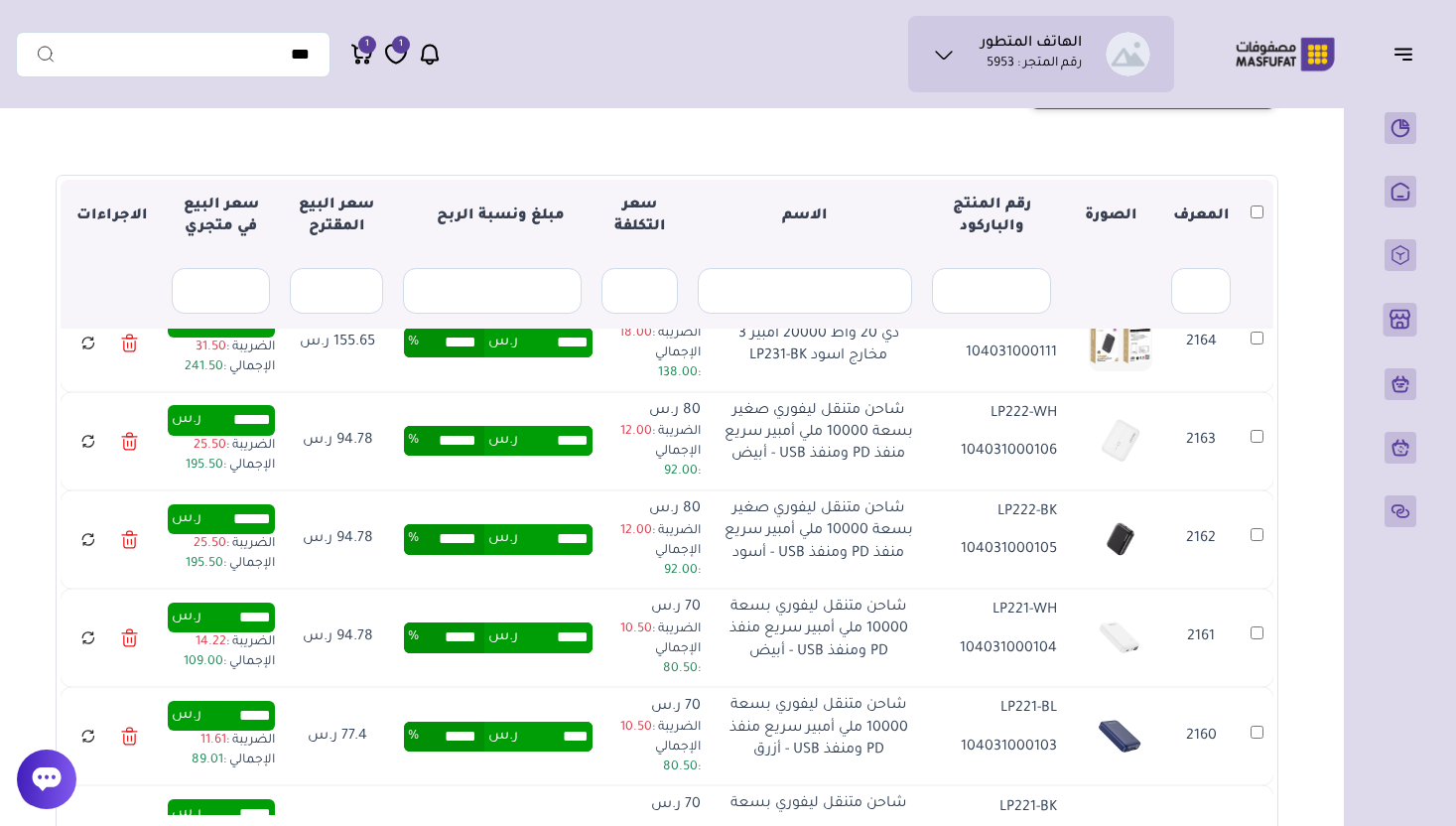 click on "*****" at bounding box center (555, 637) 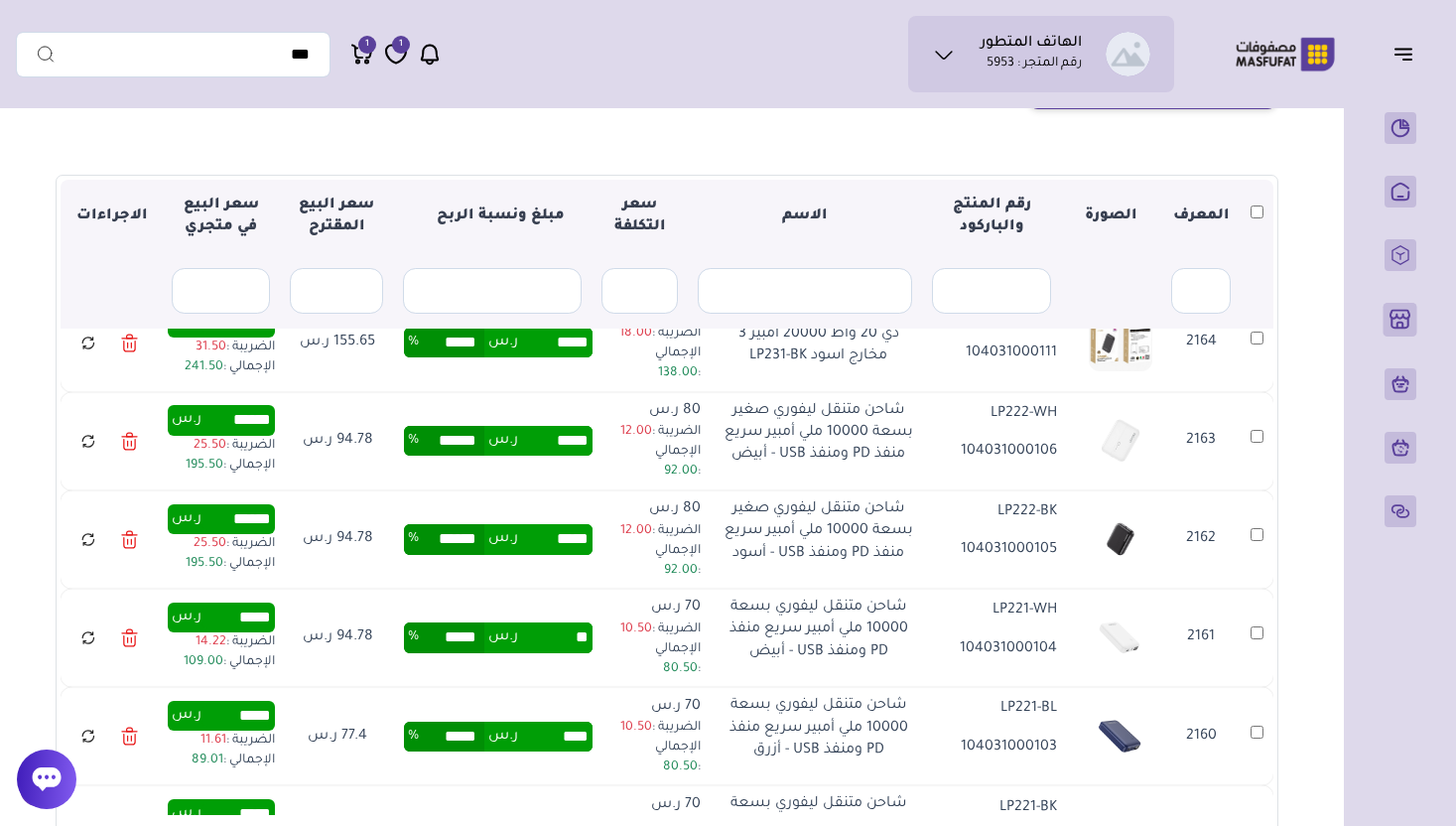 type on "*****" 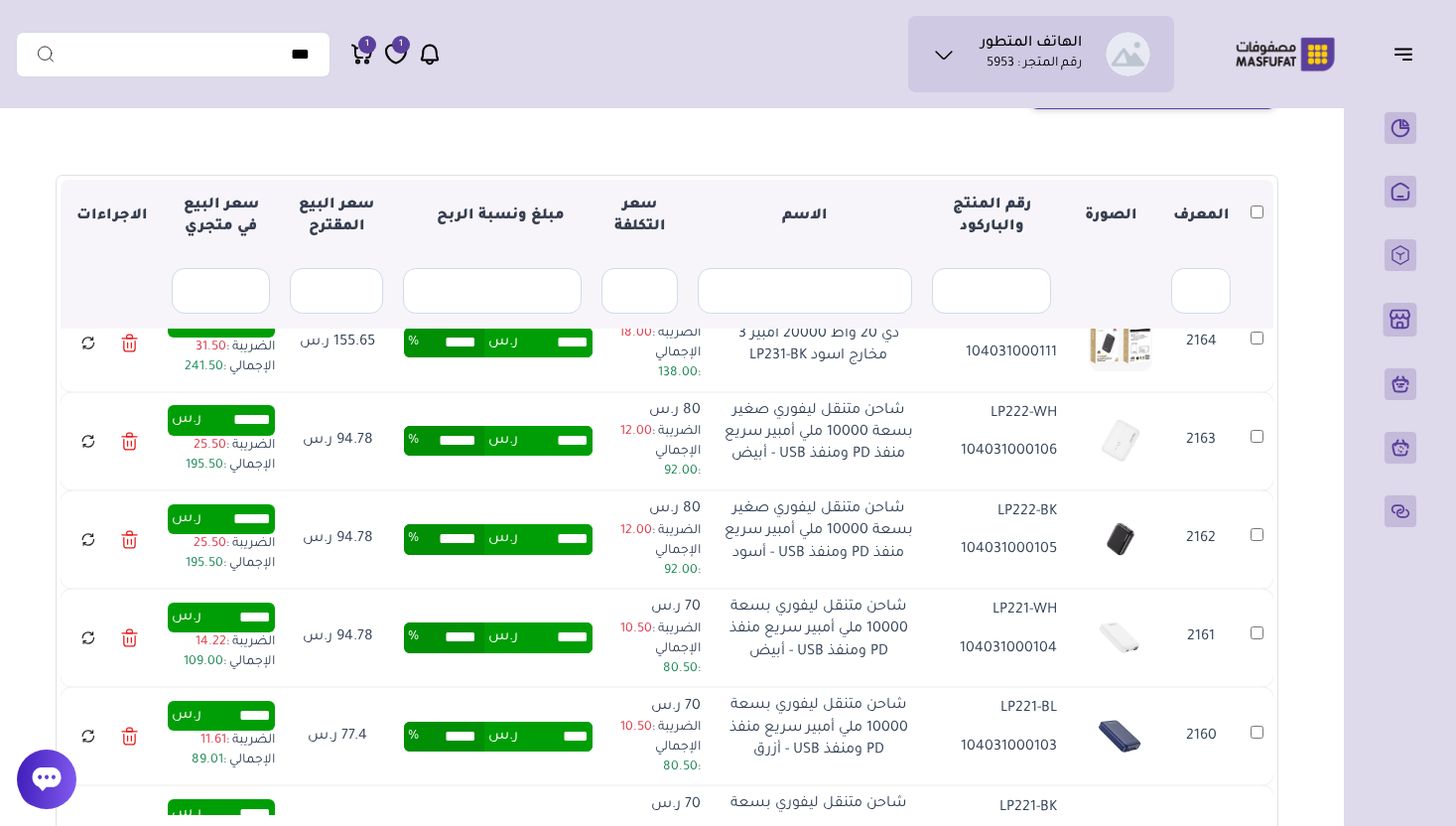 type on "******" 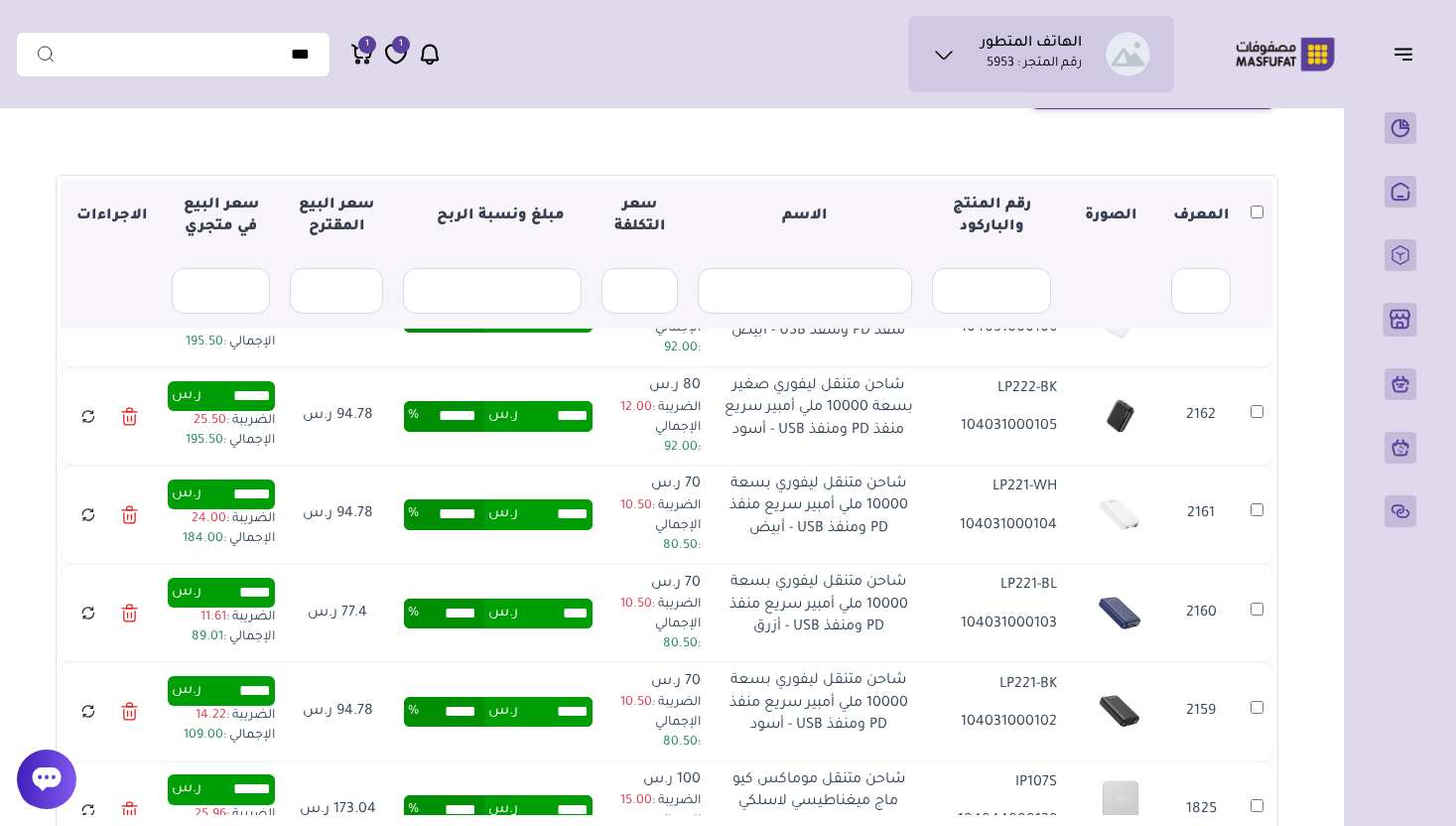 scroll, scrollTop: 1021, scrollLeft: 0, axis: vertical 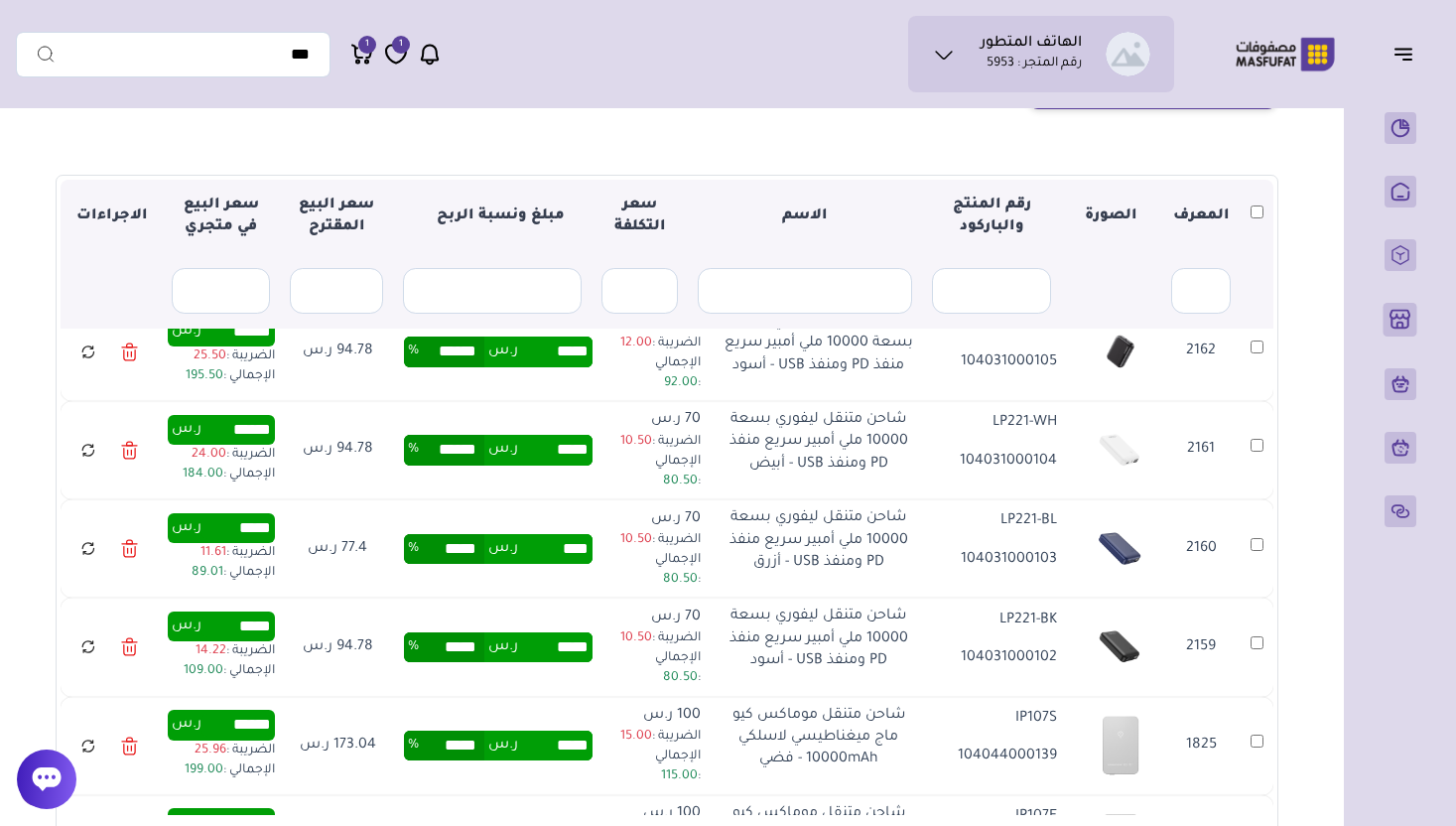 click on "****" at bounding box center (555, 549) 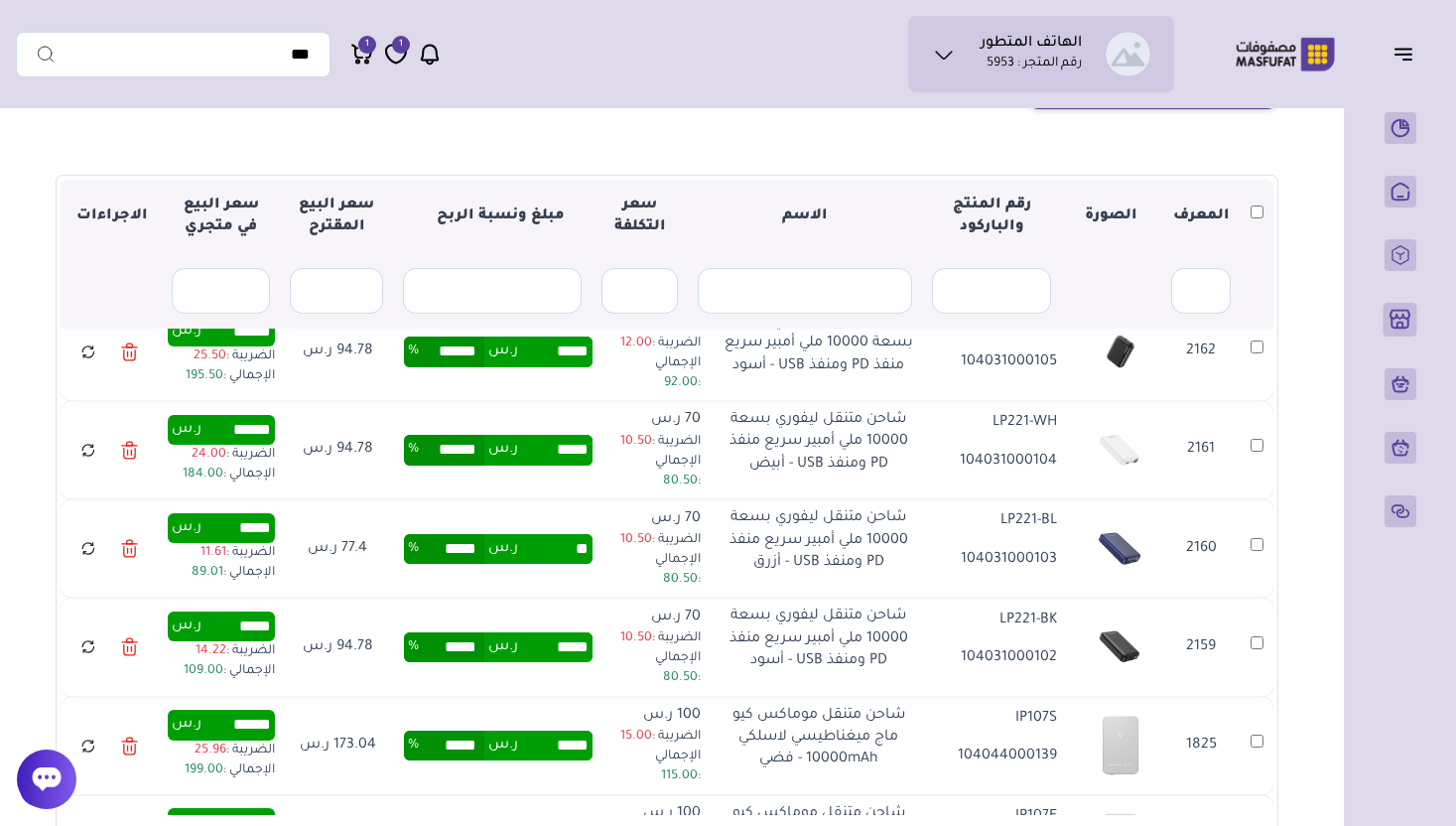 type on "*****" 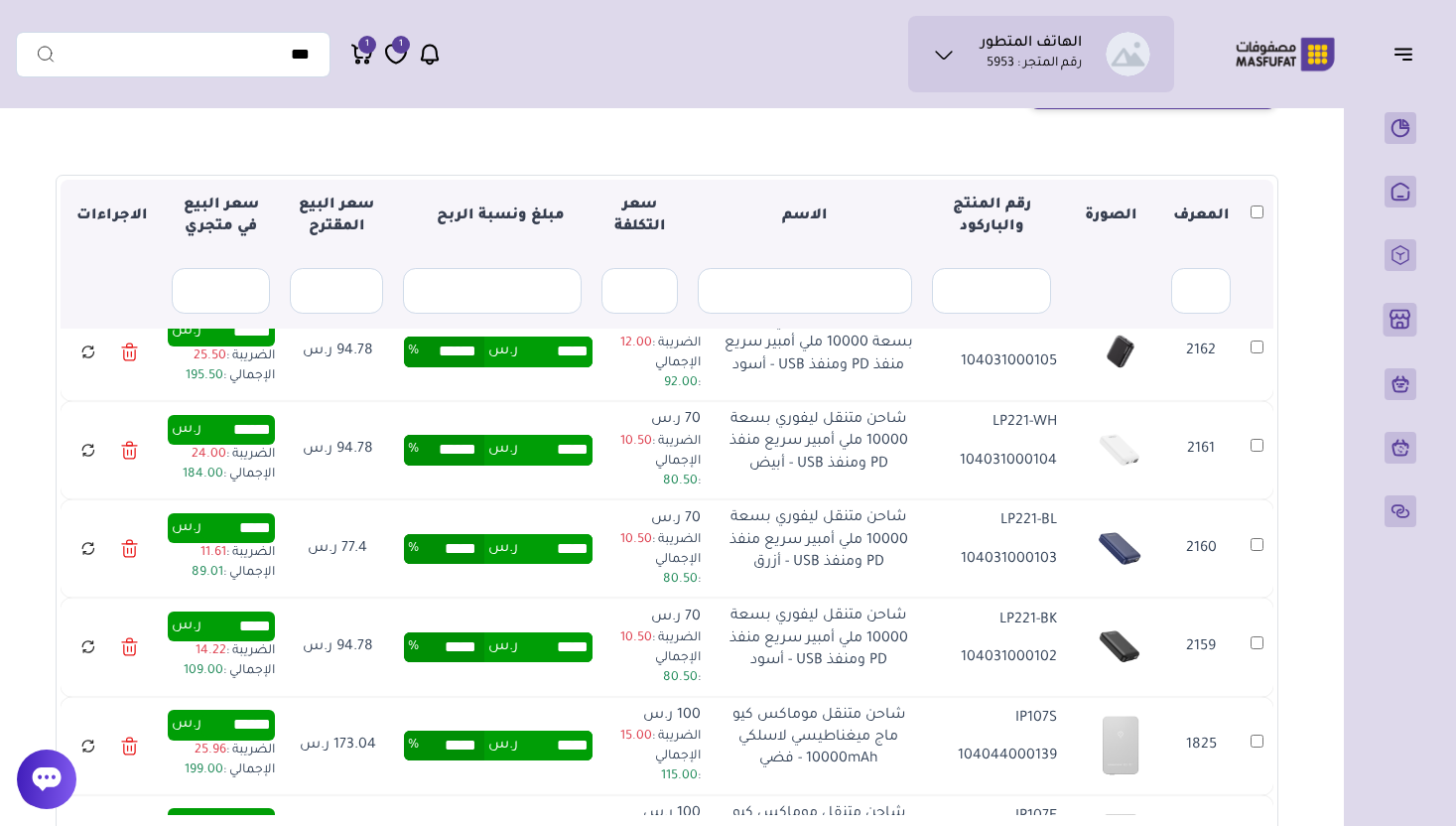 type on "******" 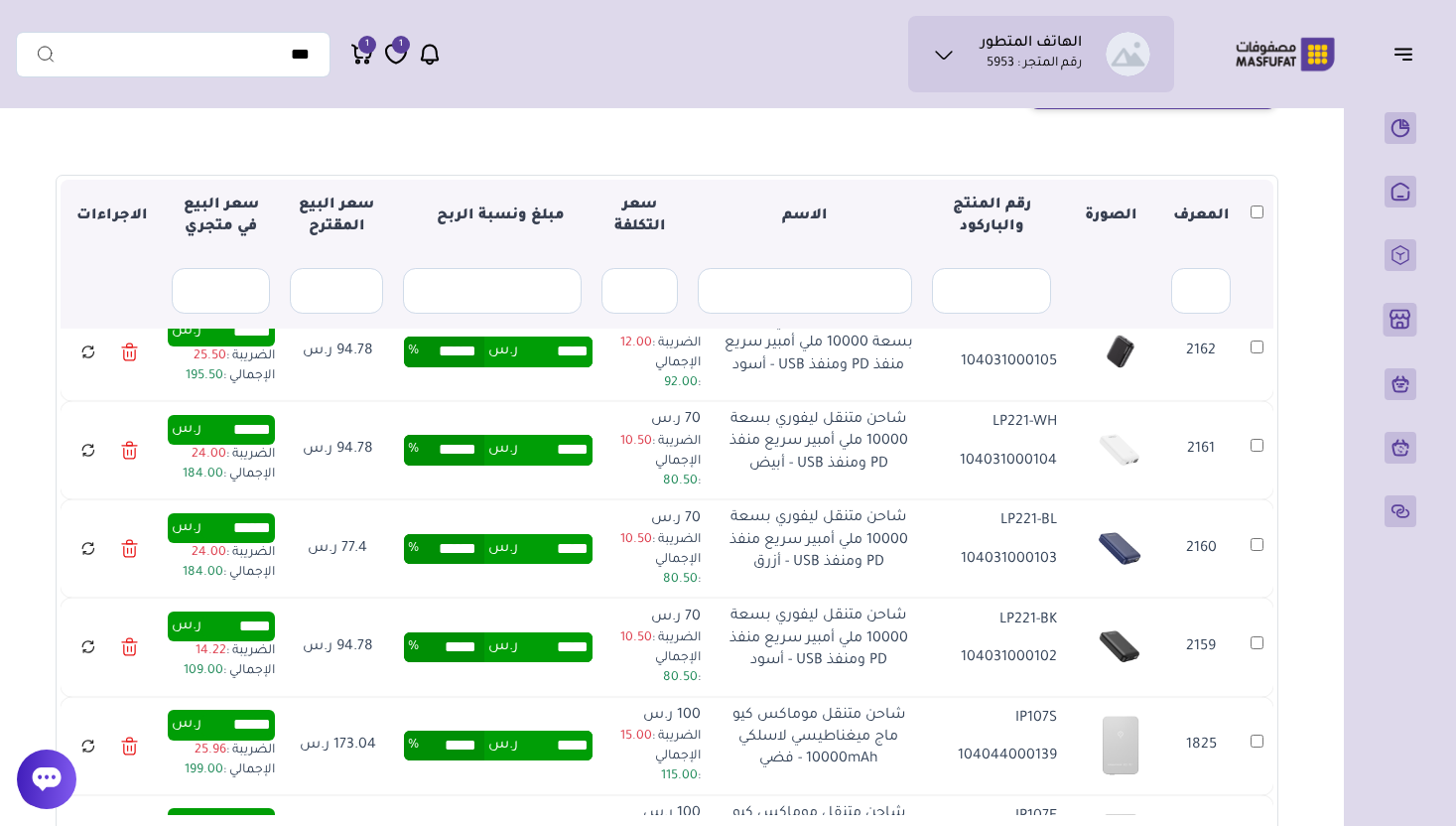 click on "*****" at bounding box center (555, 647) 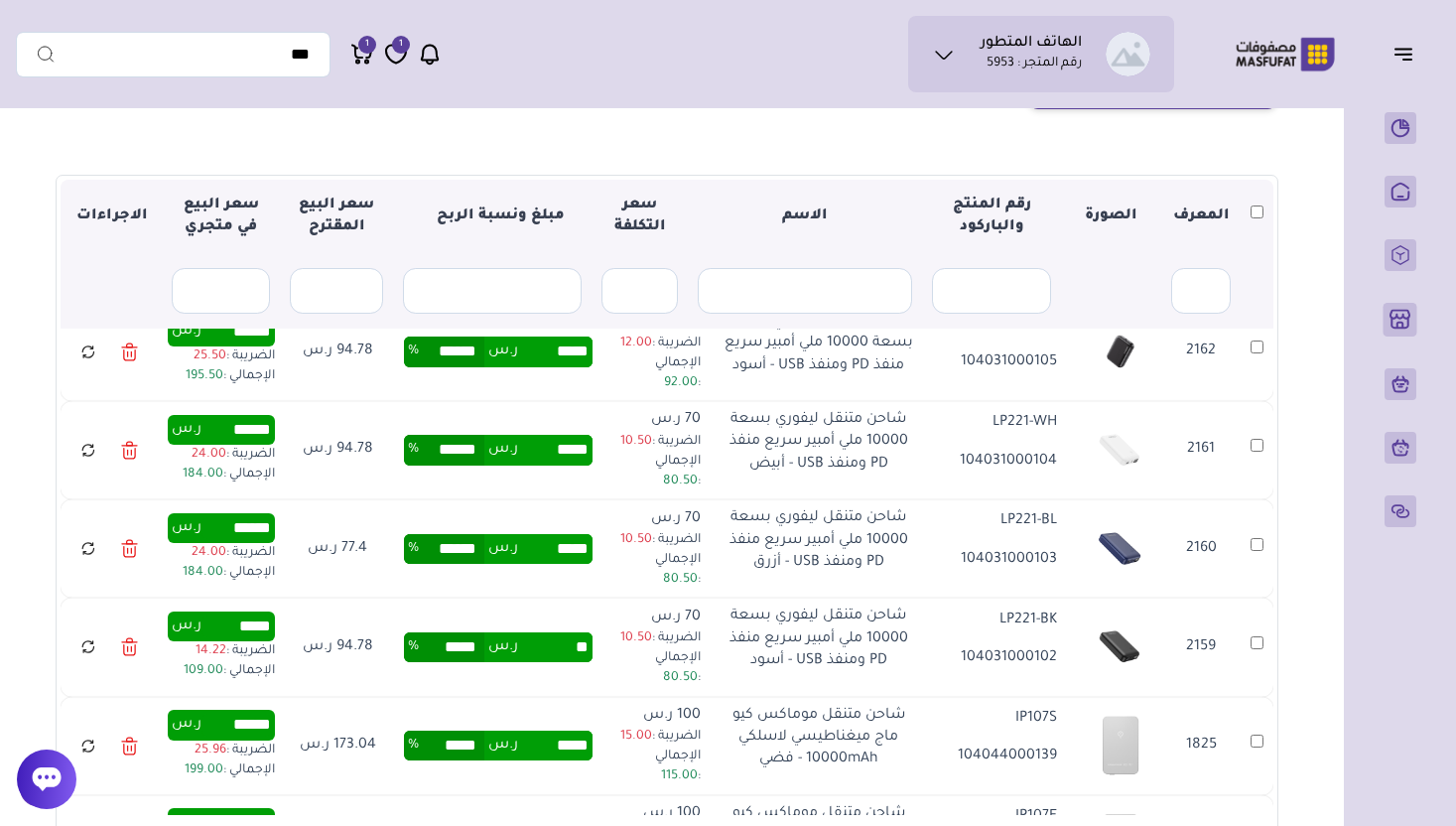 type on "*****" 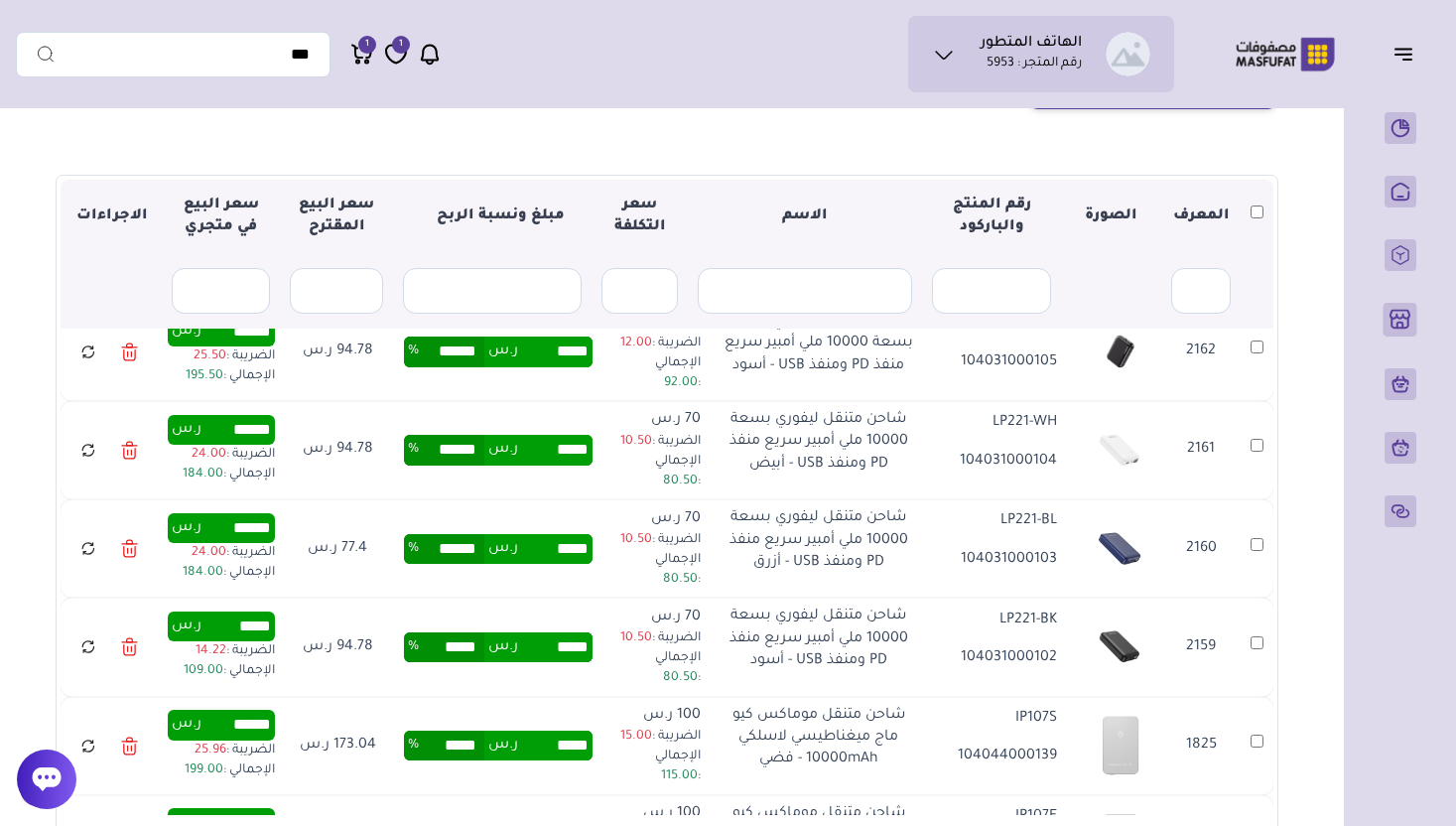 type on "******" 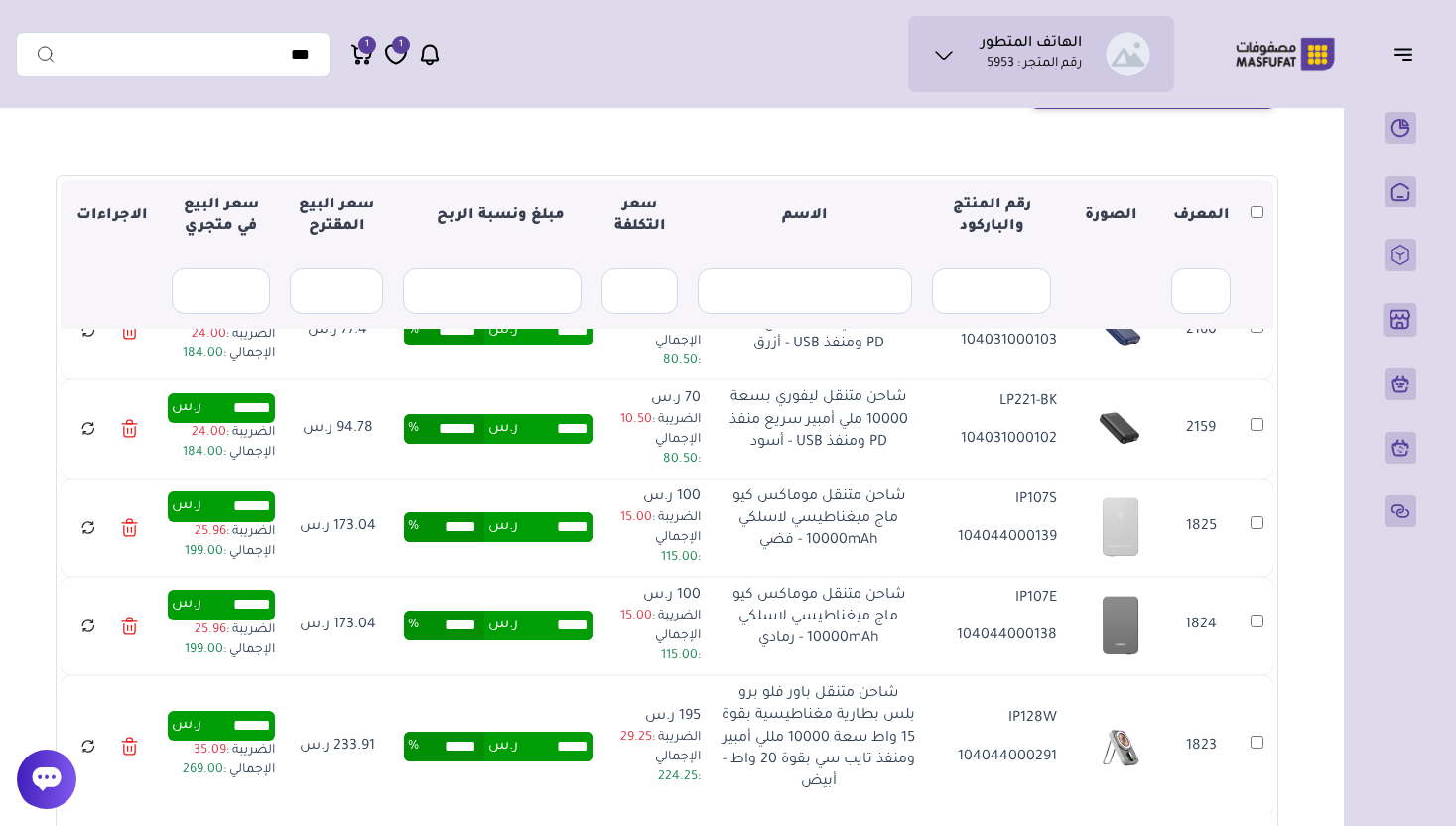 scroll, scrollTop: 1234, scrollLeft: 0, axis: vertical 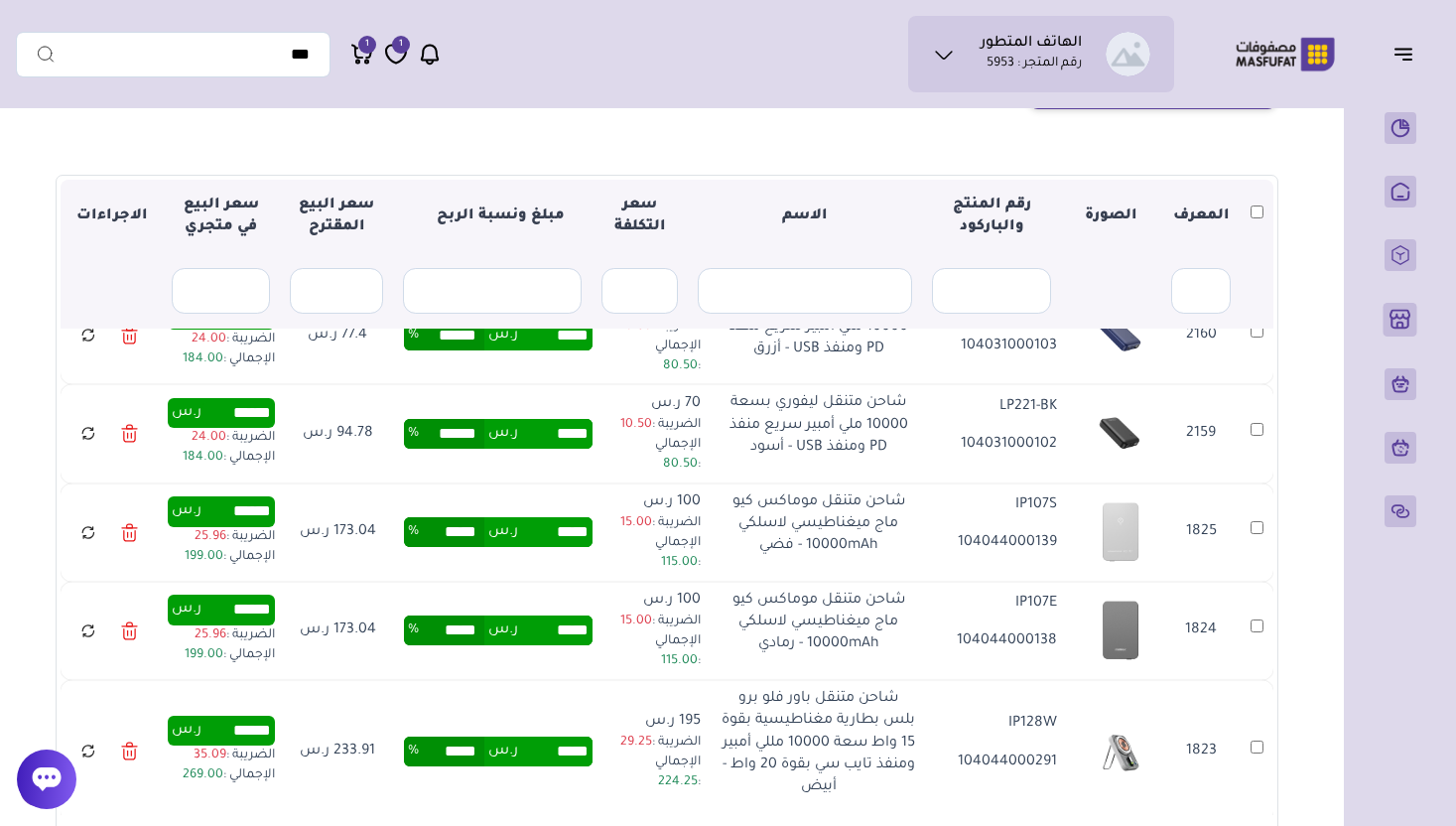 click on "*****" at bounding box center [555, 532] 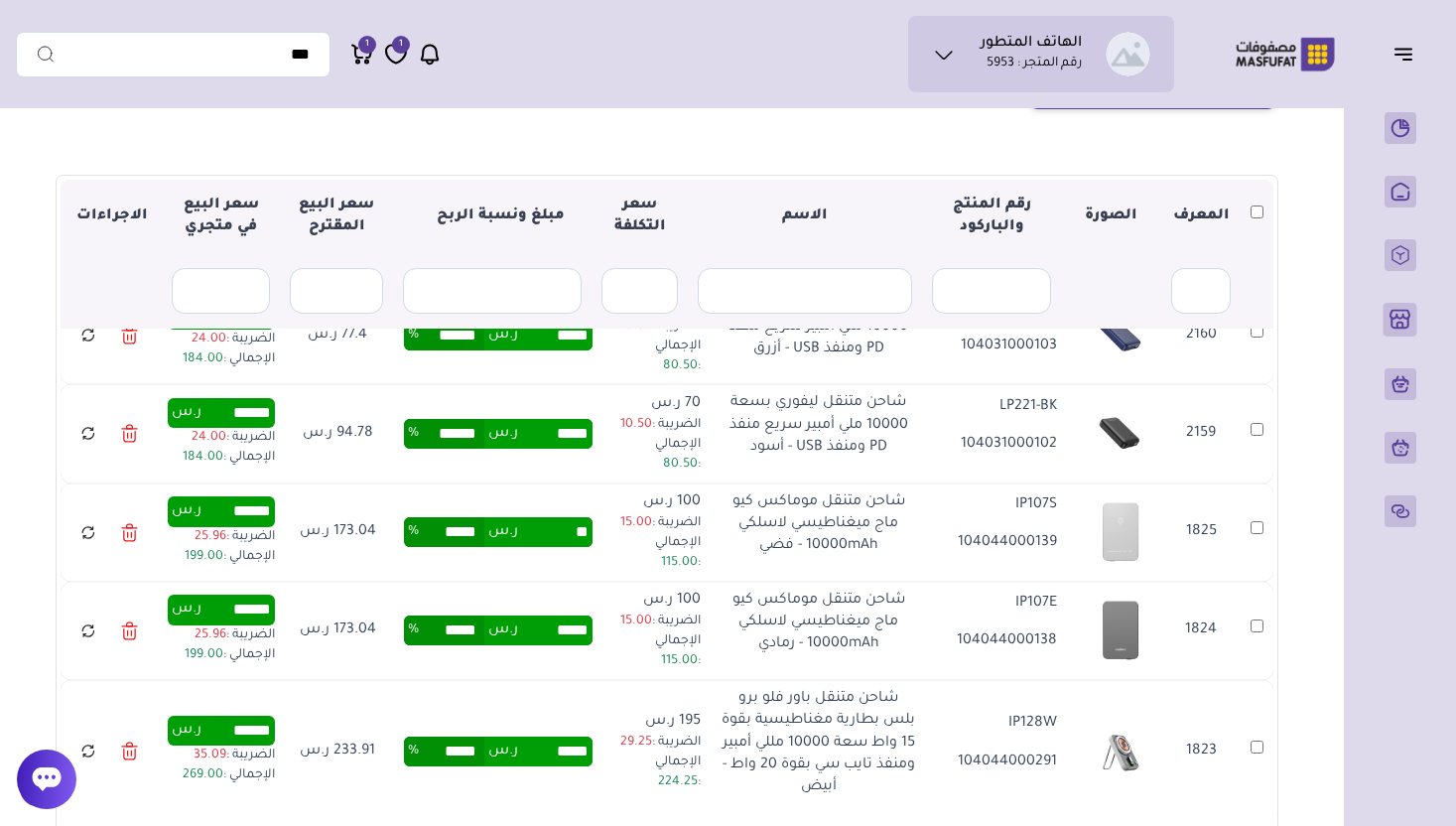 type on "*" 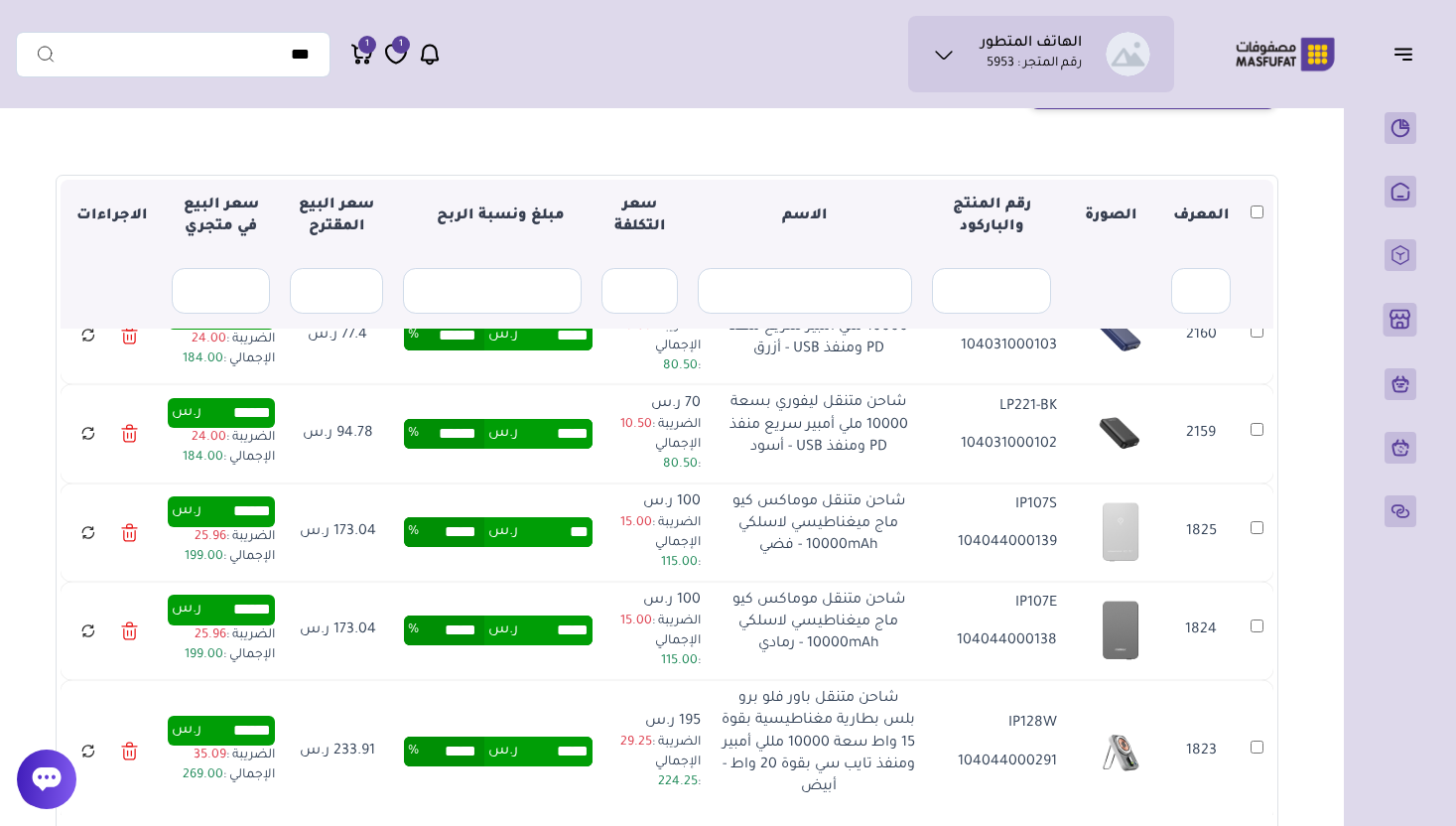 type on "******" 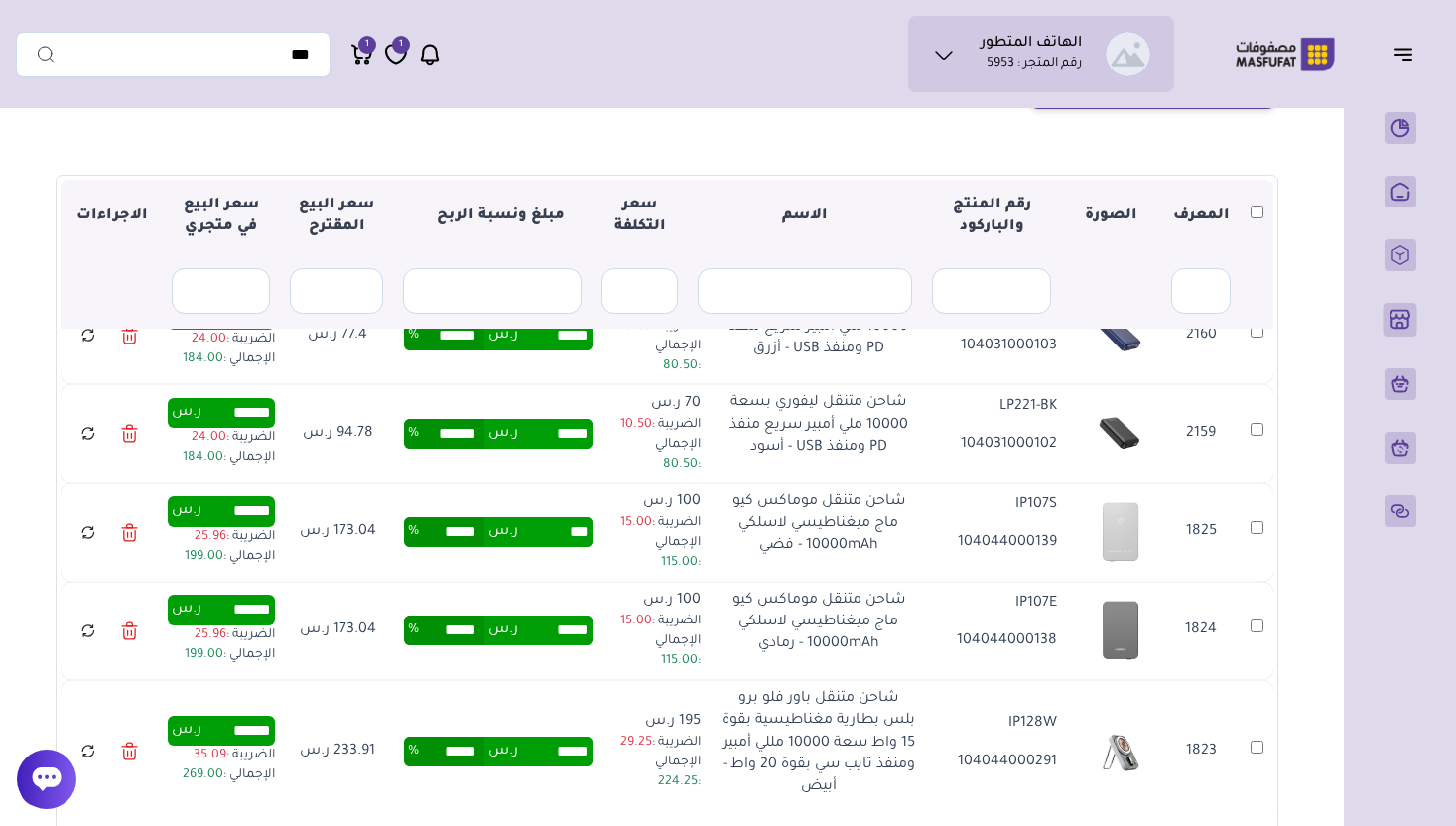 type on "******" 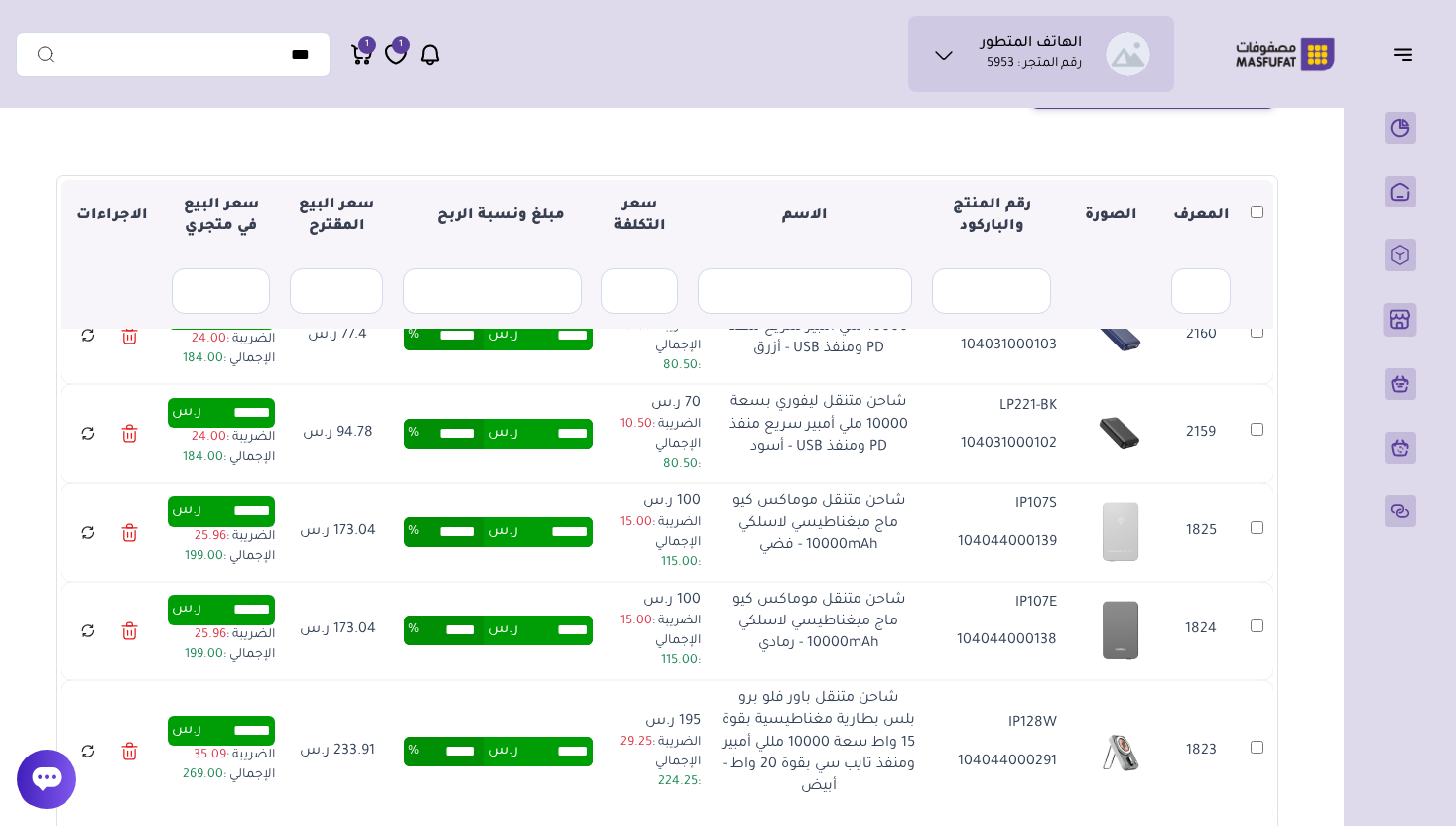 click on "*****
ر.س
*****
%" at bounding box center (498, 630) 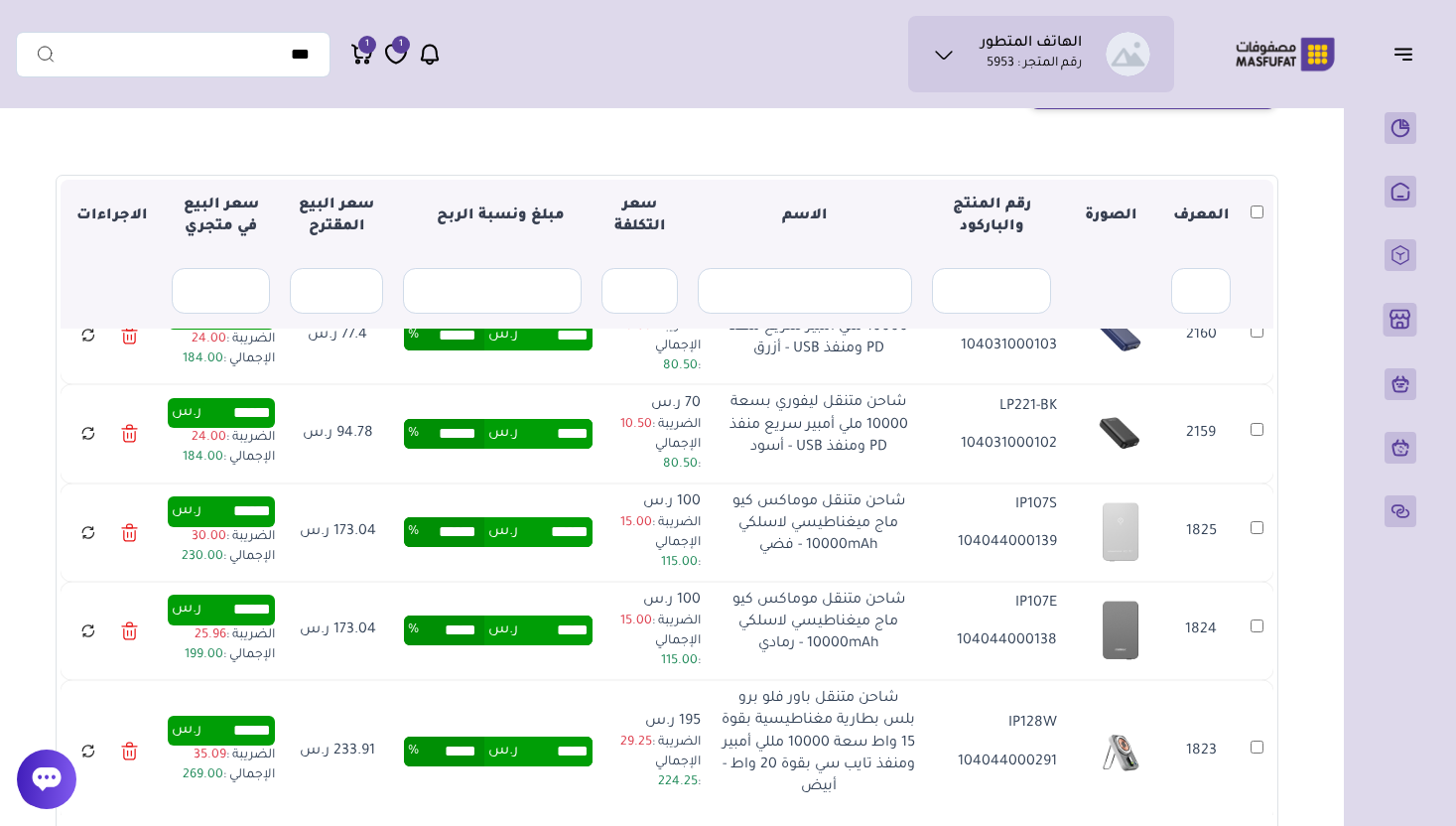 click on "*****" at bounding box center [555, 434] 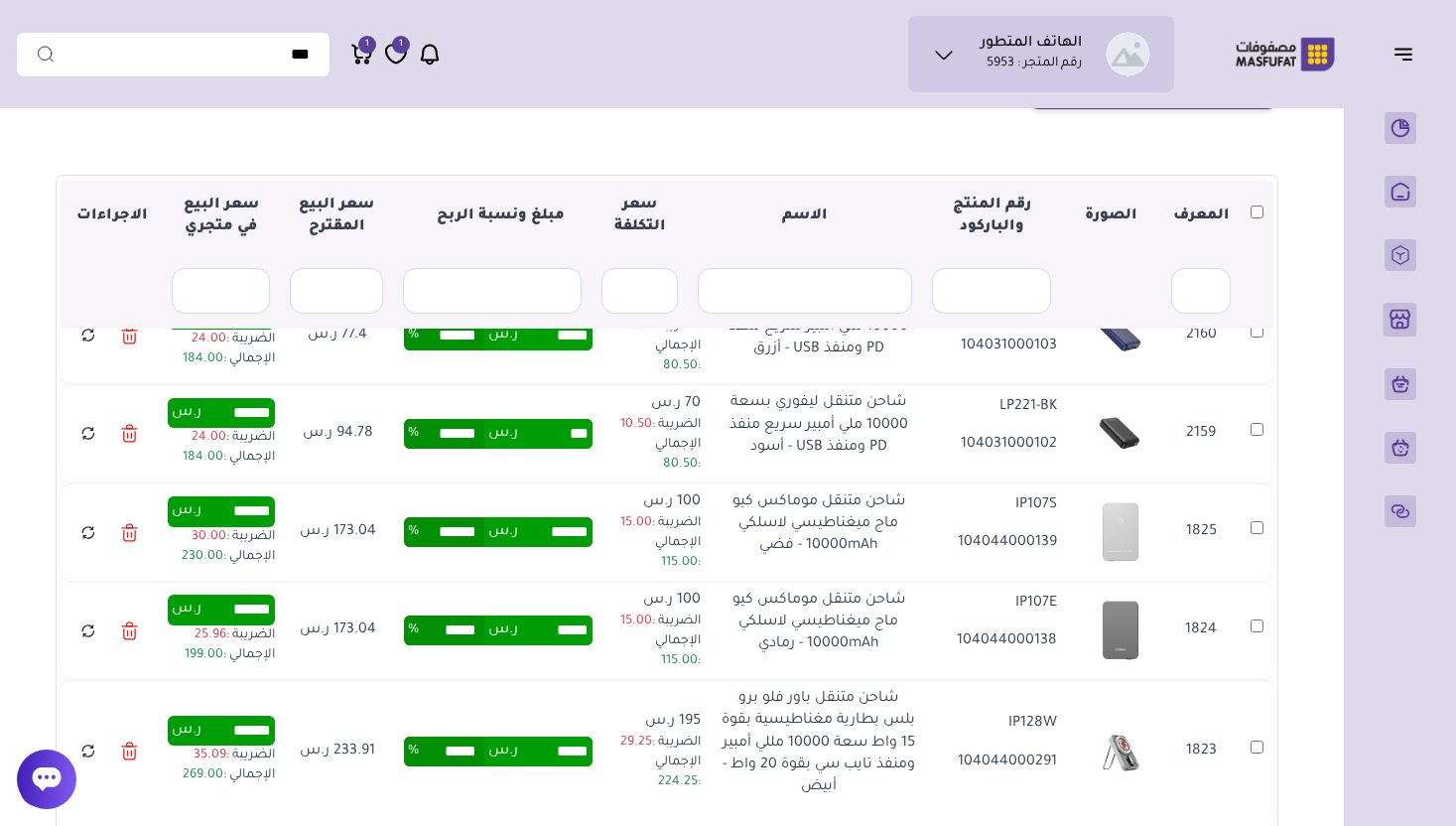 type on "******" 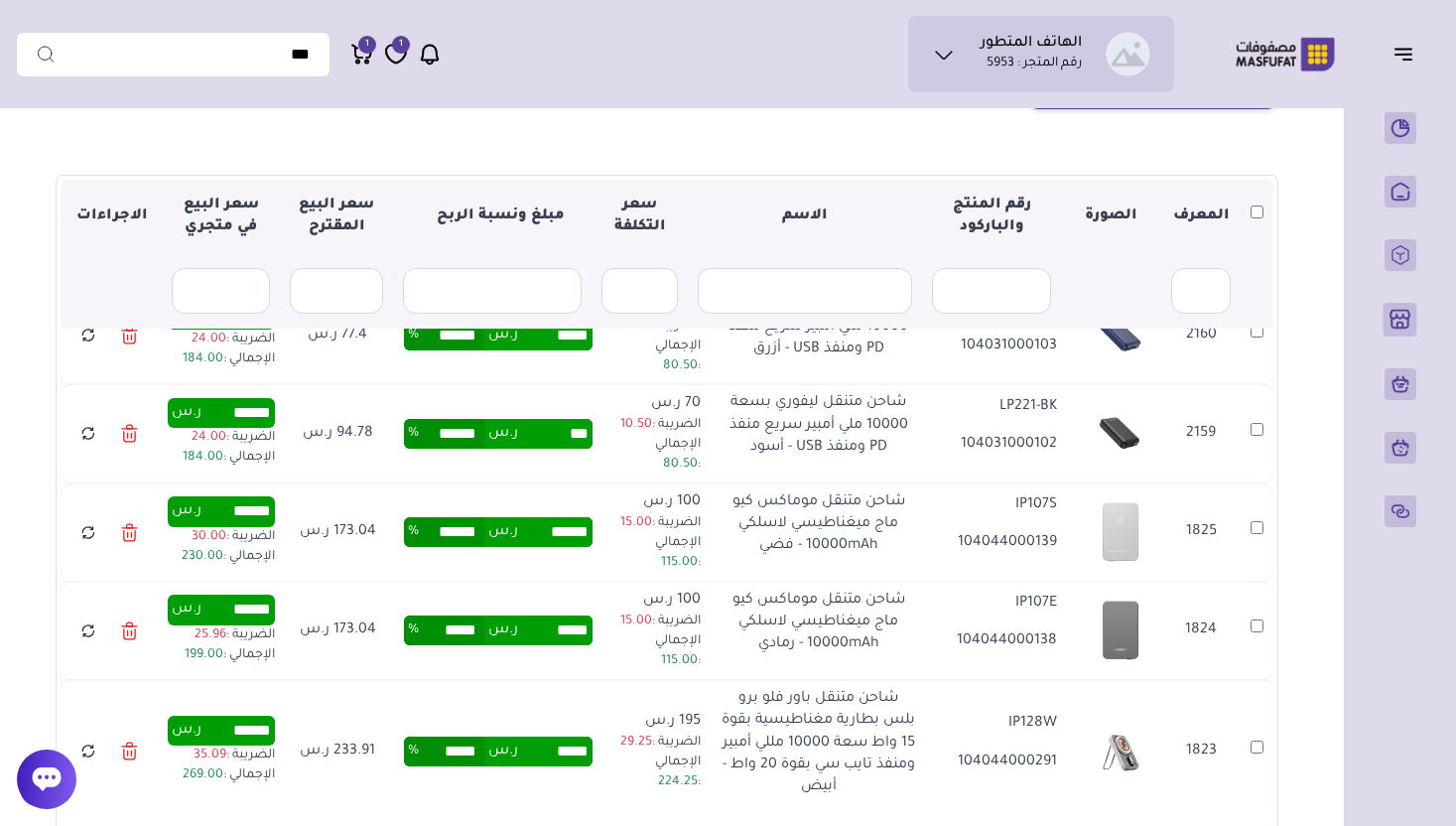 type on "******" 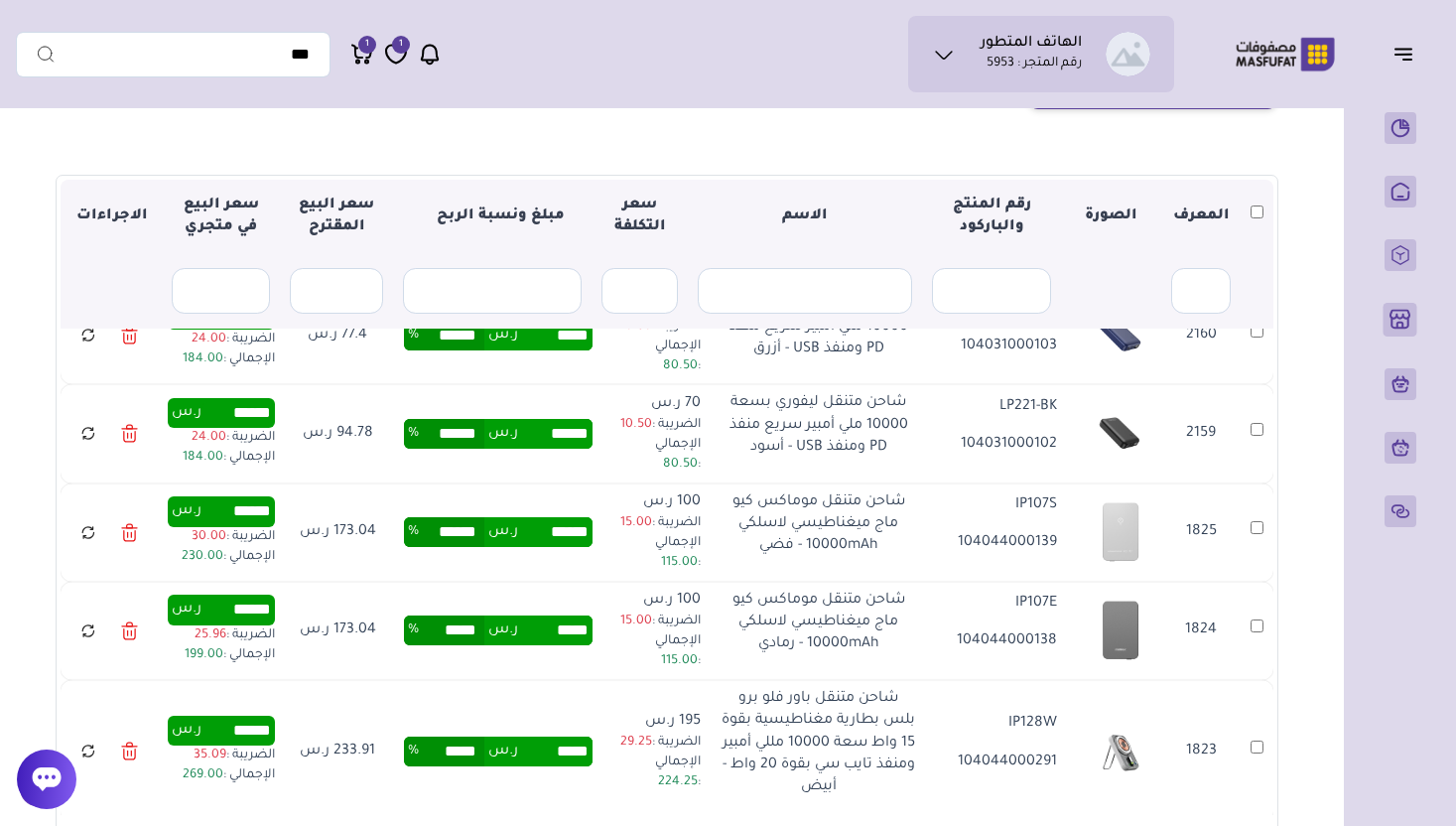 click on "******
ر.س
******
%" at bounding box center (498, 532) 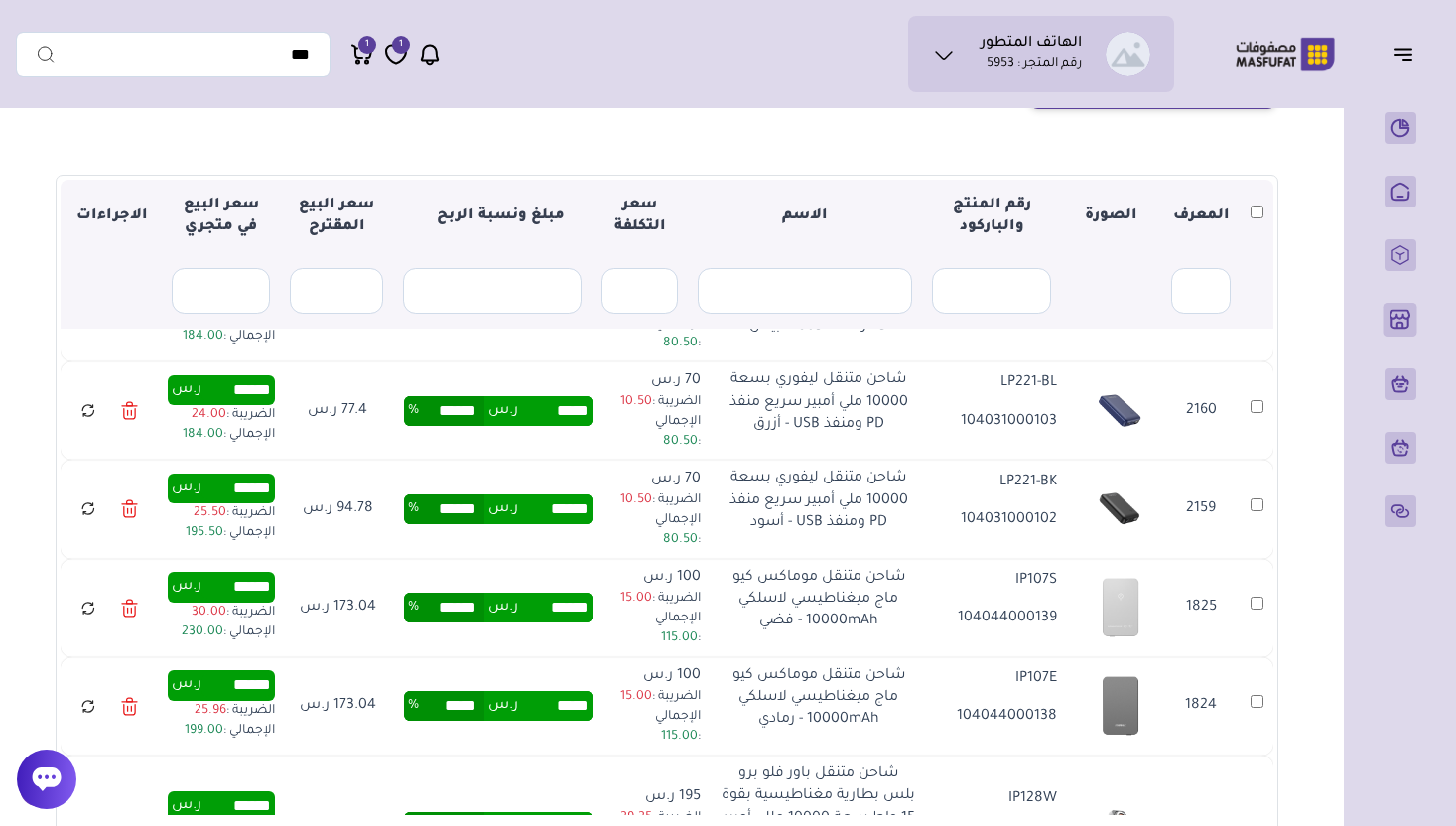 scroll, scrollTop: 1140, scrollLeft: 0, axis: vertical 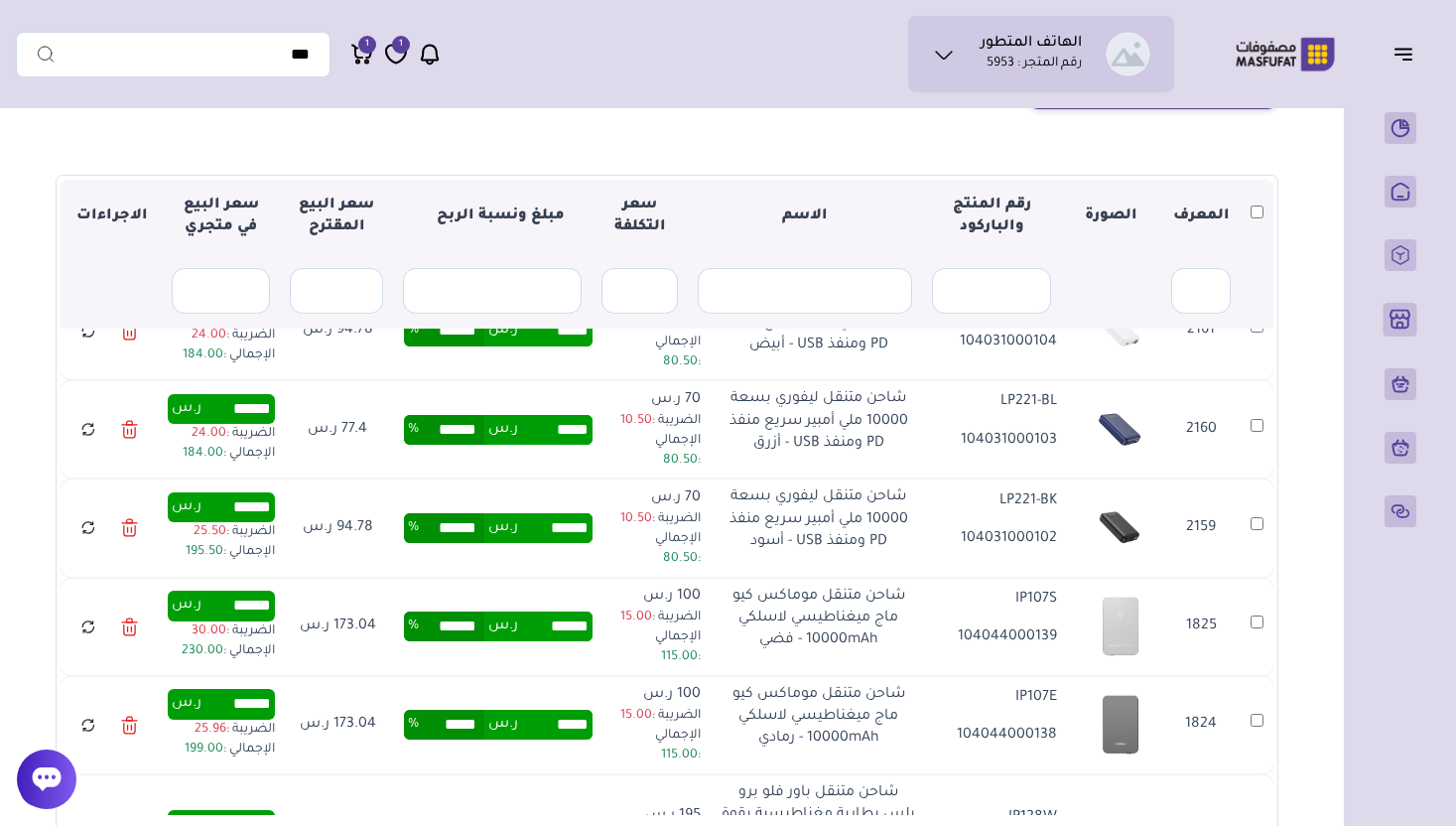 click on "*****" at bounding box center (555, 430) 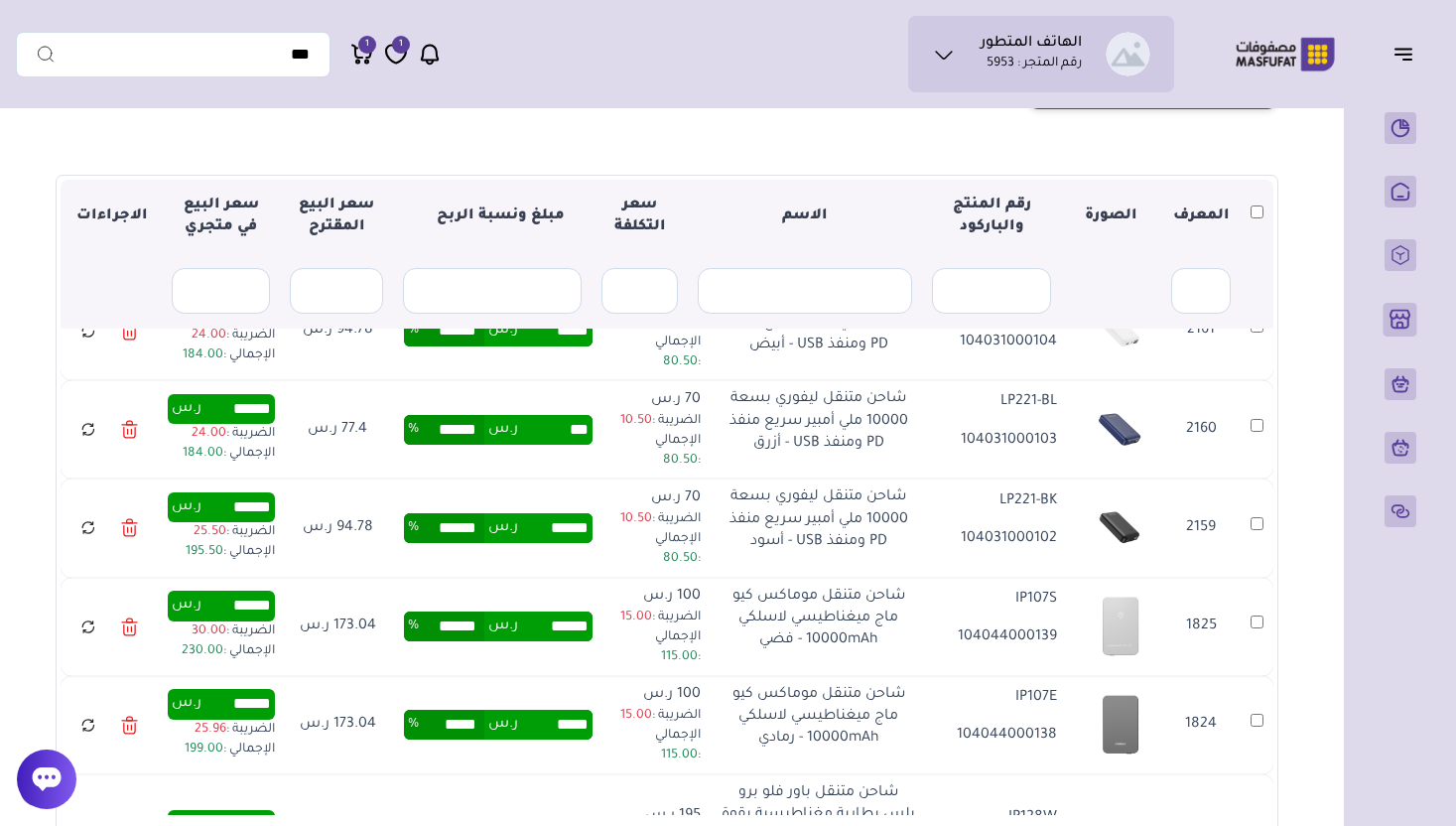 click on "***" at bounding box center [555, 430] 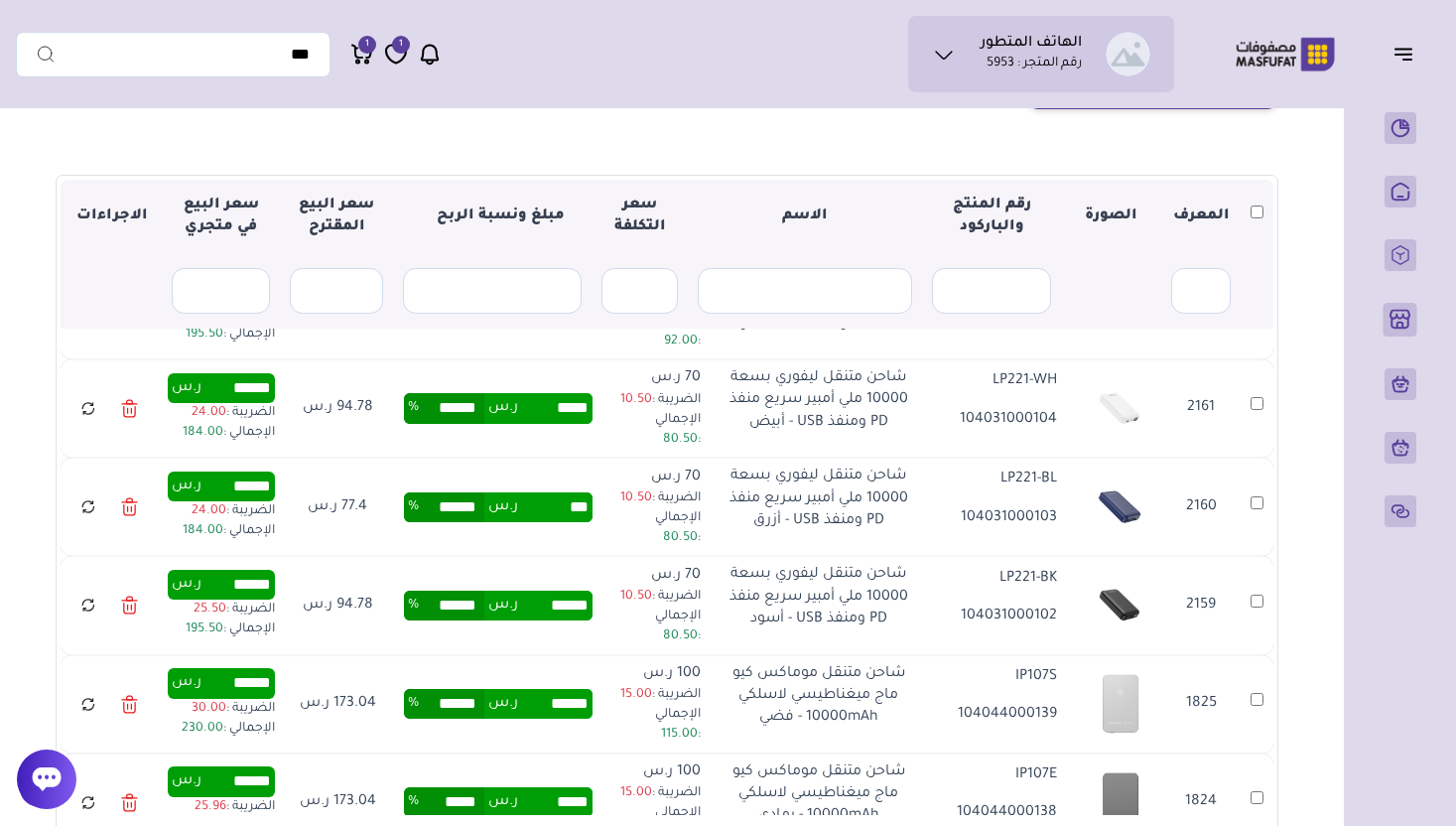 scroll, scrollTop: 1060, scrollLeft: 0, axis: vertical 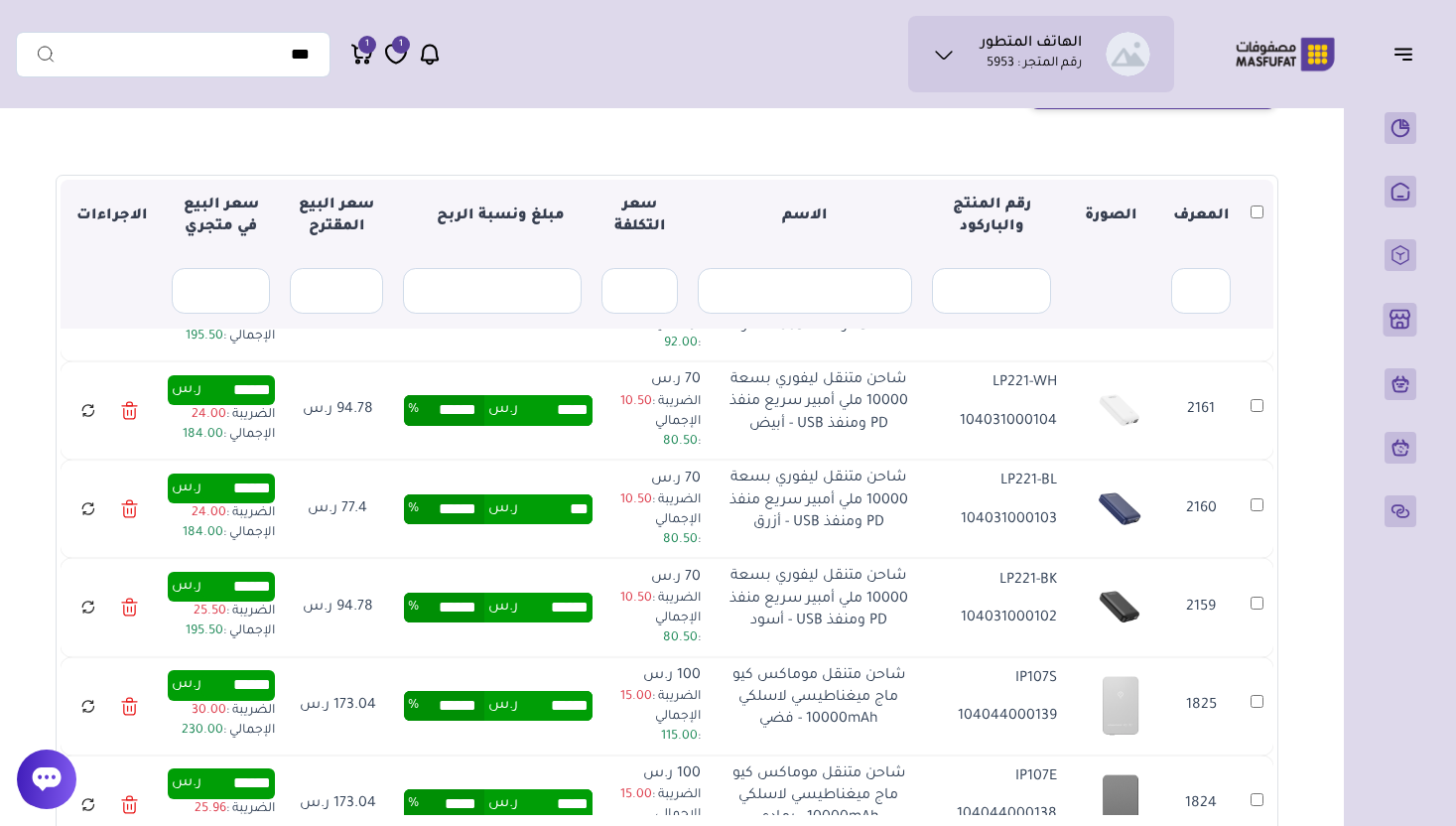 type on "******" 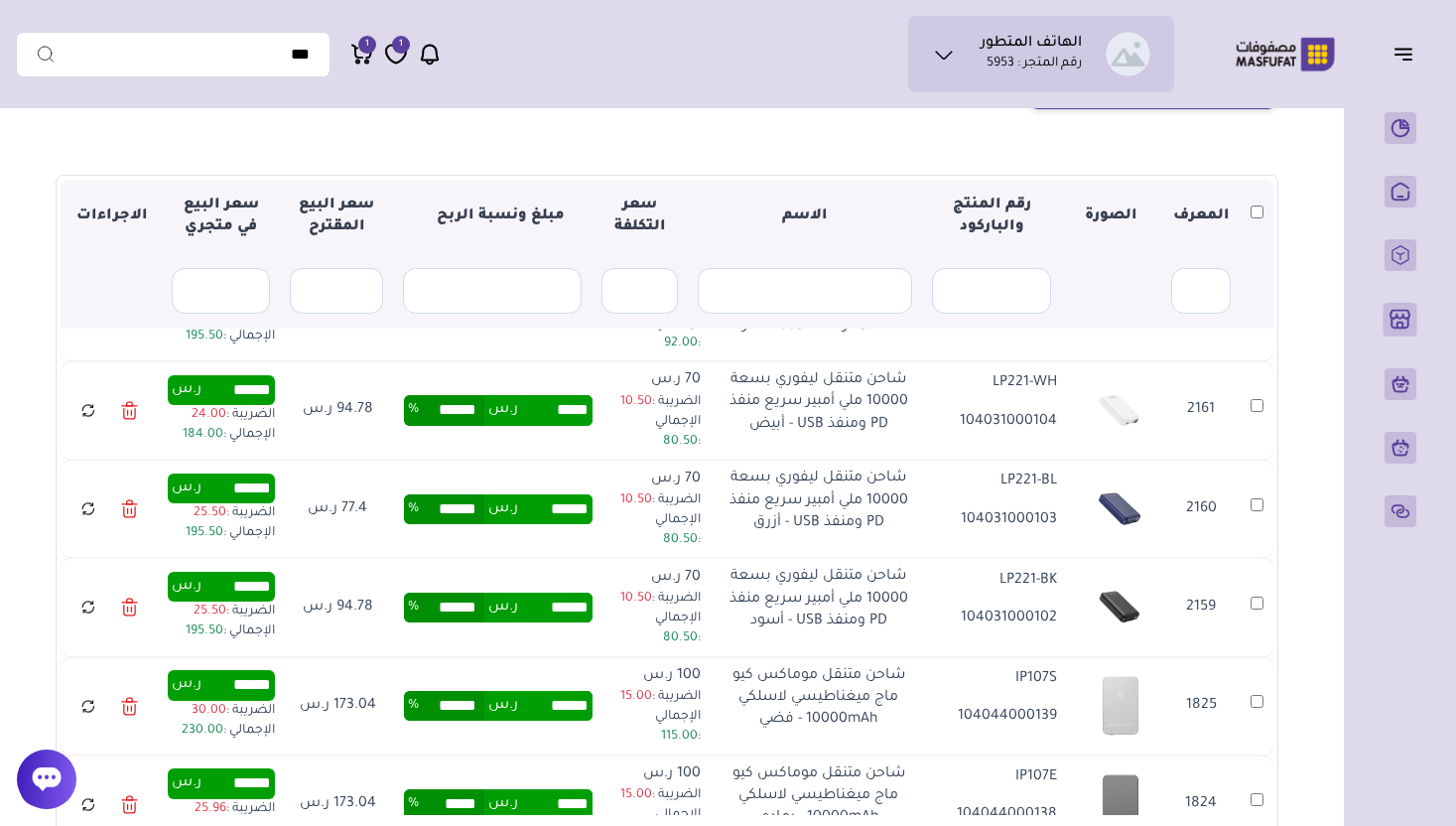 click on "*****" at bounding box center (555, 410) 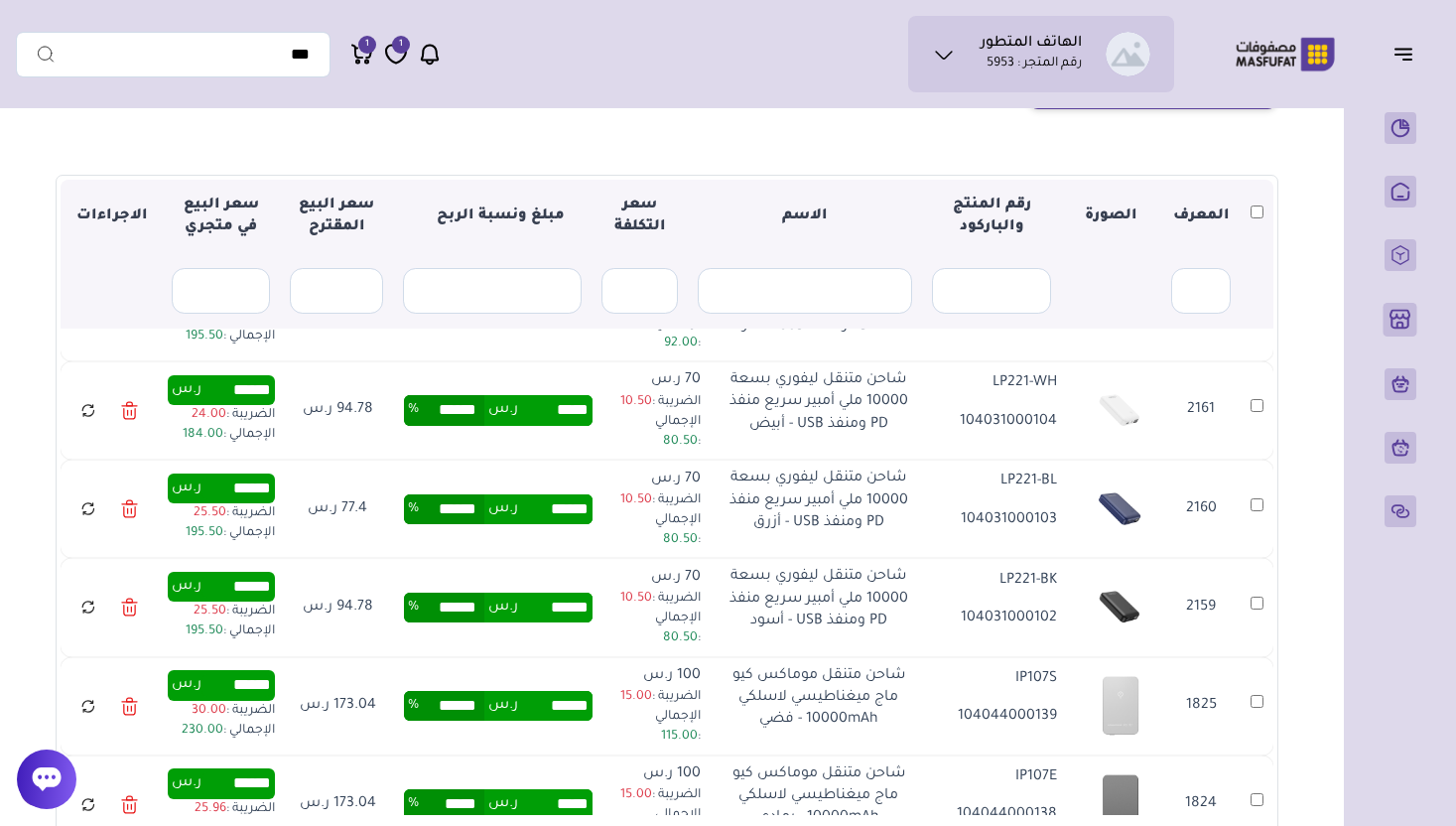 click on "*****" at bounding box center [555, 410] 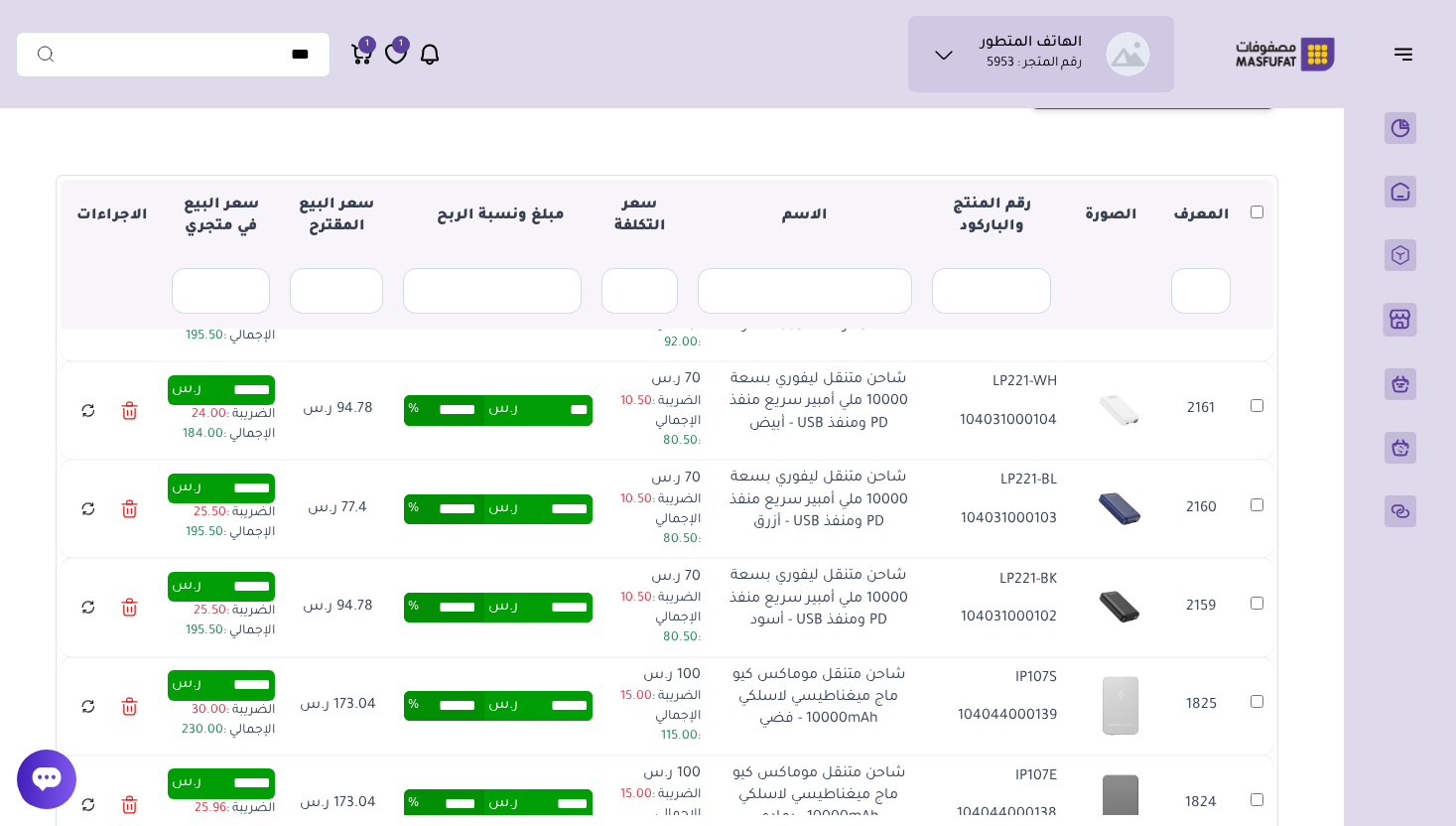 click on "***" at bounding box center (555, 410) 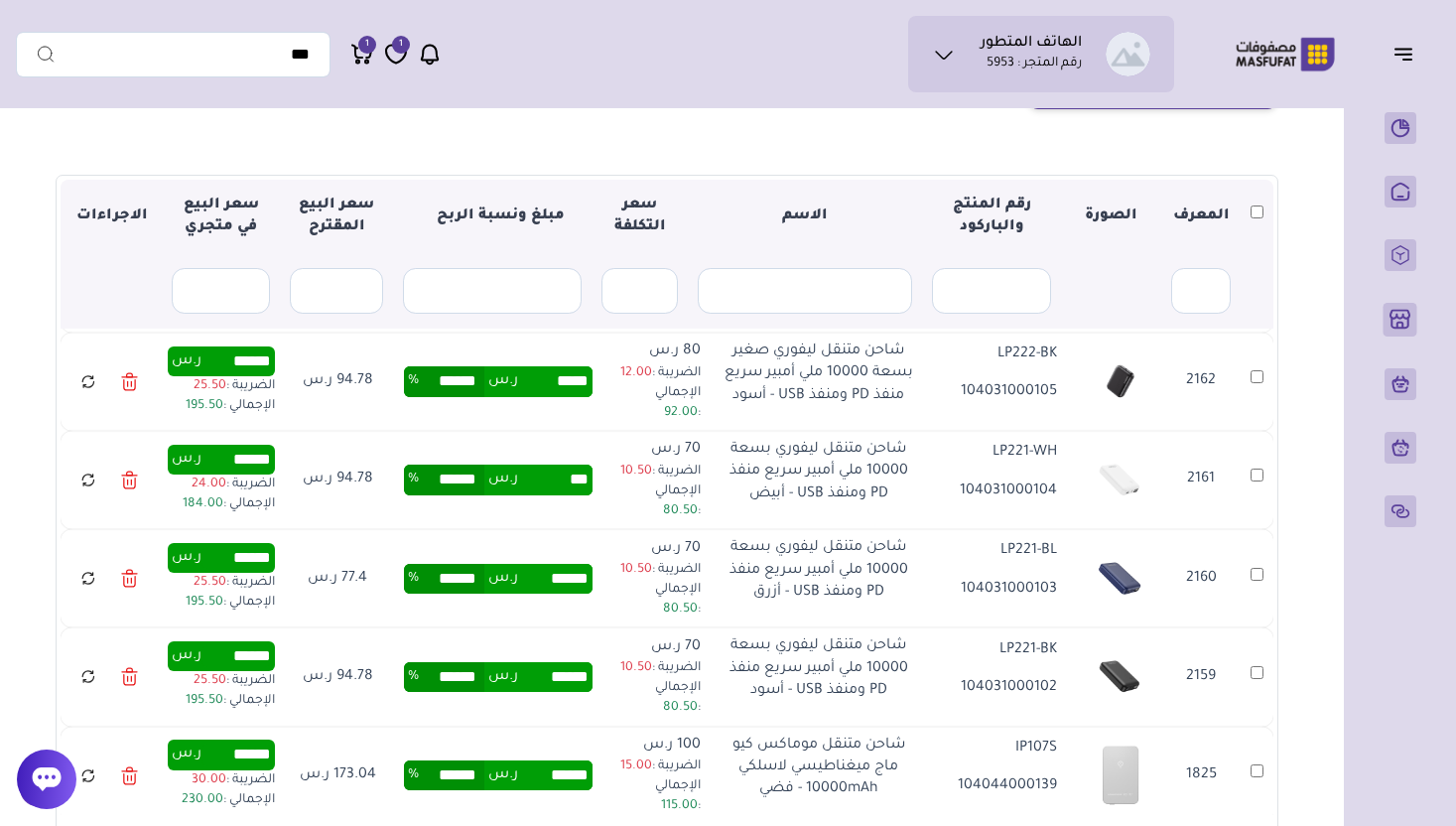 scroll, scrollTop: 981, scrollLeft: 0, axis: vertical 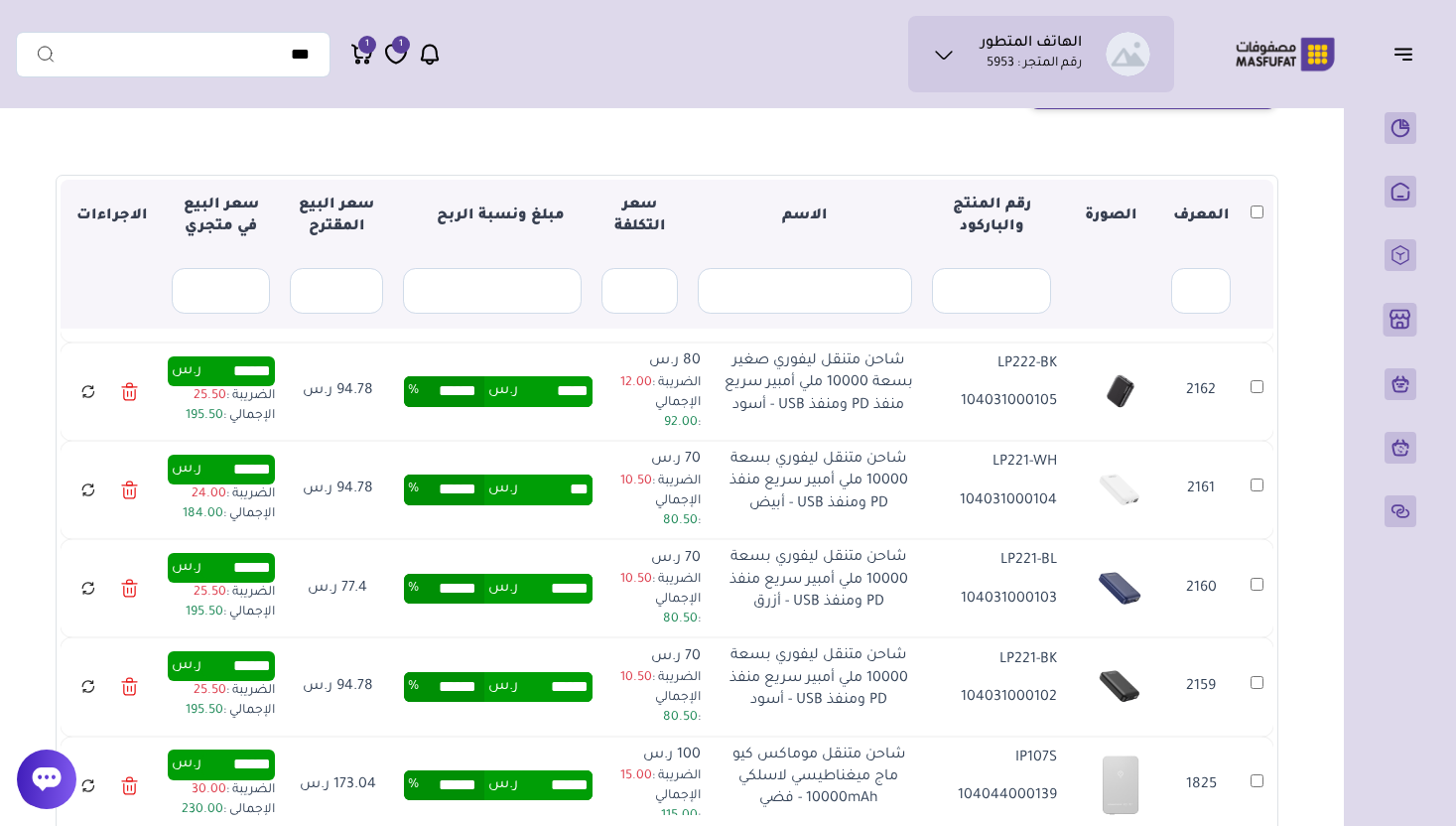 type on "******" 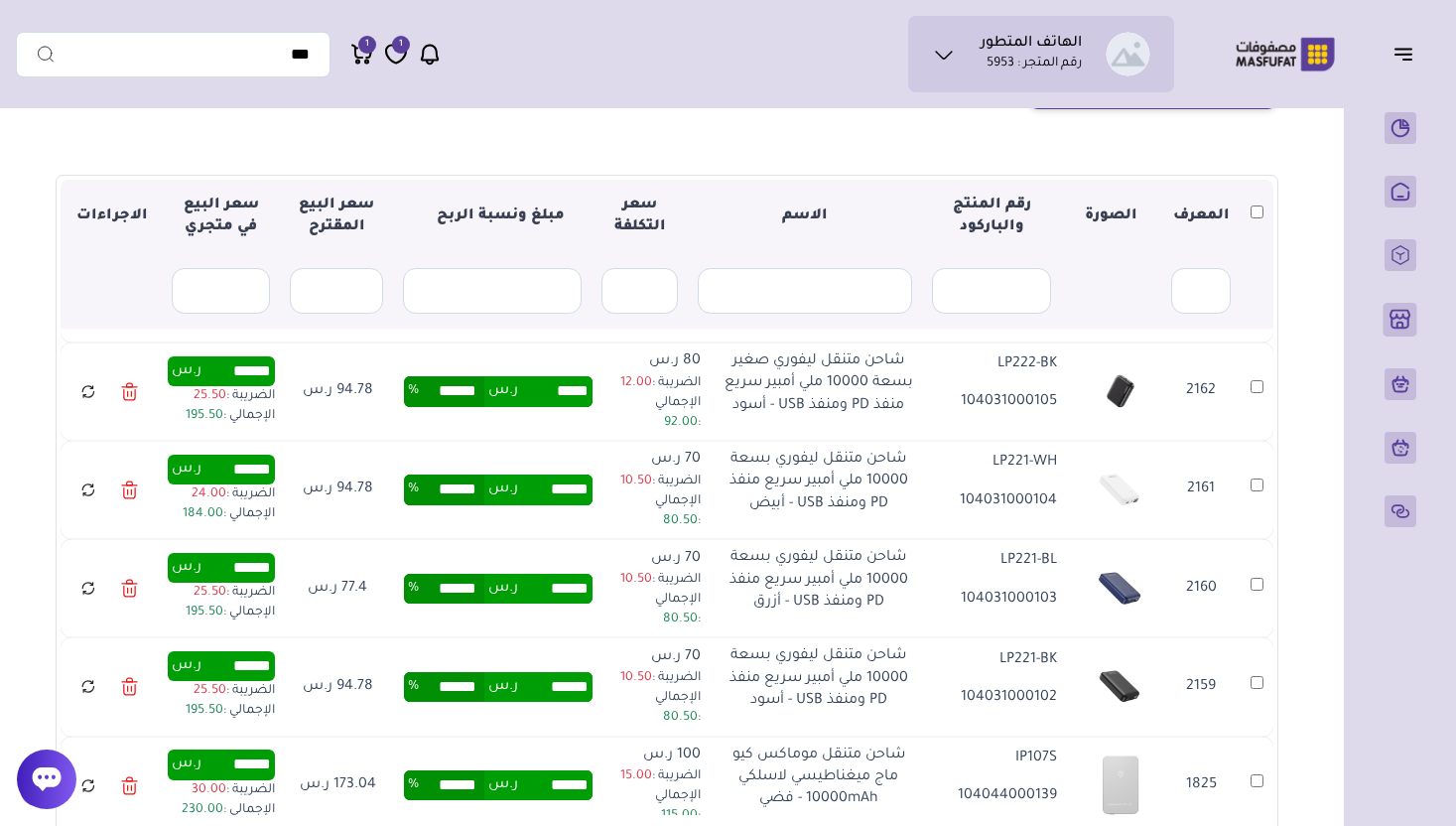 click on "*****" at bounding box center (555, 391) 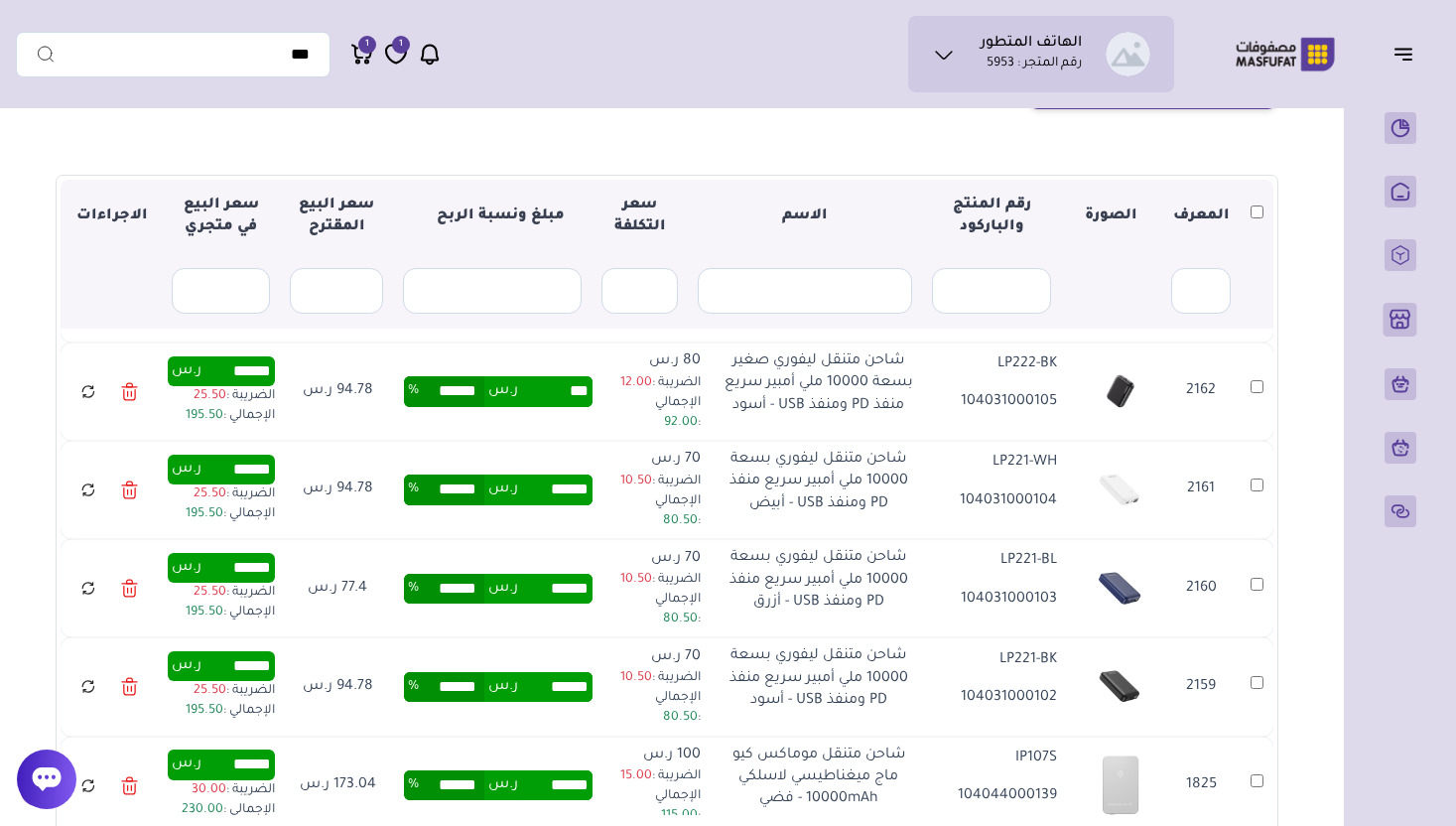 type on "******" 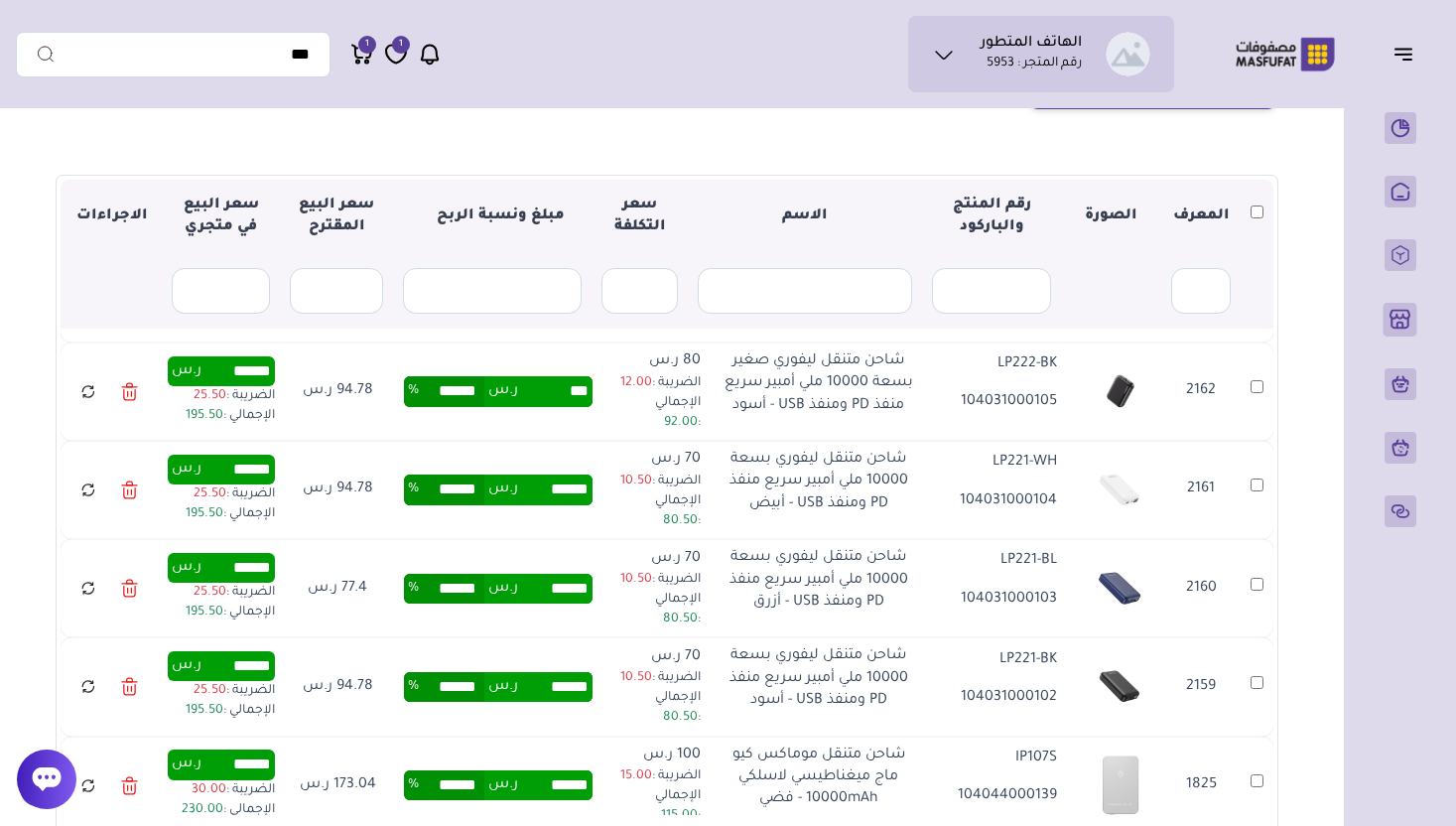 type on "******" 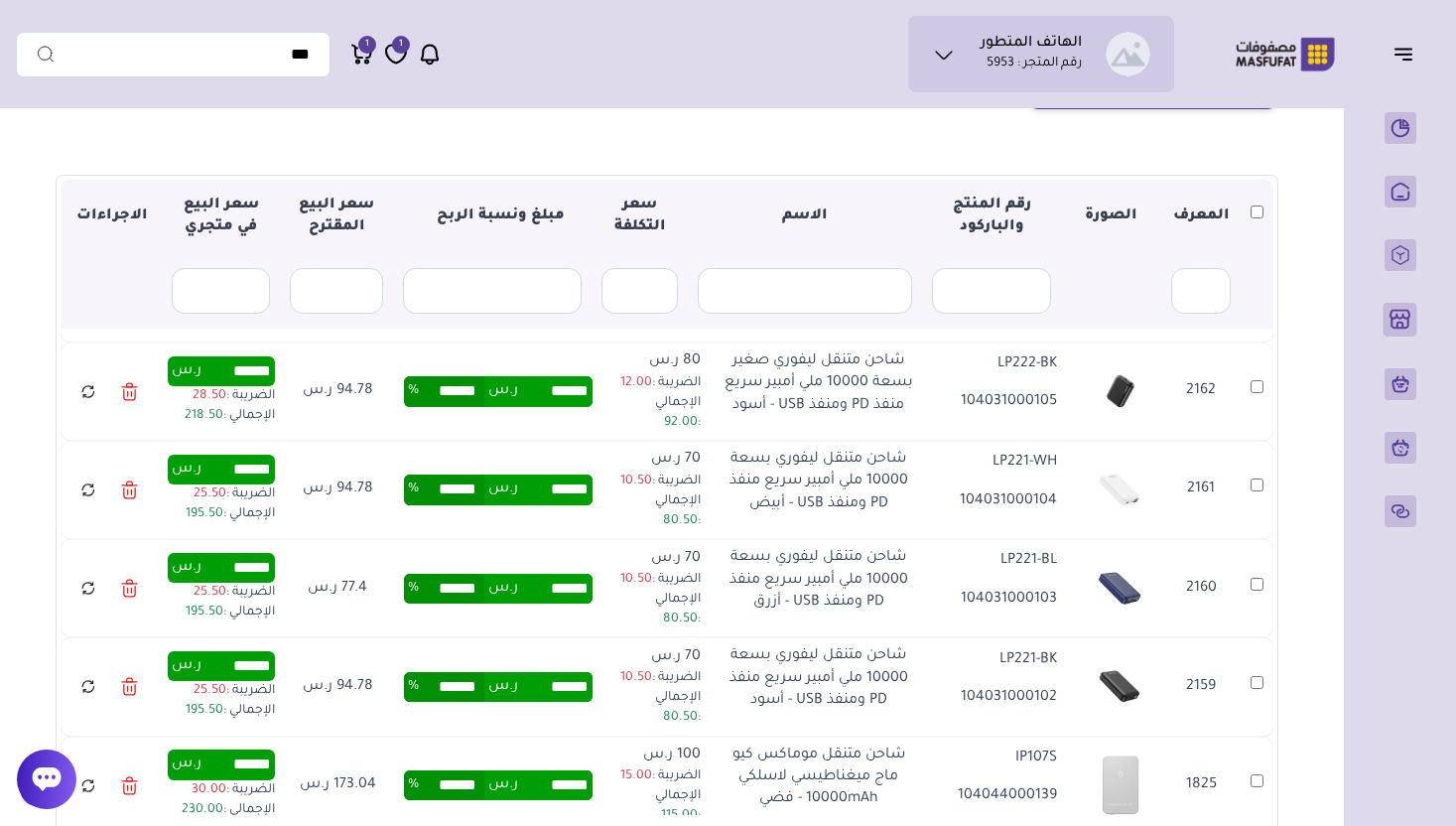 click on "ر.س" at bounding box center [503, 489] 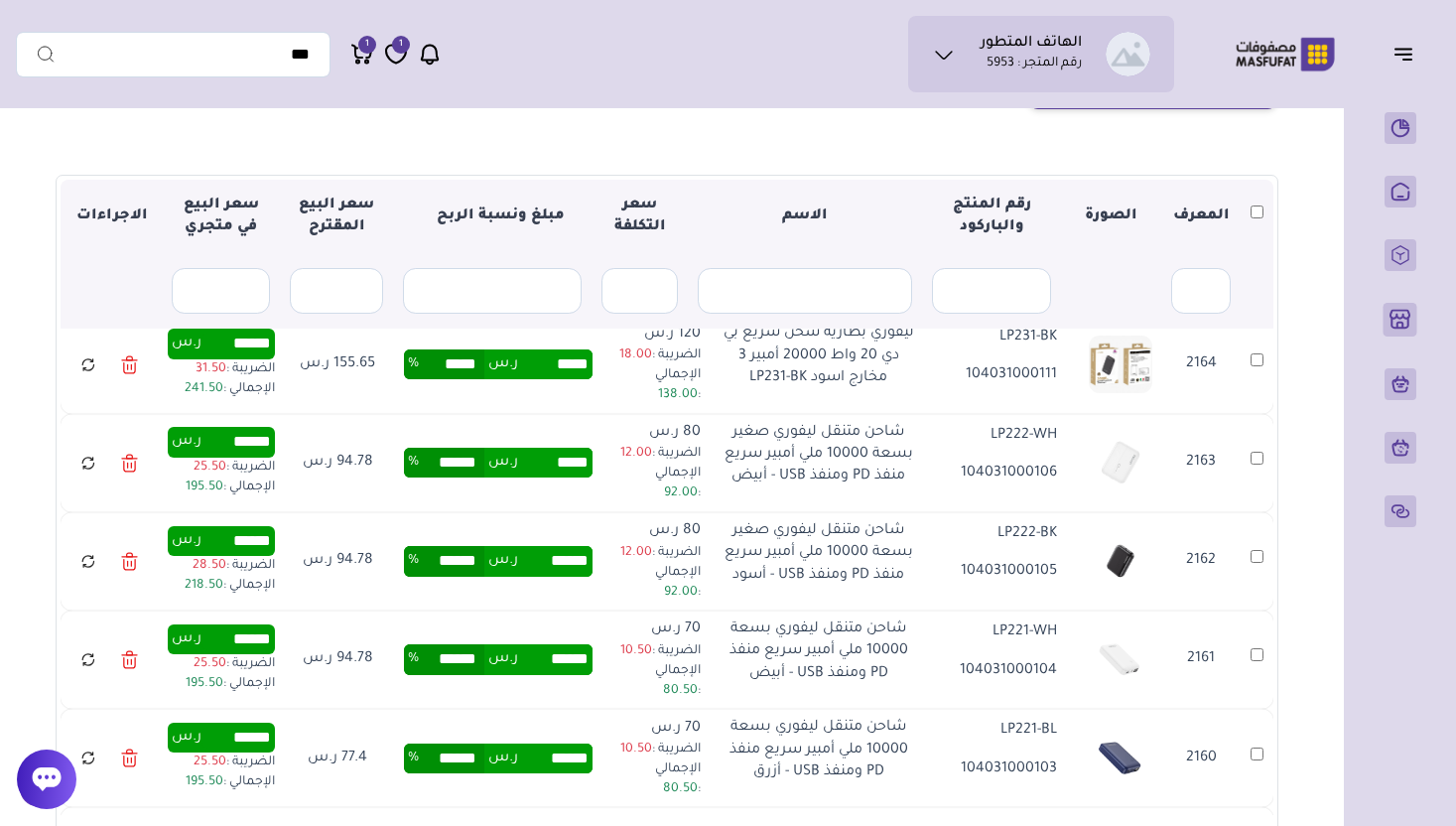 scroll, scrollTop: 798, scrollLeft: 0, axis: vertical 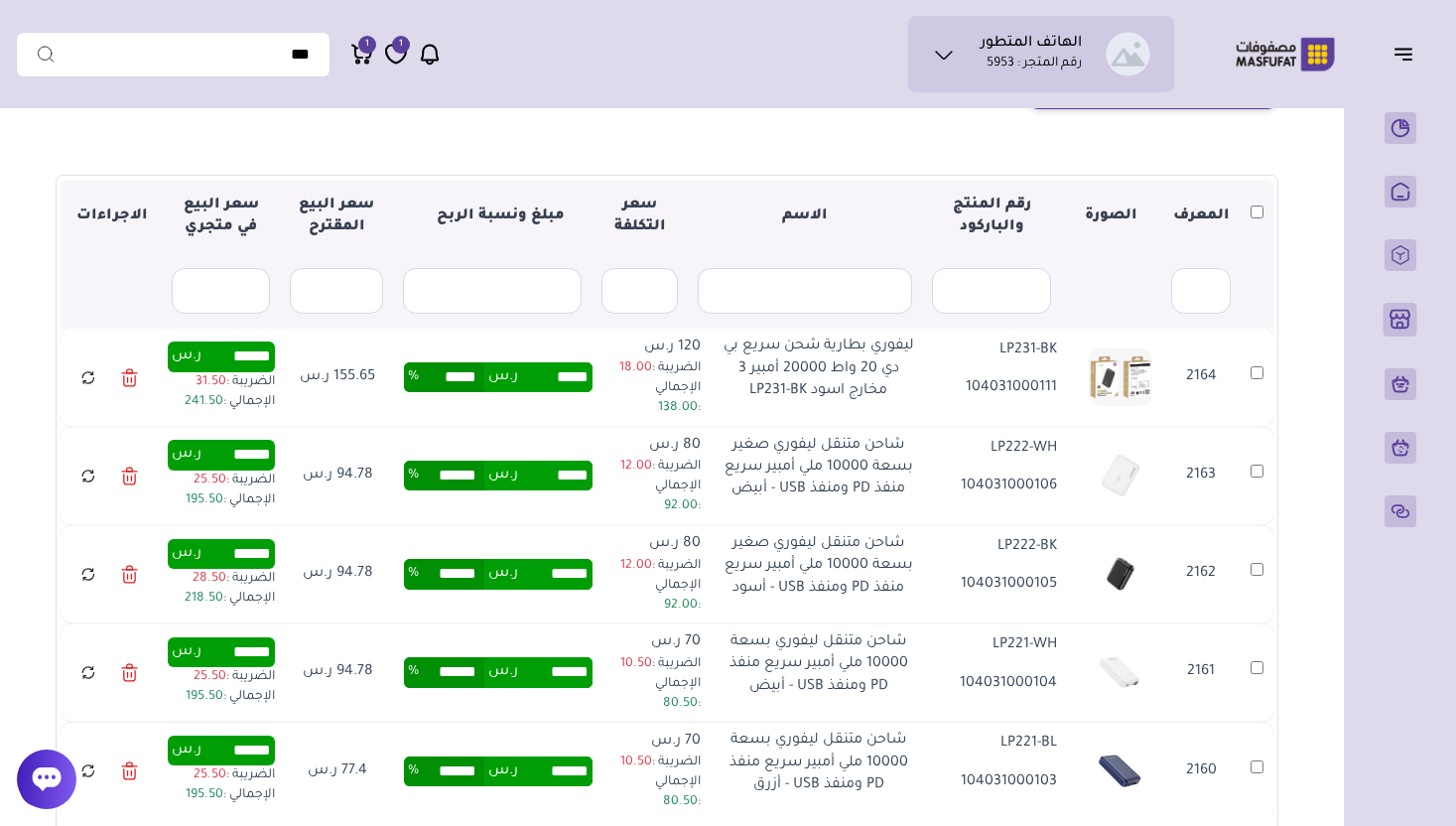 click on "*****" at bounding box center [555, 476] 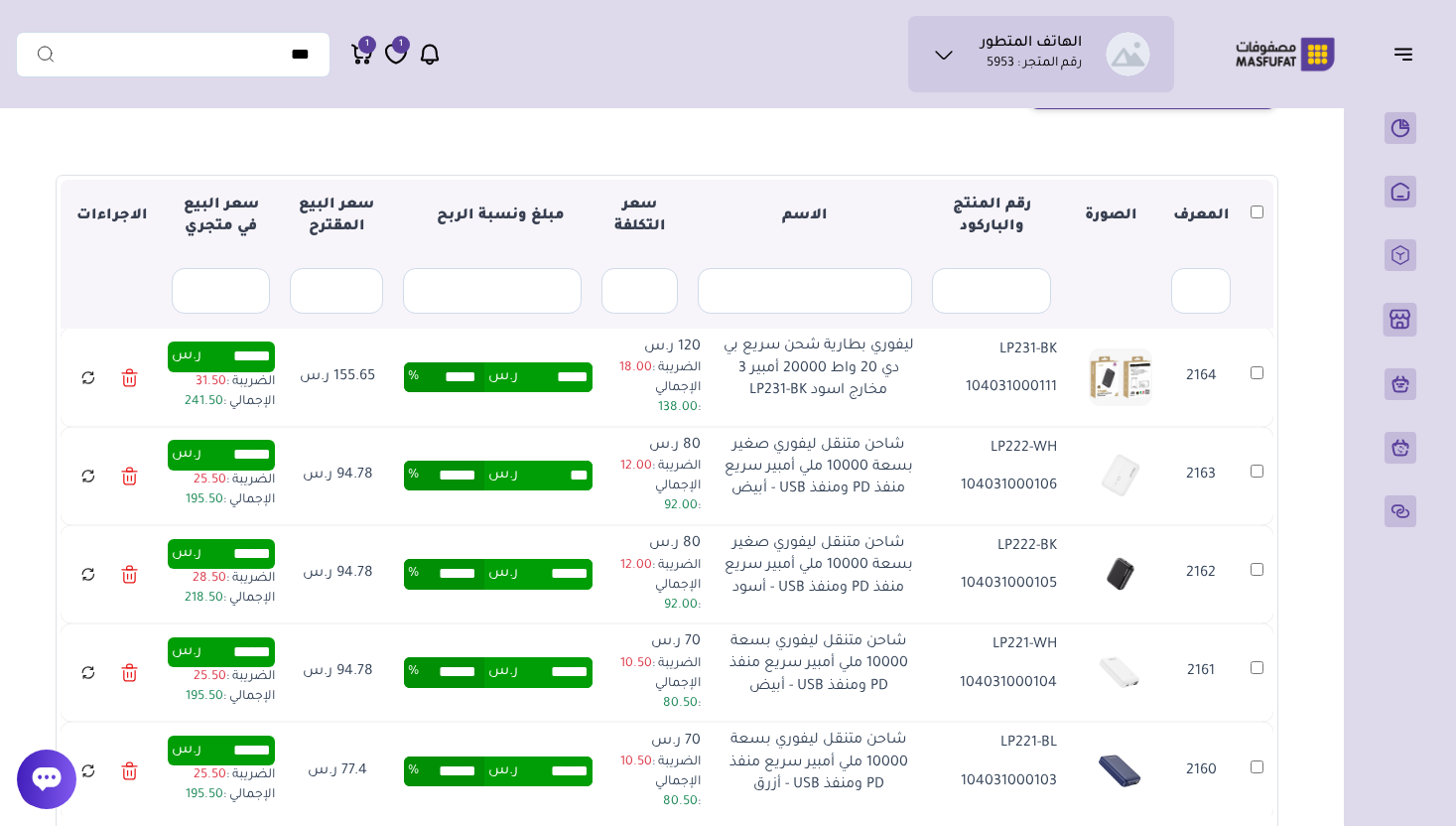 type on "******" 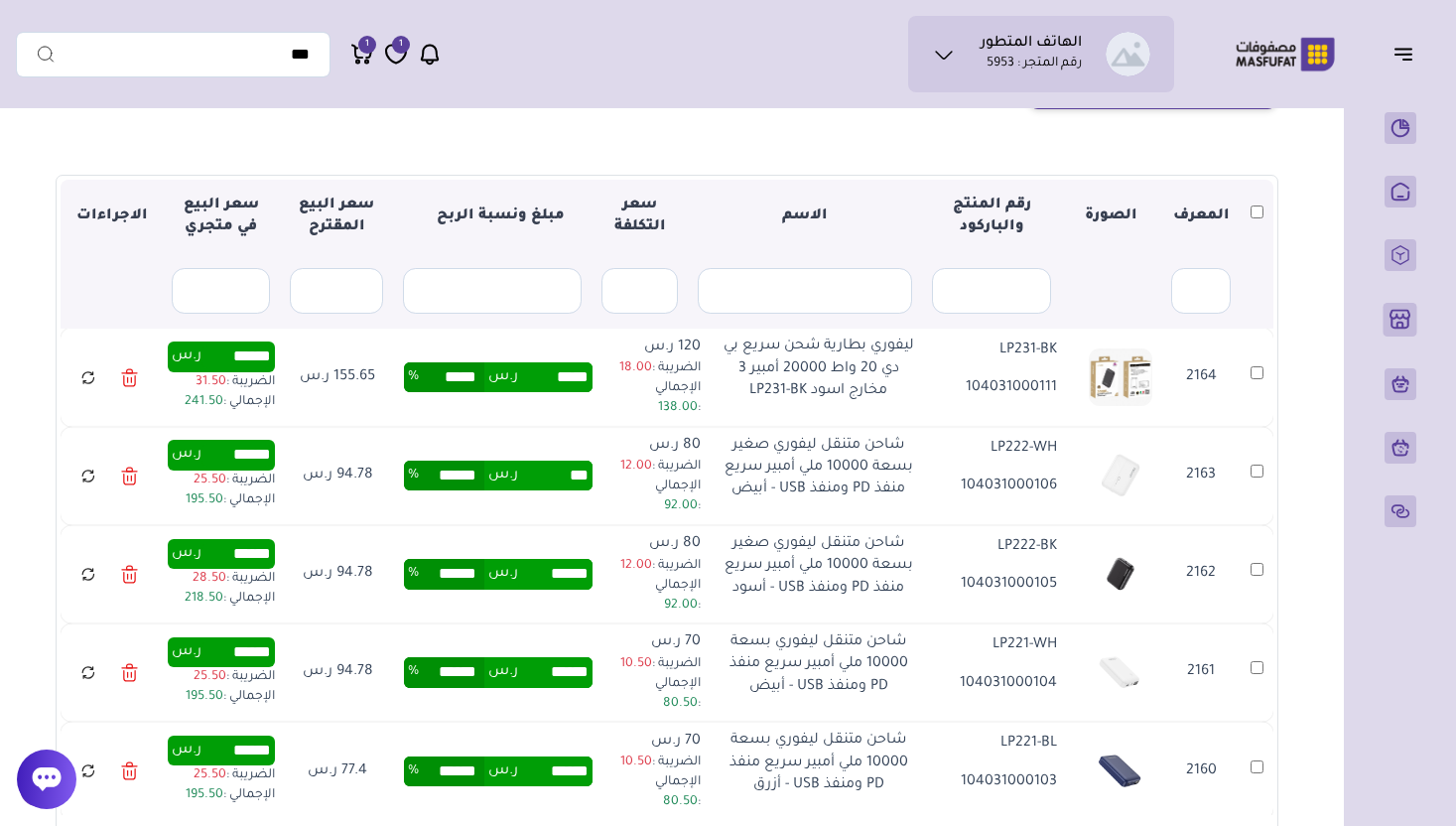 type on "******" 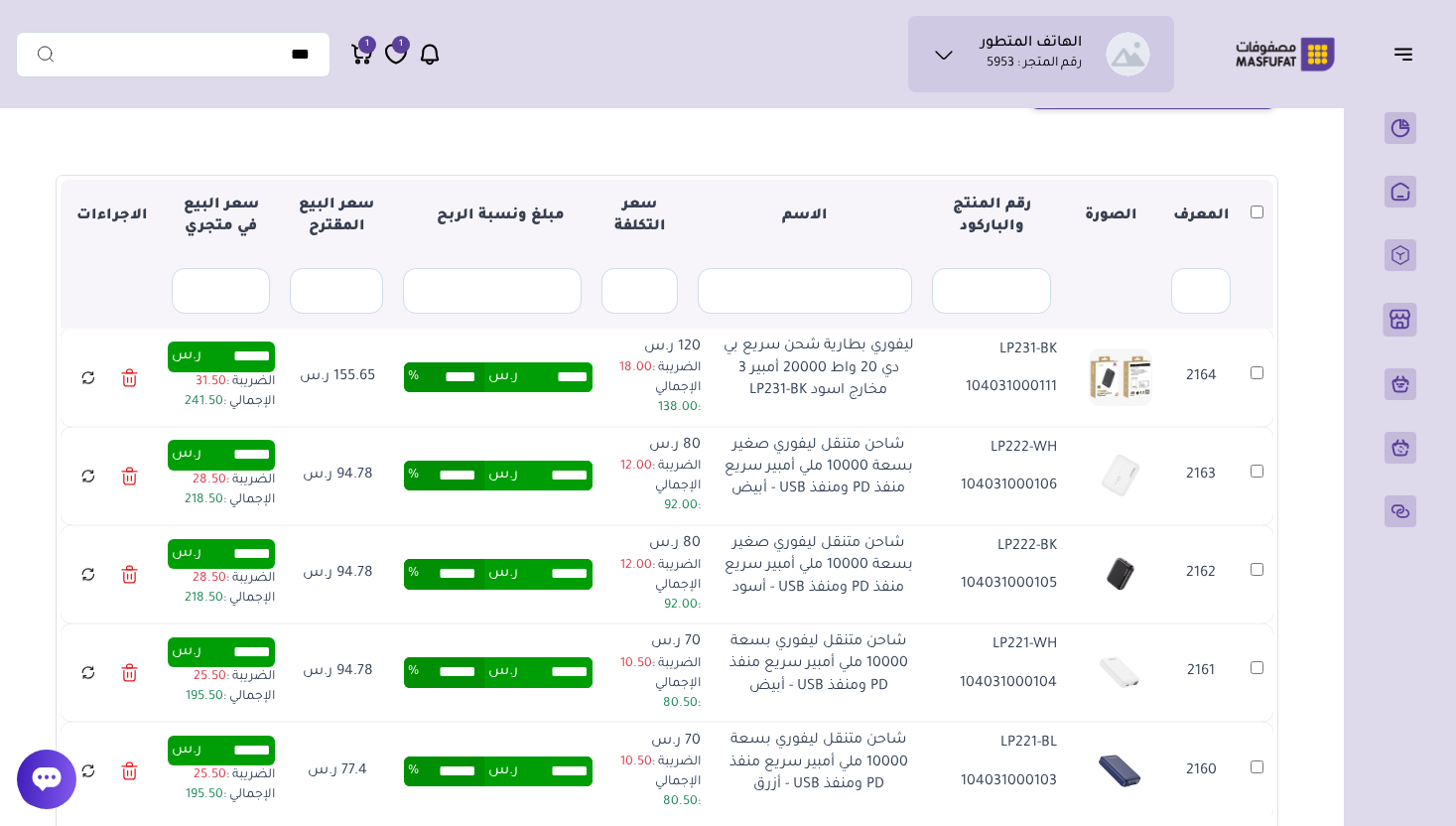 click on "******
ر.س
******
%" at bounding box center [498, 476] 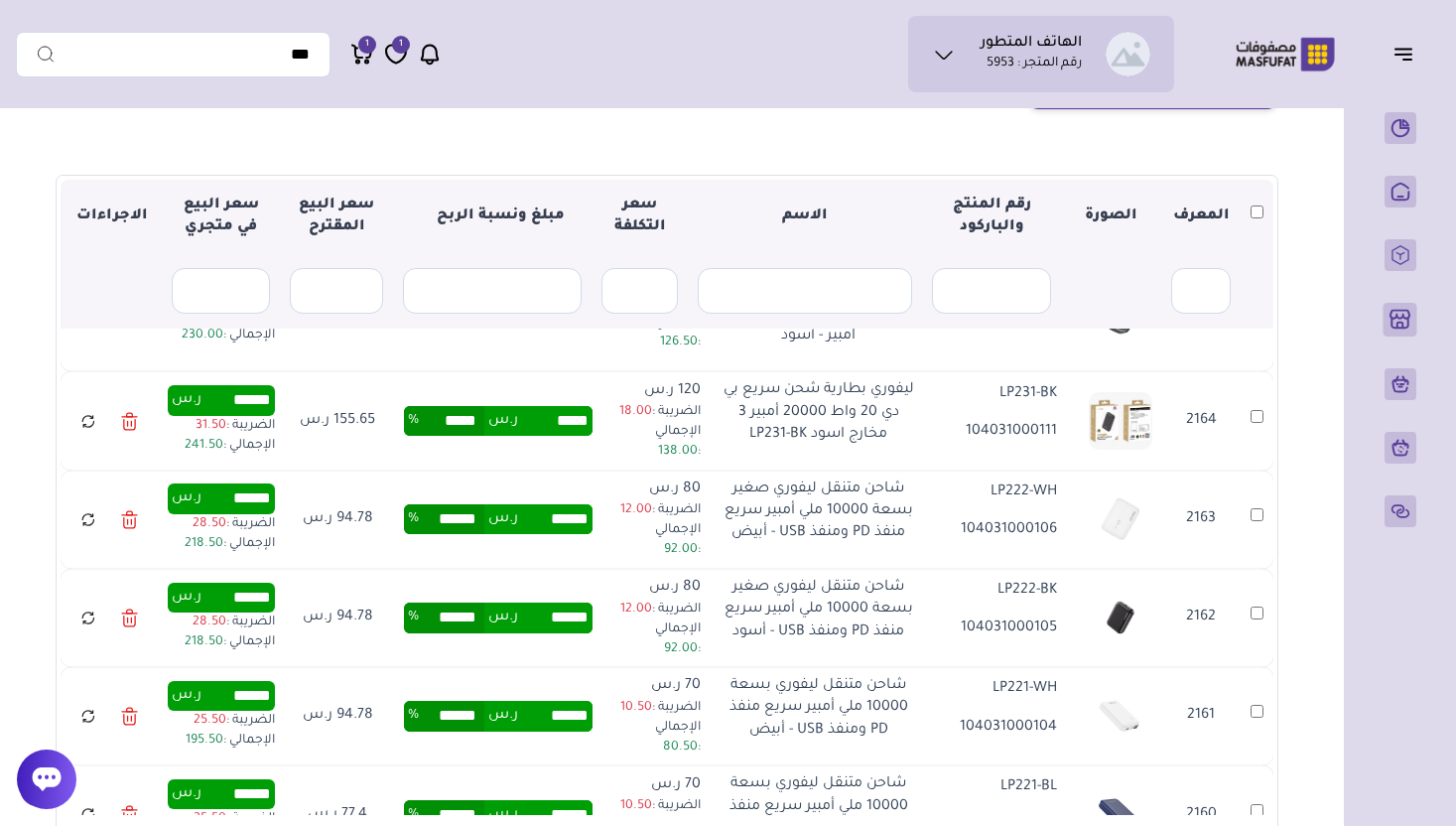 scroll, scrollTop: 742, scrollLeft: 0, axis: vertical 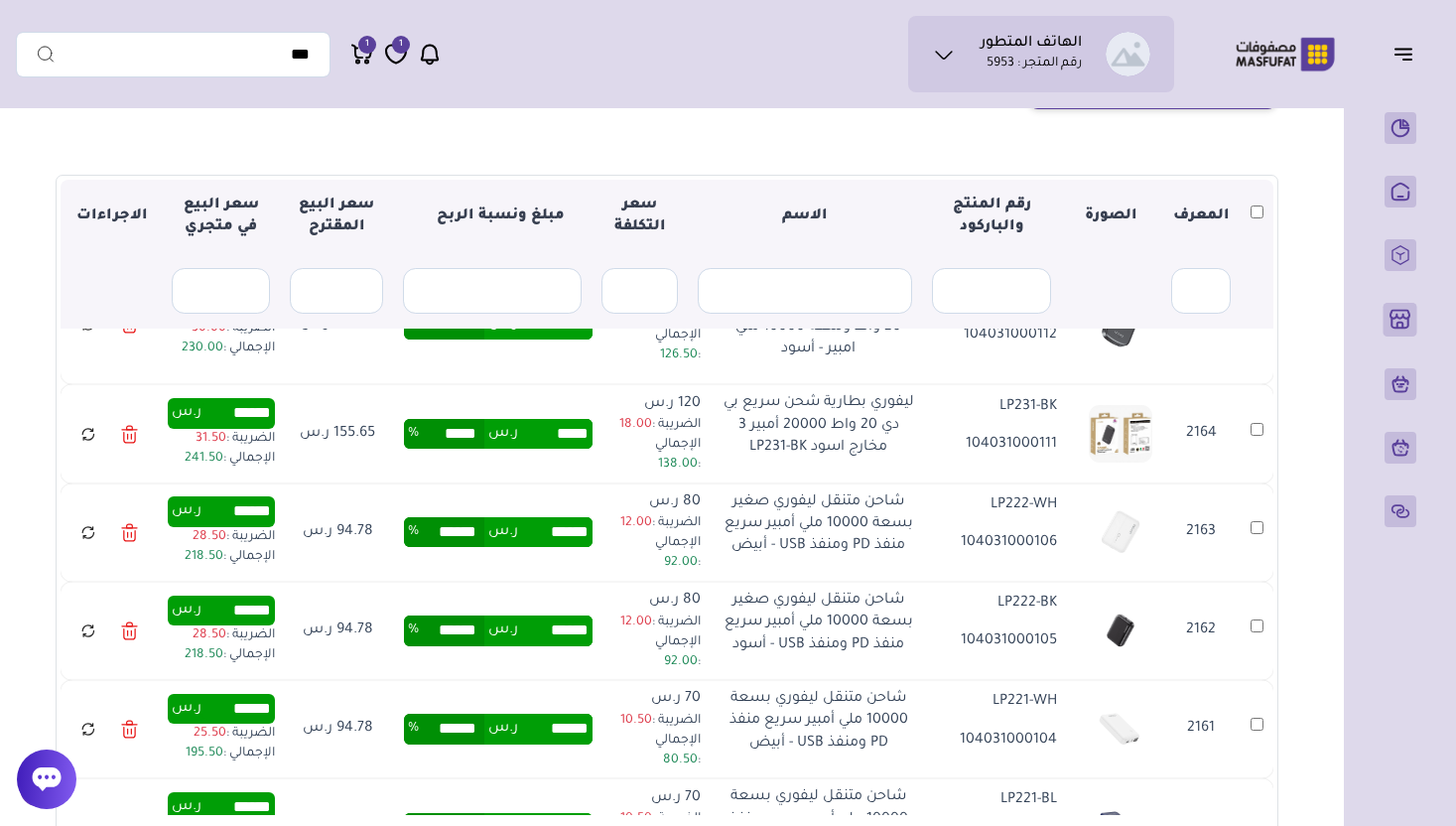 click on "*****" at bounding box center (555, 434) 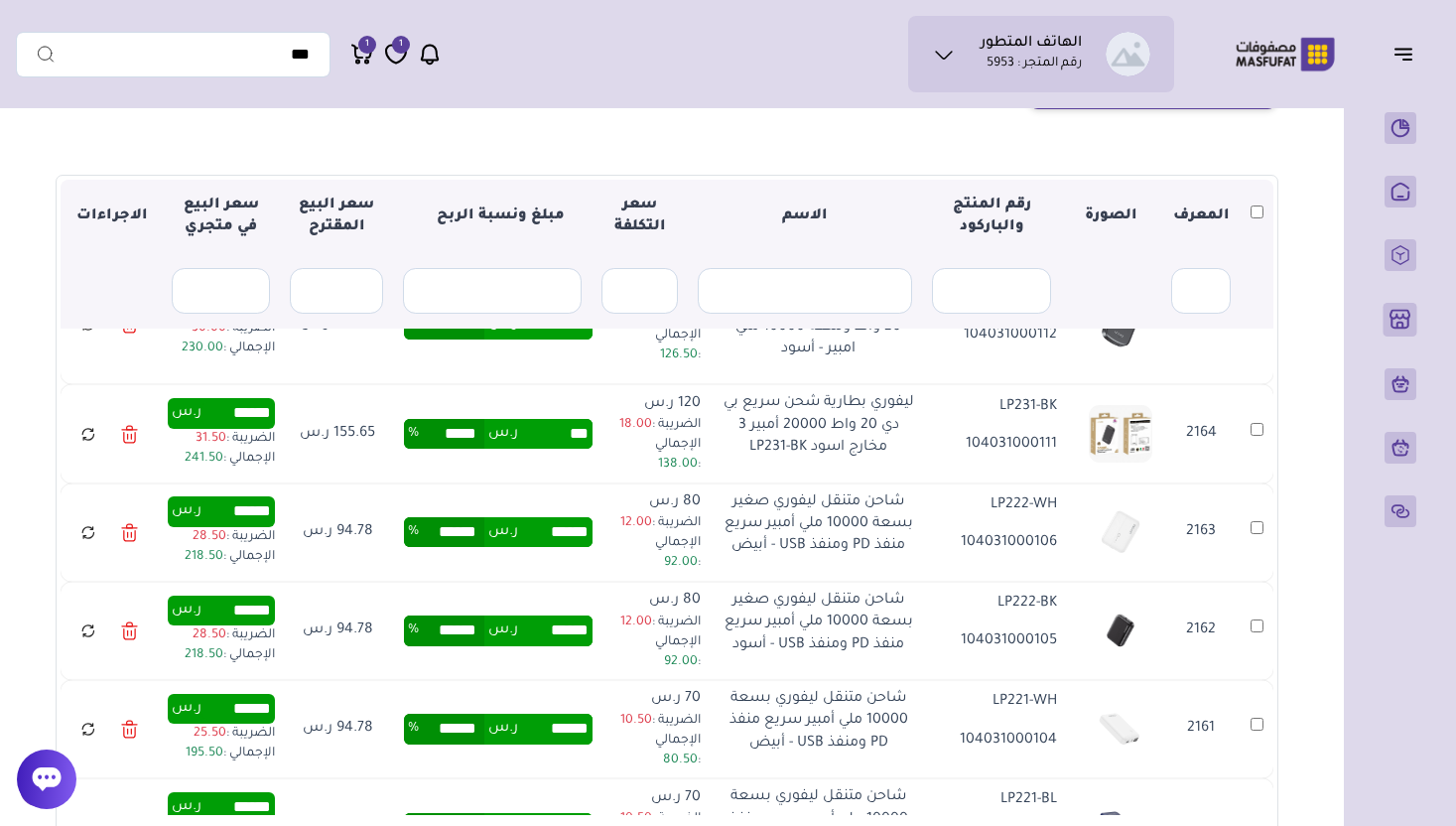 type on "******" 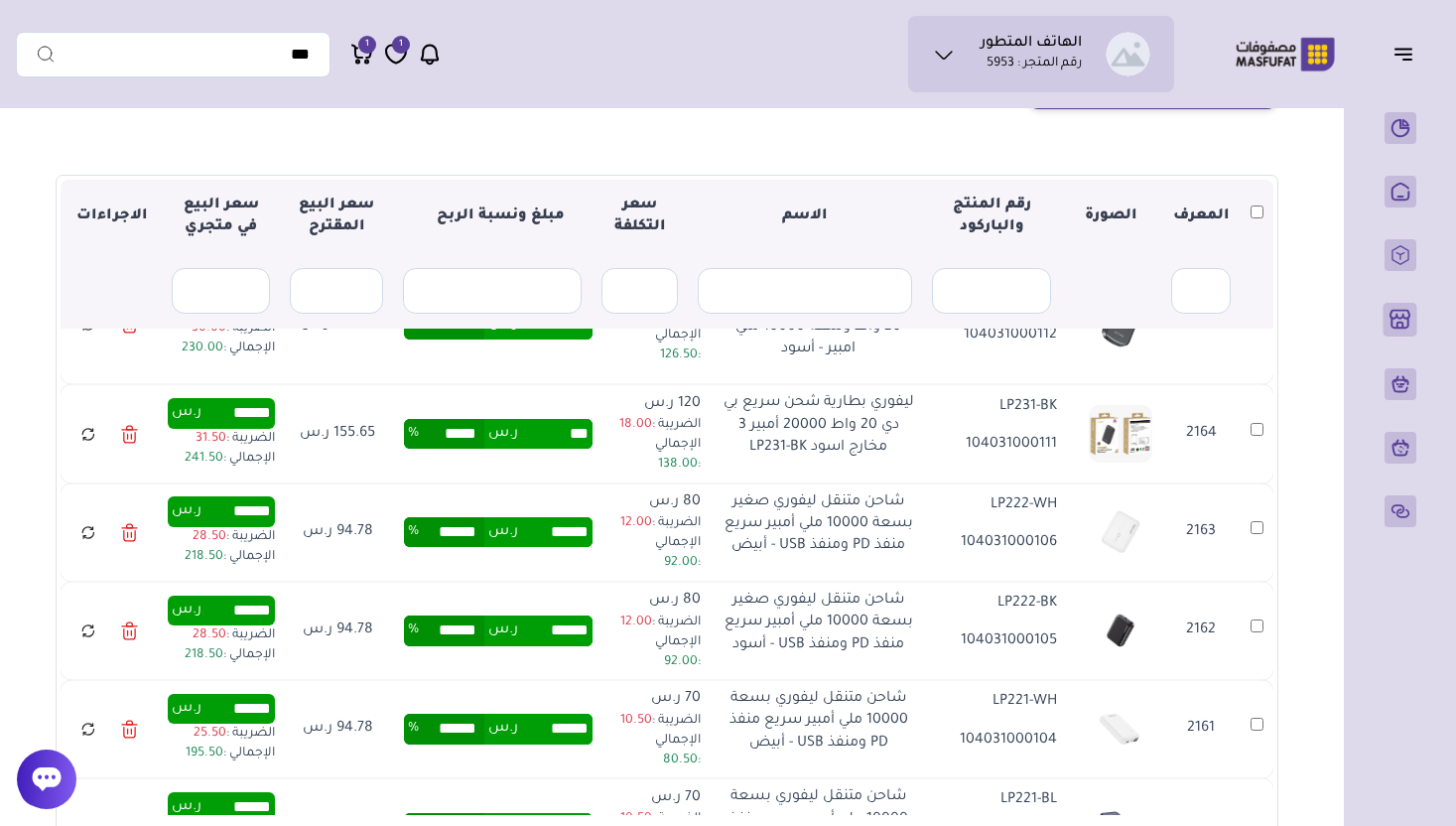type on "******" 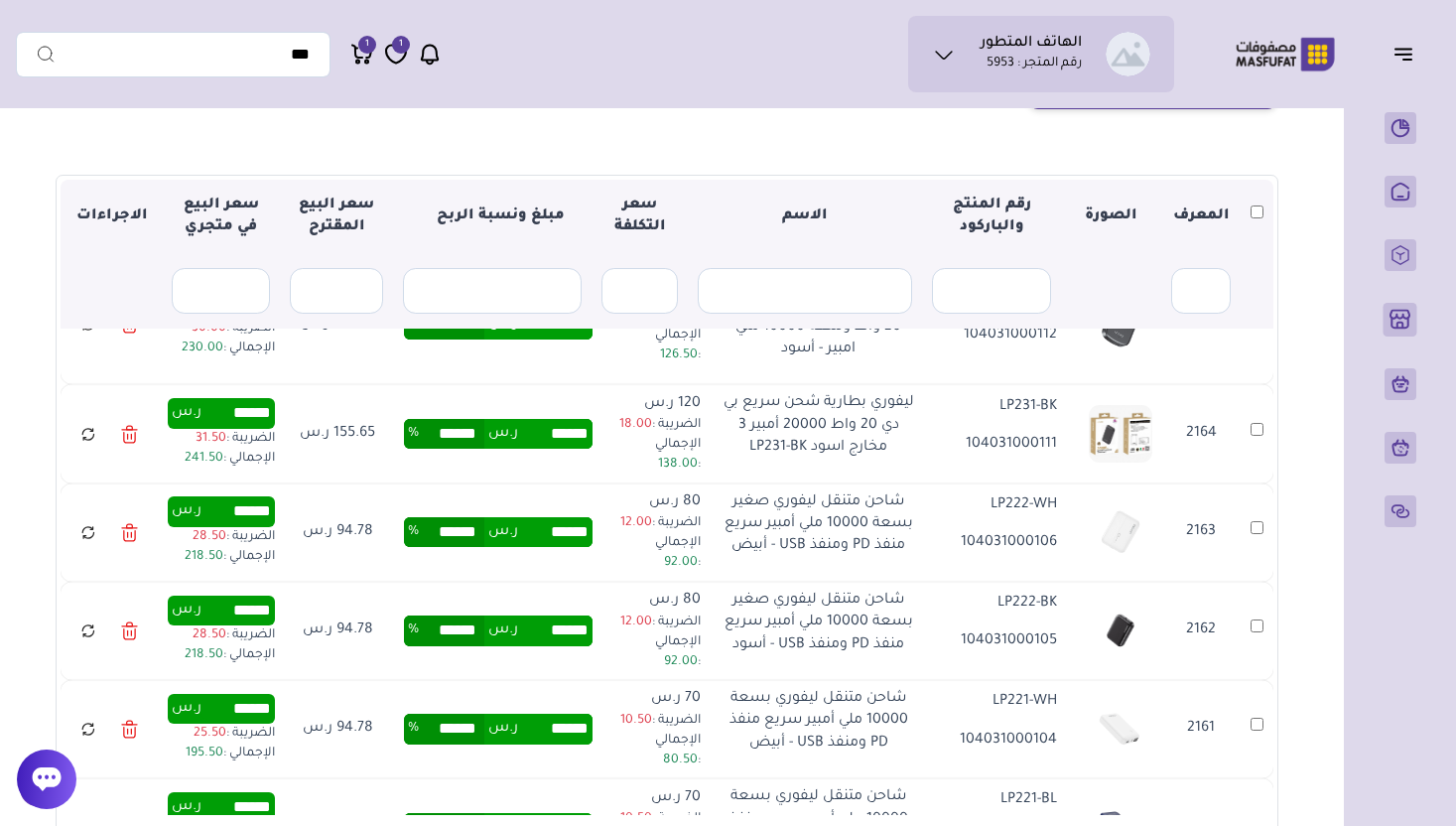 click on "******
ر.س
******
%" at bounding box center (498, 532) 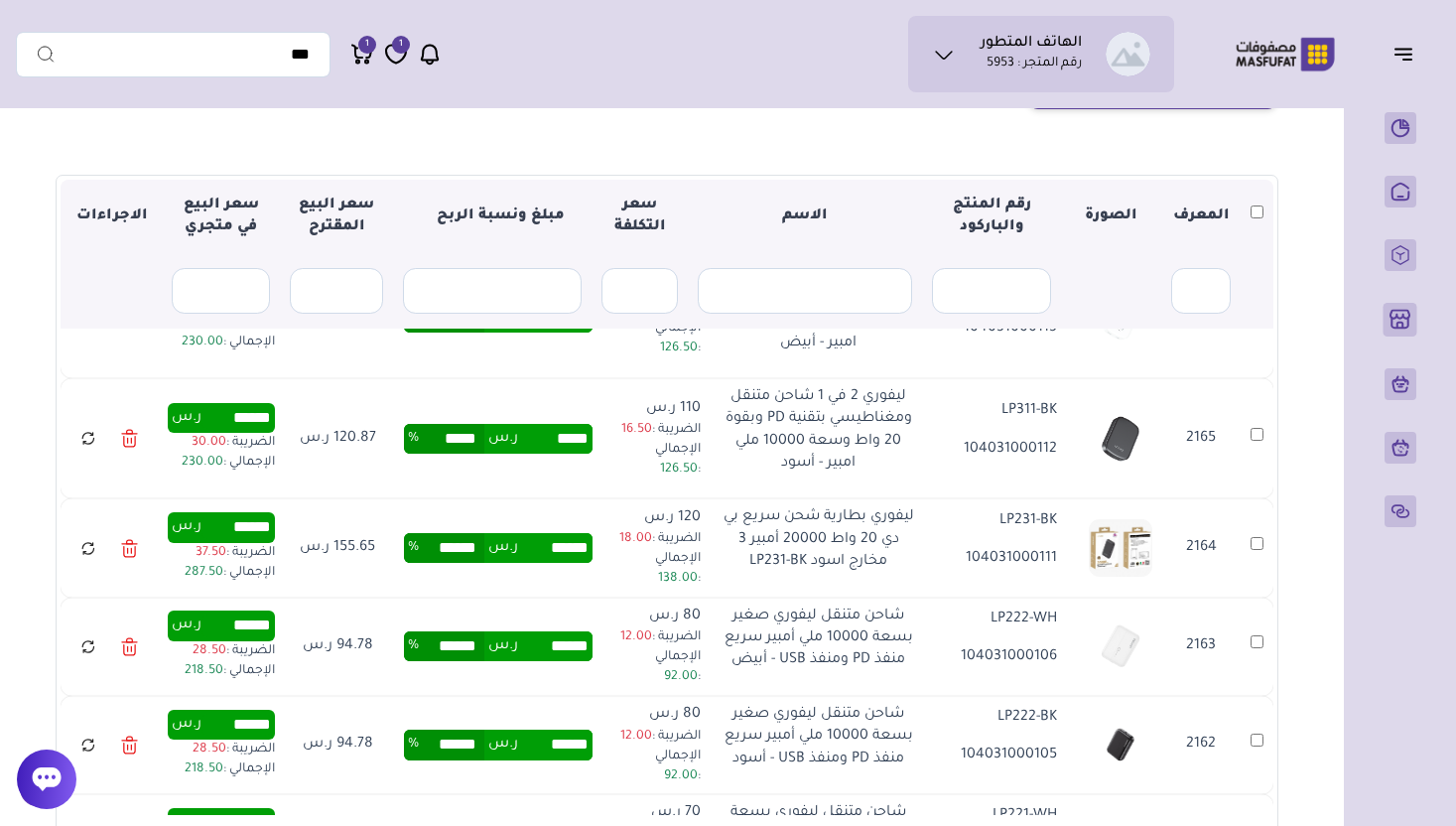 scroll, scrollTop: 618, scrollLeft: 0, axis: vertical 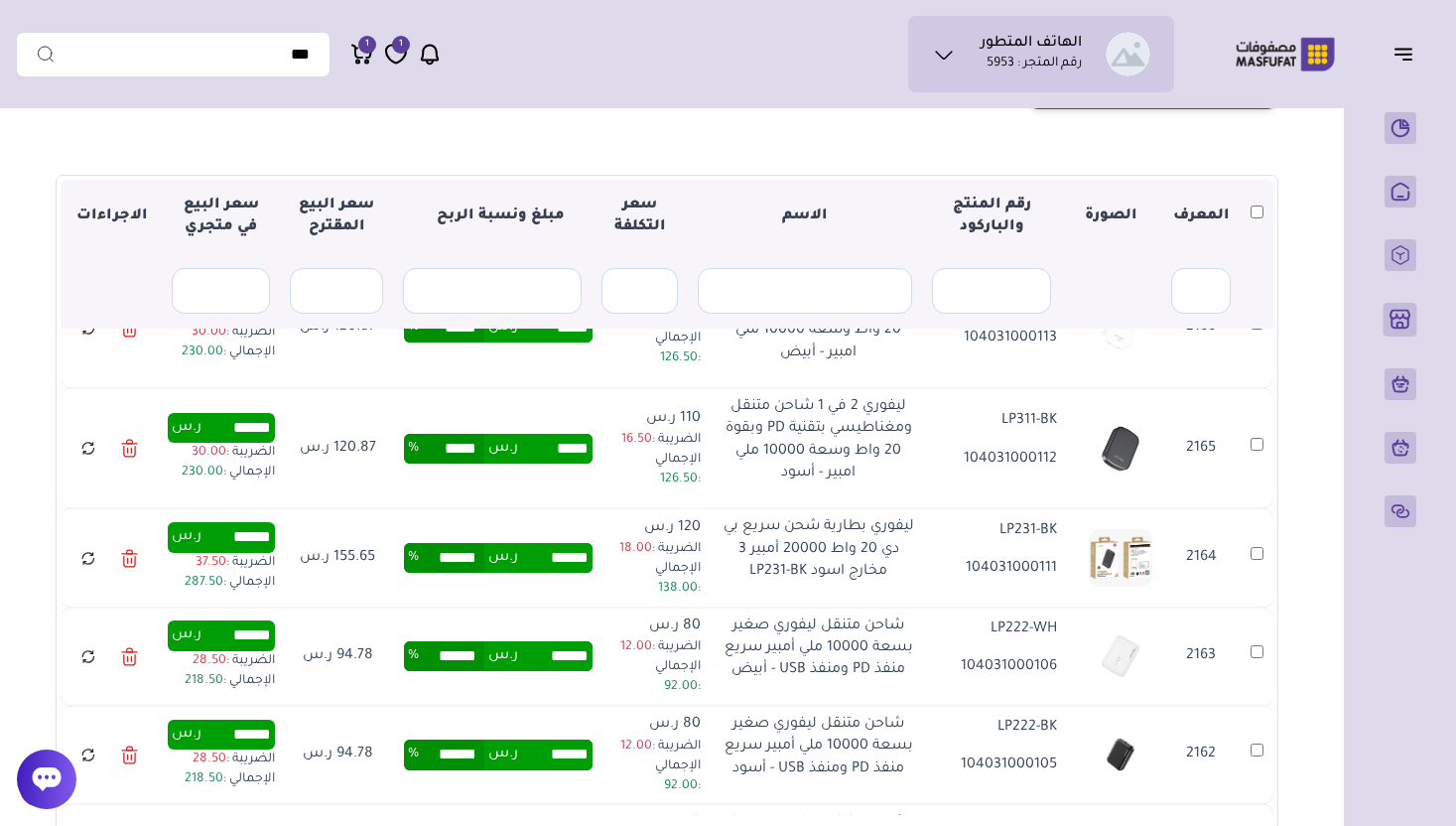 click on "*****" at bounding box center (555, 449) 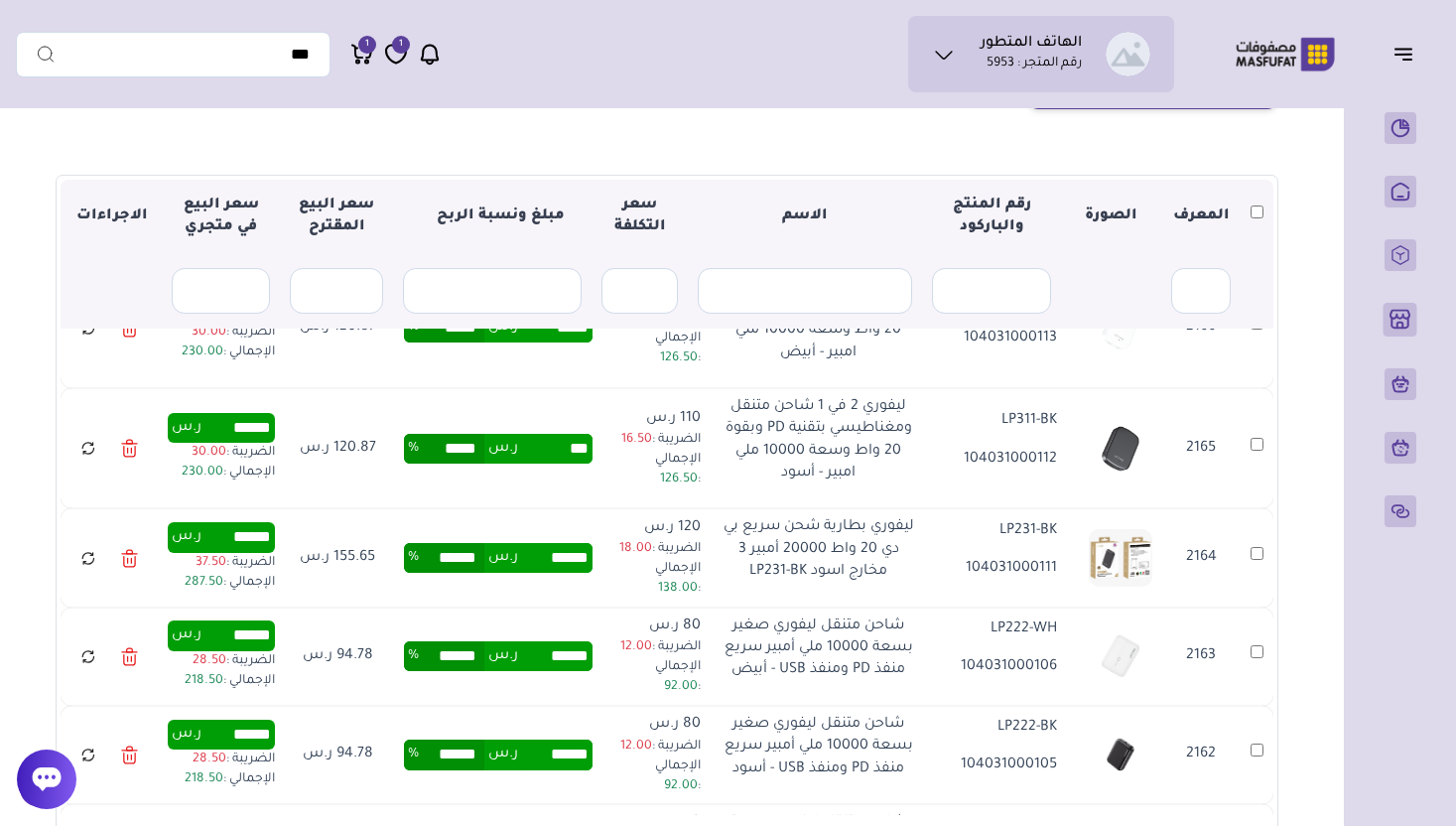 type on "******" 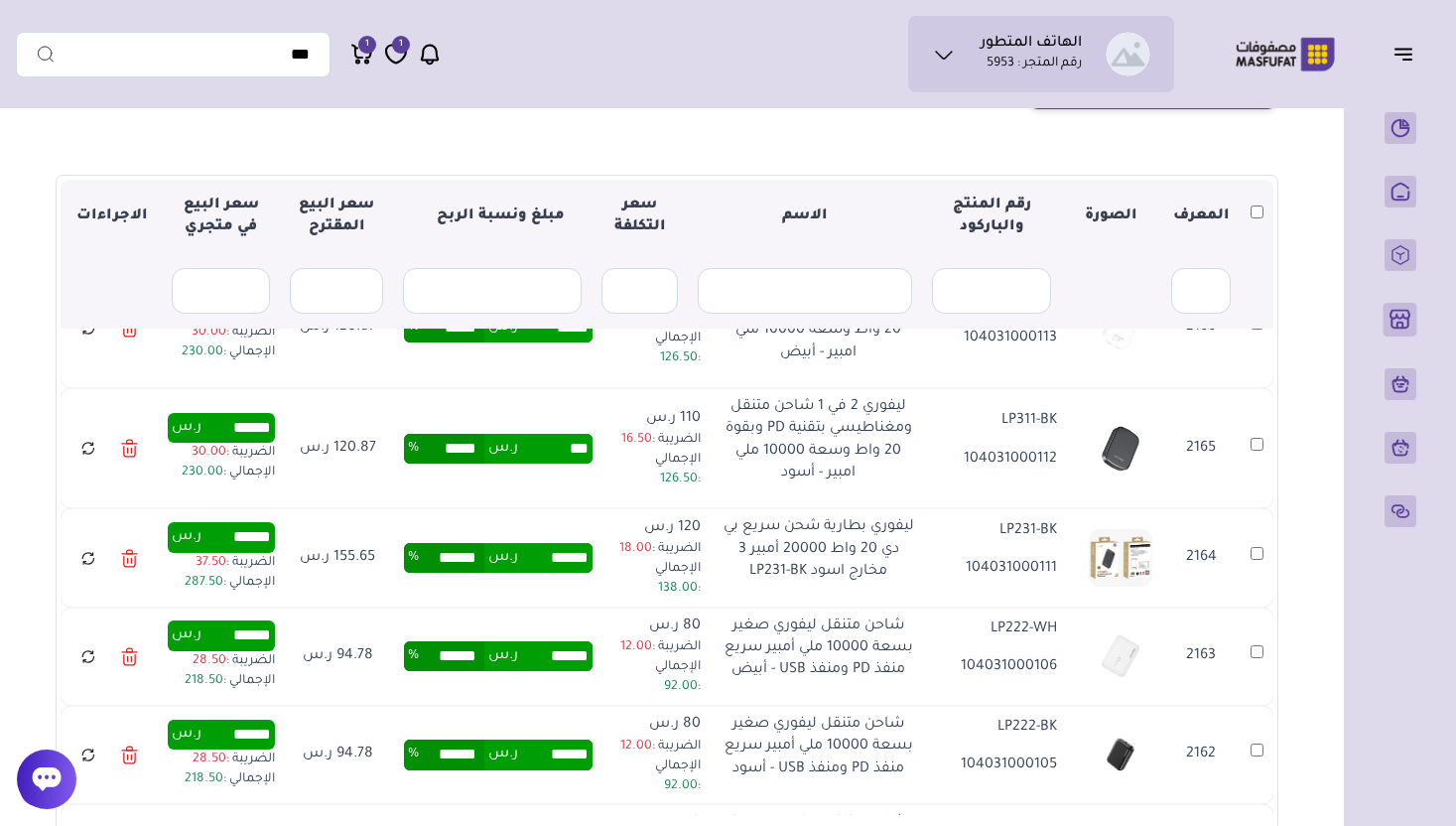type on "******" 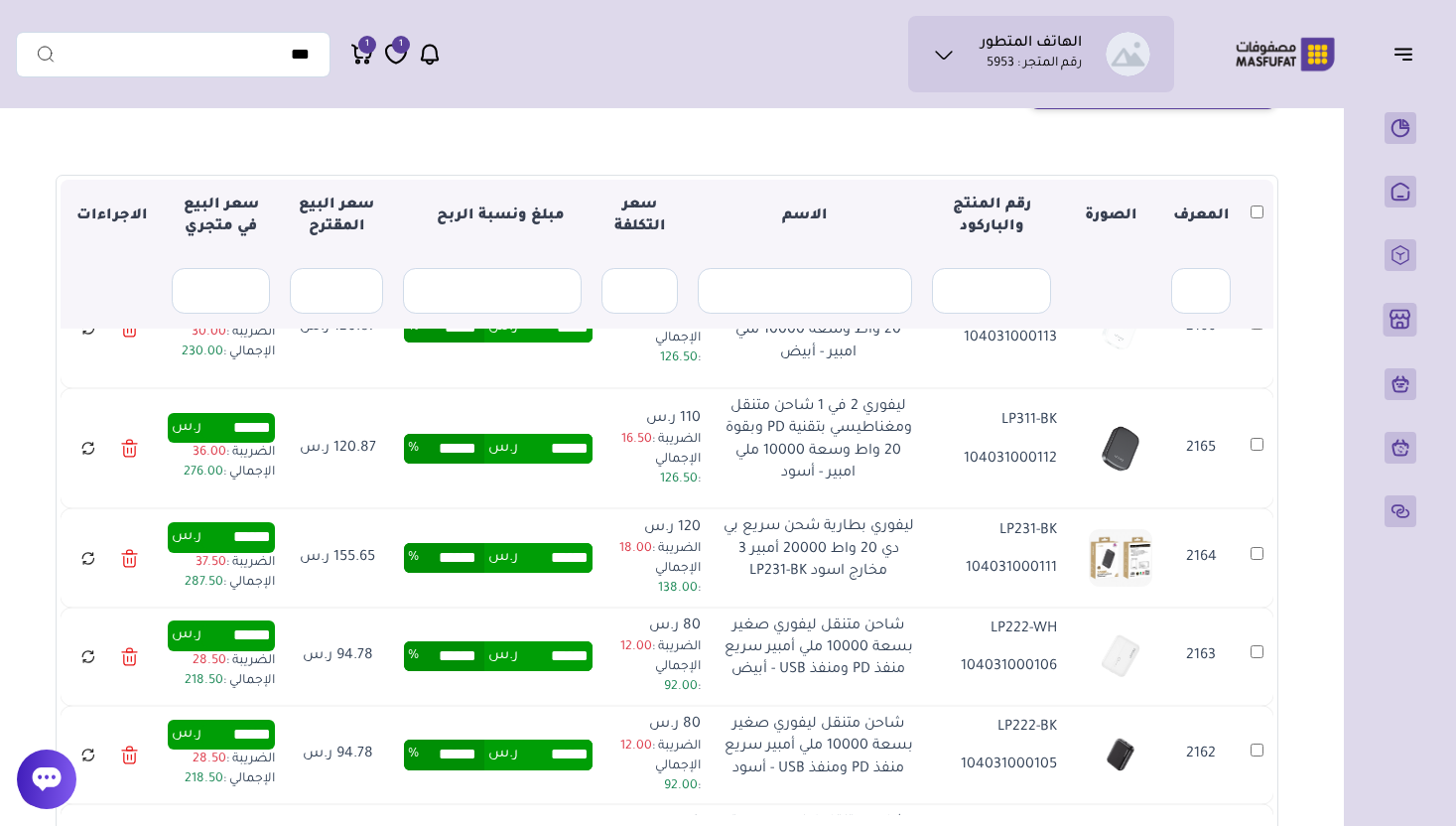click on "******
ر.س
******
%" at bounding box center (498, 557) 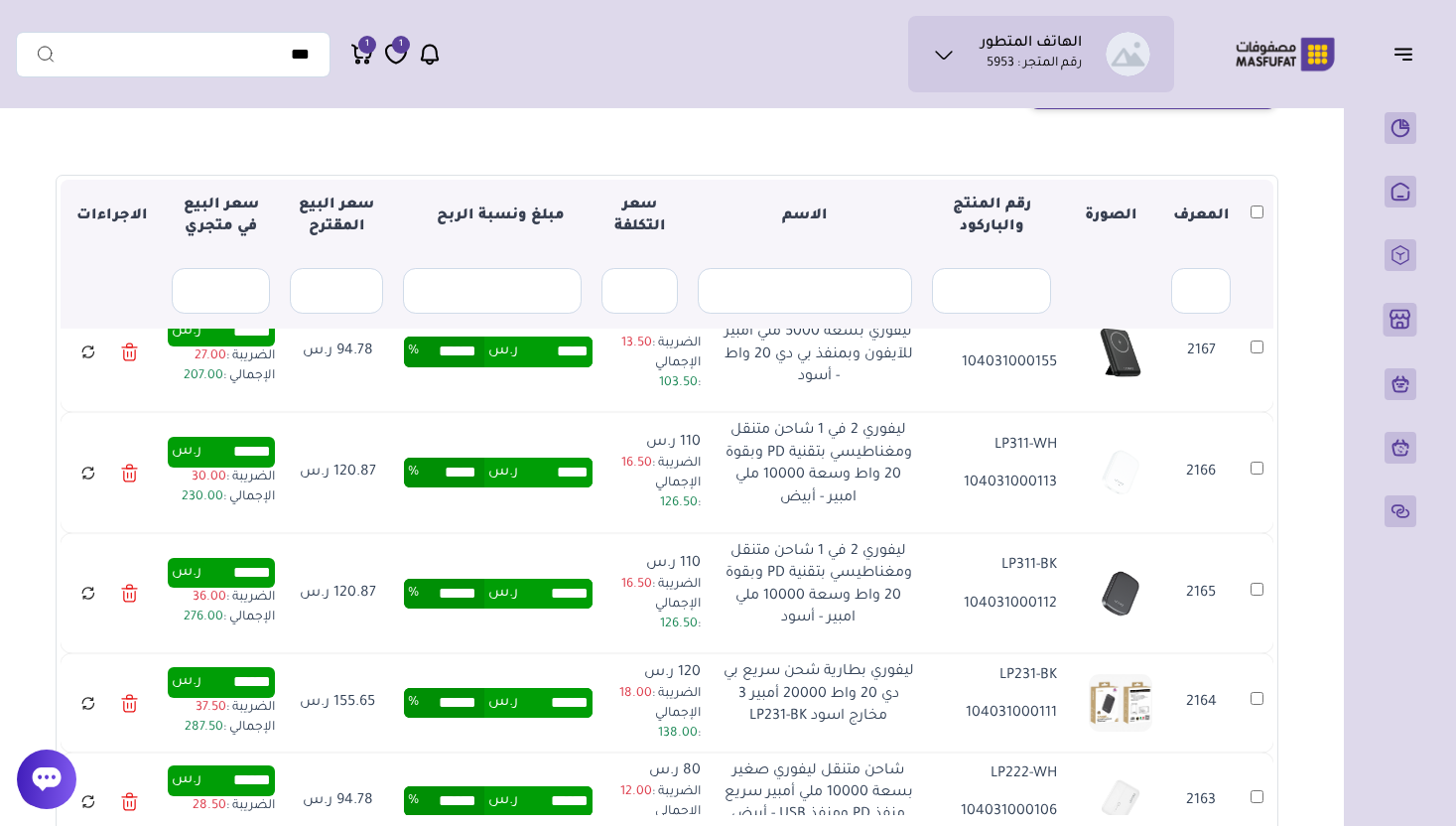 scroll, scrollTop: 471, scrollLeft: 0, axis: vertical 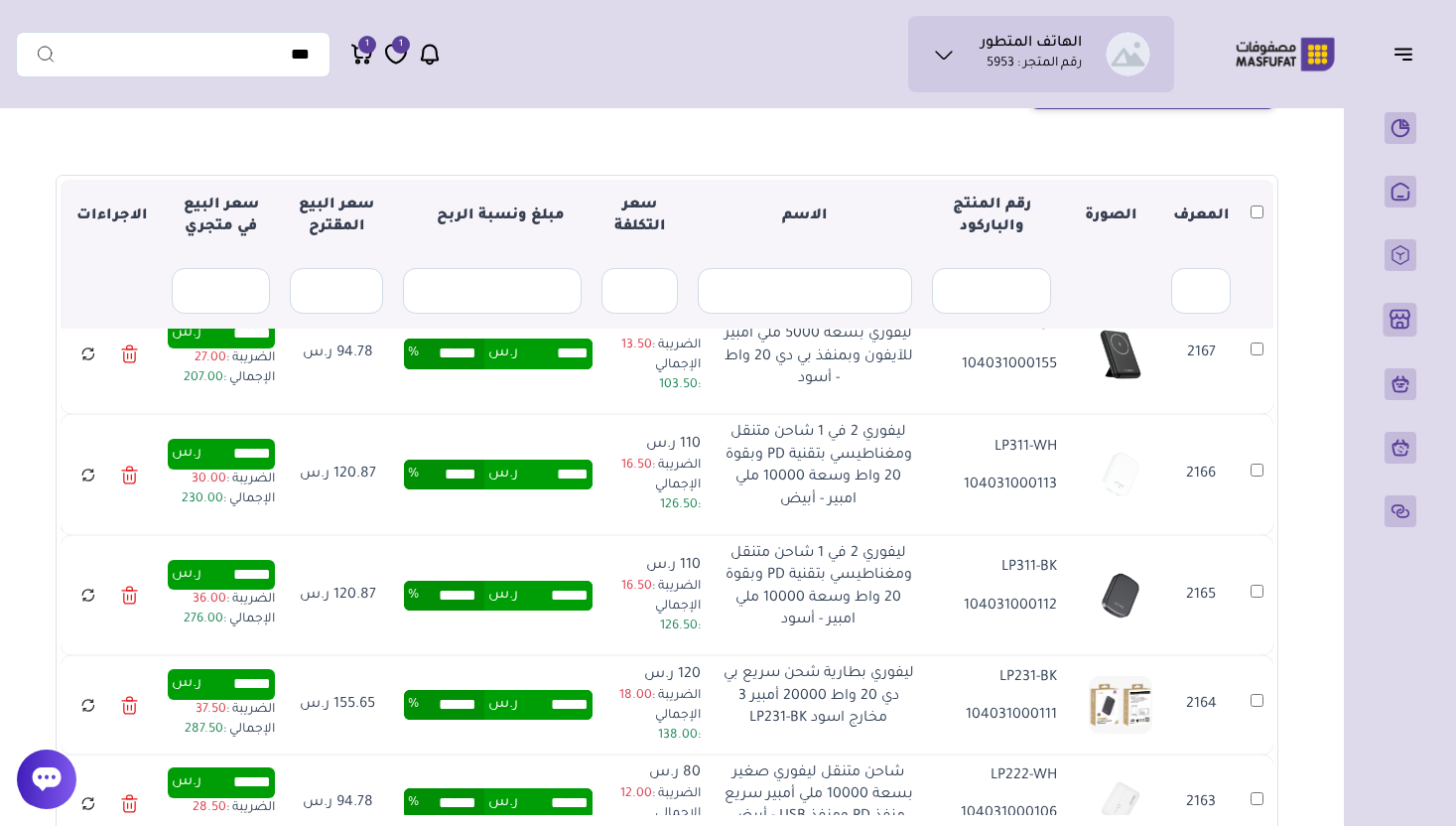 click on "*****" at bounding box center [555, 475] 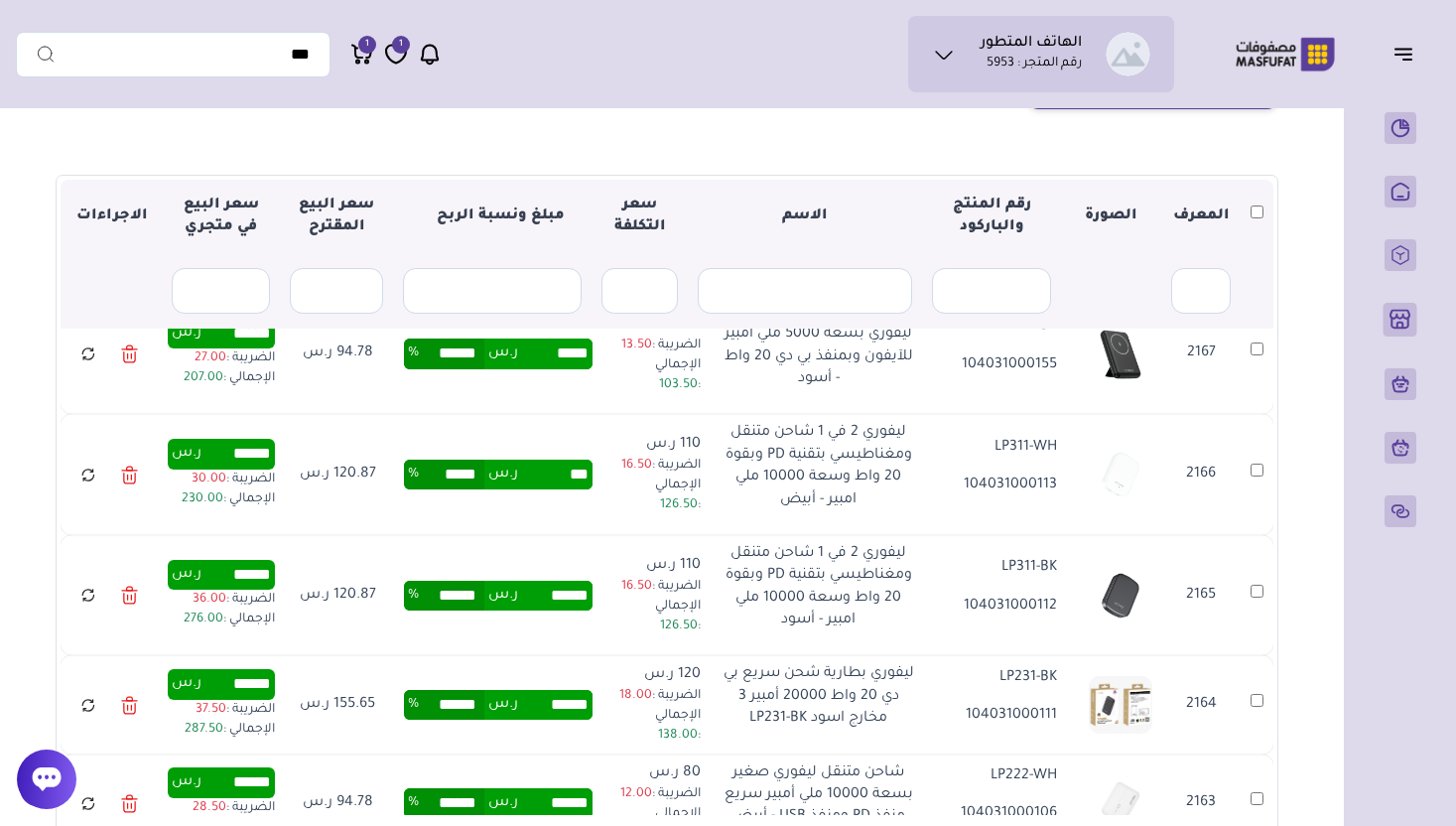 type on "******" 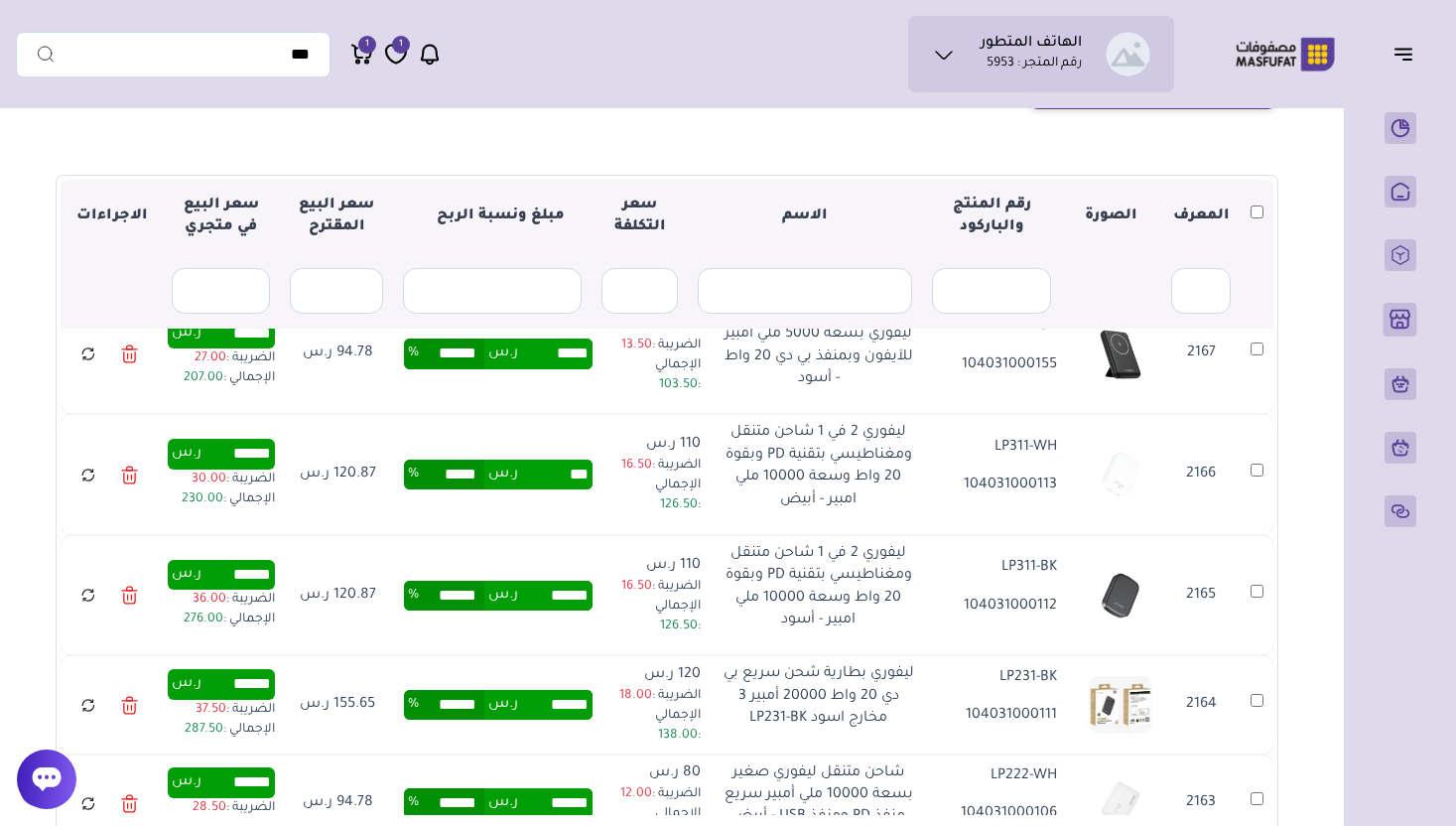 type on "******" 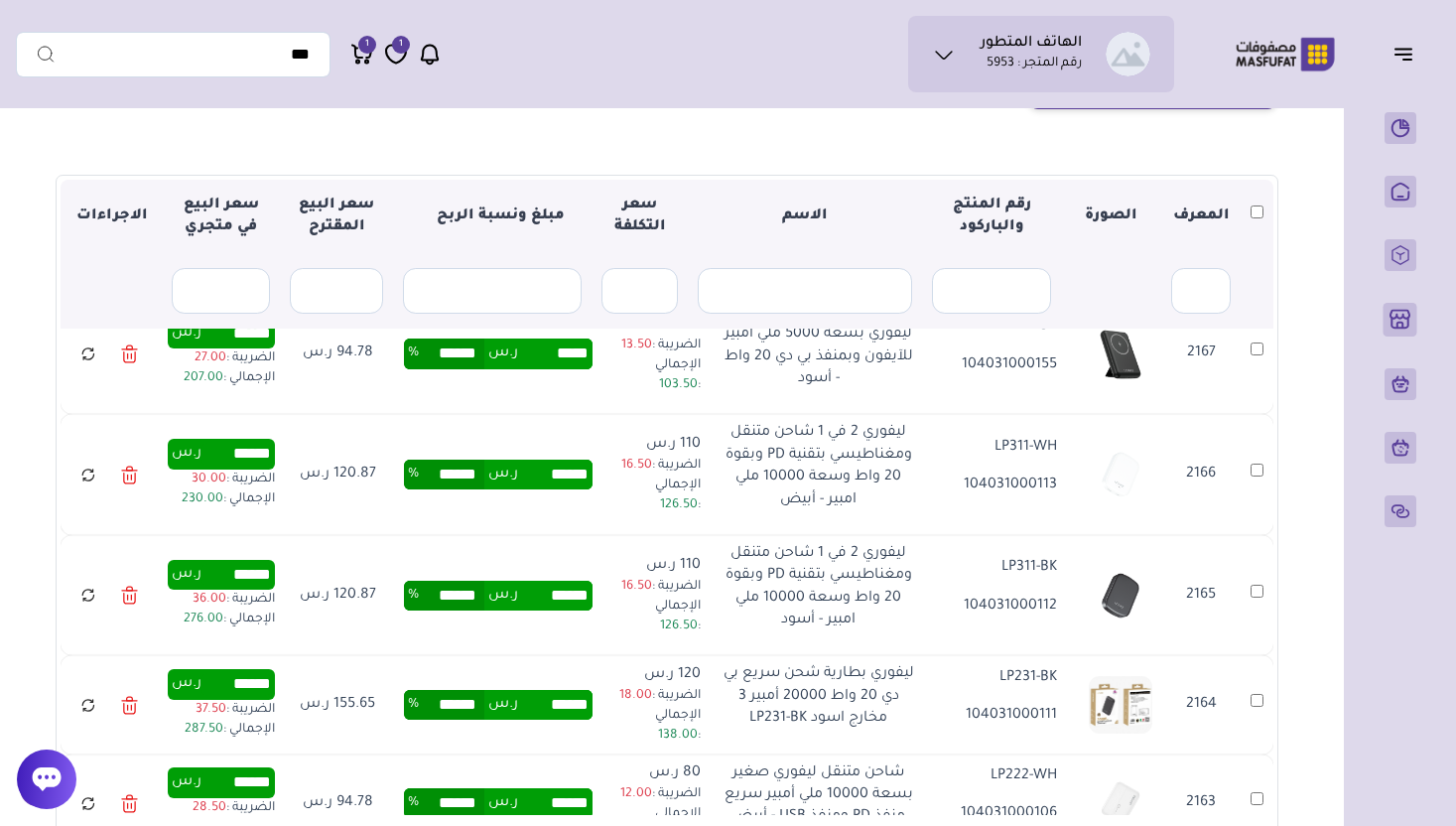 click on "******
ر.س
******
%" at bounding box center [498, 475] 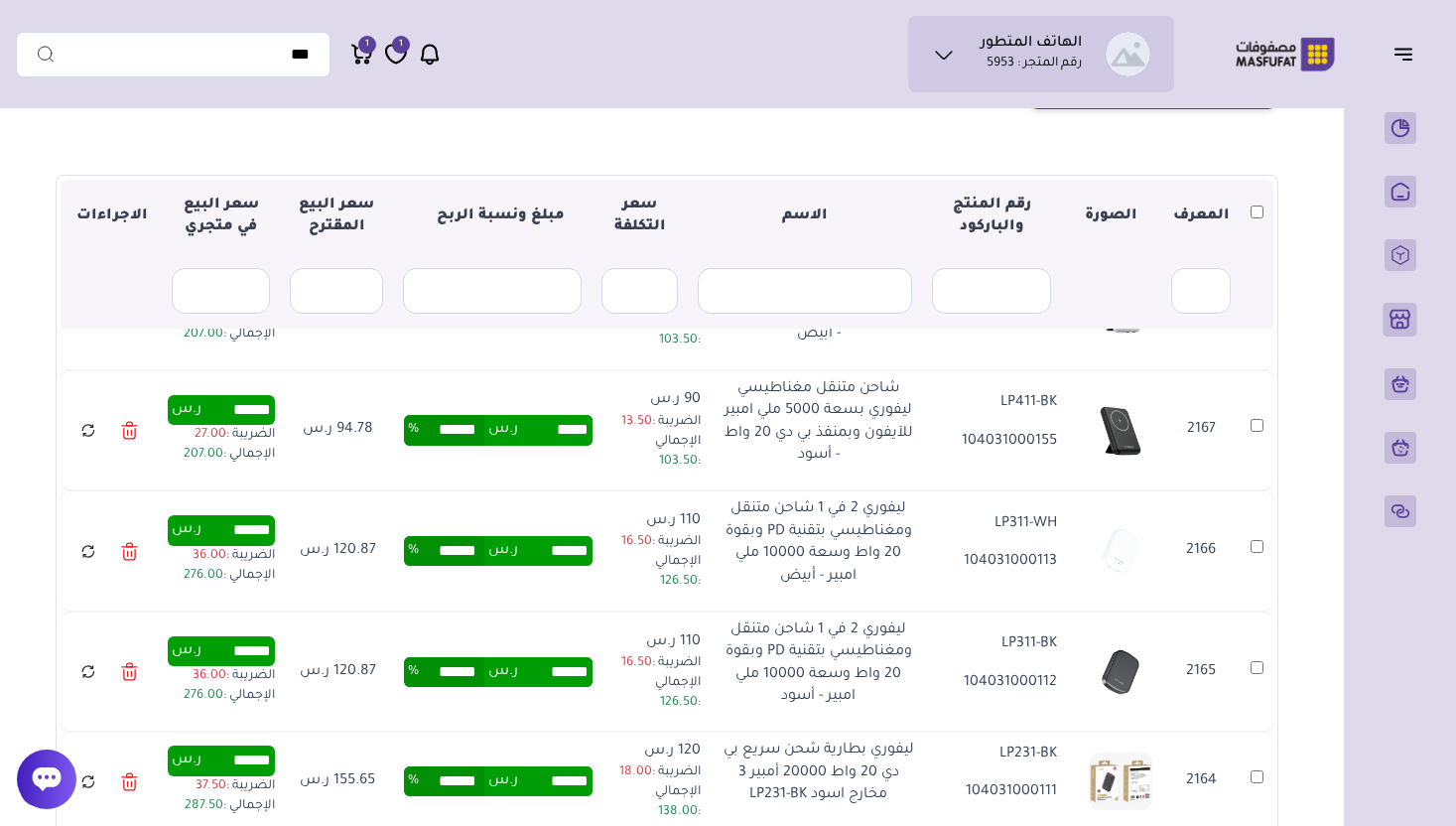 scroll, scrollTop: 389, scrollLeft: 0, axis: vertical 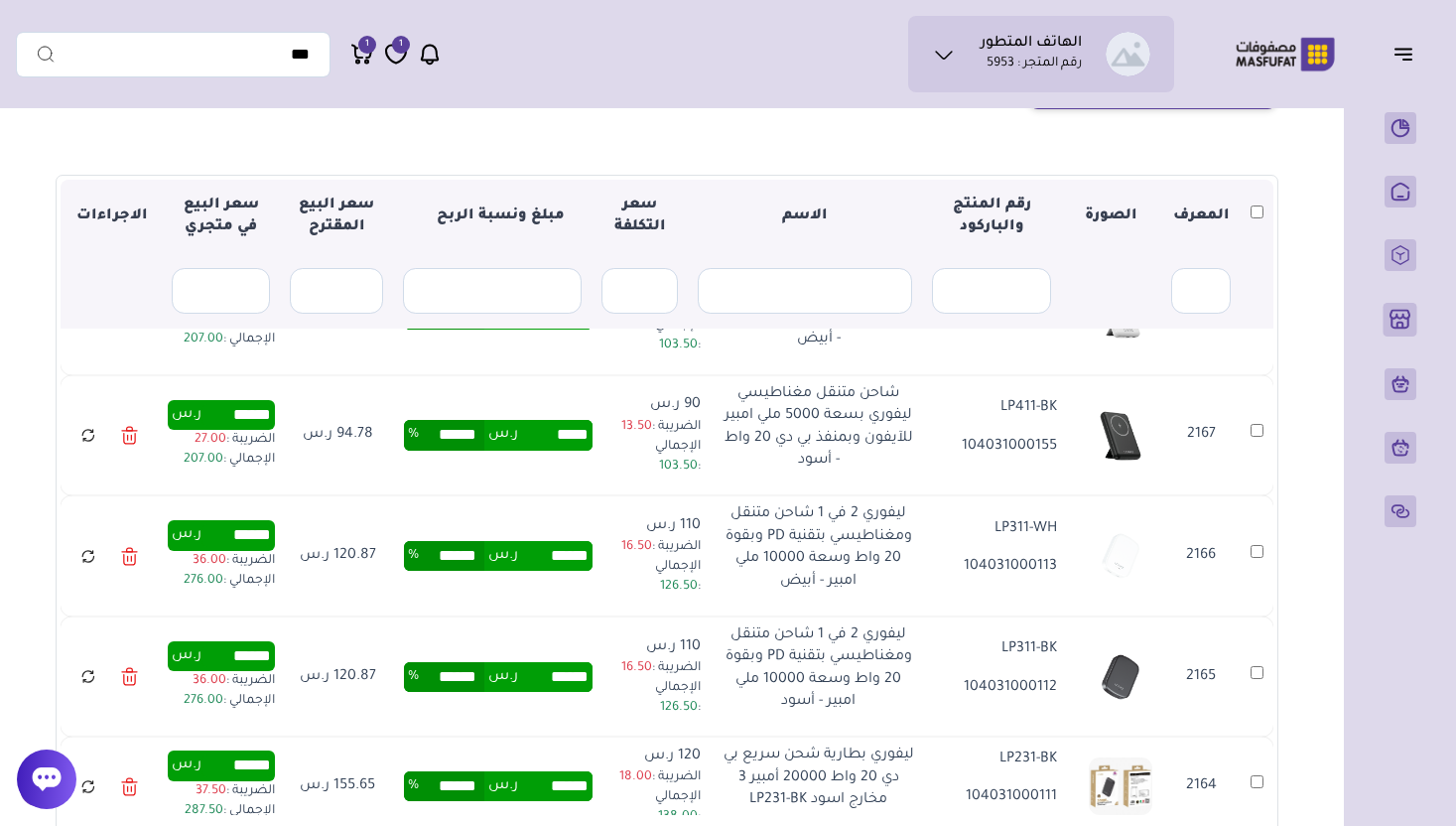 click on "*****" at bounding box center (555, 435) 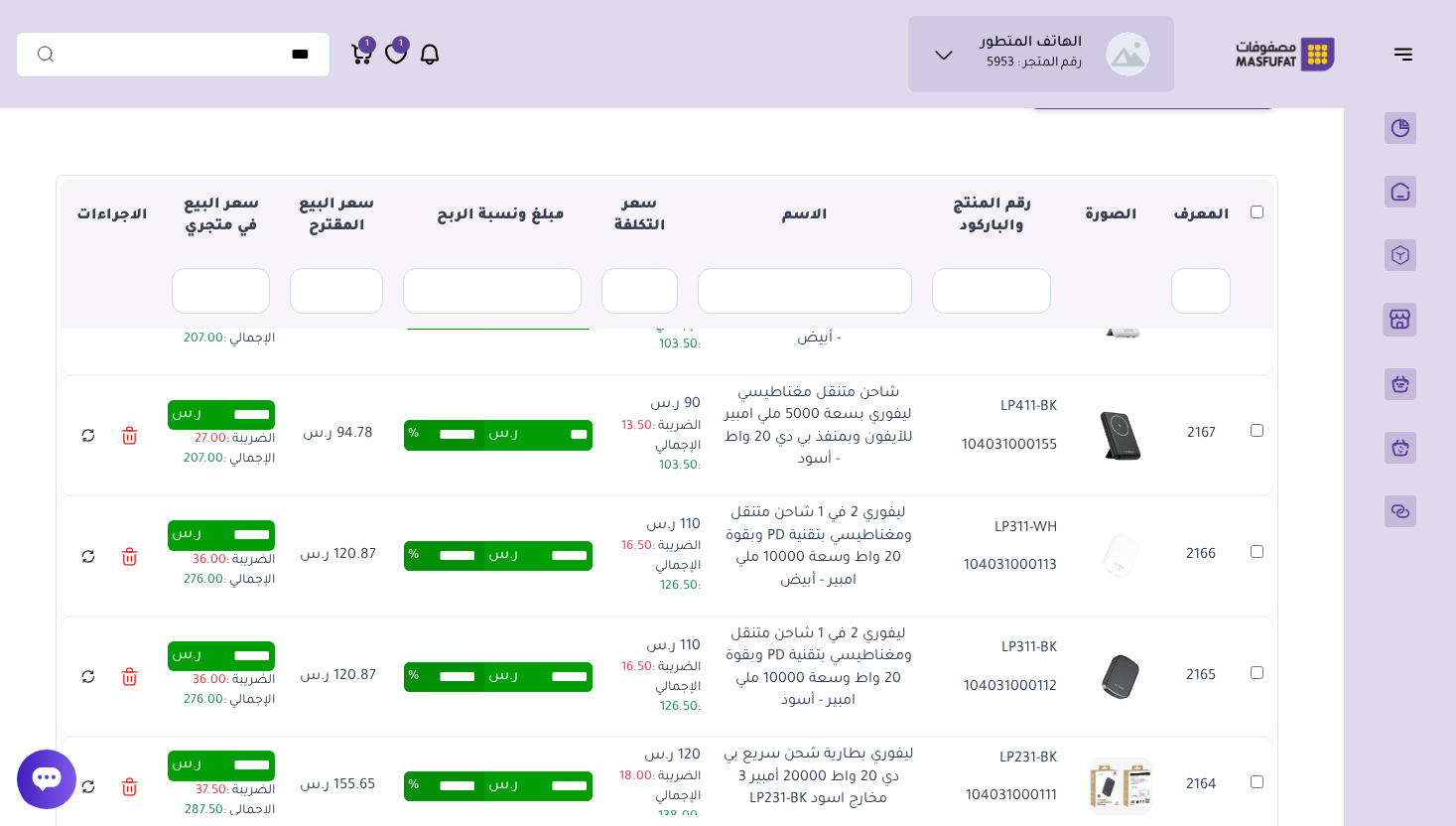 type on "******" 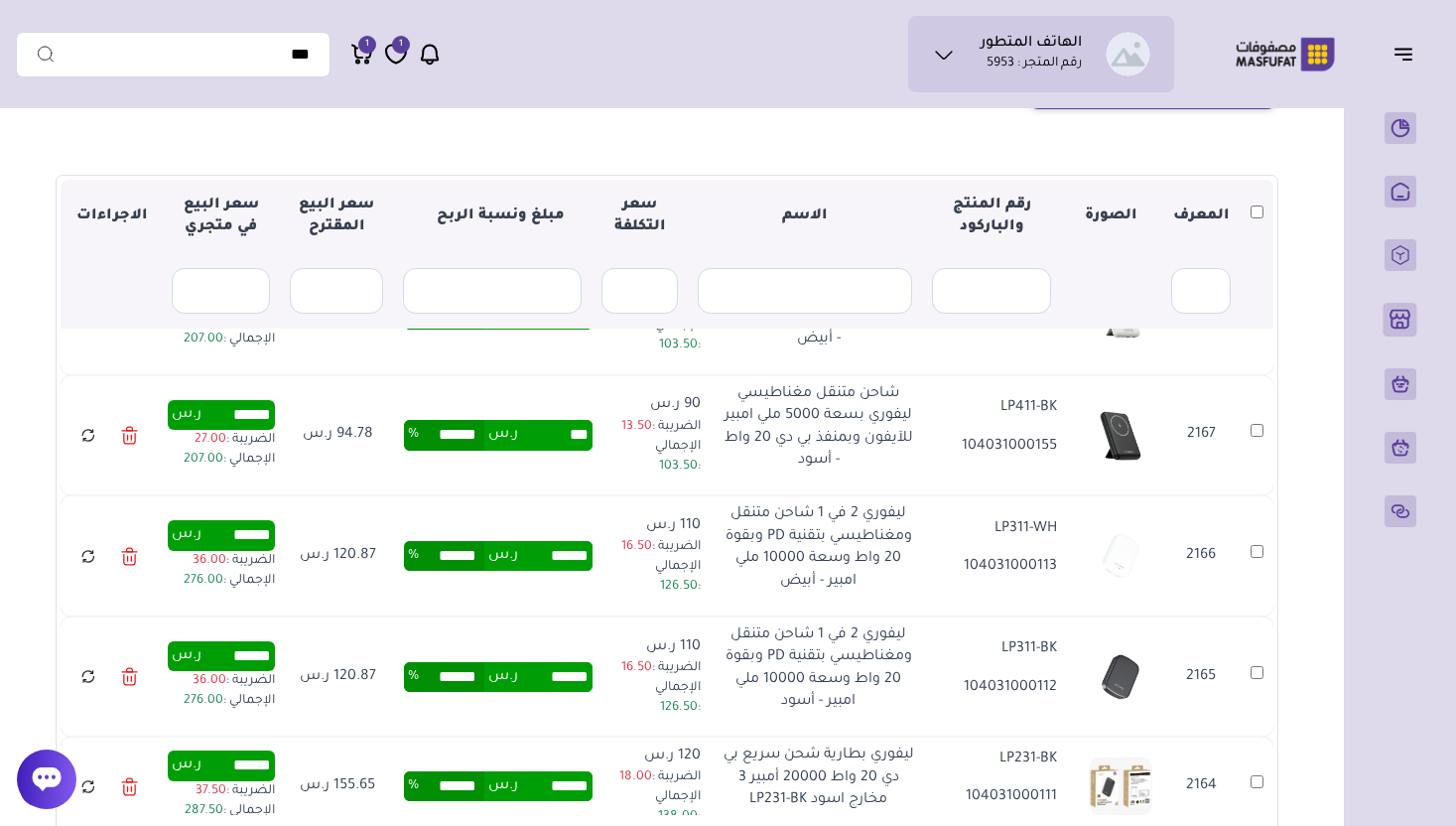 type on "******" 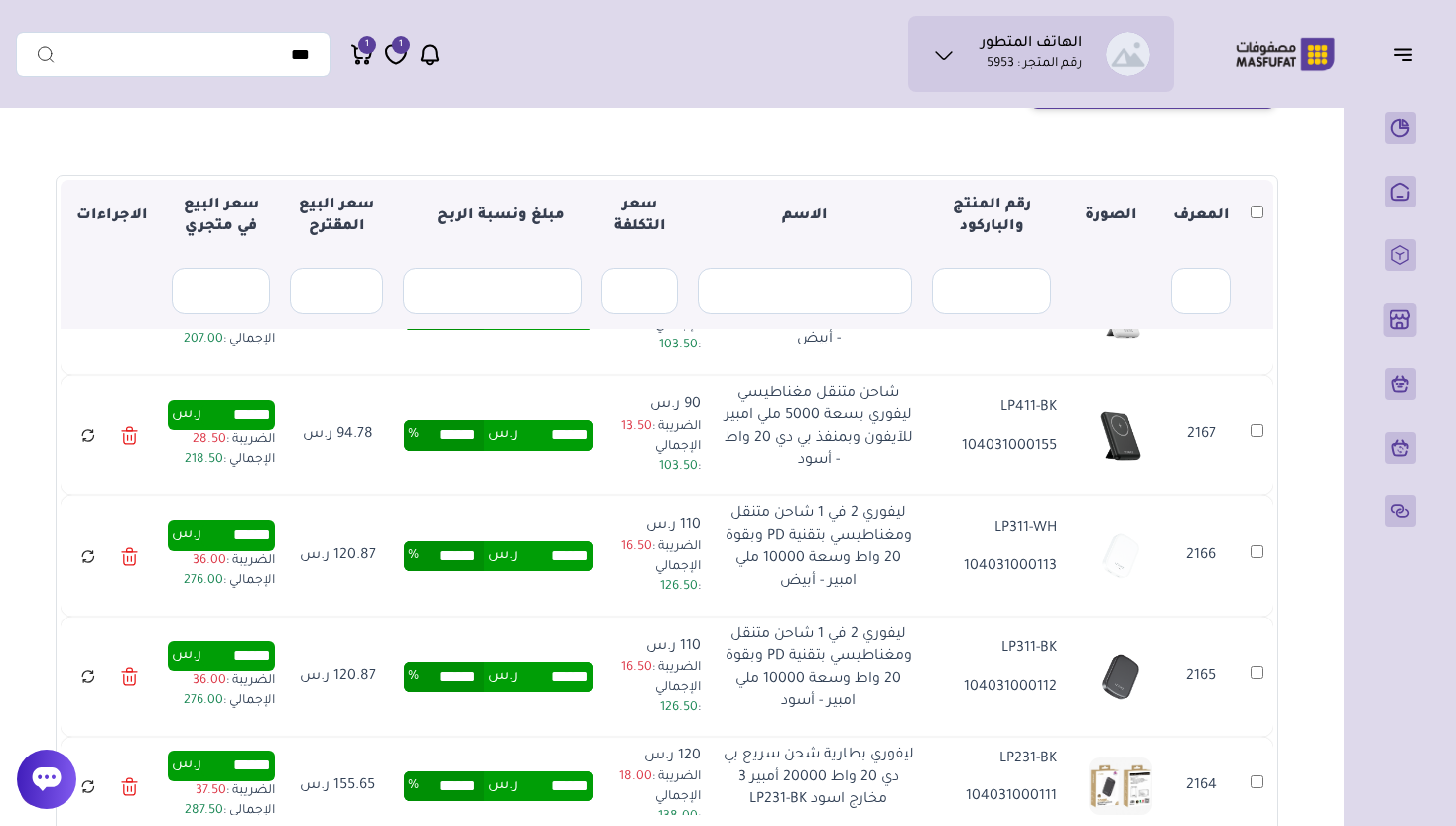 click on "******
ر.س
******
%" at bounding box center (498, 436) 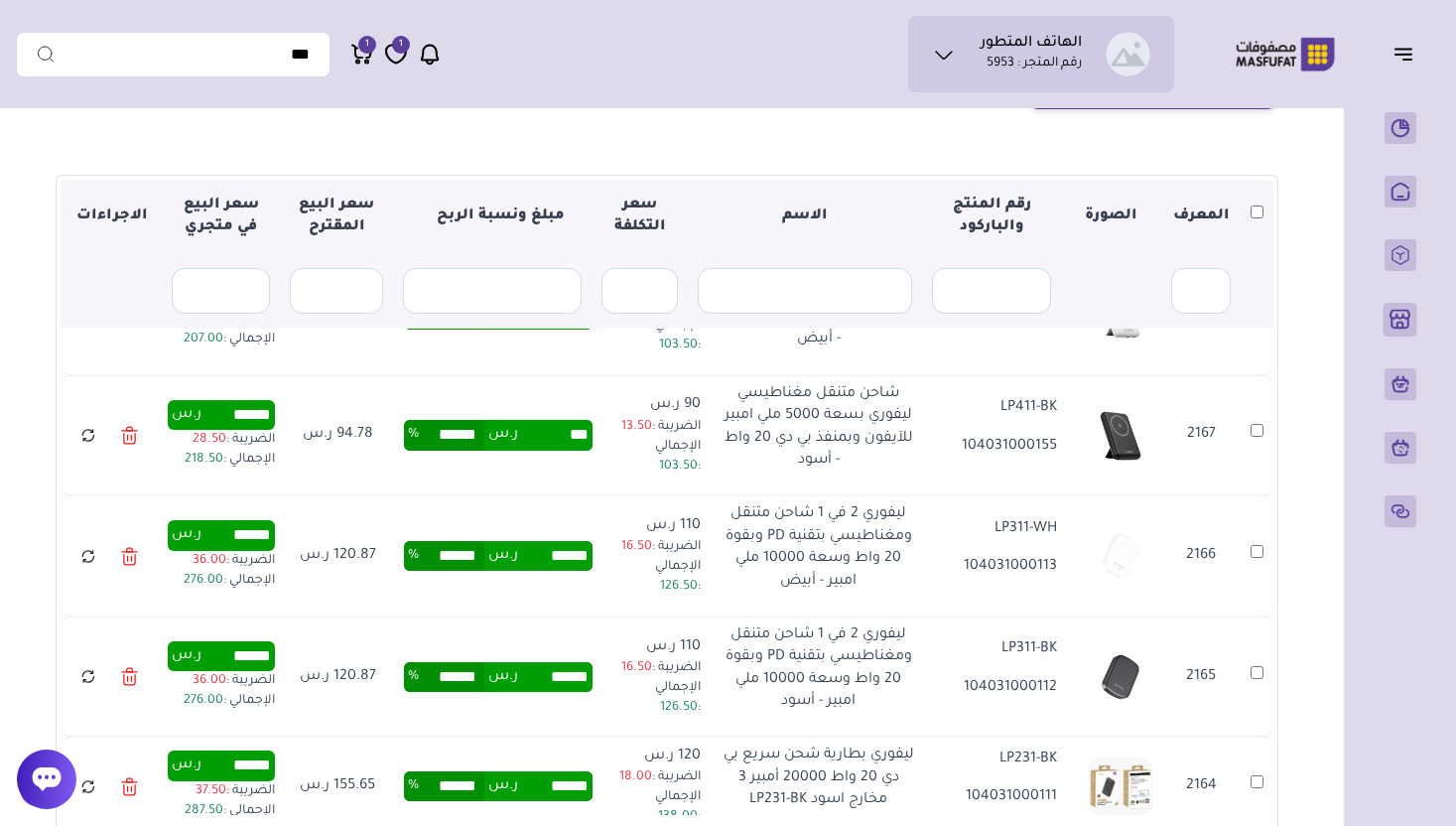 type on "******" 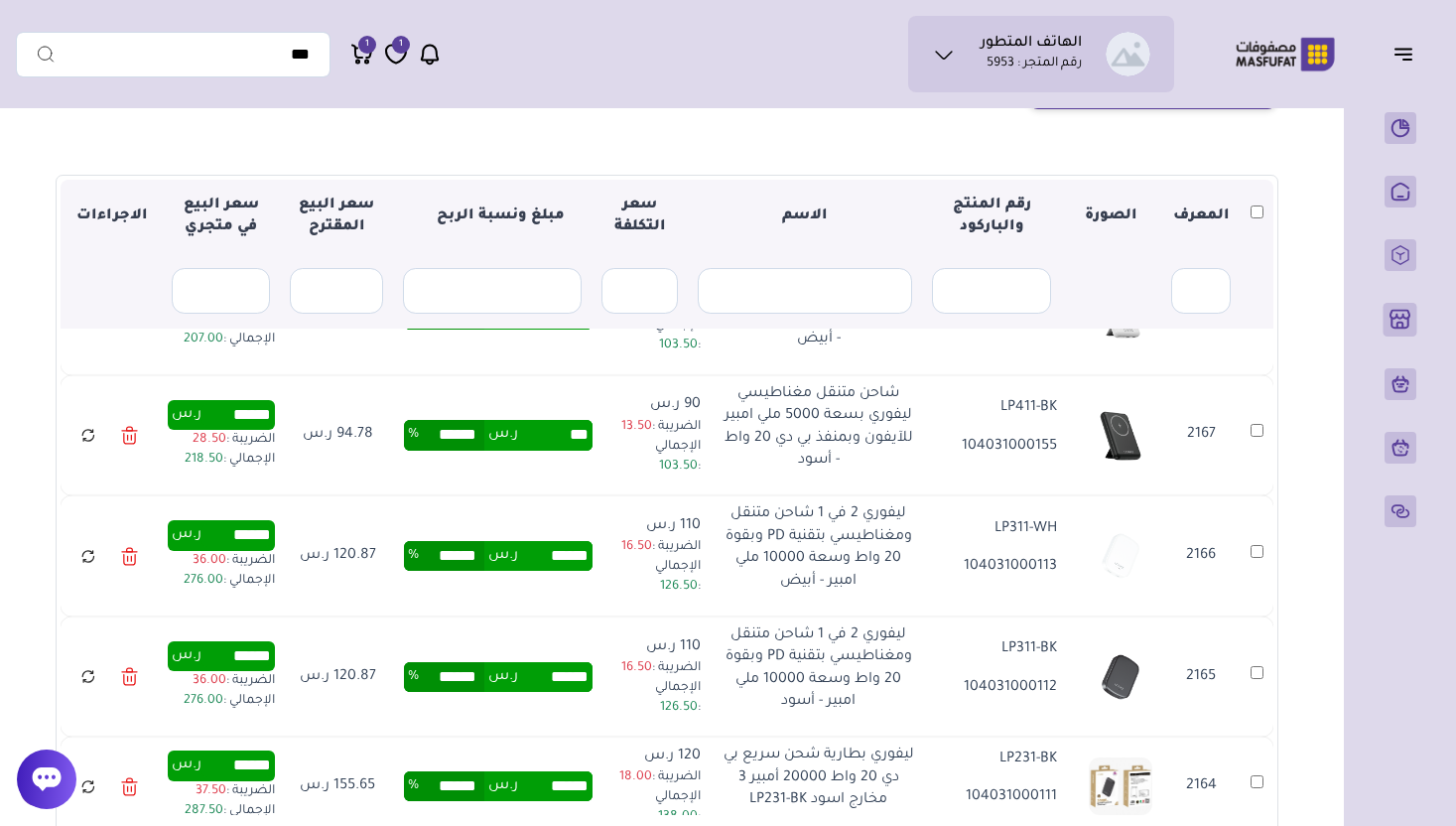 type on "******" 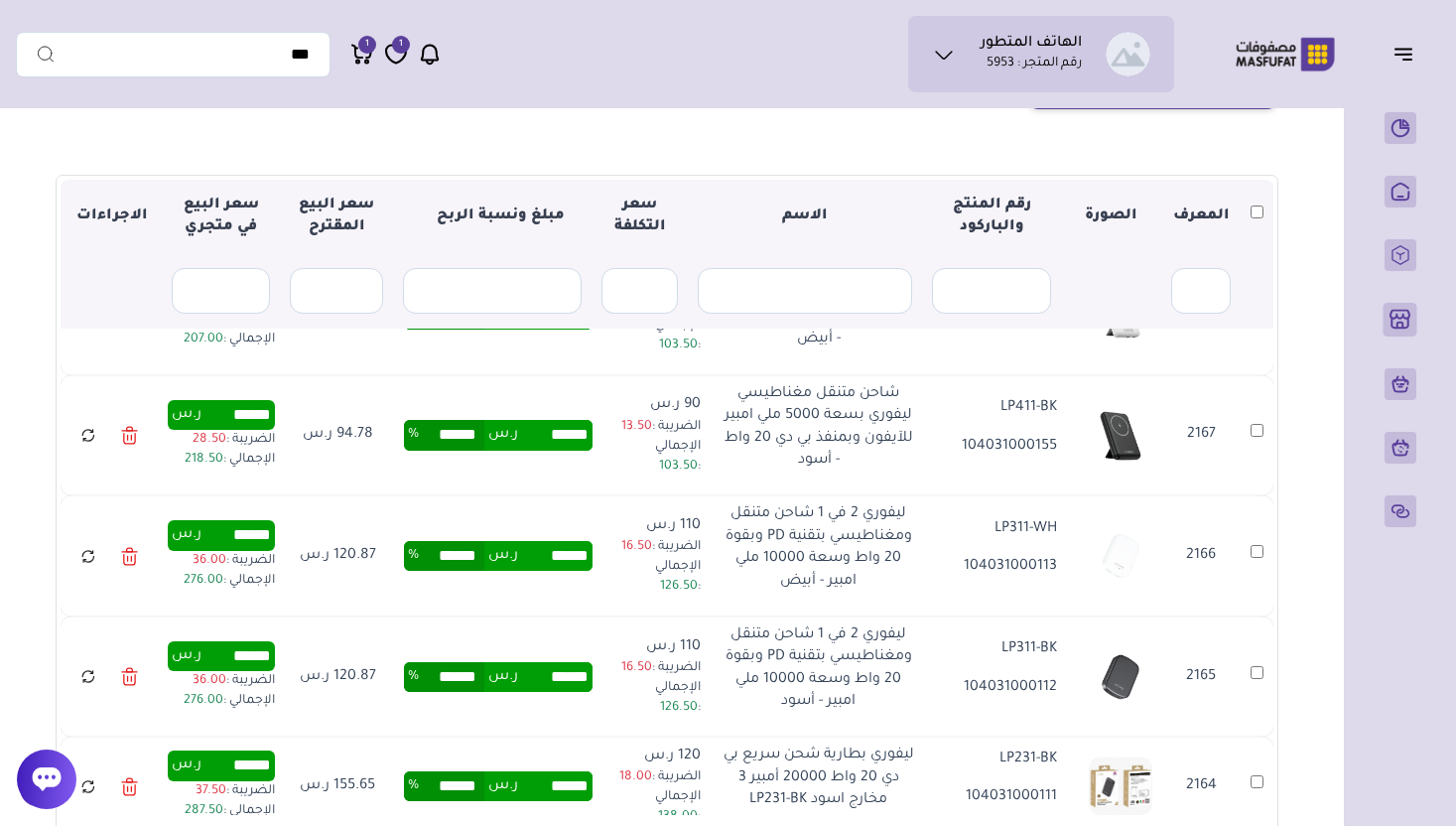 click on "******
ر.س
******
%" at bounding box center (498, 436) 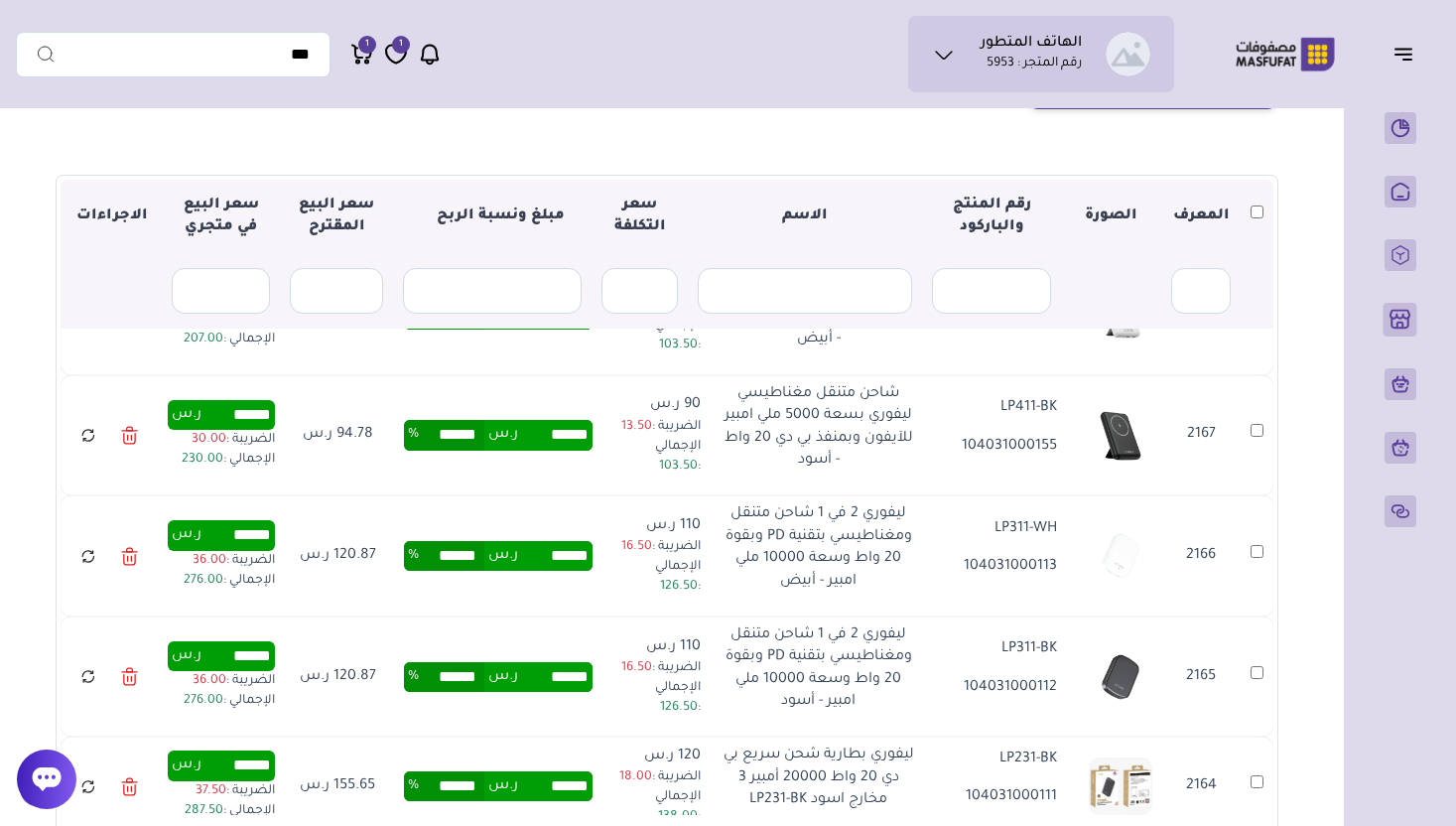 click on "******" at bounding box center (555, 435) 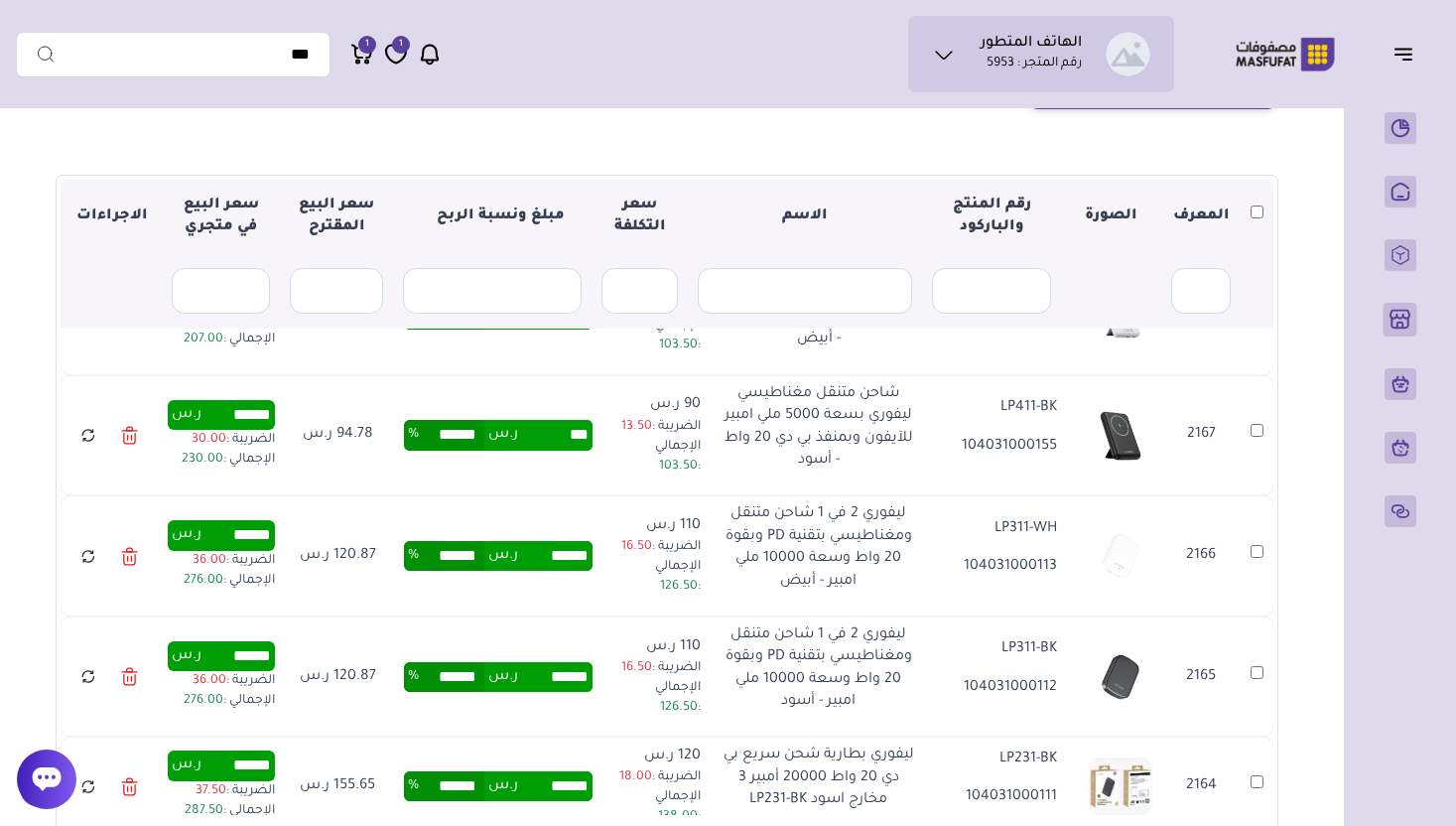 type on "******" 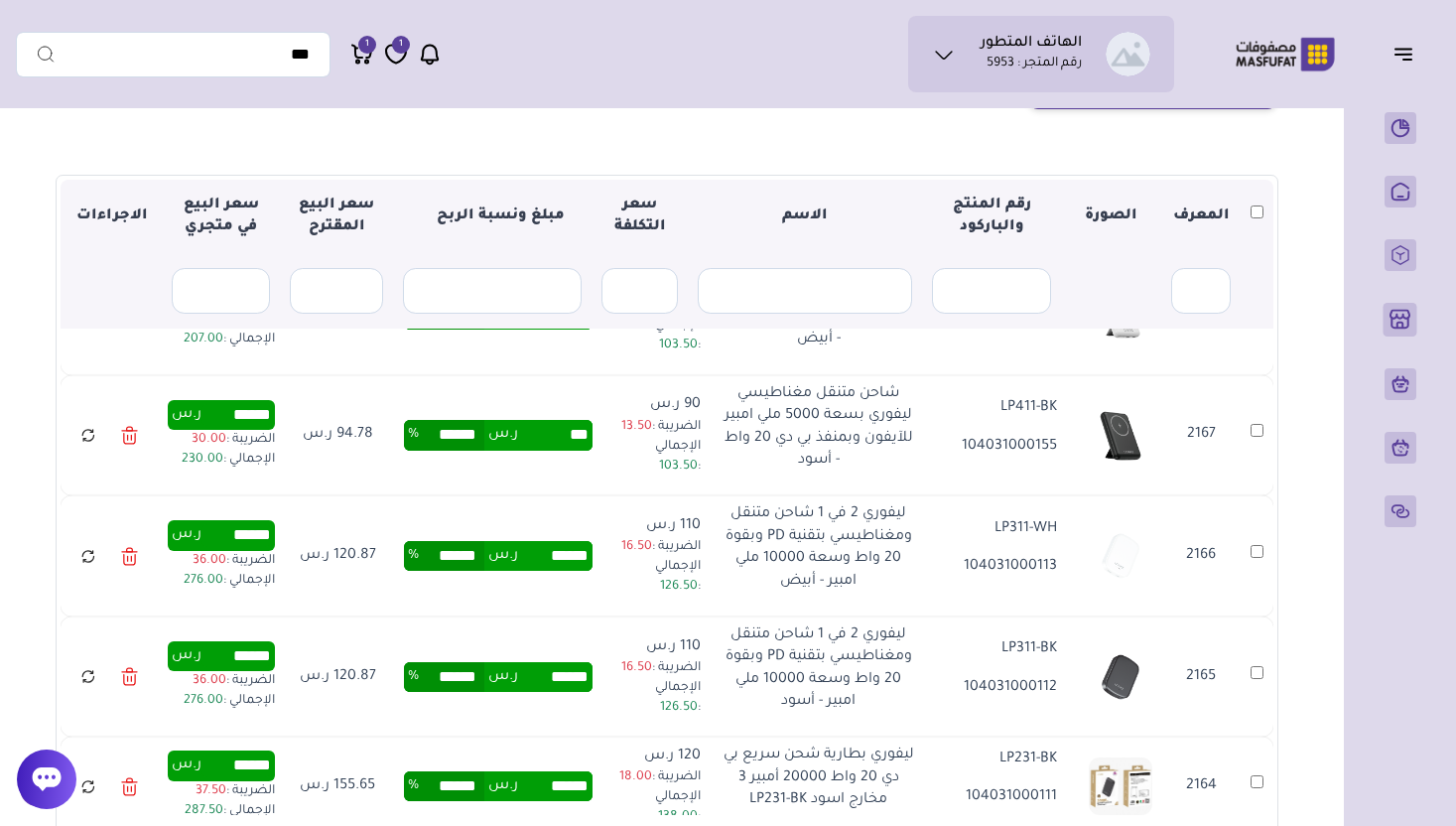 type on "******" 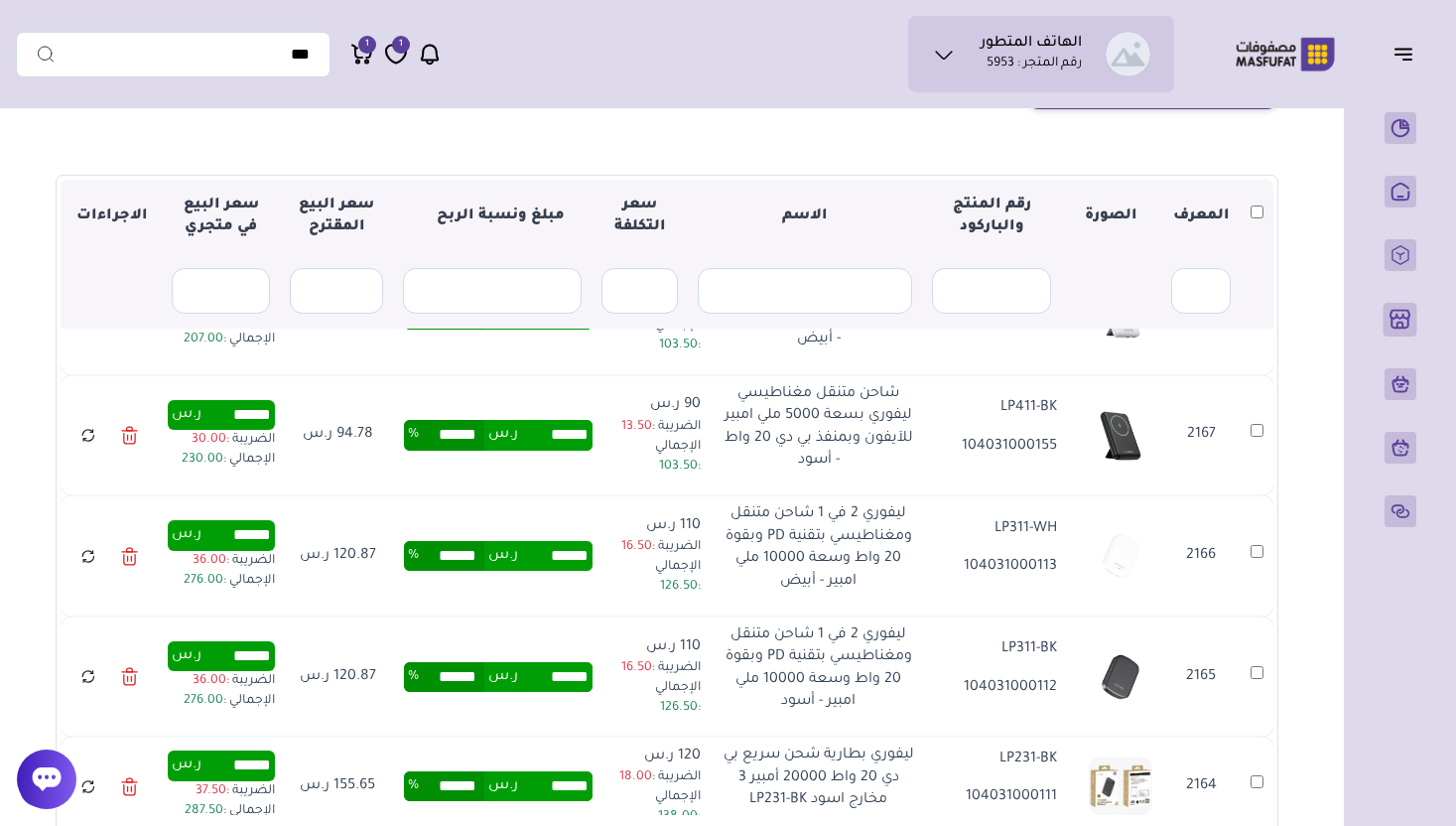 click on "******
ر.س
******
%" at bounding box center (498, 556) 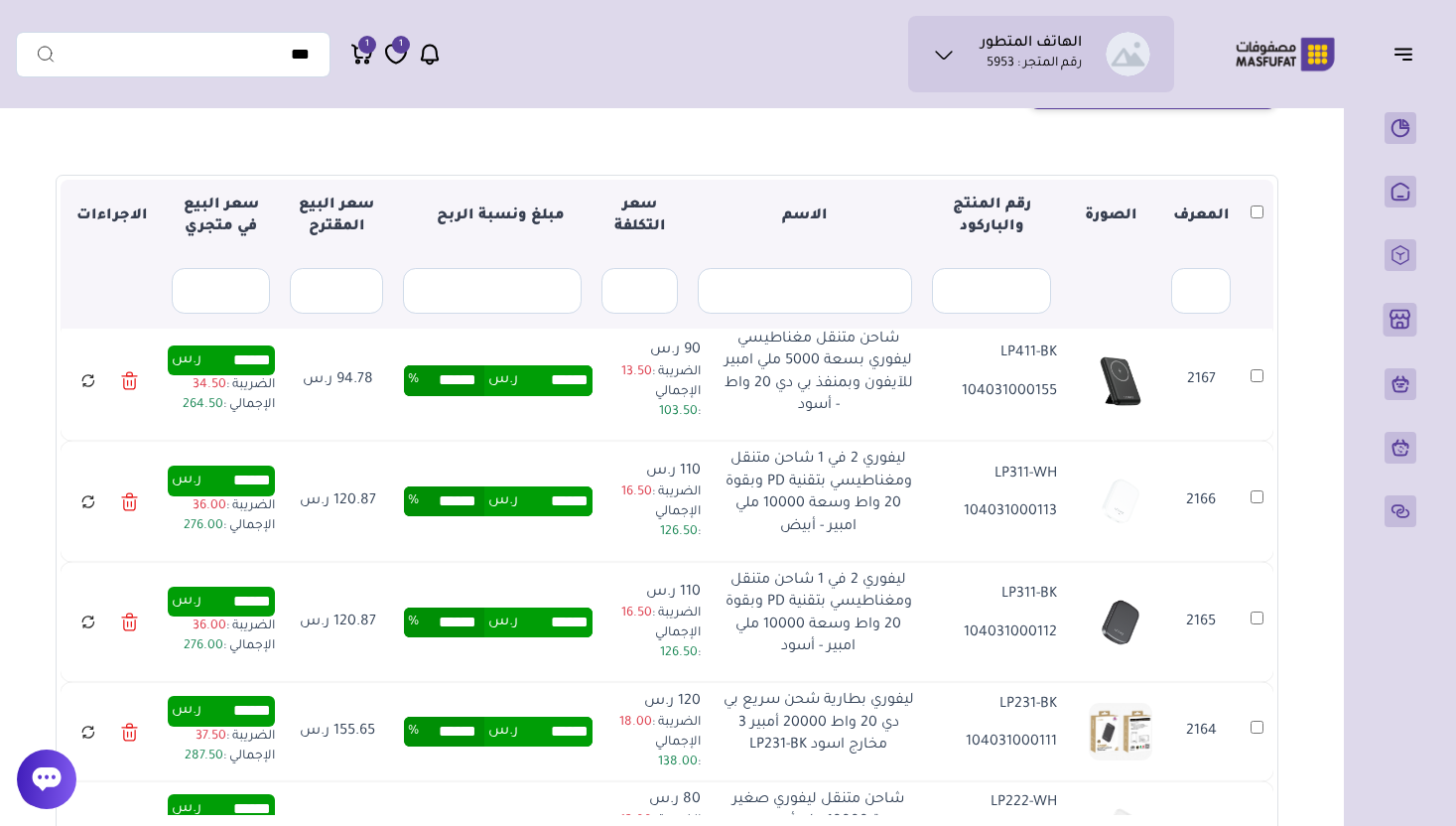 scroll, scrollTop: 445, scrollLeft: 0, axis: vertical 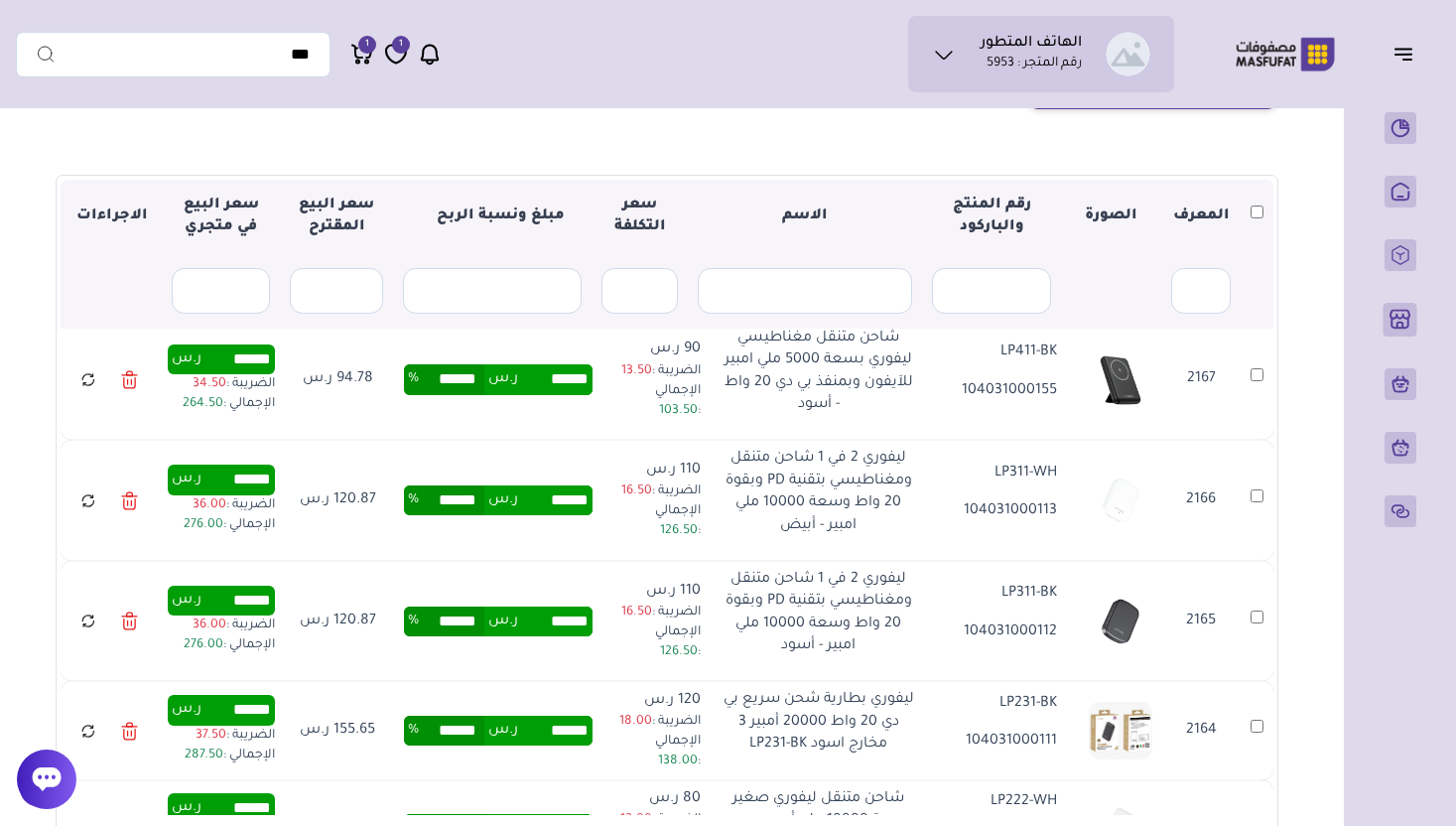 click on "******" at bounding box center (555, 379) 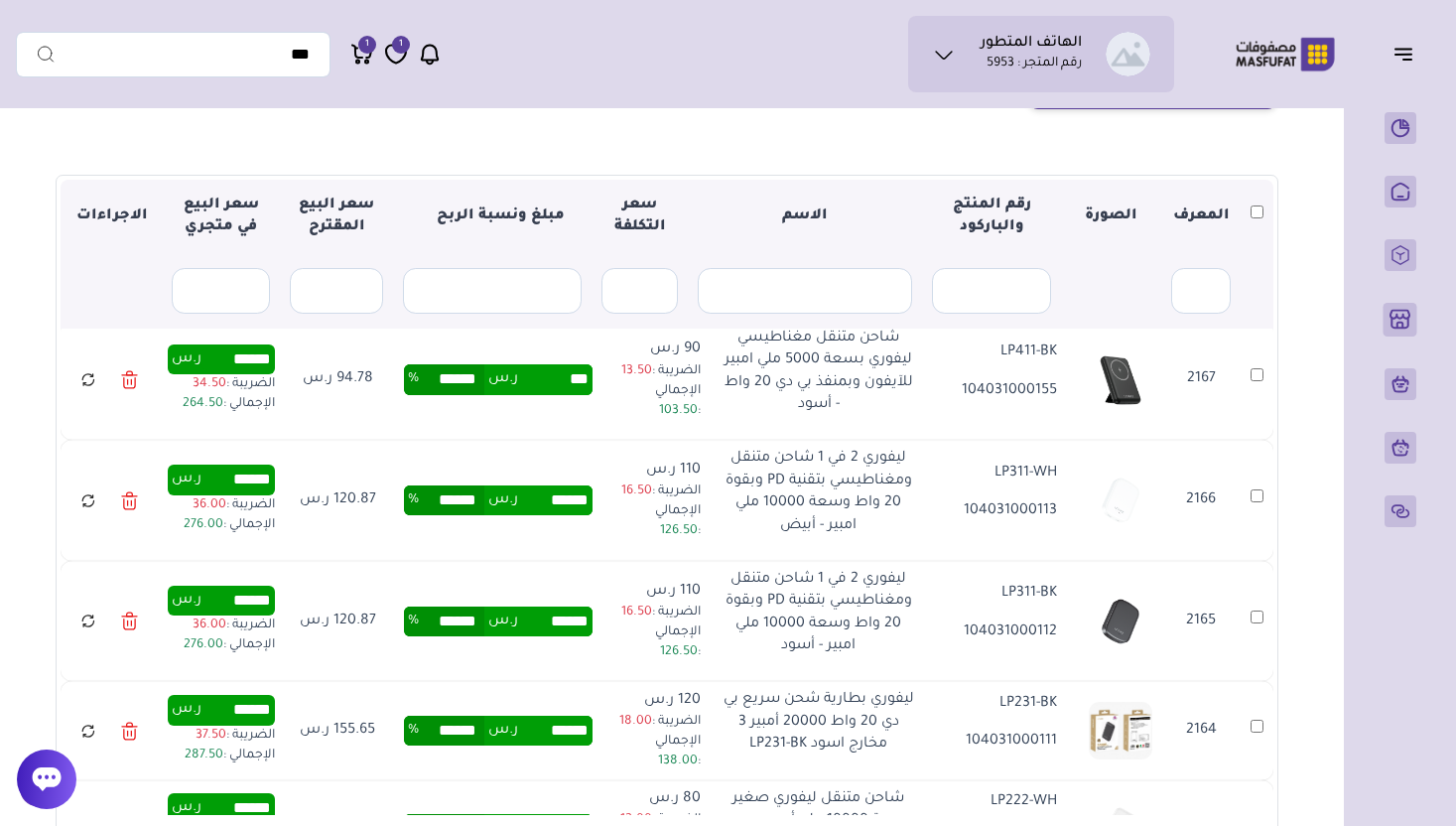 type on "******" 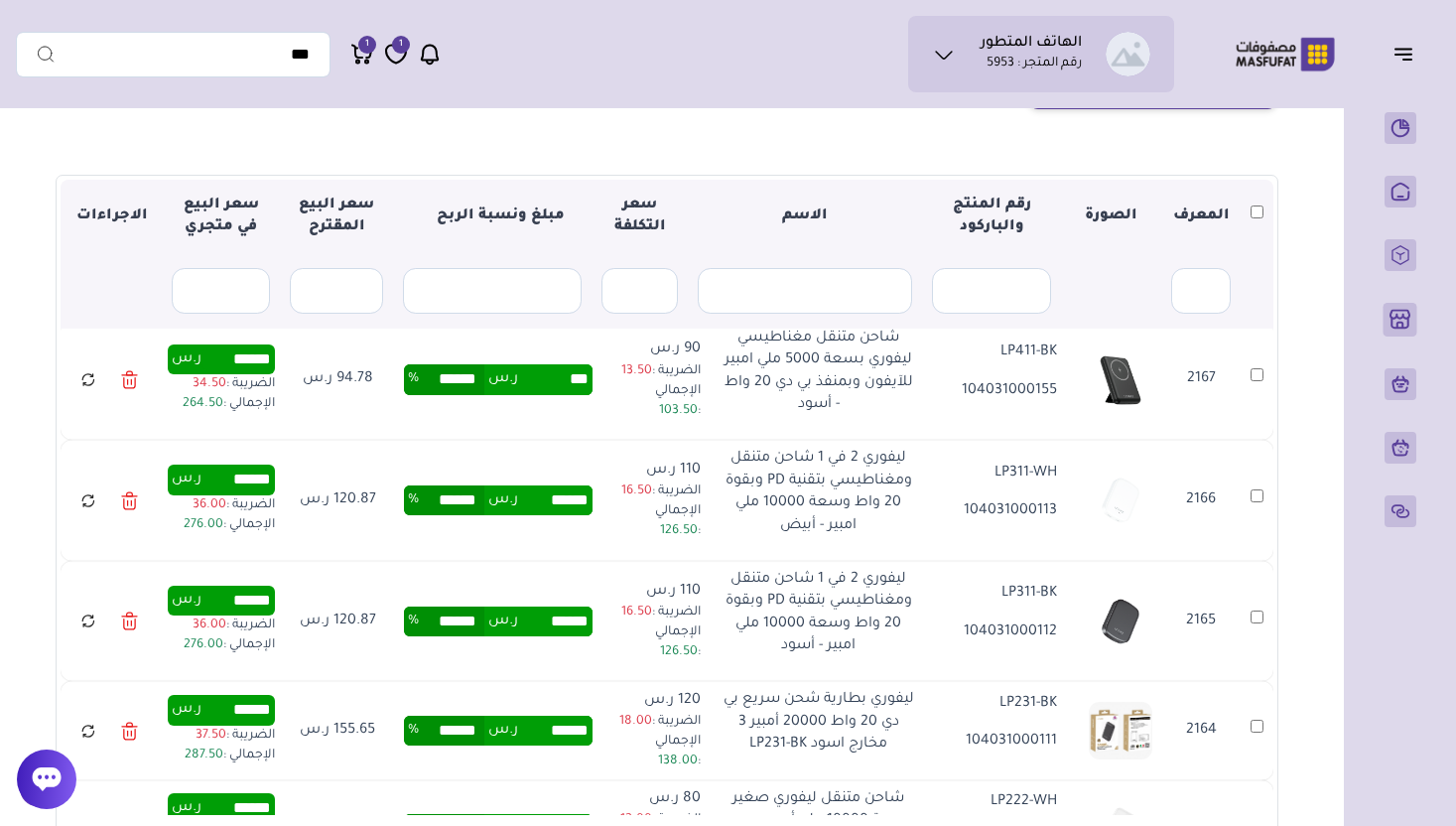 type on "******" 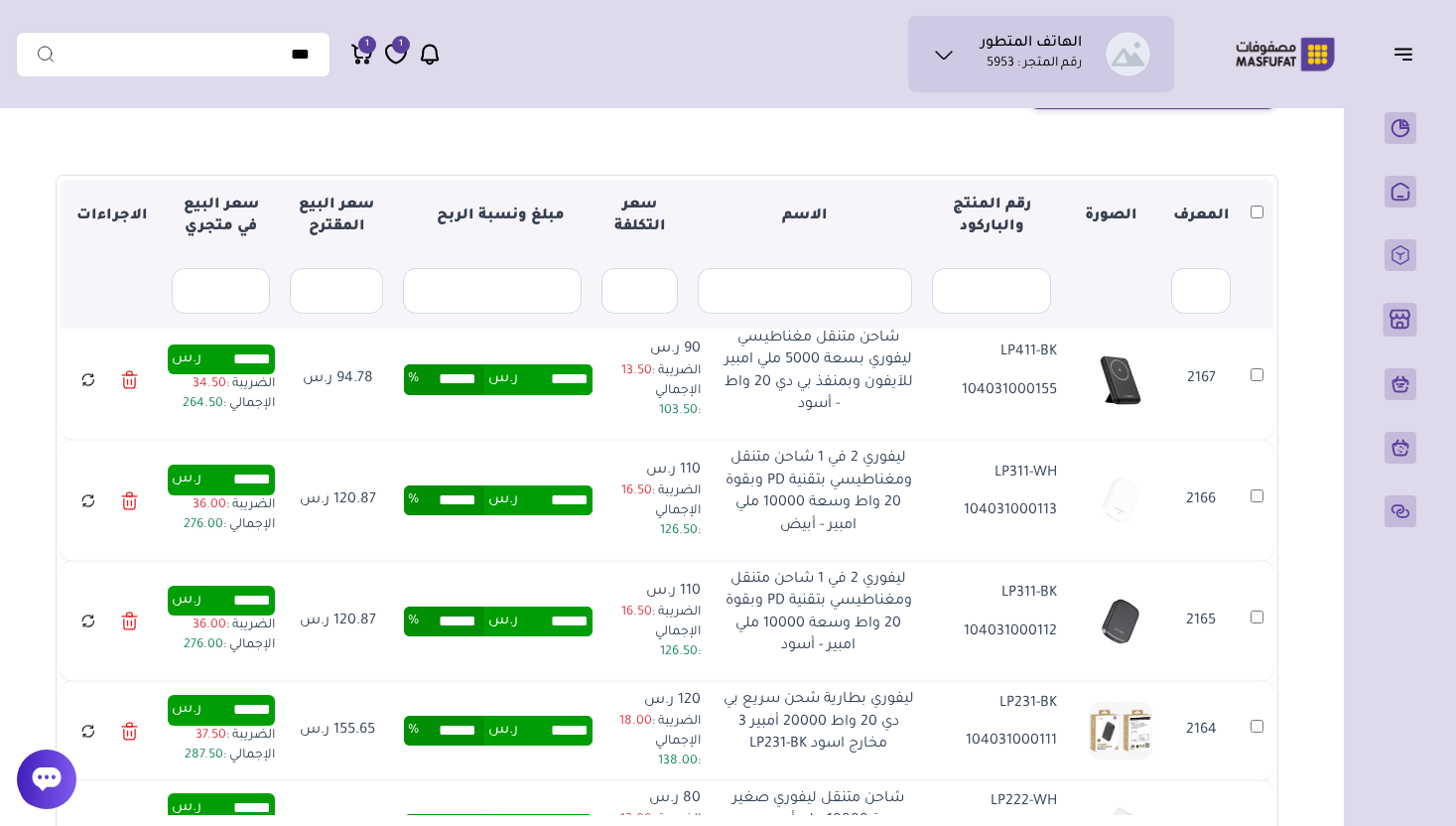 click on "******
ر.س
******
%" at bounding box center (498, 500) 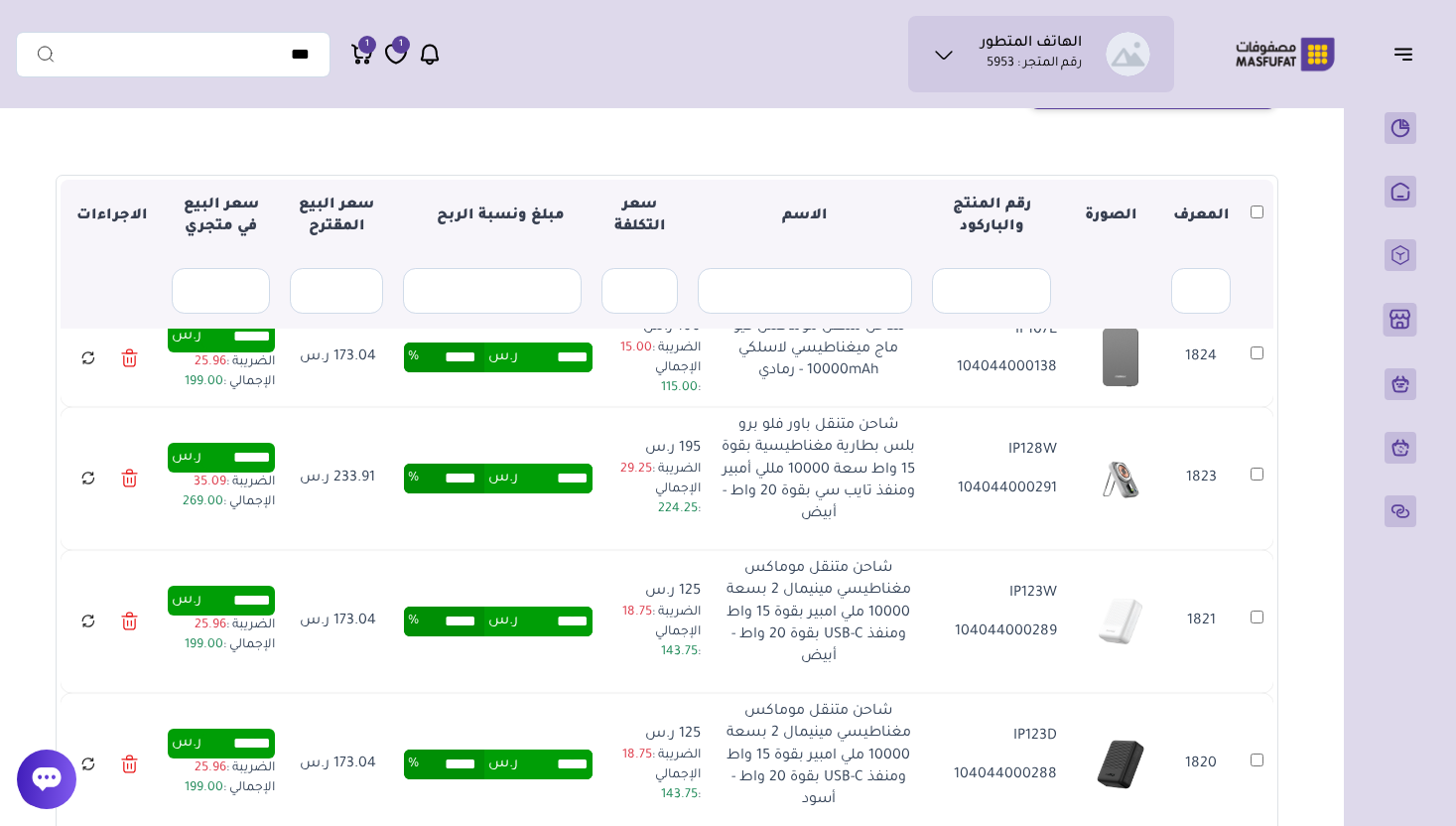 scroll, scrollTop: 1518, scrollLeft: 0, axis: vertical 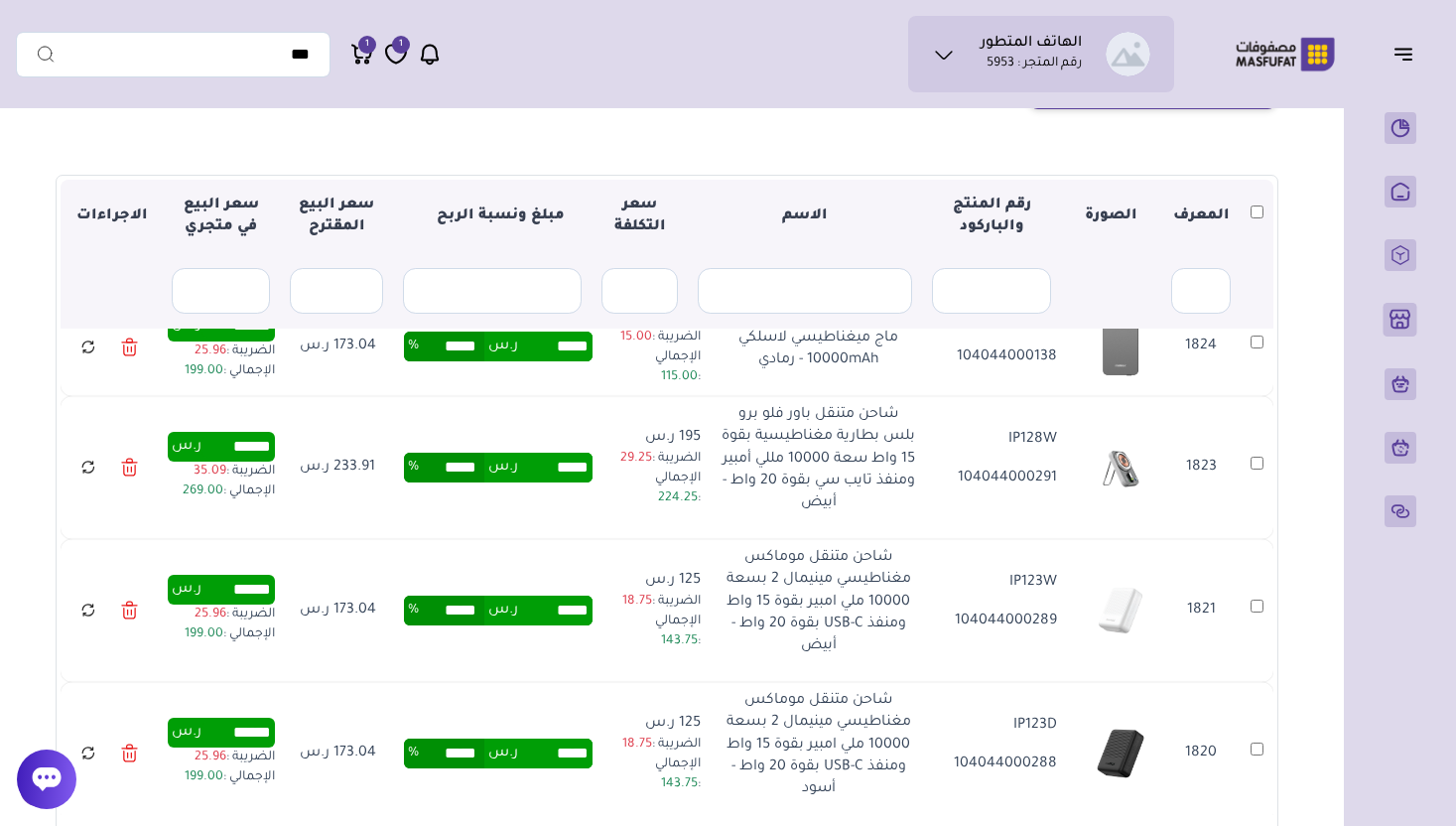 click on "*****" at bounding box center [555, 468] 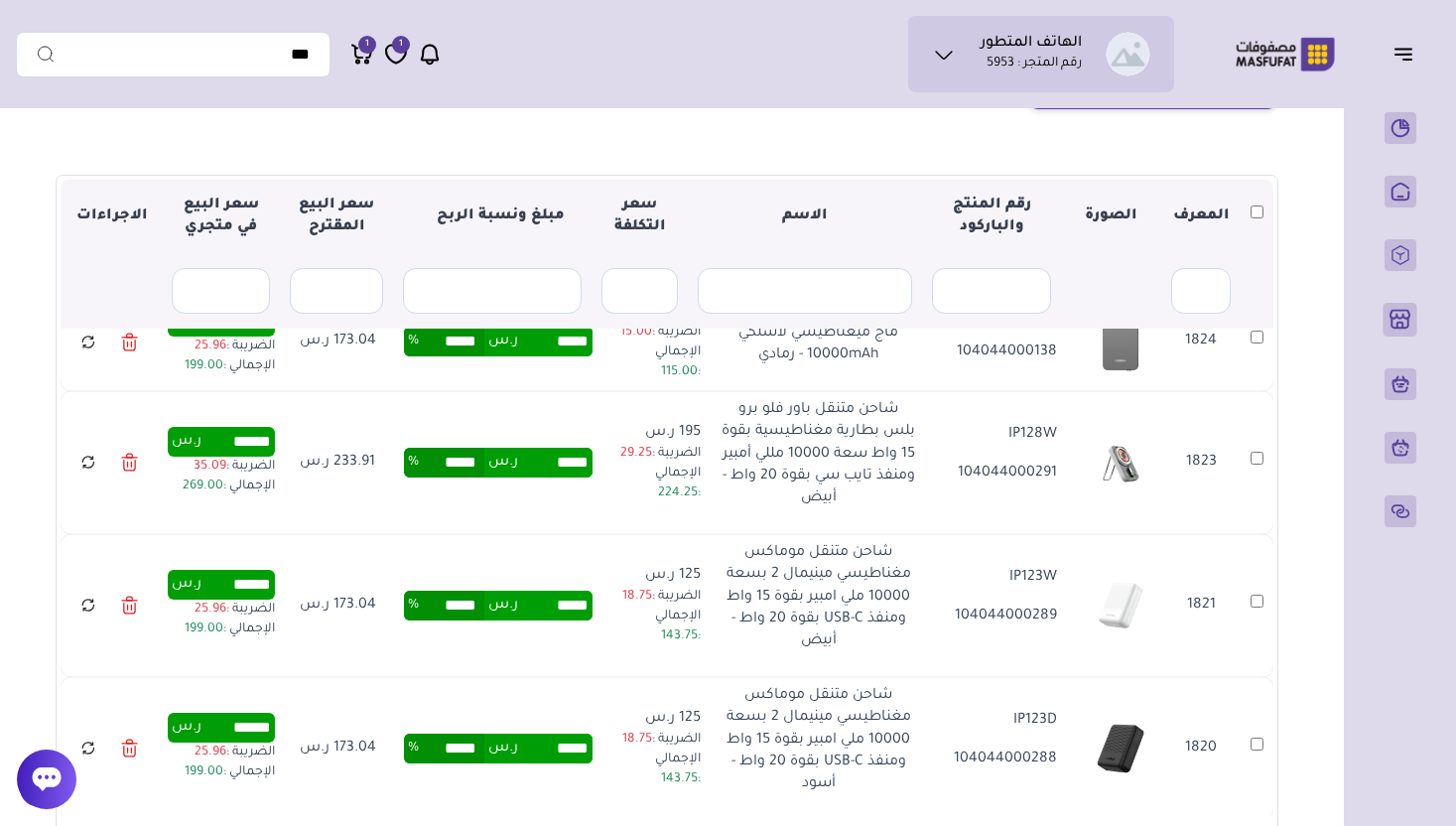 scroll, scrollTop: 1505, scrollLeft: 0, axis: vertical 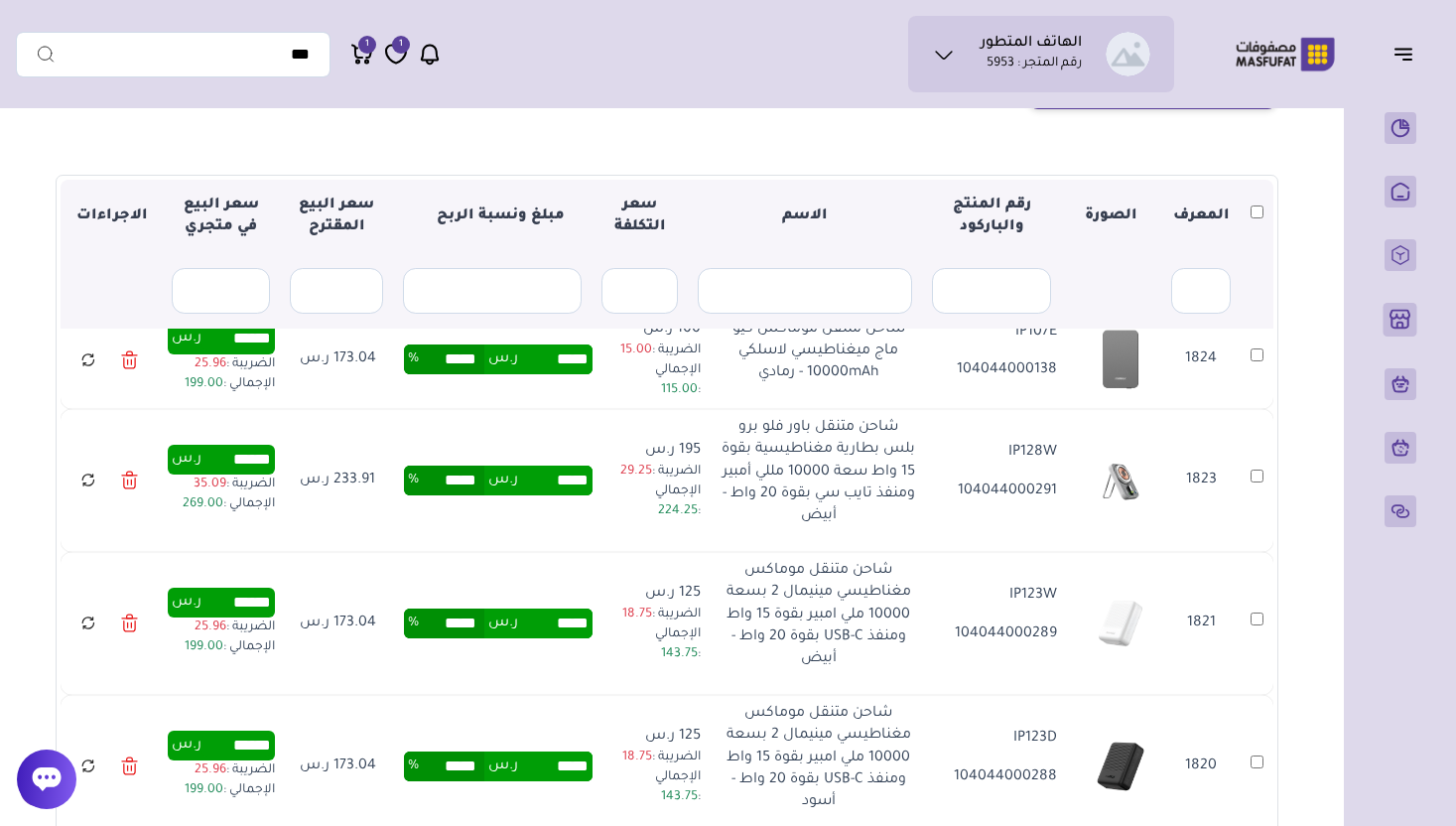 click on "*****" at bounding box center [555, 481] 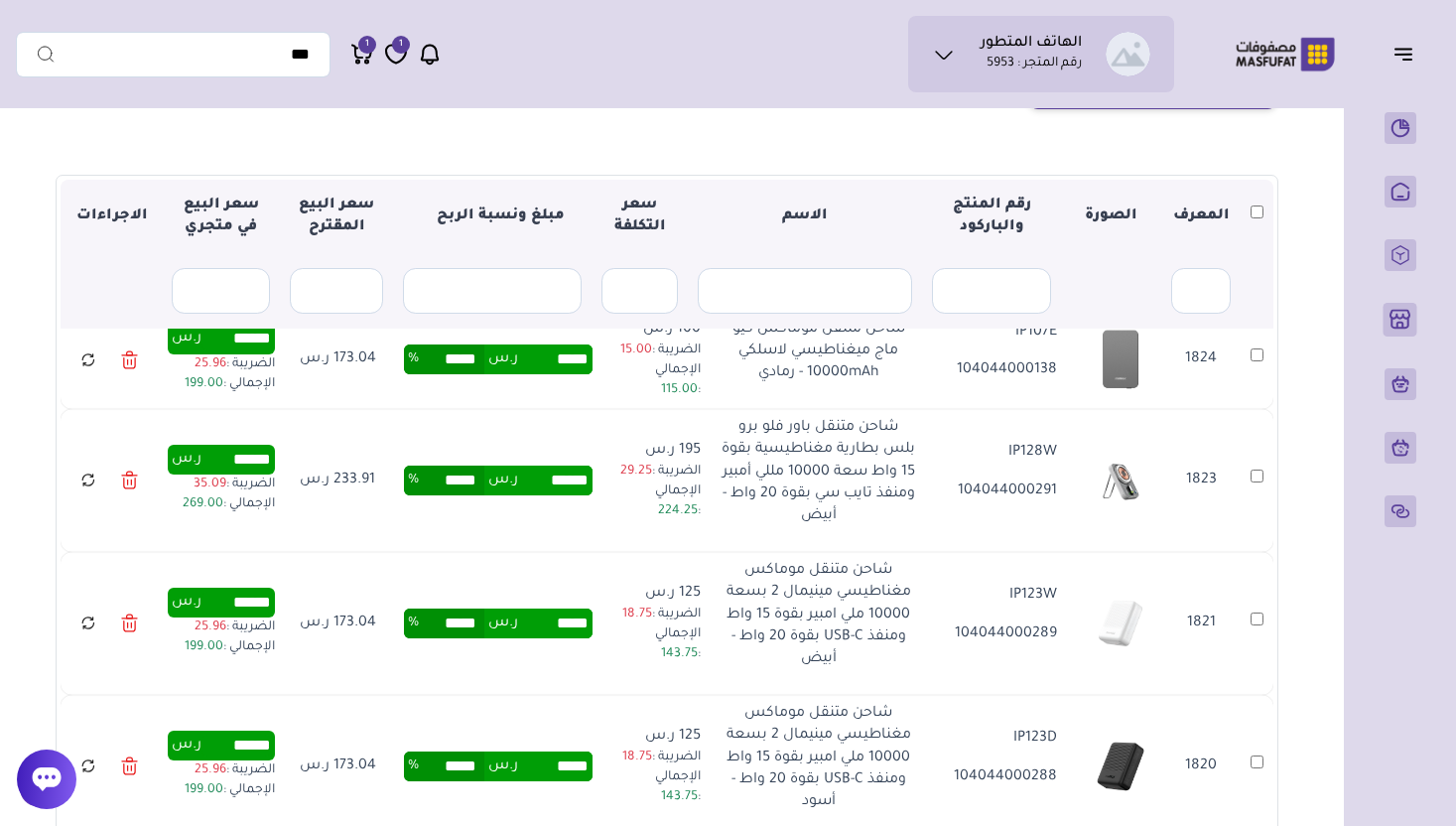 type on "******" 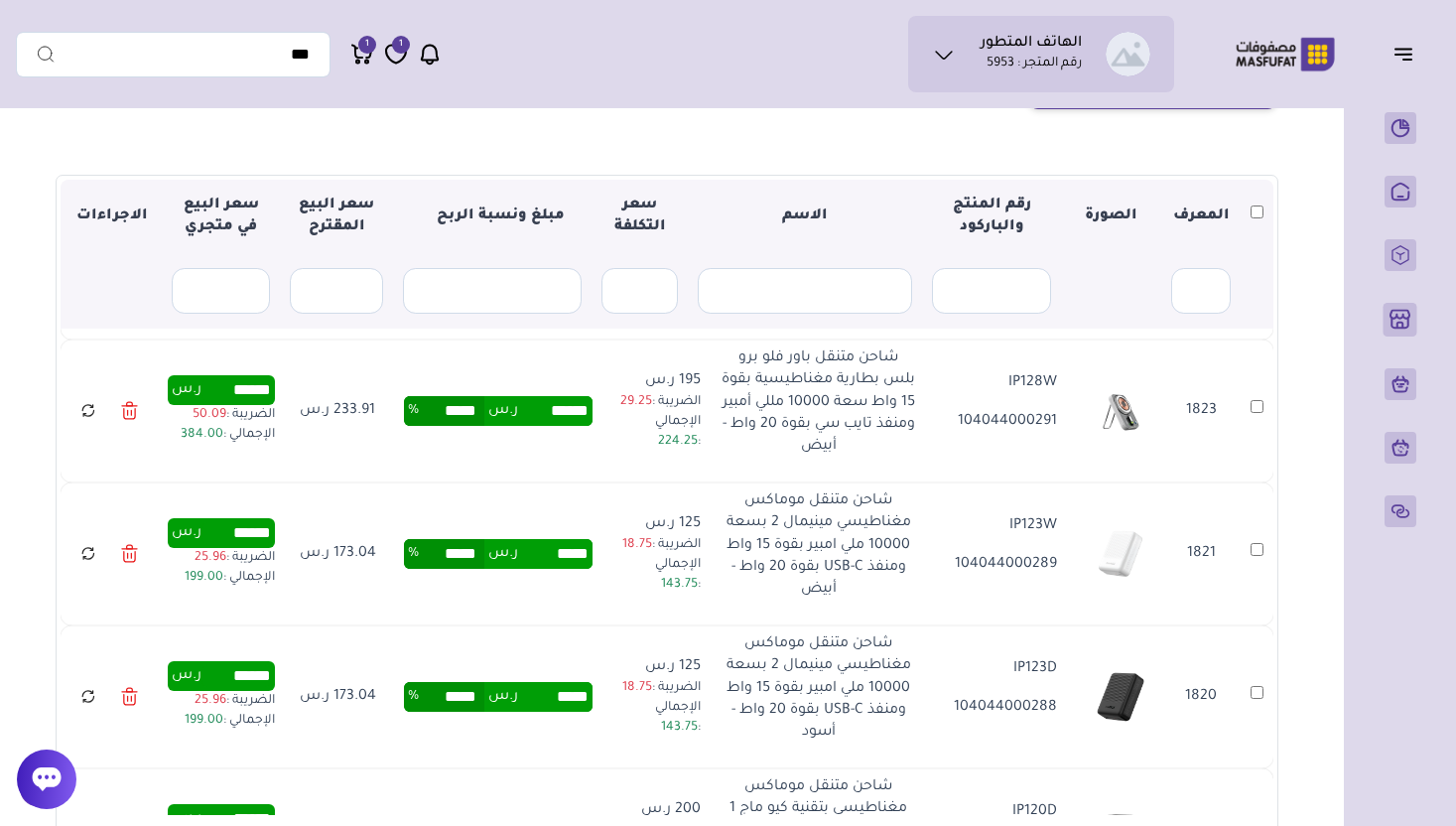 scroll, scrollTop: 1580, scrollLeft: 0, axis: vertical 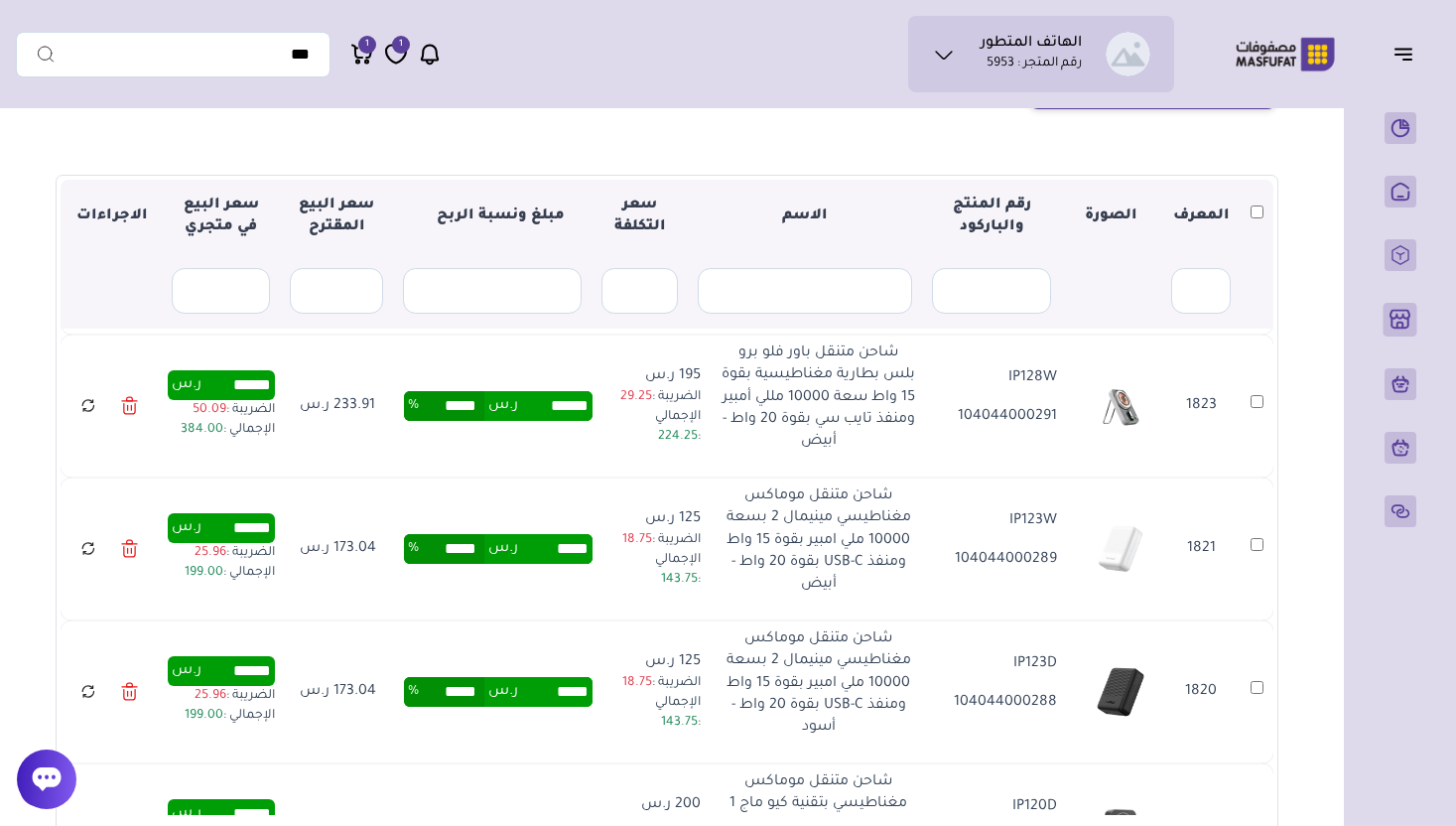 click on "*****" at bounding box center [555, 549] 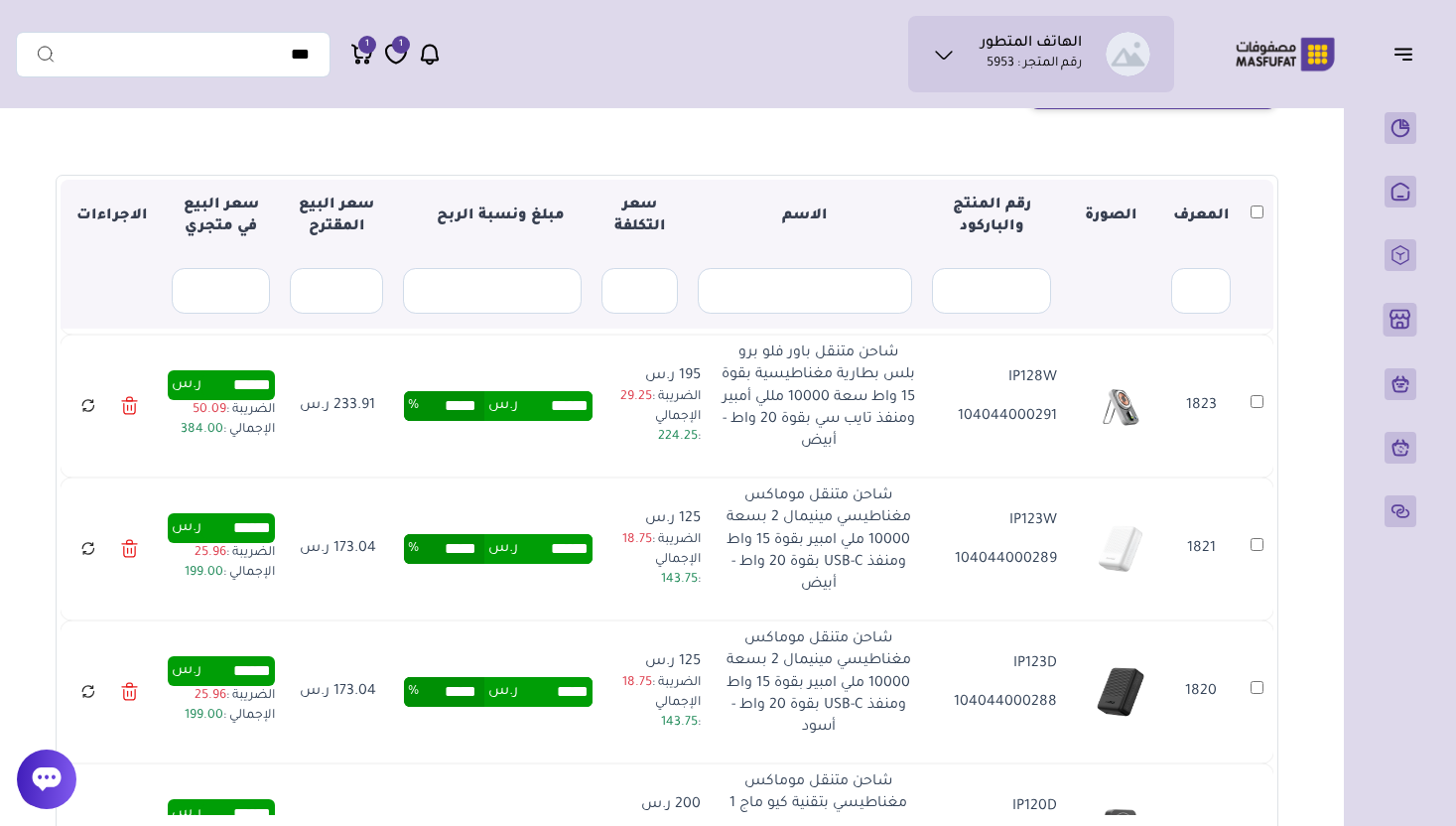 type on "******" 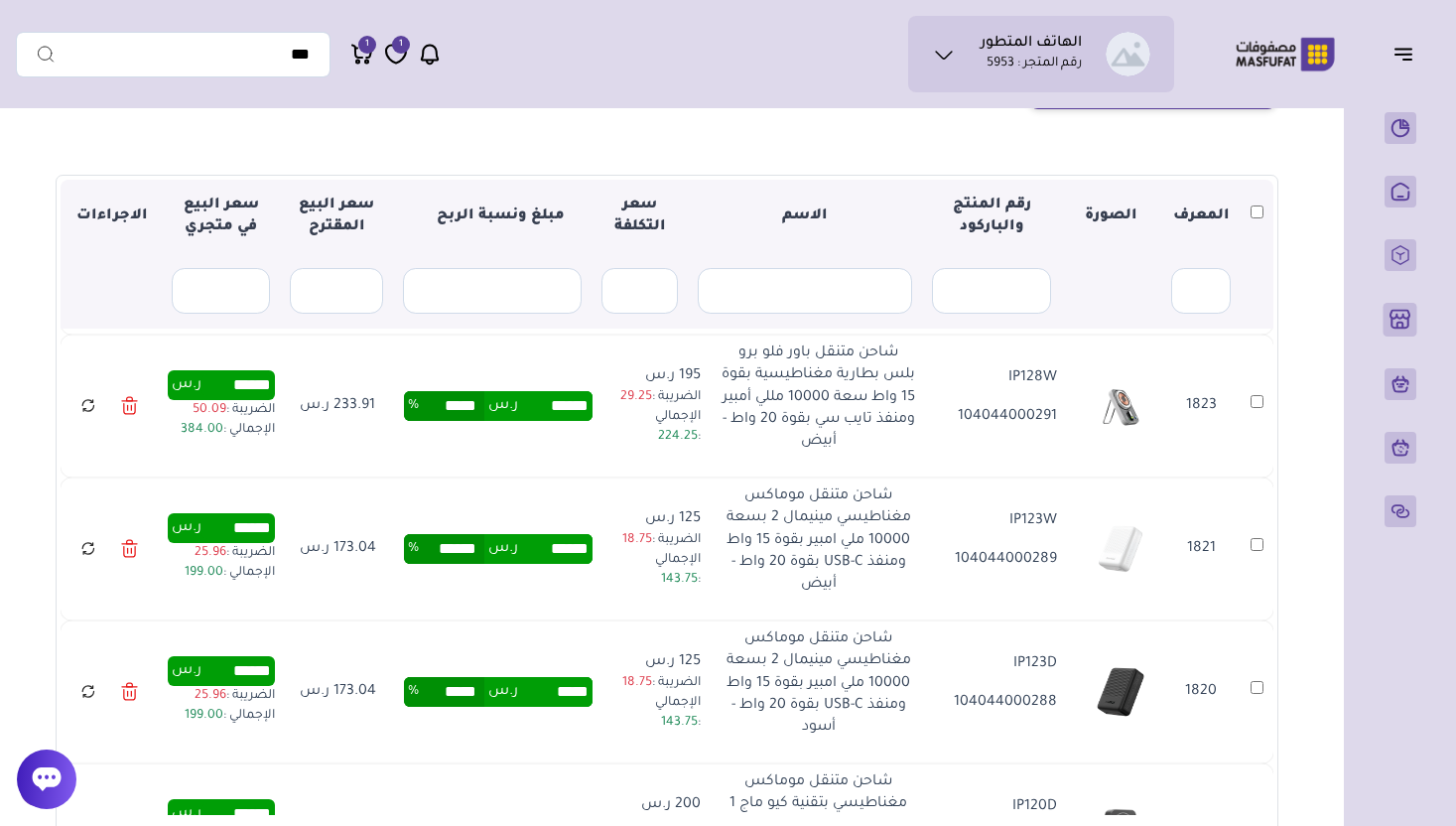 click on "*****
ر.س
*****
%" at bounding box center (498, 692) 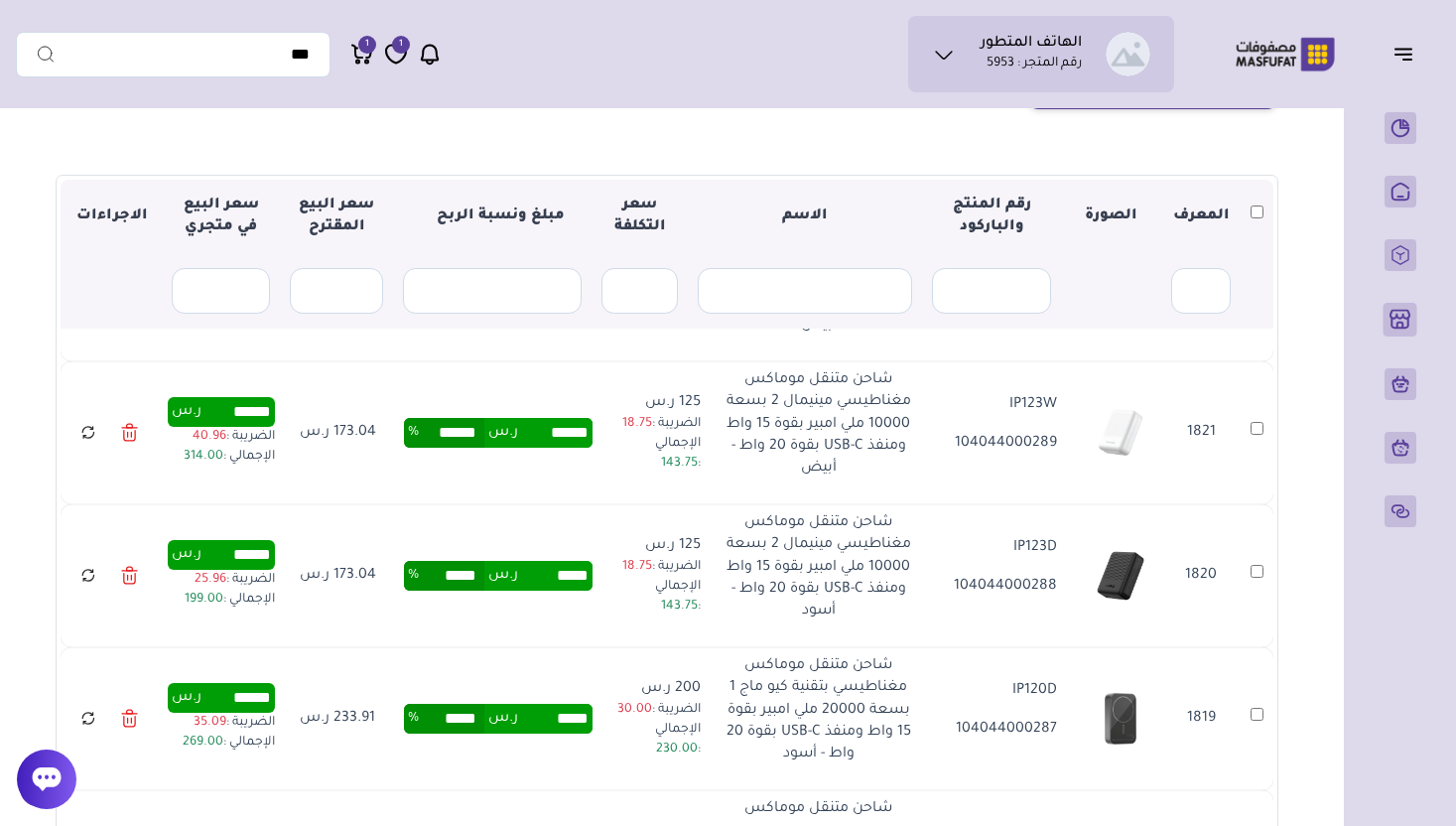 scroll, scrollTop: 1695, scrollLeft: 0, axis: vertical 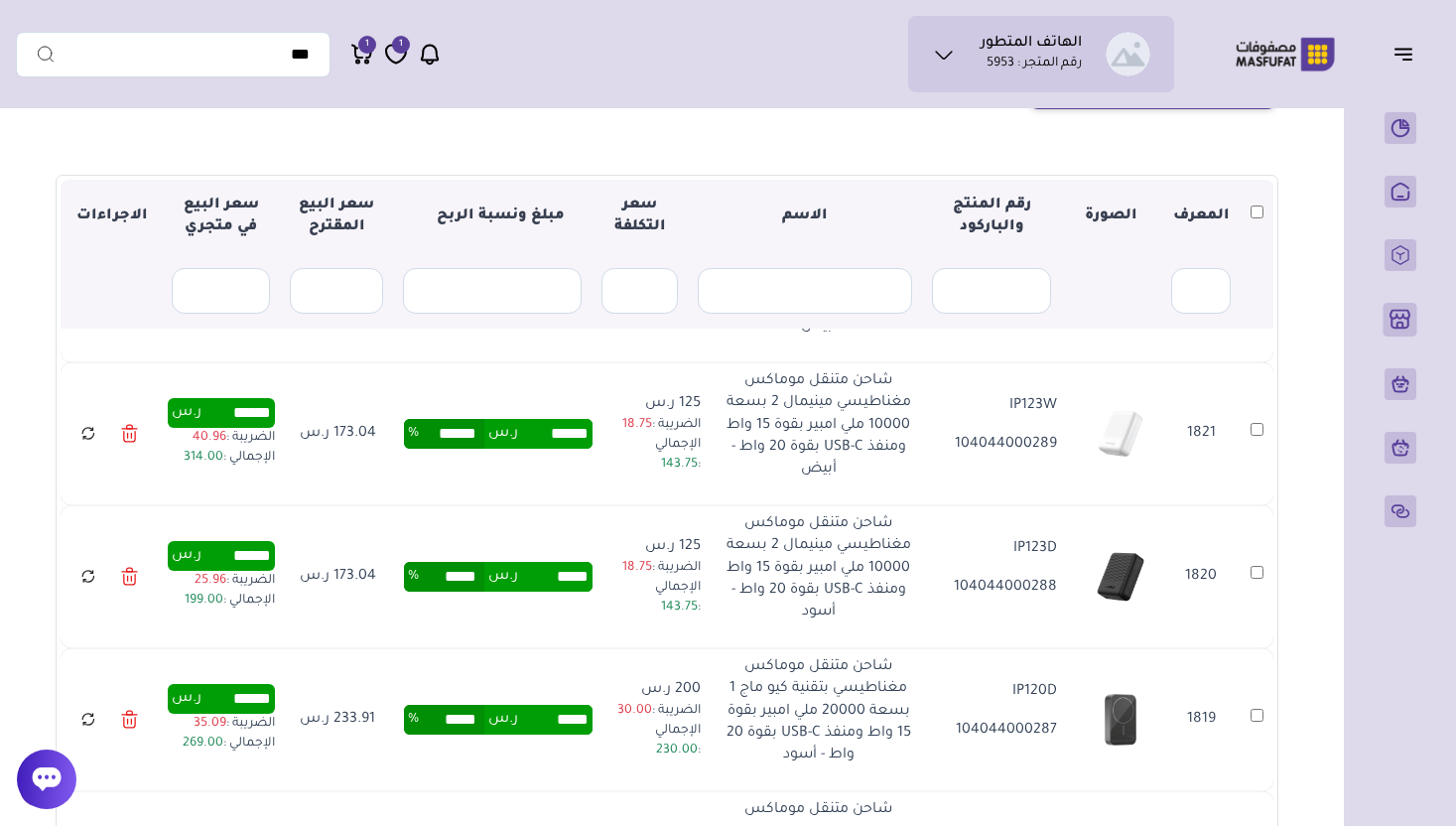 click on "*****" at bounding box center (555, 577) 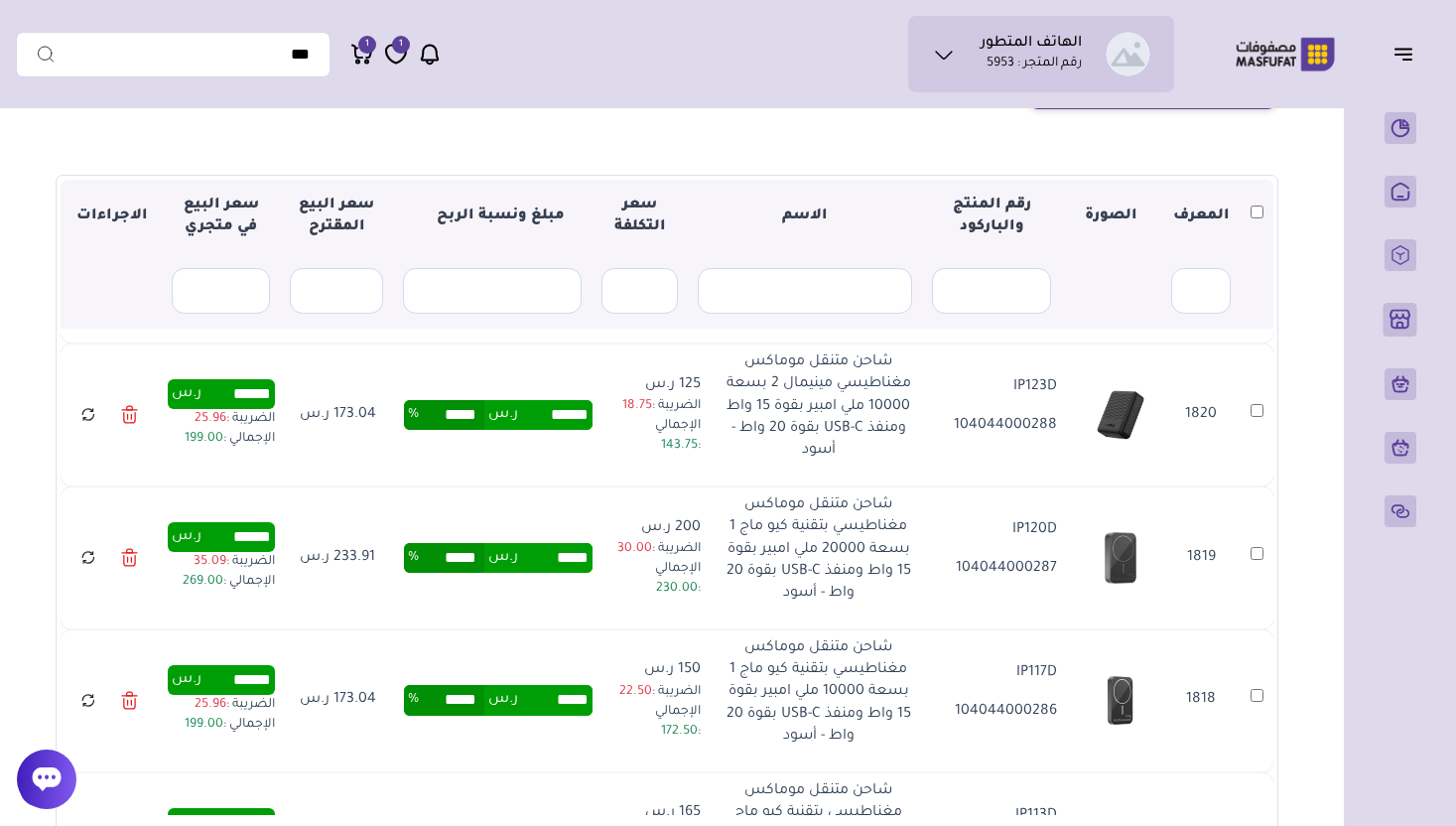 scroll, scrollTop: 1878, scrollLeft: 0, axis: vertical 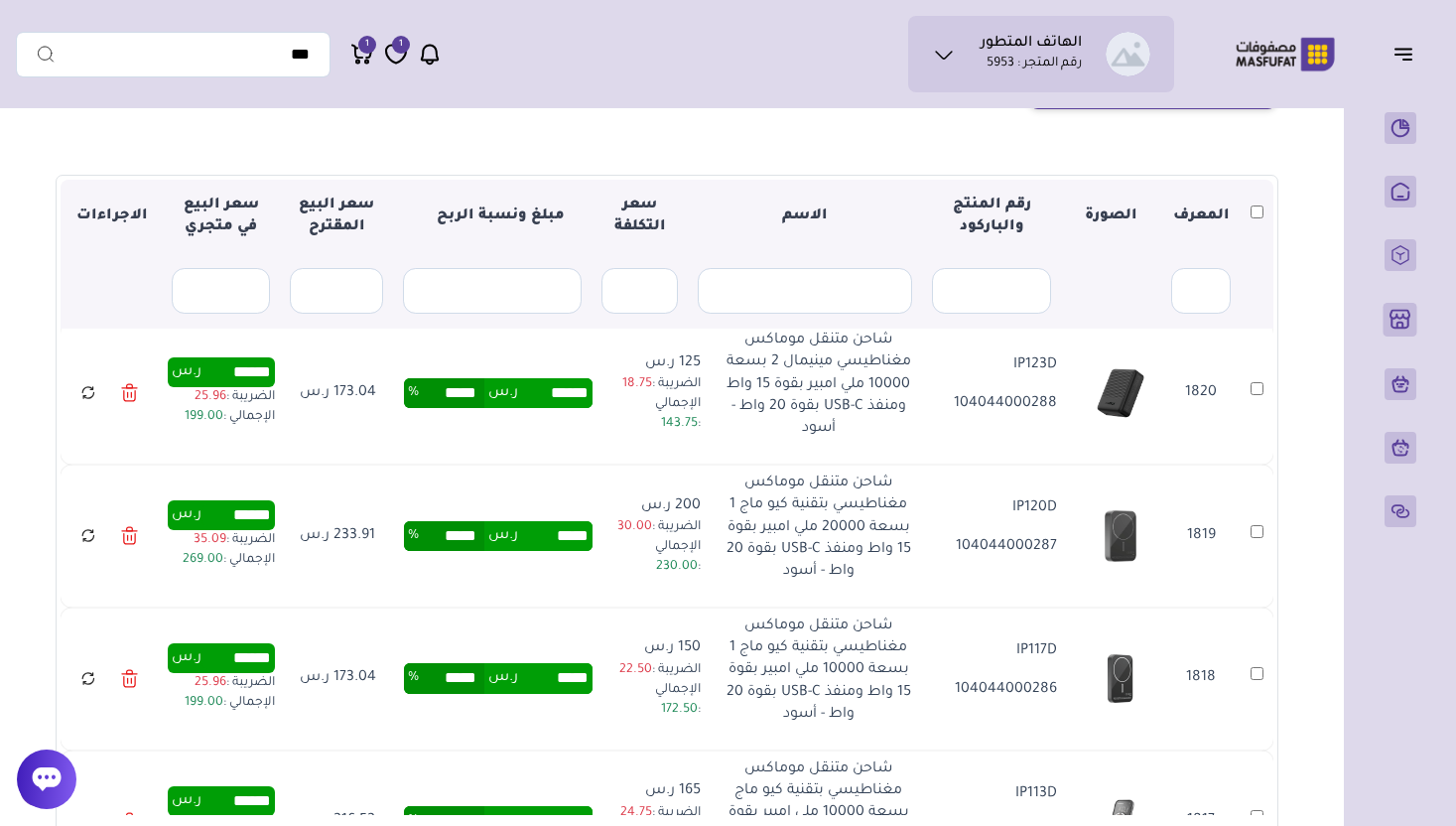 type on "******" 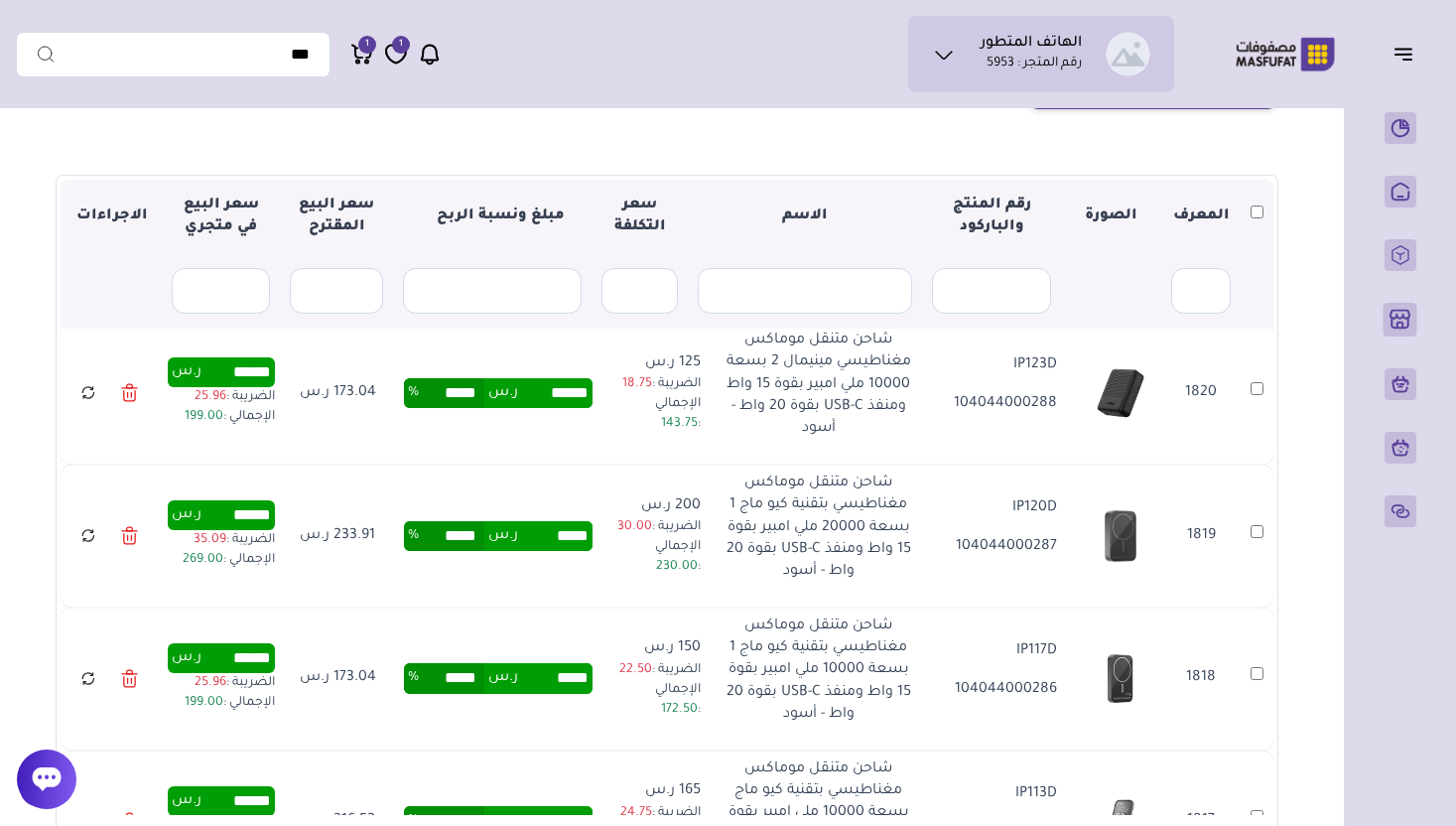 type on "******" 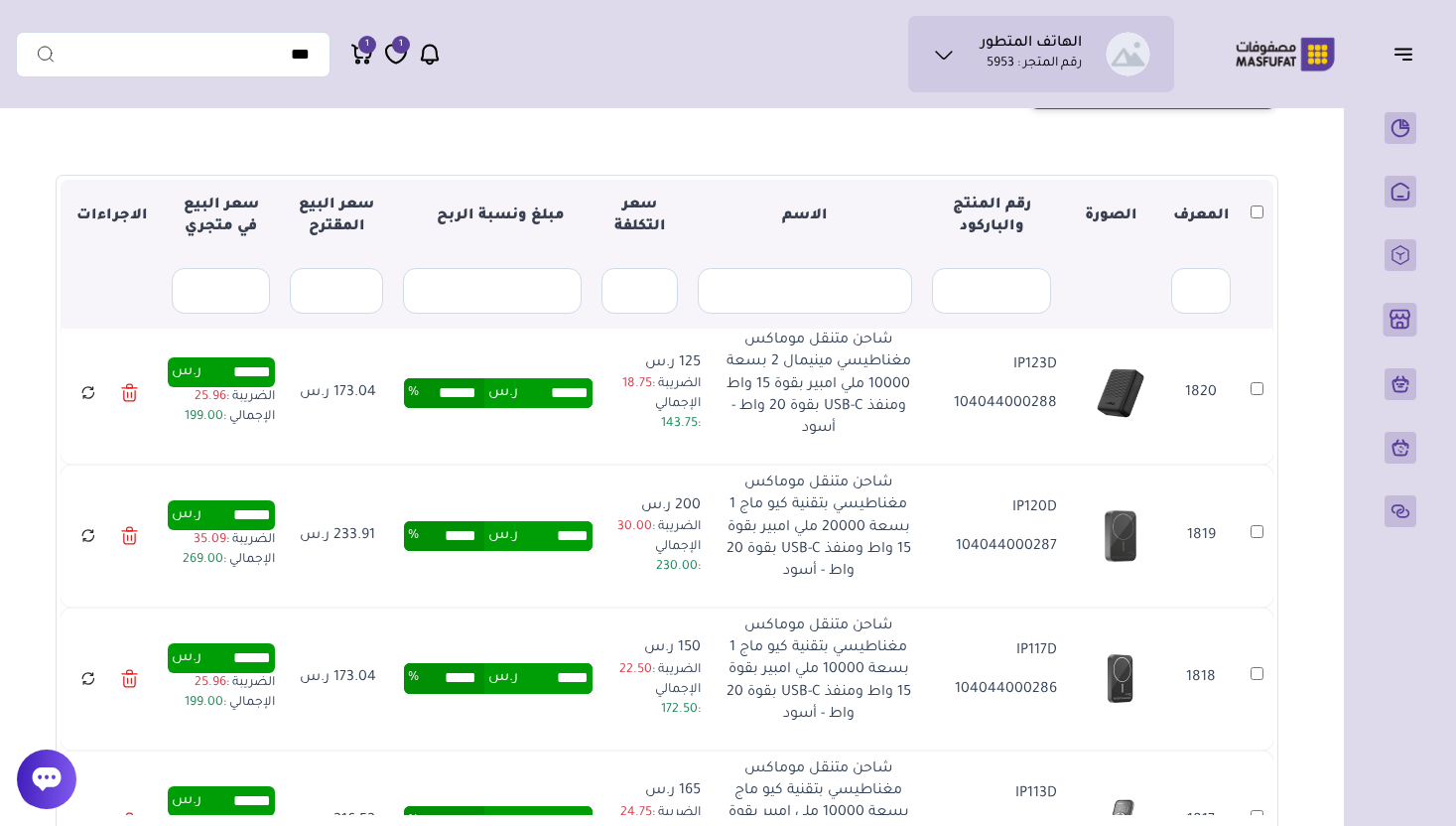 click on "*****" at bounding box center (555, 536) 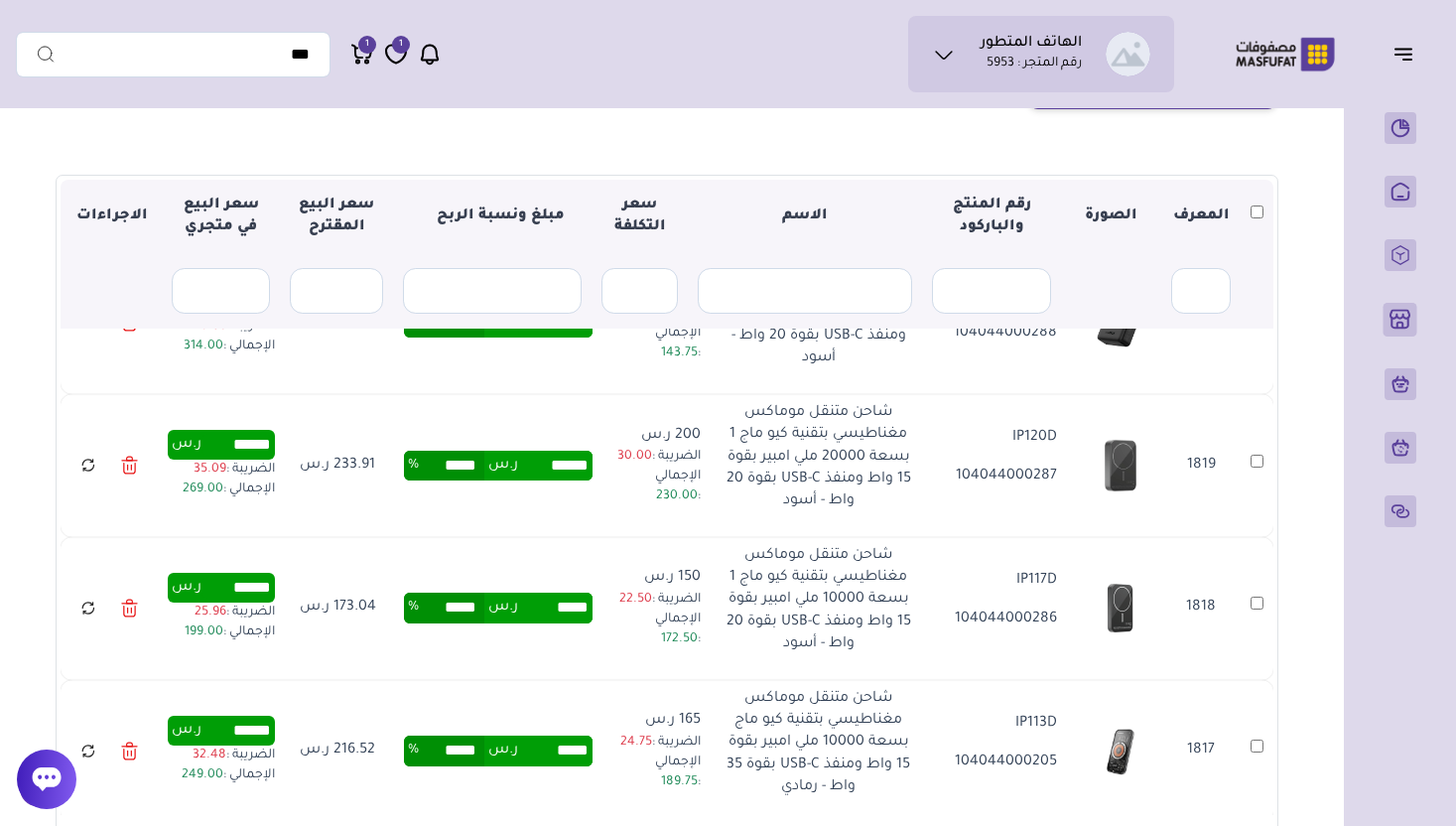 scroll, scrollTop: 1961, scrollLeft: 0, axis: vertical 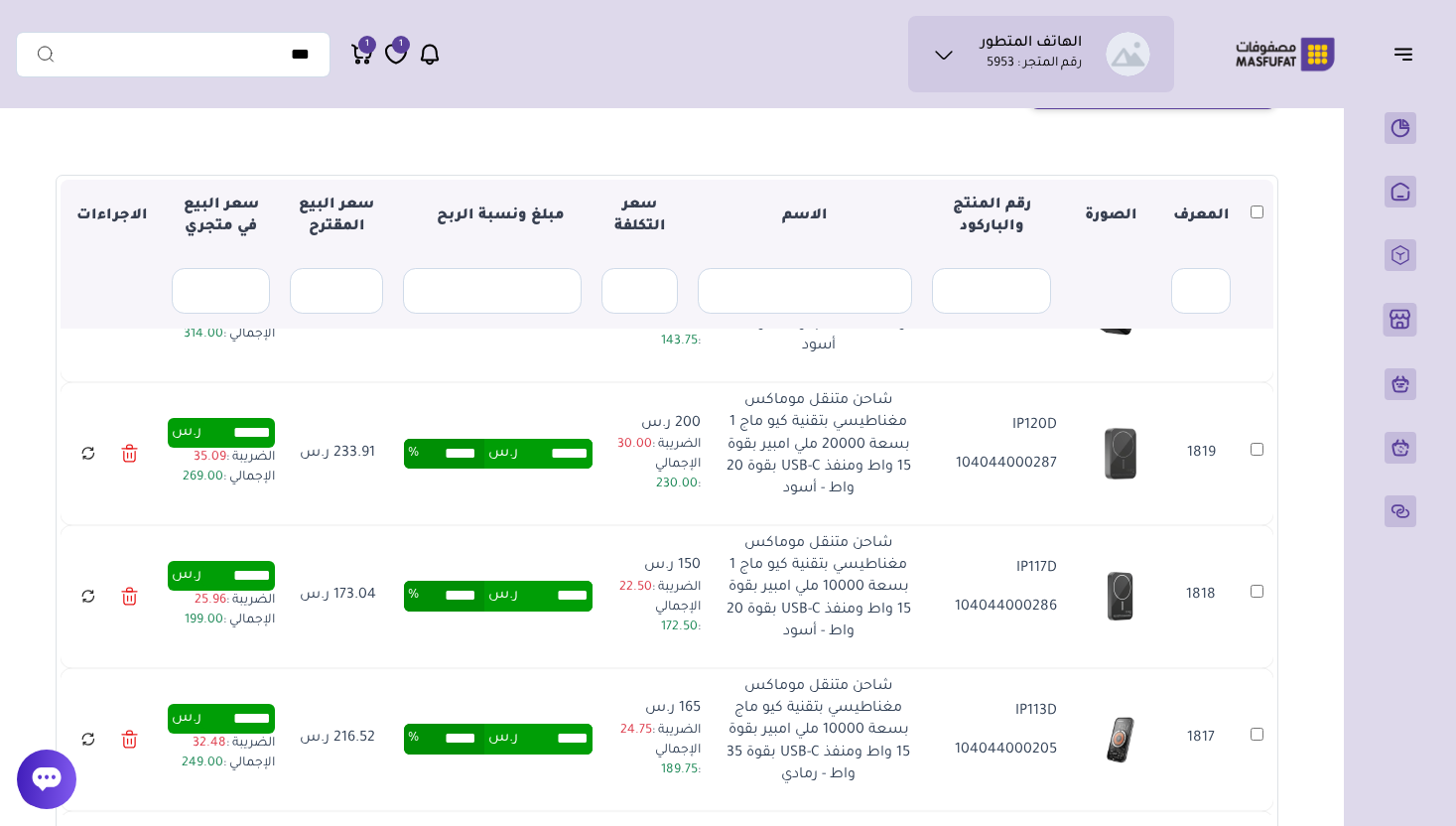 type on "******" 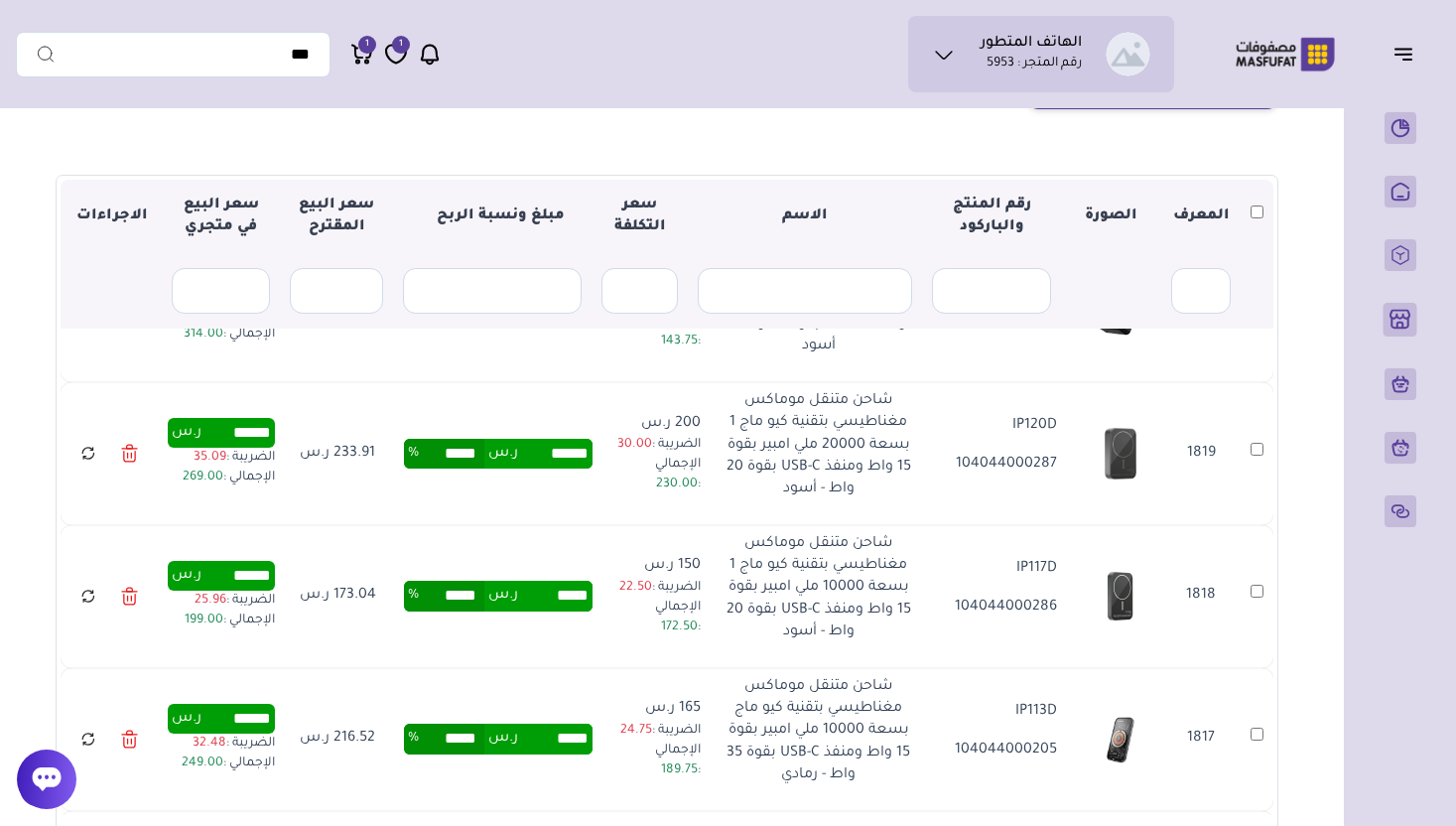 type on "*****" 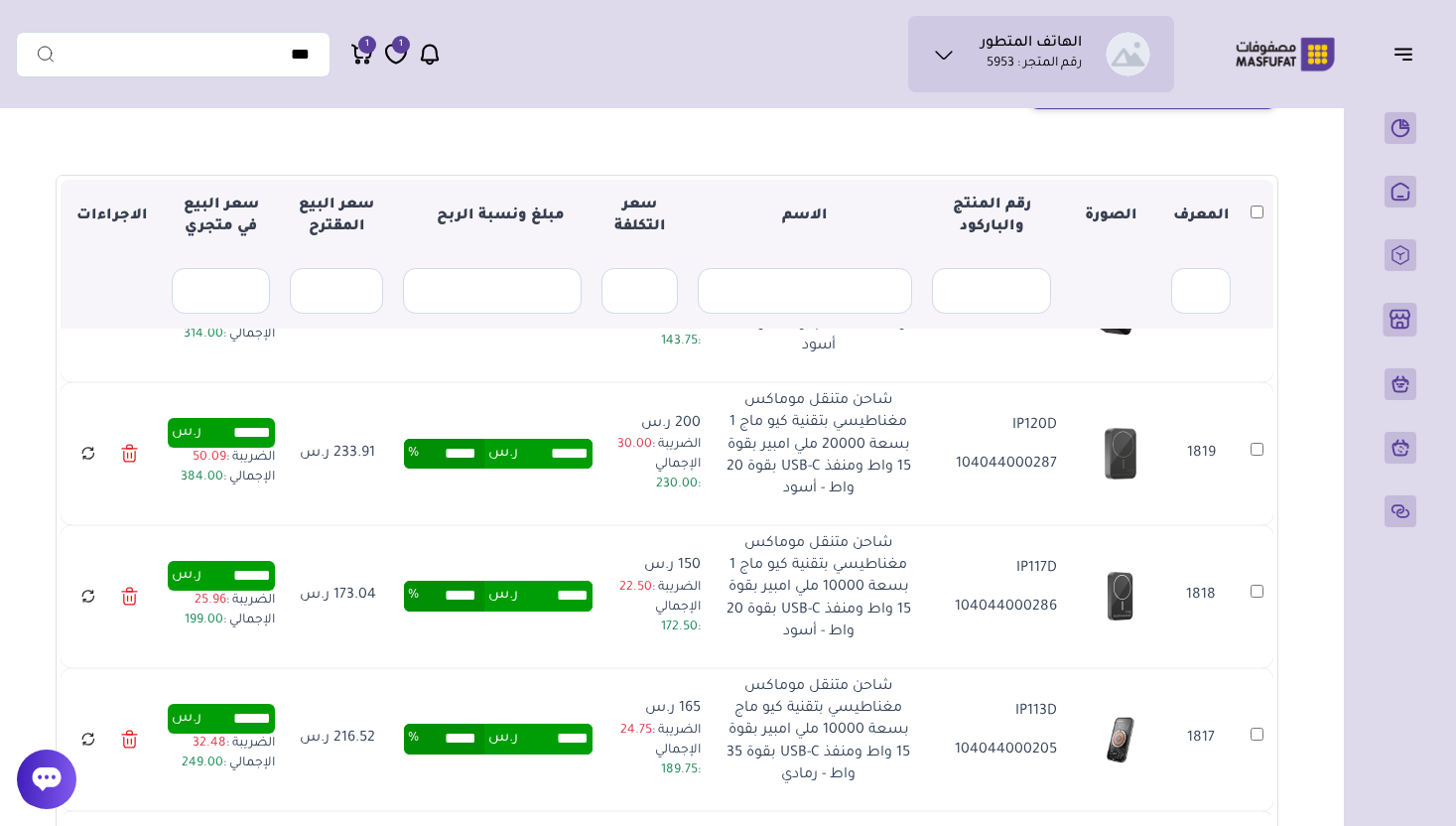 click on "*****
ر.س
*****
%" at bounding box center (498, 597) 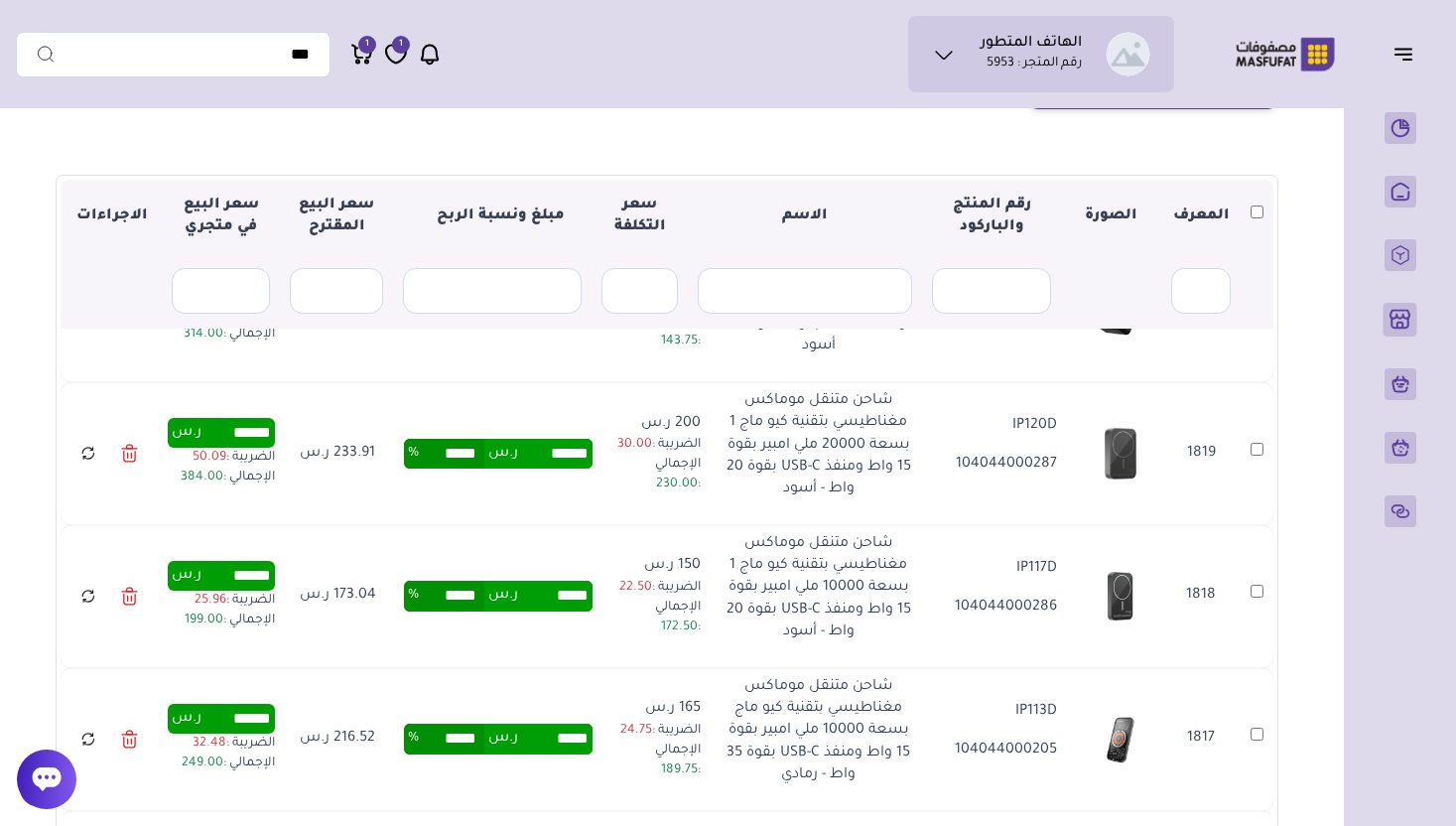 click on "*****" at bounding box center [555, 596] 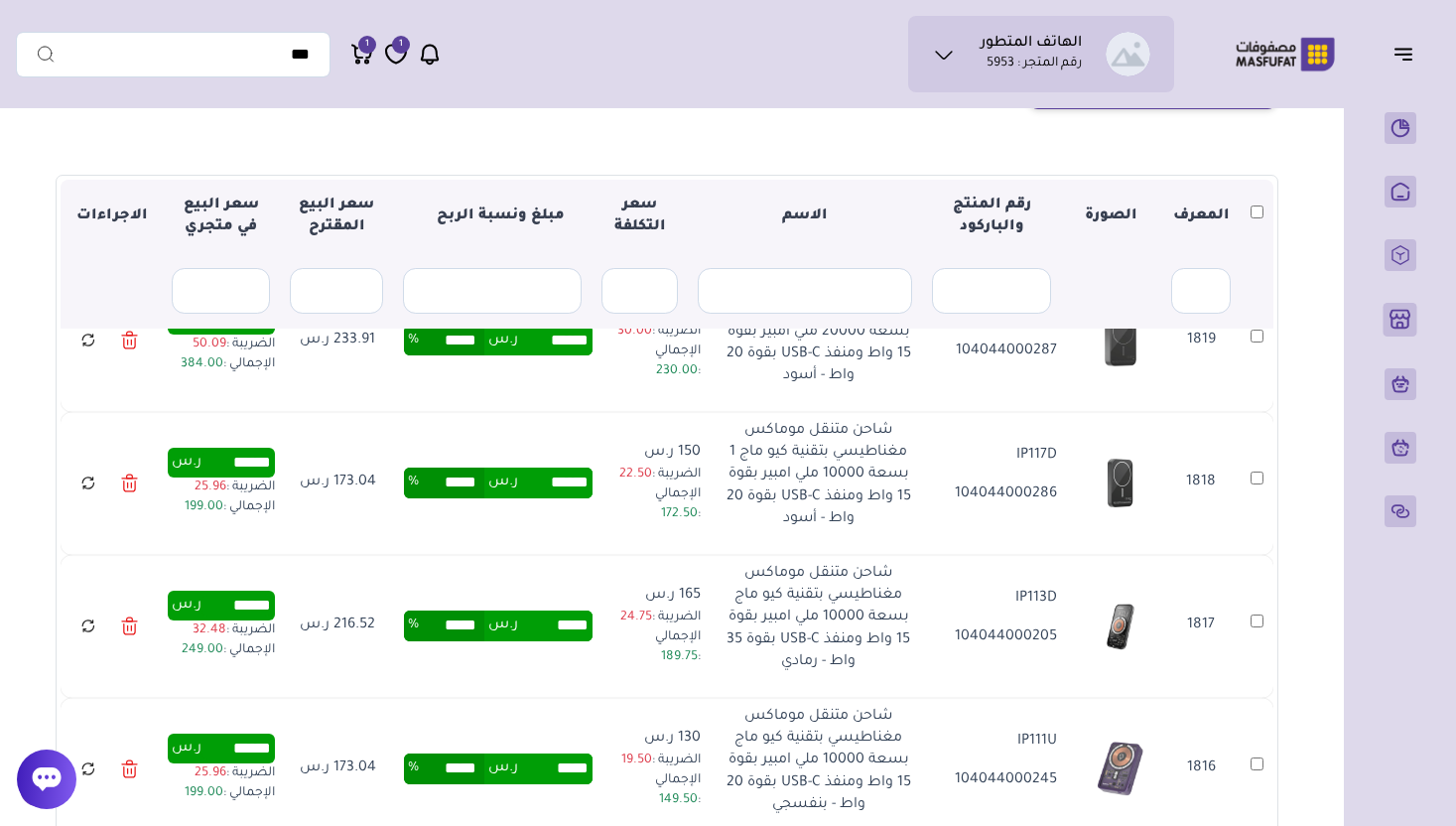 type on "******" 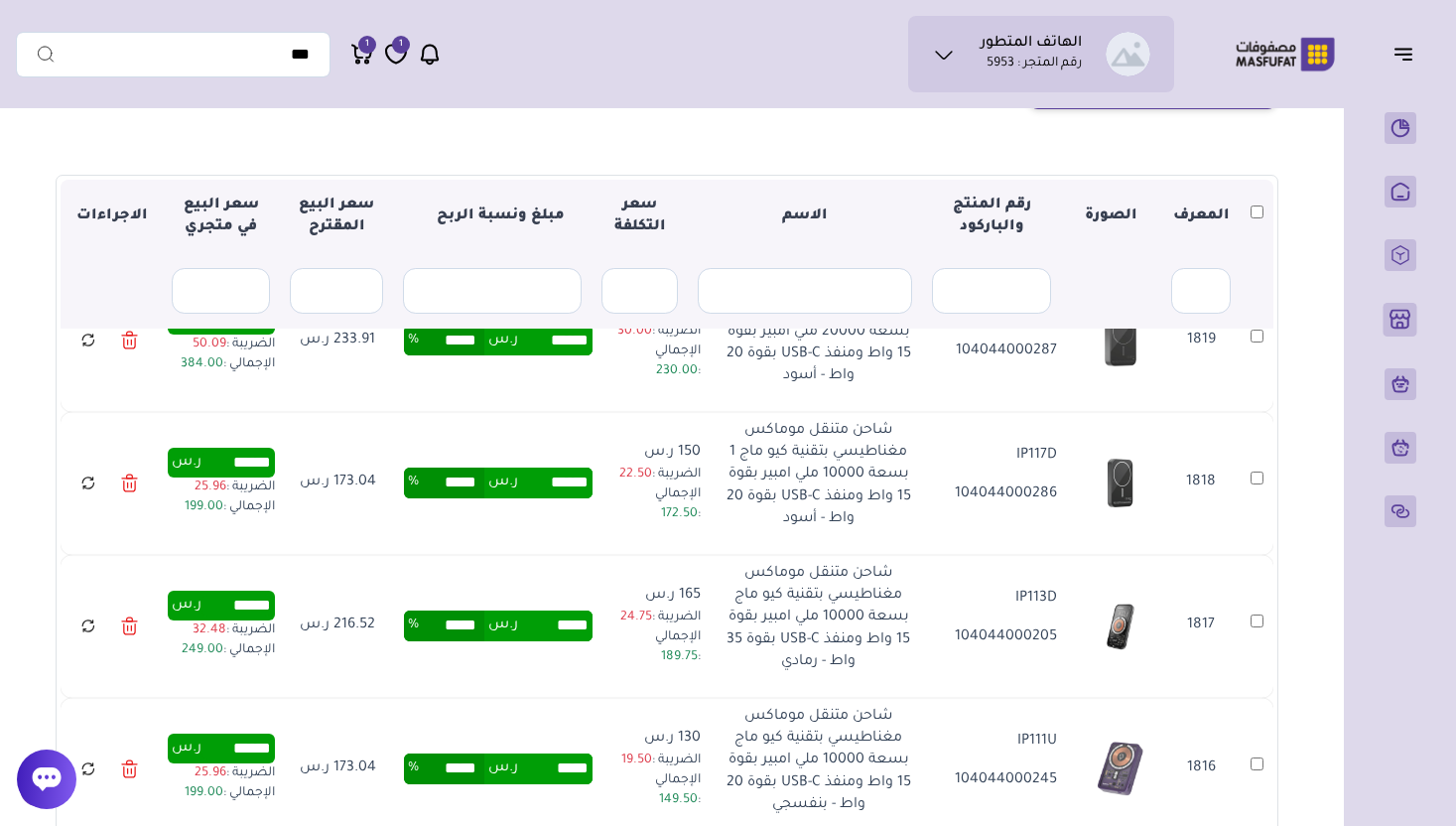 type on "*****" 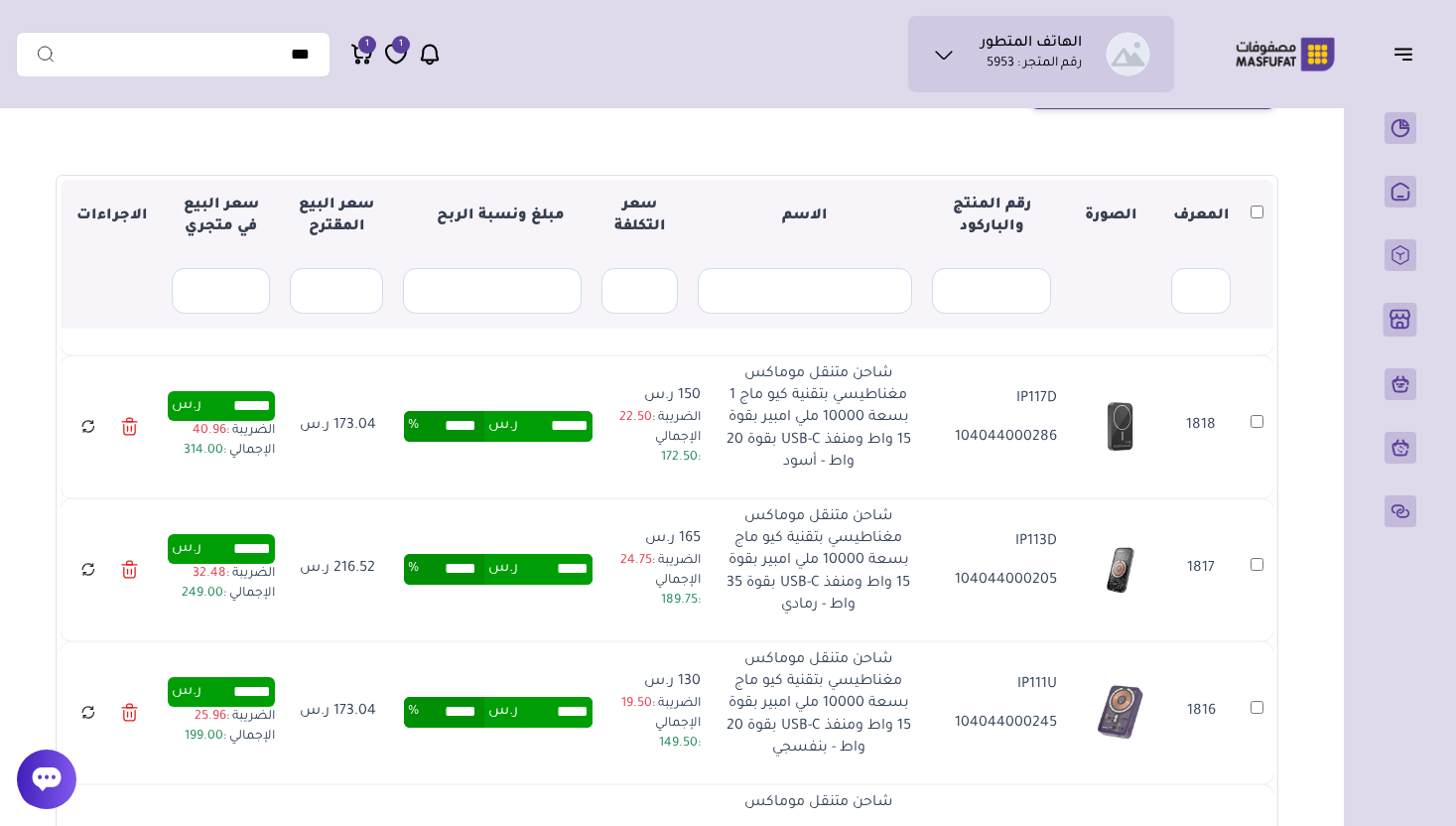 scroll, scrollTop: 2133, scrollLeft: 0, axis: vertical 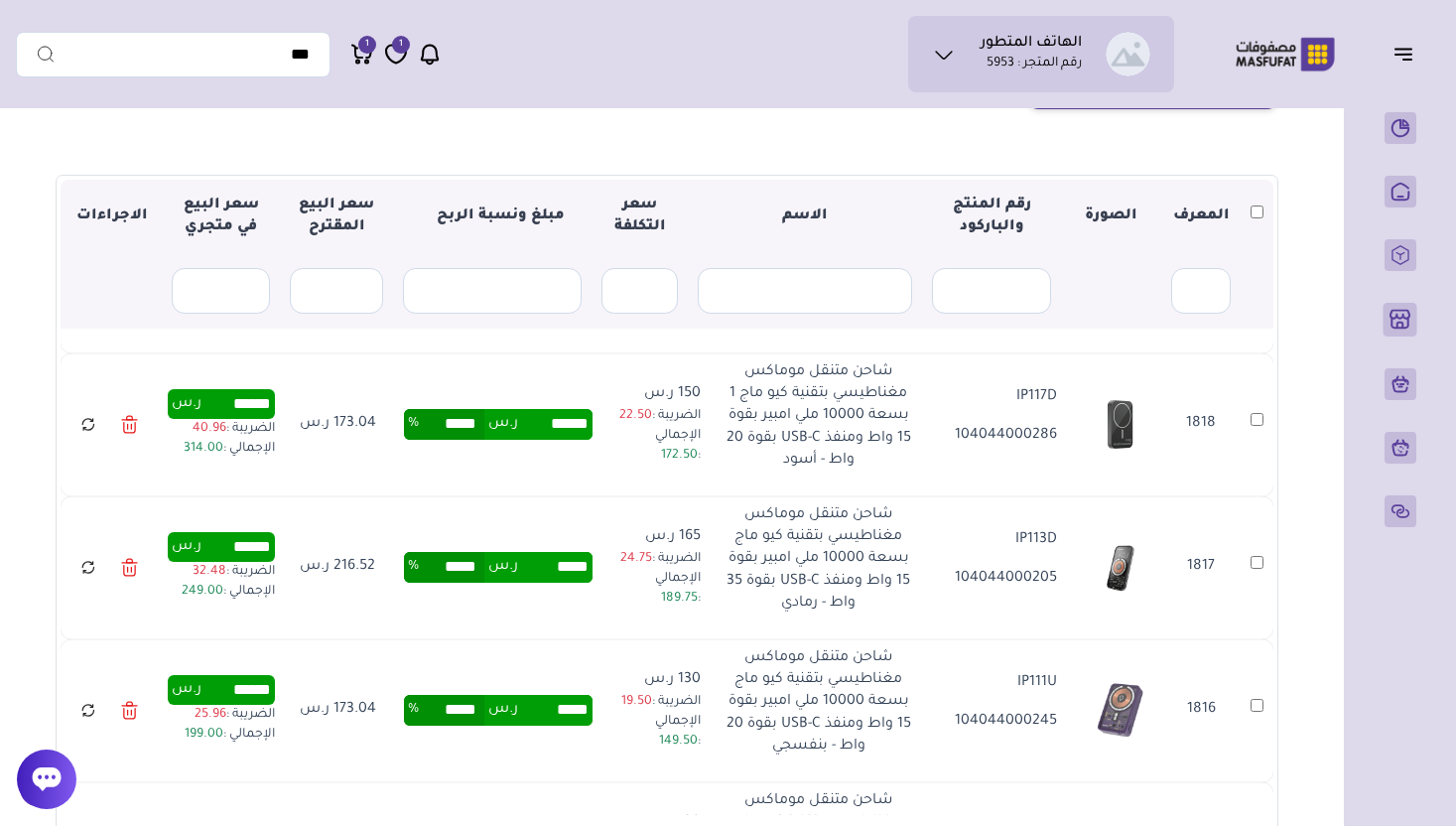 click on "*****" at bounding box center (555, 567) 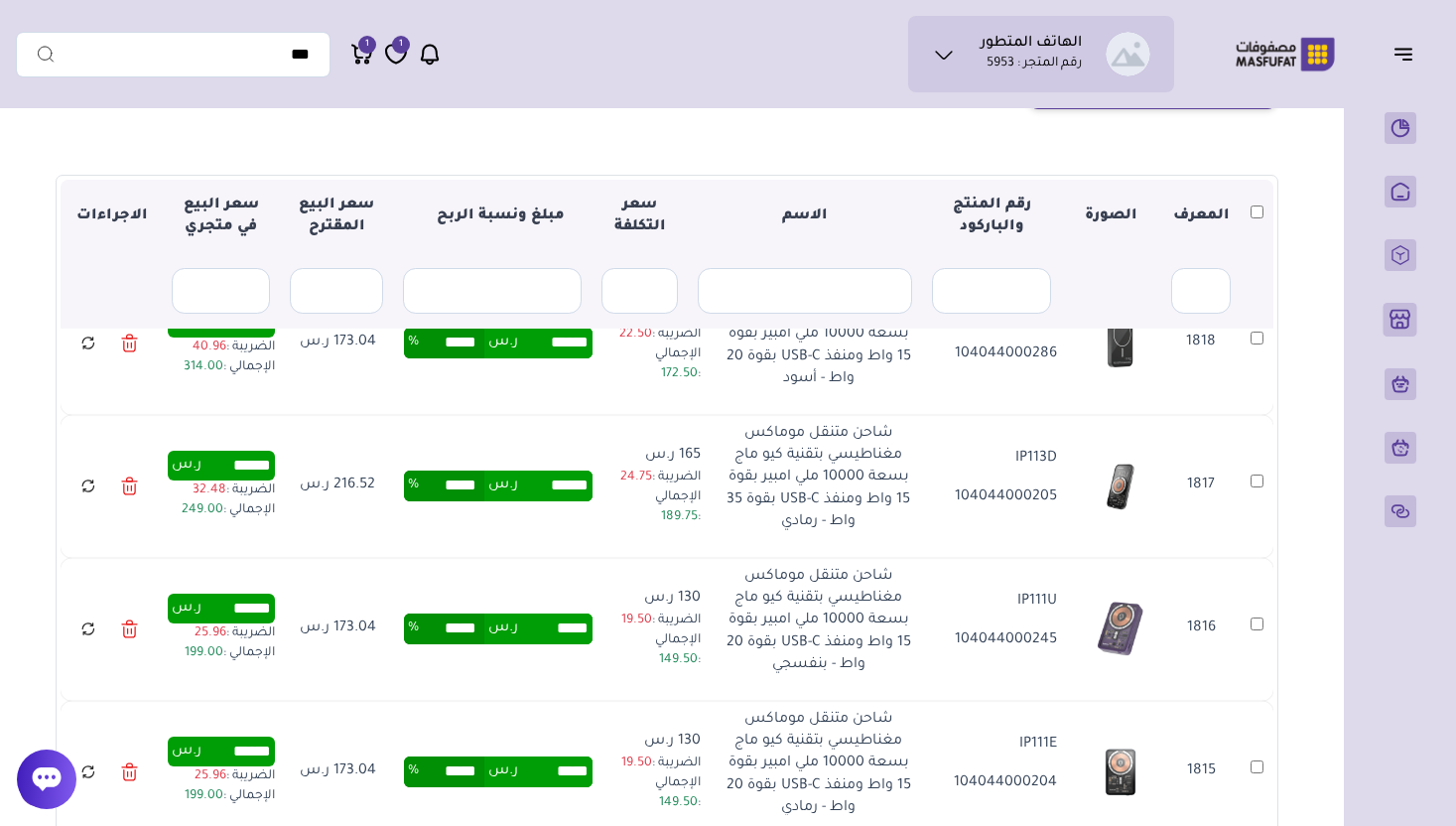 scroll, scrollTop: 2229, scrollLeft: 0, axis: vertical 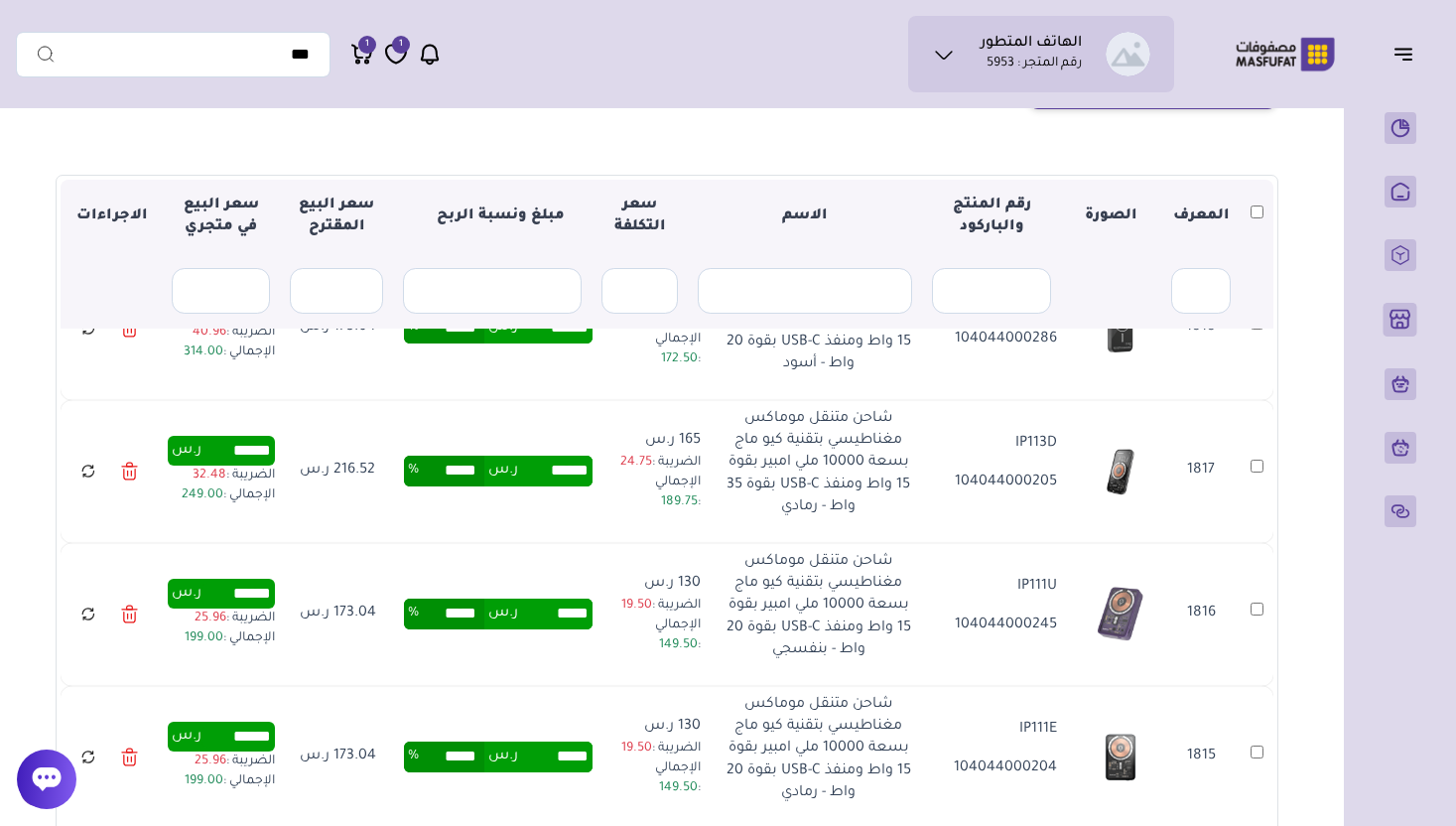 type on "******" 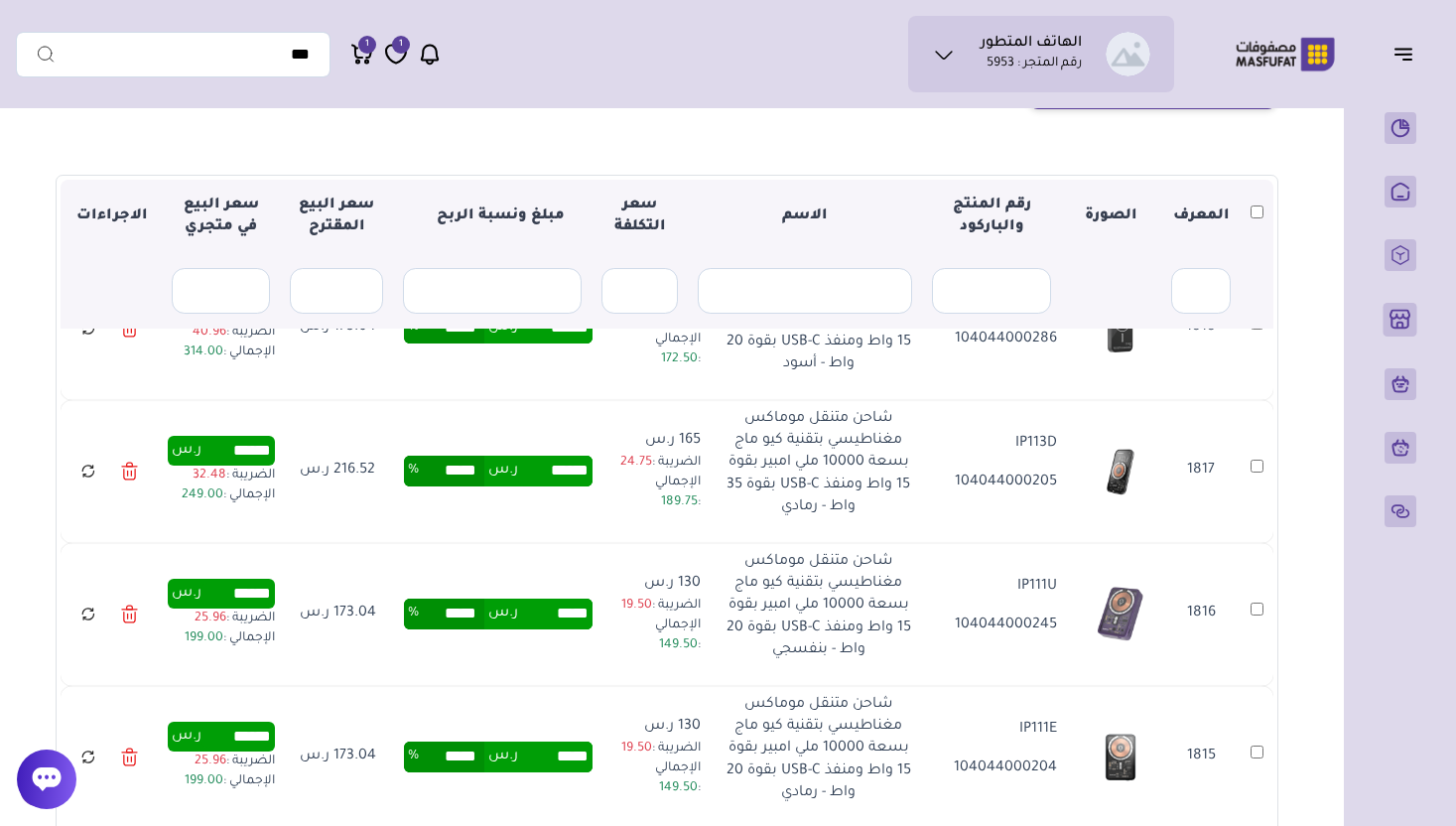 type on "*****" 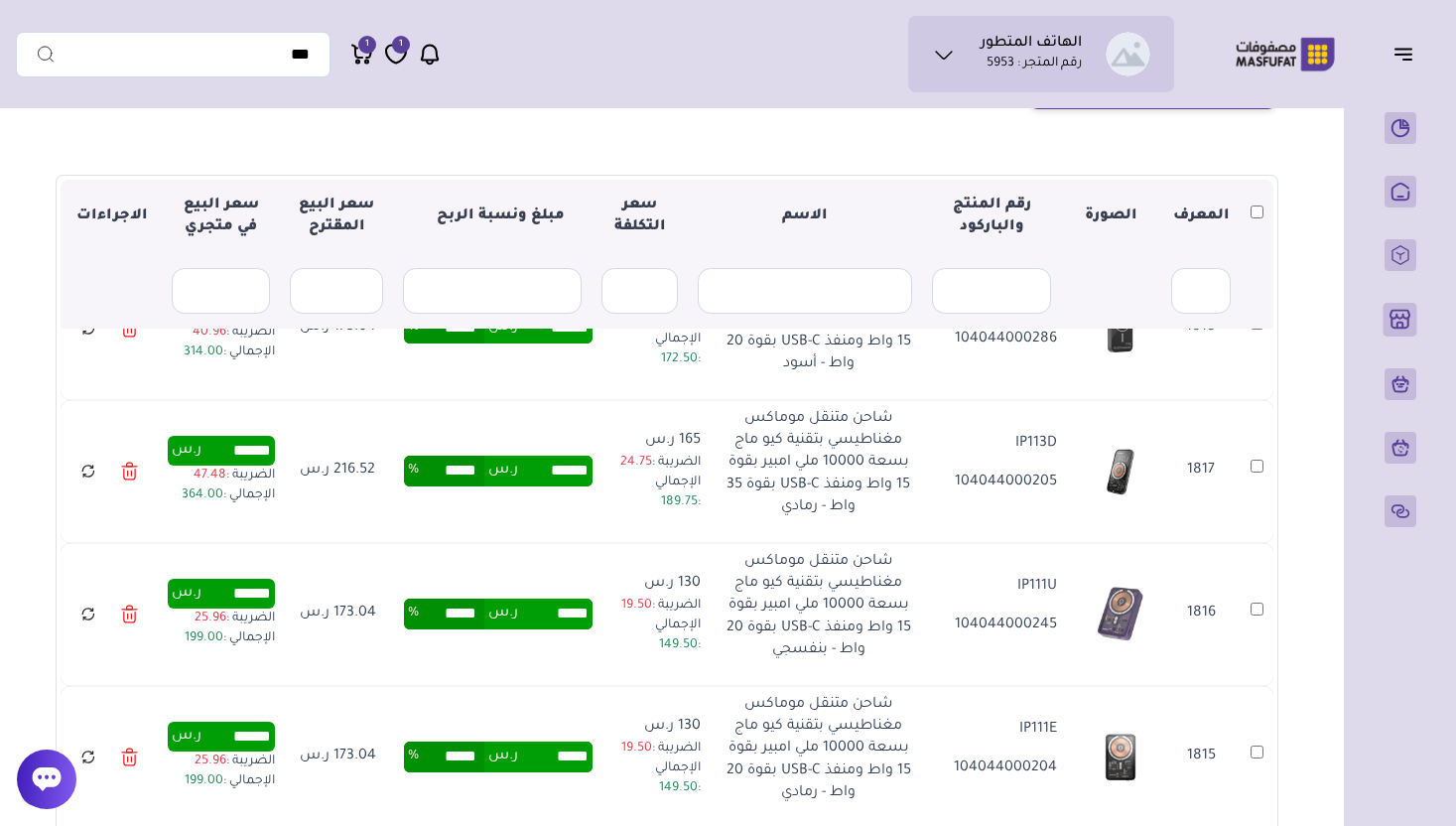 click on "*****" at bounding box center [555, 614] 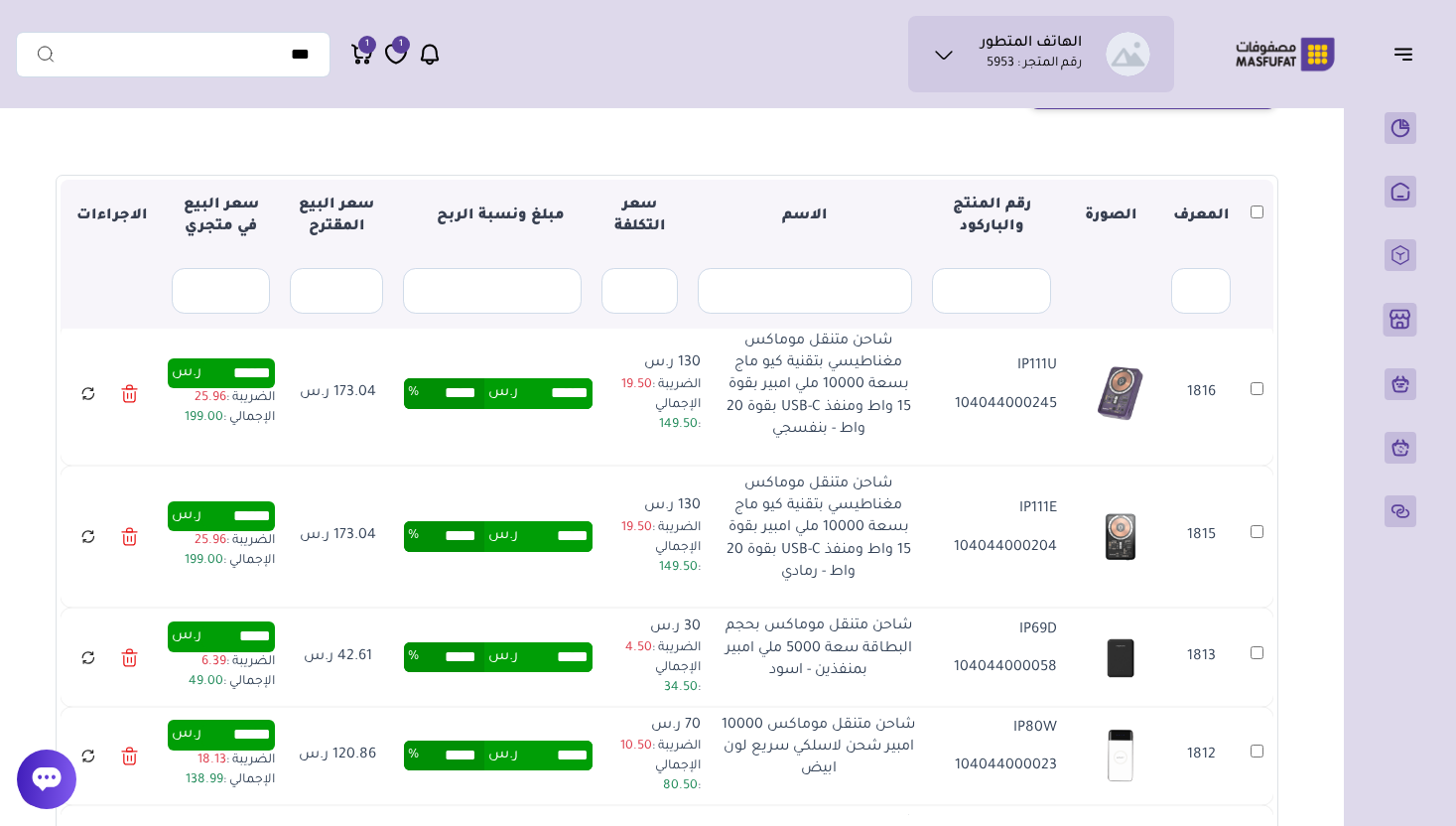 scroll, scrollTop: 2471, scrollLeft: 0, axis: vertical 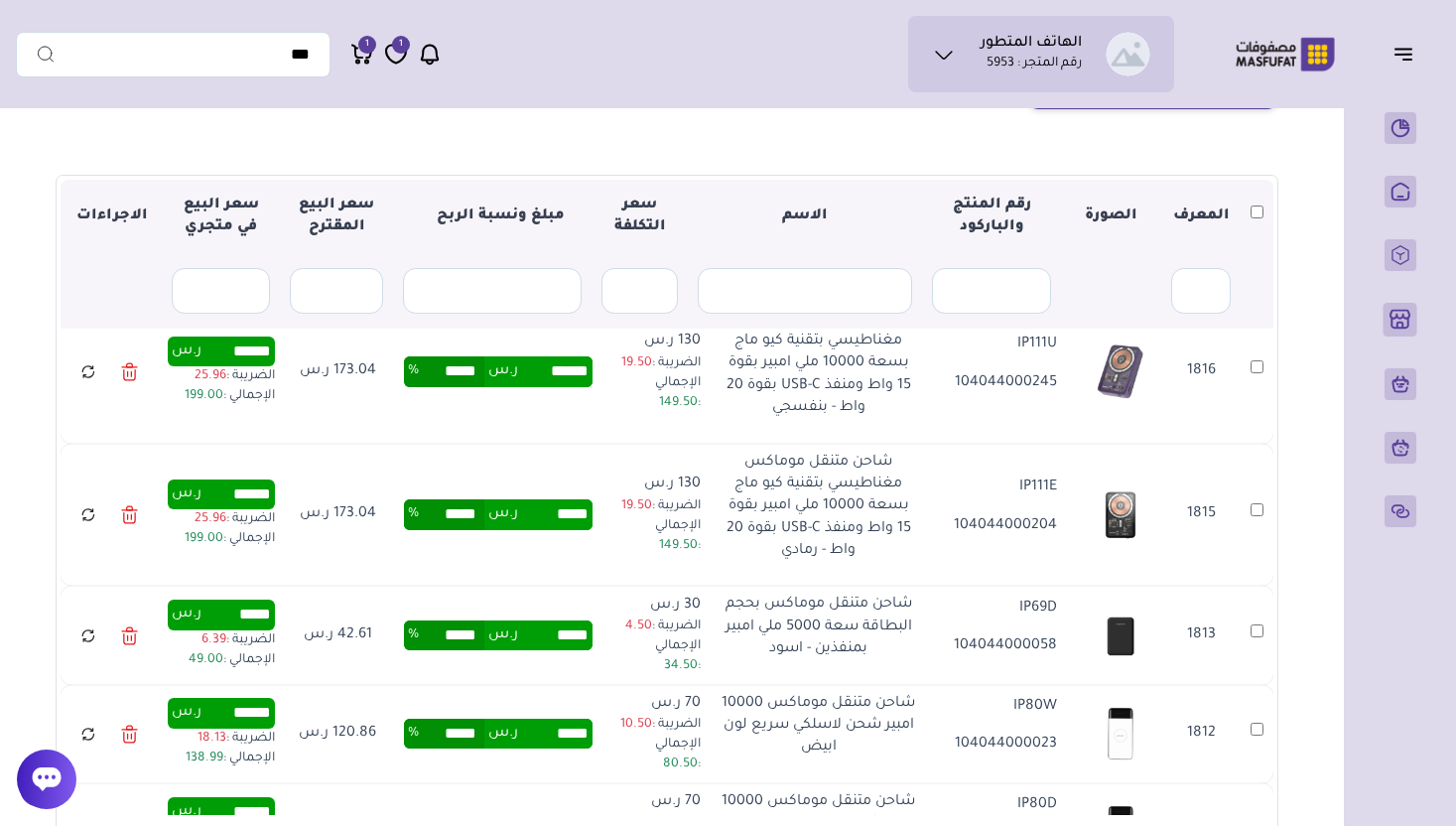 type on "******" 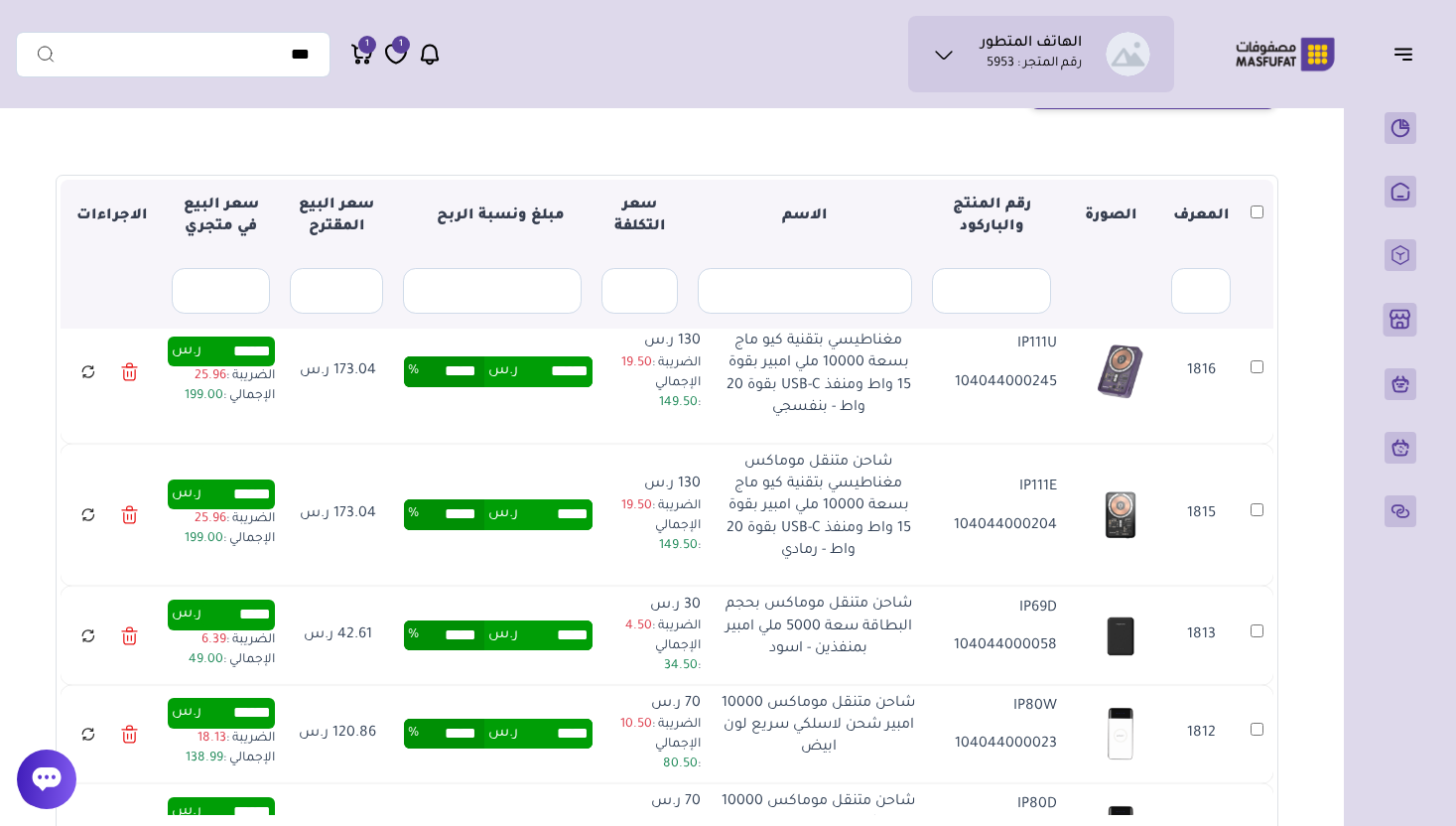 type on "******" 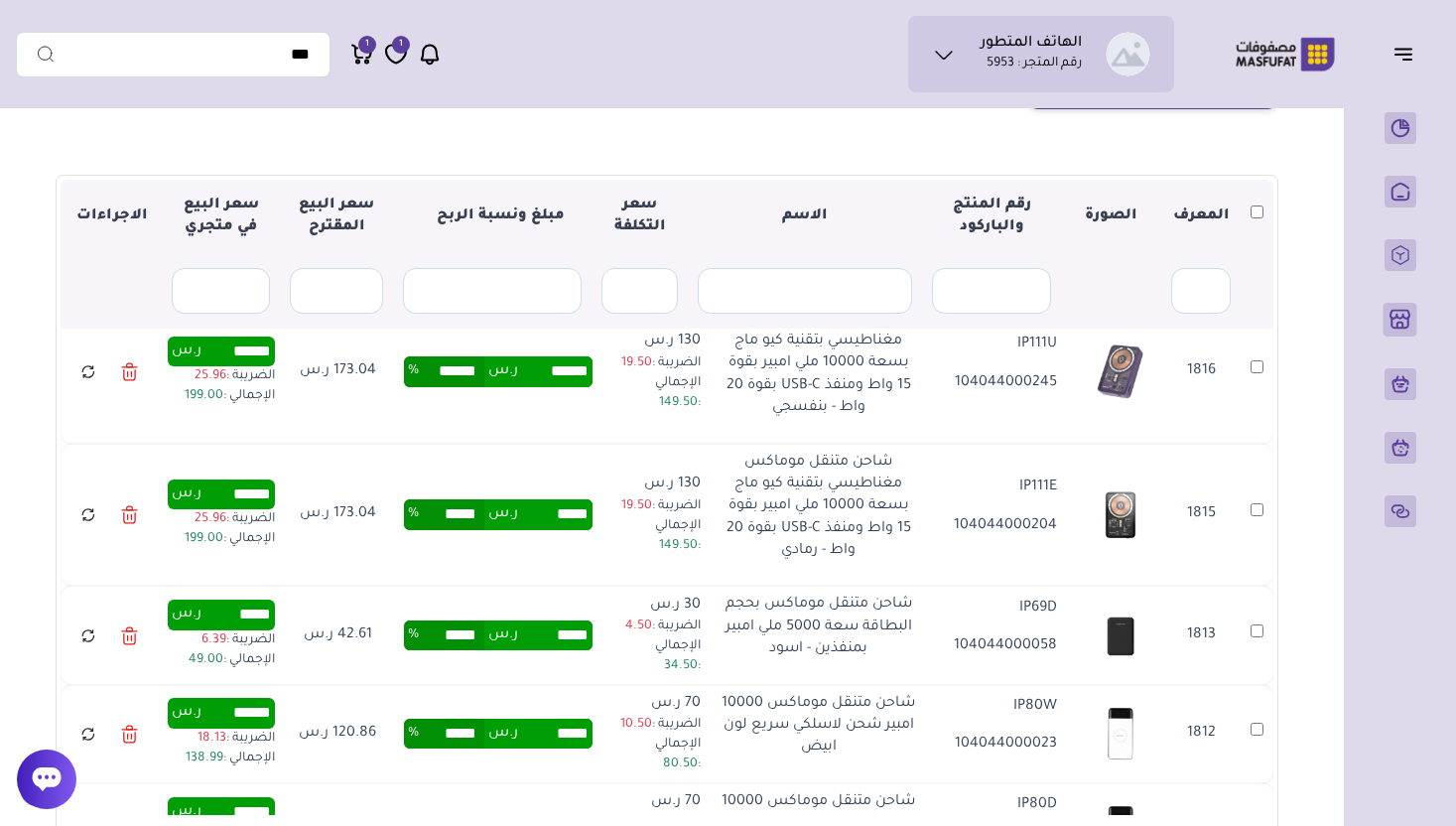 click on "*****" at bounding box center (555, 514) 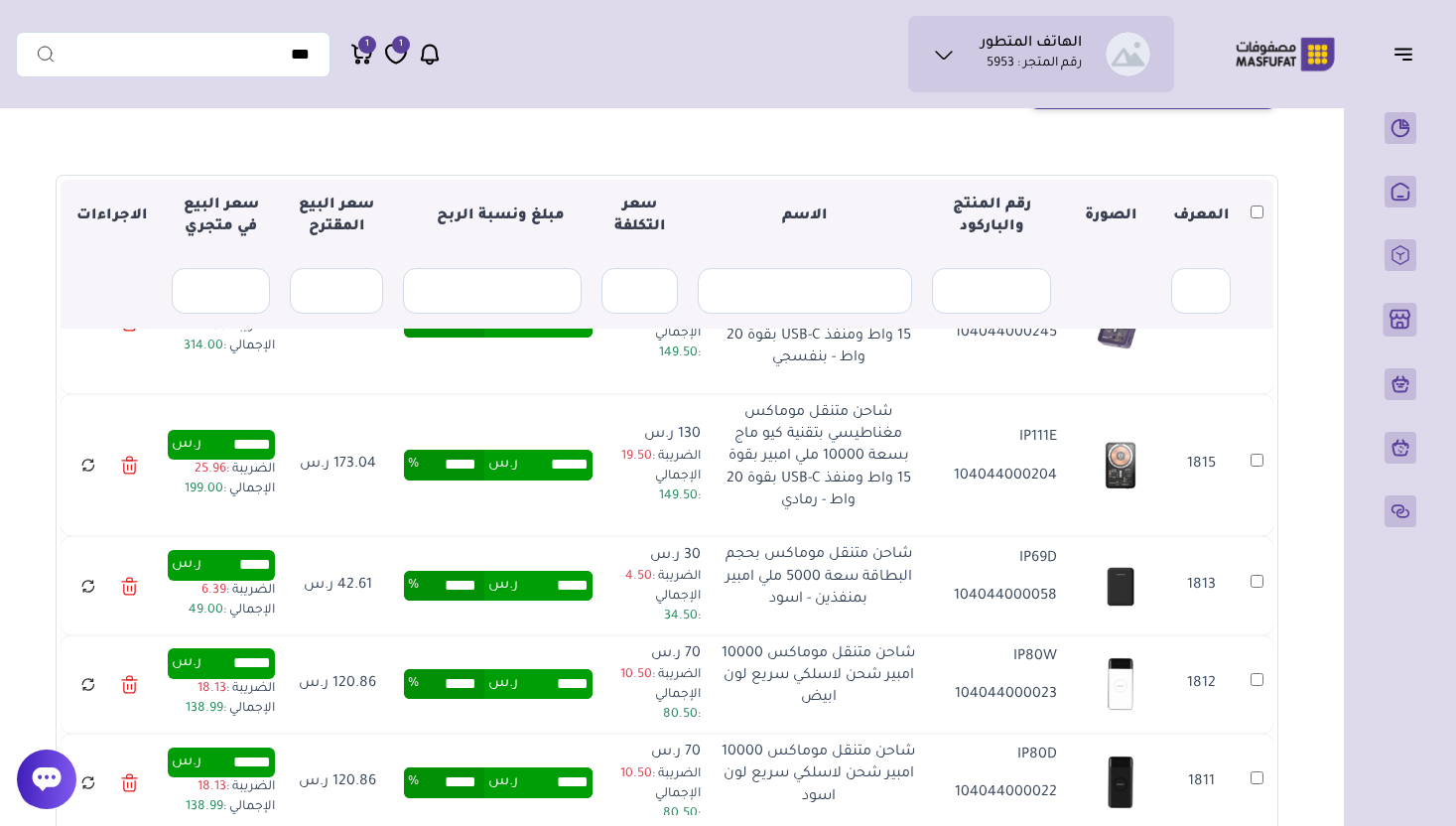 scroll, scrollTop: 2531, scrollLeft: 0, axis: vertical 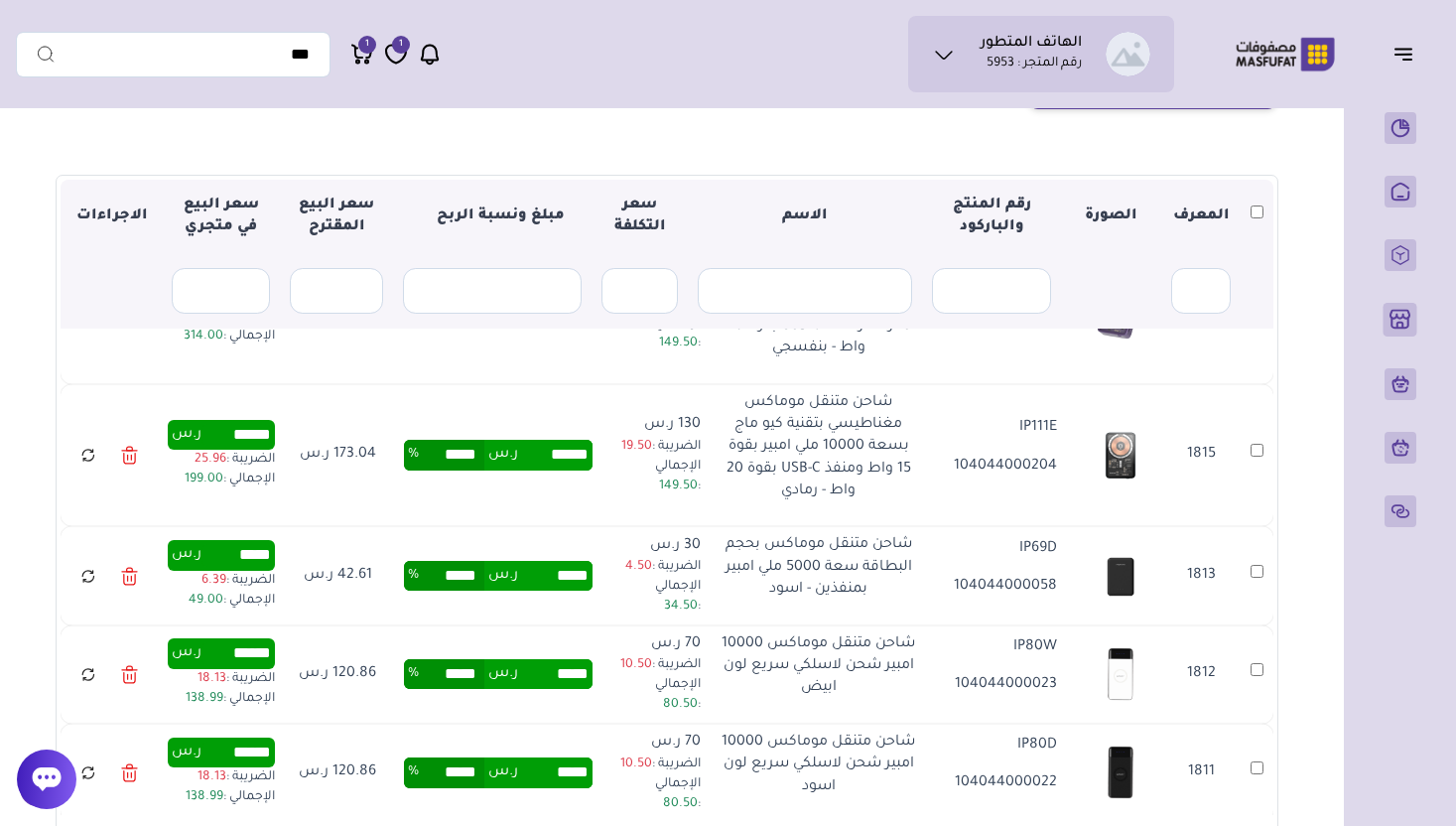 type on "******" 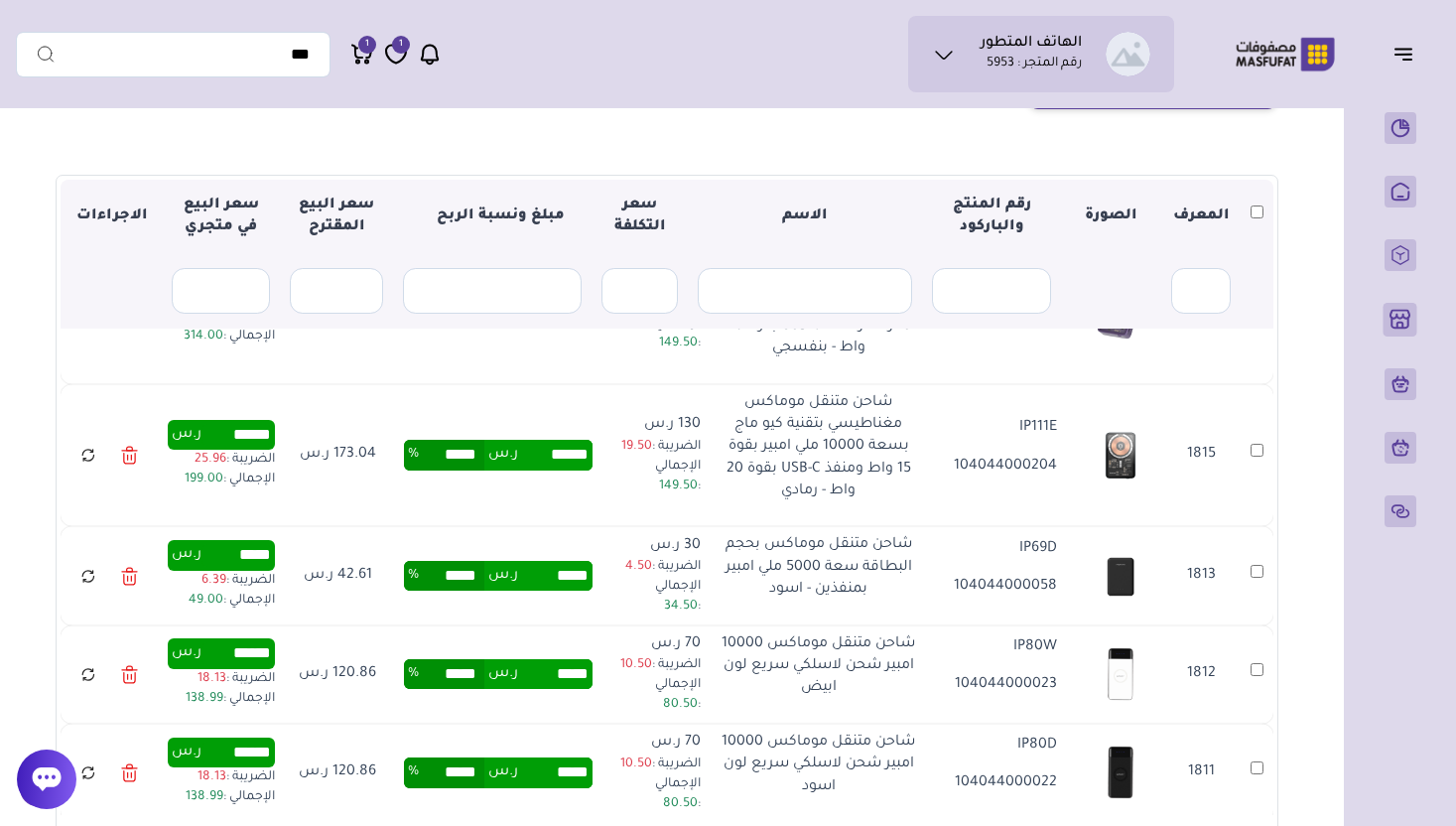 type on "******" 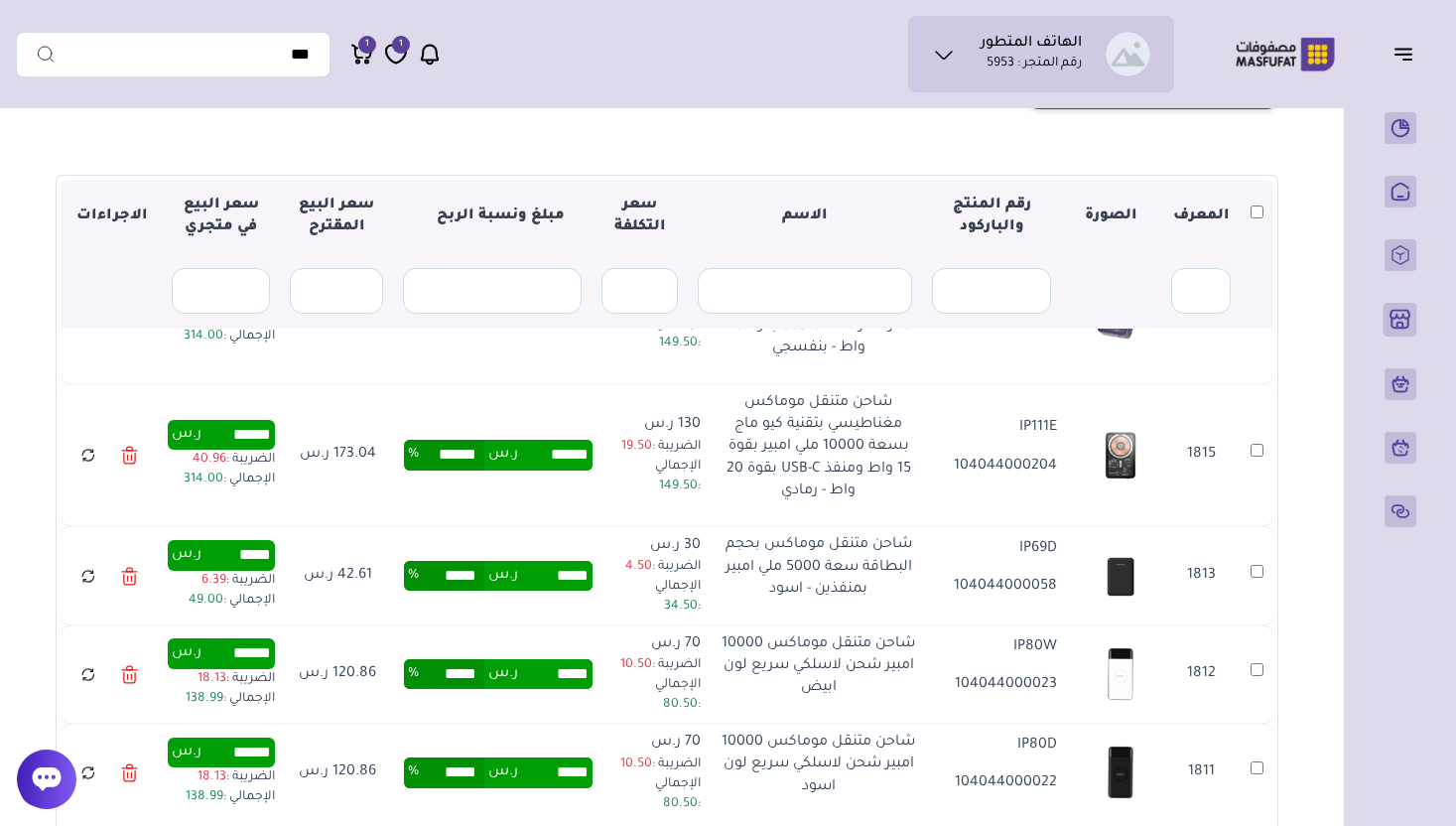 click on "*****
ر.س
*****
%" at bounding box center [498, 575] 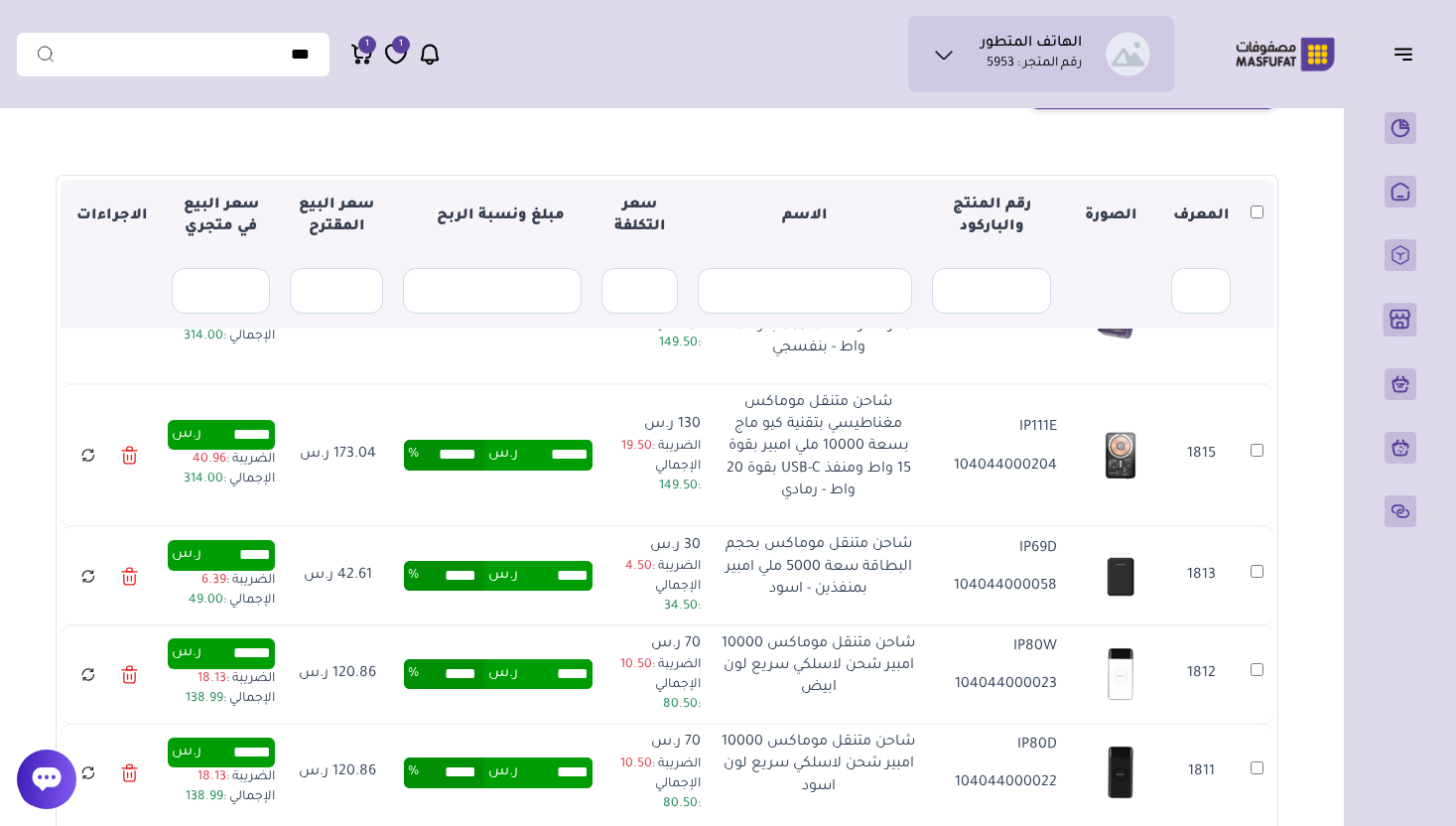drag, startPoint x: 554, startPoint y: 599, endPoint x: 639, endPoint y: 591, distance: 85.37564 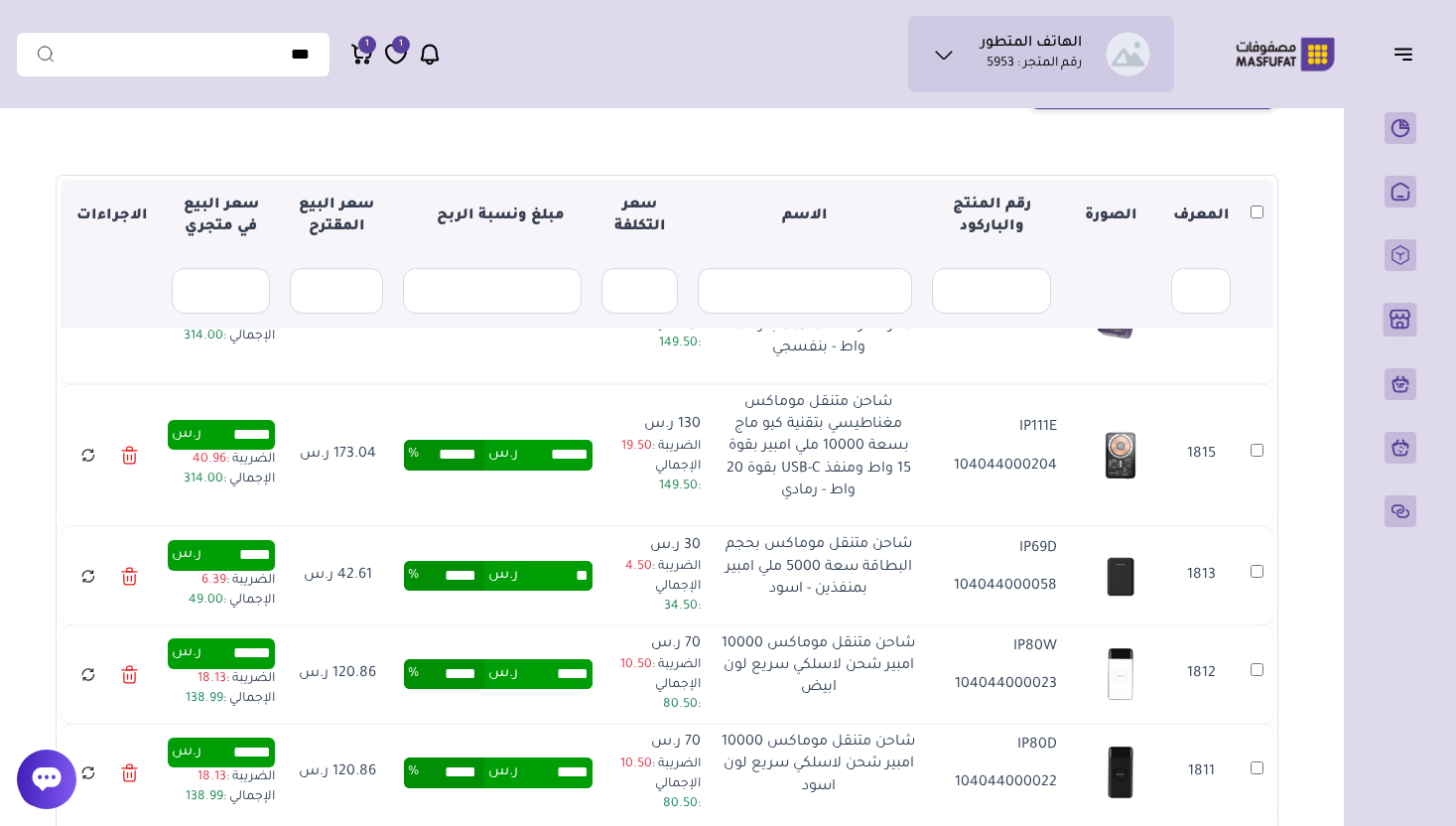type on "*****" 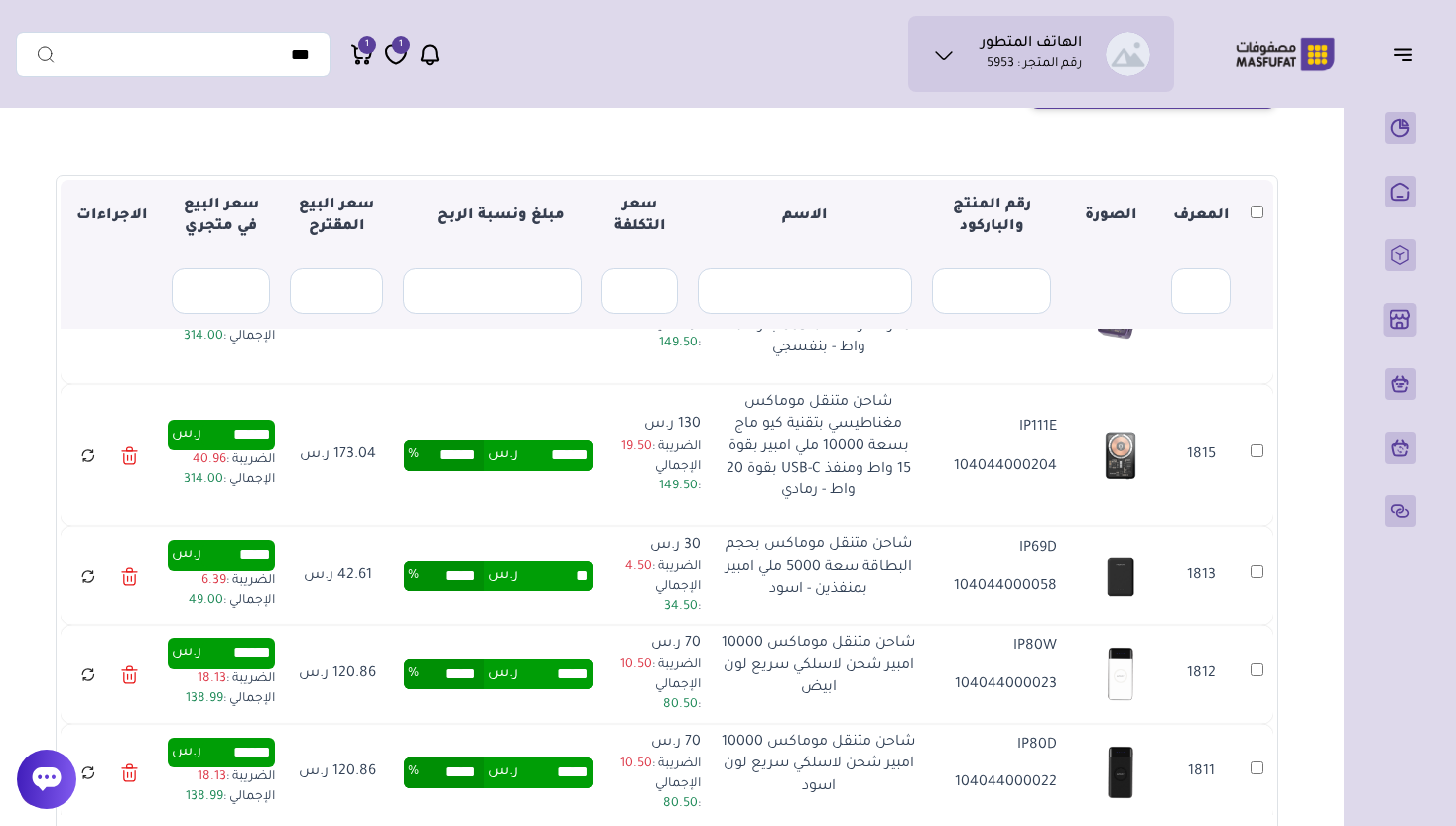 type on "******" 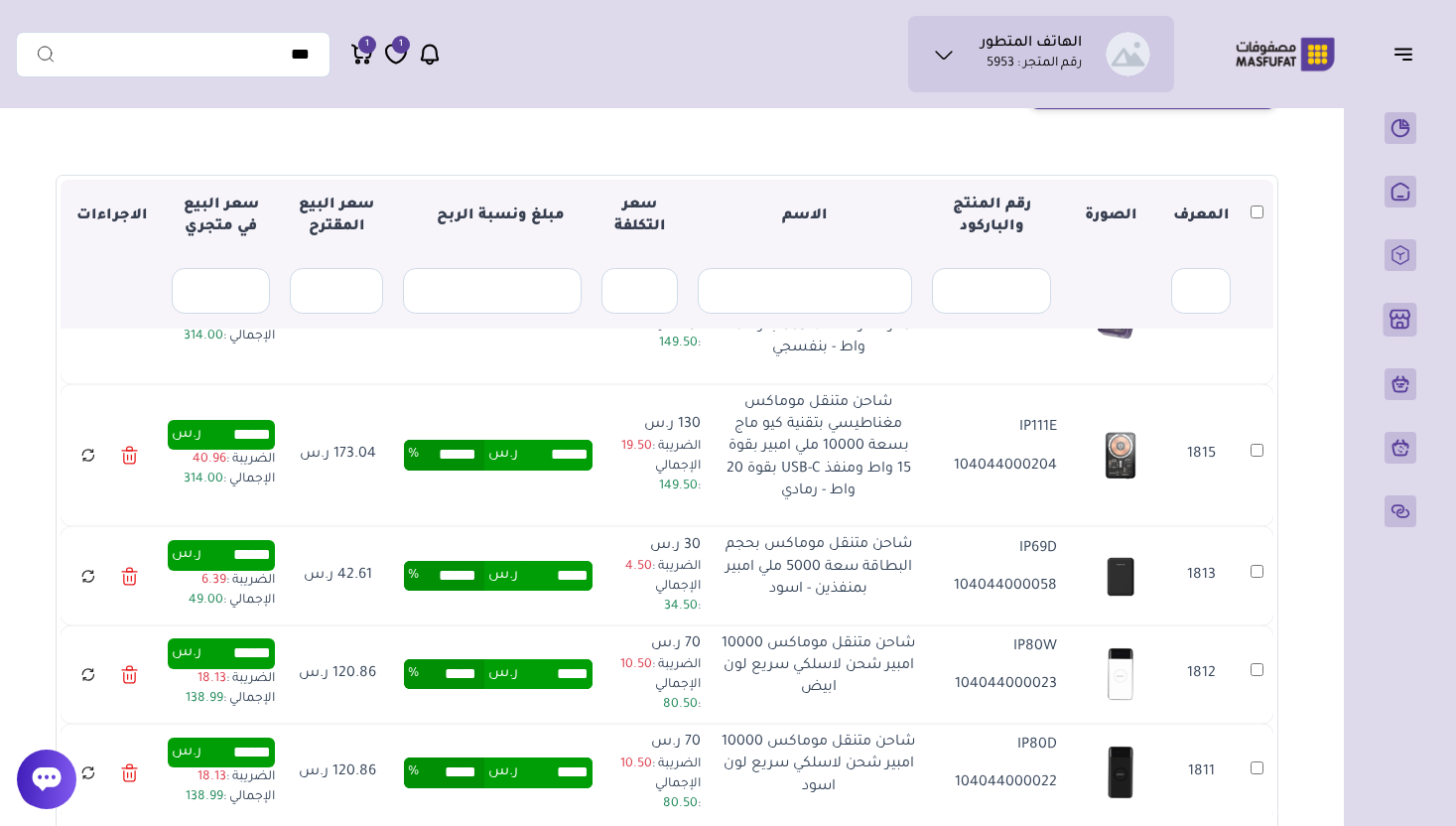 click on "ر.س" at bounding box center (503, 576) 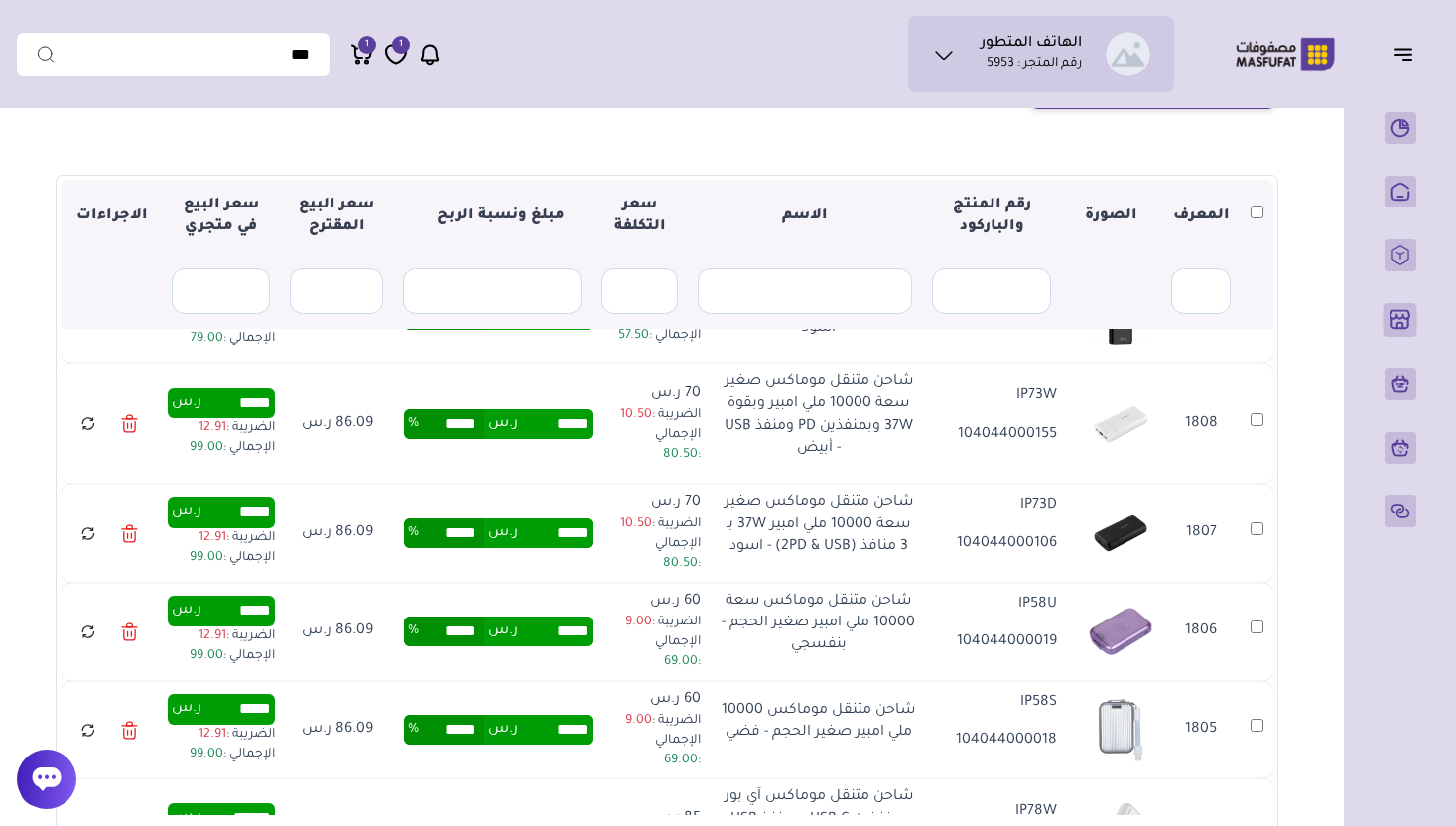 scroll, scrollTop: 3176, scrollLeft: 0, axis: vertical 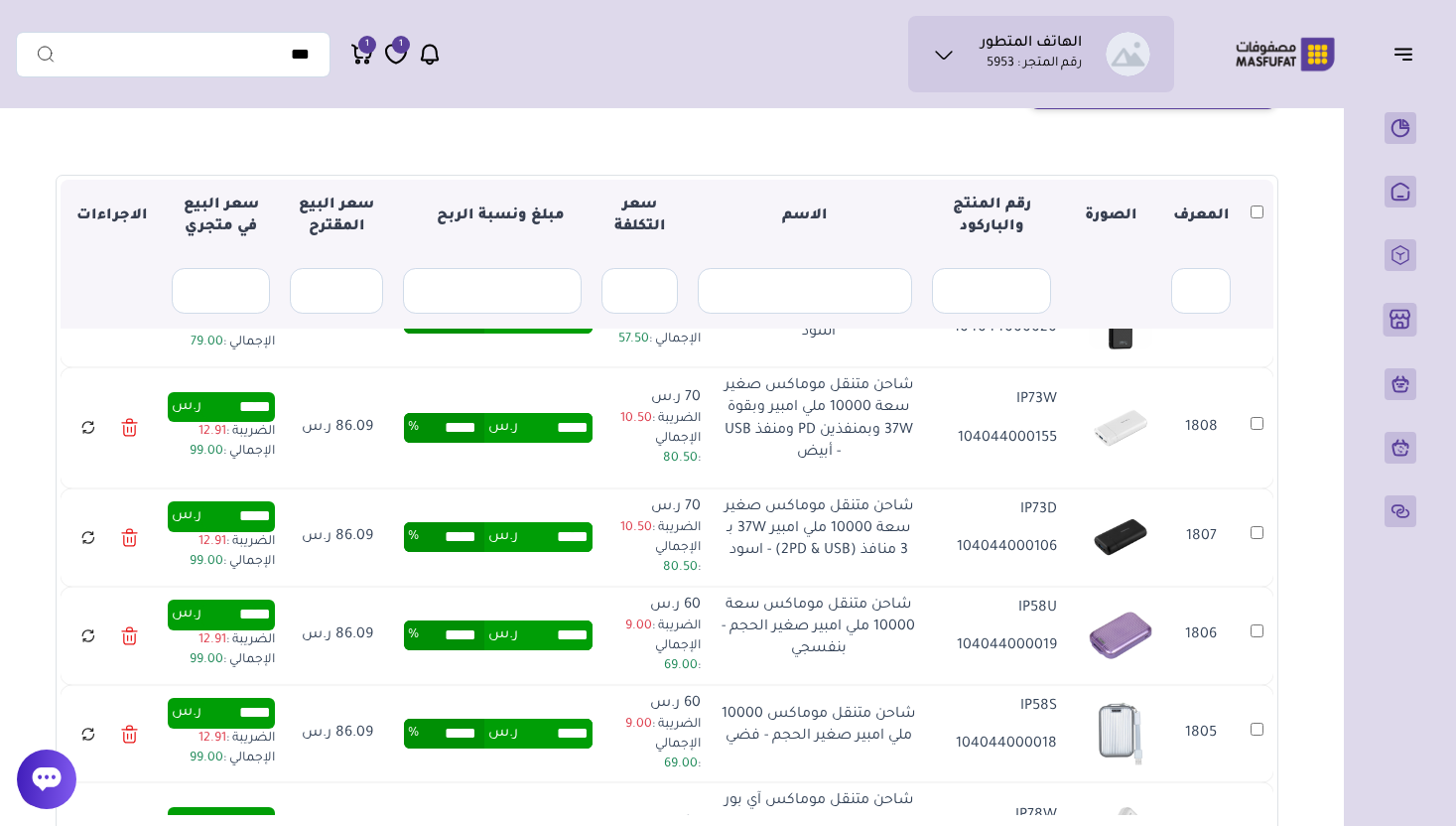 click on "*****" at bounding box center [555, 428] 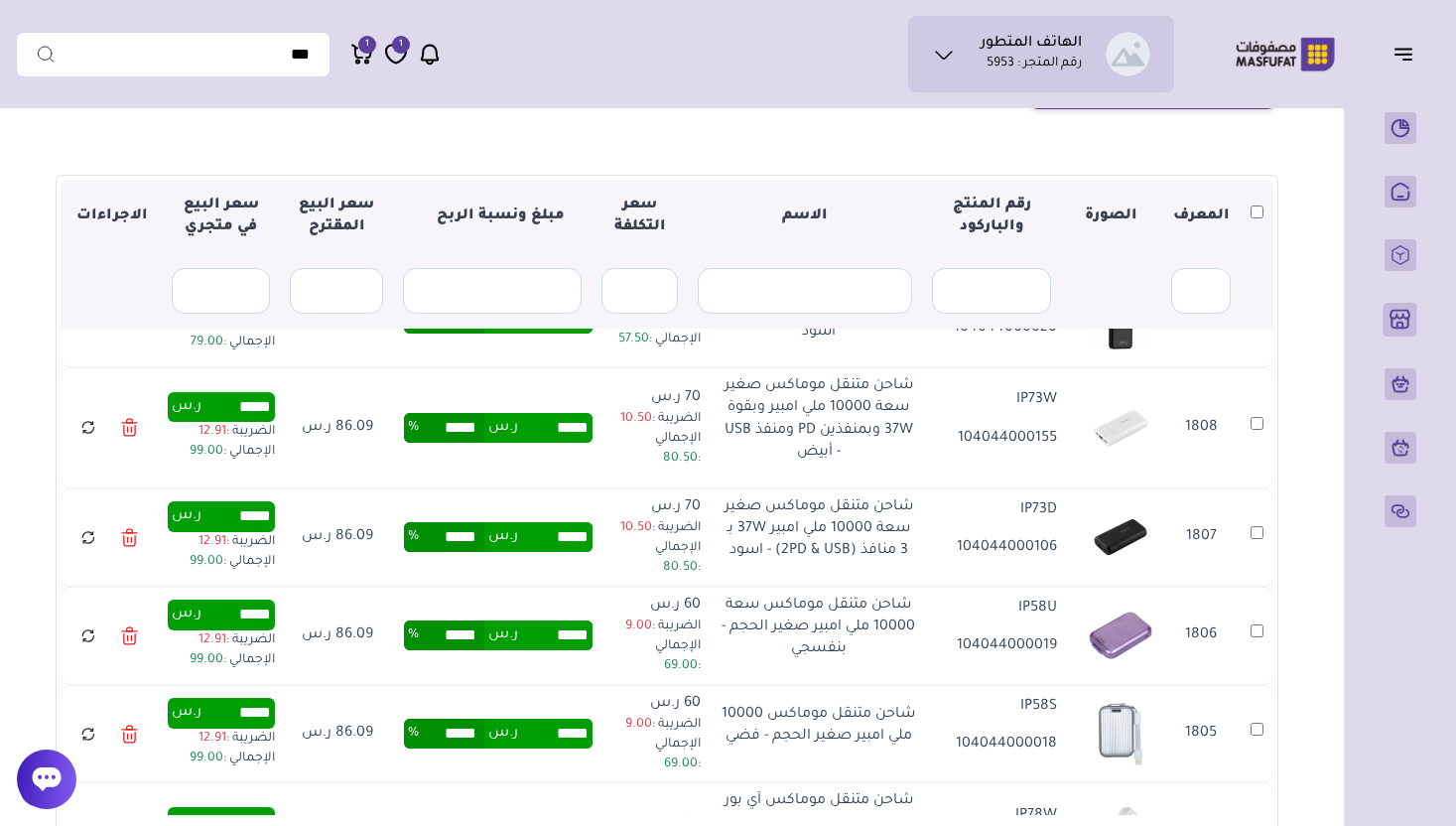 type on "*****" 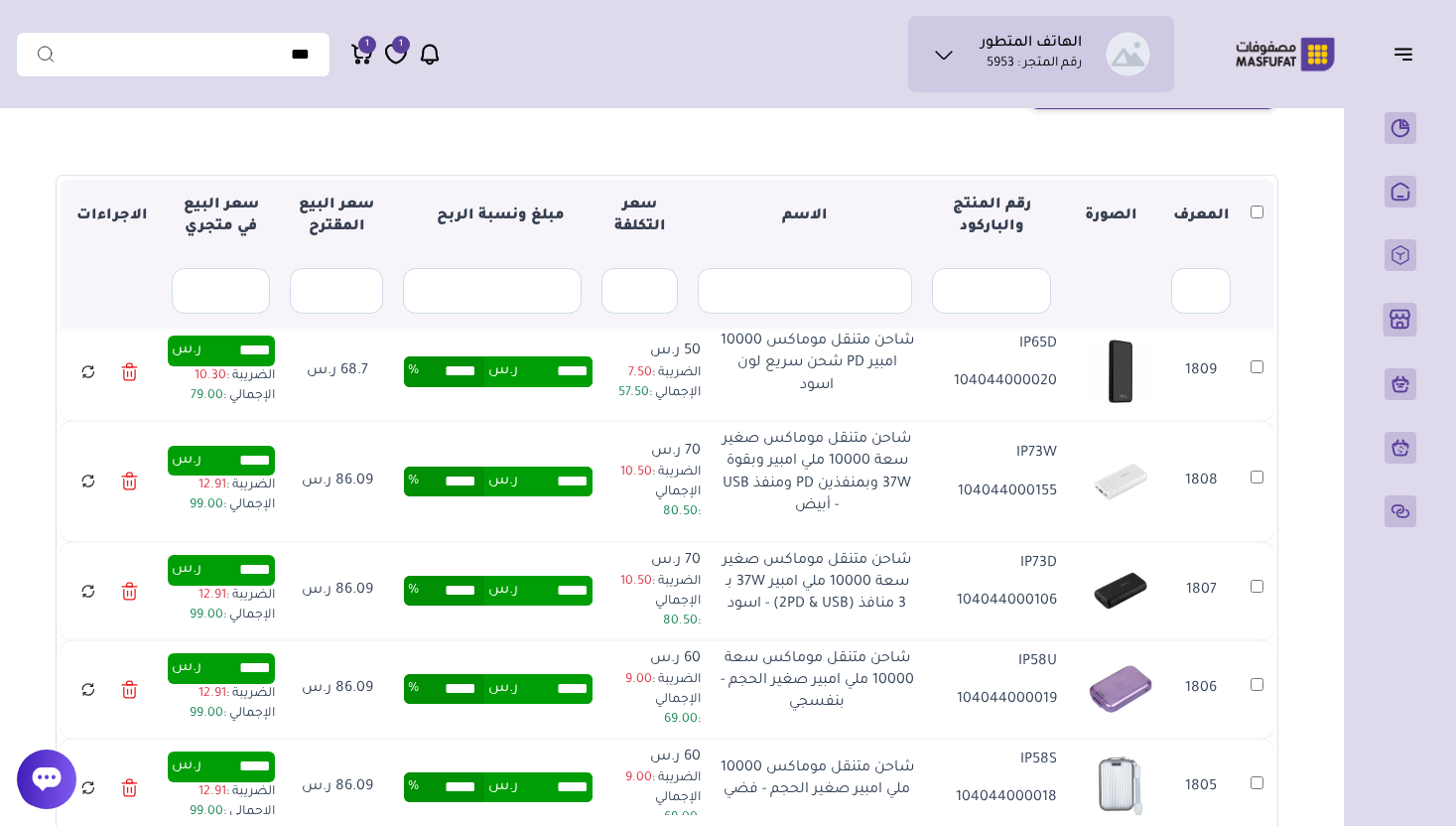 scroll, scrollTop: 3106, scrollLeft: 0, axis: vertical 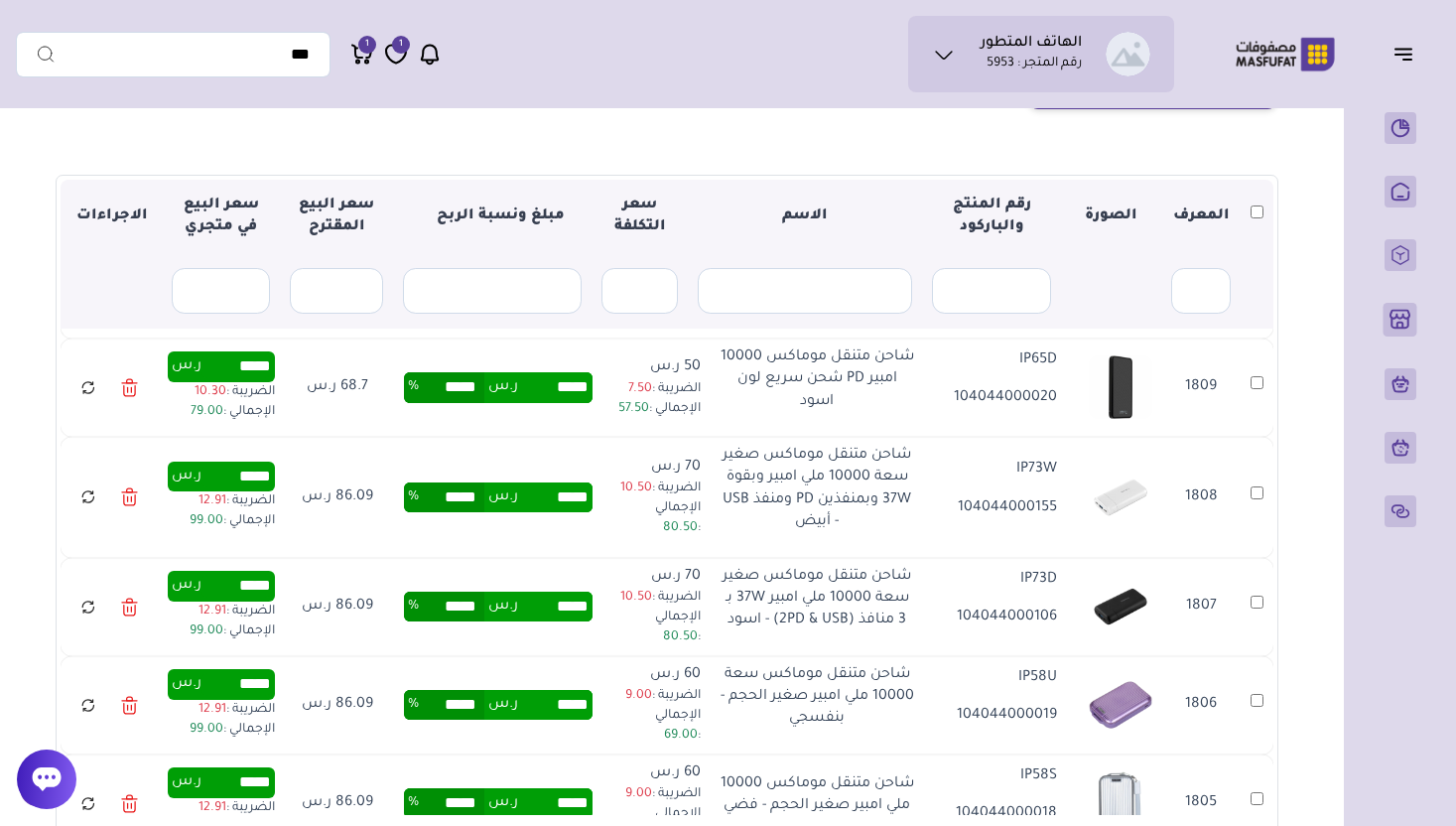 click on "*****" at bounding box center (555, 292) 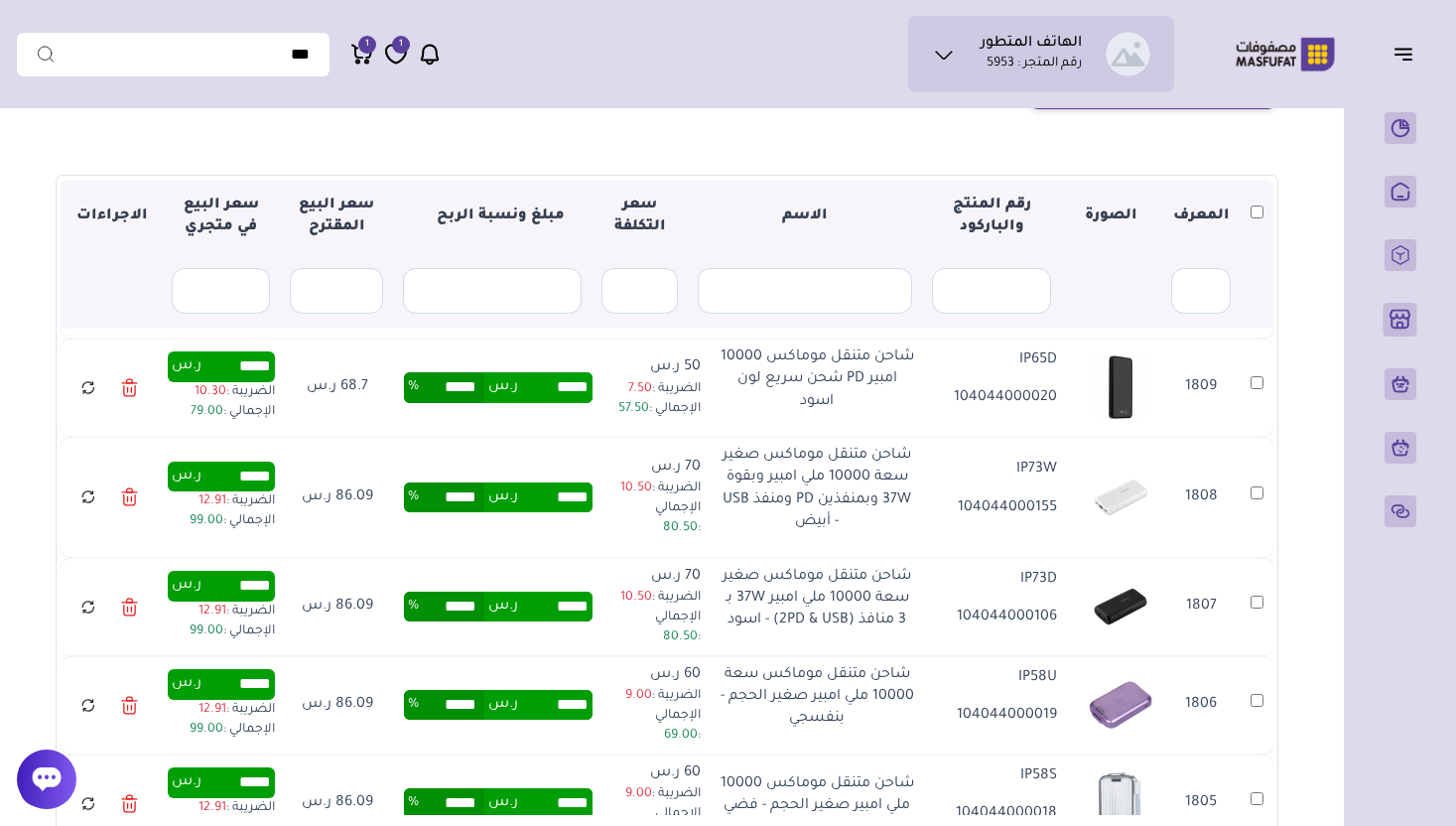 click on "*****" at bounding box center (555, 292) 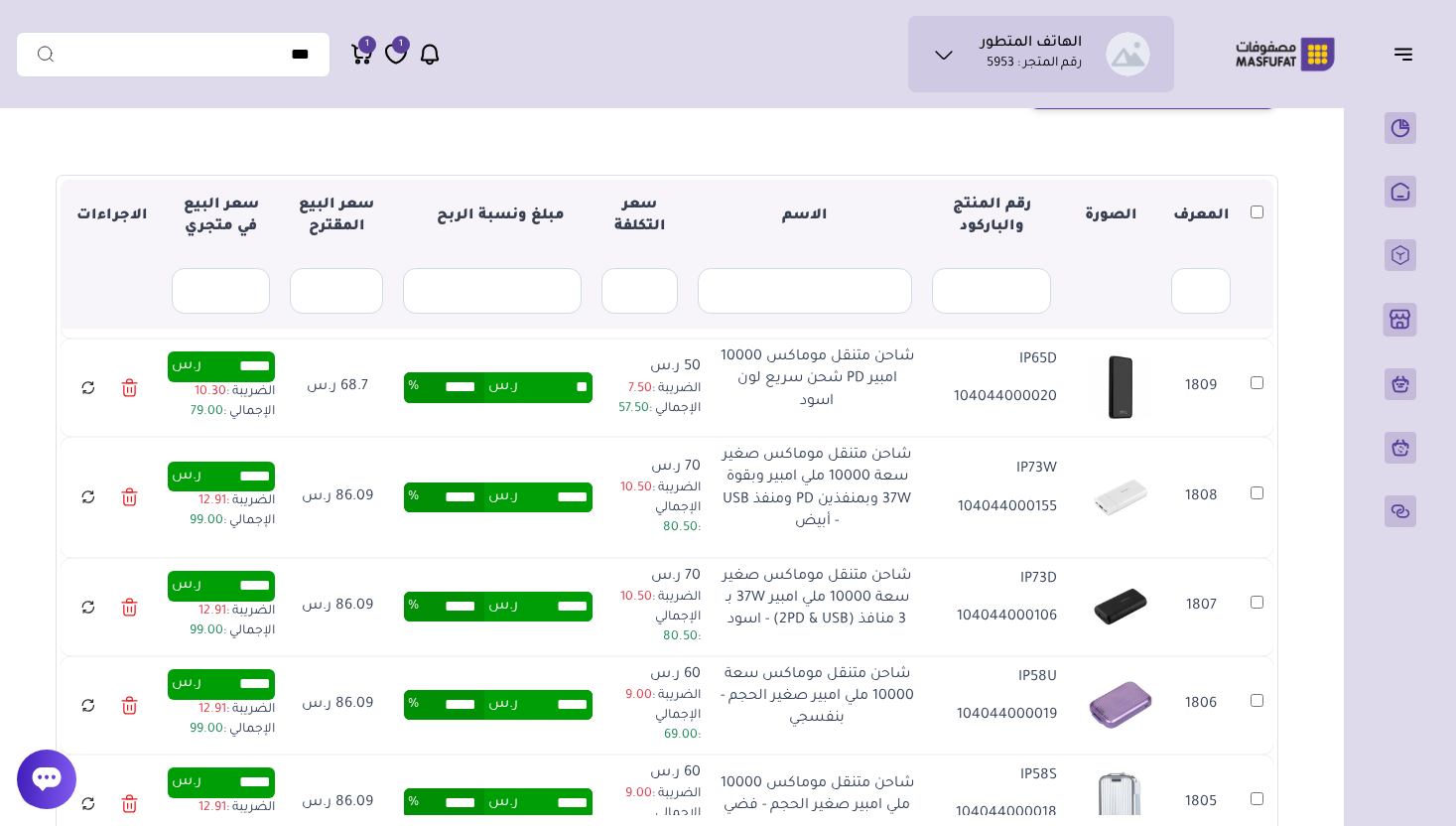 click on "**" at bounding box center (555, 387) 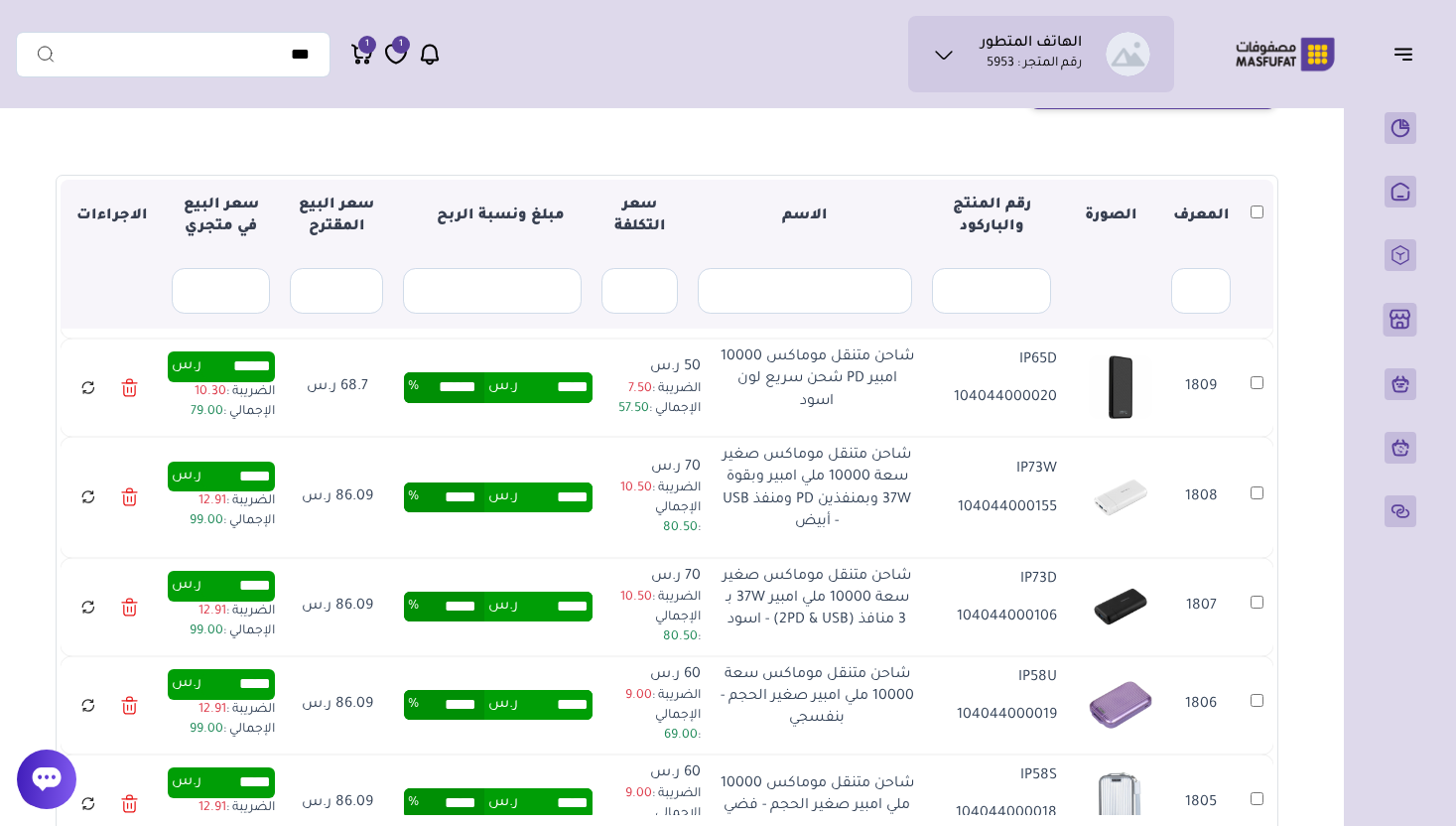 click on "*****
ر.س
*****
%" at bounding box center [498, 497] 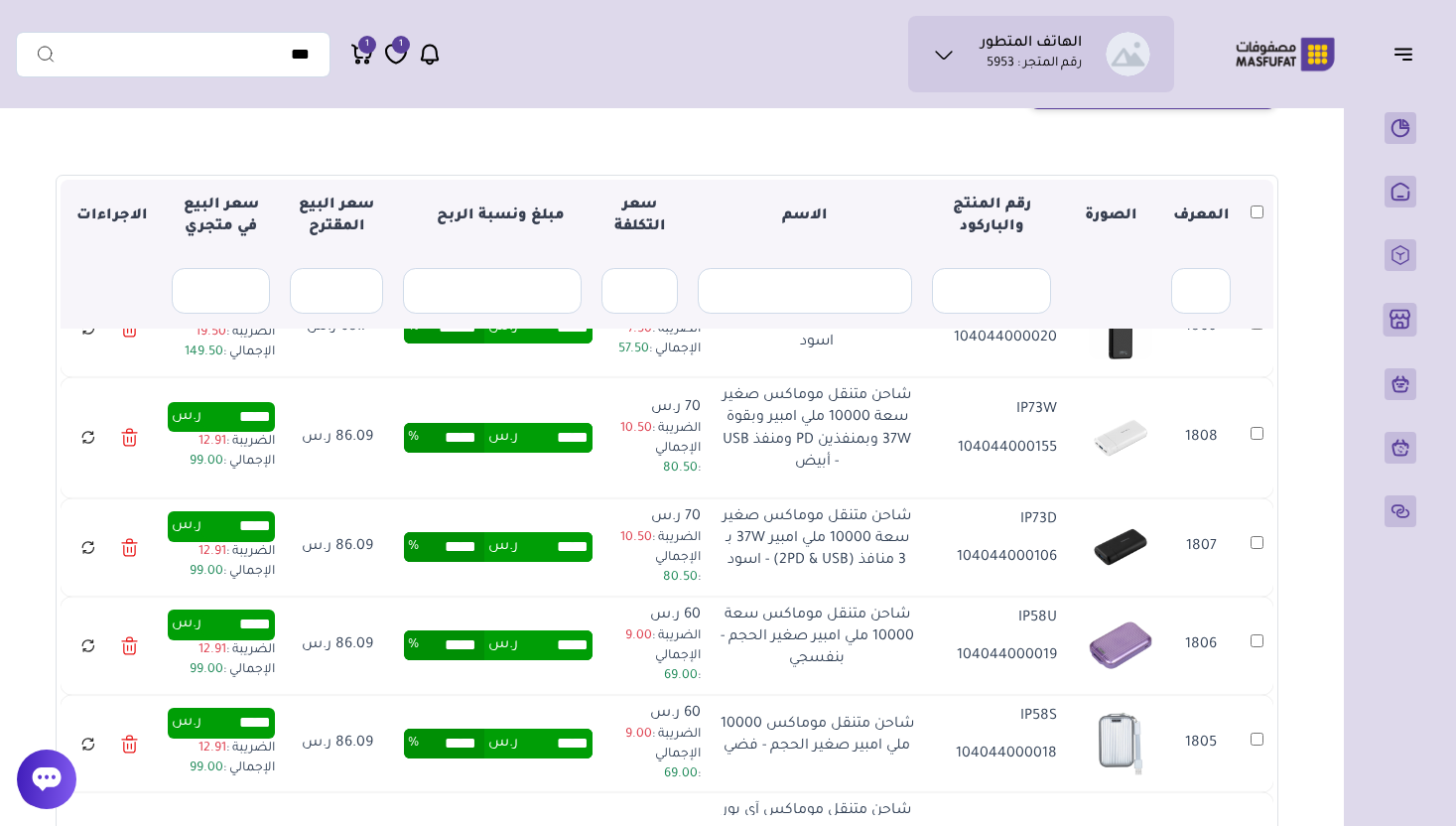 scroll, scrollTop: 3168, scrollLeft: 0, axis: vertical 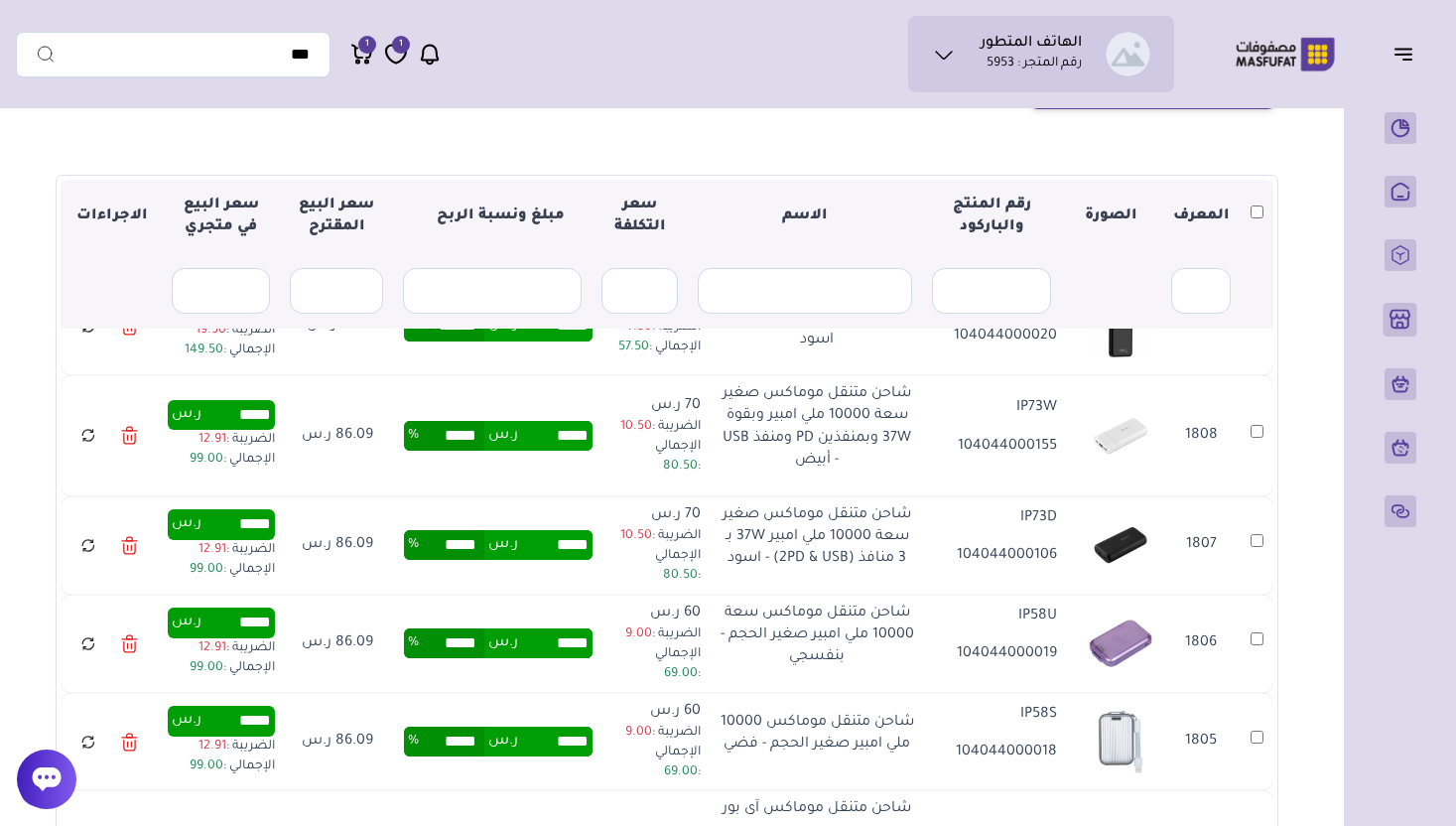 click on "*****" at bounding box center (555, 436) 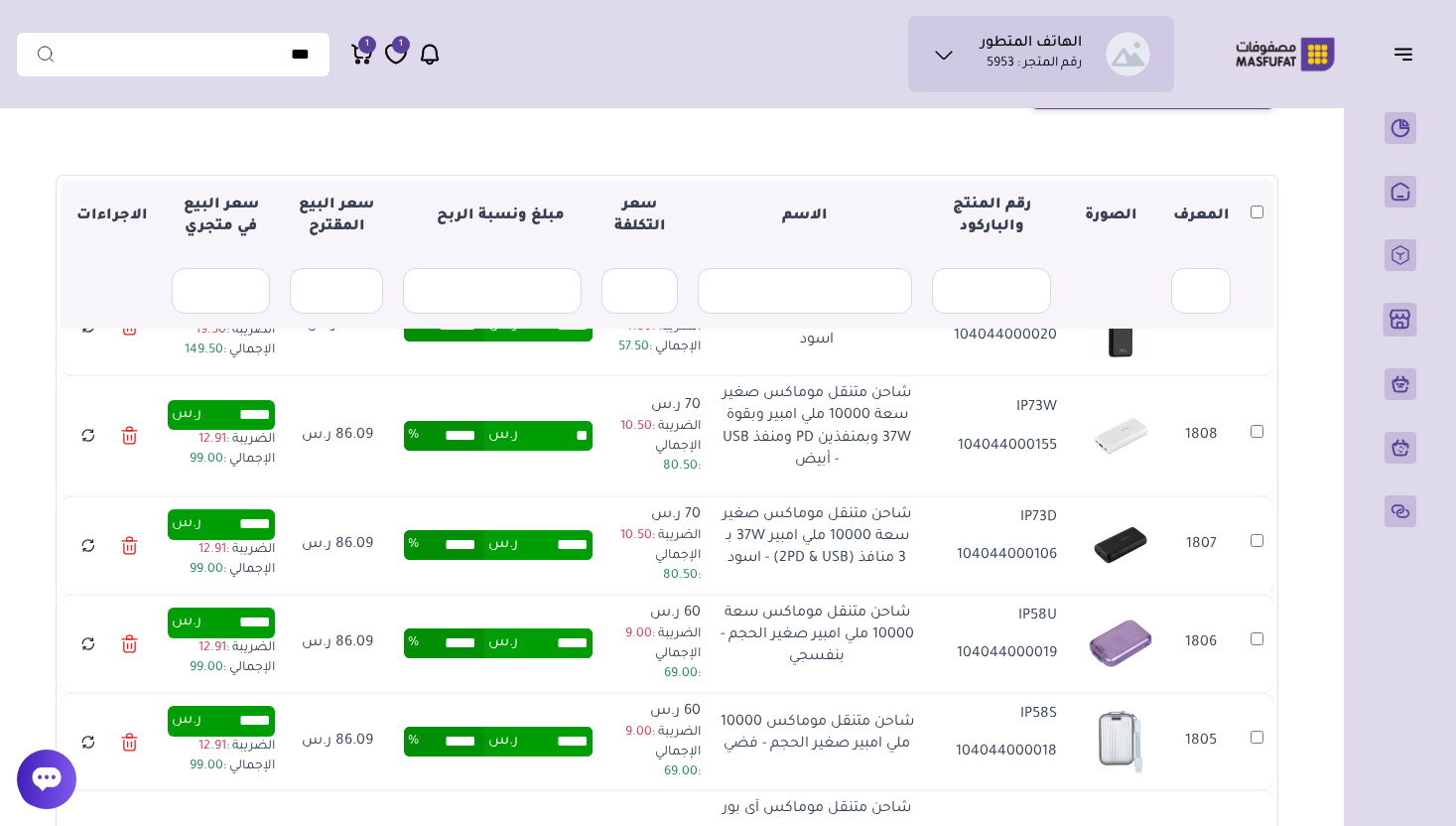 type on "*****" 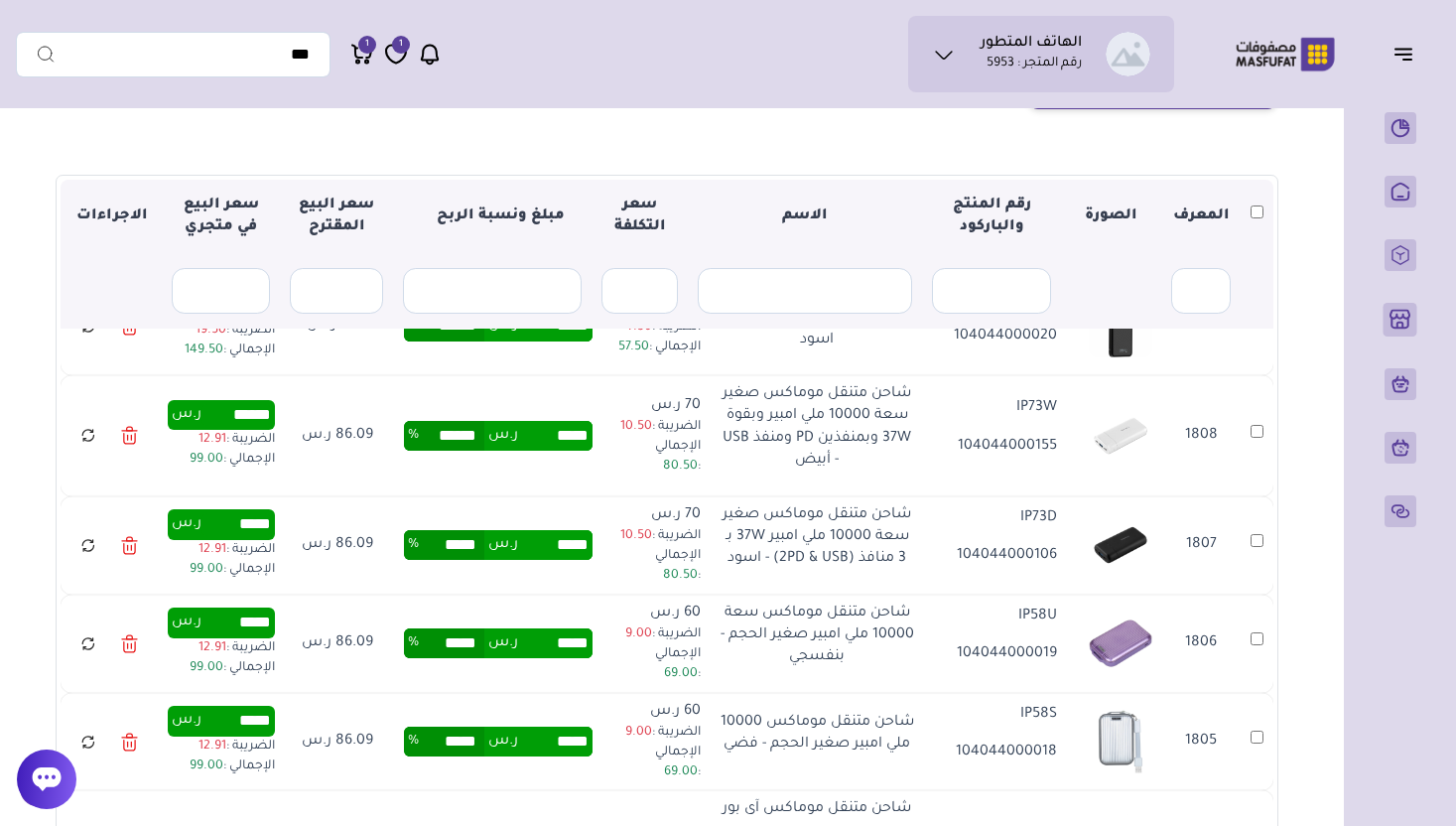 click on "*****
ر.س
*****
%" at bounding box center [498, 545] 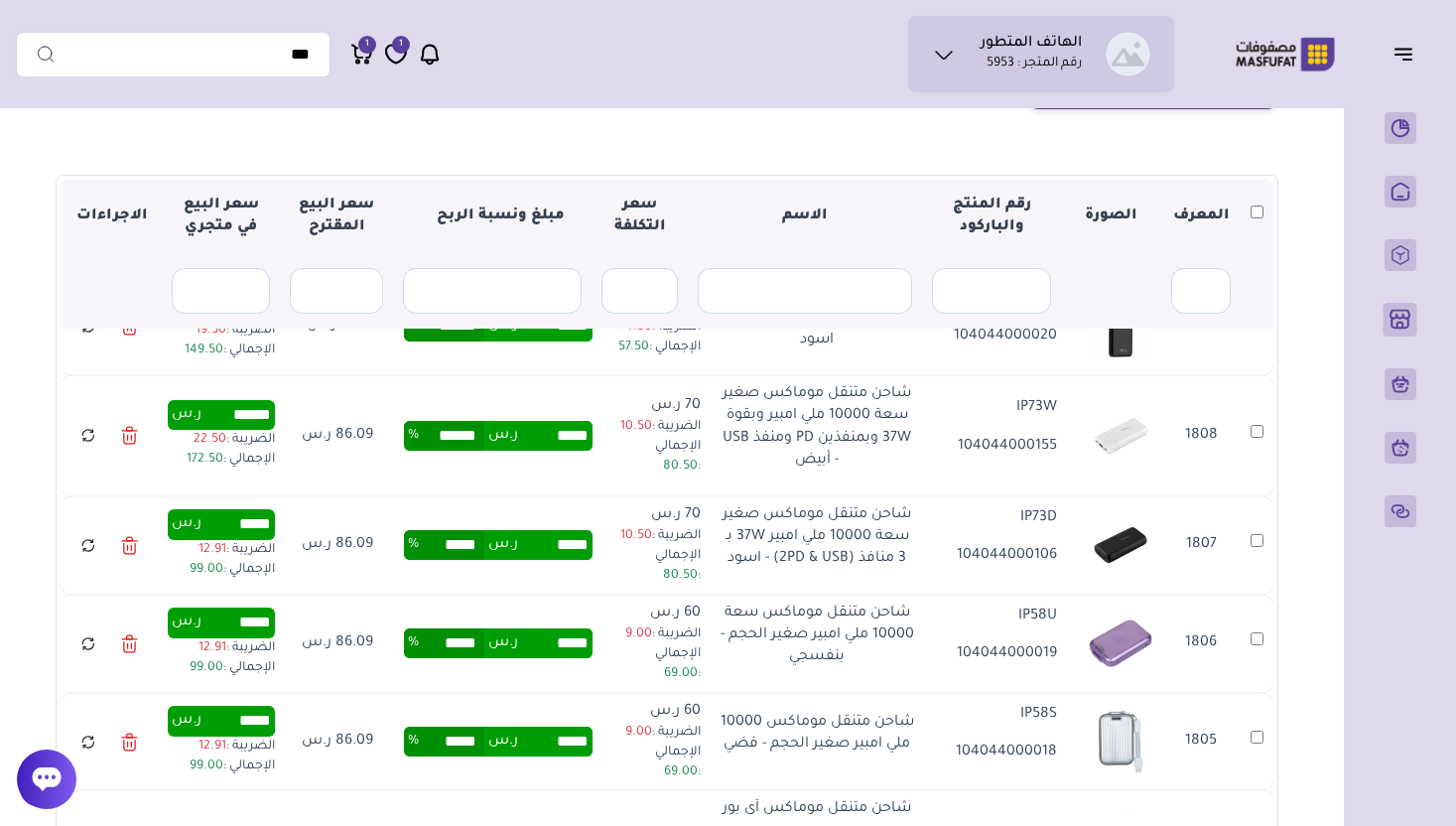 click on "*****" at bounding box center [555, 545] 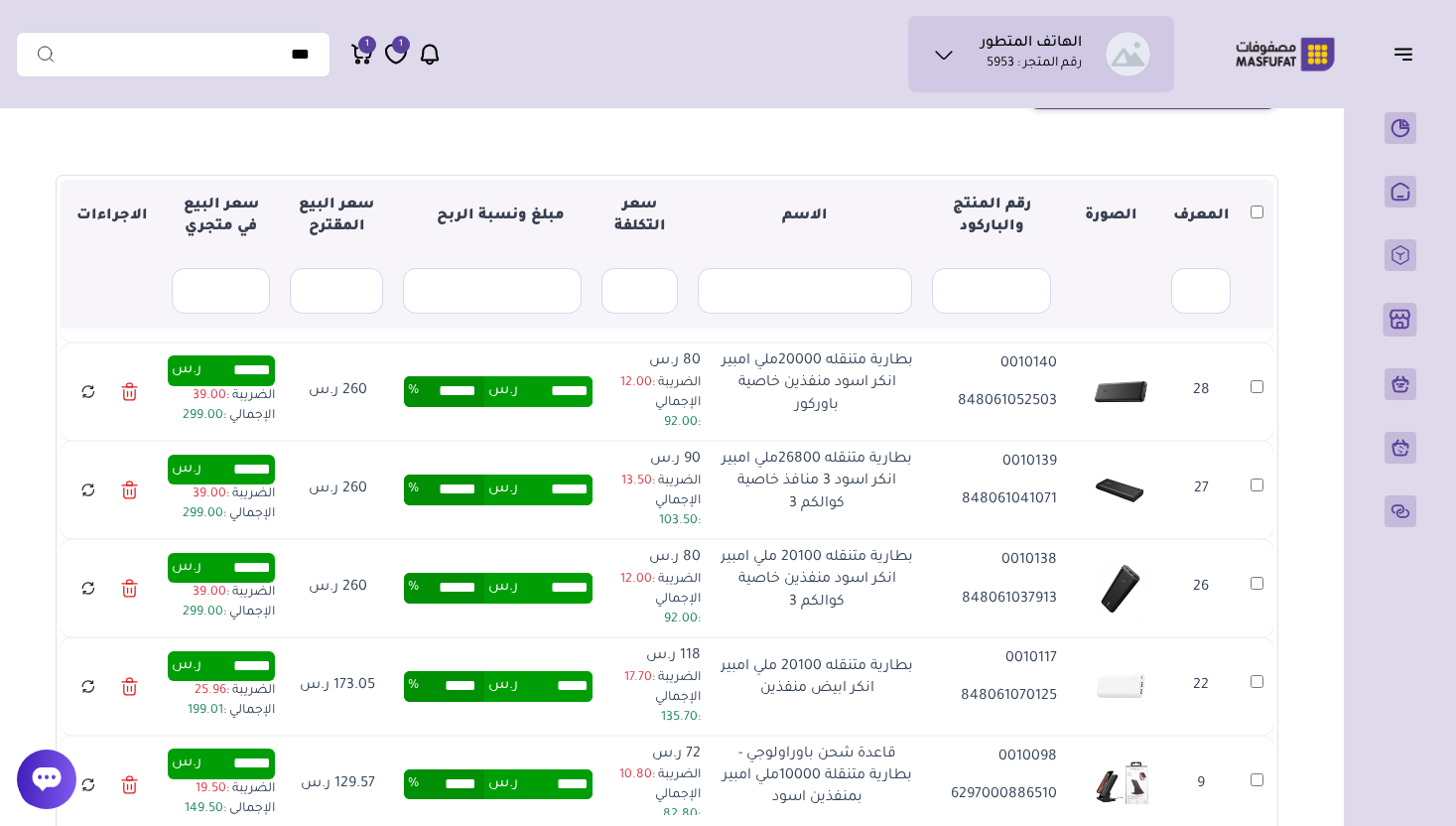 scroll, scrollTop: 6354, scrollLeft: 0, axis: vertical 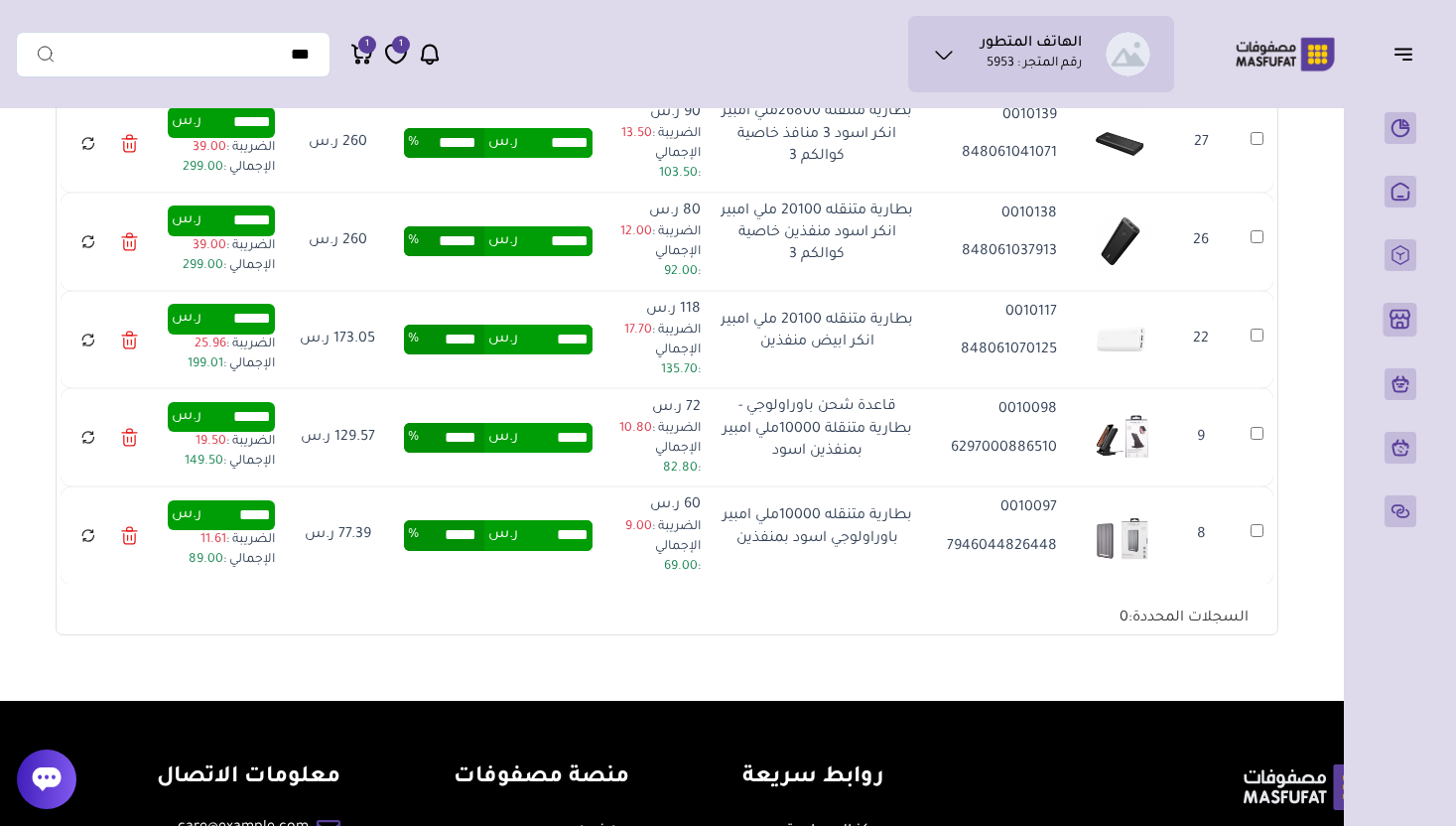 click on "*****" at bounding box center (555, 535) 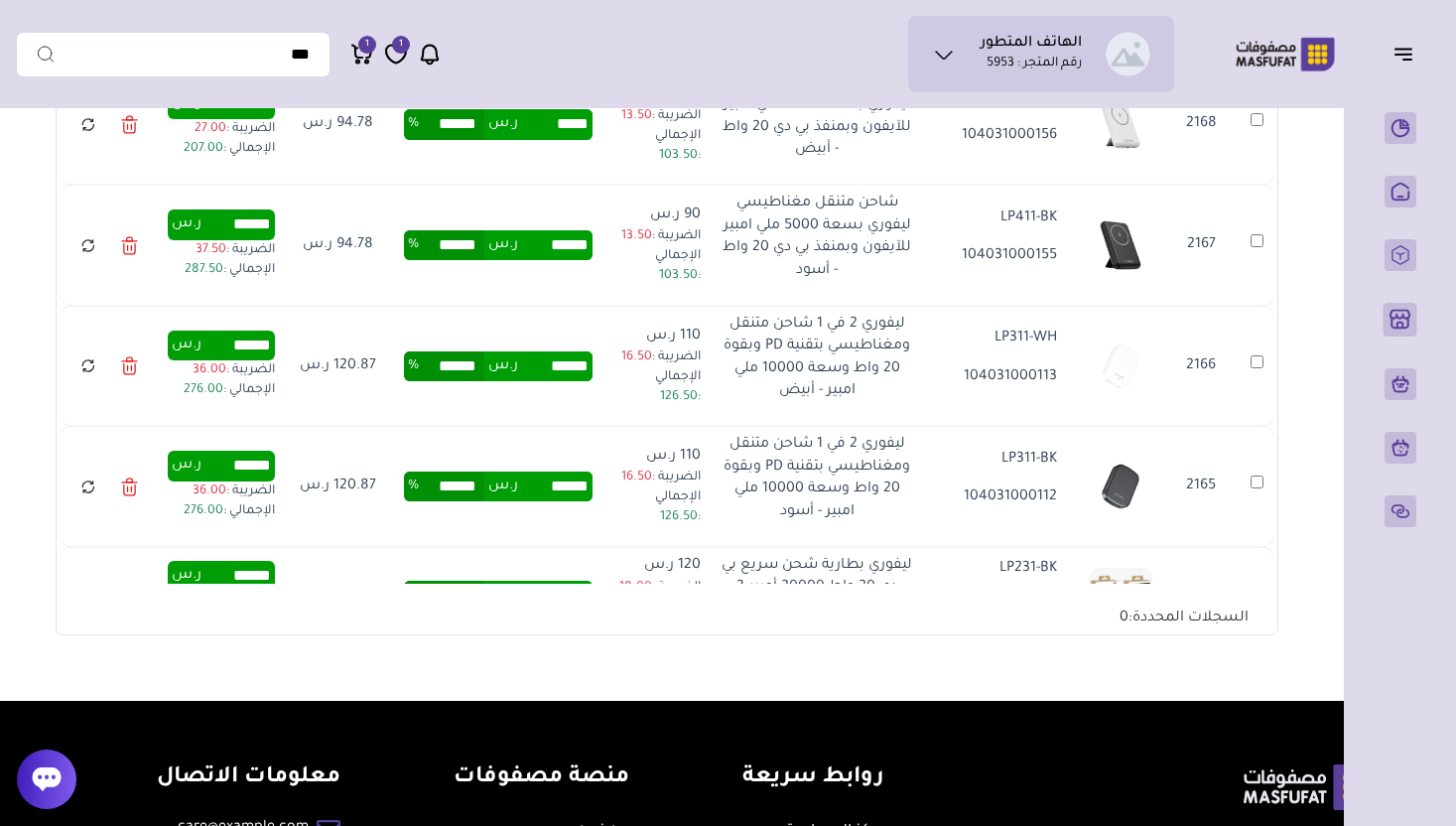 scroll, scrollTop: 0, scrollLeft: 0, axis: both 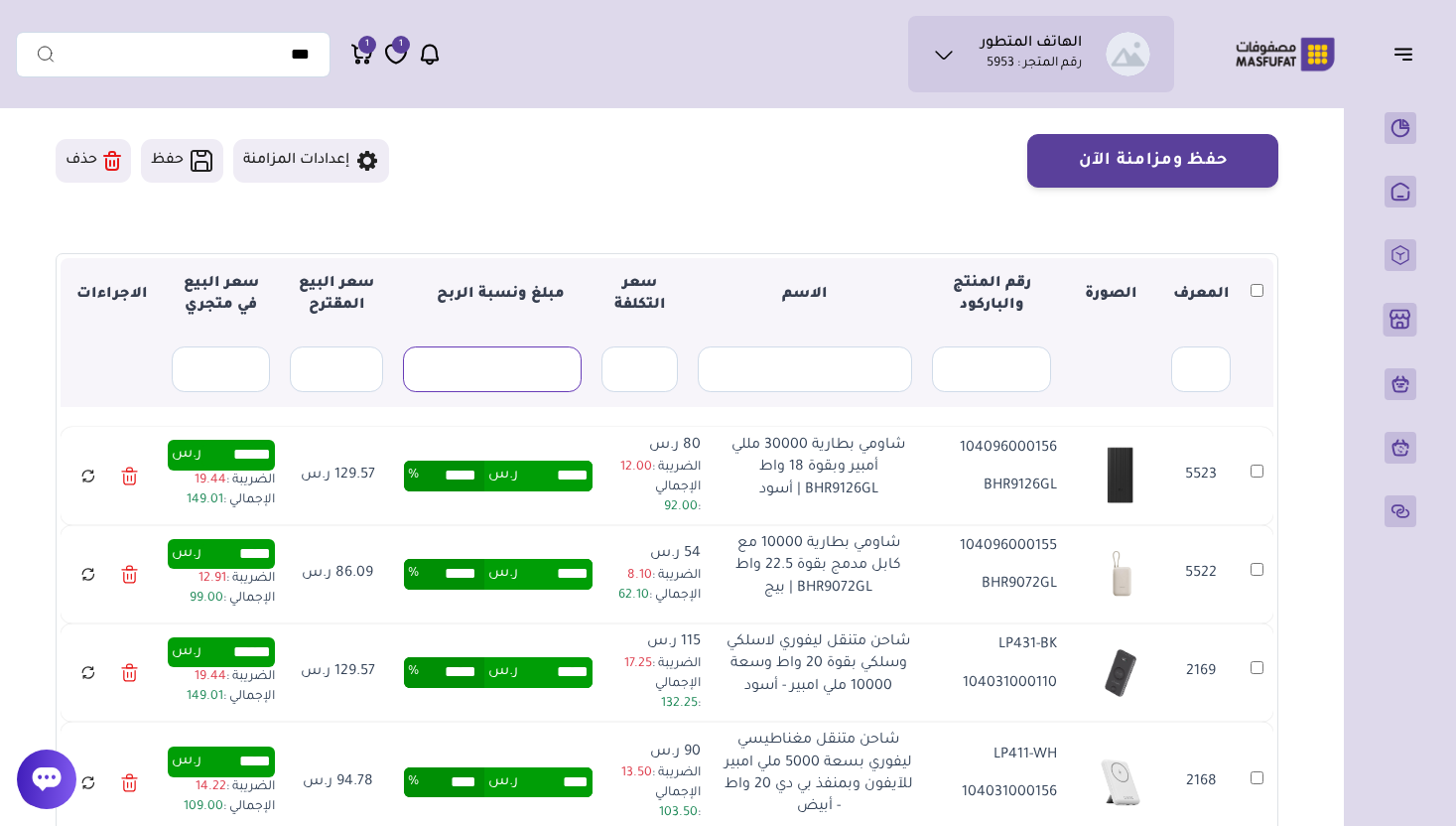 click at bounding box center (492, 369) 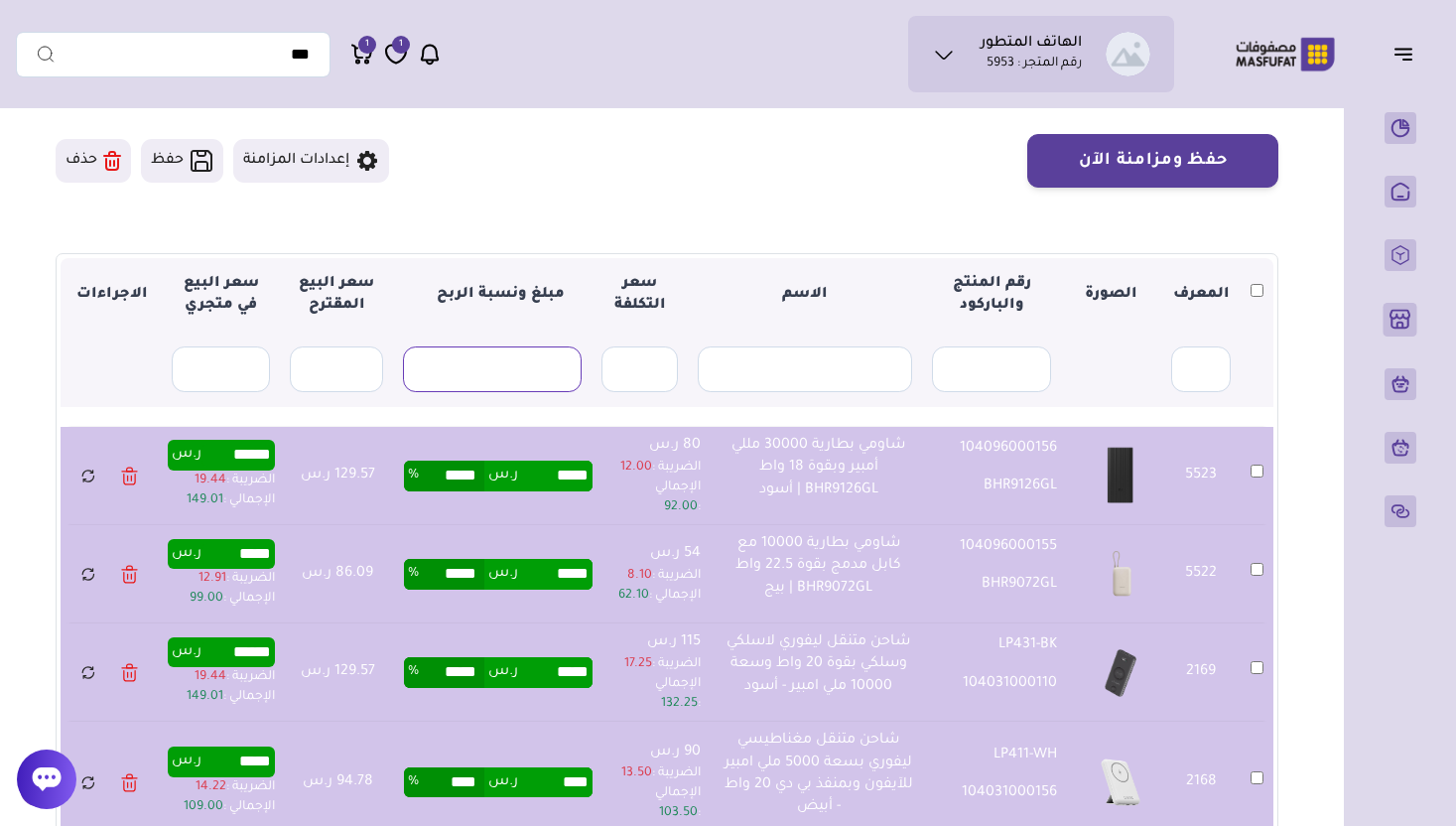 click at bounding box center (492, 369) 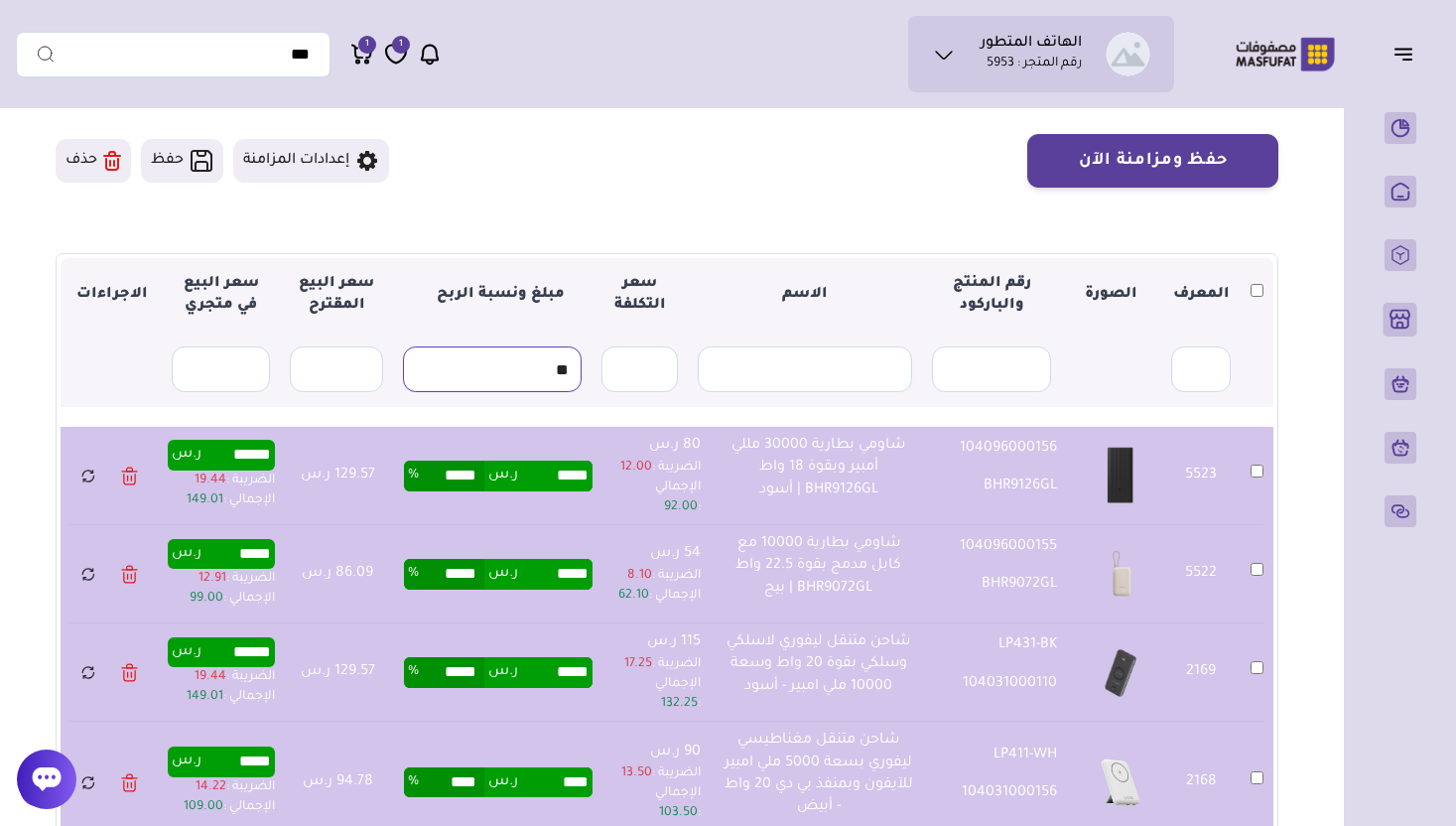 click on "**" at bounding box center (492, 369) 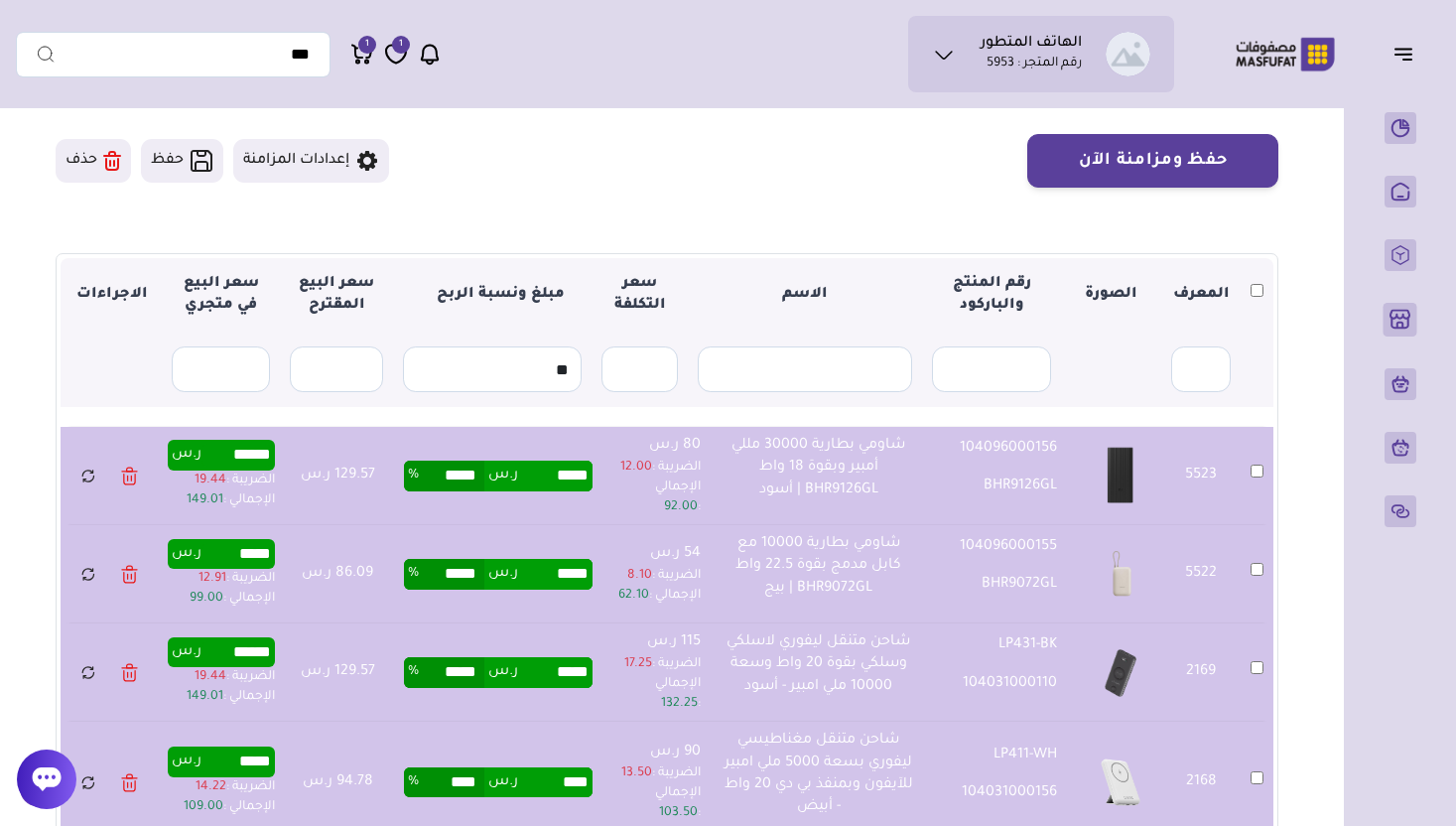click on "مبلغ ونسبة الربح" at bounding box center [498, 417] 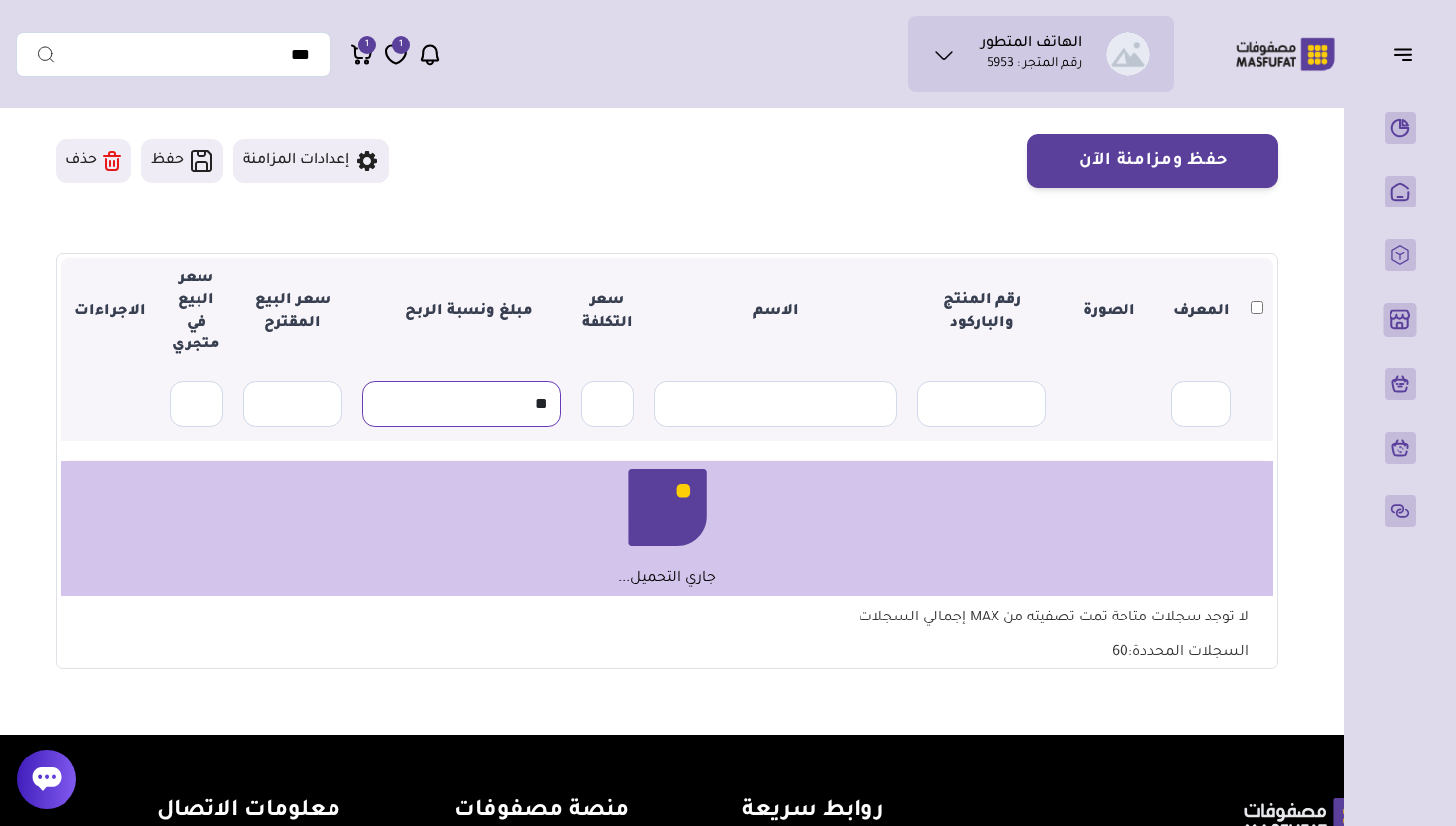 click on "**" at bounding box center (462, 404) 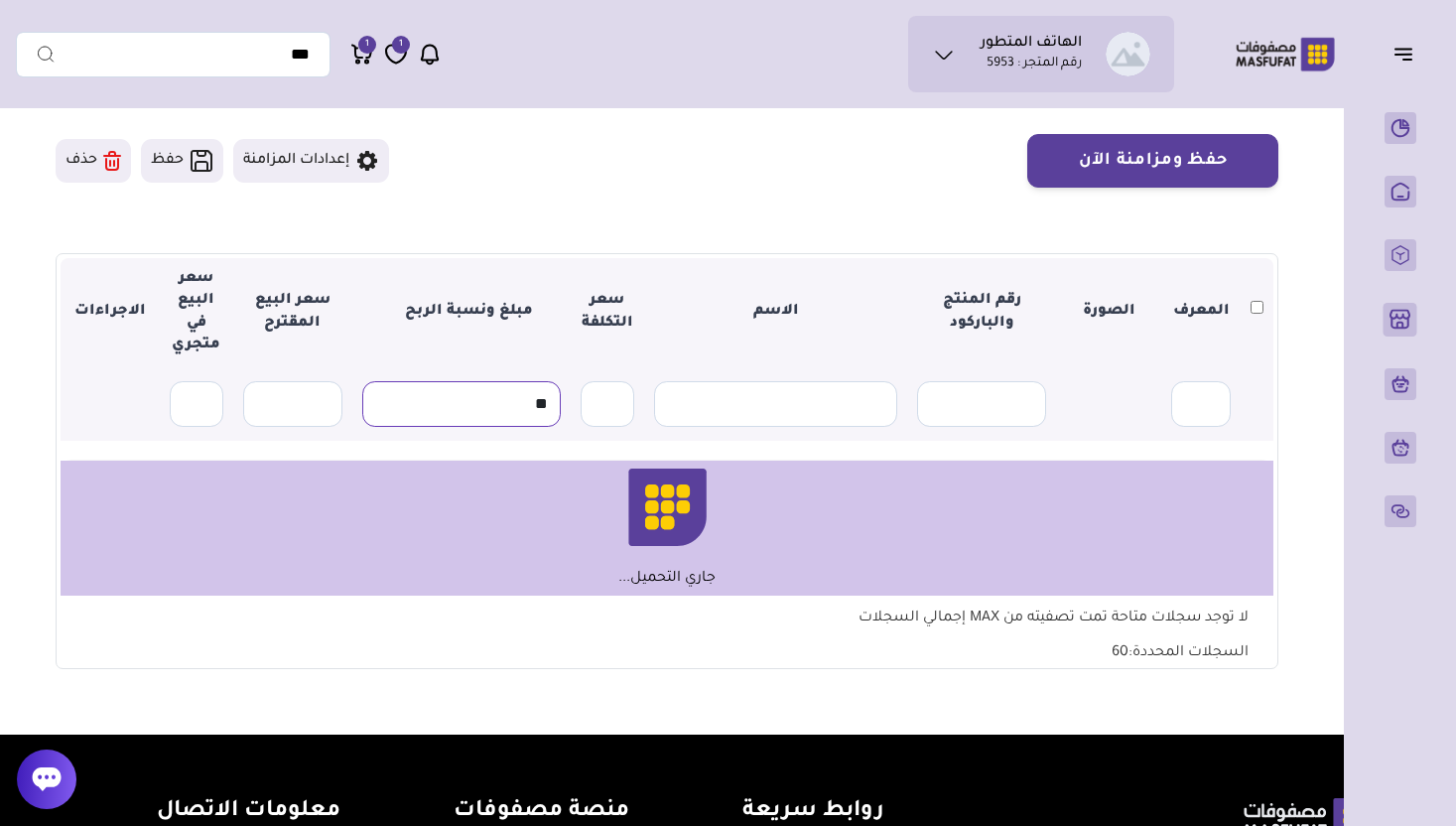 click on "**" at bounding box center [462, 404] 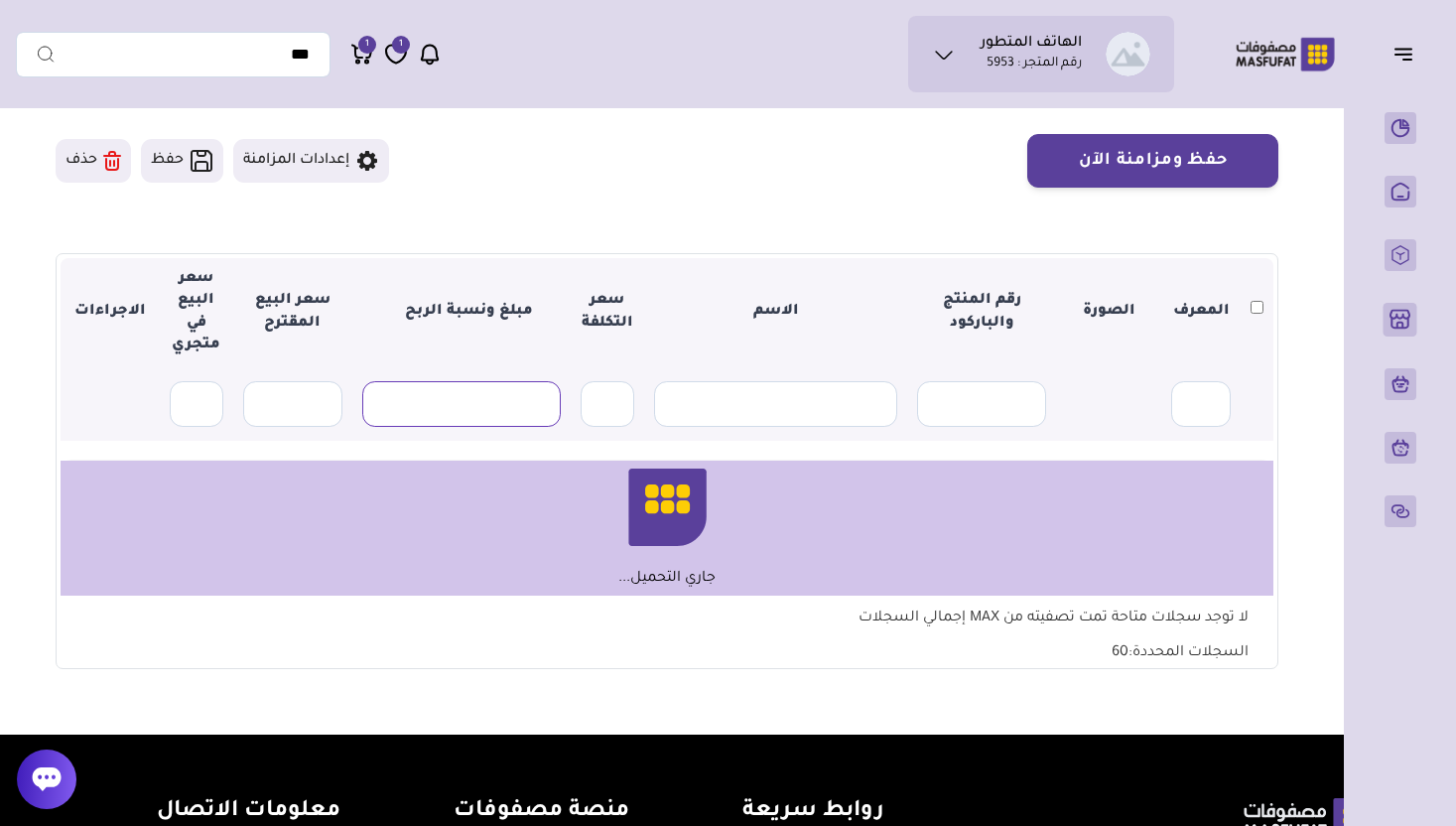 type 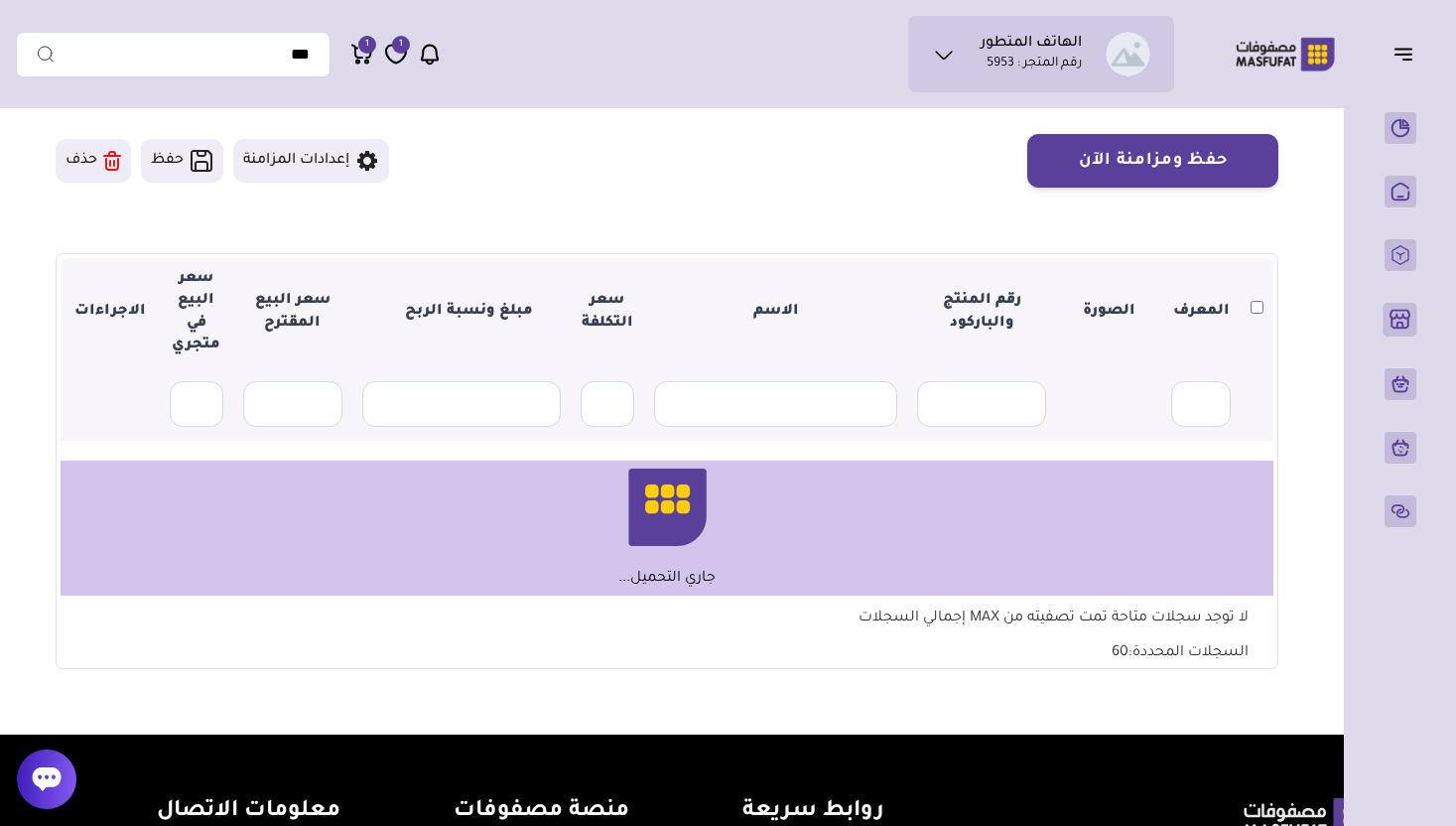 click on "جاري التحميل..." at bounding box center [667, 528] 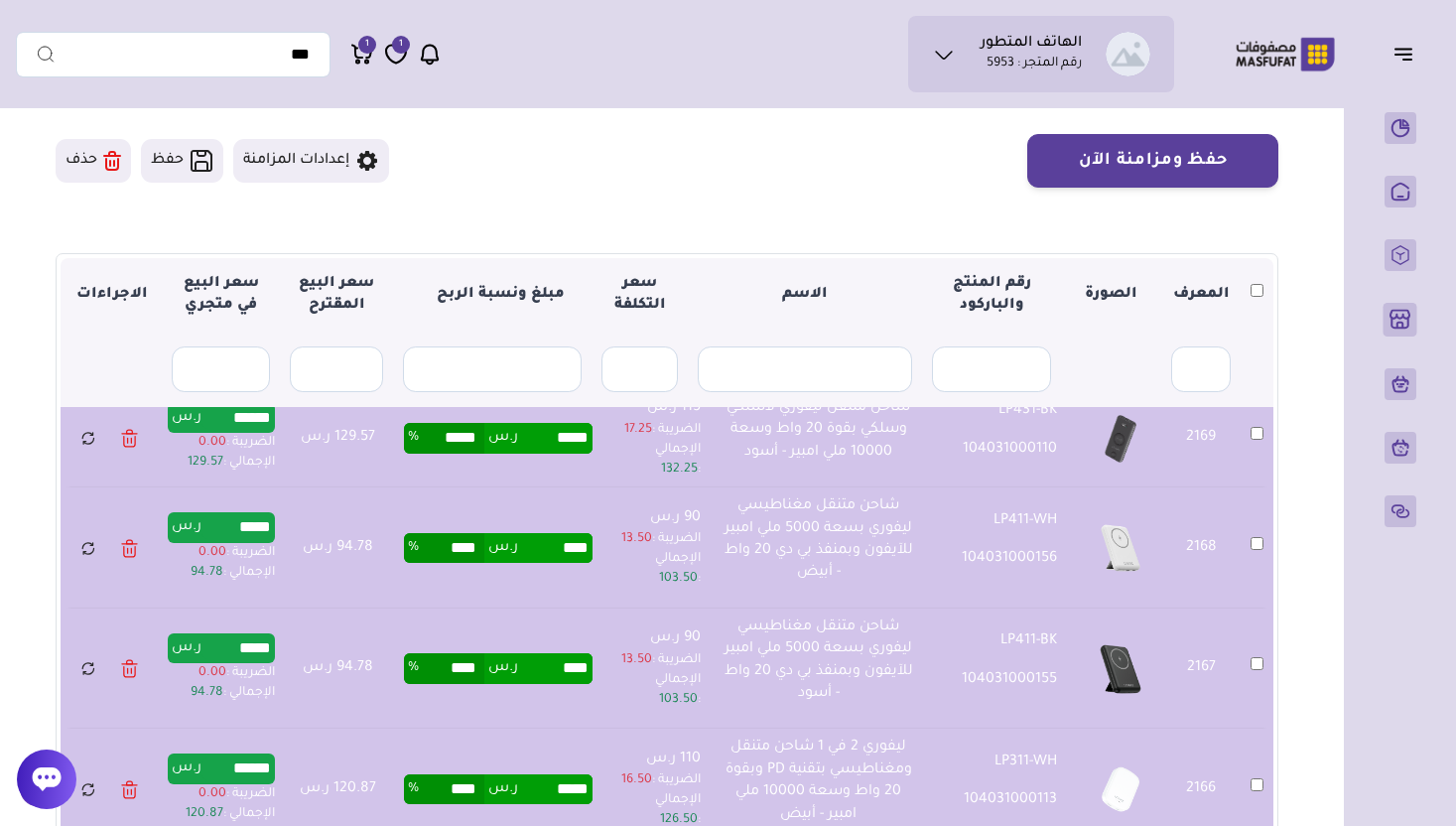 scroll, scrollTop: 0, scrollLeft: 0, axis: both 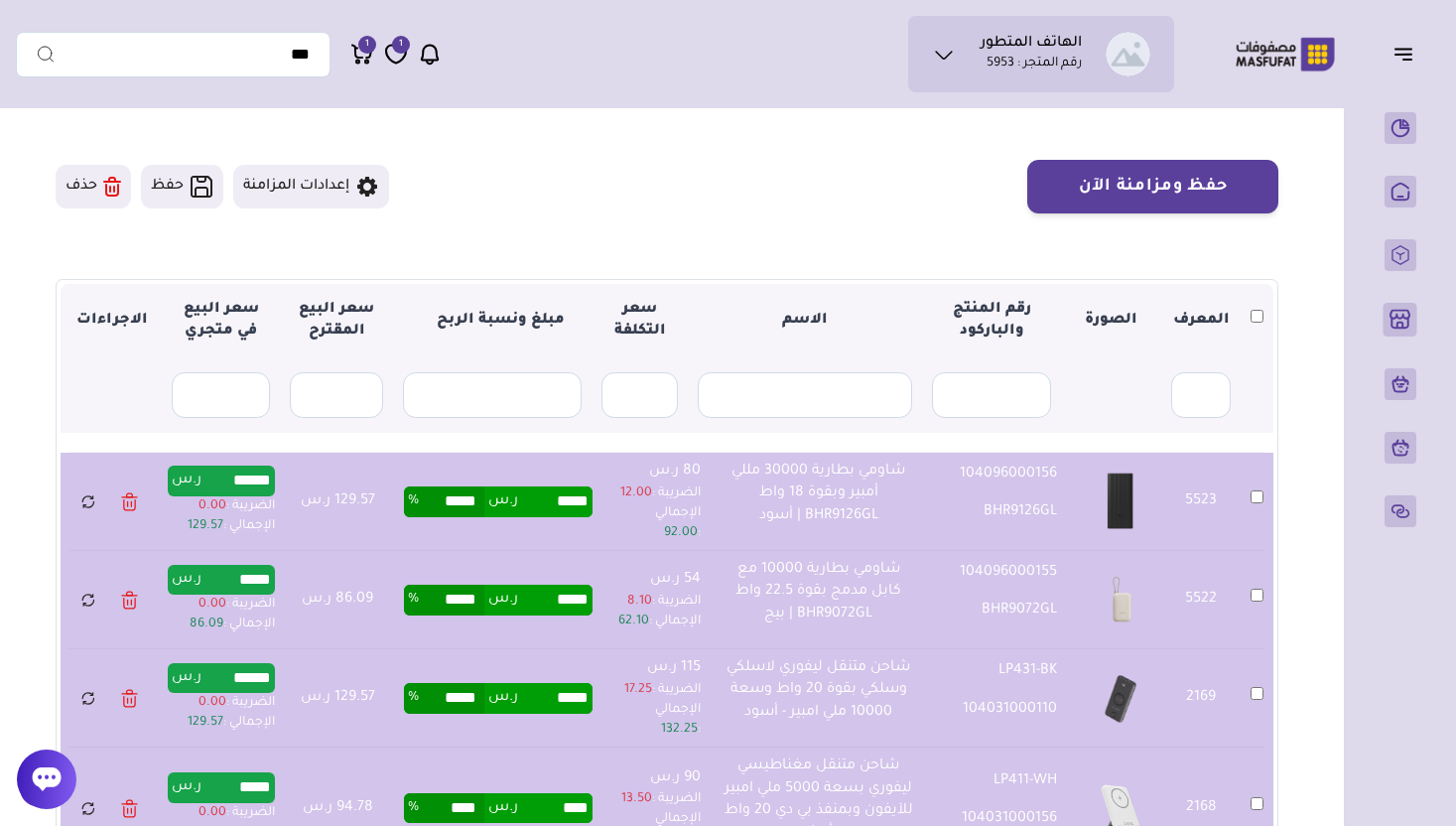 type on "*****" 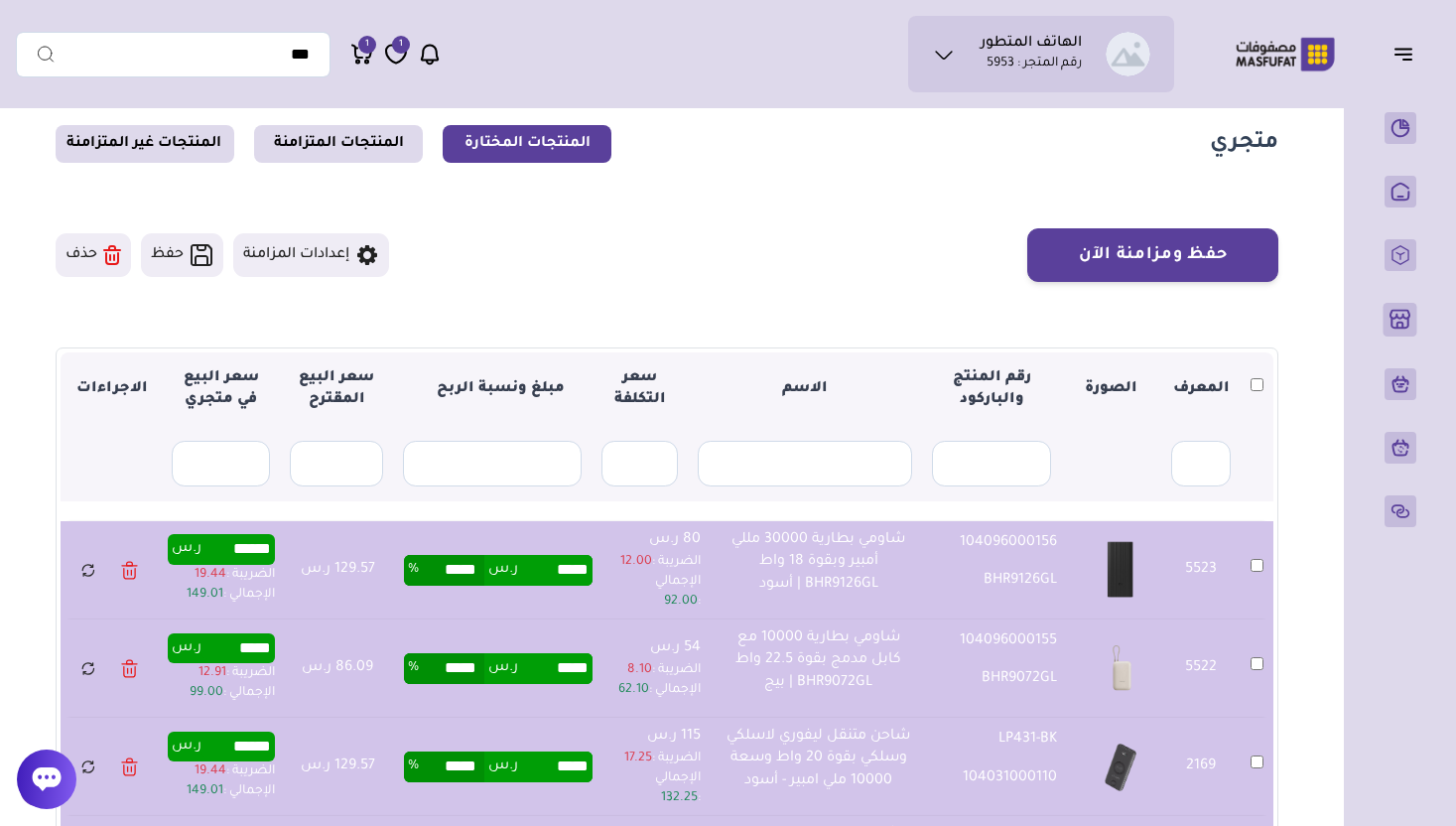 scroll, scrollTop: 30, scrollLeft: 0, axis: vertical 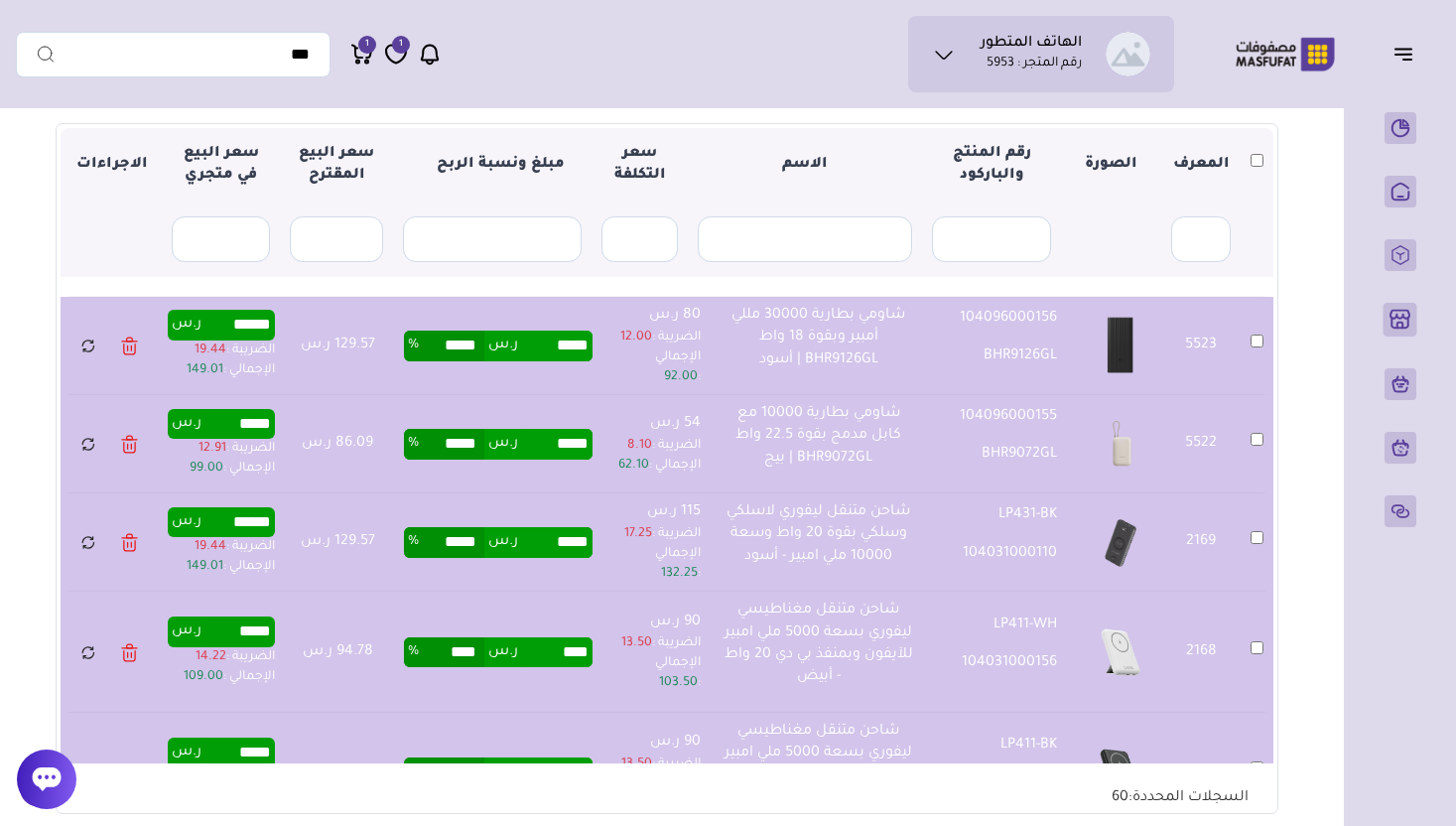 click on "54 ر.س
الضريبة :  8.10
الإجمالي :  62.10" at bounding box center [659, 444] 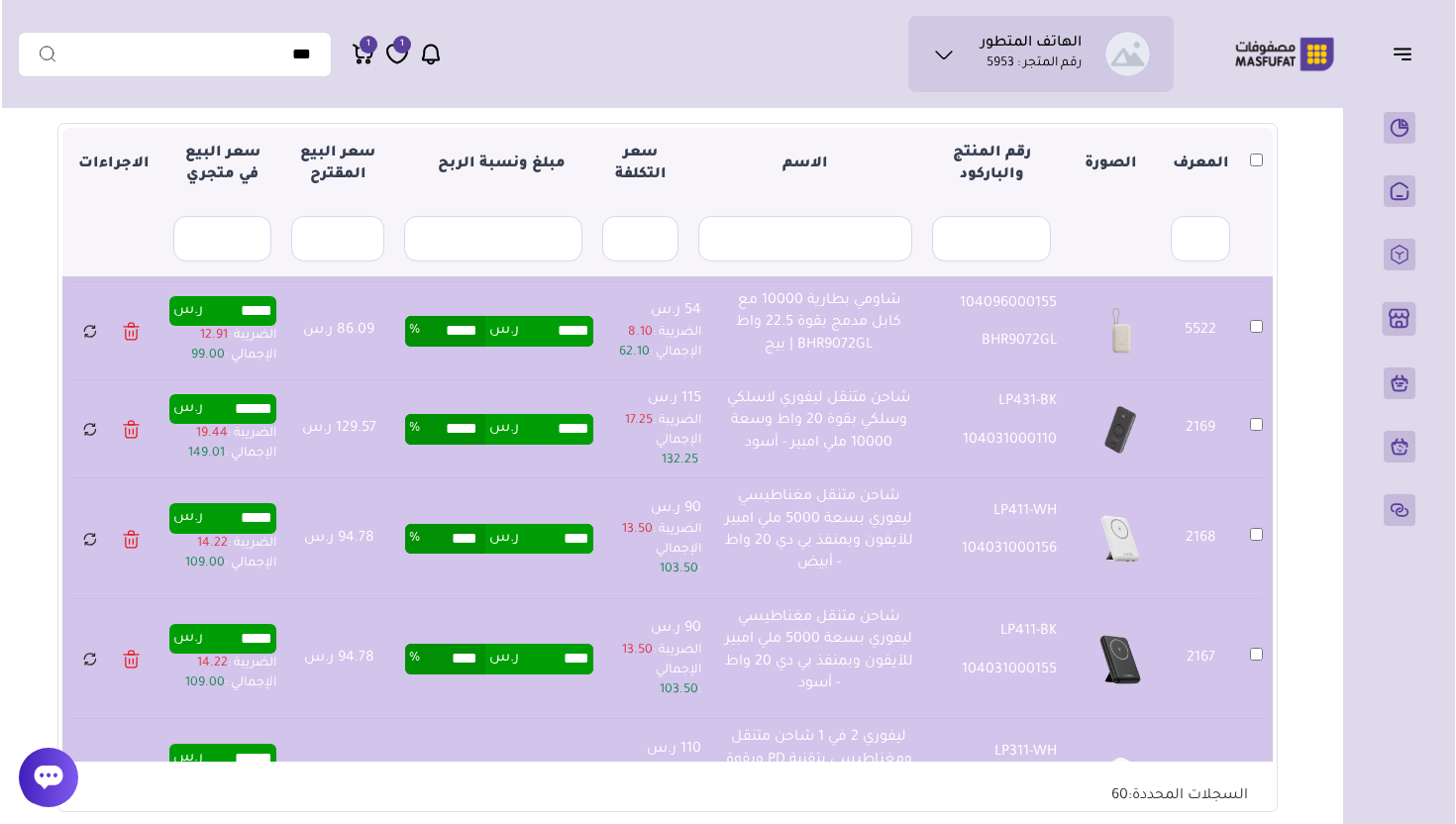 scroll, scrollTop: 0, scrollLeft: 0, axis: both 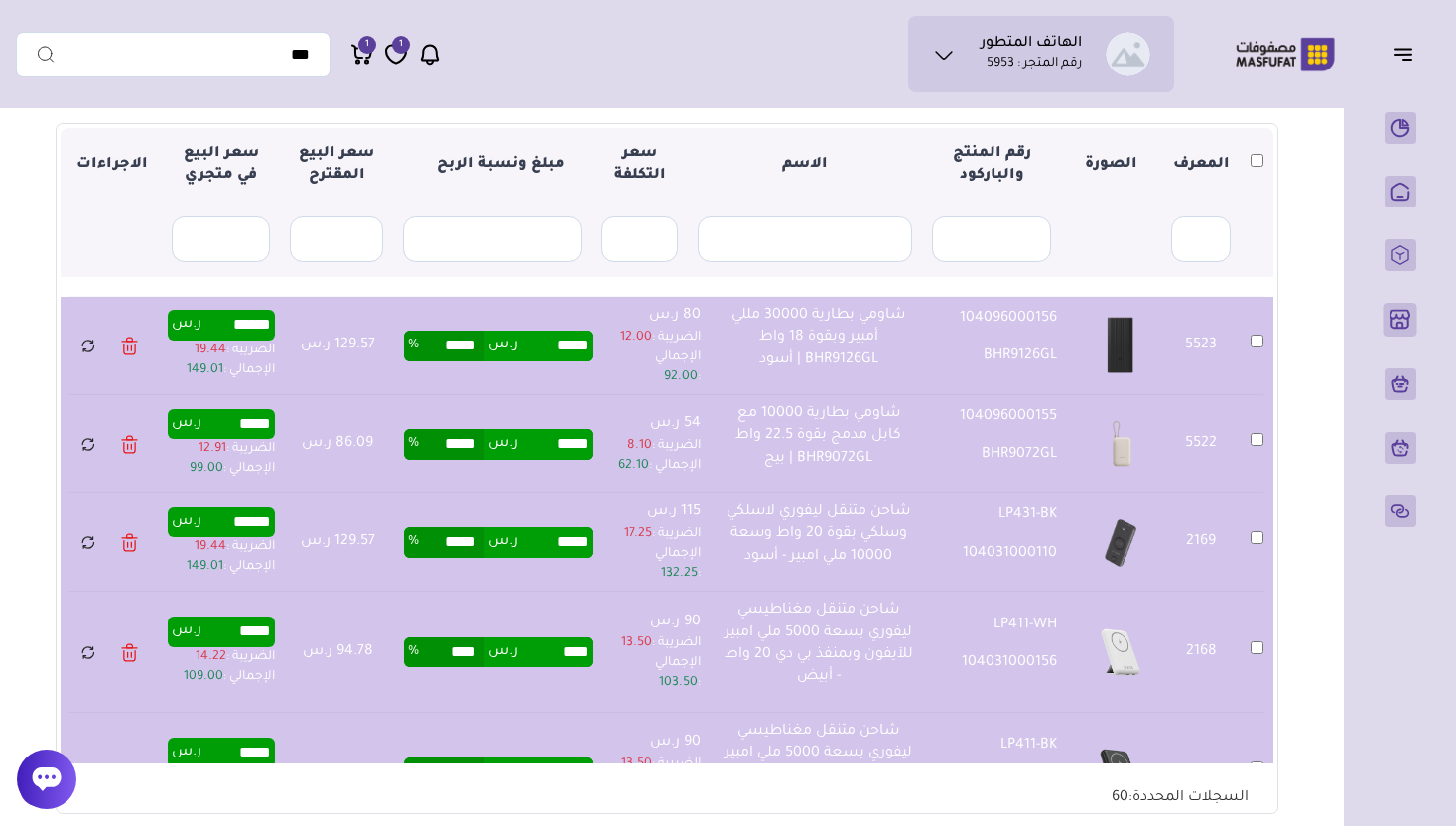 click on "*****" at bounding box center [452, 345] 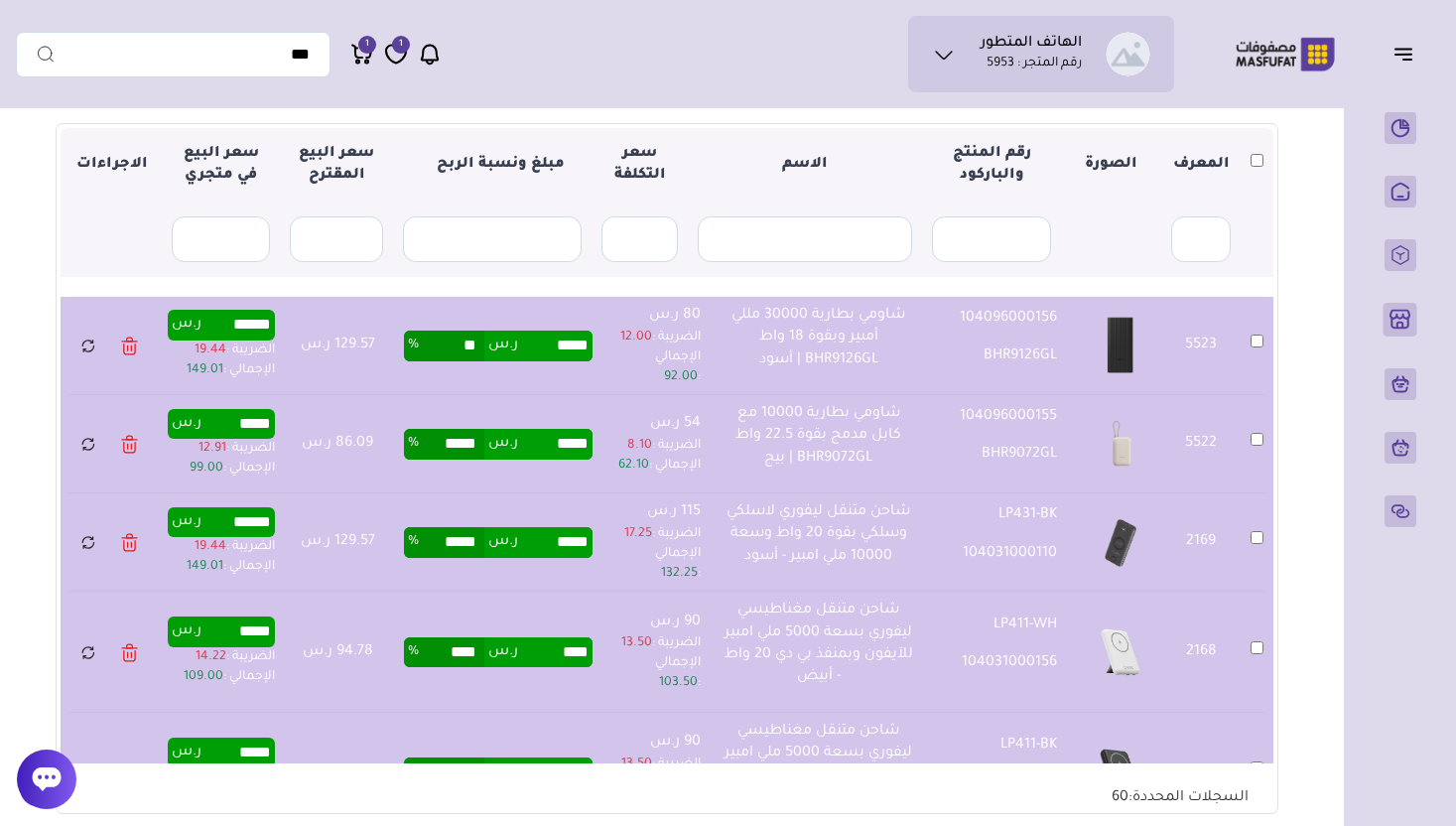type on "**" 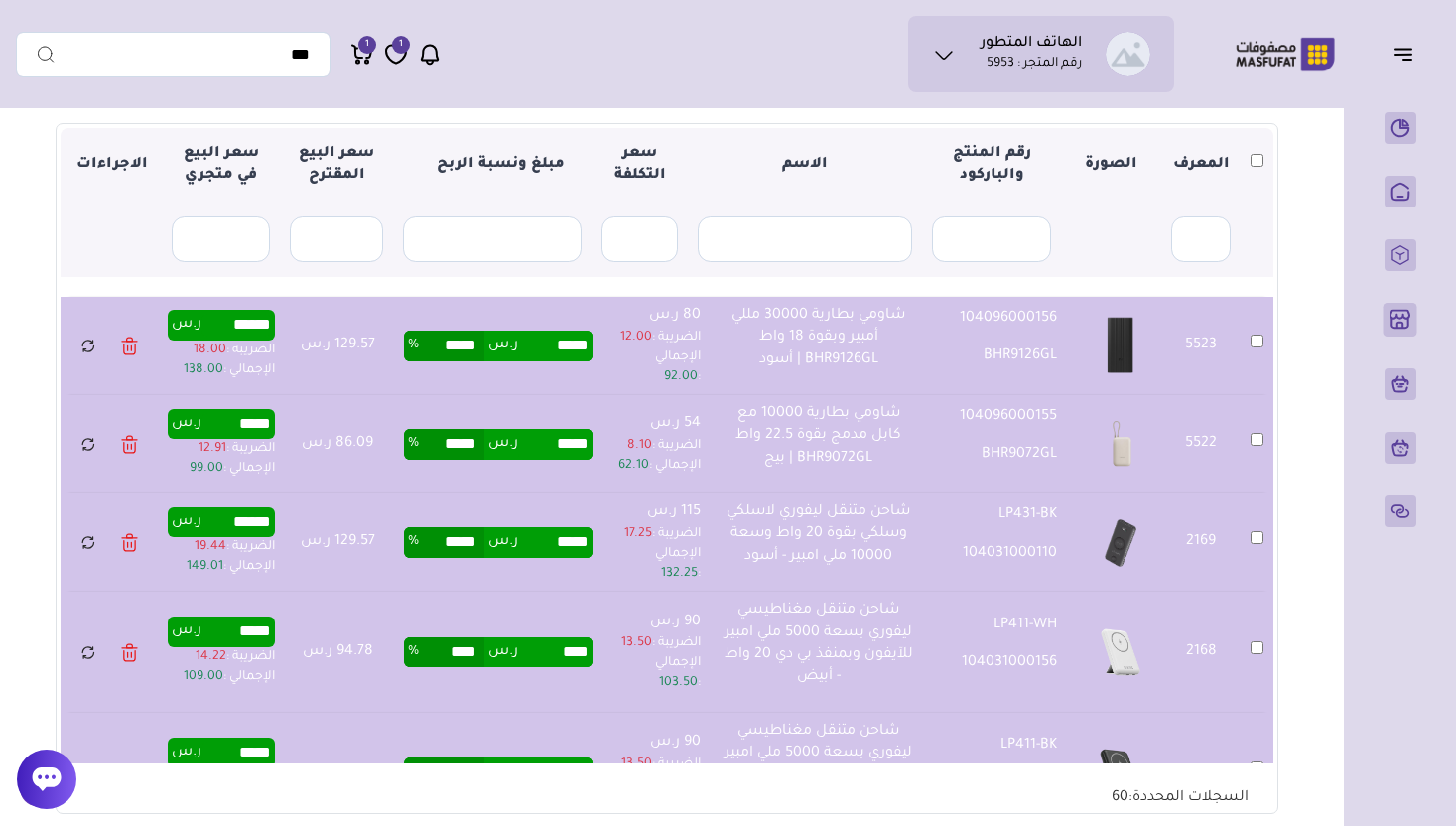 click on "%" at bounding box center [413, 444] 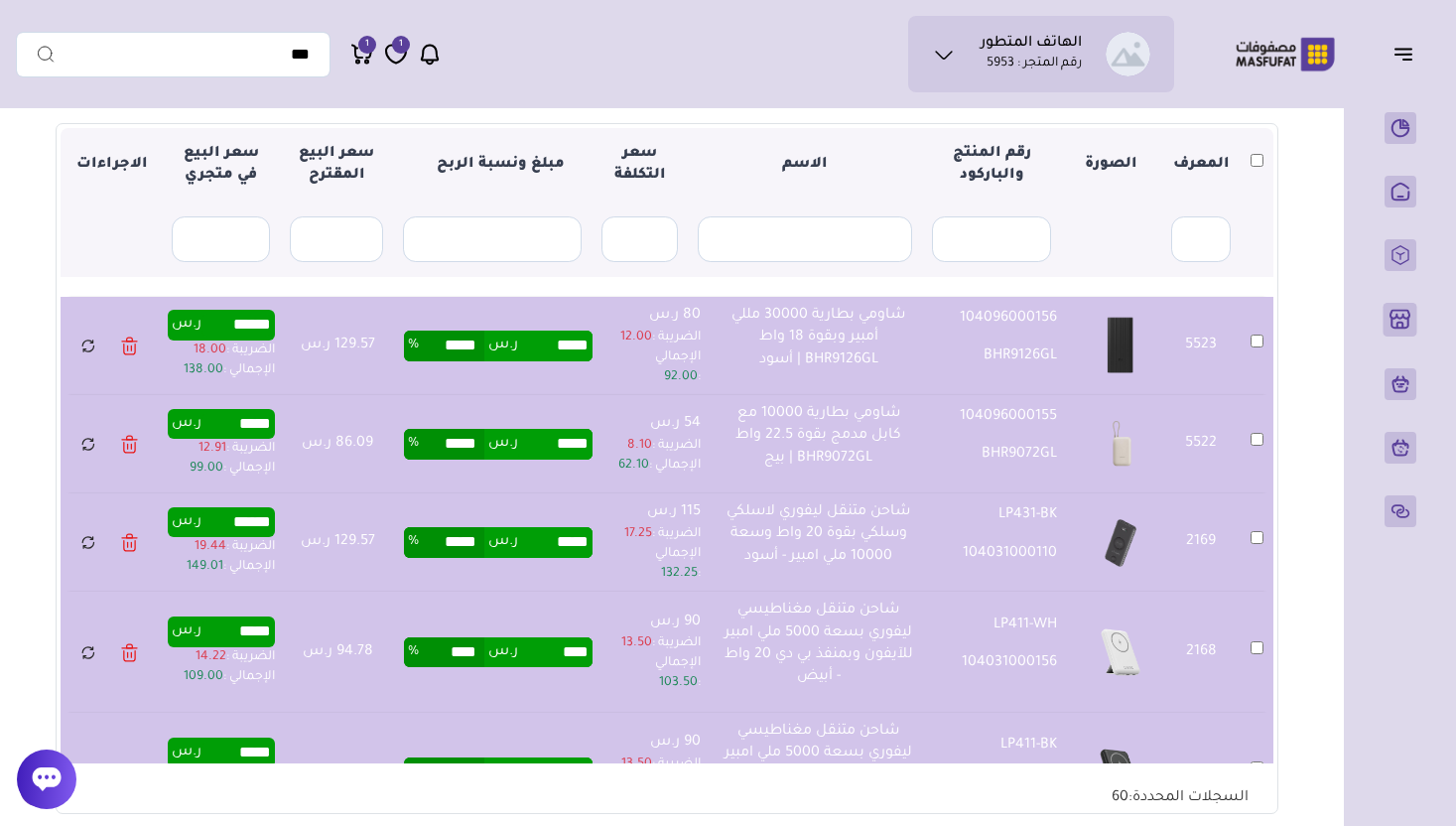 click on "*****" at bounding box center [452, 345] 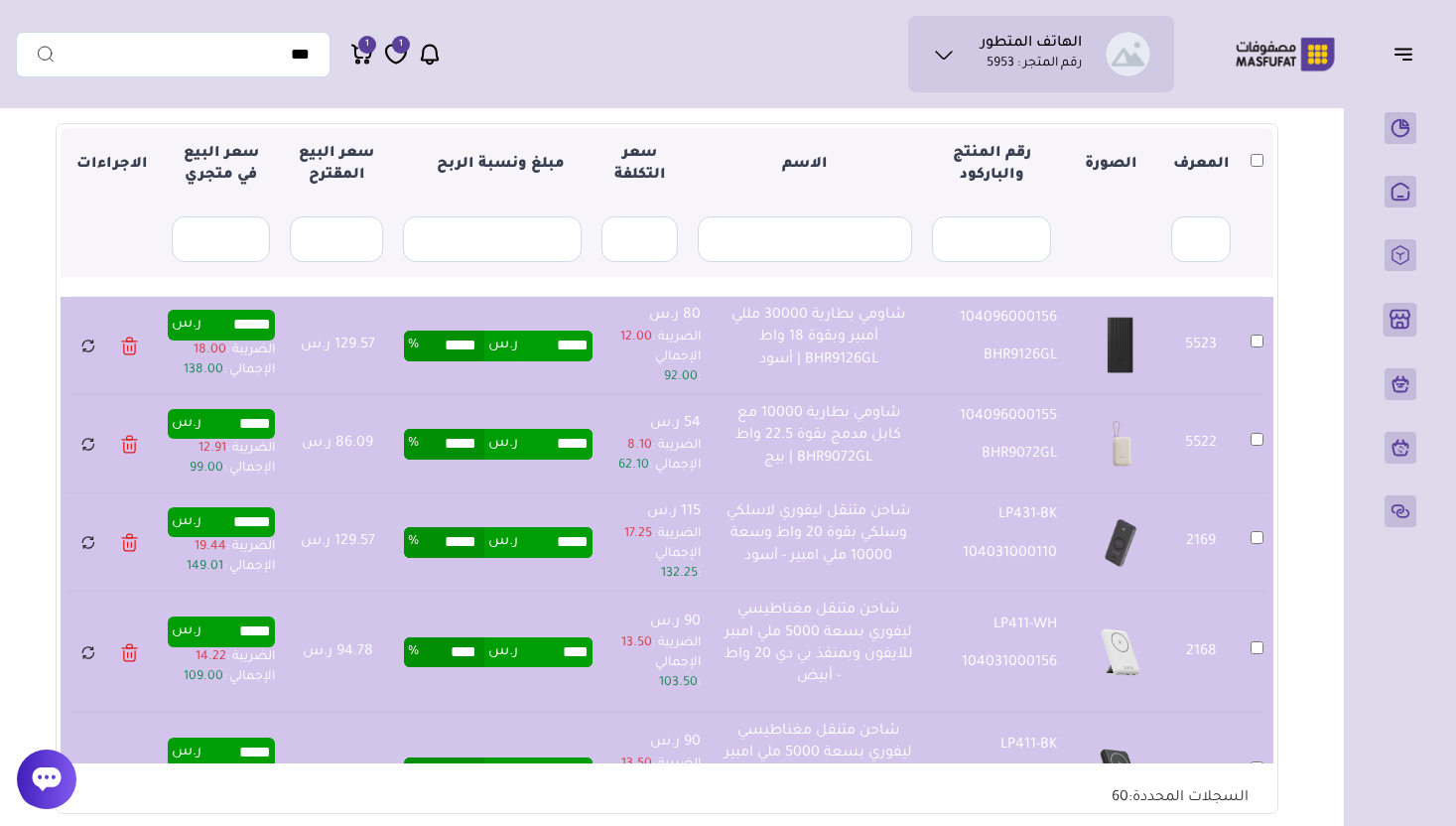 click 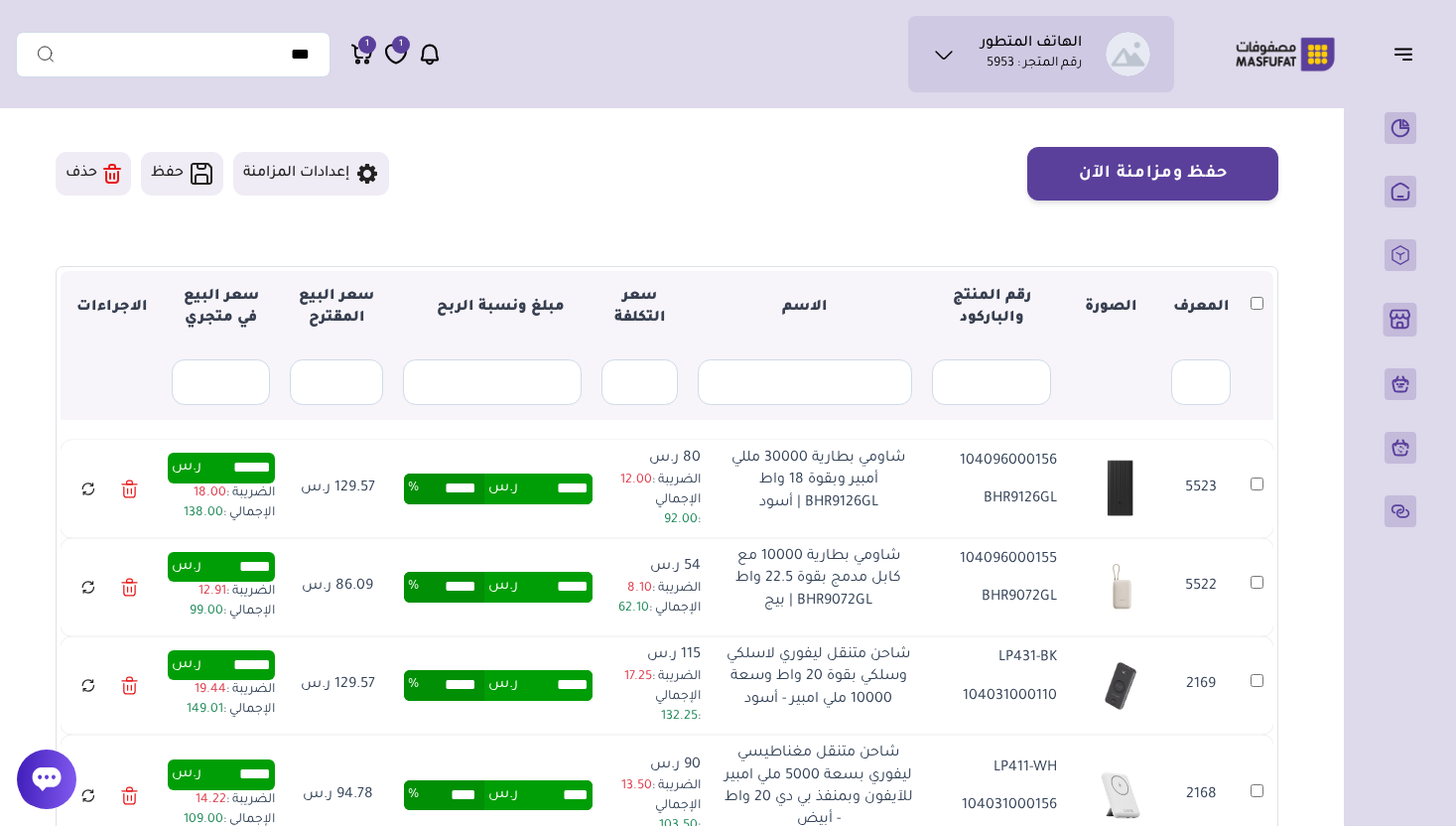 scroll, scrollTop: 185, scrollLeft: 0, axis: vertical 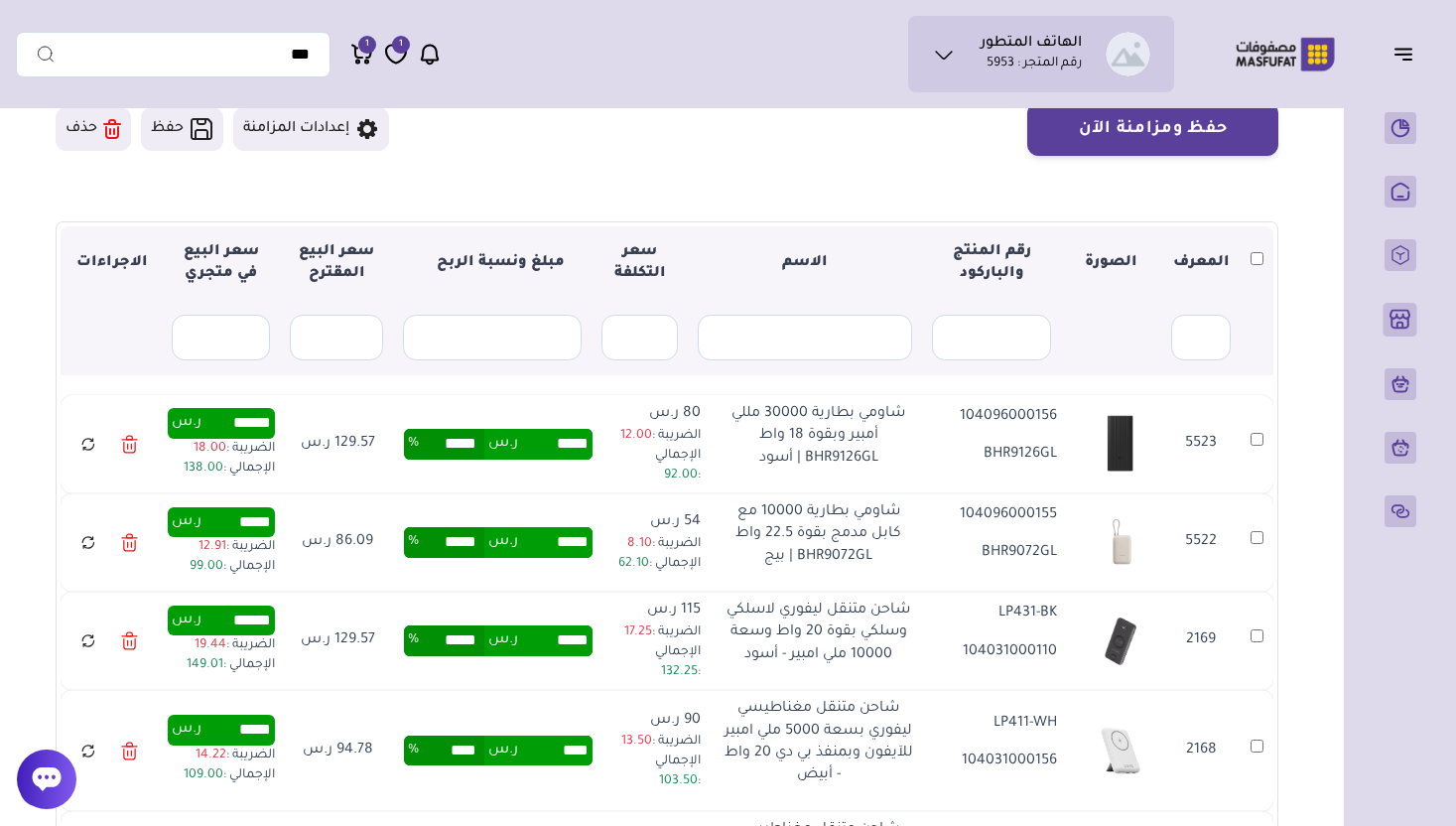 click on "*****" at bounding box center [452, 444] 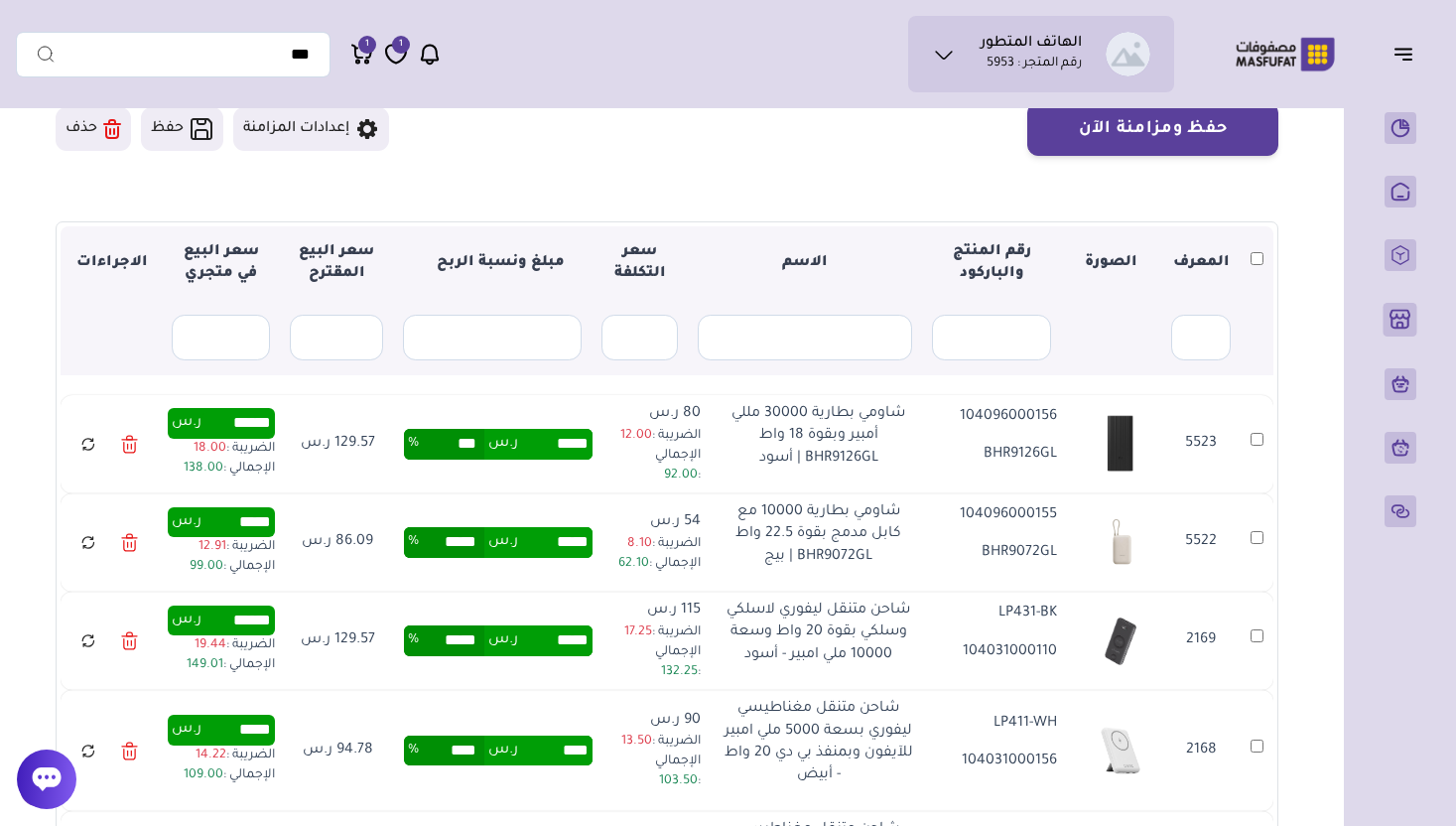 type on "***" 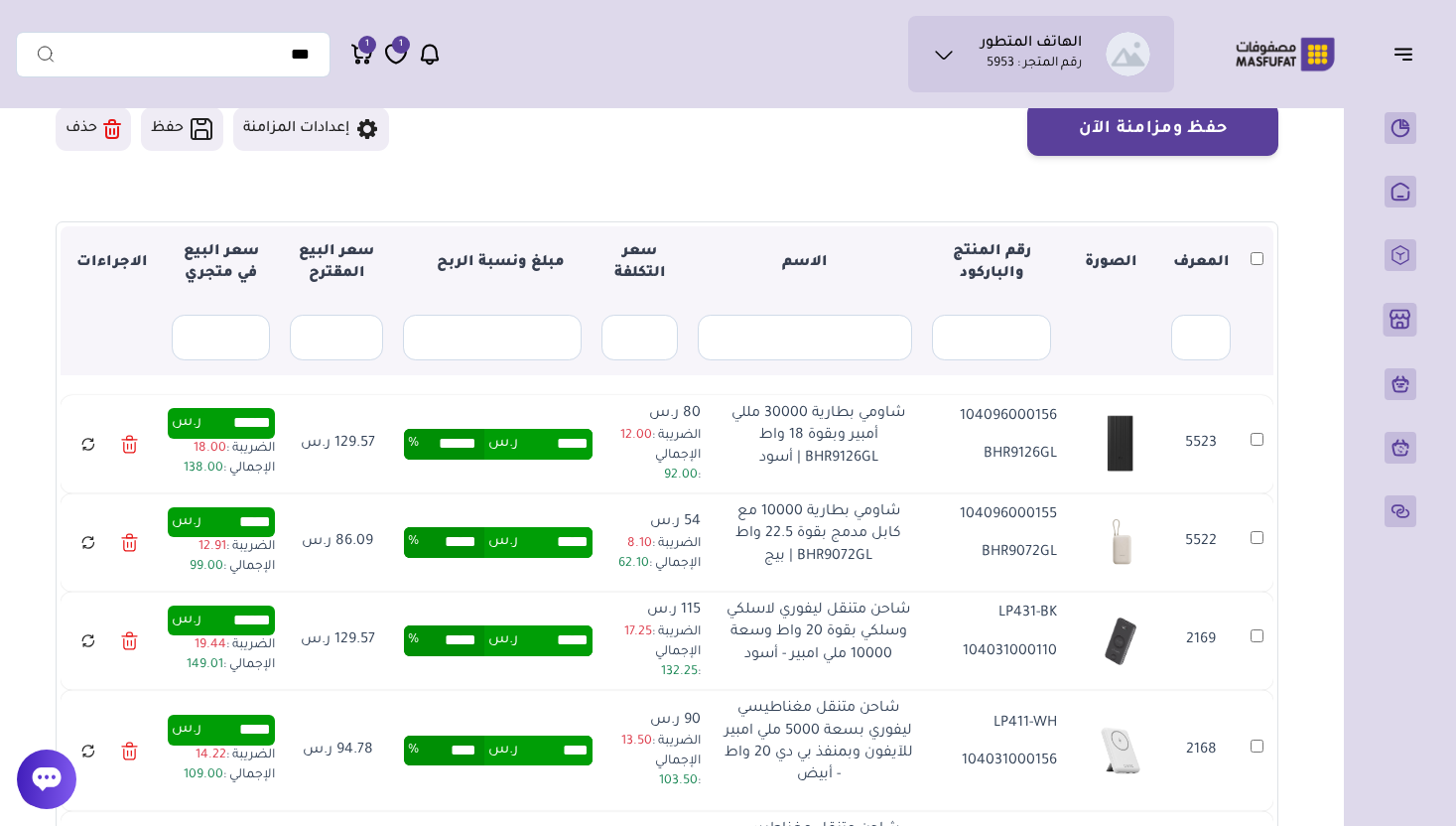 click on "*****
ر.س
*****
%" at bounding box center [498, 542] 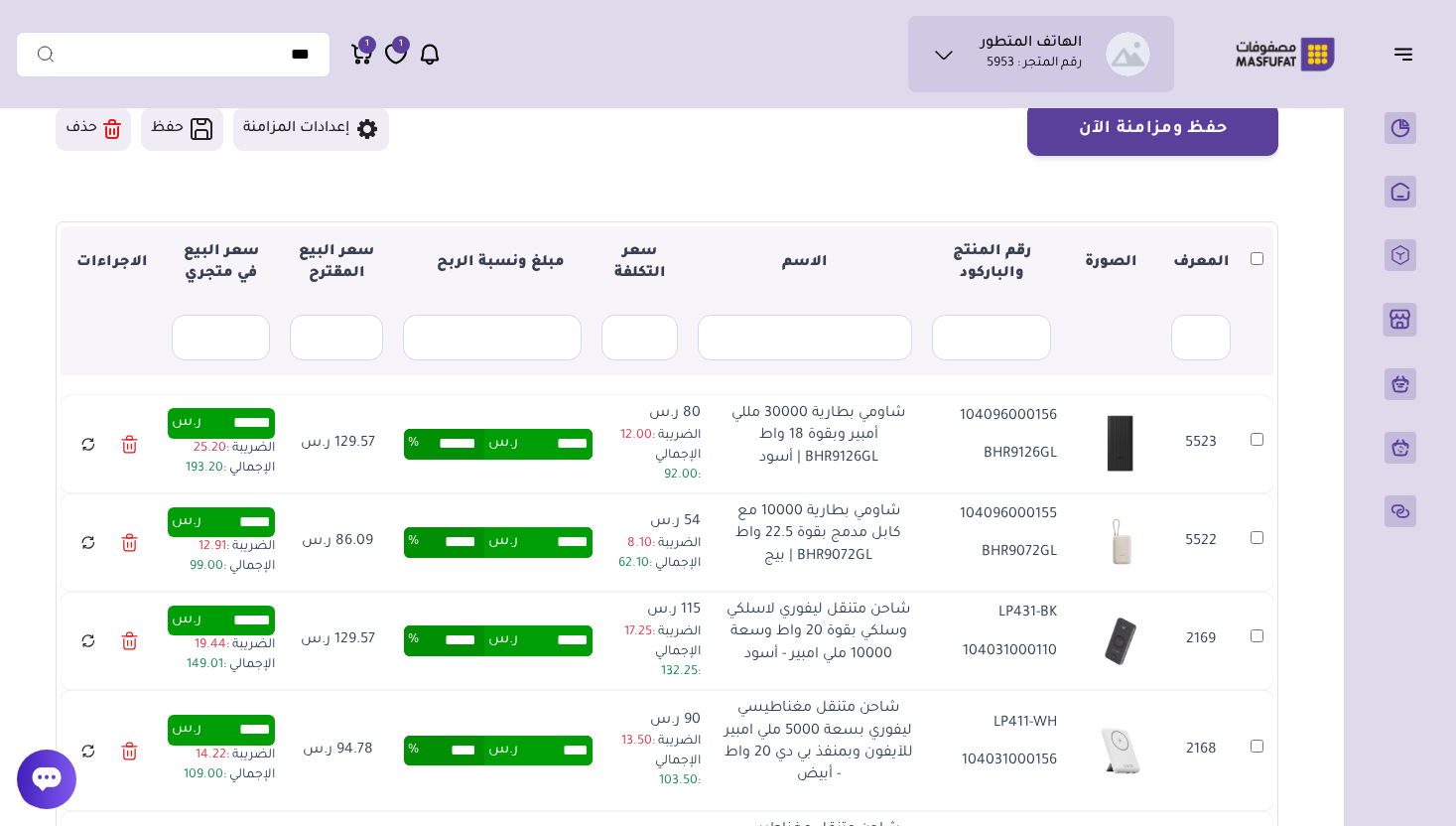 click on "*****" at bounding box center [452, 542] 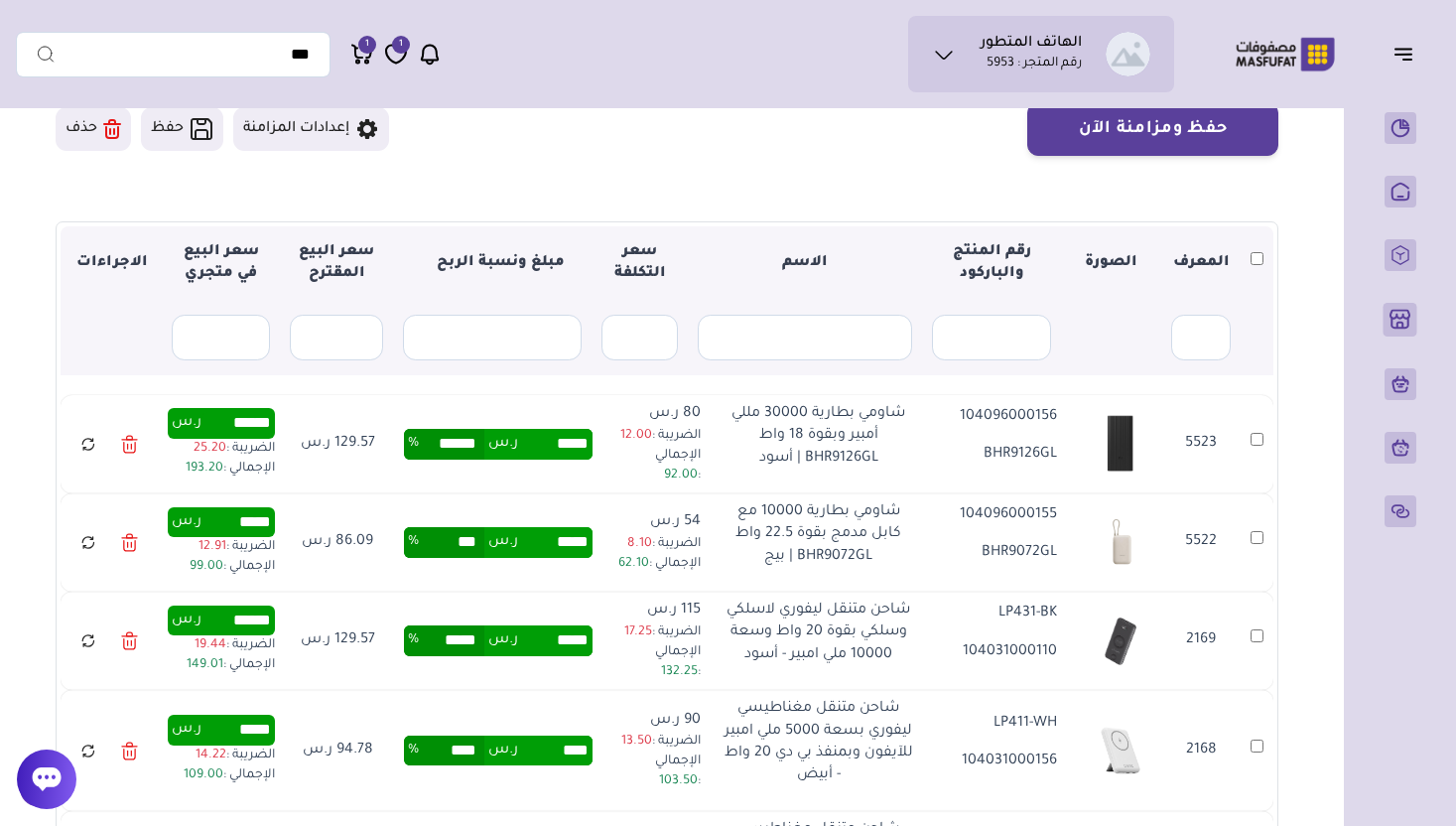 type on "***" 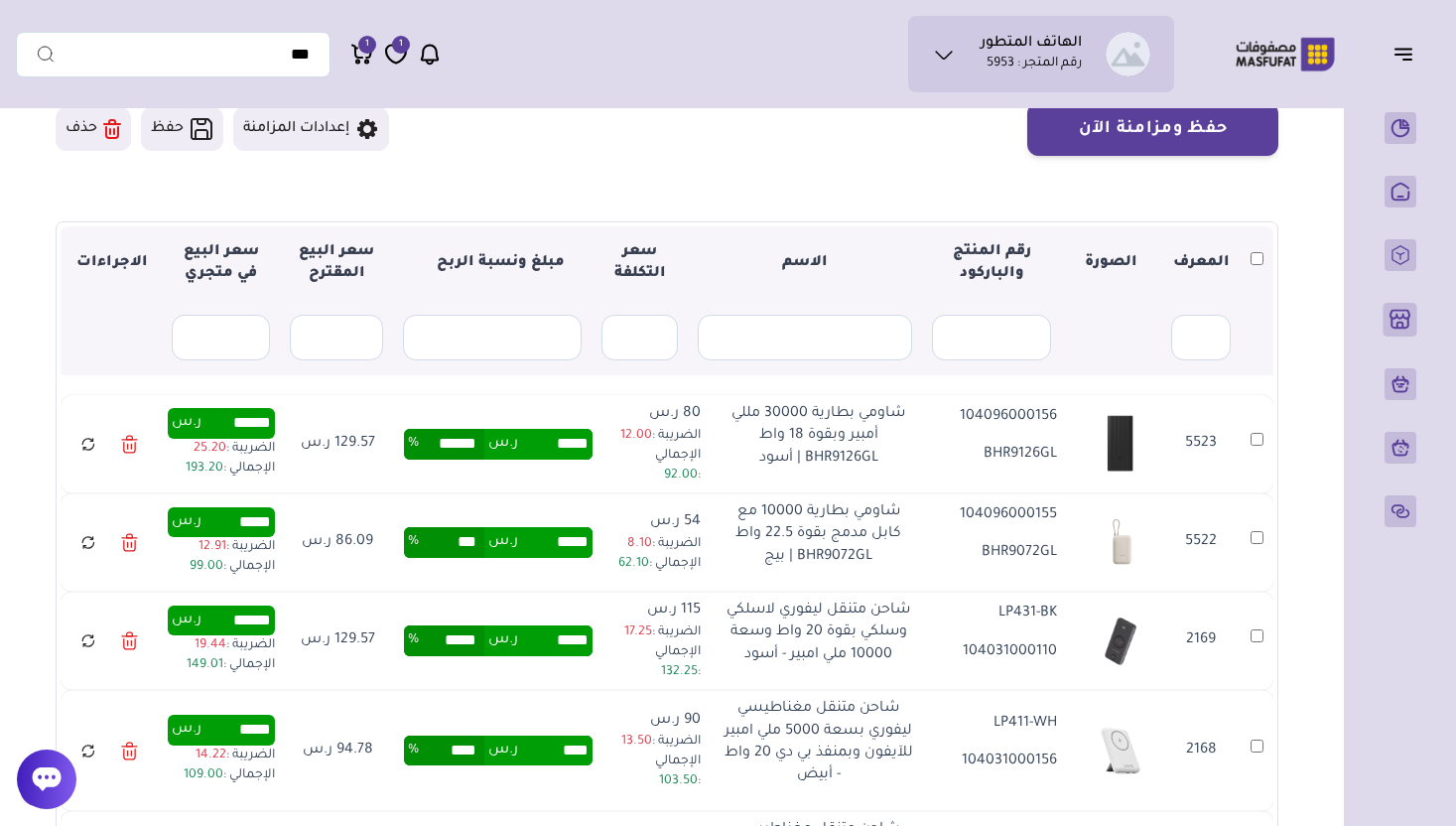 type on "*****" 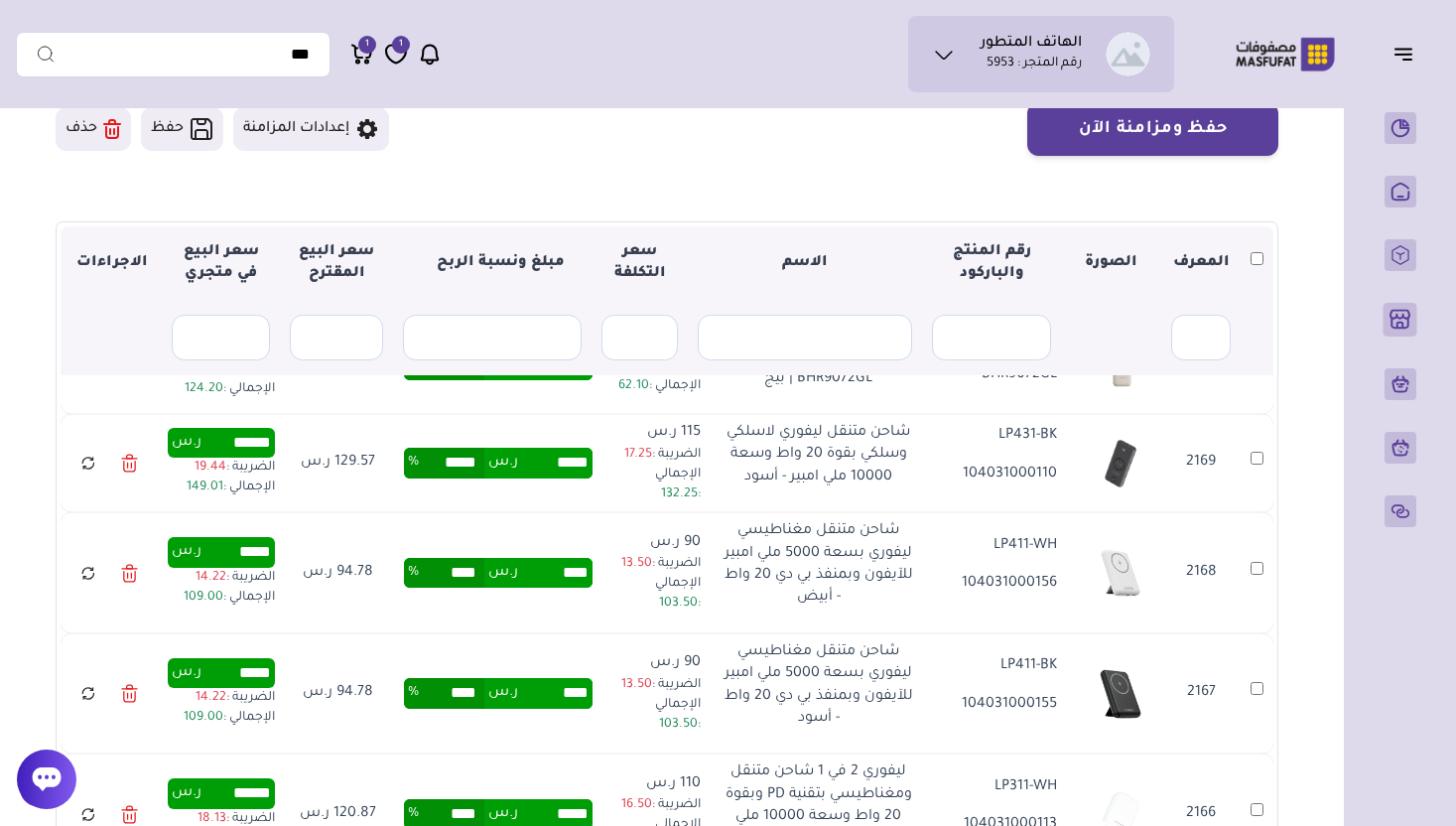 scroll, scrollTop: 171, scrollLeft: 0, axis: vertical 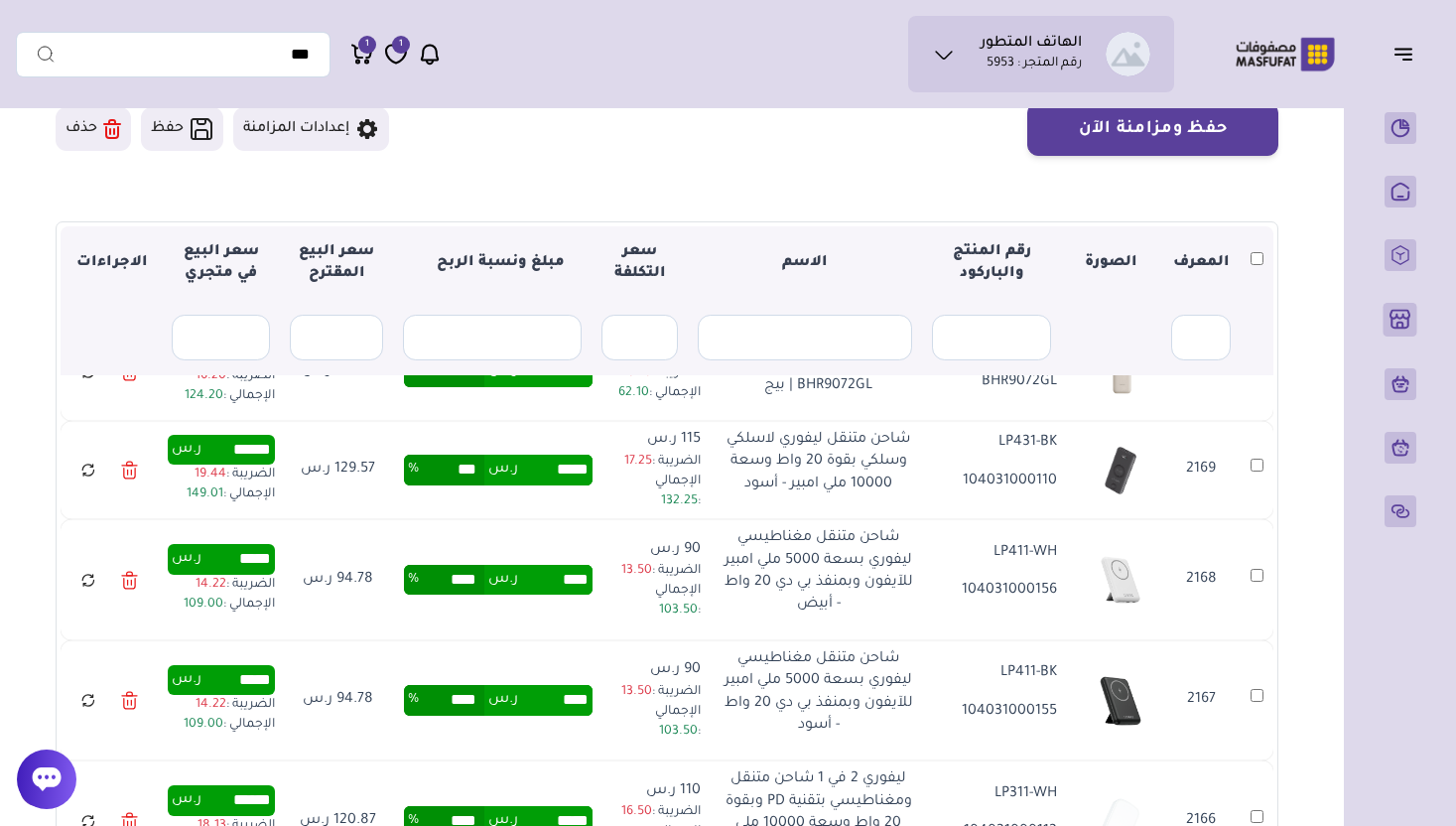 type on "***" 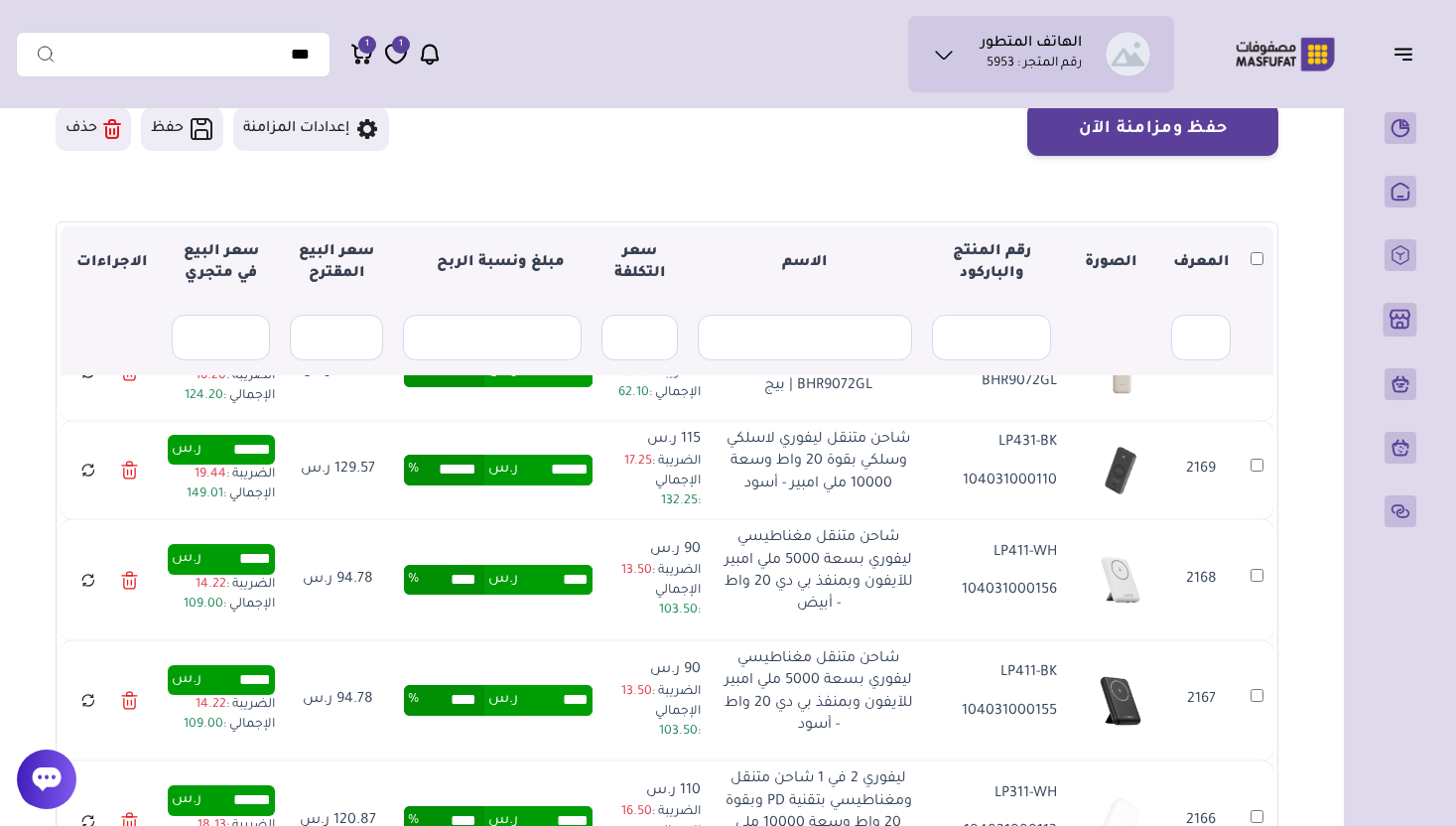 click on "****
ر.س
****
%" at bounding box center [498, 580] 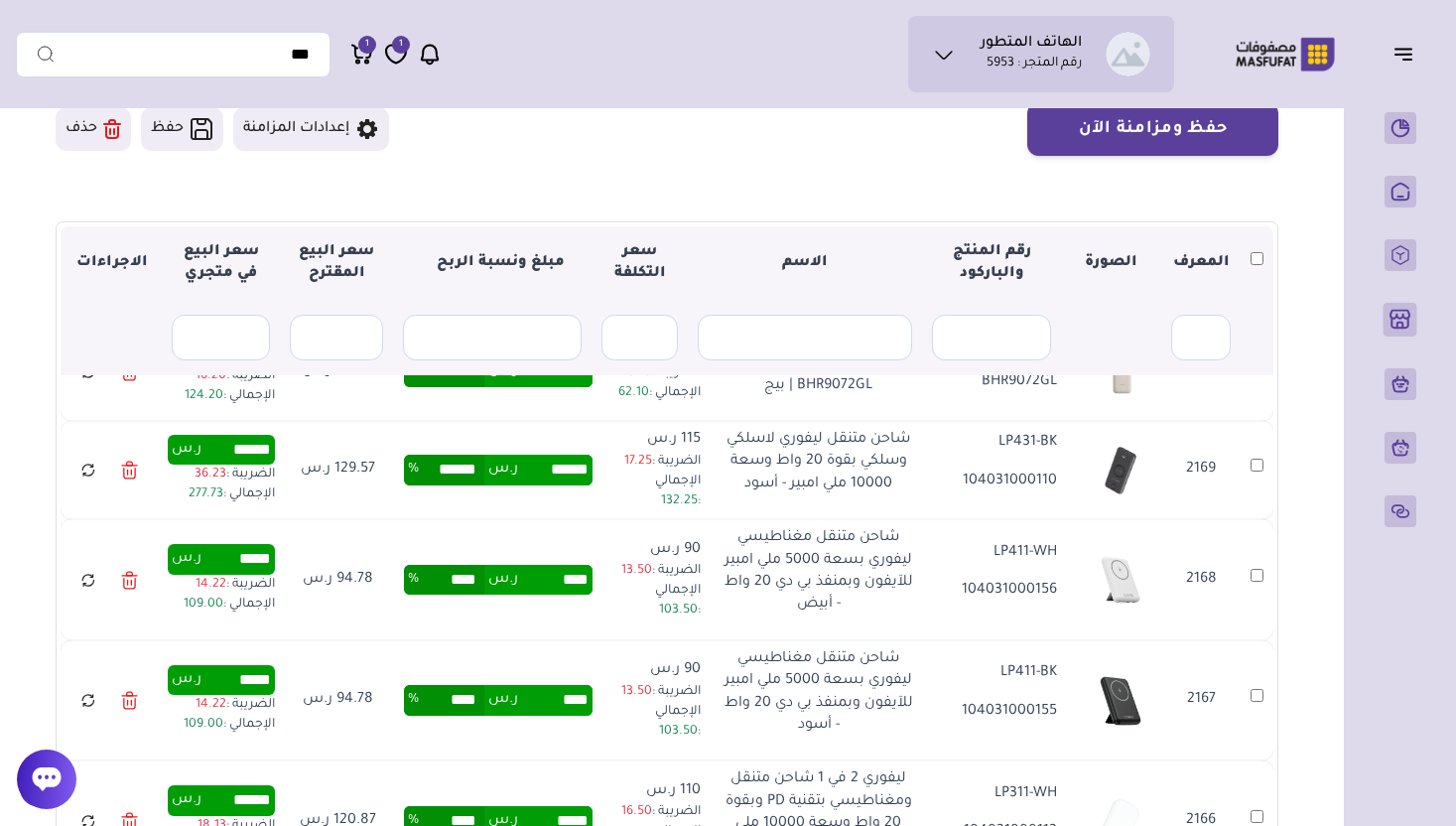 click on "****" at bounding box center [452, 580] 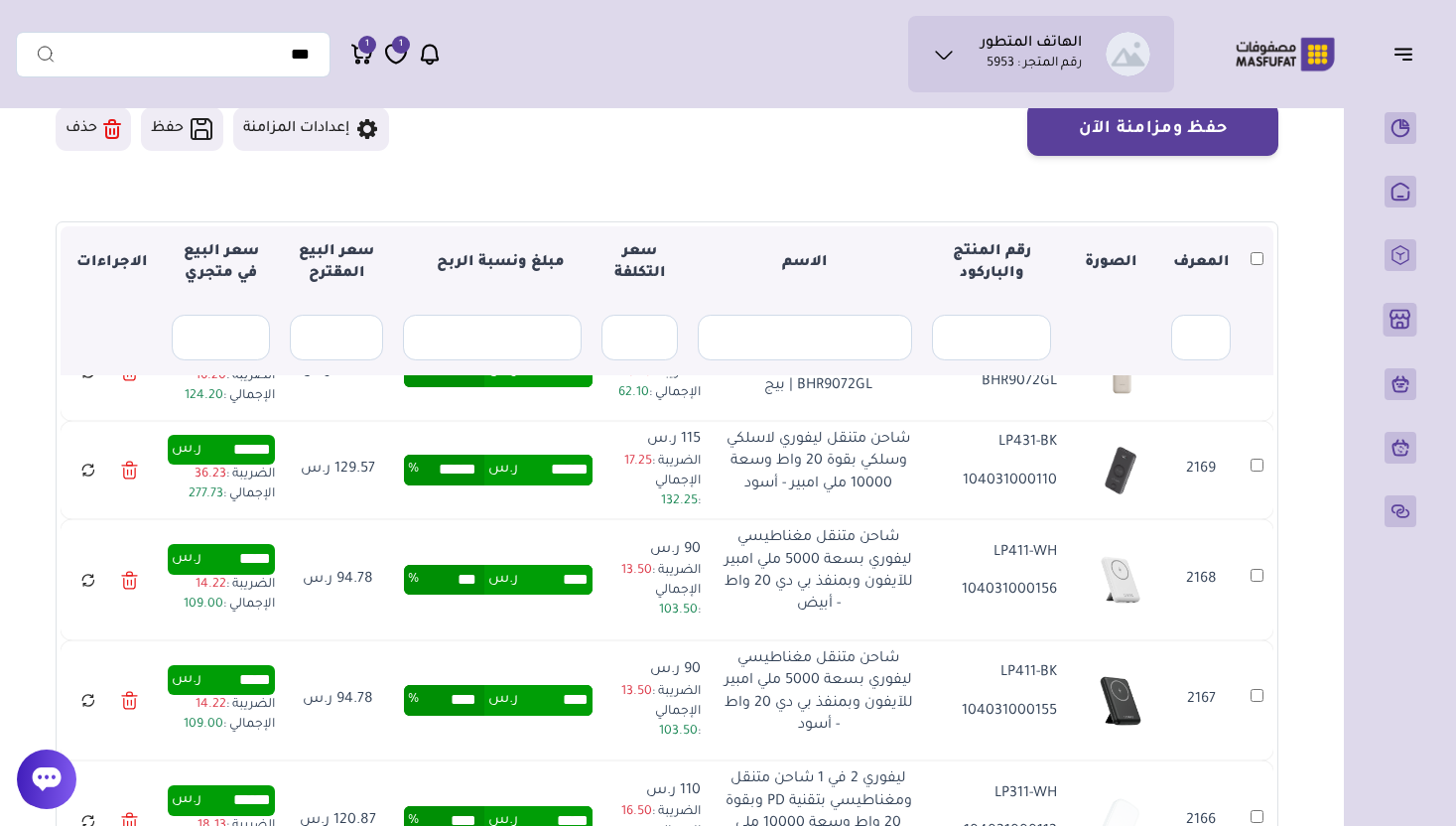 type on "***" 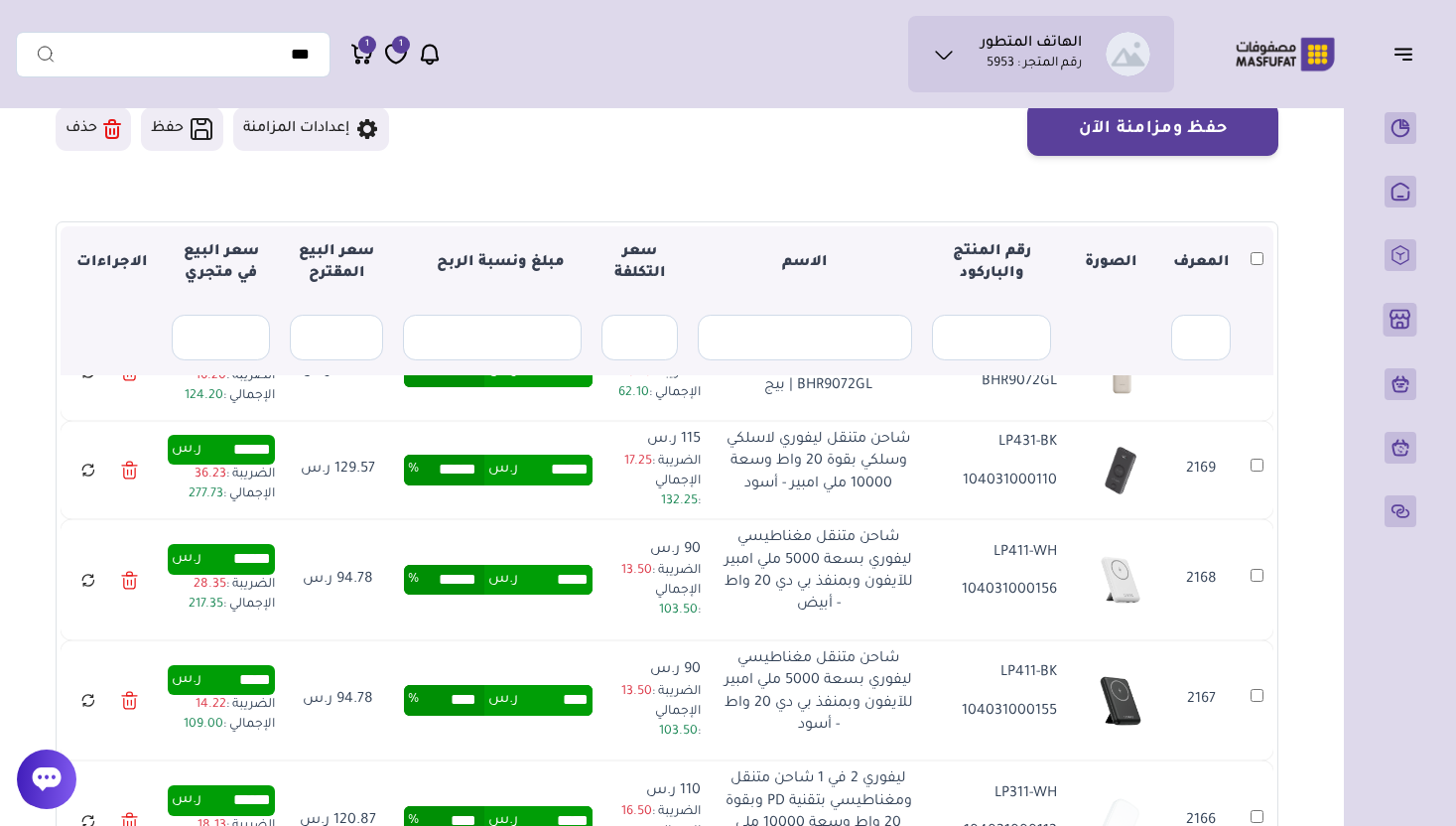 click on "****
ر.س
****
%" at bounding box center [498, 701] 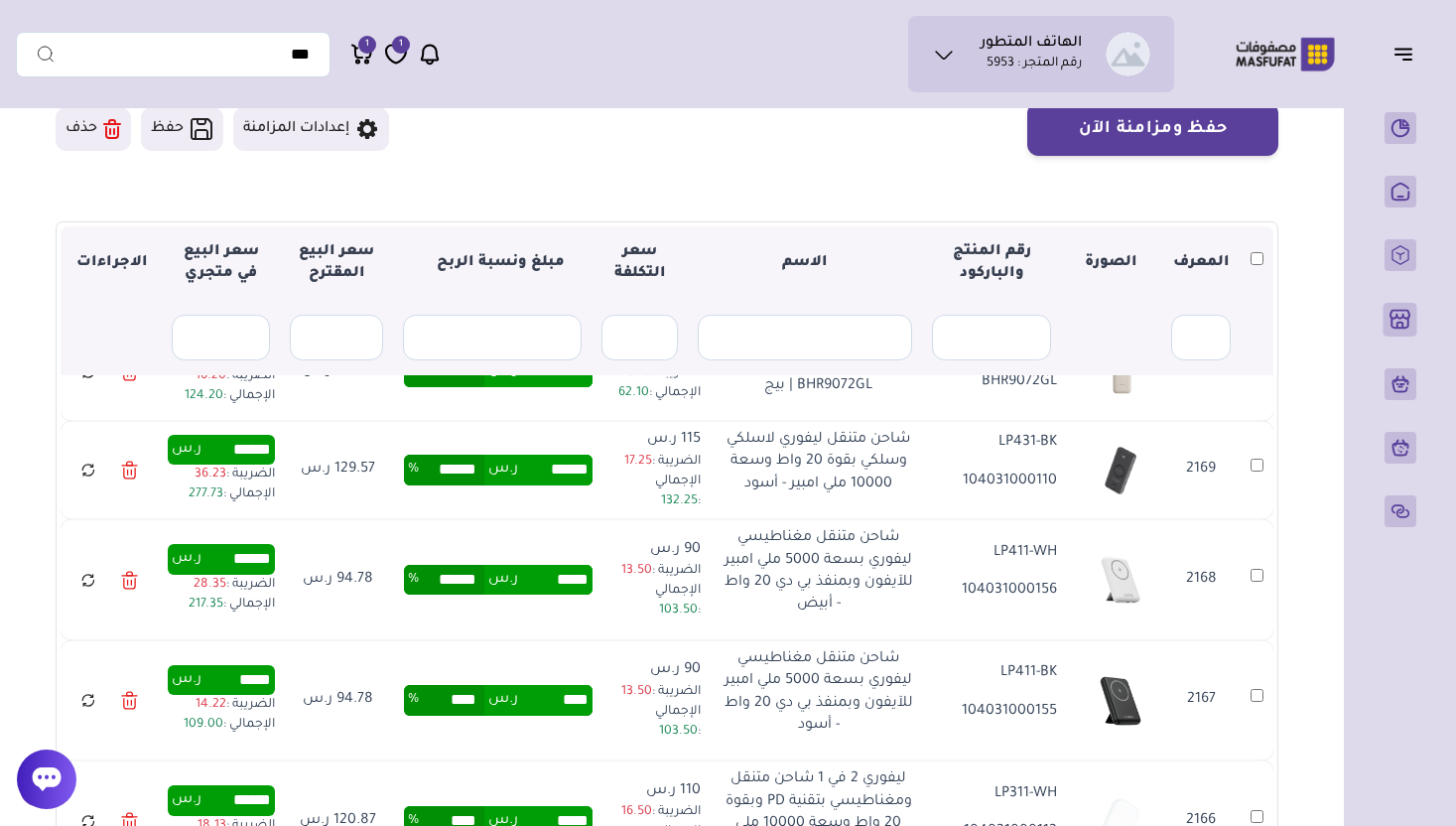 click on "****" at bounding box center (452, 700) 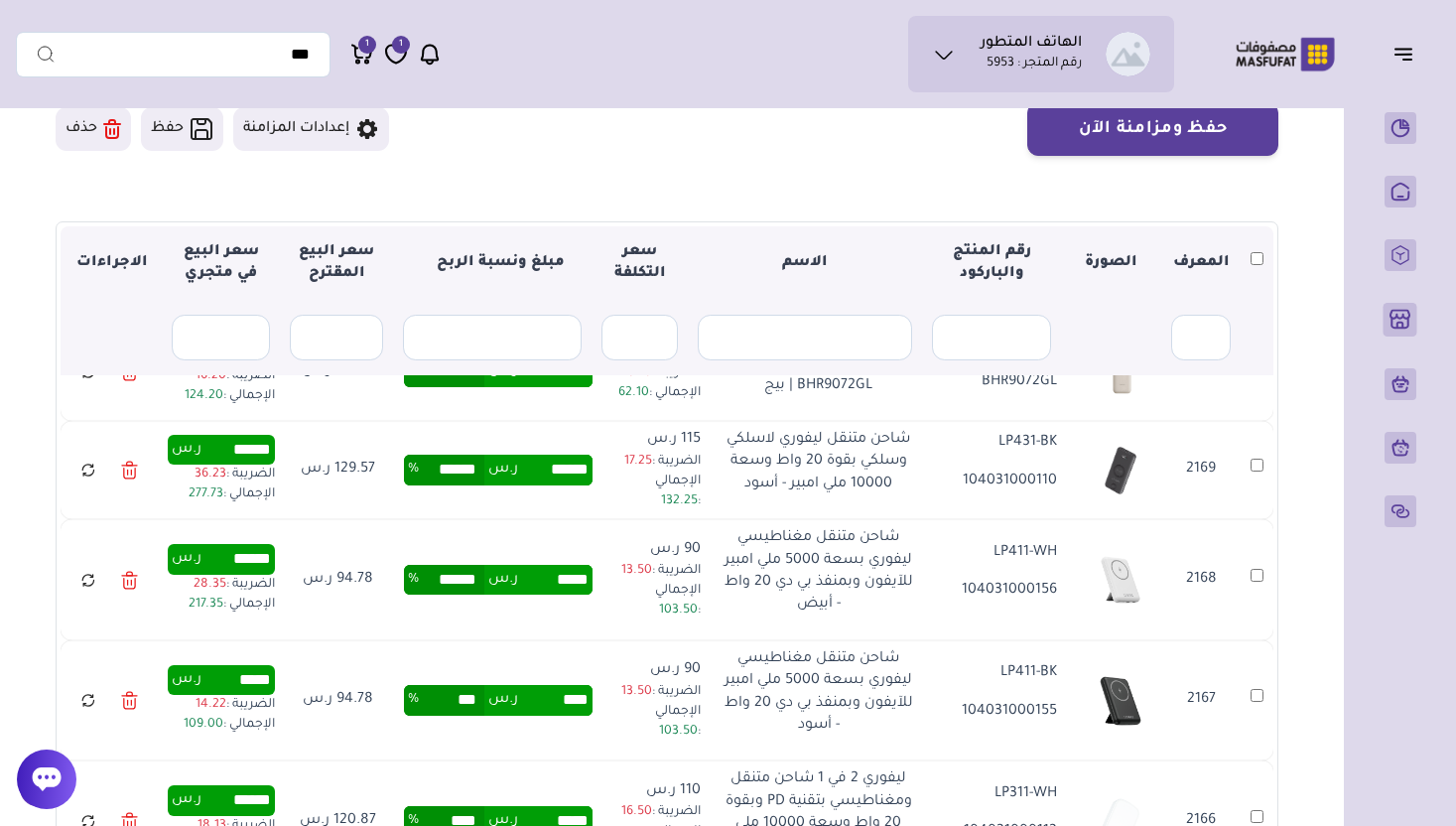 type on "***" 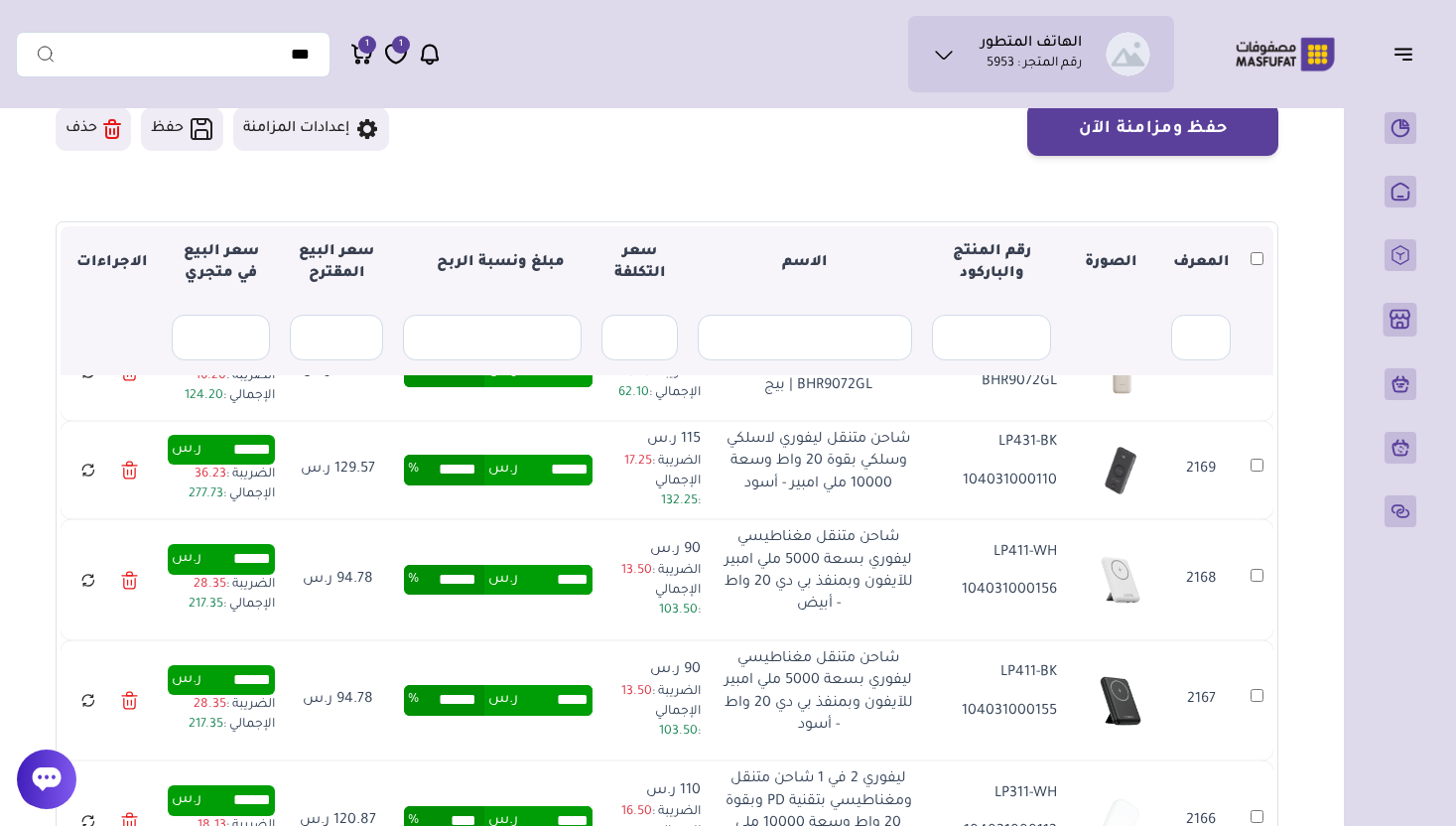 click on "*****
ر.س
******
%" at bounding box center [498, 701] 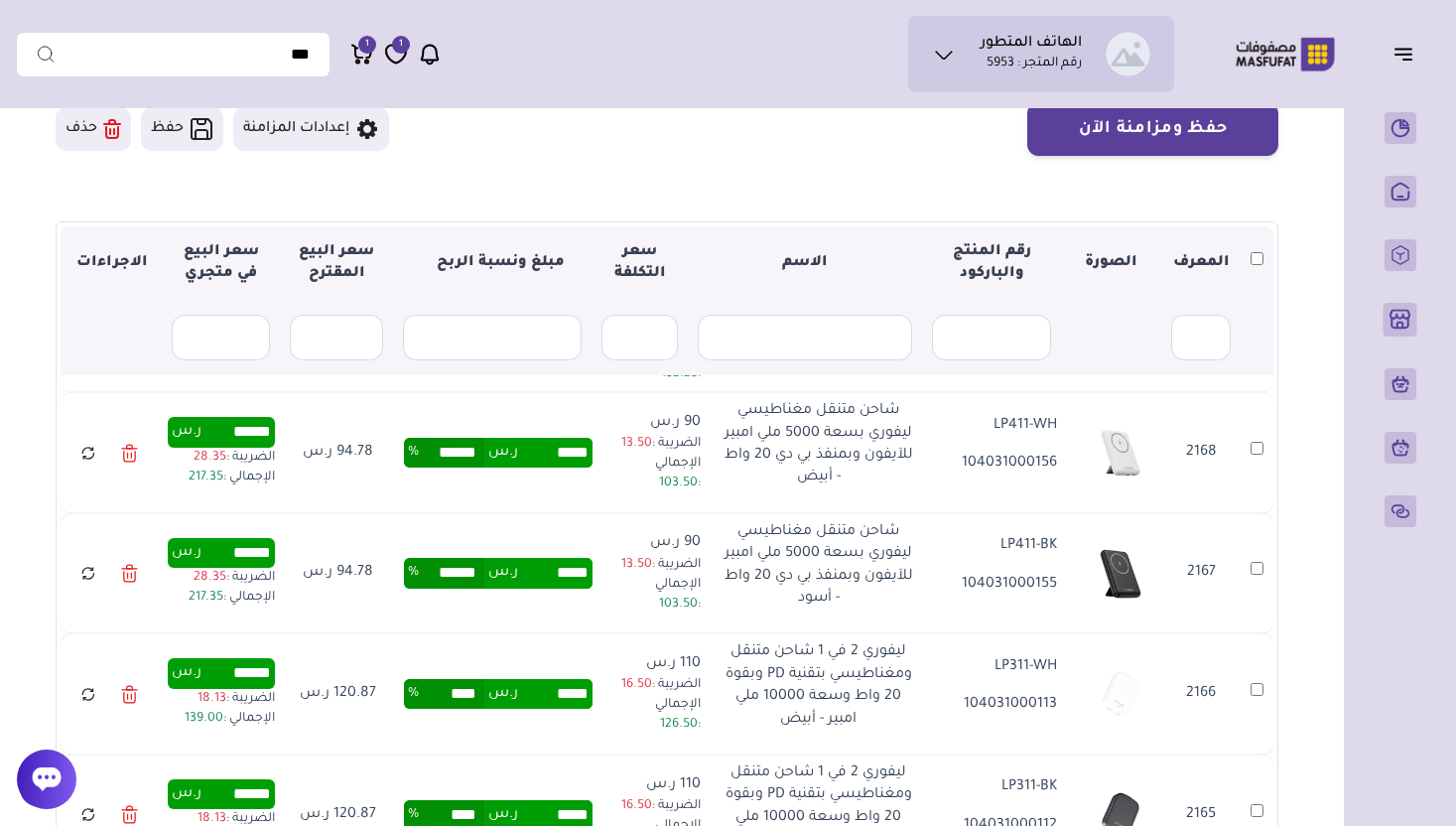 scroll, scrollTop: 299, scrollLeft: 0, axis: vertical 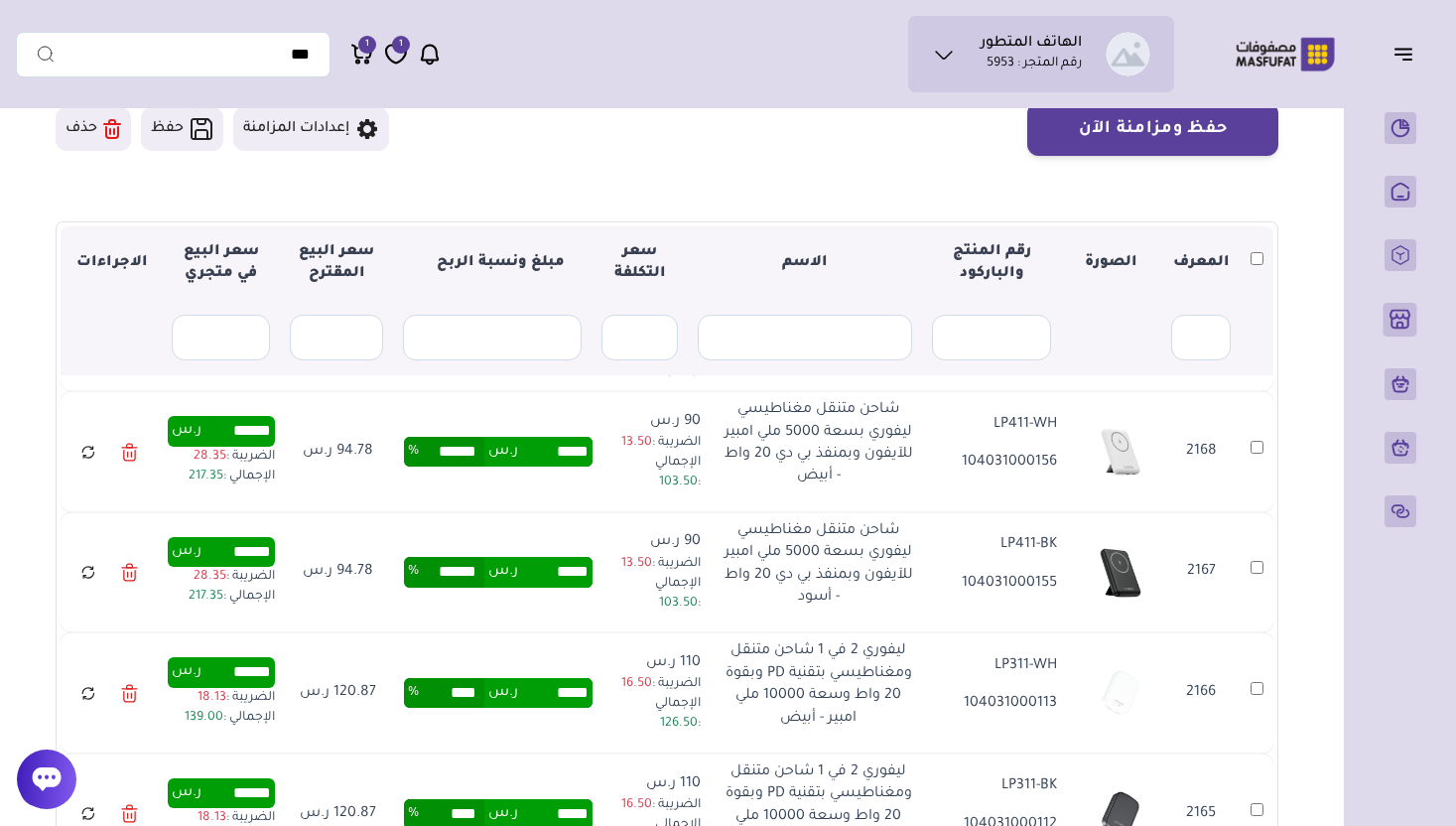 click on "******" at bounding box center (452, 572) 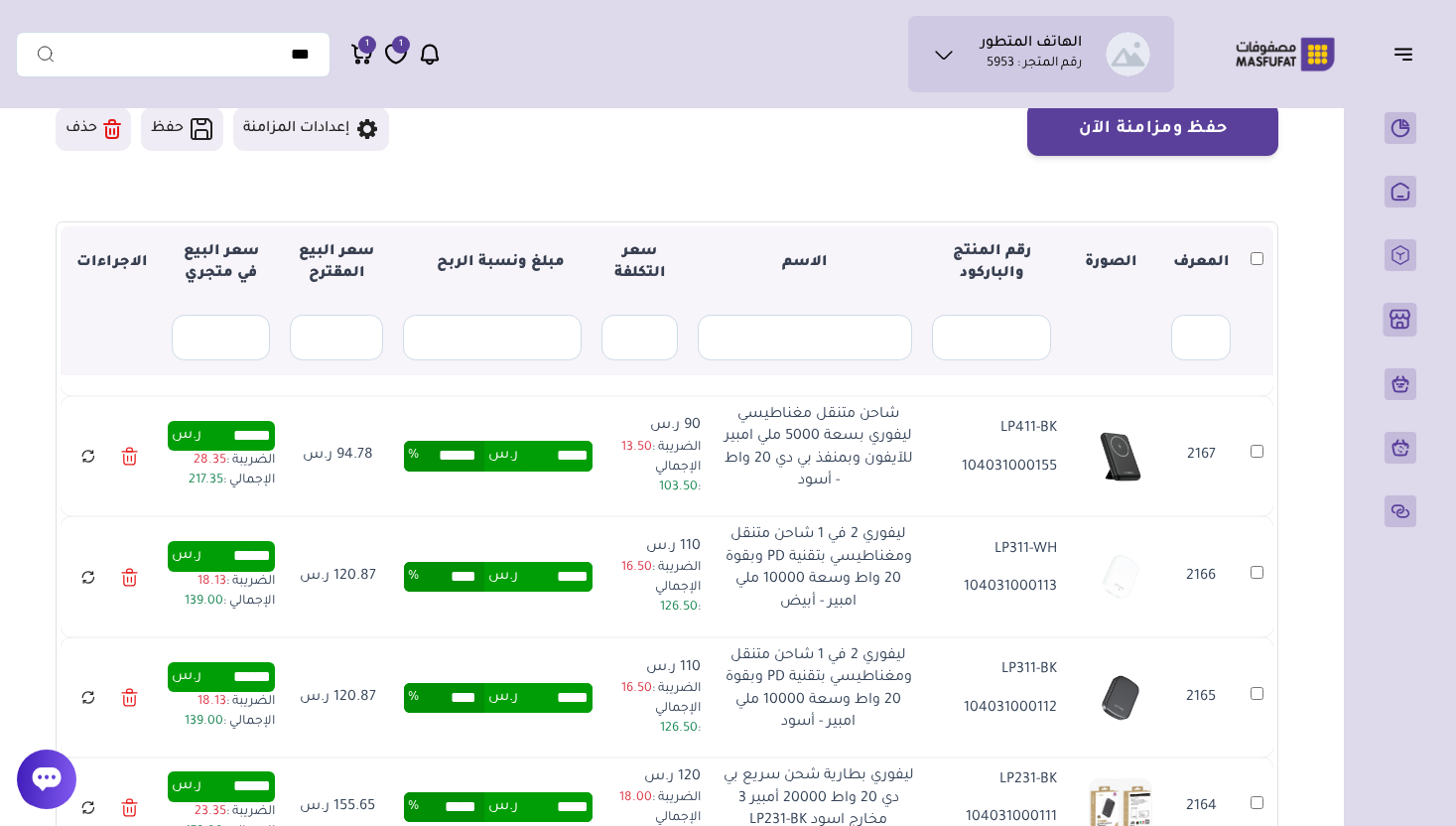 scroll, scrollTop: 441, scrollLeft: 0, axis: vertical 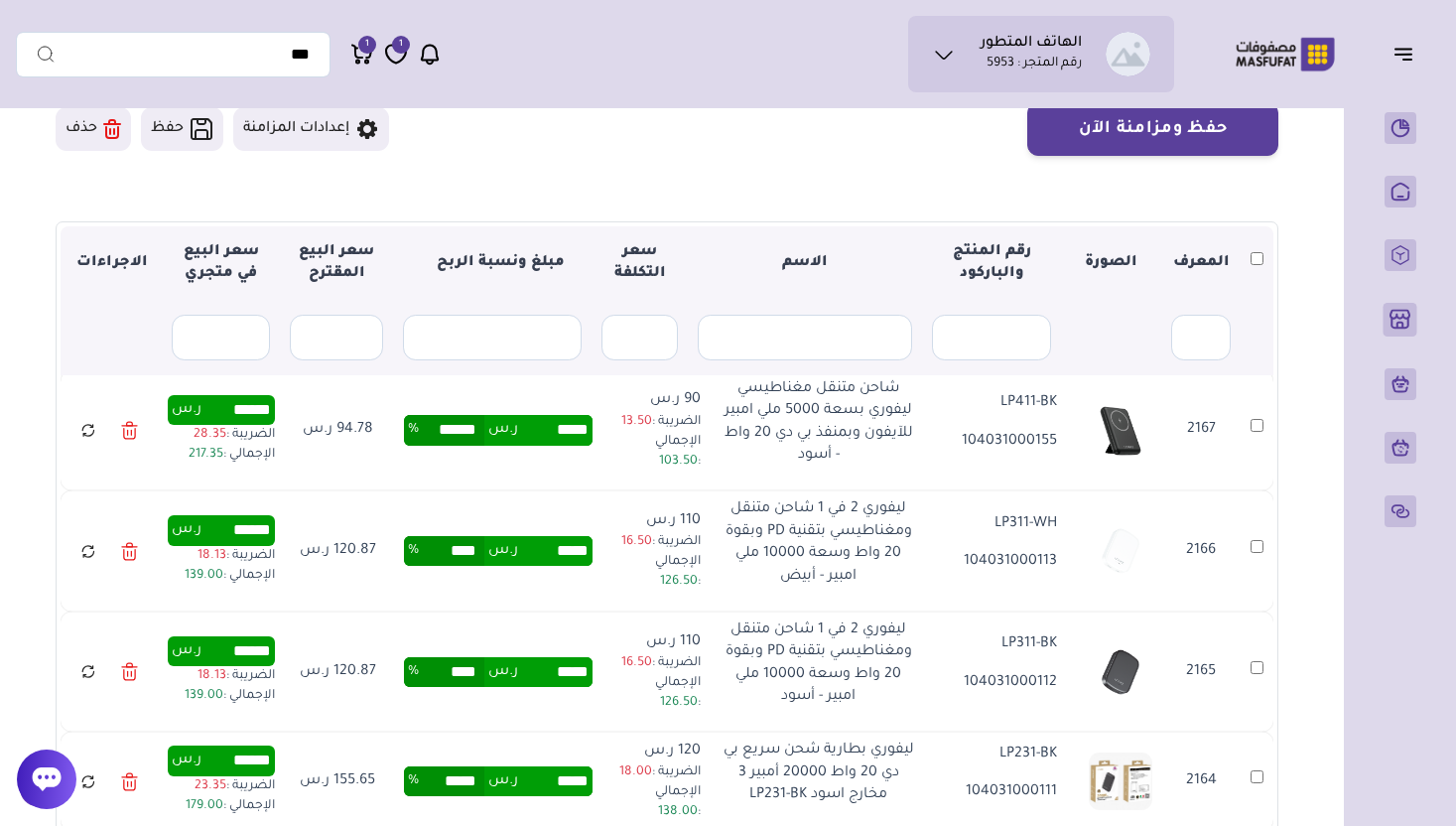 click on "*****
ر.س
****
%" at bounding box center (498, 672) 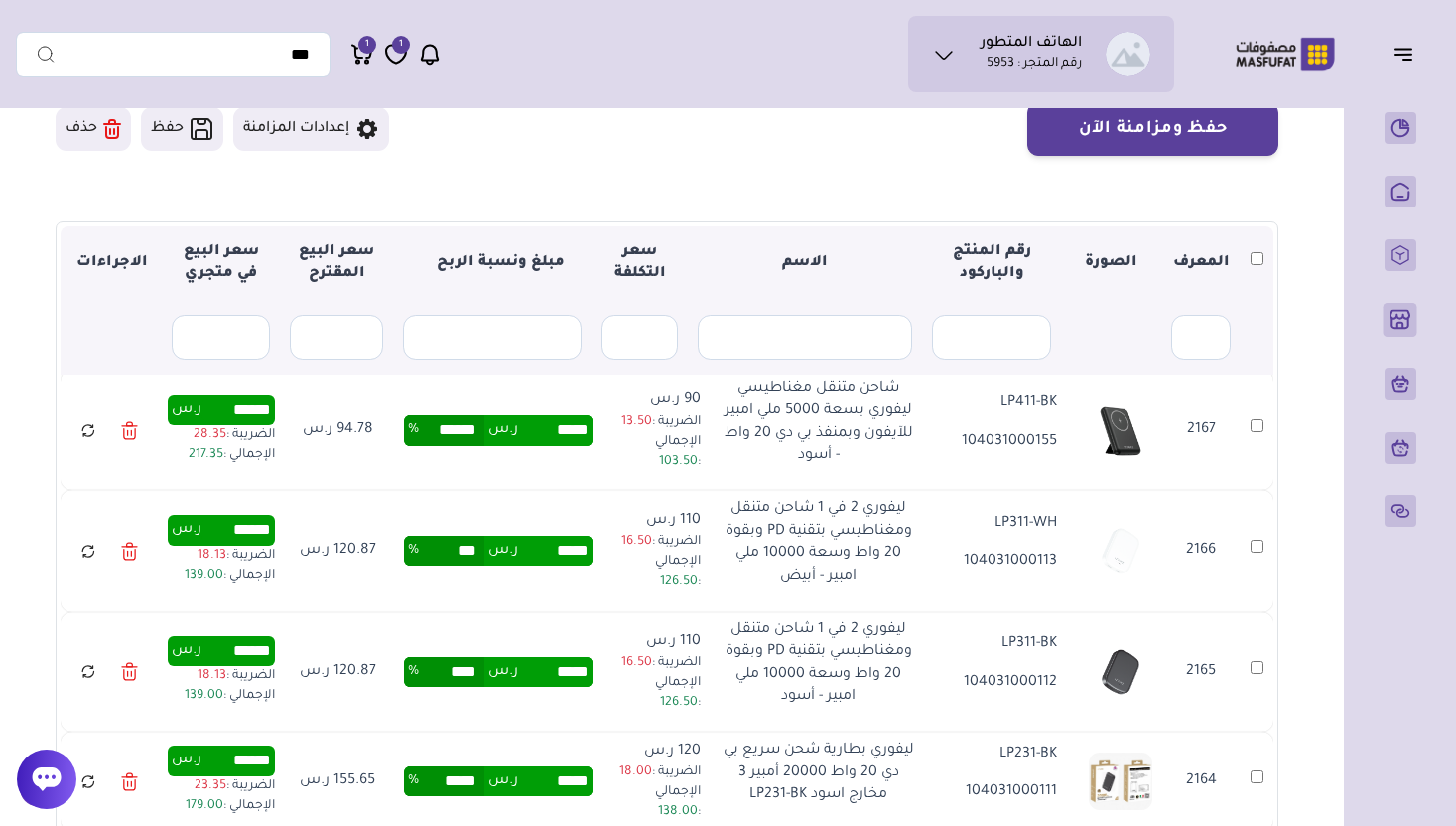 type on "***" 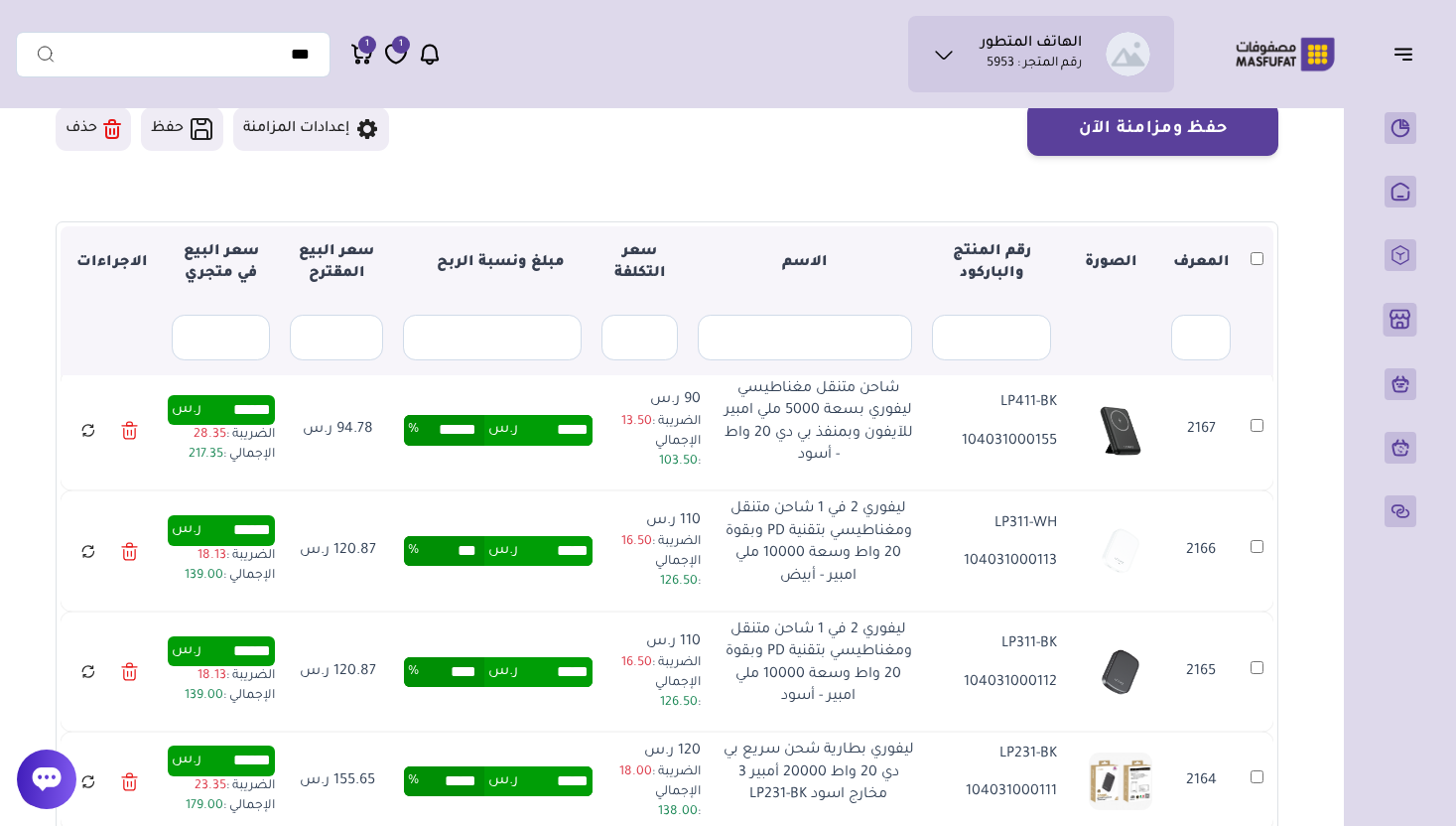type on "******" 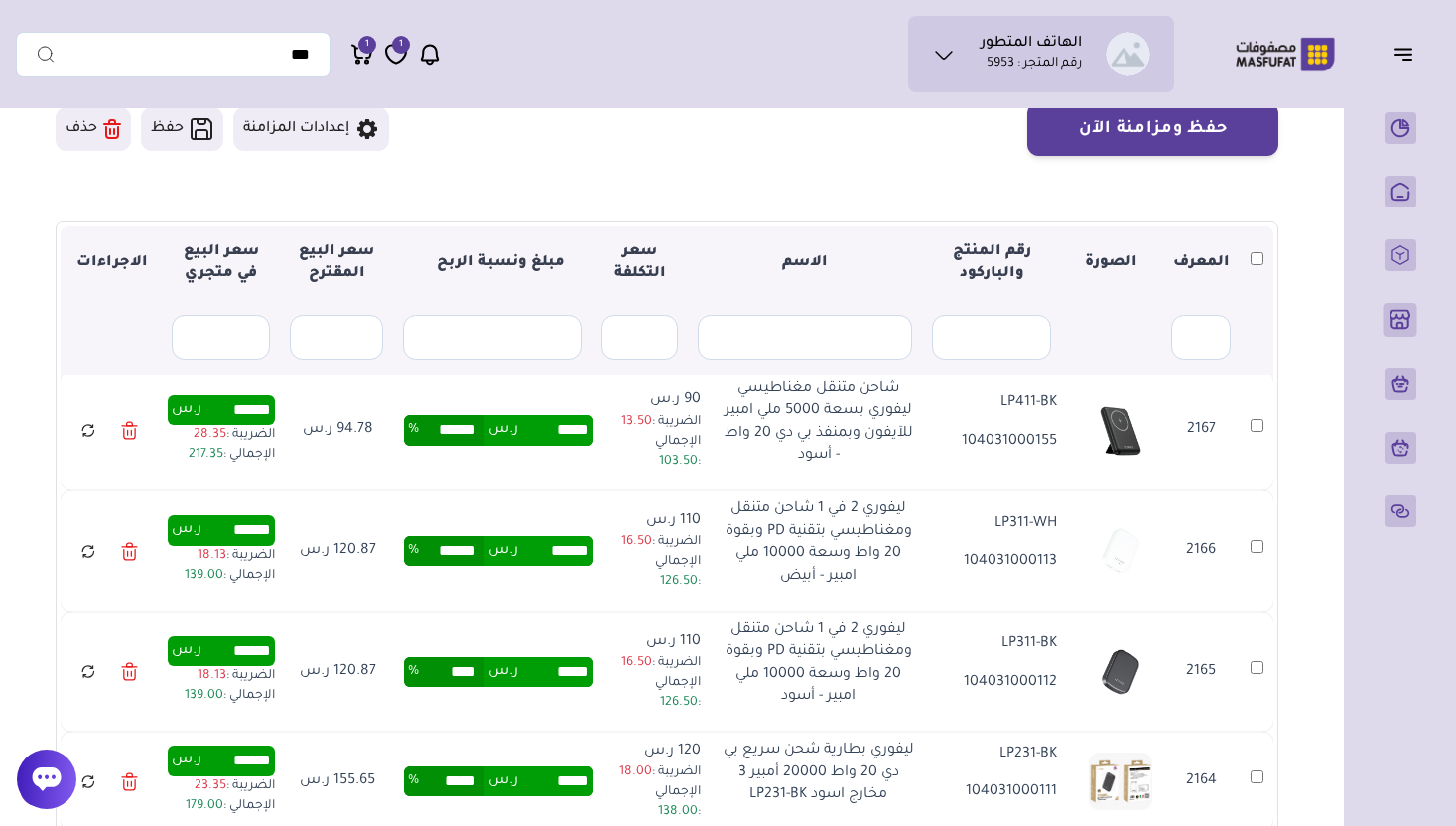 click on "*****
ر.س
****
%" at bounding box center (498, 672) 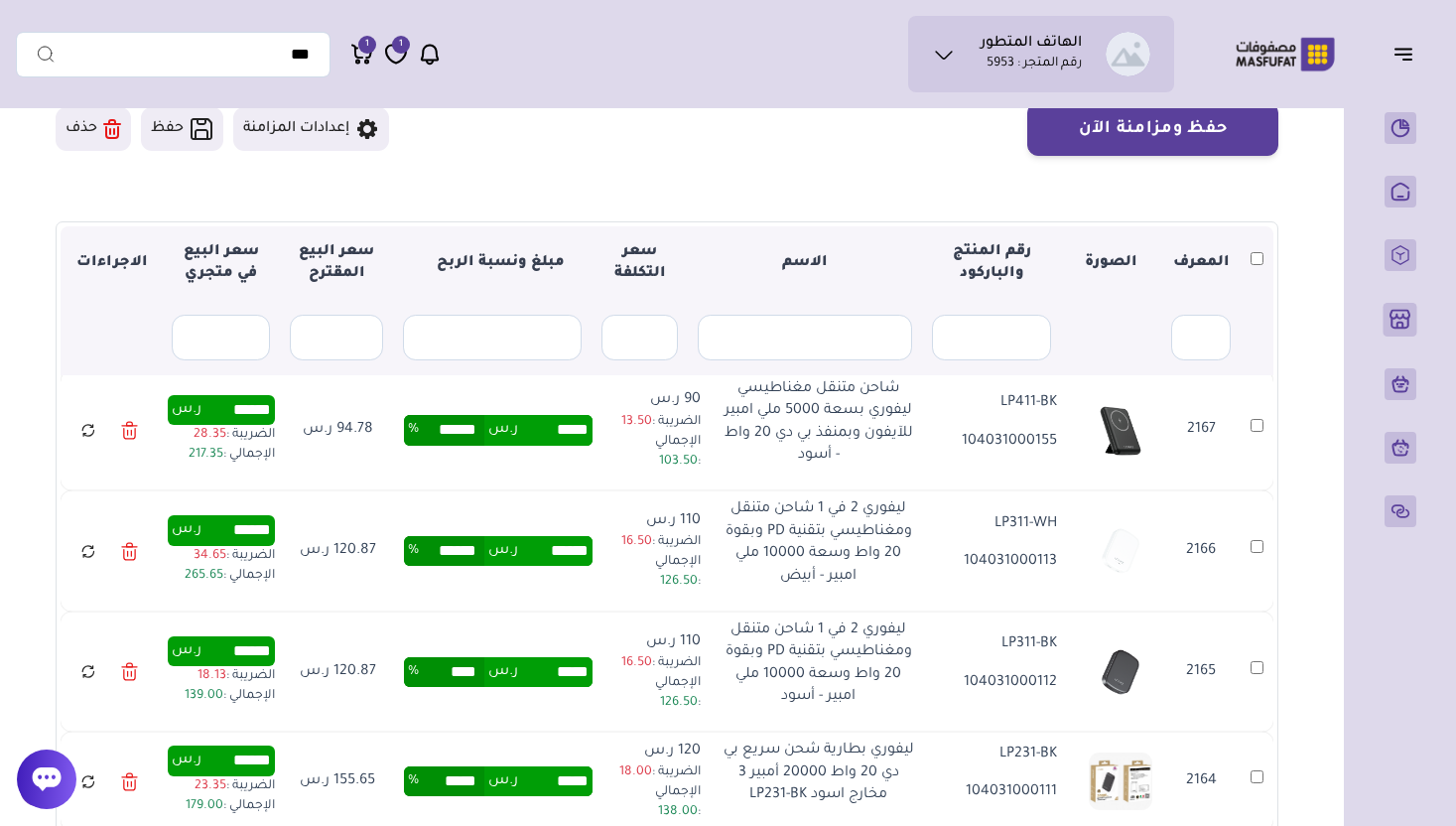 click on "*****
ر.س
****
%" at bounding box center (498, 672) 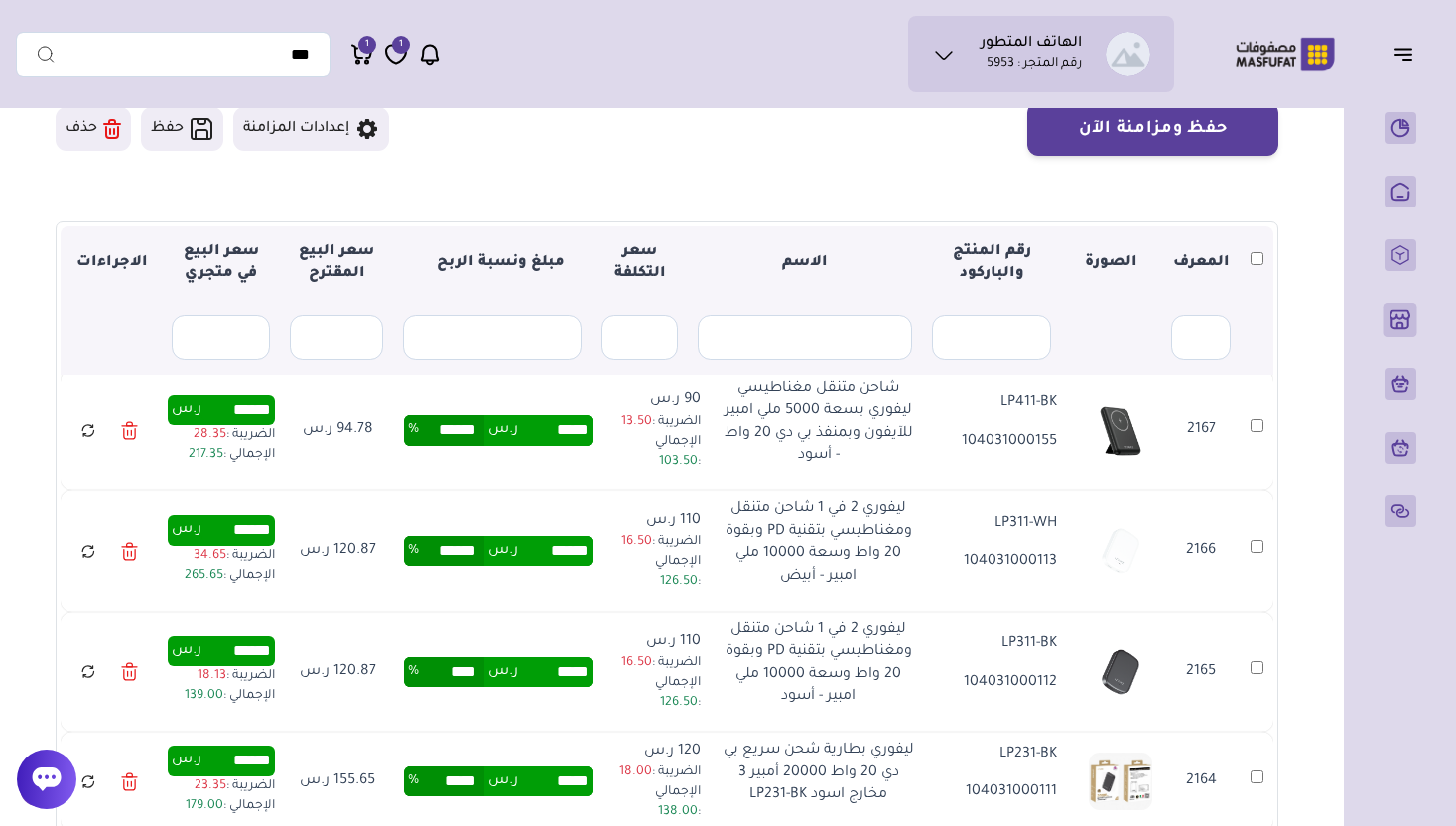 click on "****" at bounding box center (452, 672) 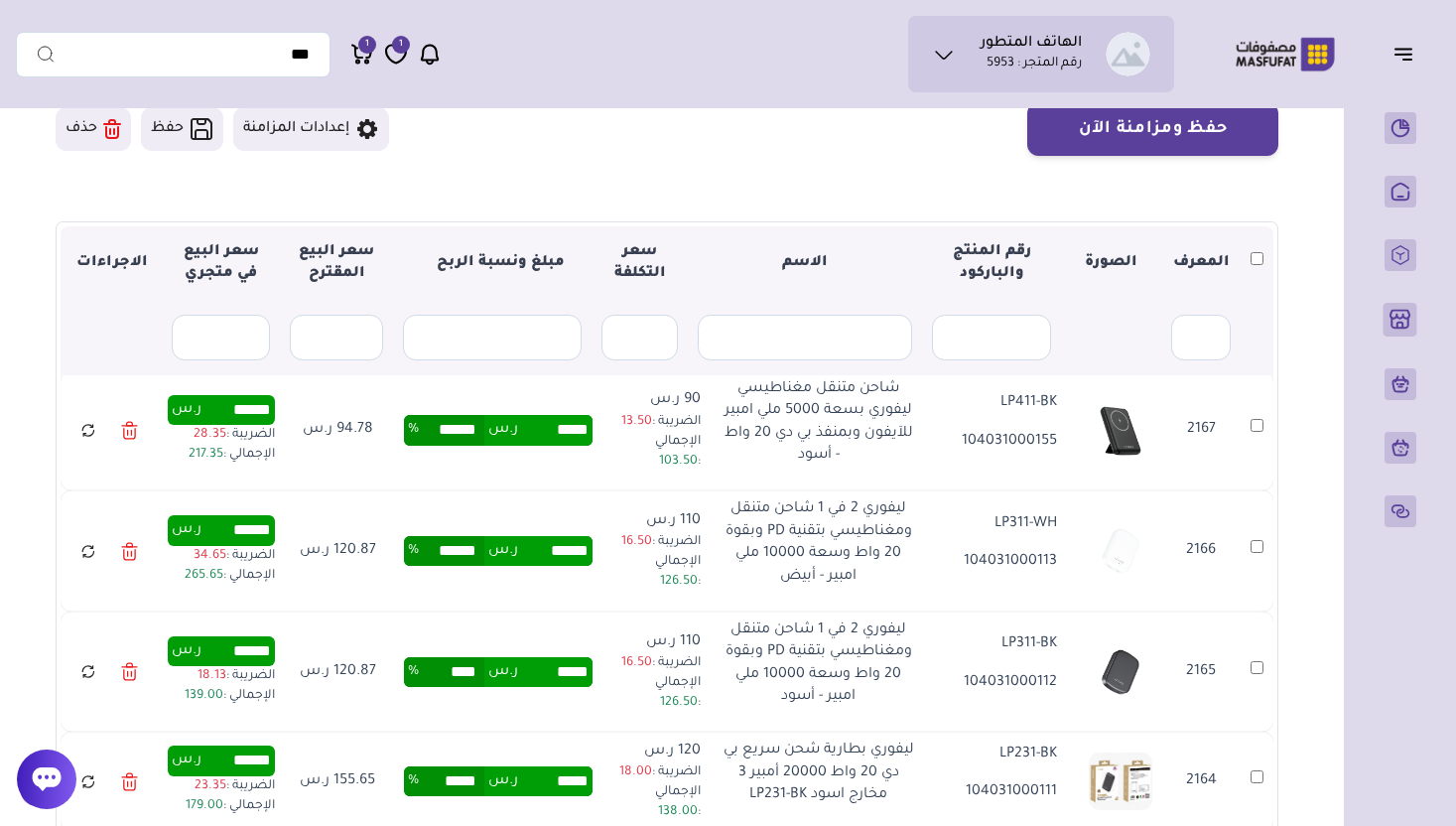 click on "****" at bounding box center [452, 672] 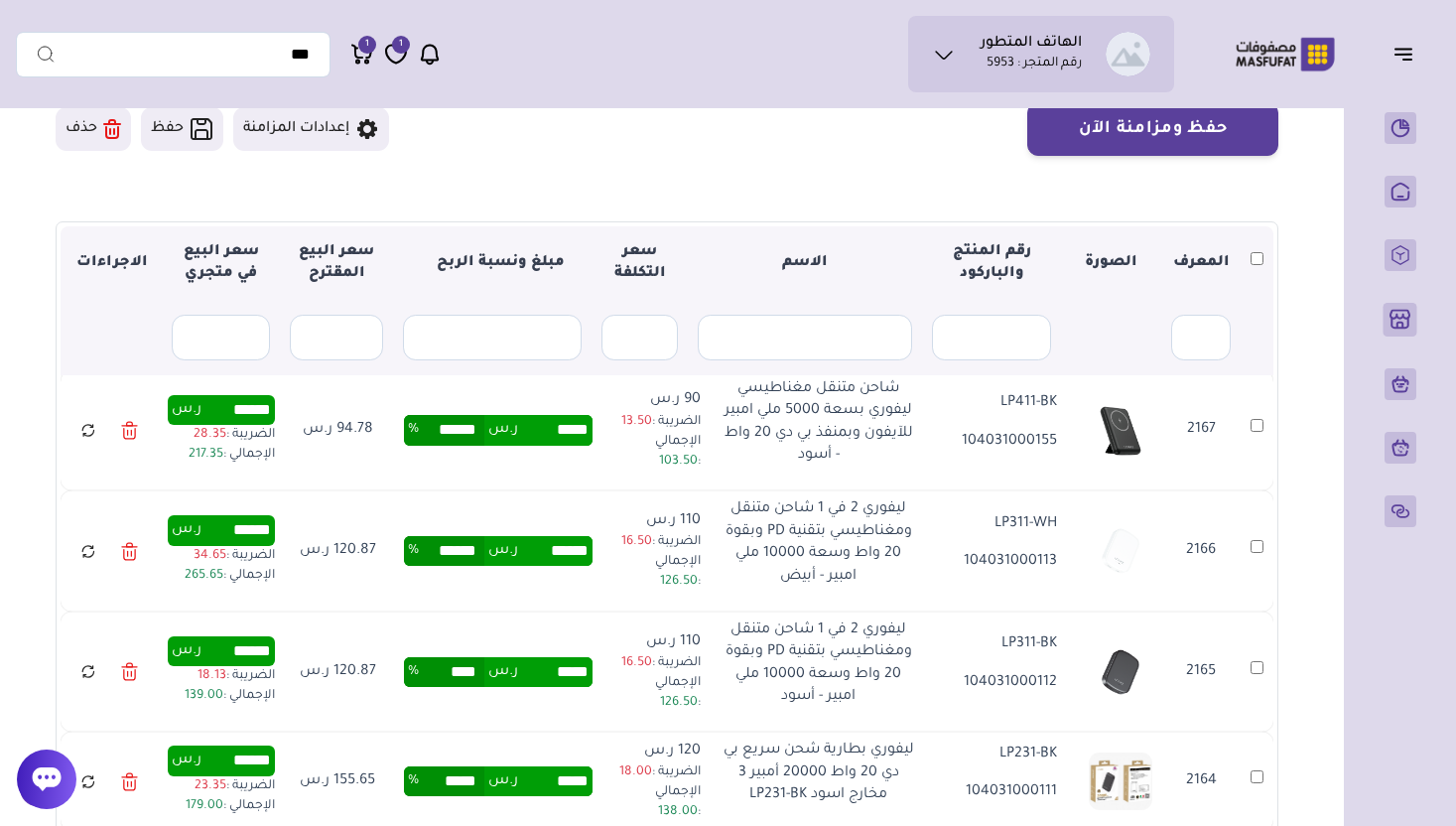 click on "****" at bounding box center [452, 672] 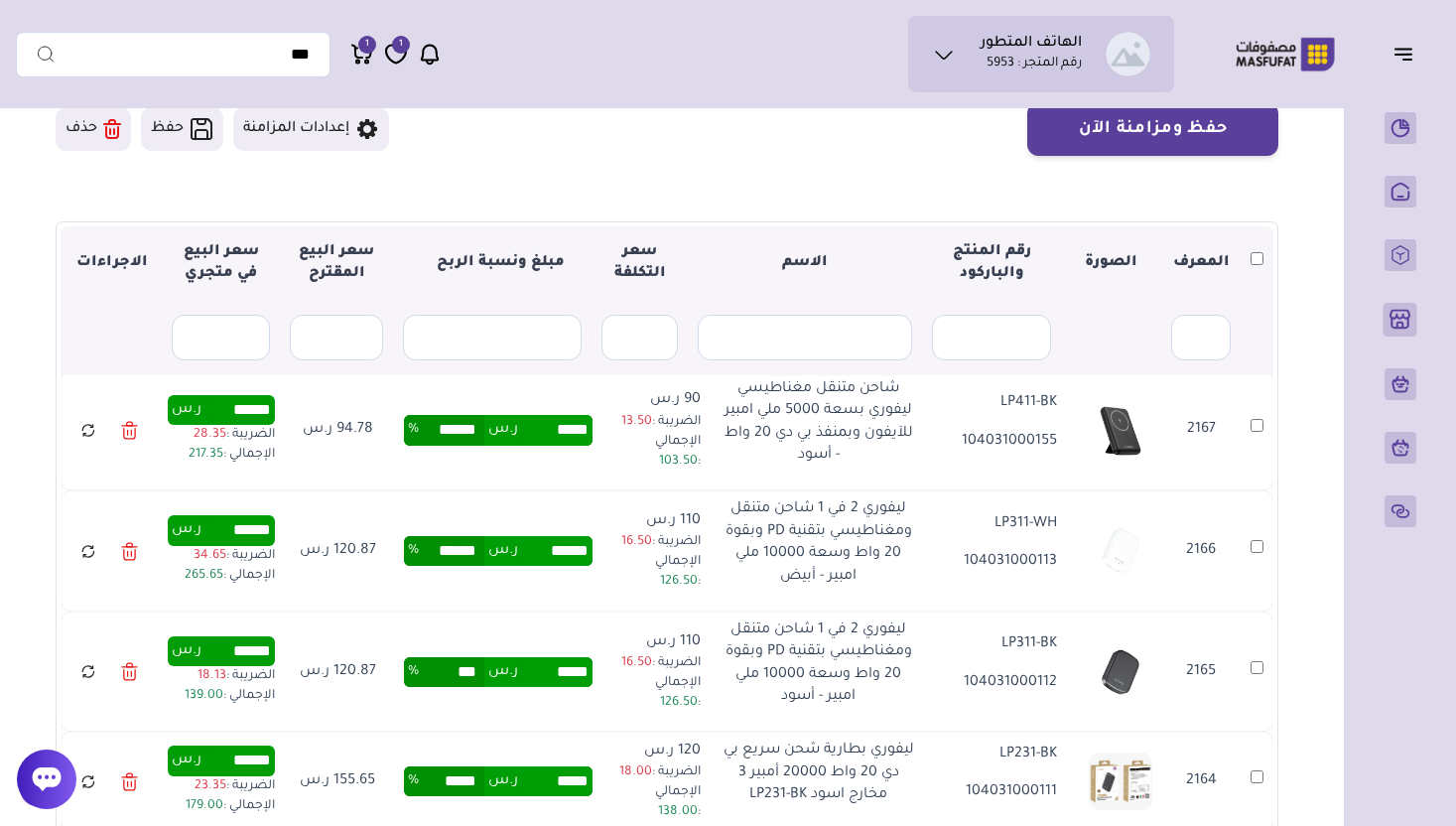 type on "***" 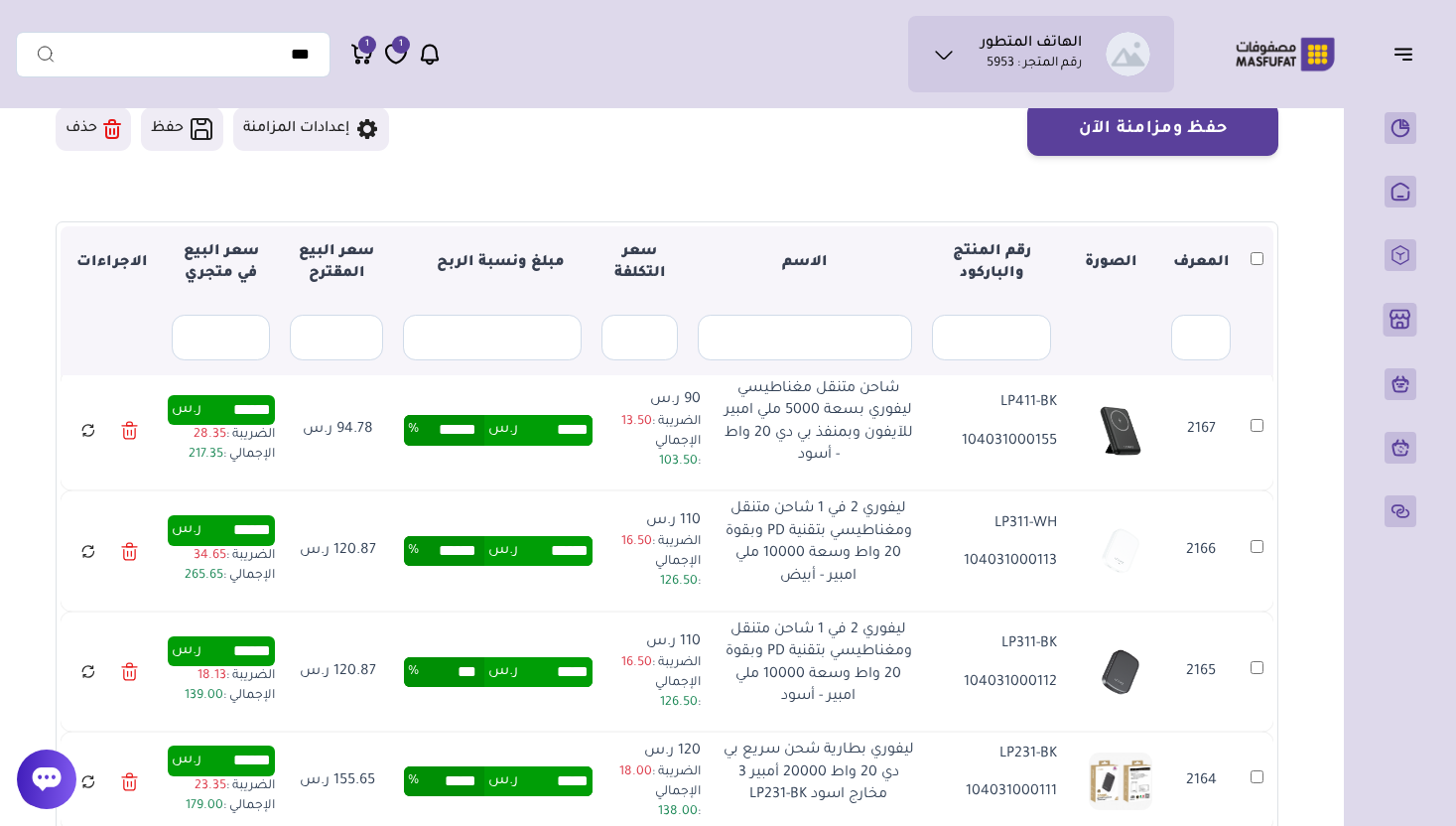 type on "******" 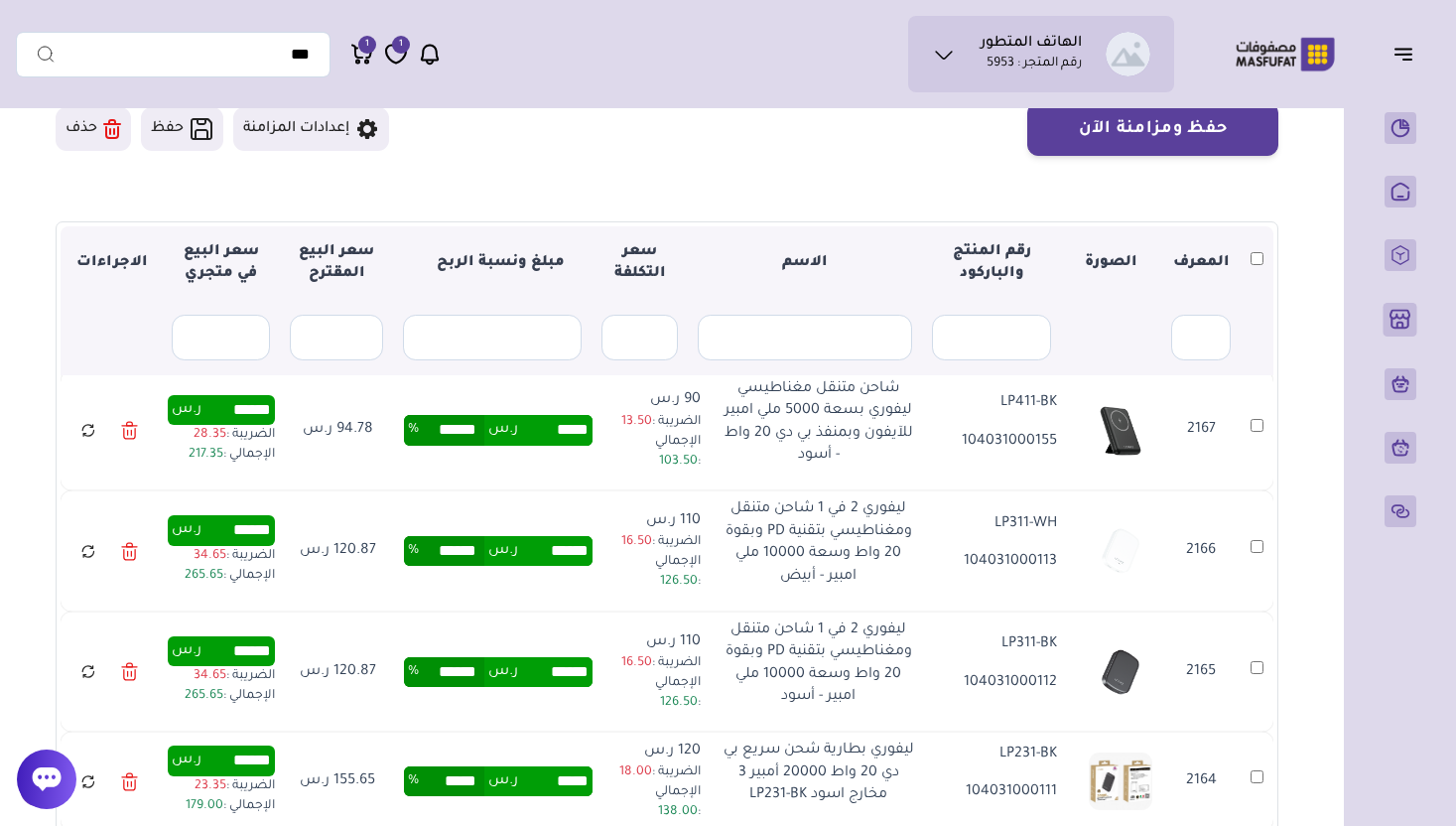 click on "******
ر.س
******
%" at bounding box center (498, 672) 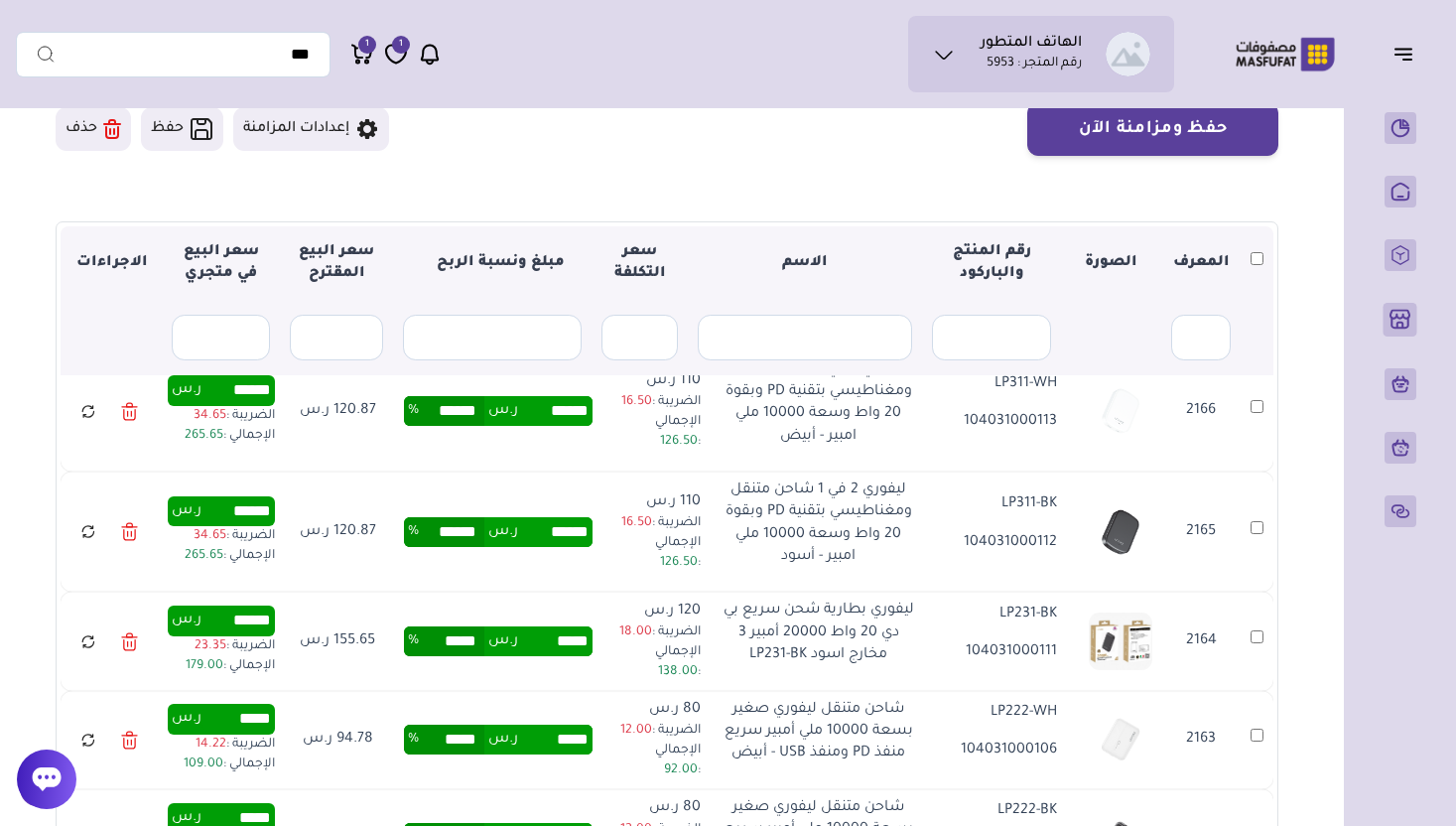 scroll, scrollTop: 629, scrollLeft: 0, axis: vertical 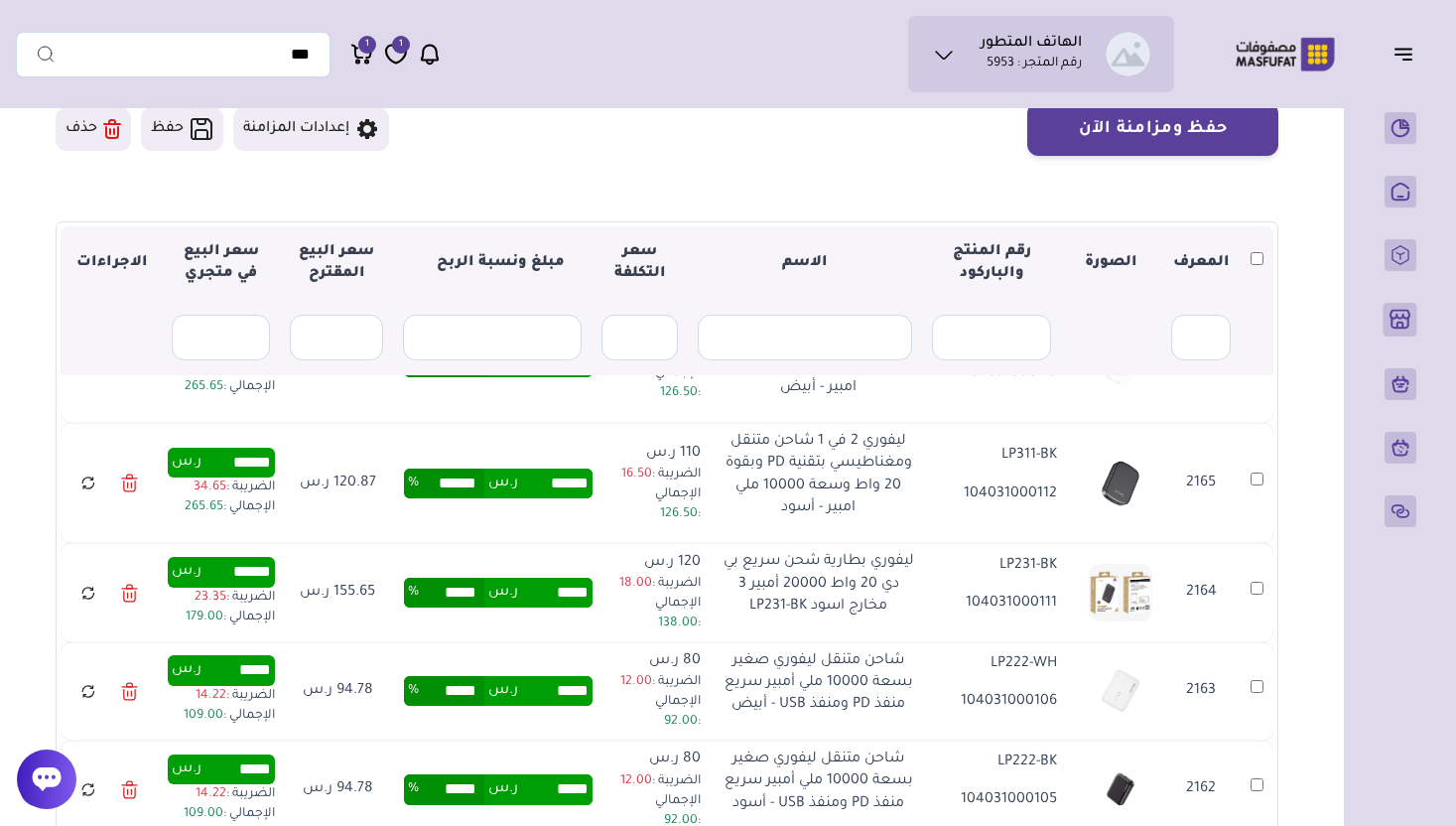 click on "*****" at bounding box center [452, 593] 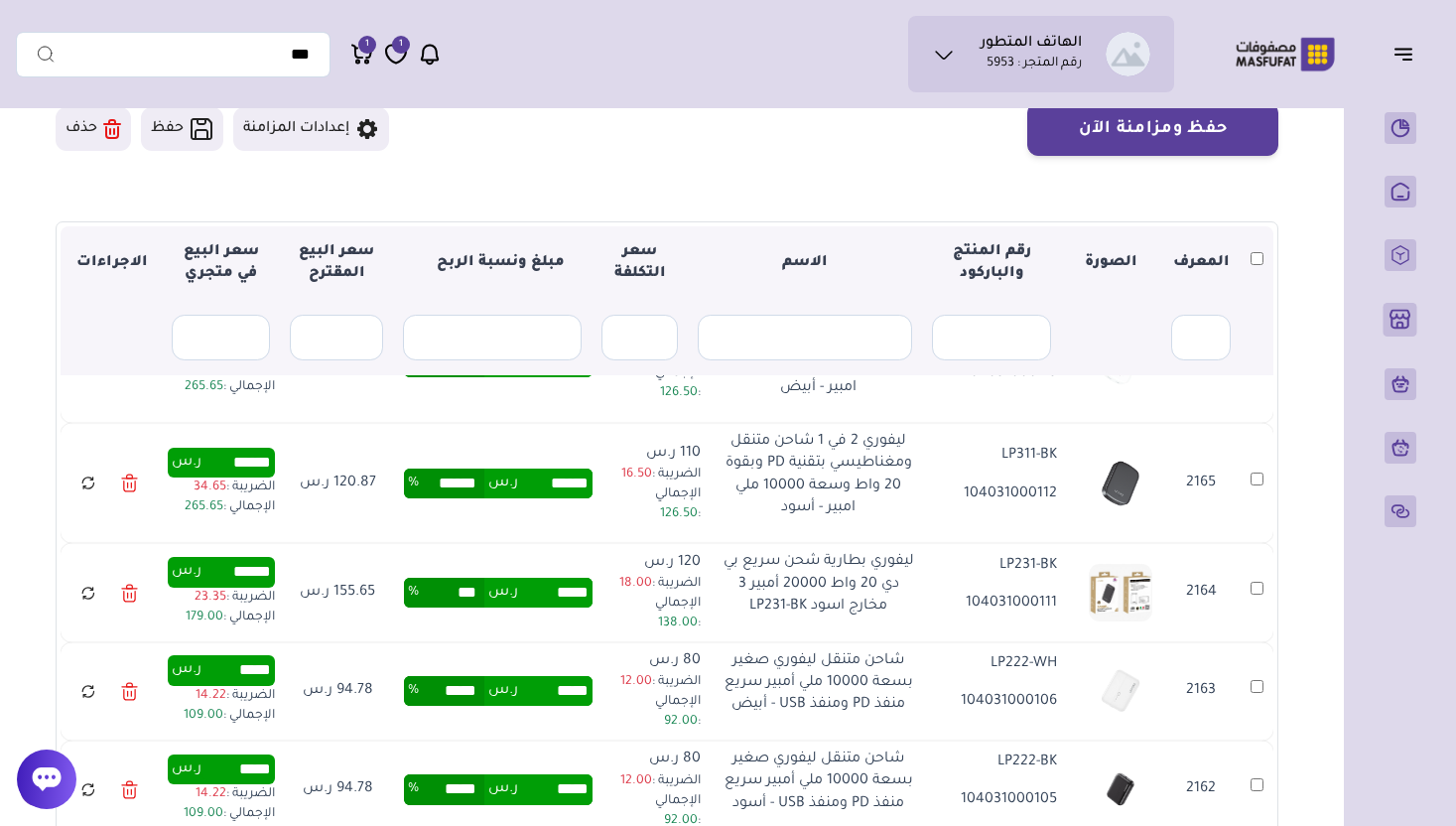 type on "***" 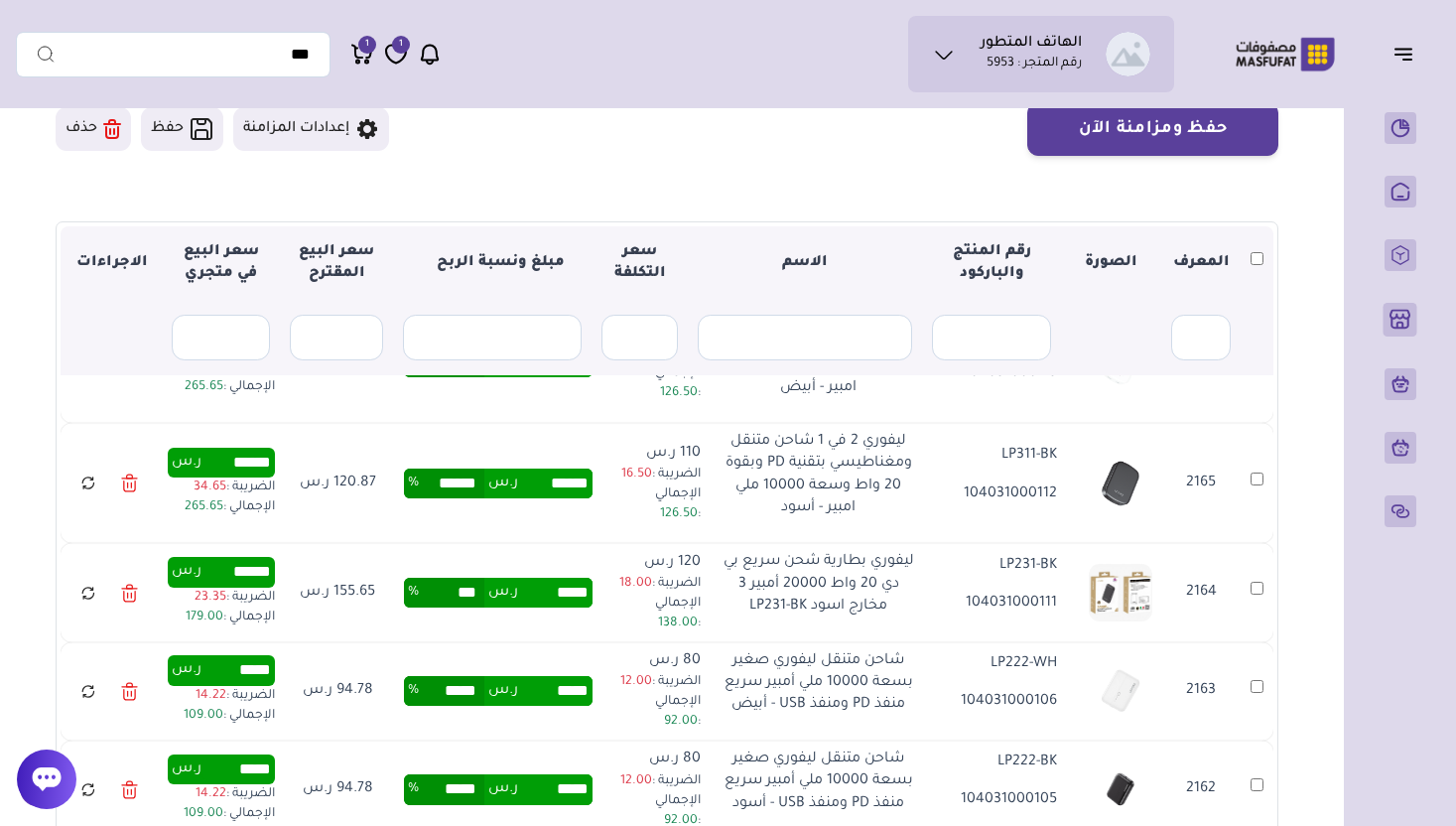 type on "******" 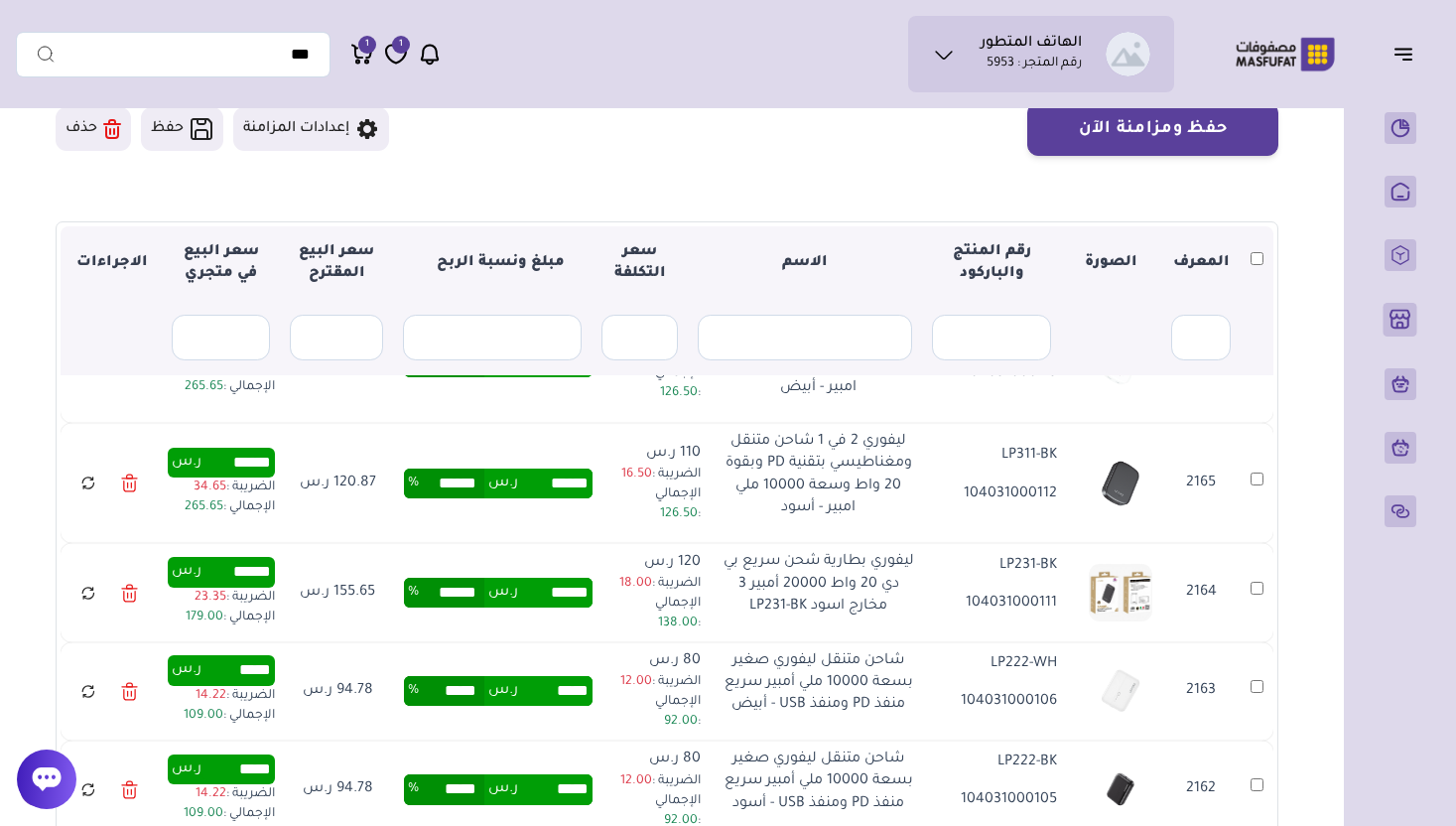 click on "******
ر.س
******
%" at bounding box center [498, 592] 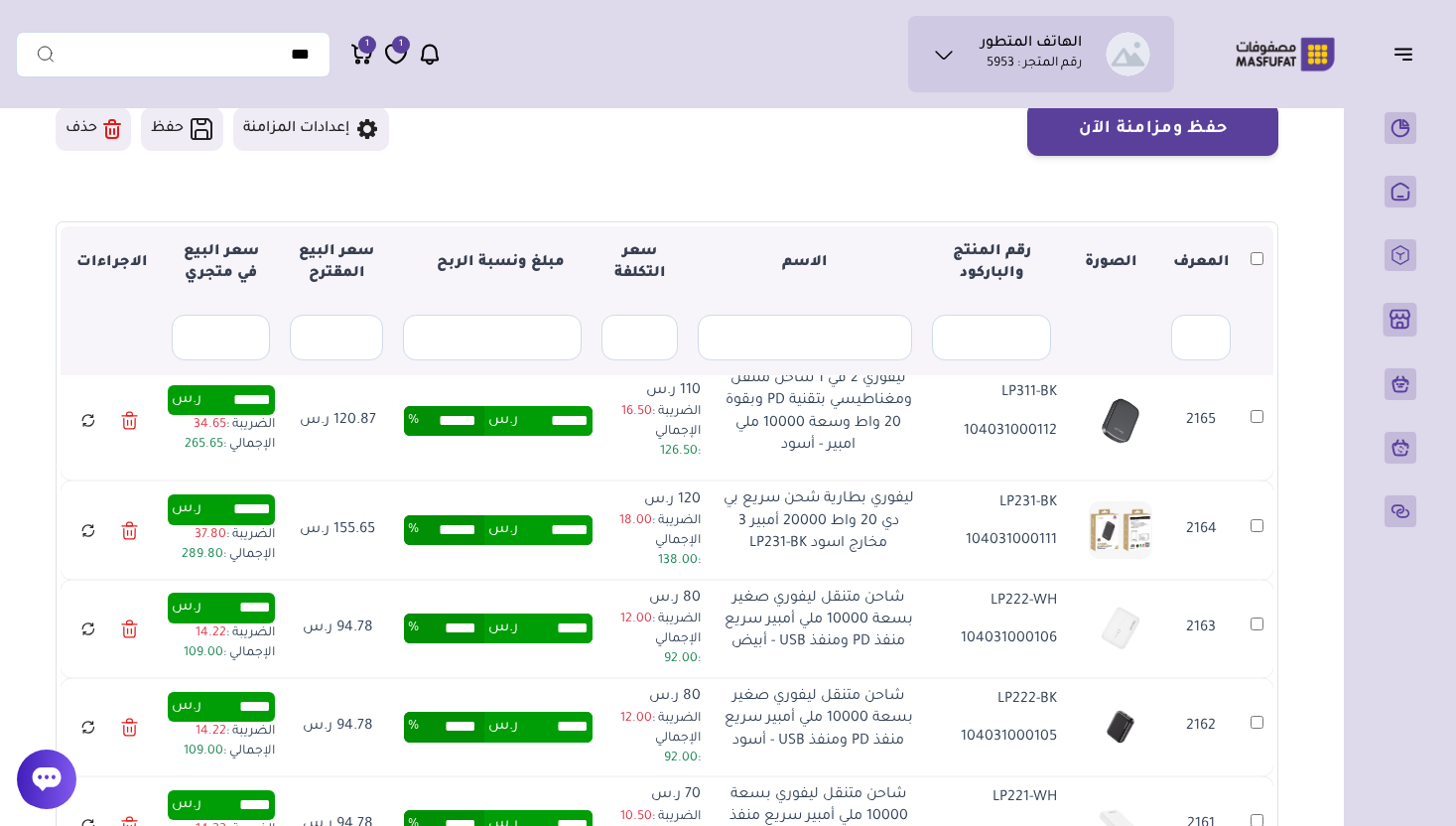 scroll, scrollTop: 695, scrollLeft: 0, axis: vertical 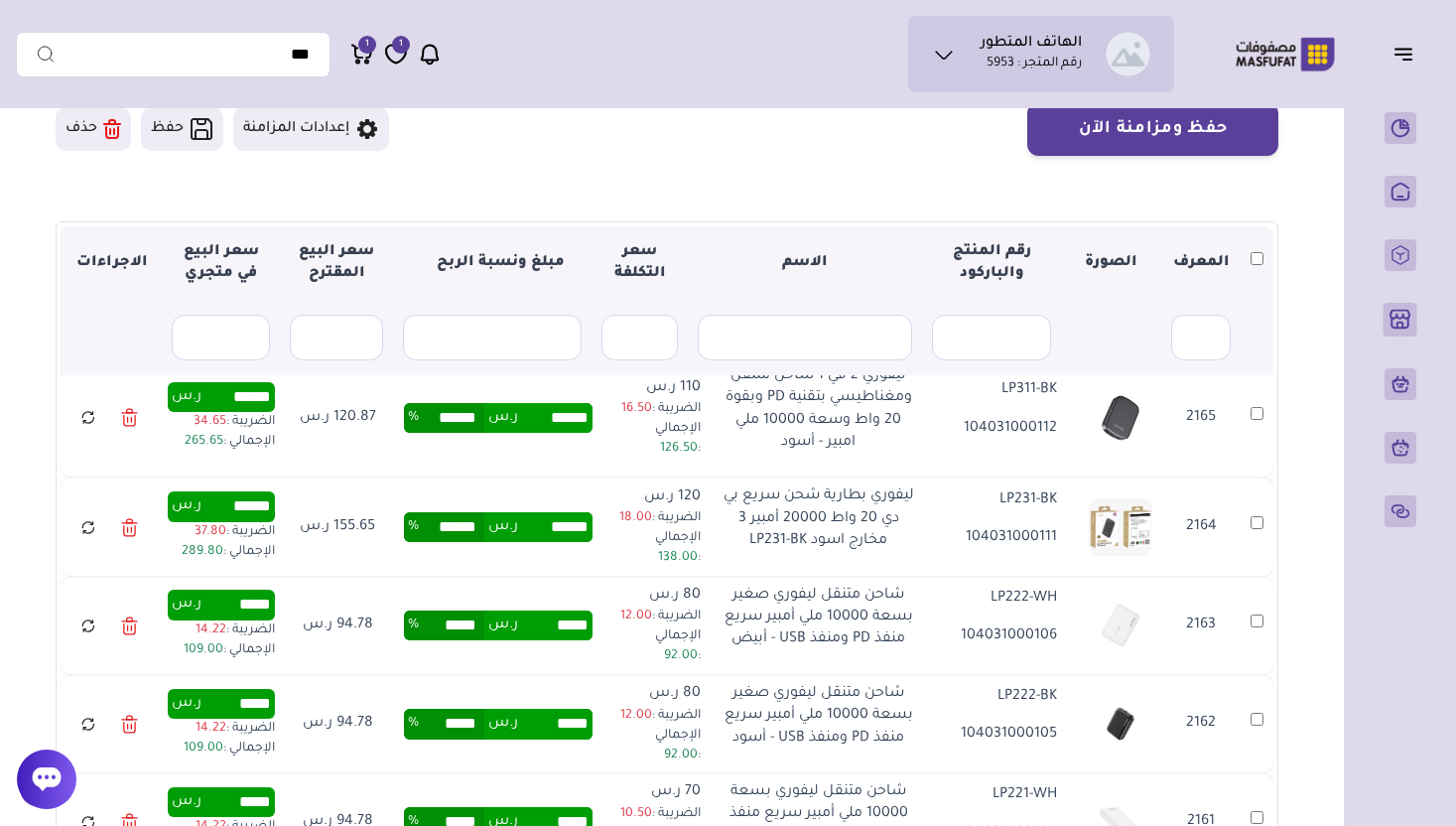 click on "*****" at bounding box center (452, 625) 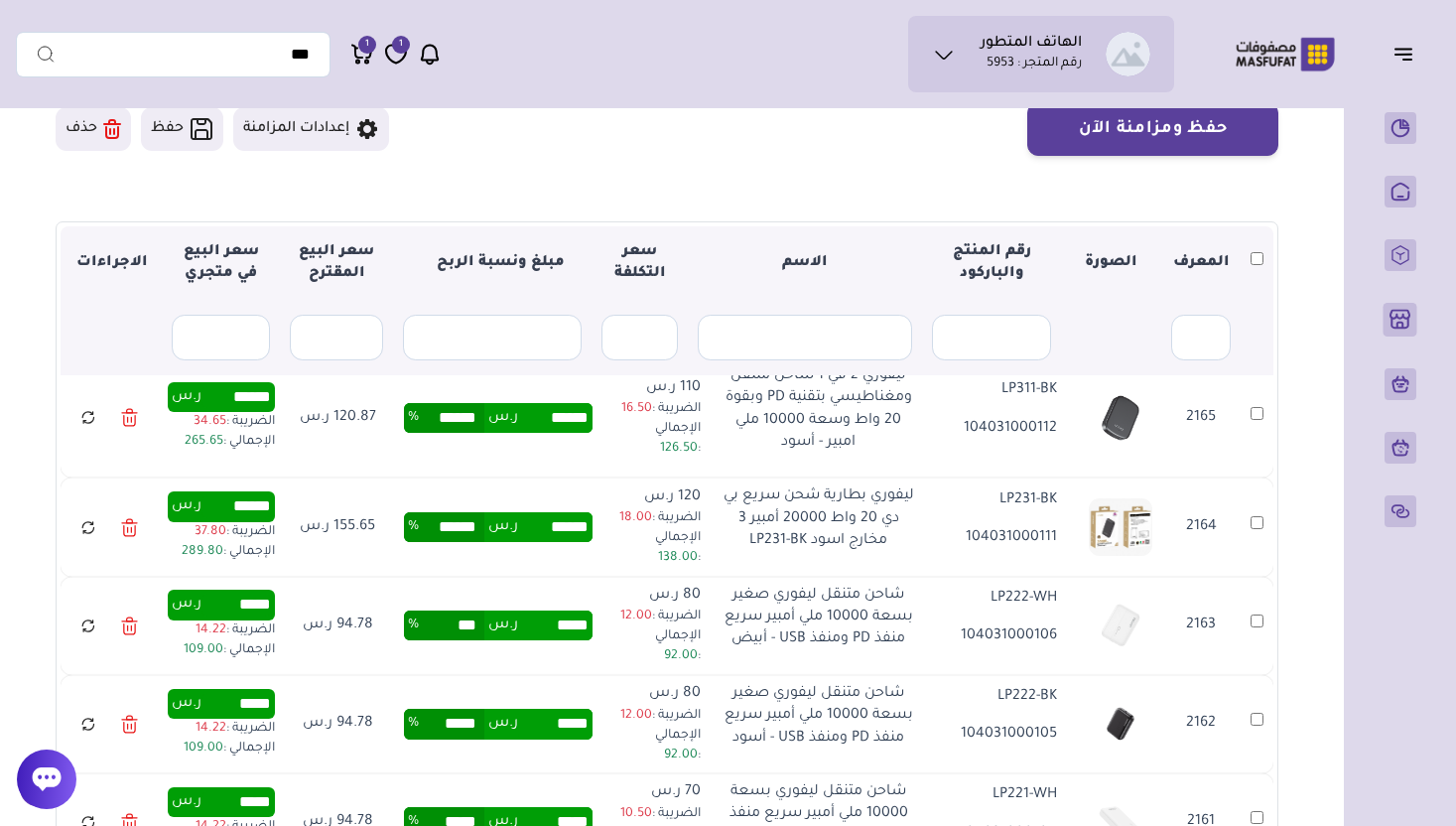 type on "***" 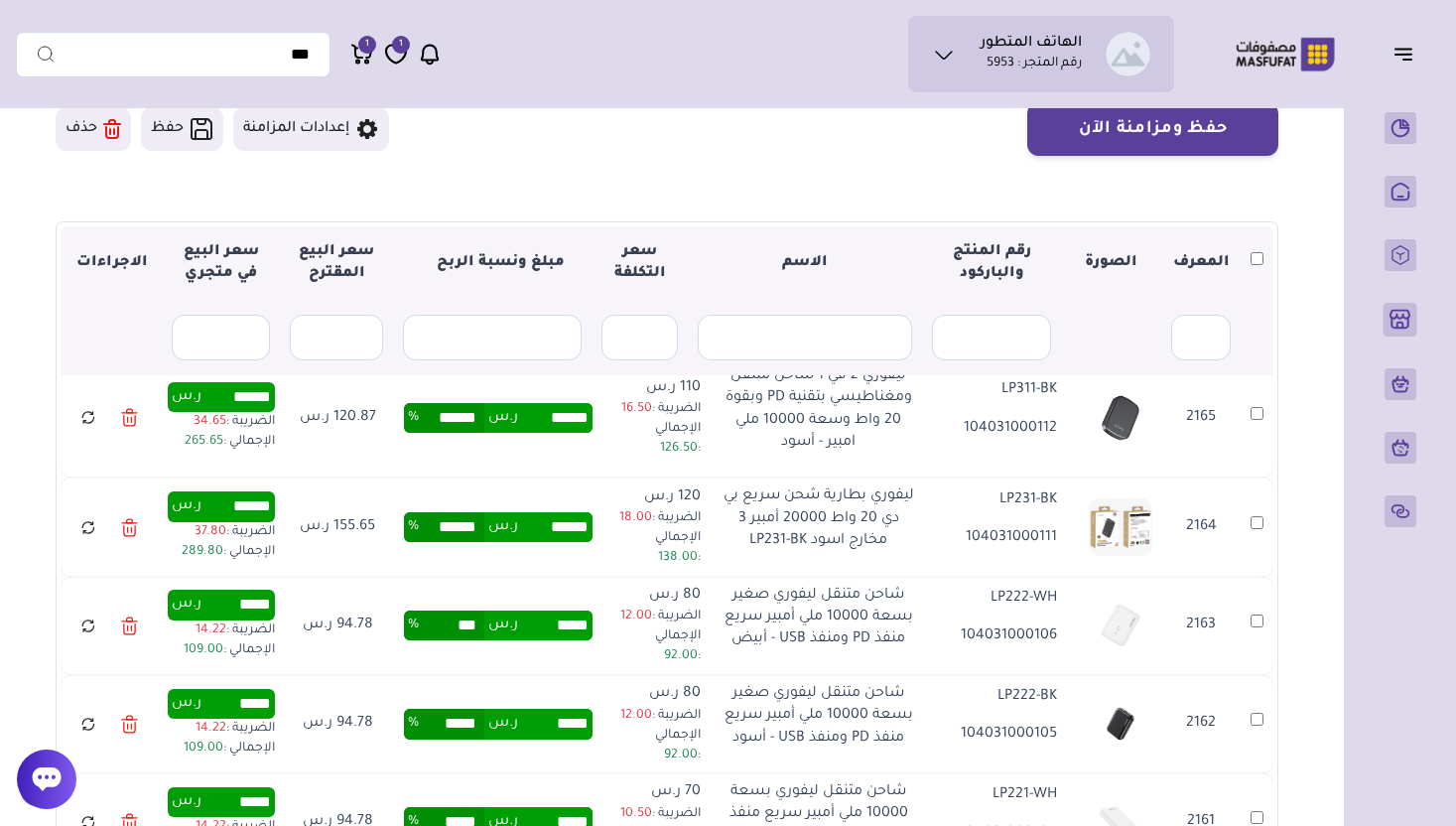 type on "*****" 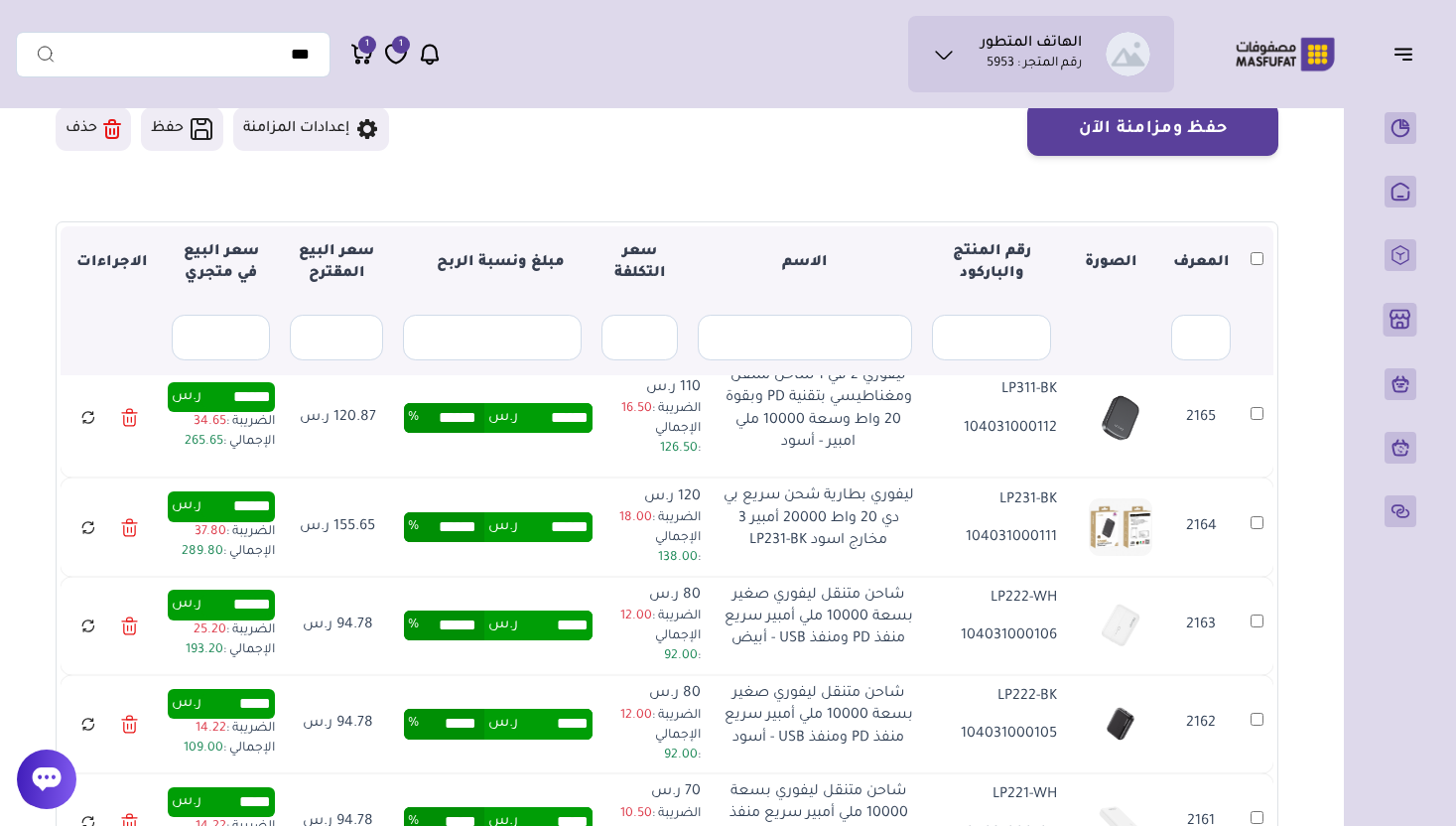 click on "*****" at bounding box center (452, 724) 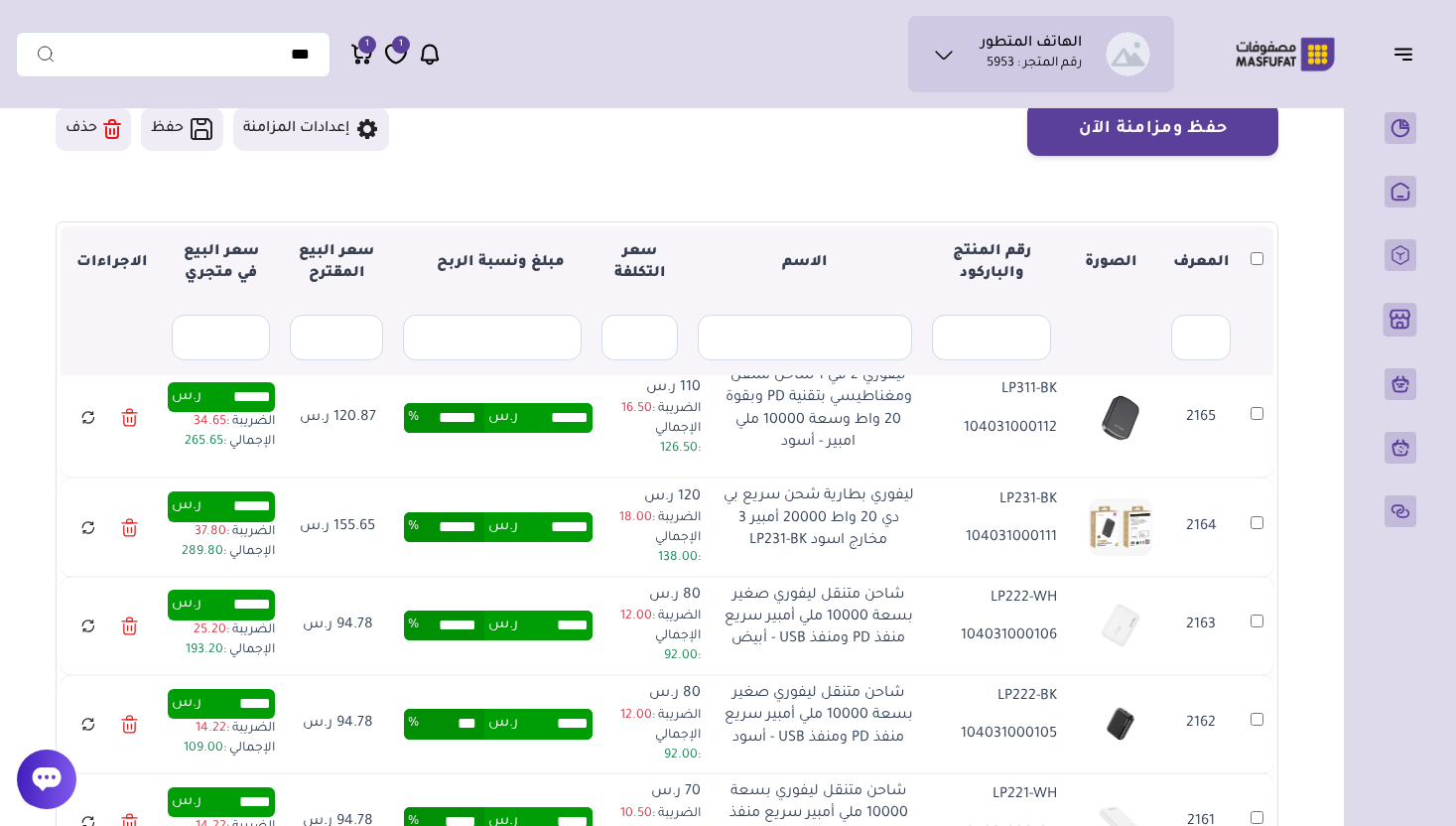 type on "***" 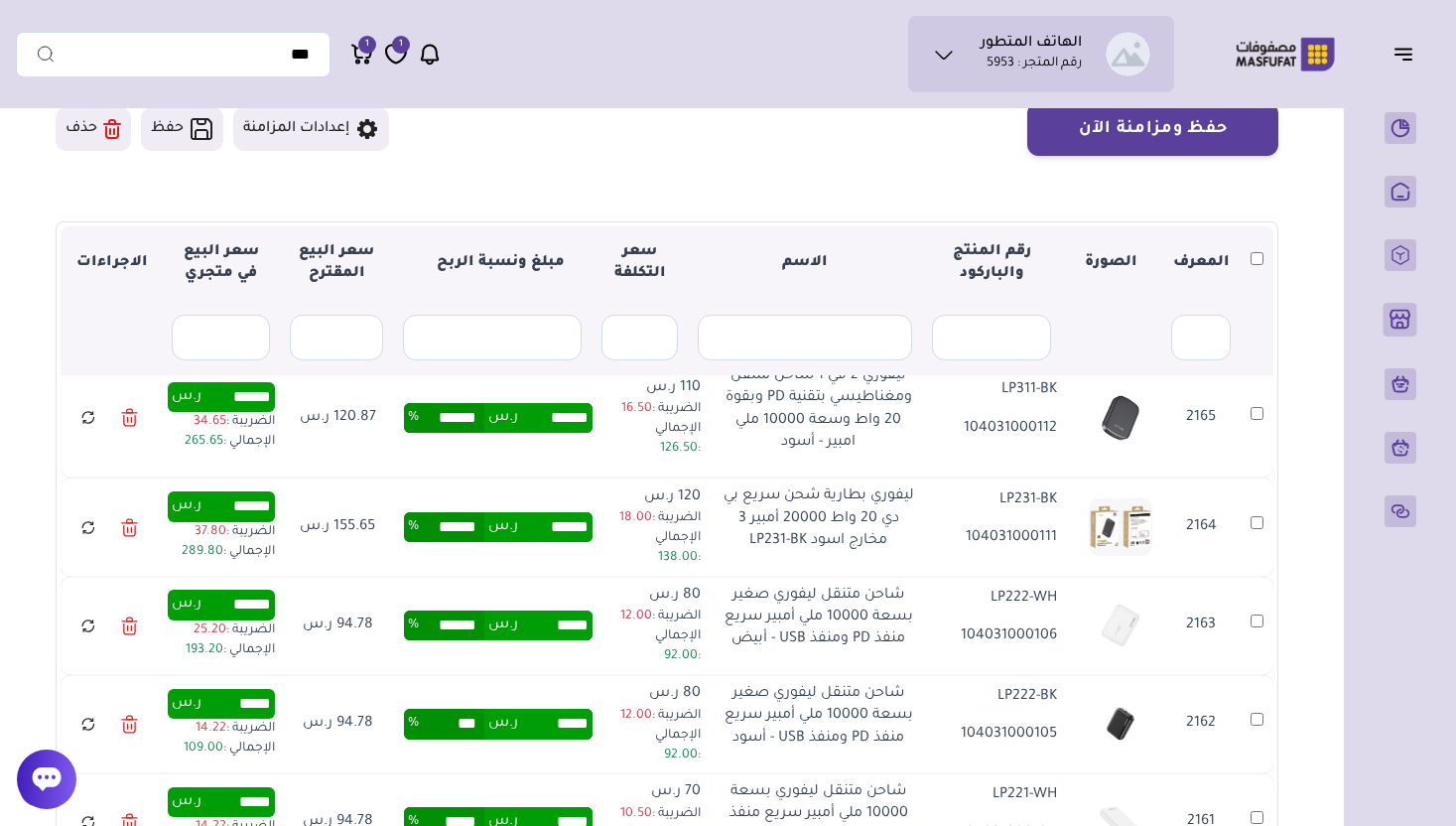 type on "*****" 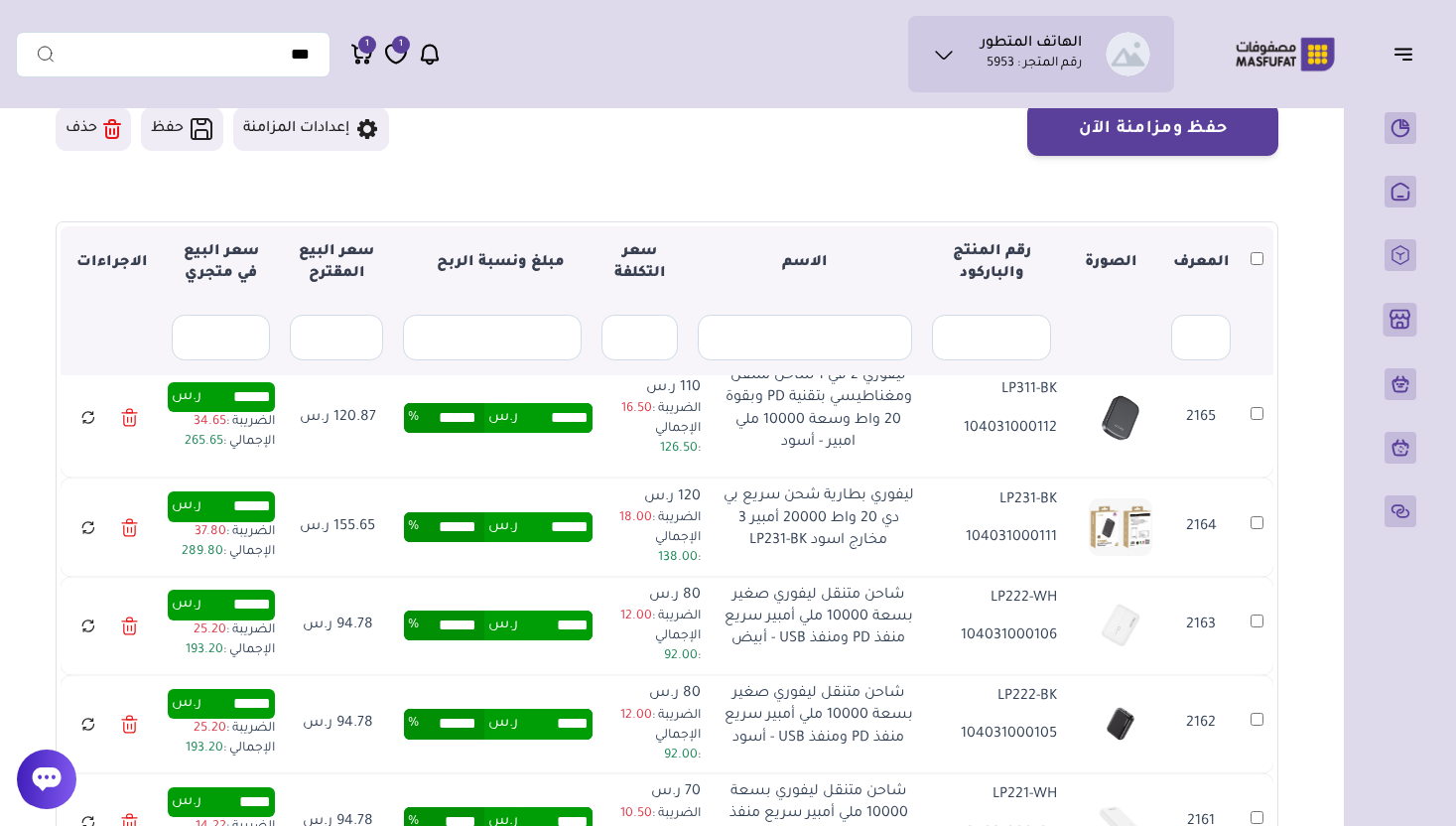 click on "*****
ر.س
******
%" at bounding box center [498, 625] 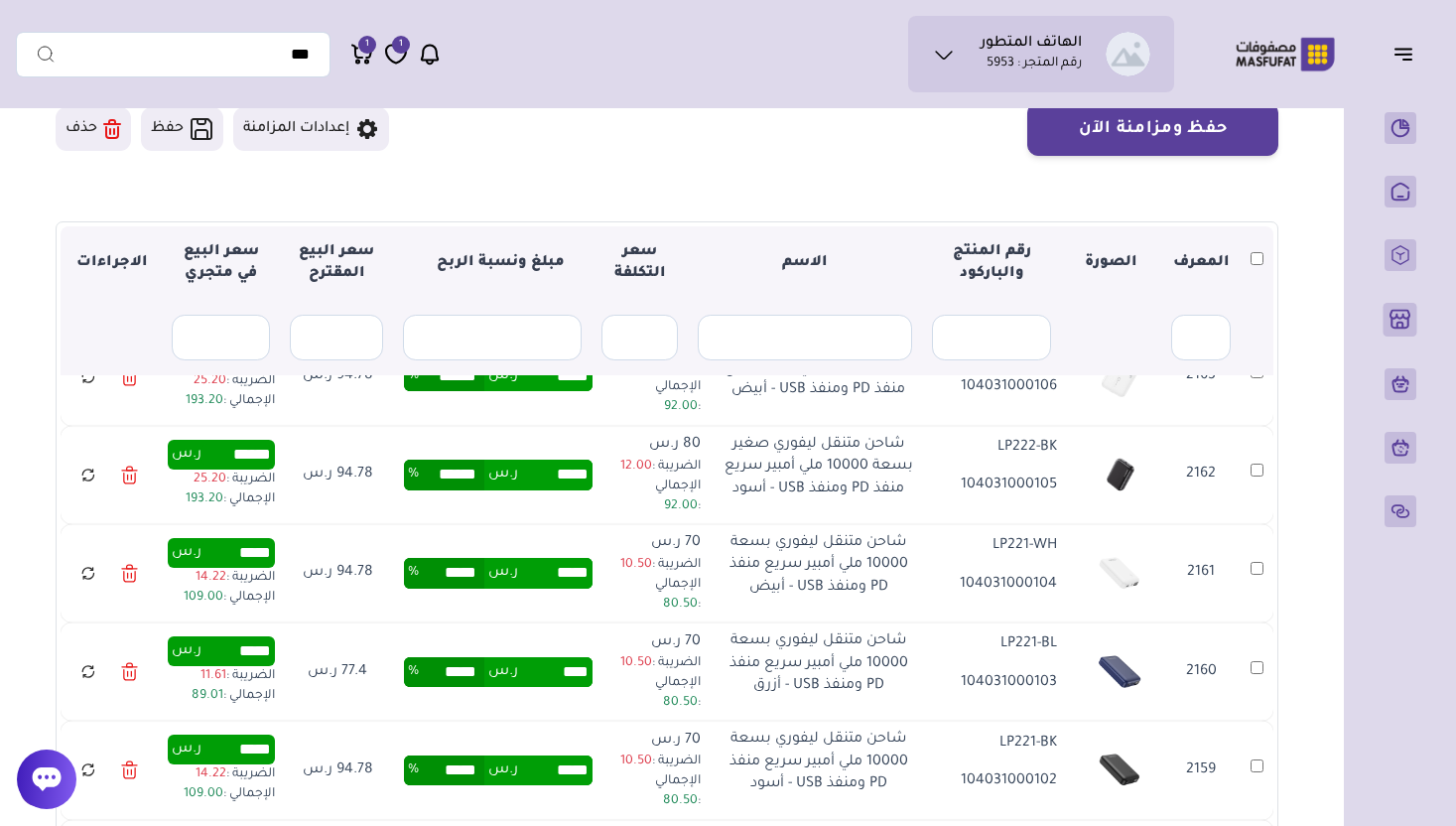 scroll, scrollTop: 986, scrollLeft: 0, axis: vertical 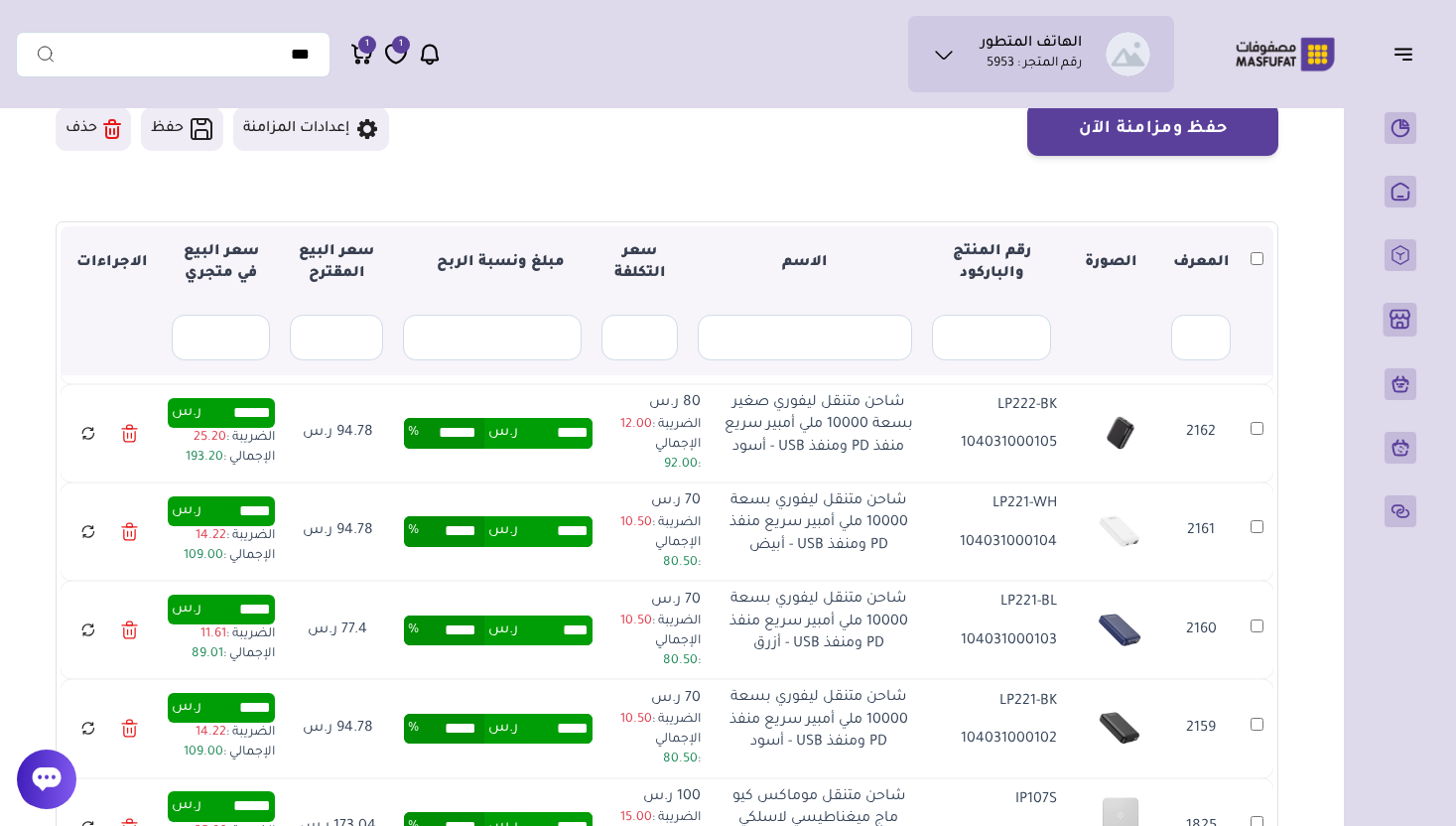 click on "*****" at bounding box center (452, 531) 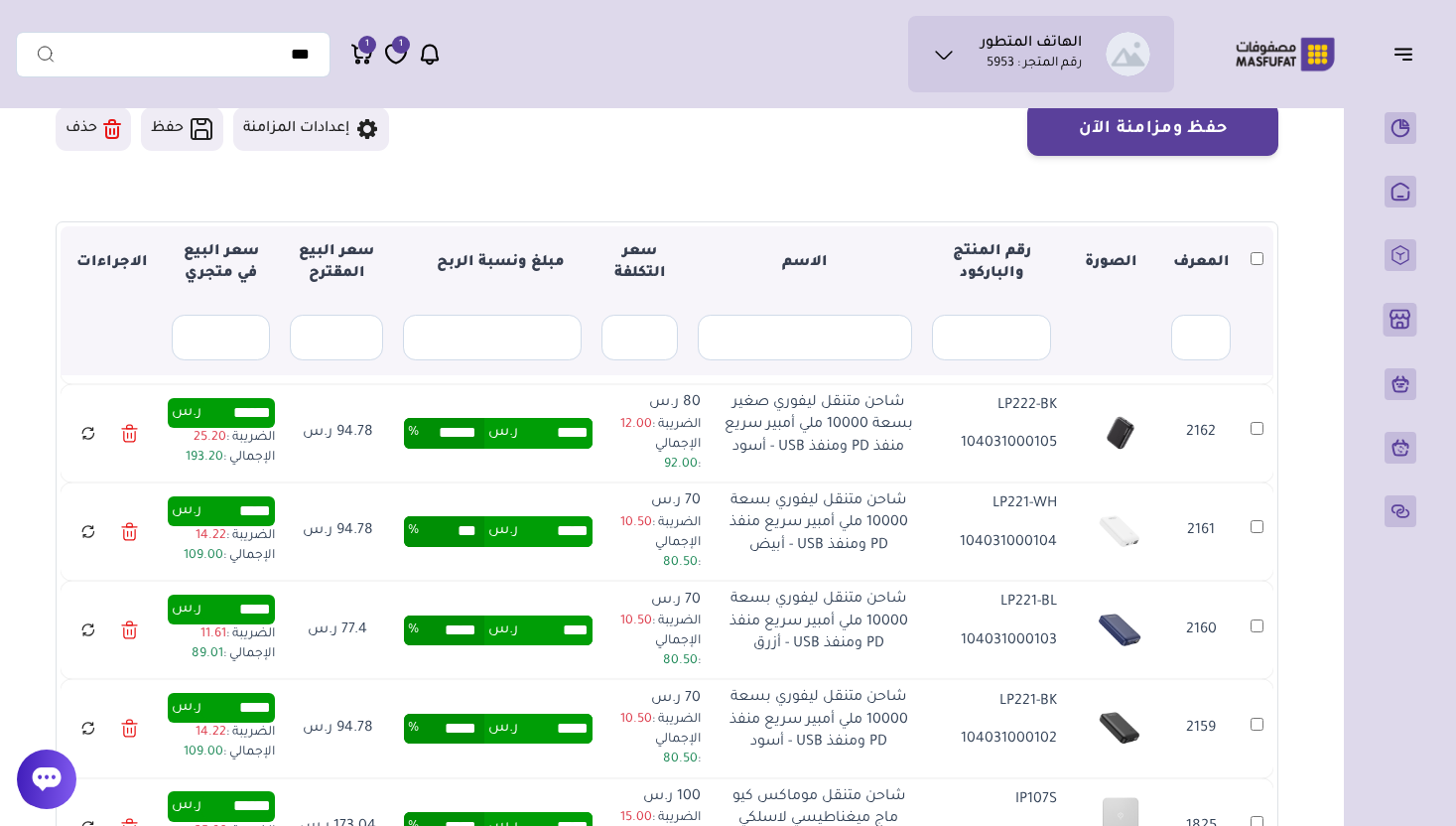type on "***" 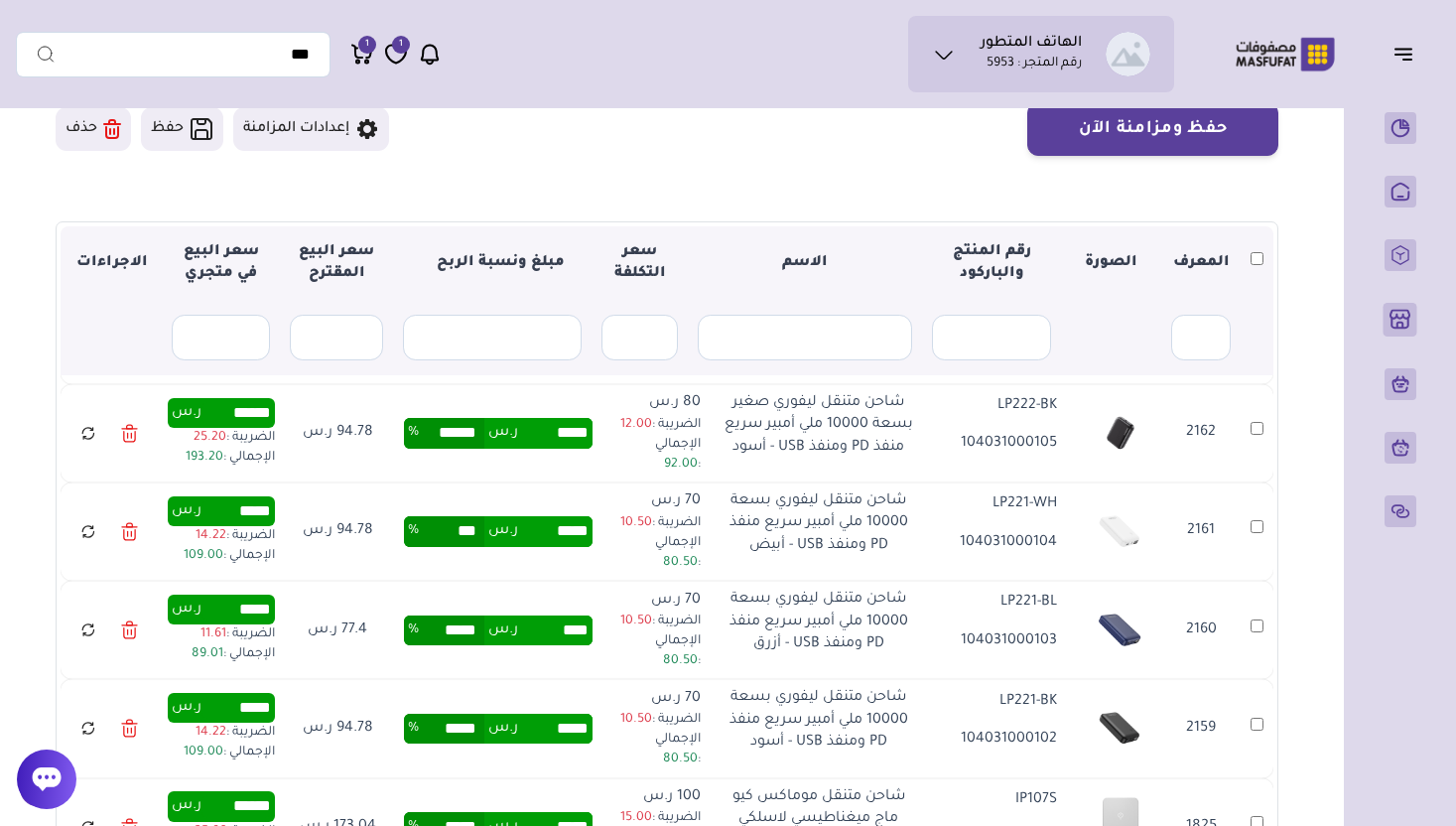 type on "*****" 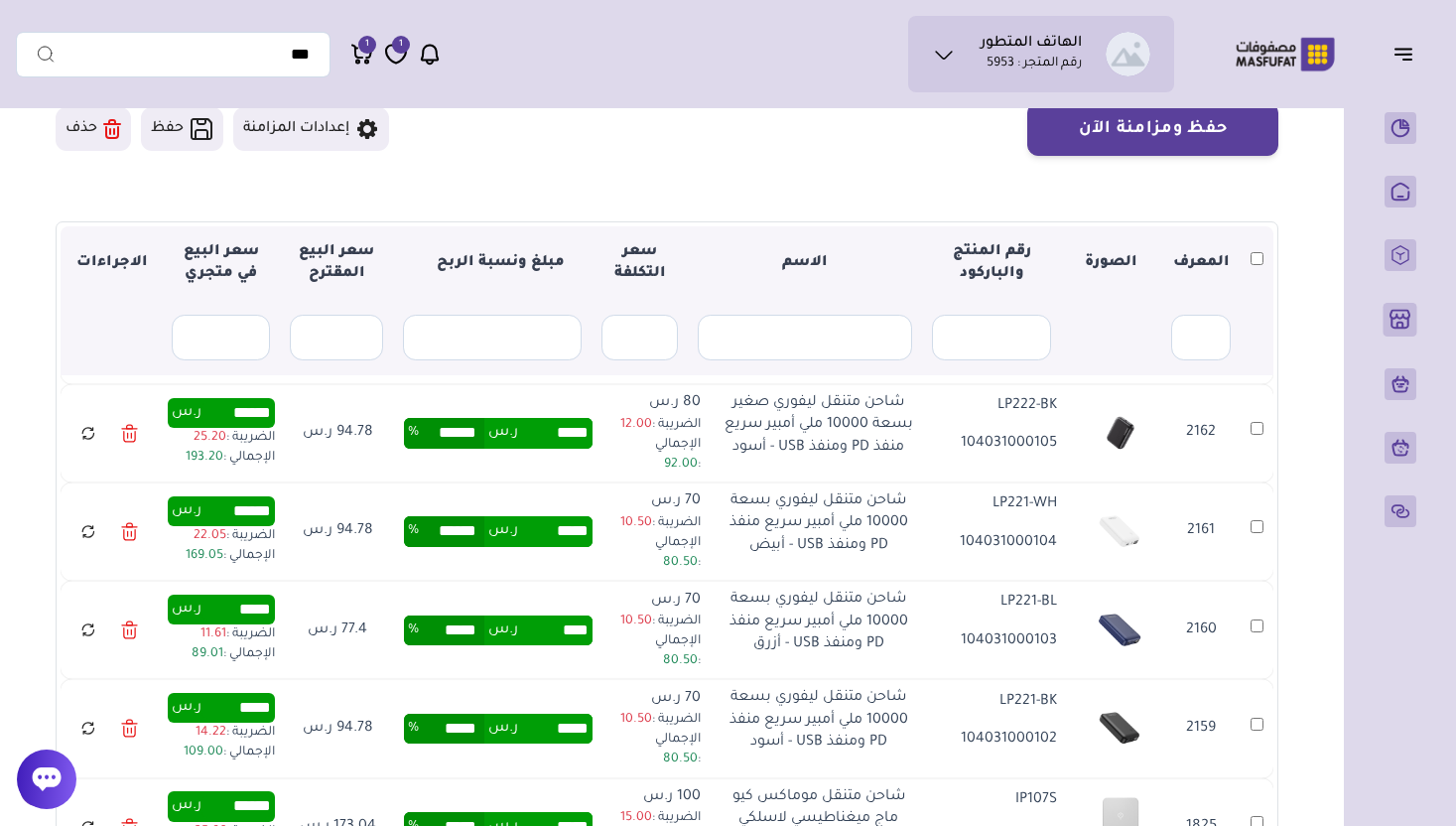 scroll, scrollTop: 0, scrollLeft: 0, axis: both 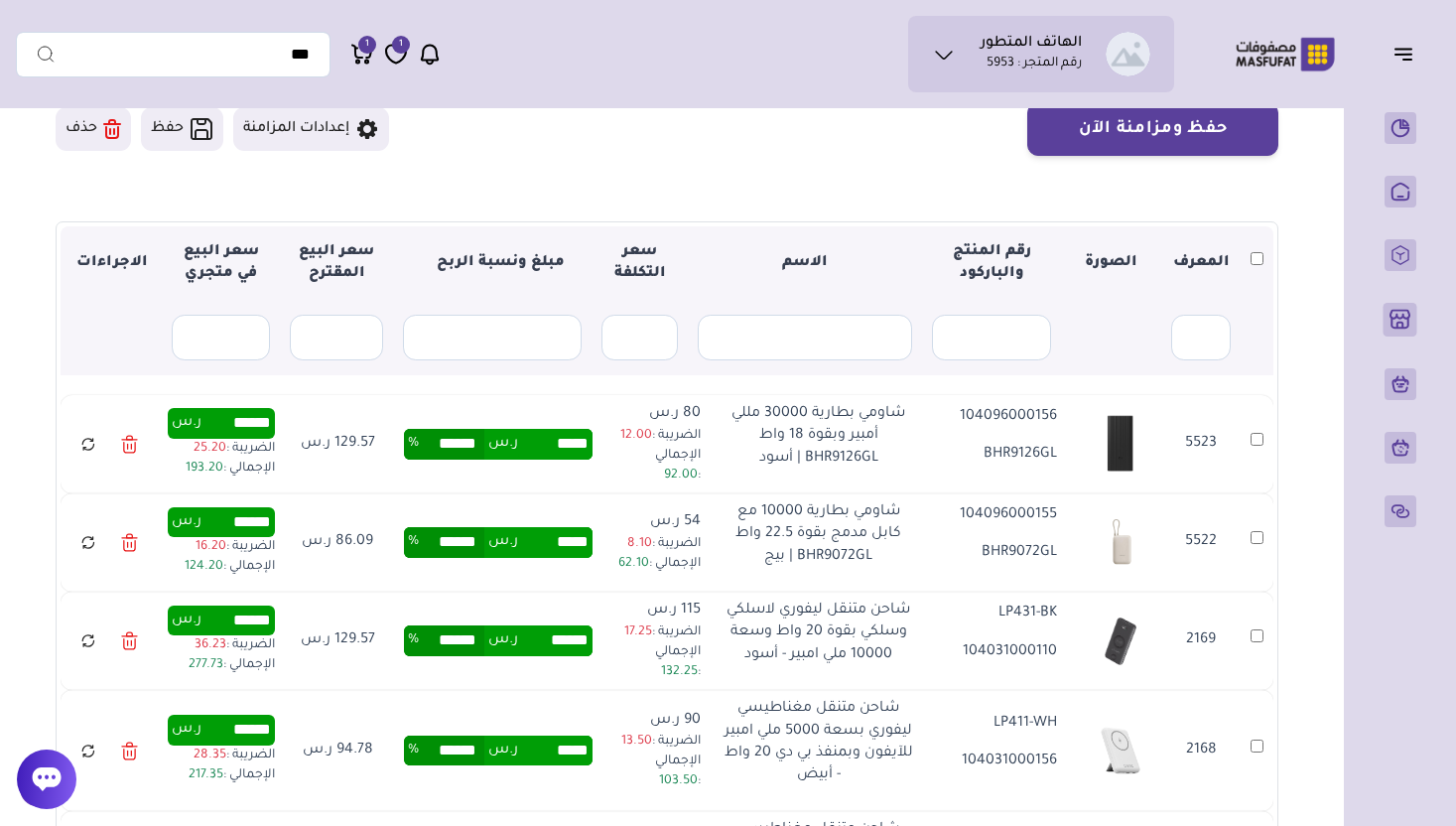 click on "******" at bounding box center [452, 640] 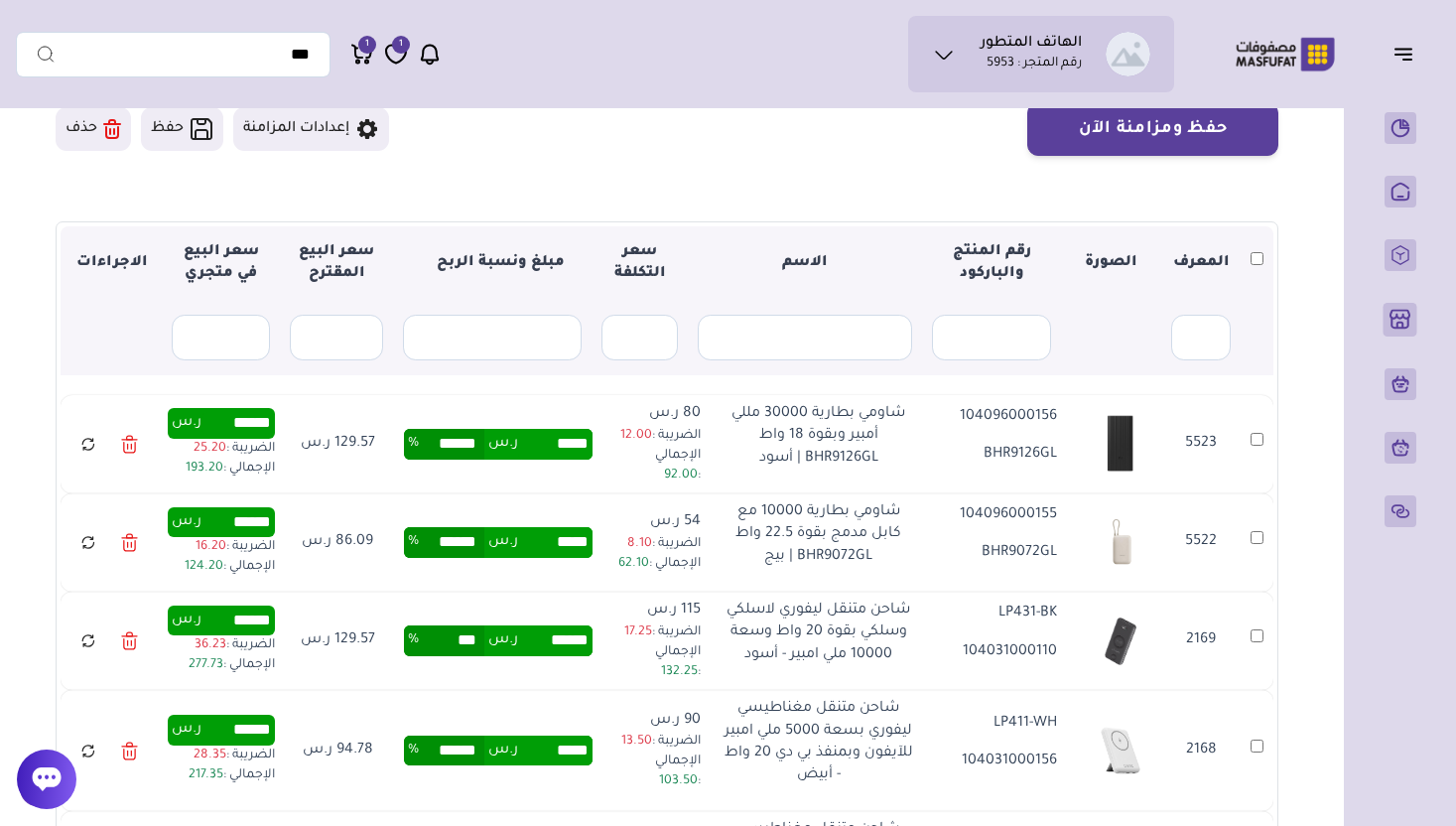 type on "******" 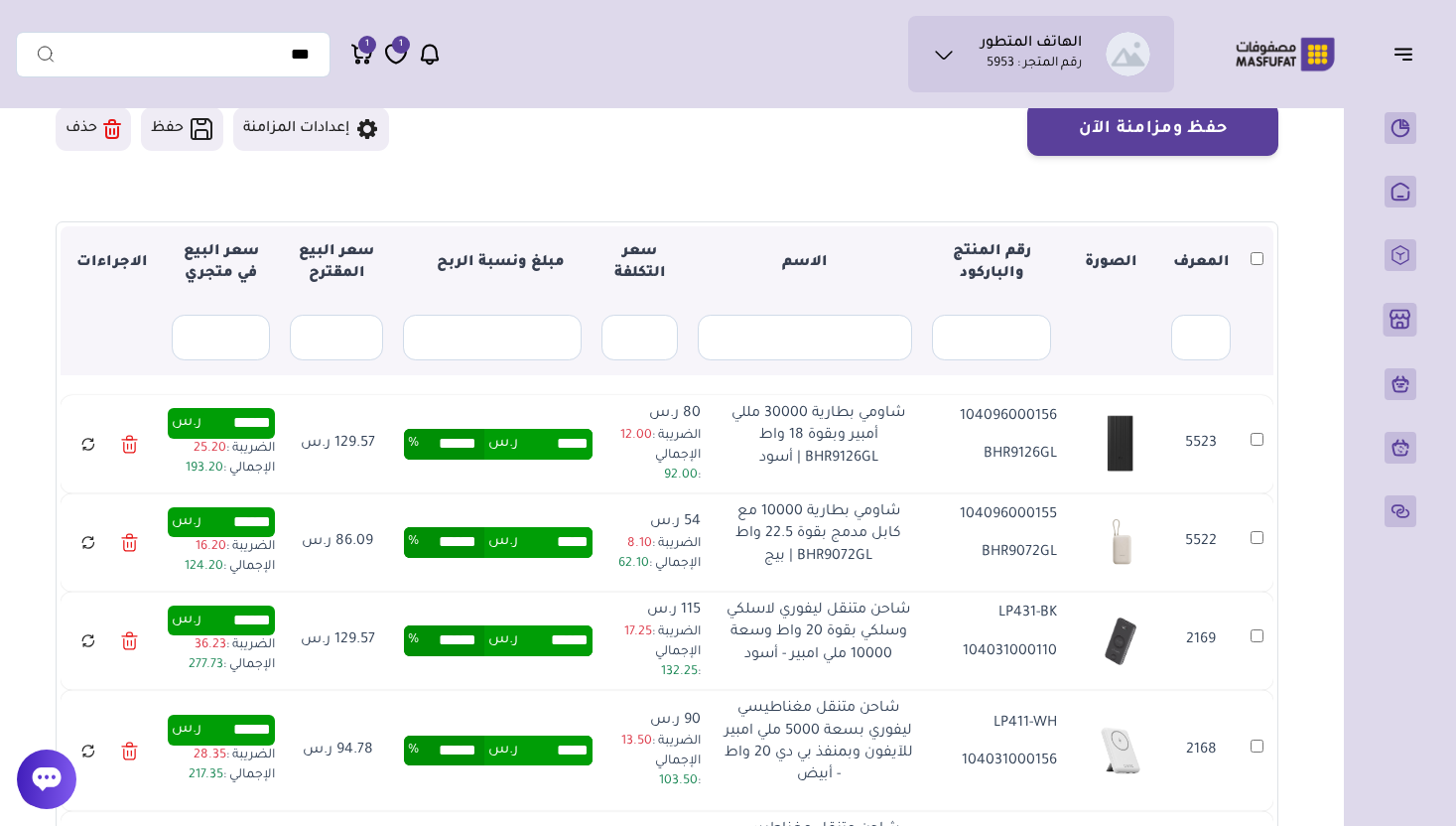 click on "******" at bounding box center (452, 751) 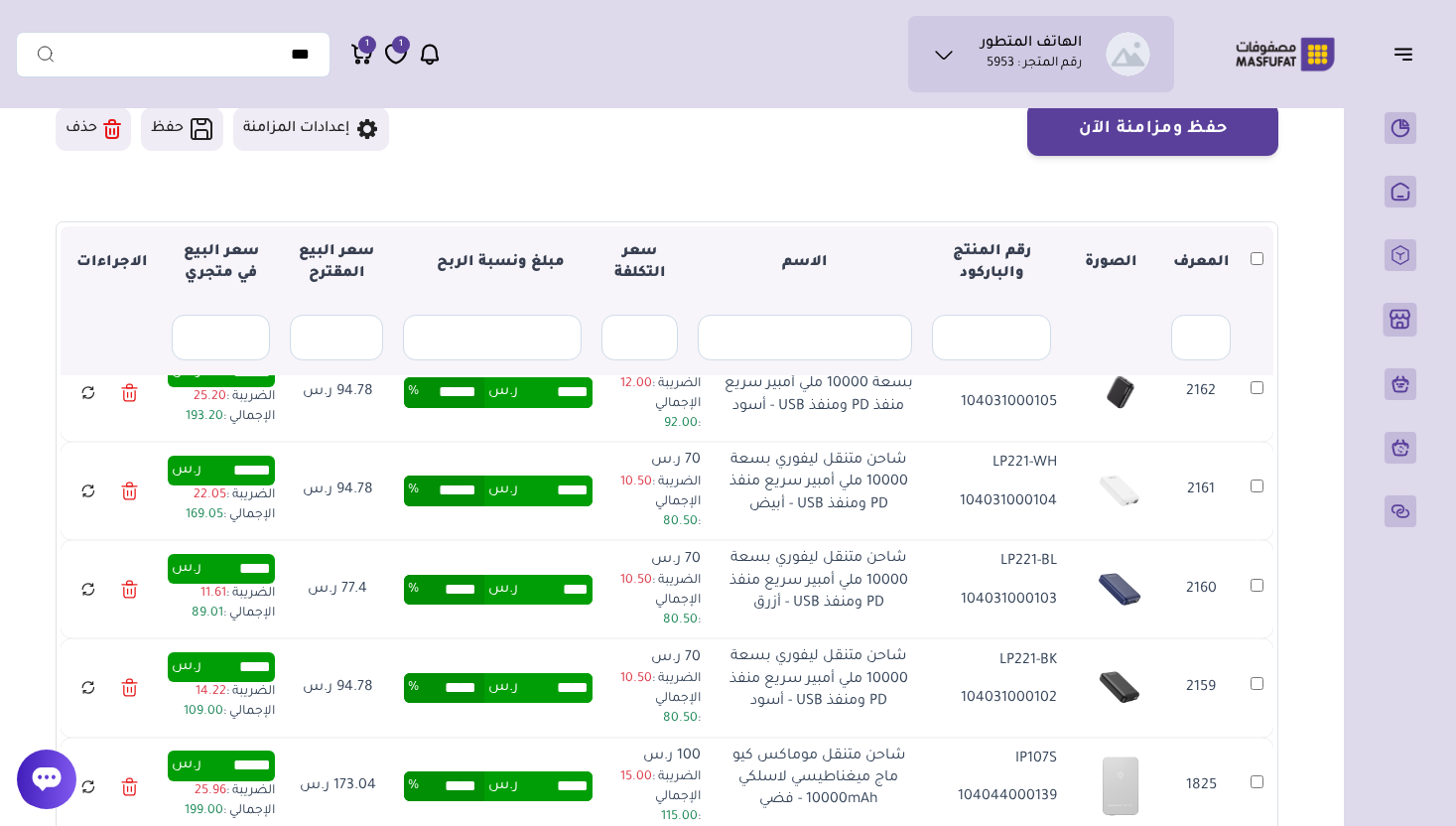 scroll, scrollTop: 1028, scrollLeft: 0, axis: vertical 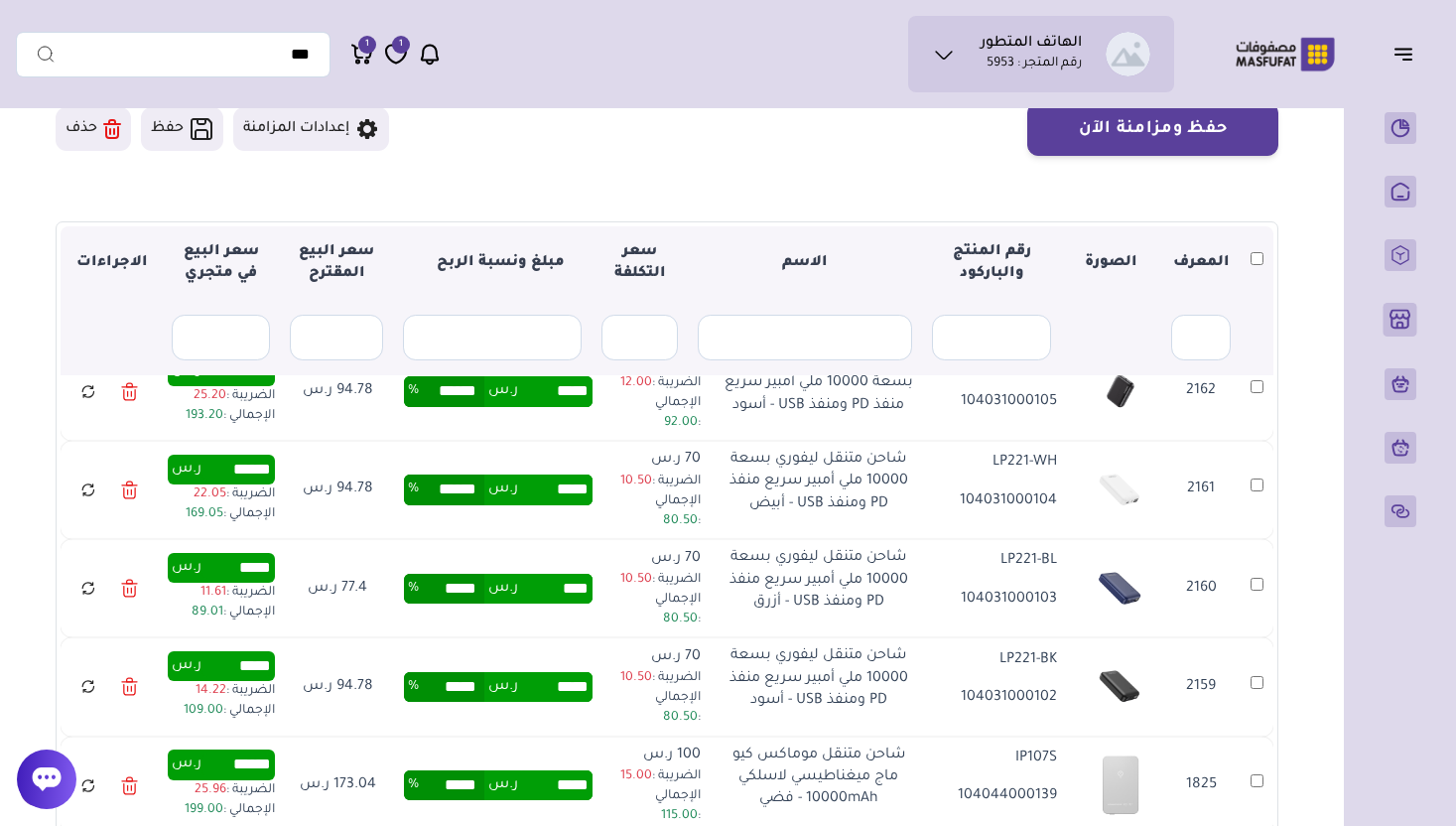click on "*****" at bounding box center [452, 589] 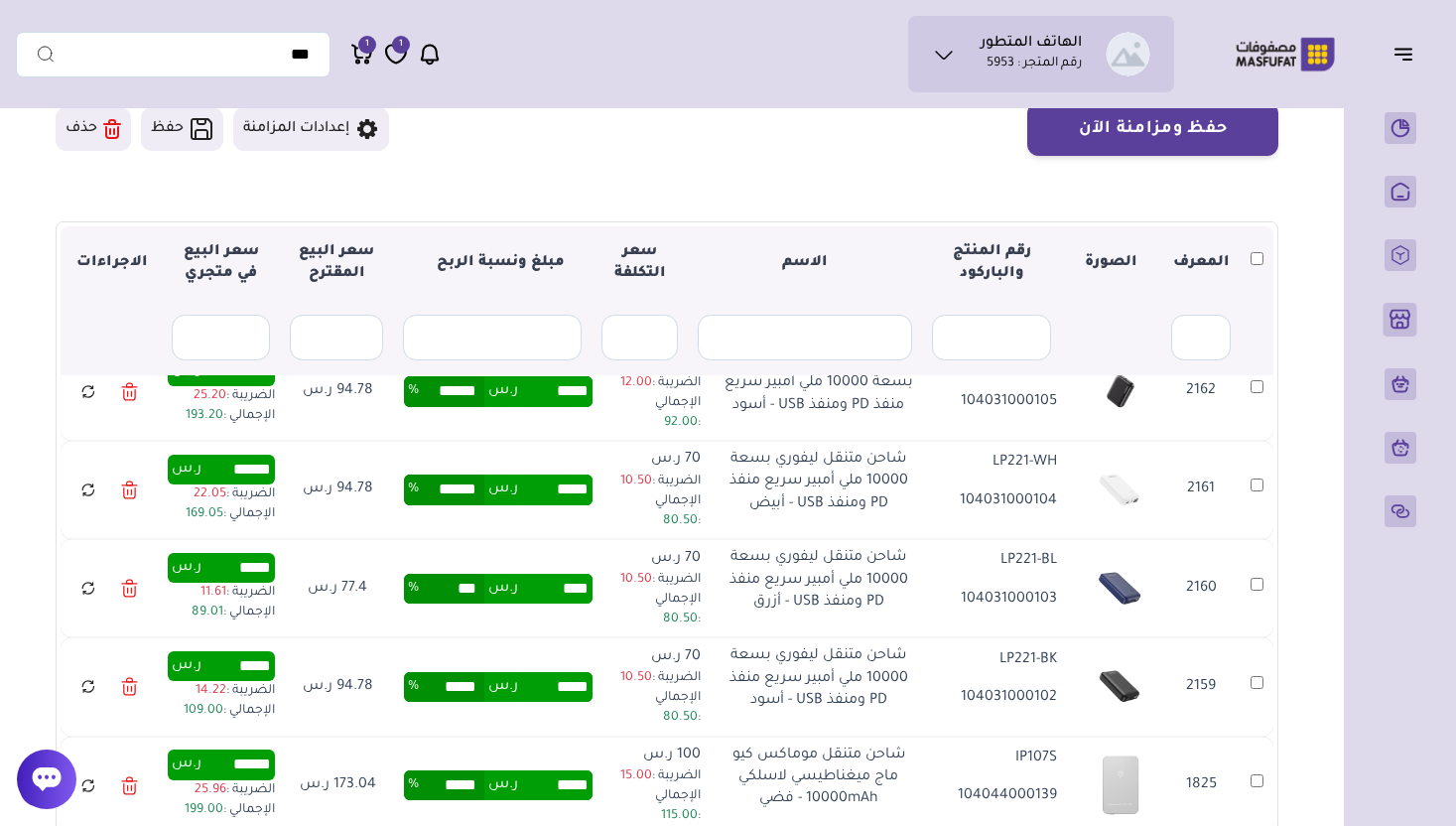 type on "***" 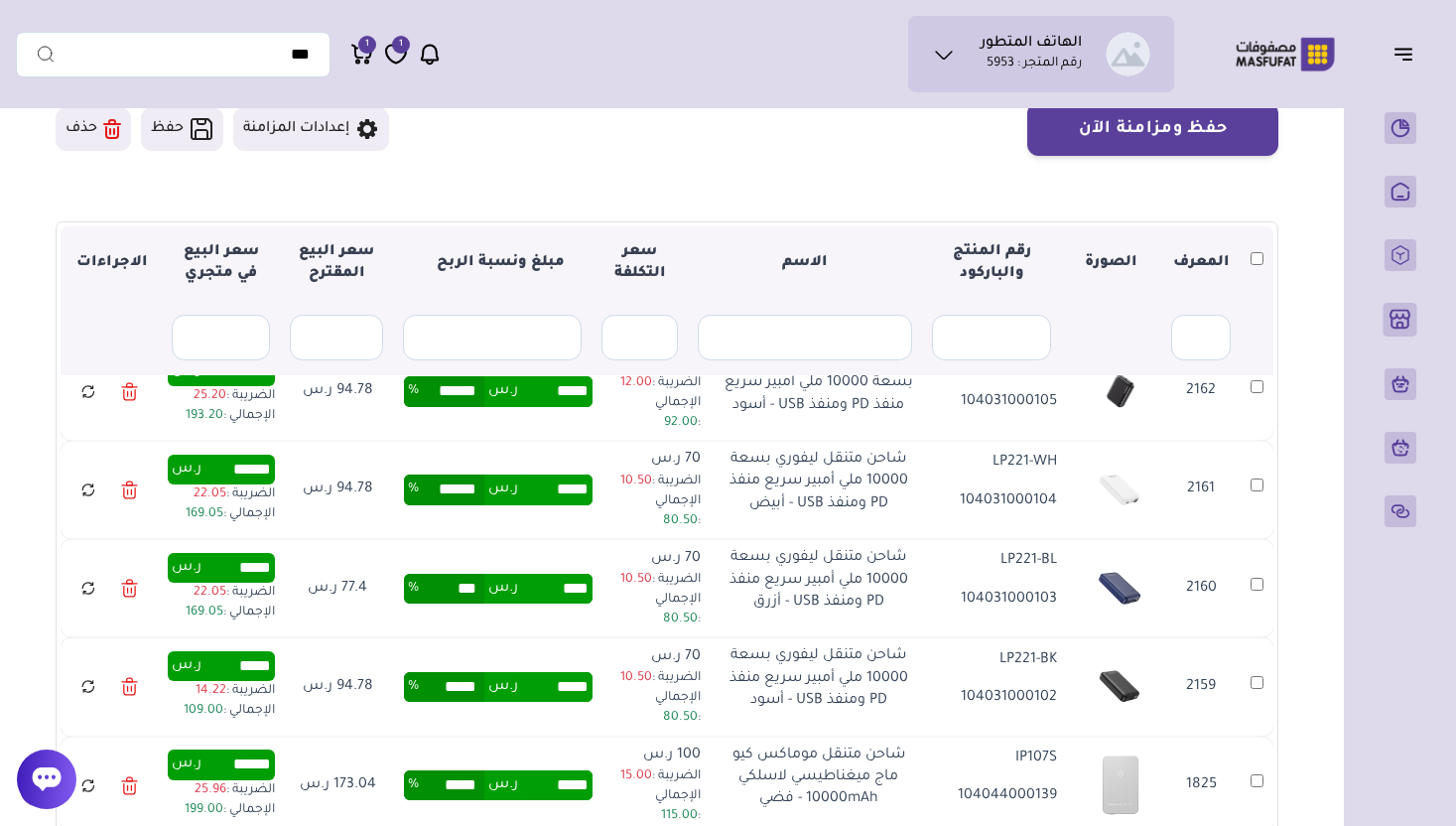 type on "*****" 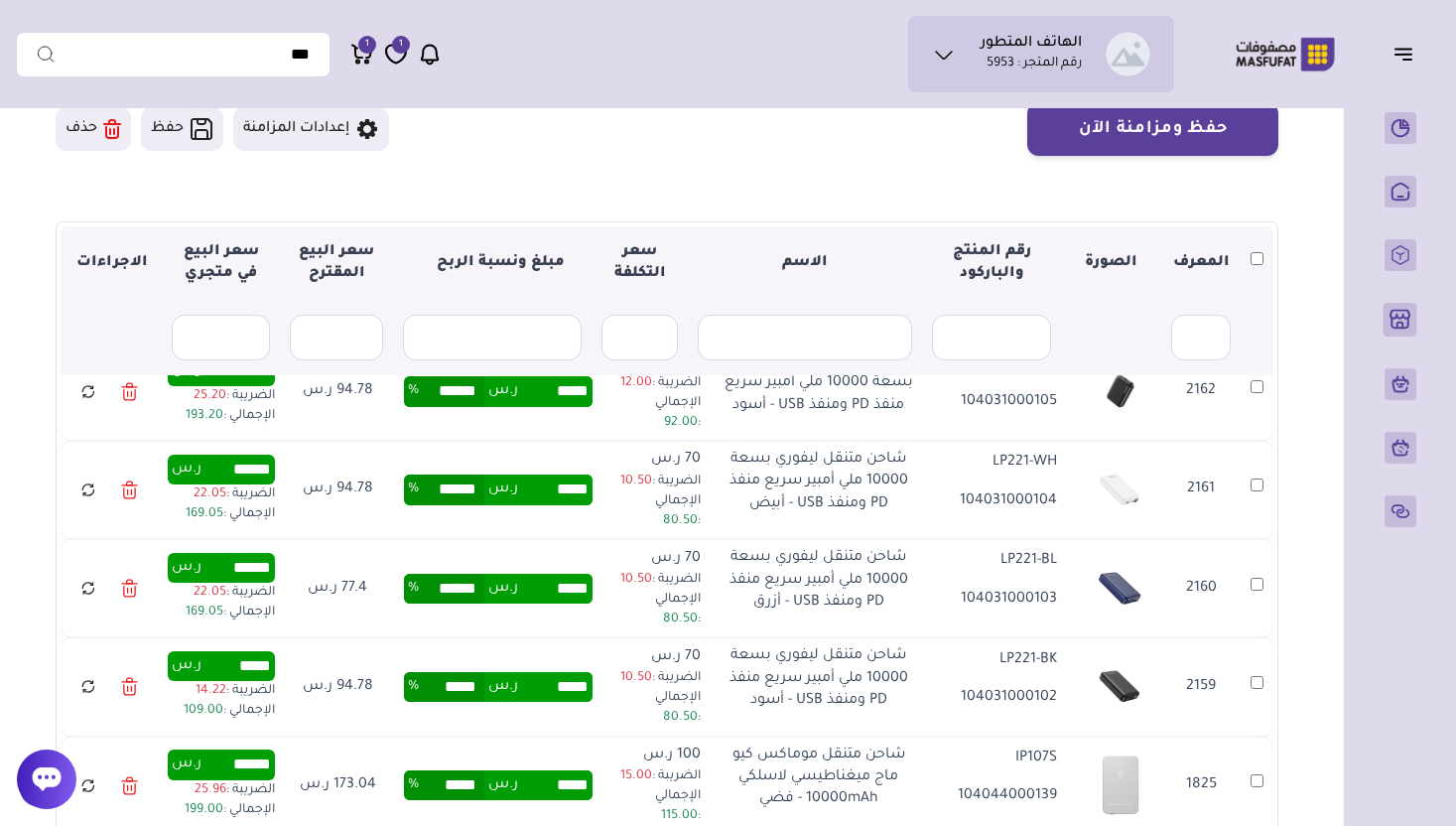 click on "*****
ر.س
******
%" at bounding box center [498, 588] 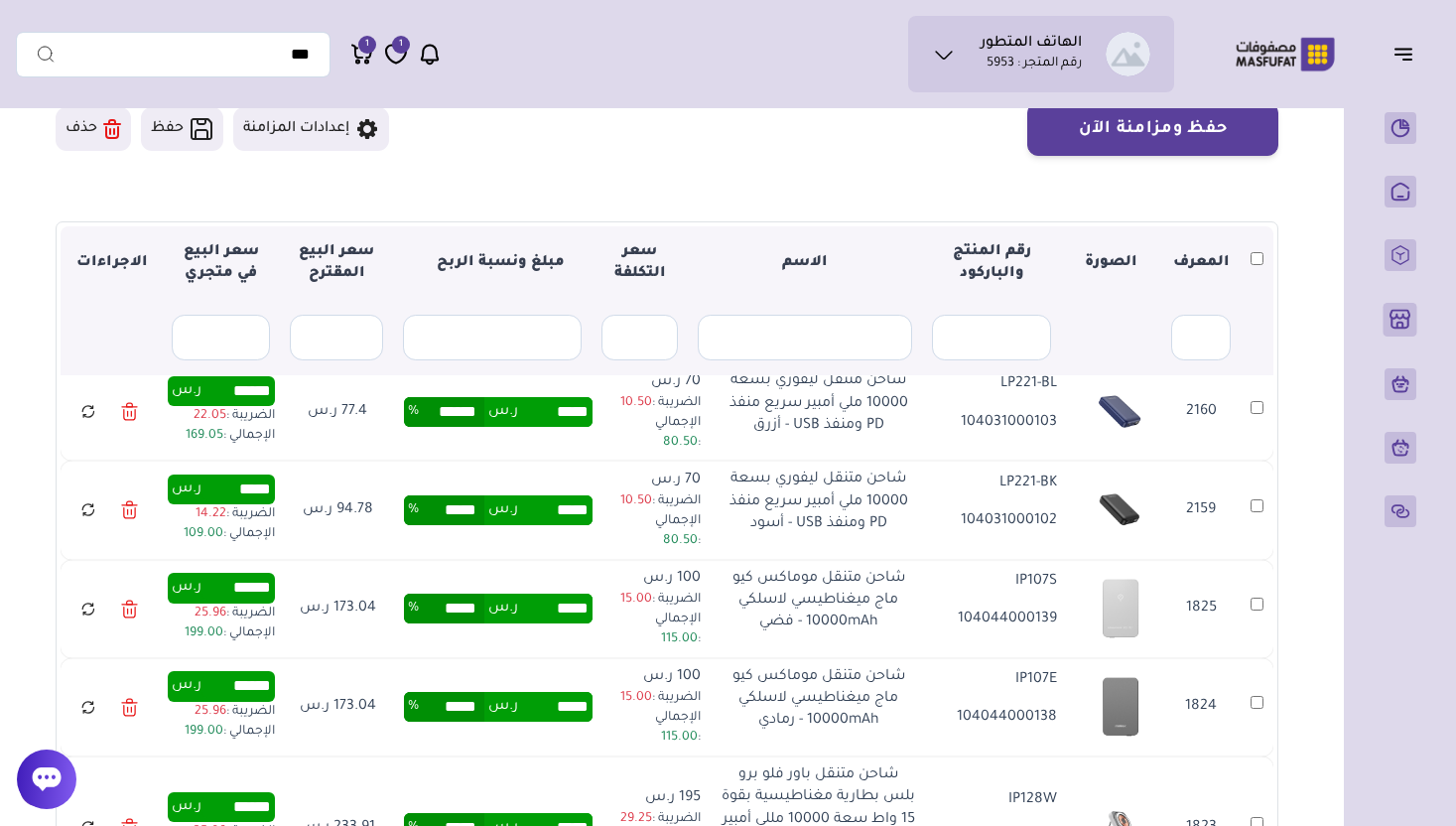 scroll, scrollTop: 1227, scrollLeft: 0, axis: vertical 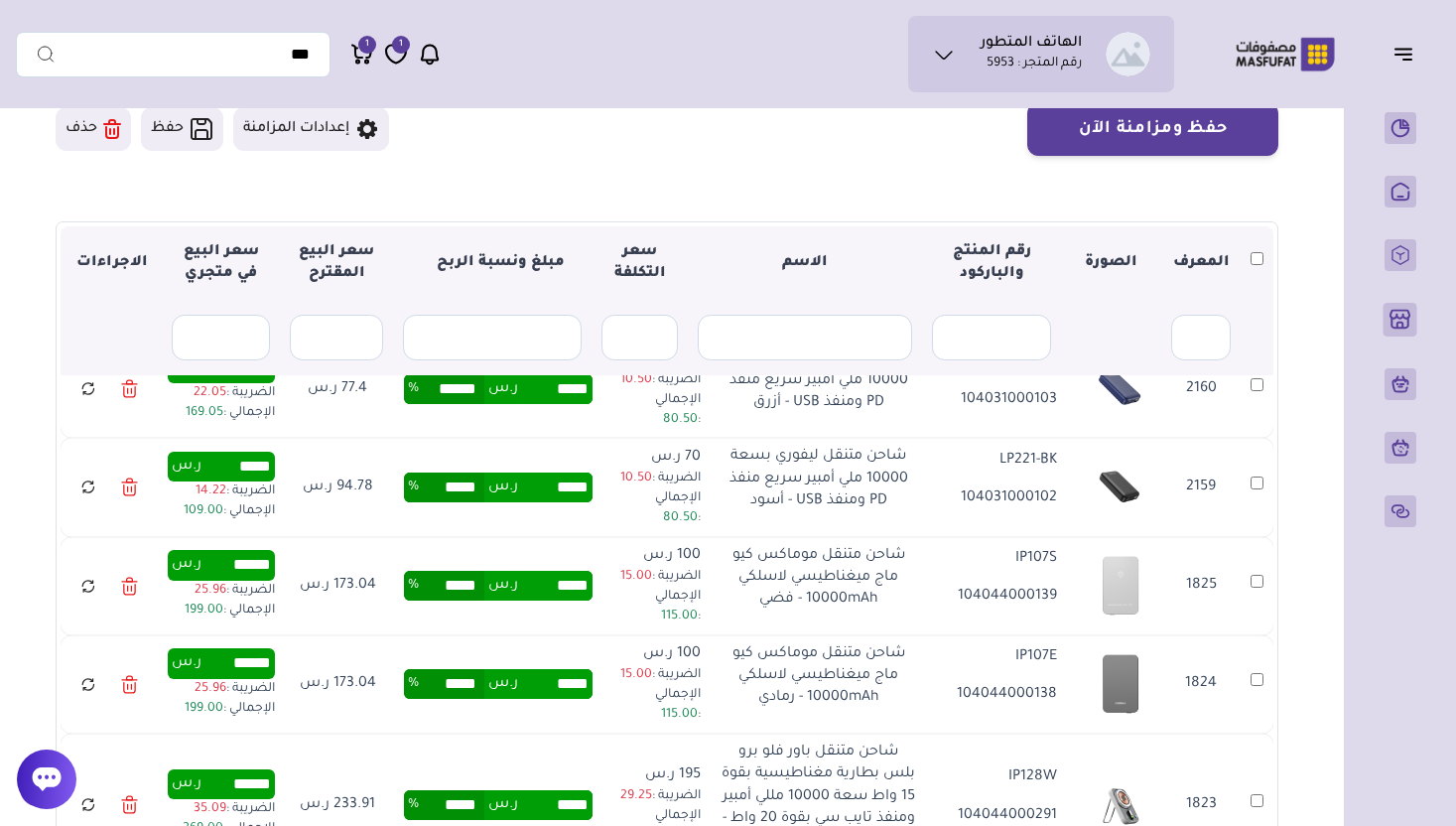 click on "*****" at bounding box center [452, 487] 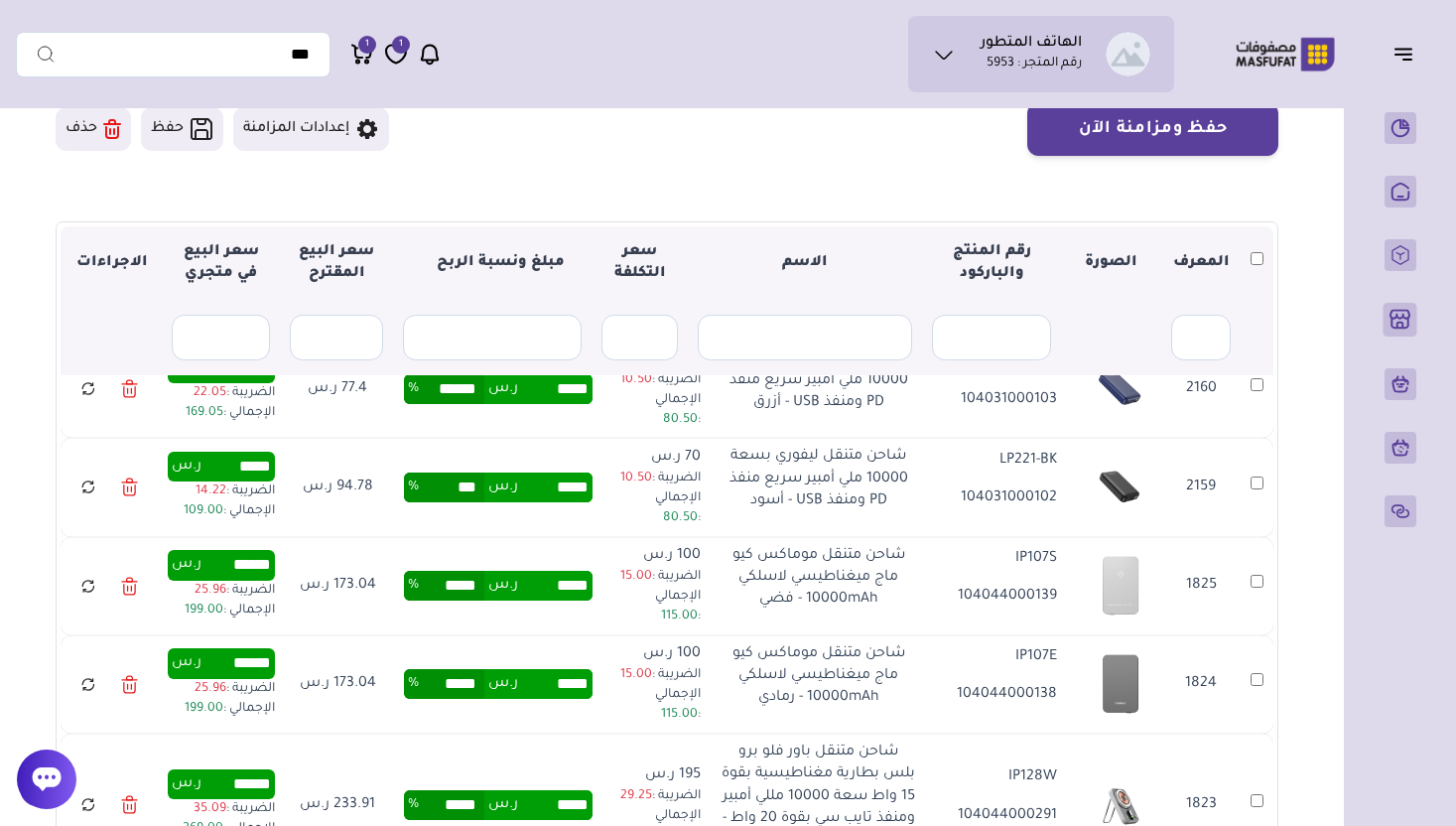type on "***" 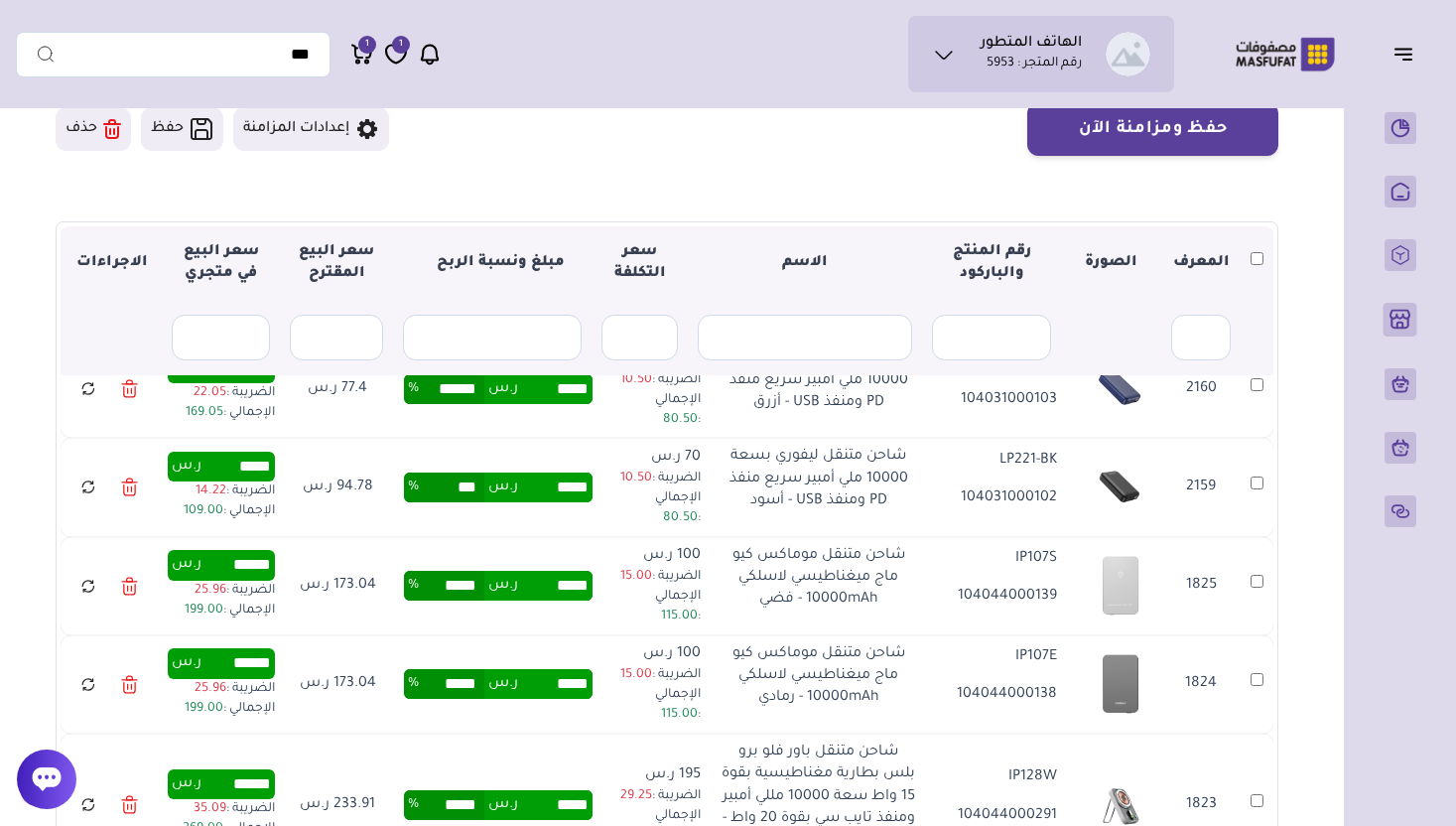 type on "*****" 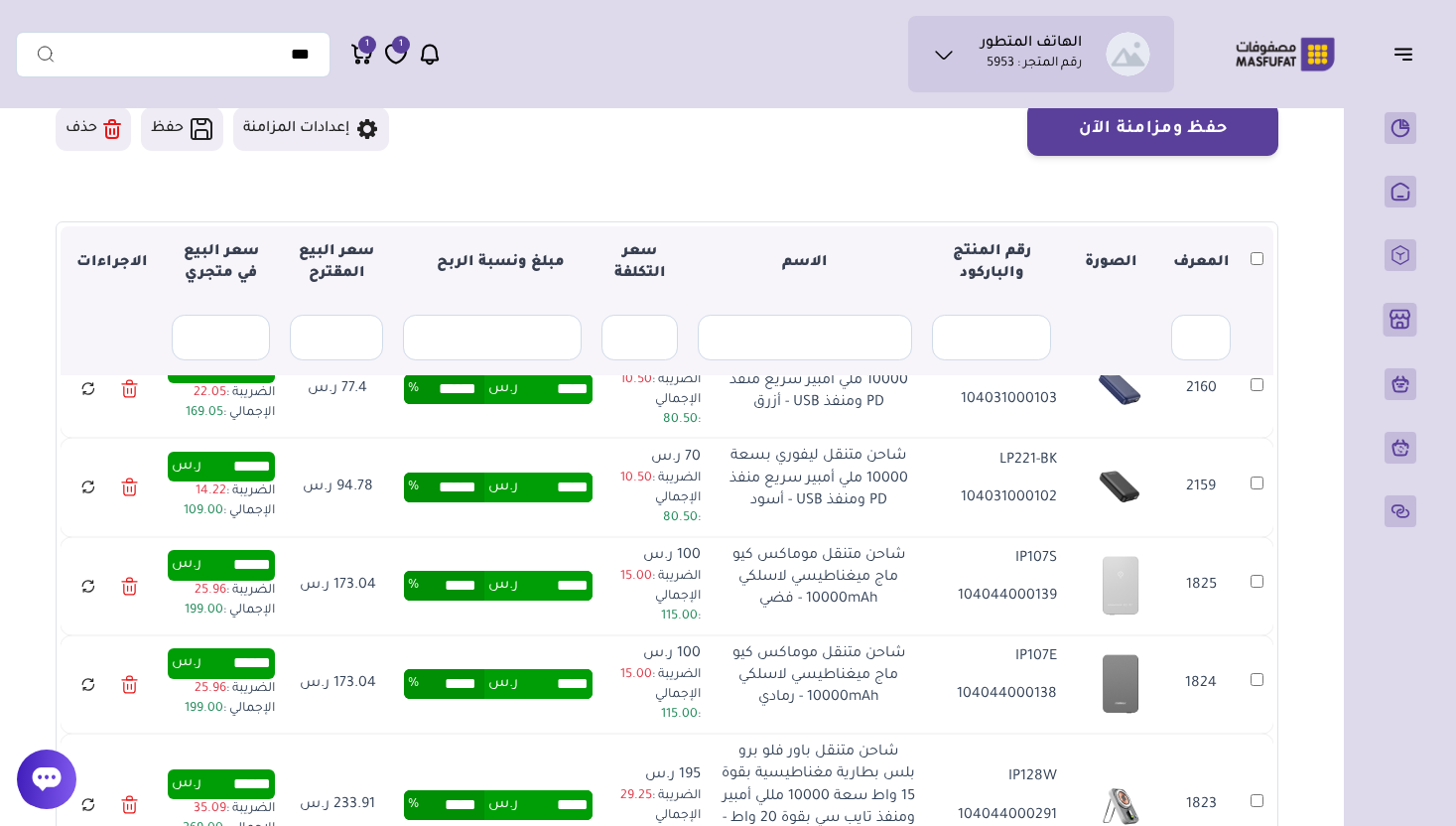 click on "*****
ر.س
******
%" at bounding box center [498, 486] 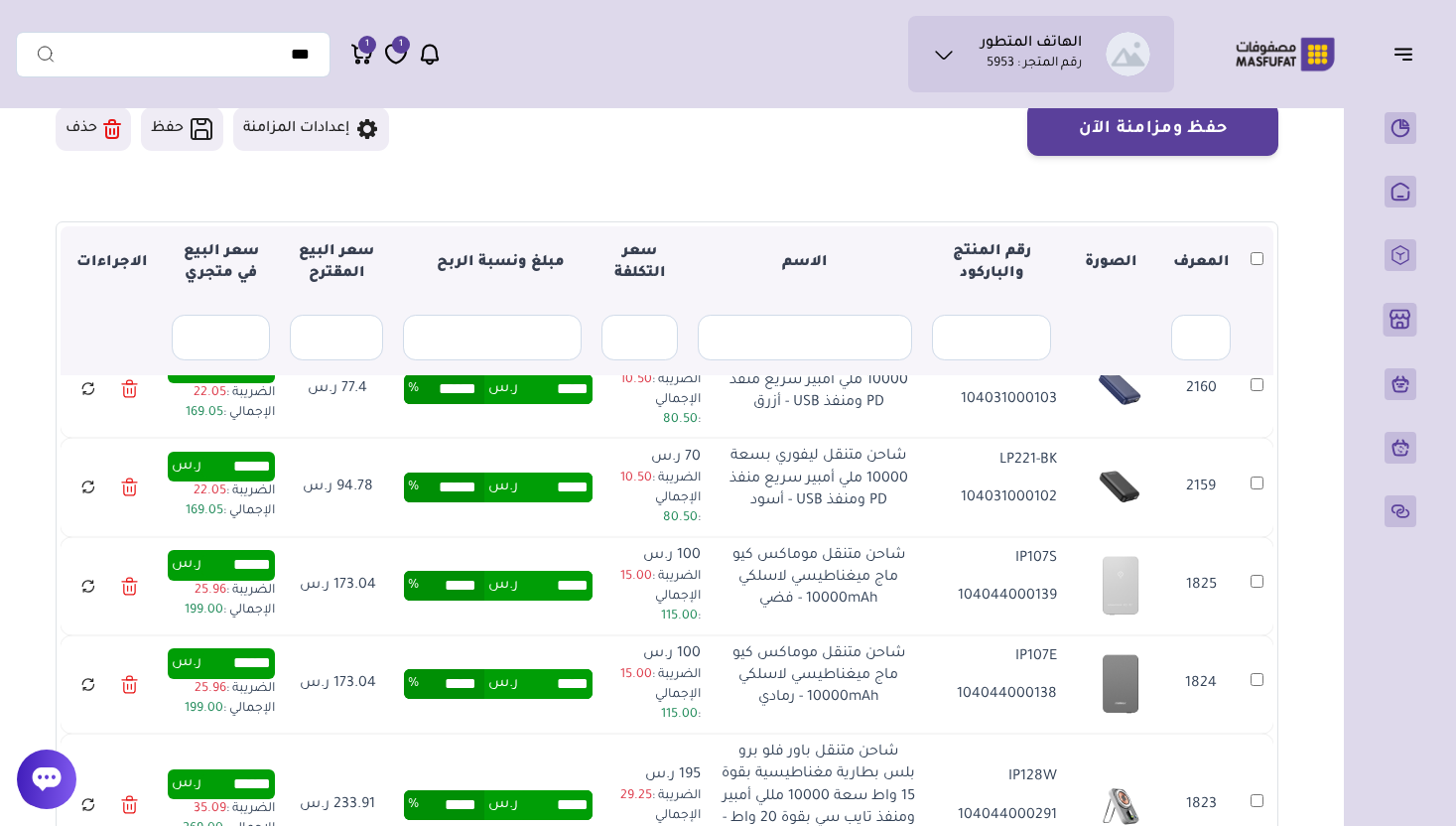 click on "*****" at bounding box center (452, 586) 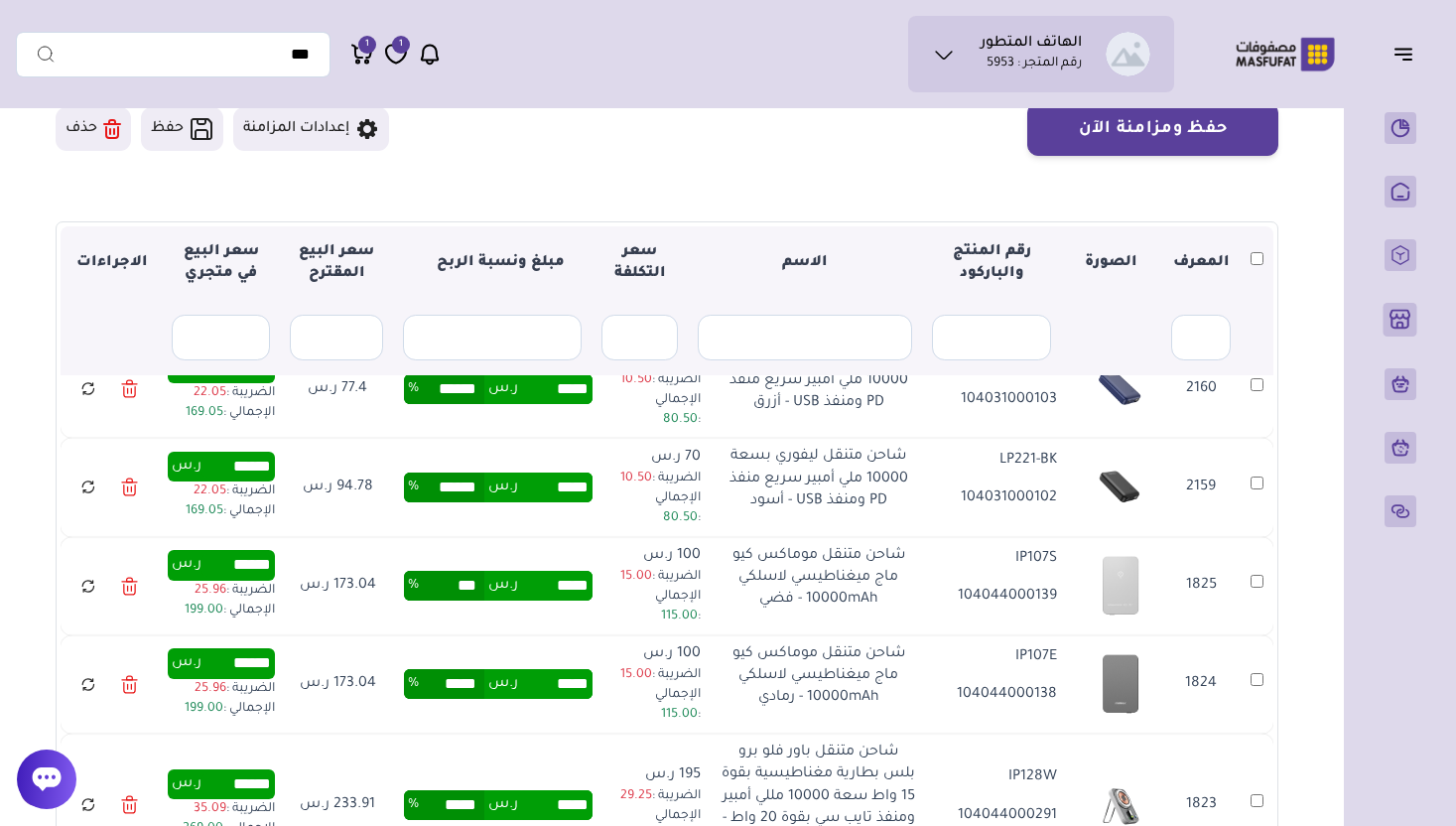 type on "***" 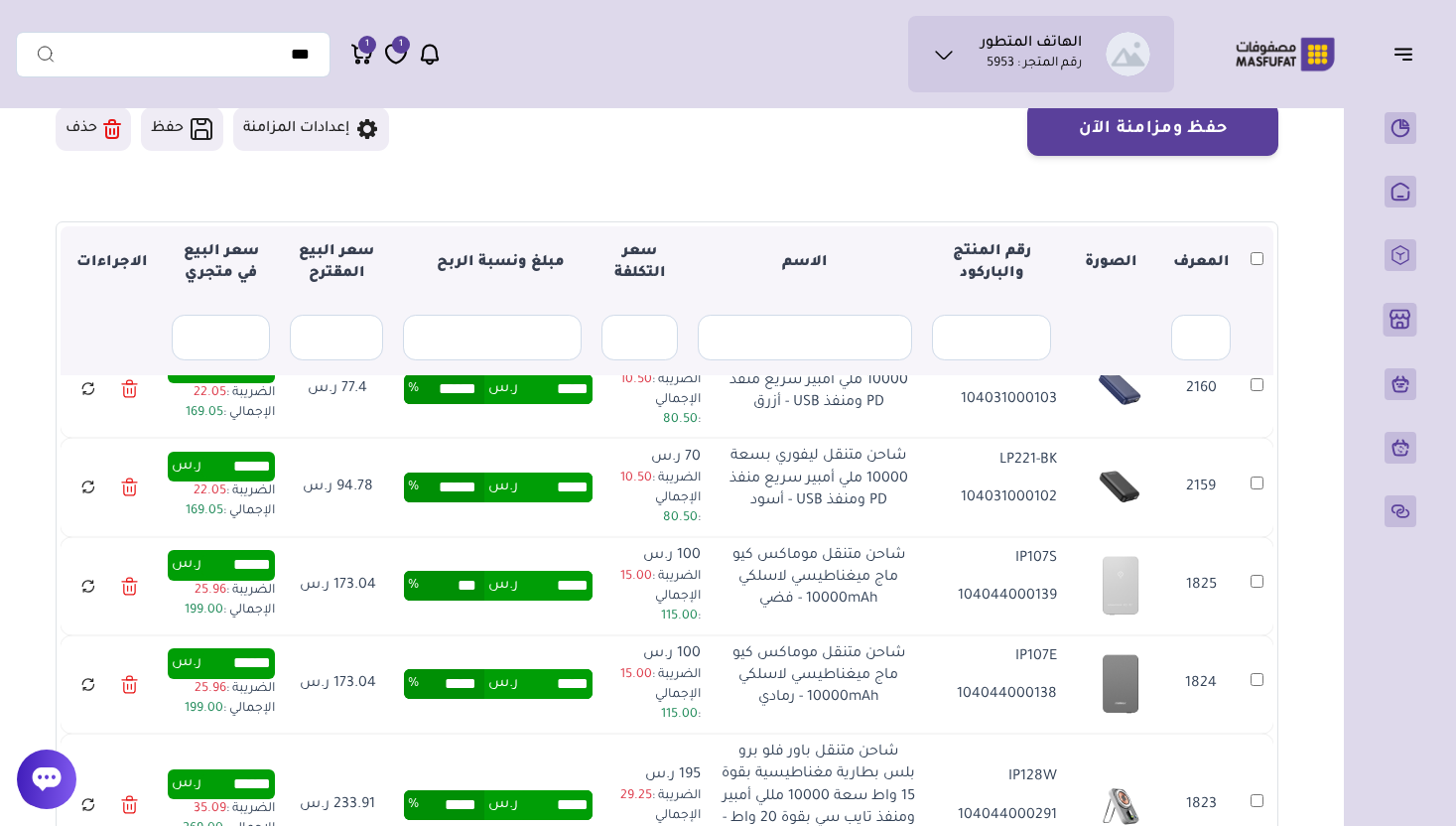 type on "******" 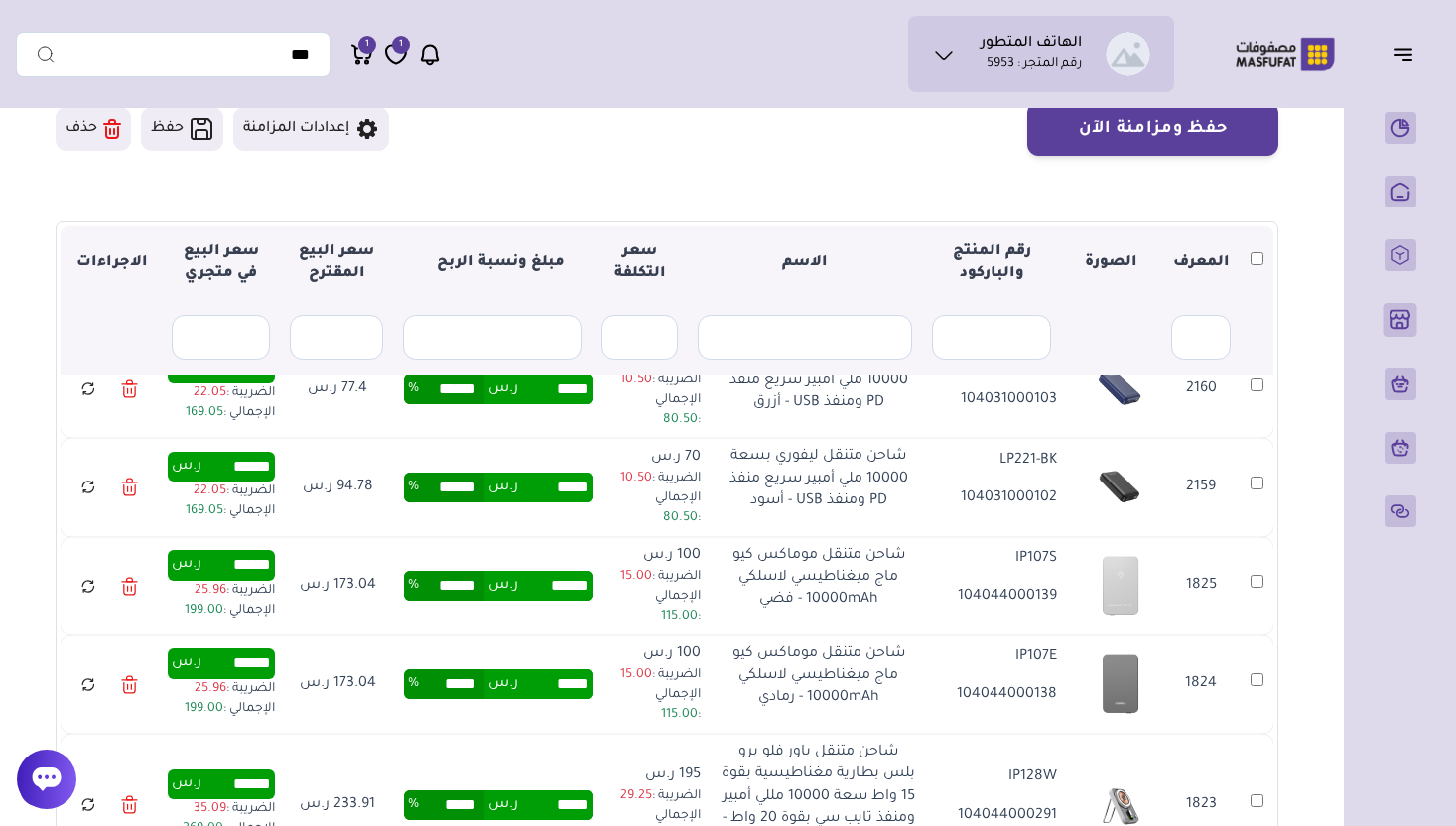 click on "*****
ر.س
*****
%" at bounding box center [498, 684] 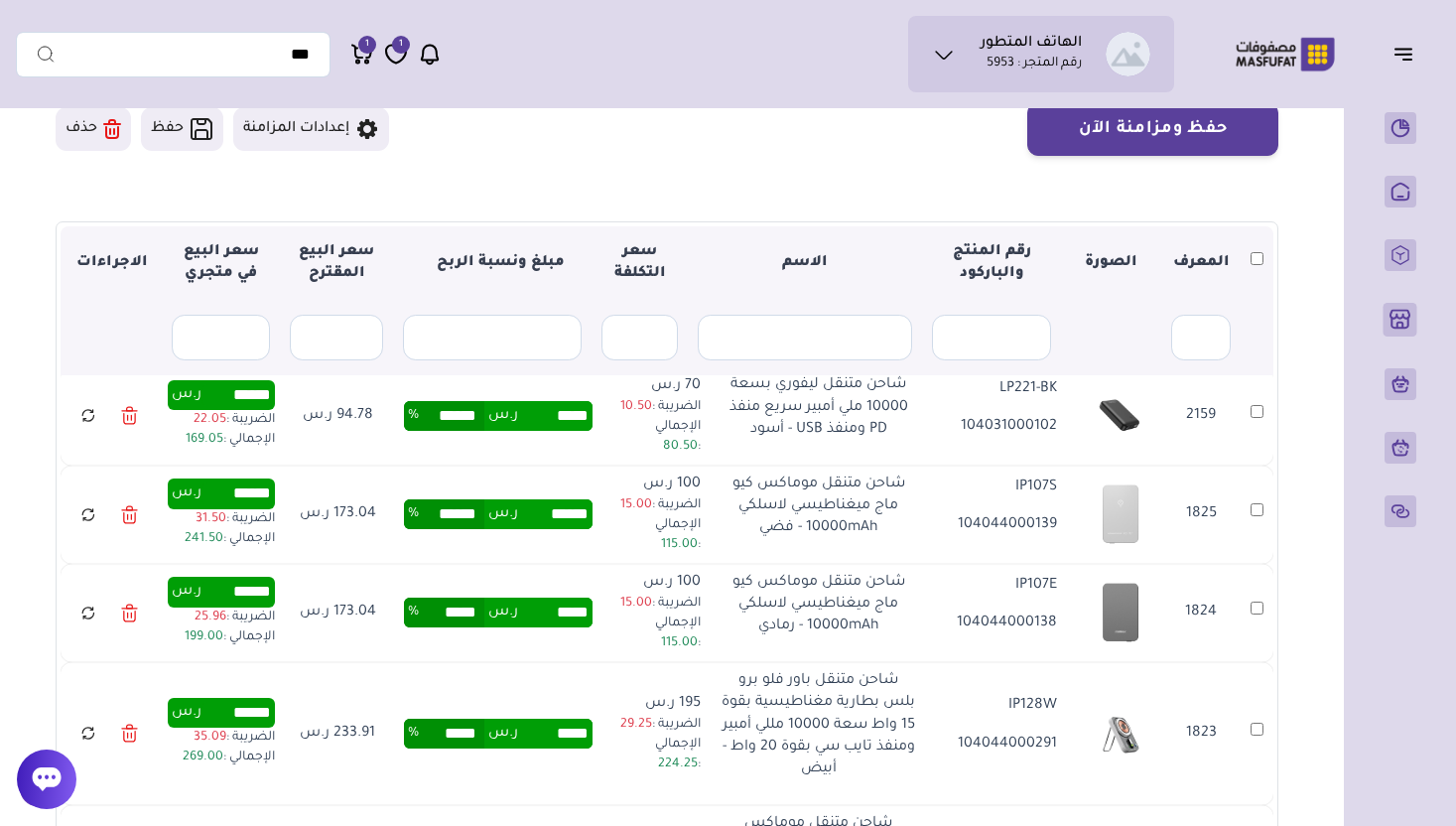 scroll, scrollTop: 1298, scrollLeft: 0, axis: vertical 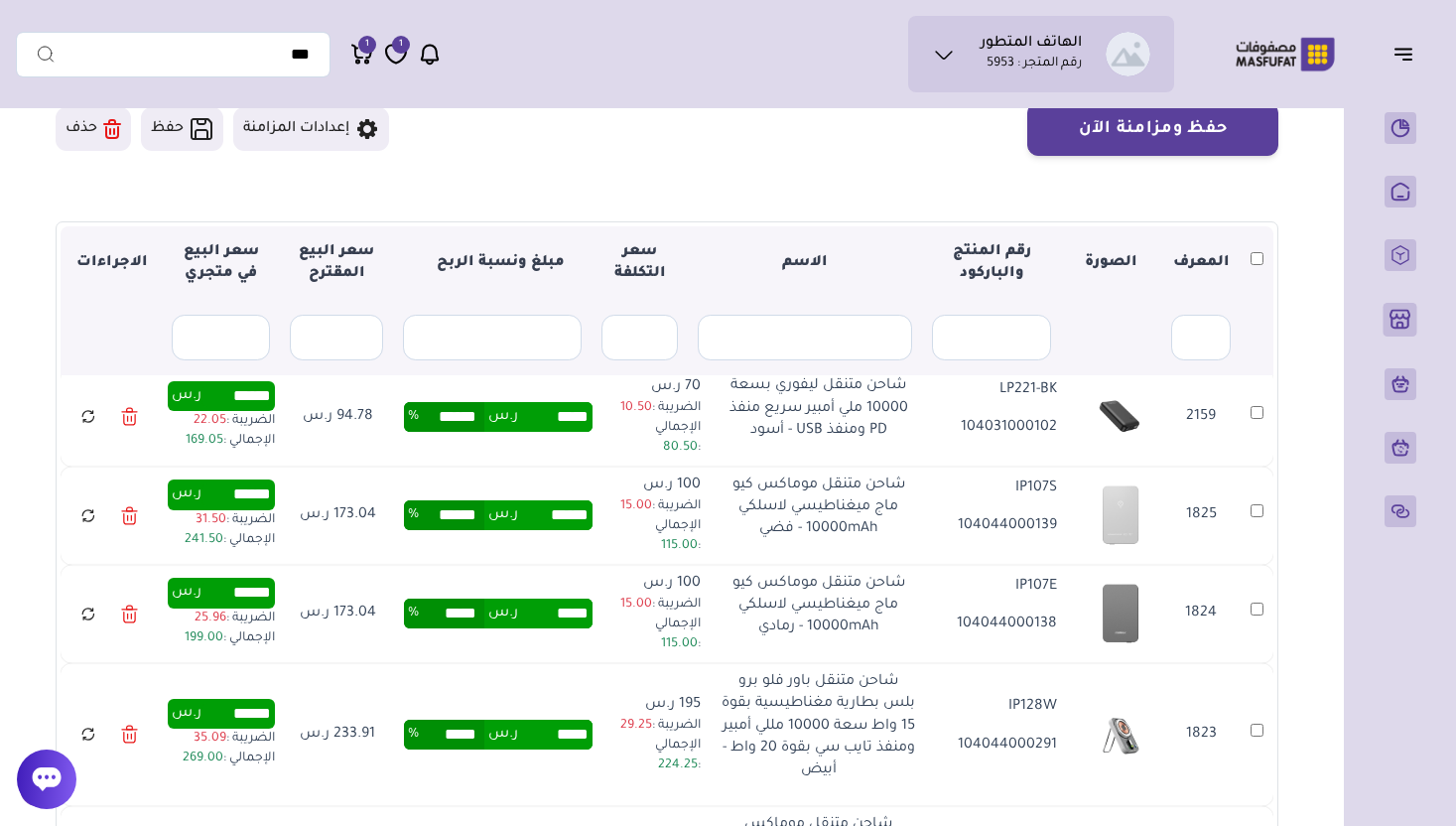 click on "*****" at bounding box center [452, 614] 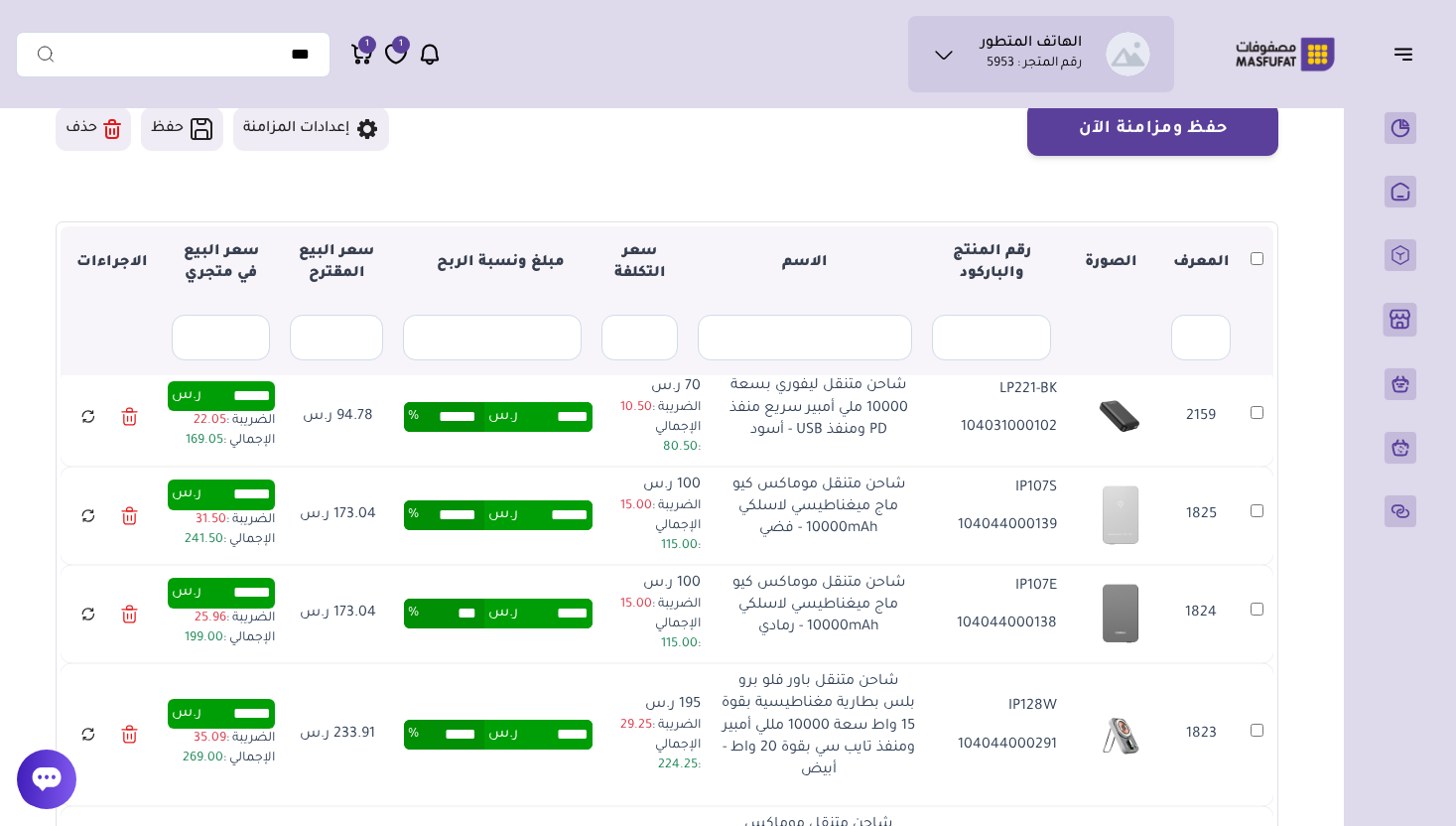 type on "***" 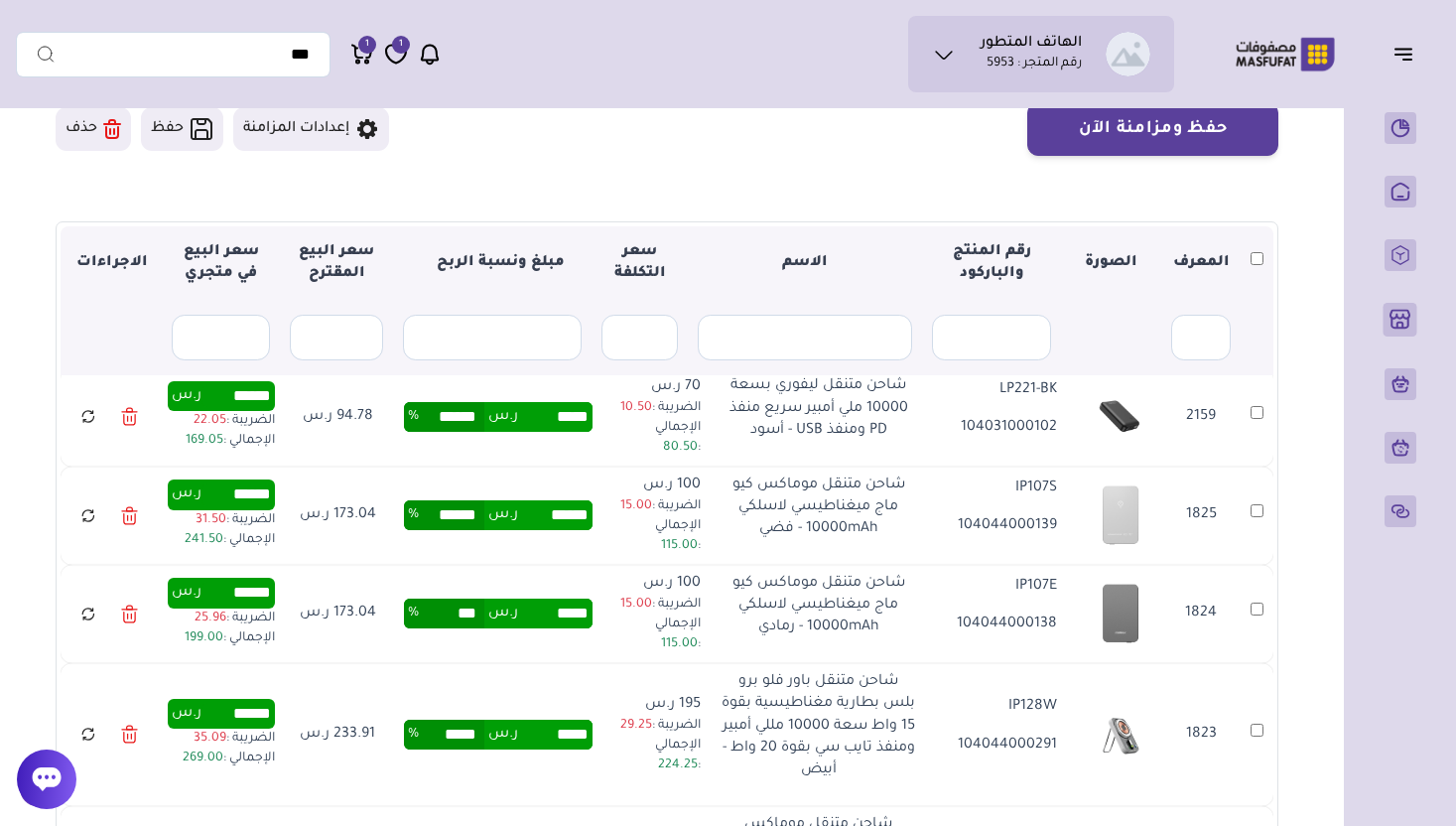 type on "******" 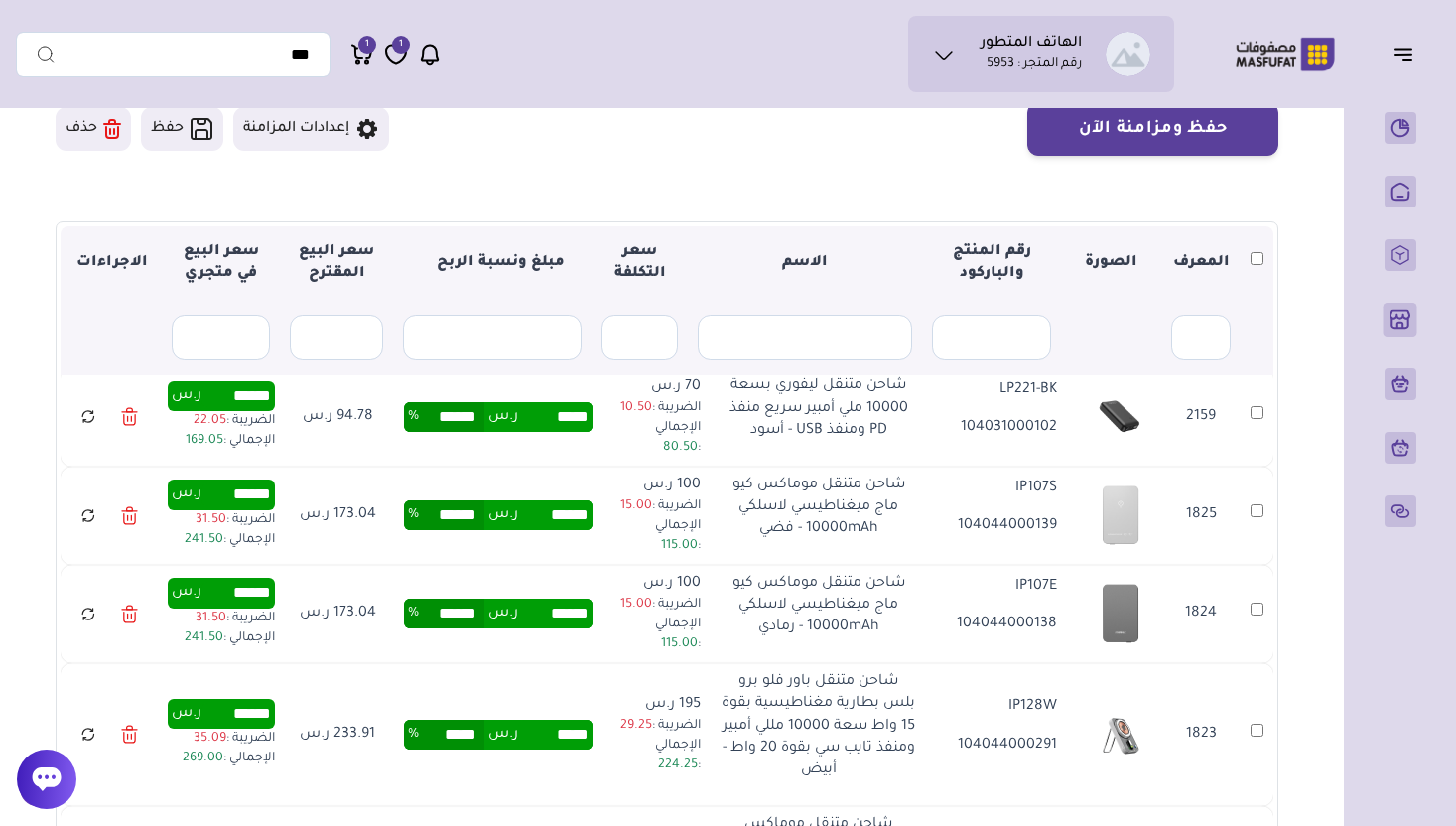 click on "%" at bounding box center [413, 735] 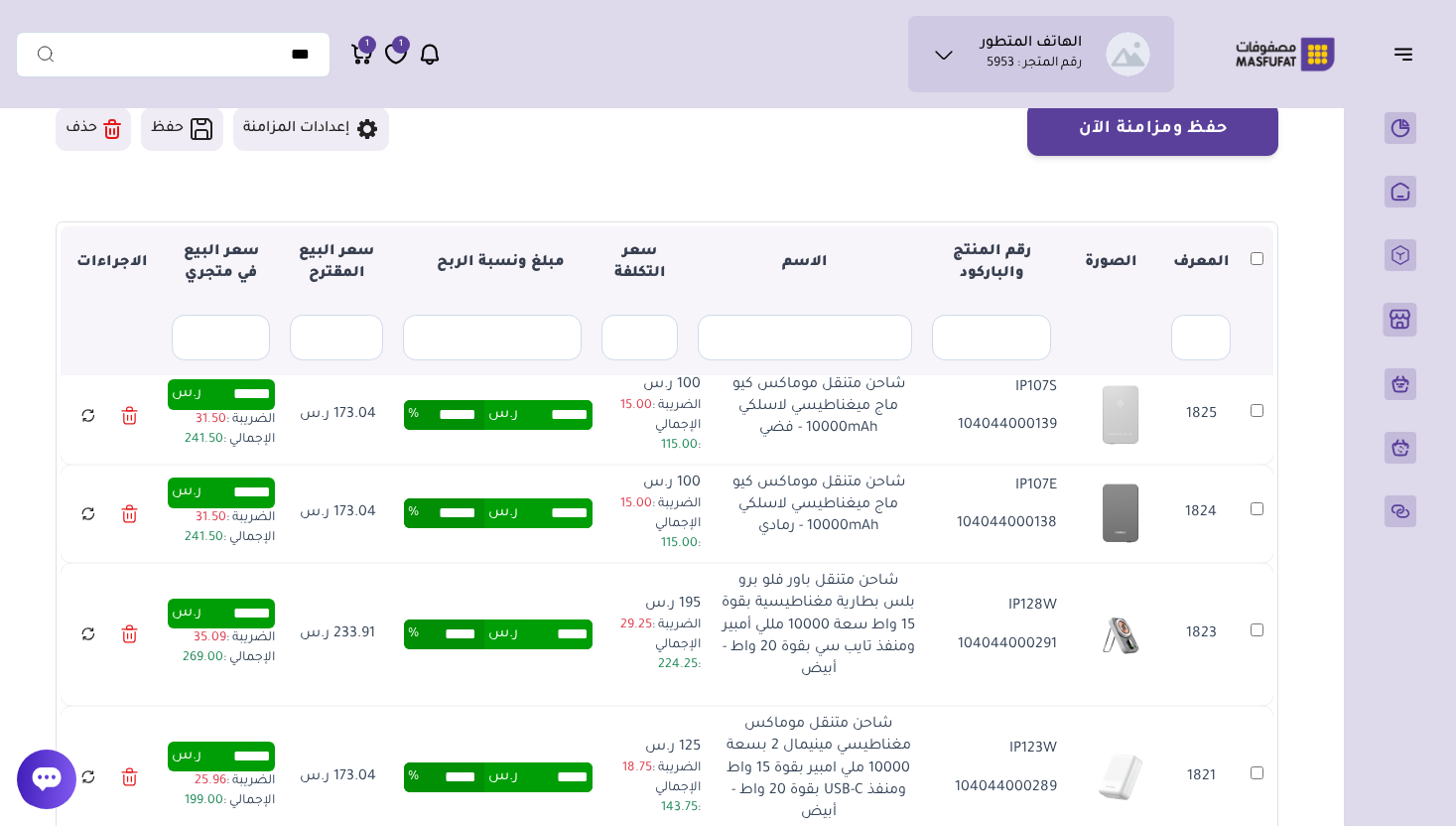 scroll, scrollTop: 1413, scrollLeft: 0, axis: vertical 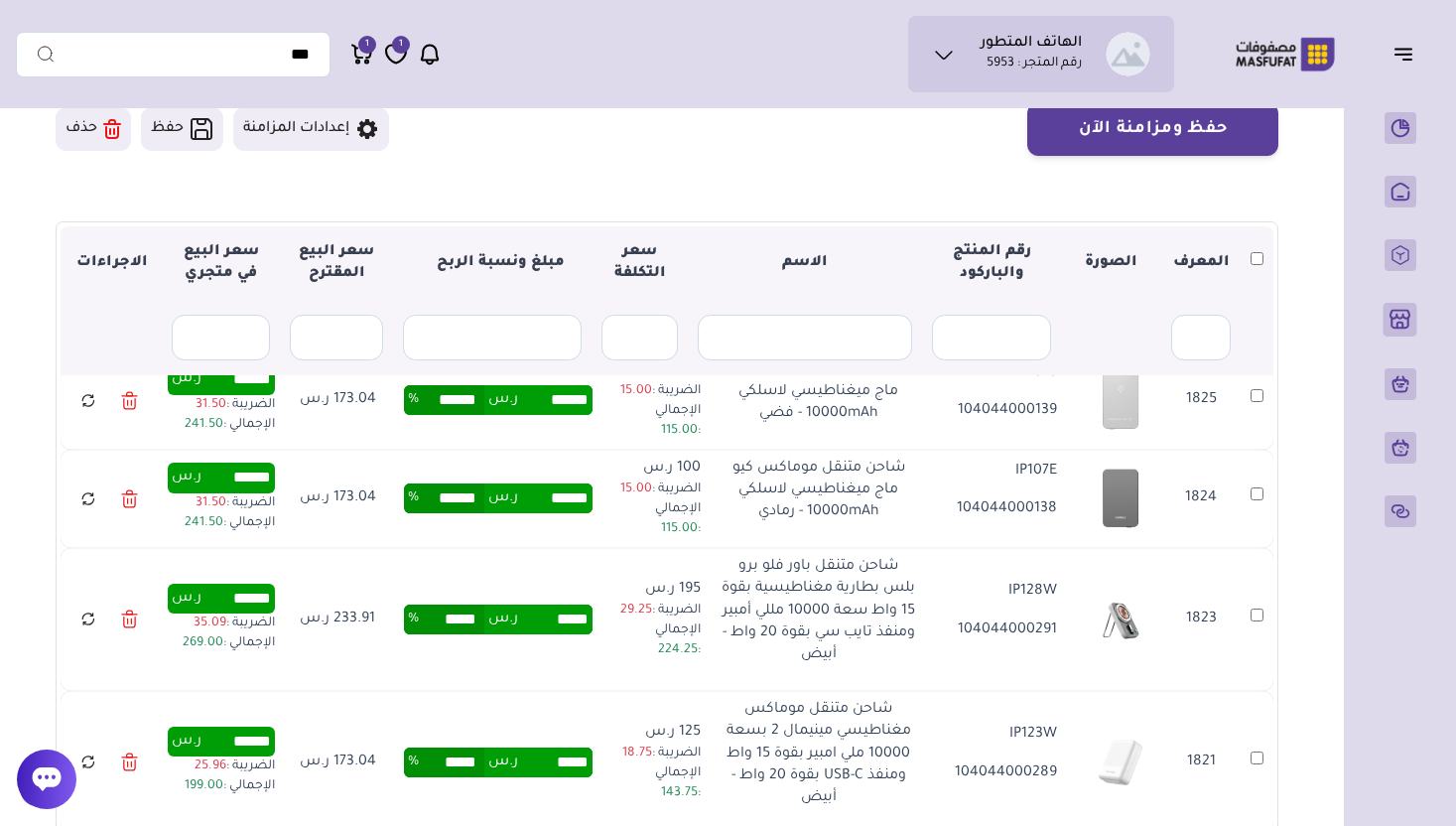 click on "*****" at bounding box center (452, 620) 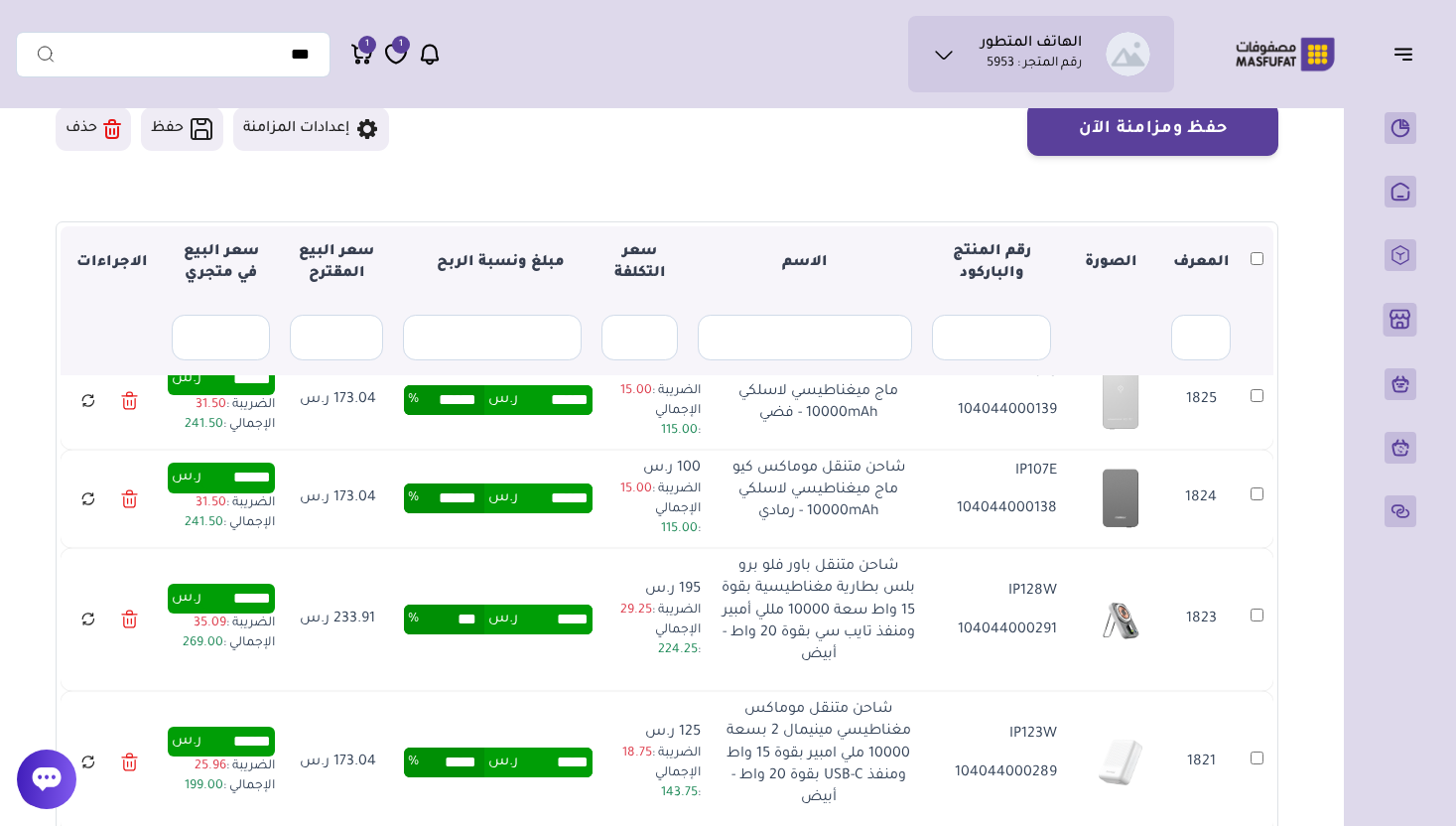 type on "***" 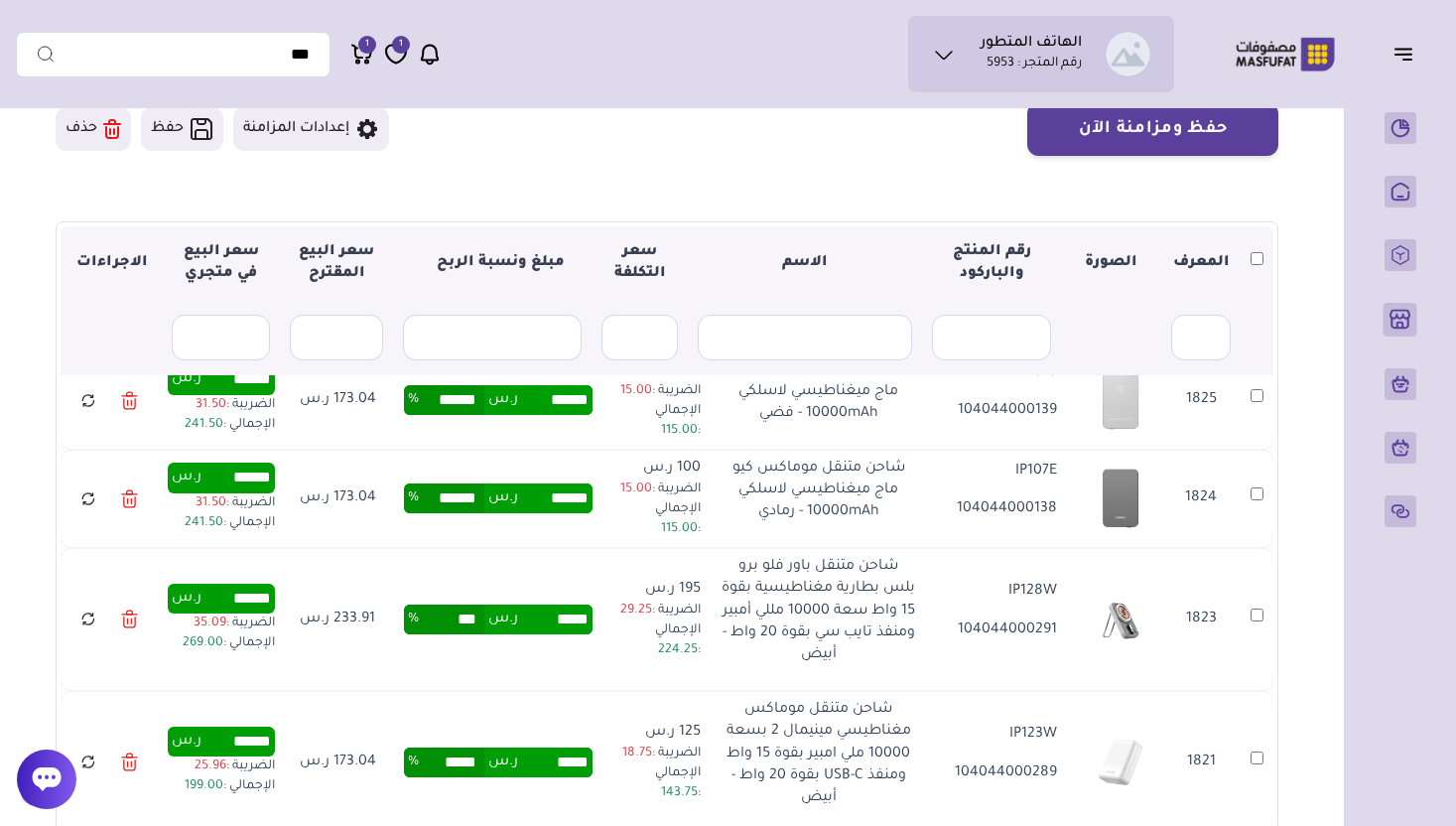type on "******" 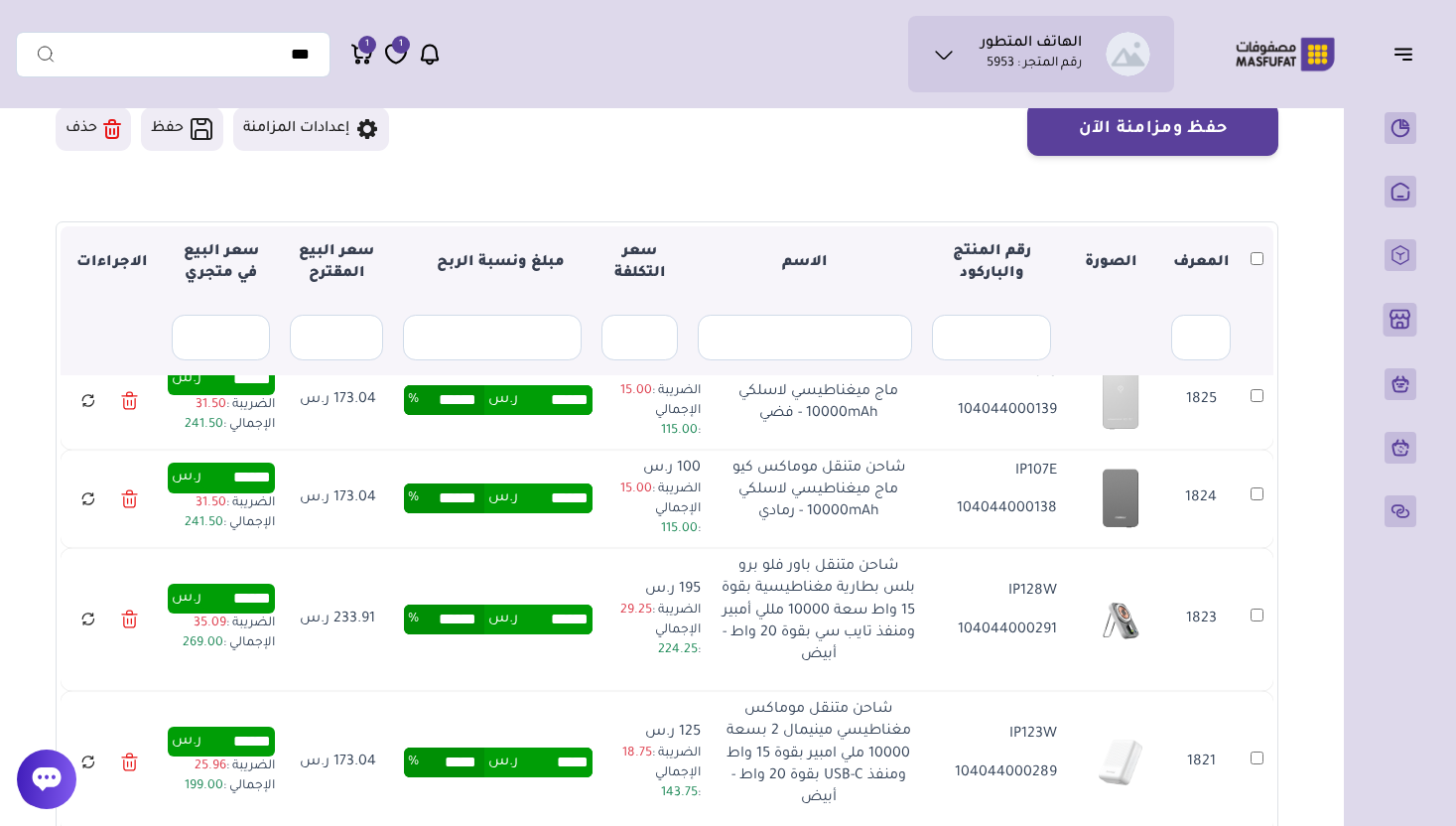 click on "*****" at bounding box center [452, 762] 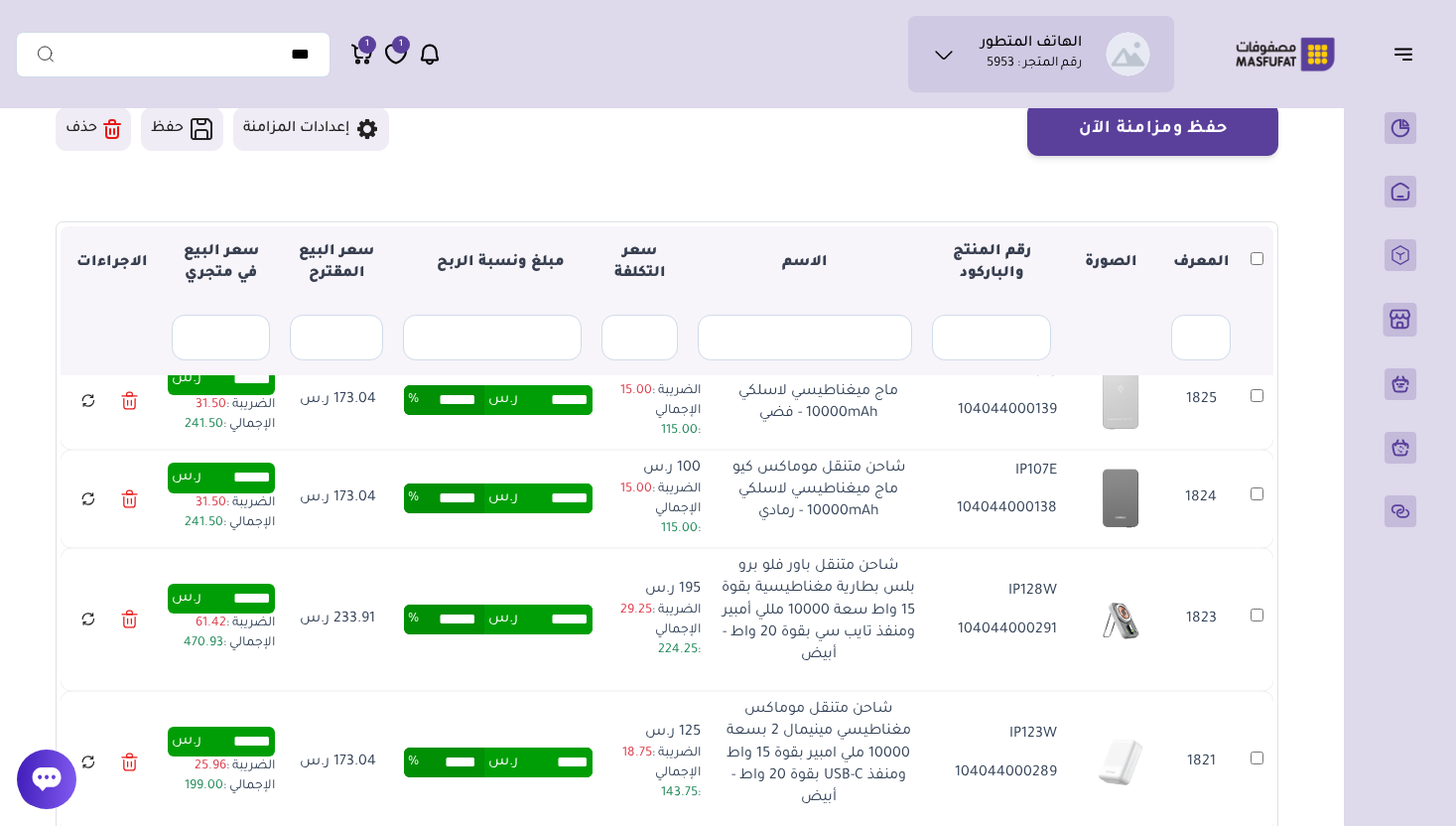 click on "*****" at bounding box center [452, 762] 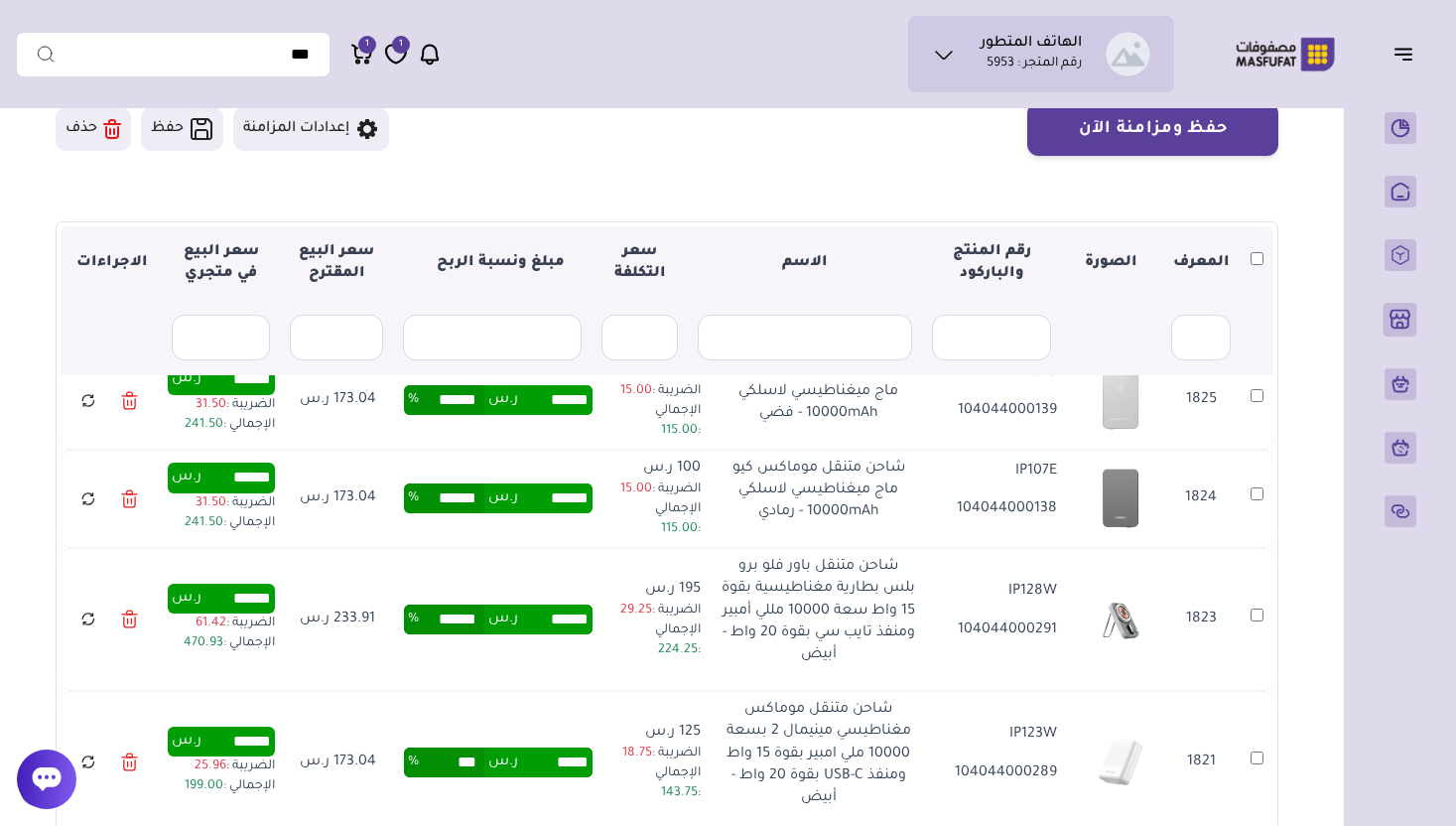 type on "***" 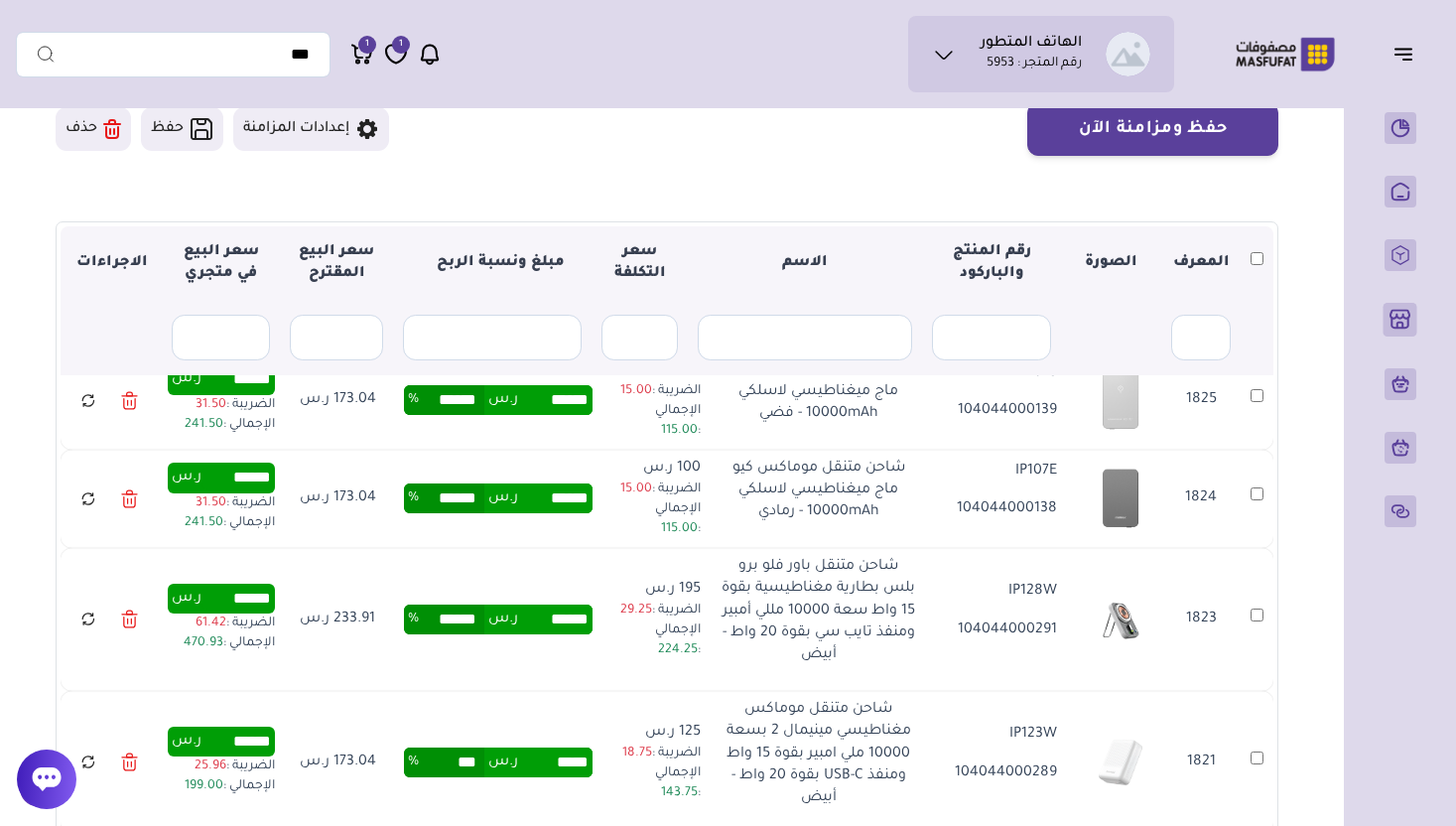 type on "******" 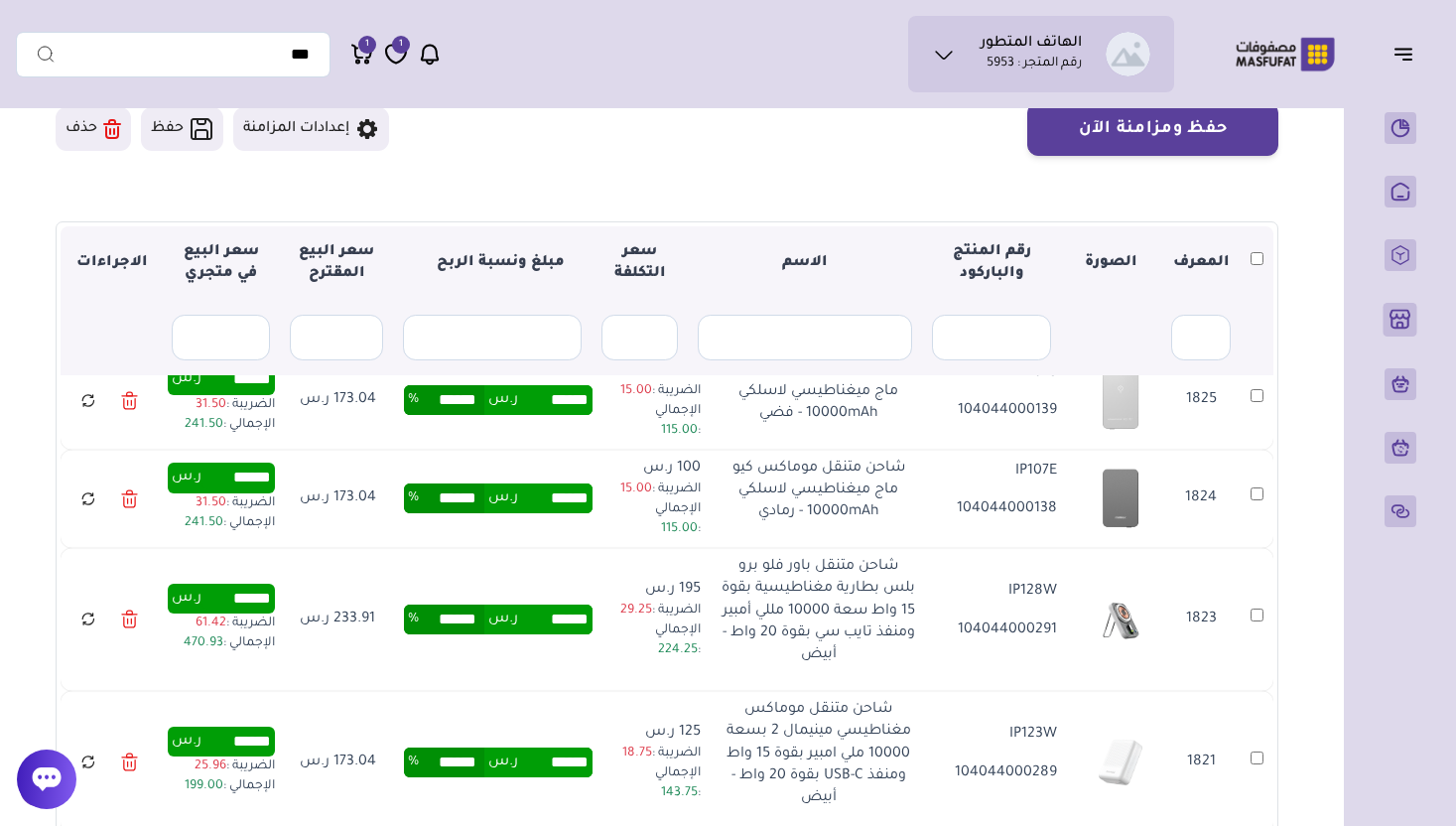click on "******
ر.س
******
%" at bounding box center (498, 762) 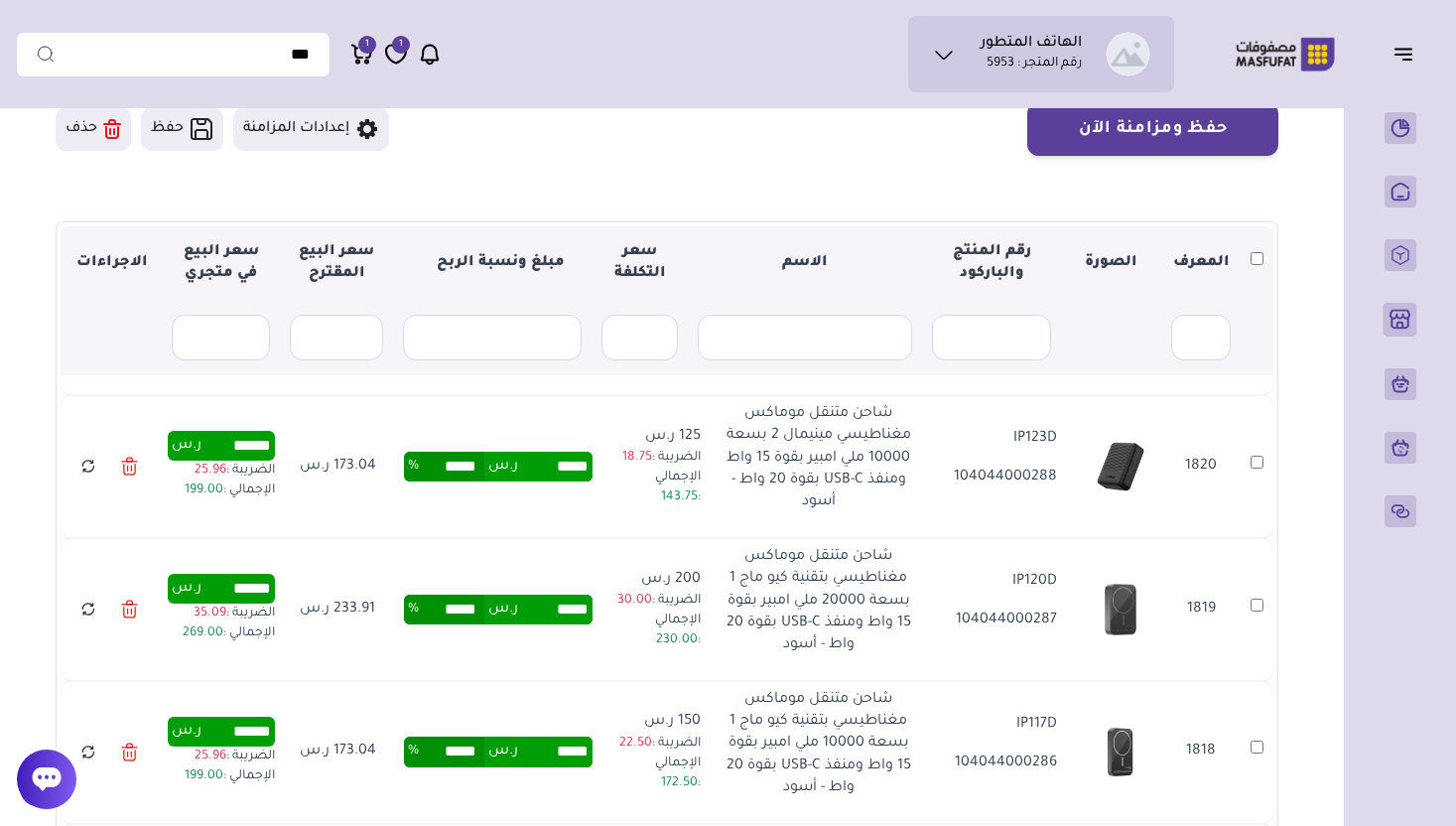 scroll, scrollTop: 1862, scrollLeft: 0, axis: vertical 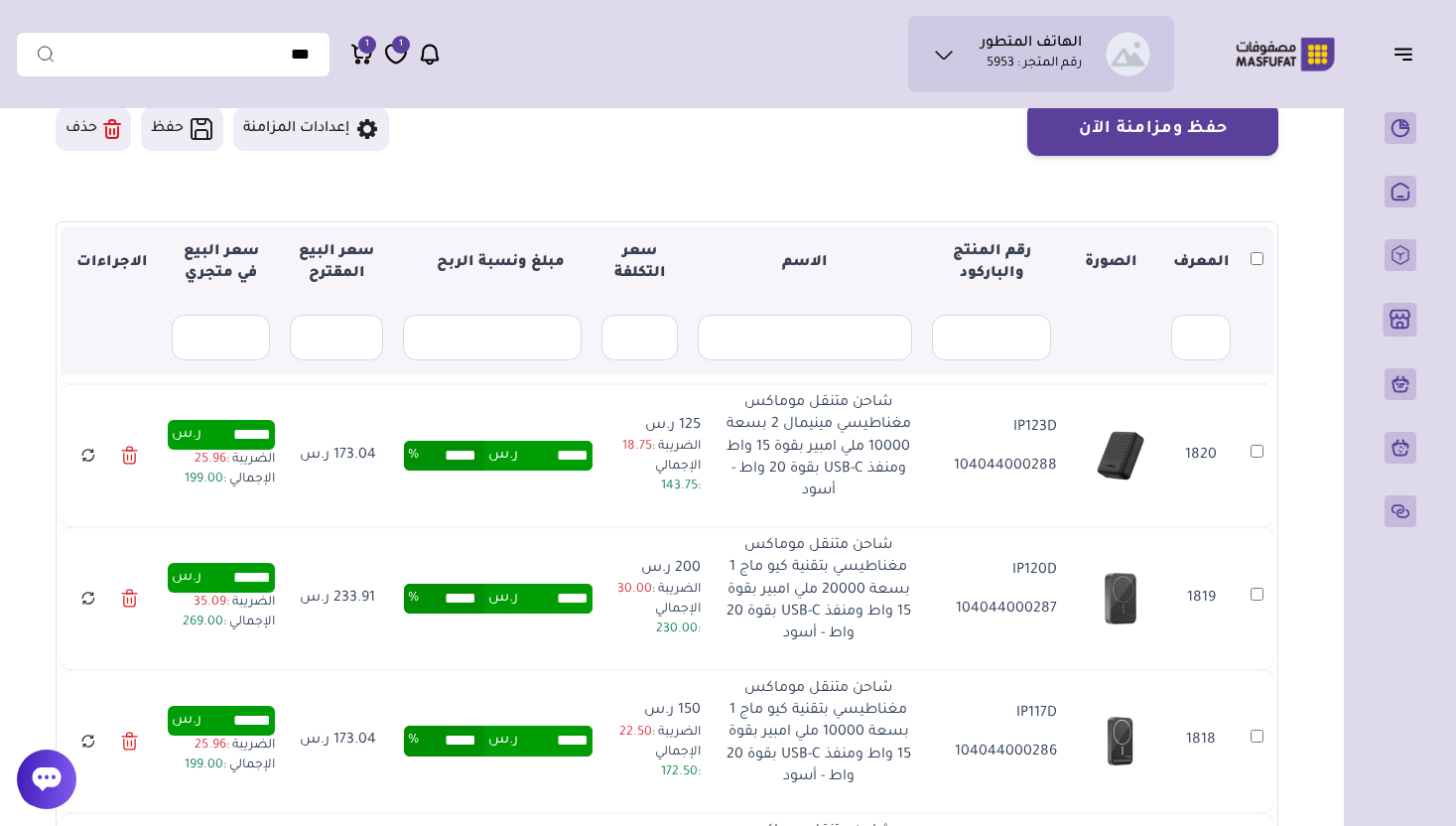 click on "*****" at bounding box center (452, 456) 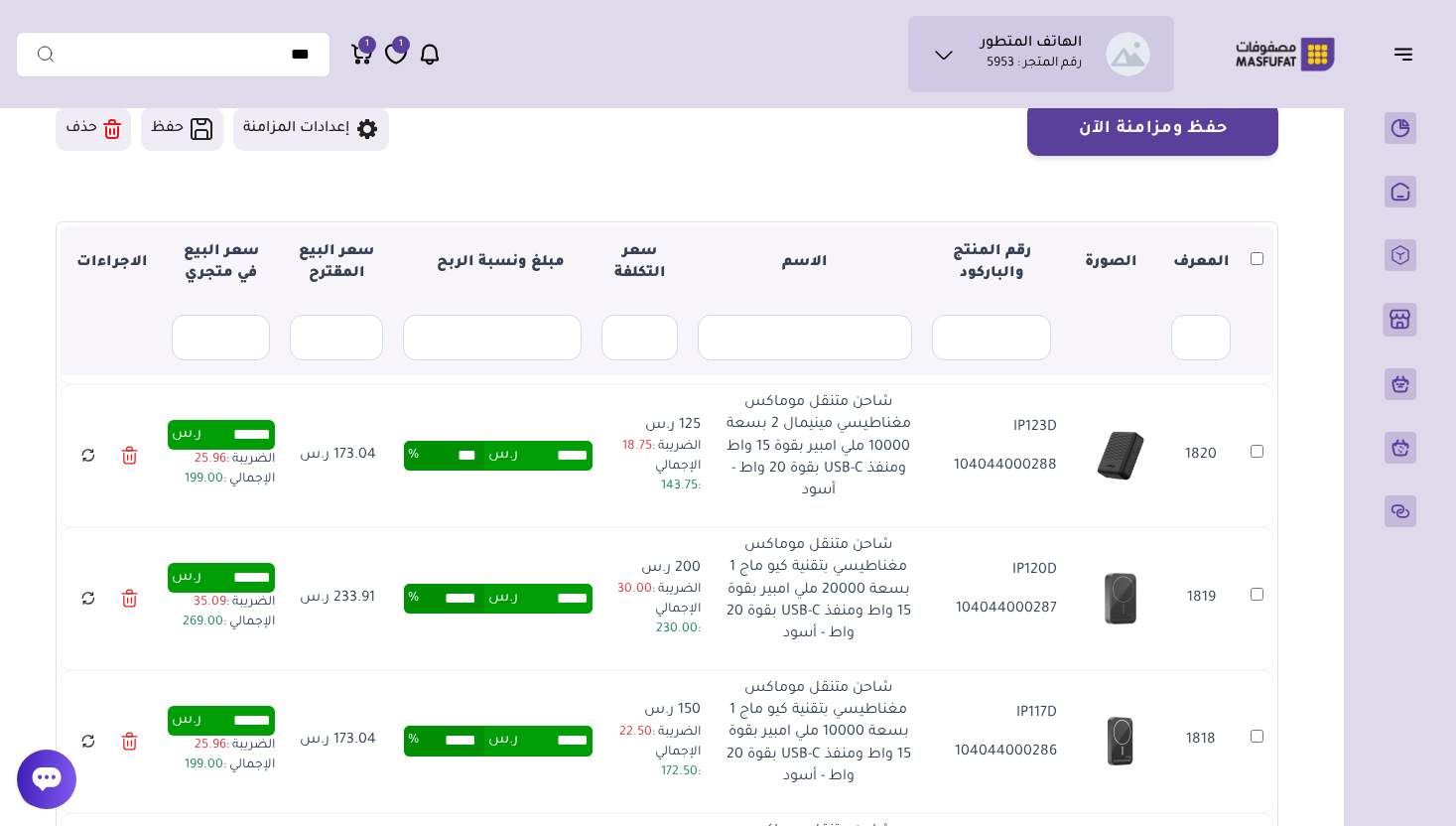 type on "***" 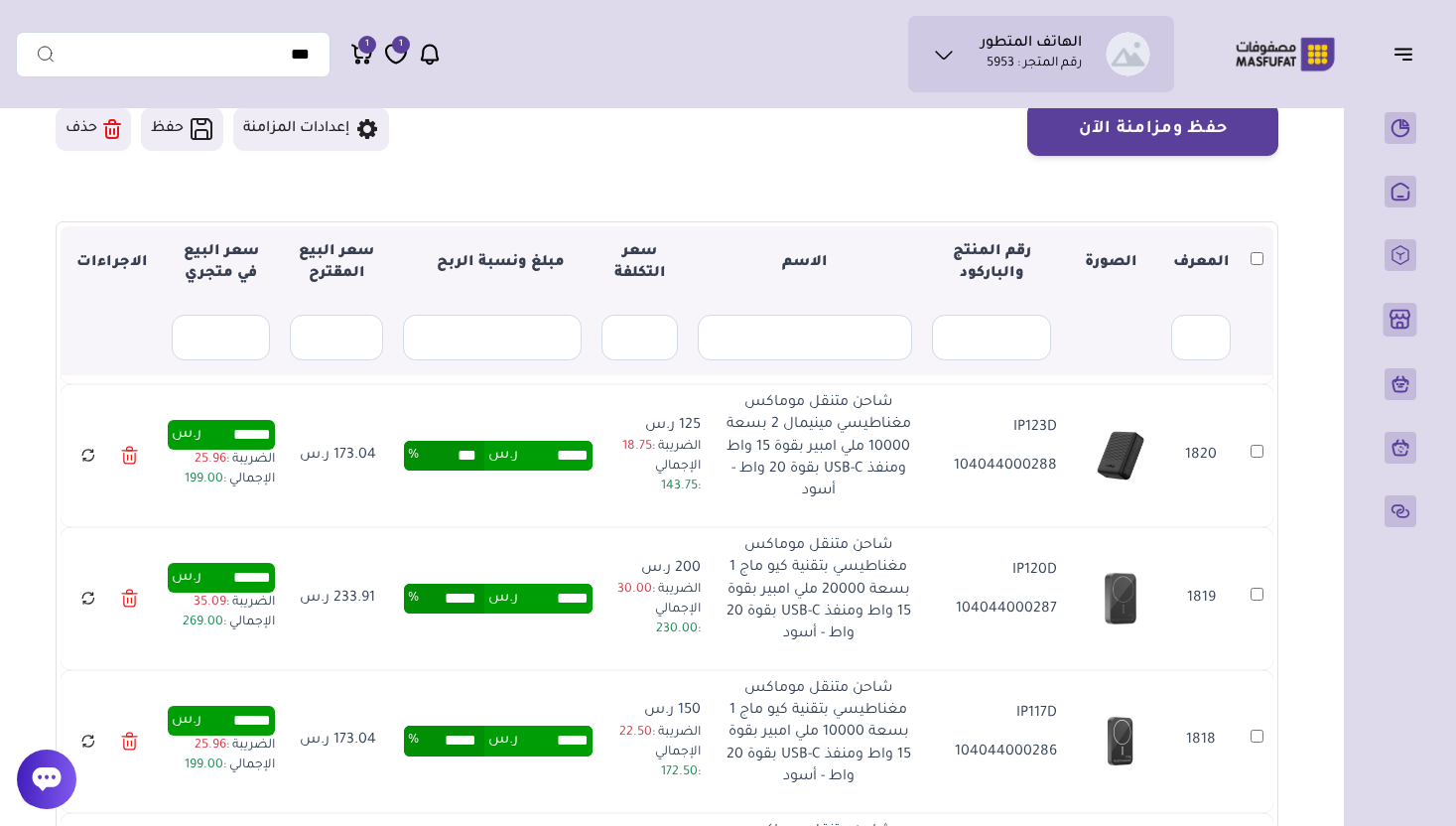type on "******" 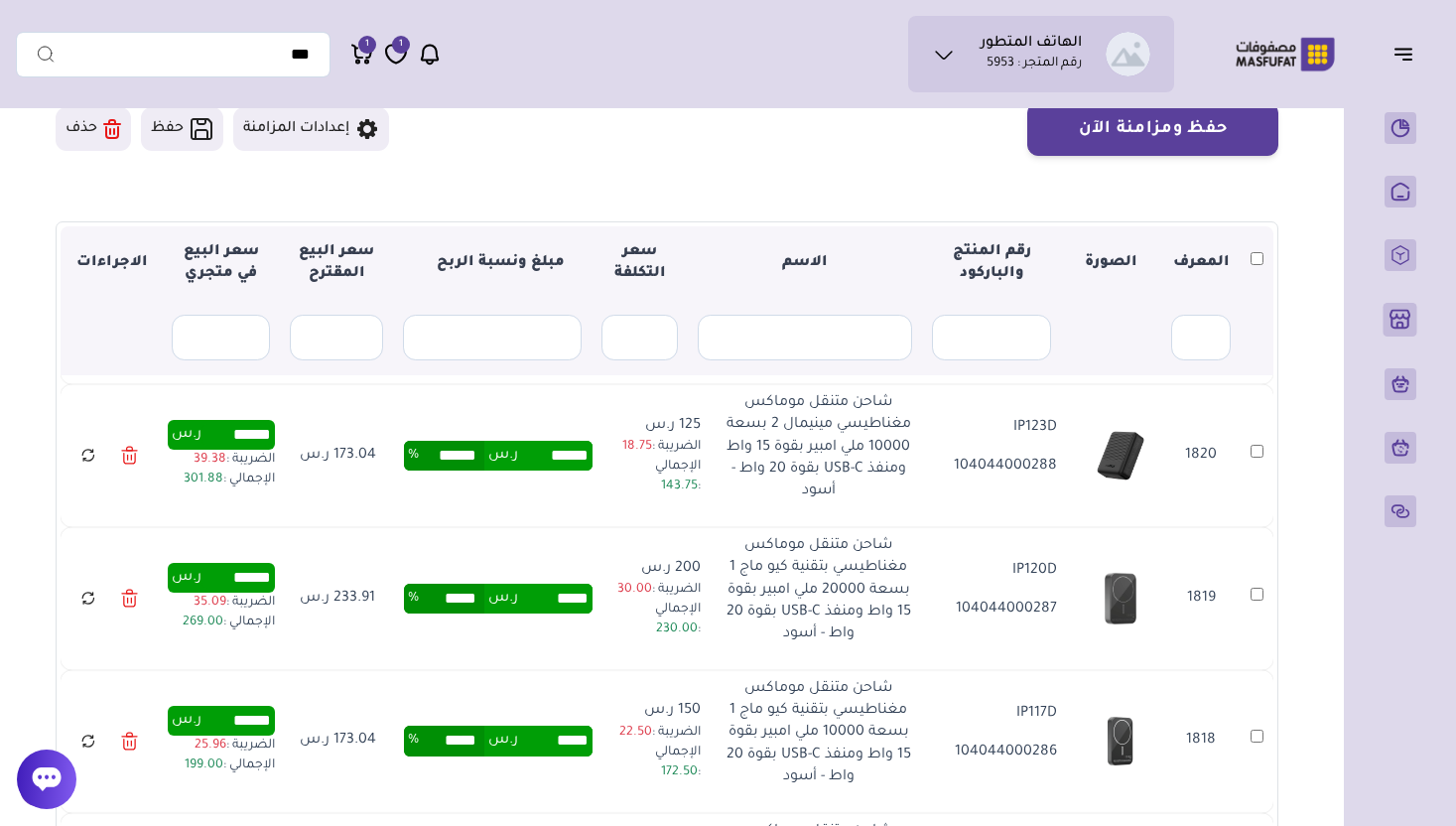 click on "*****" at bounding box center [452, 599] 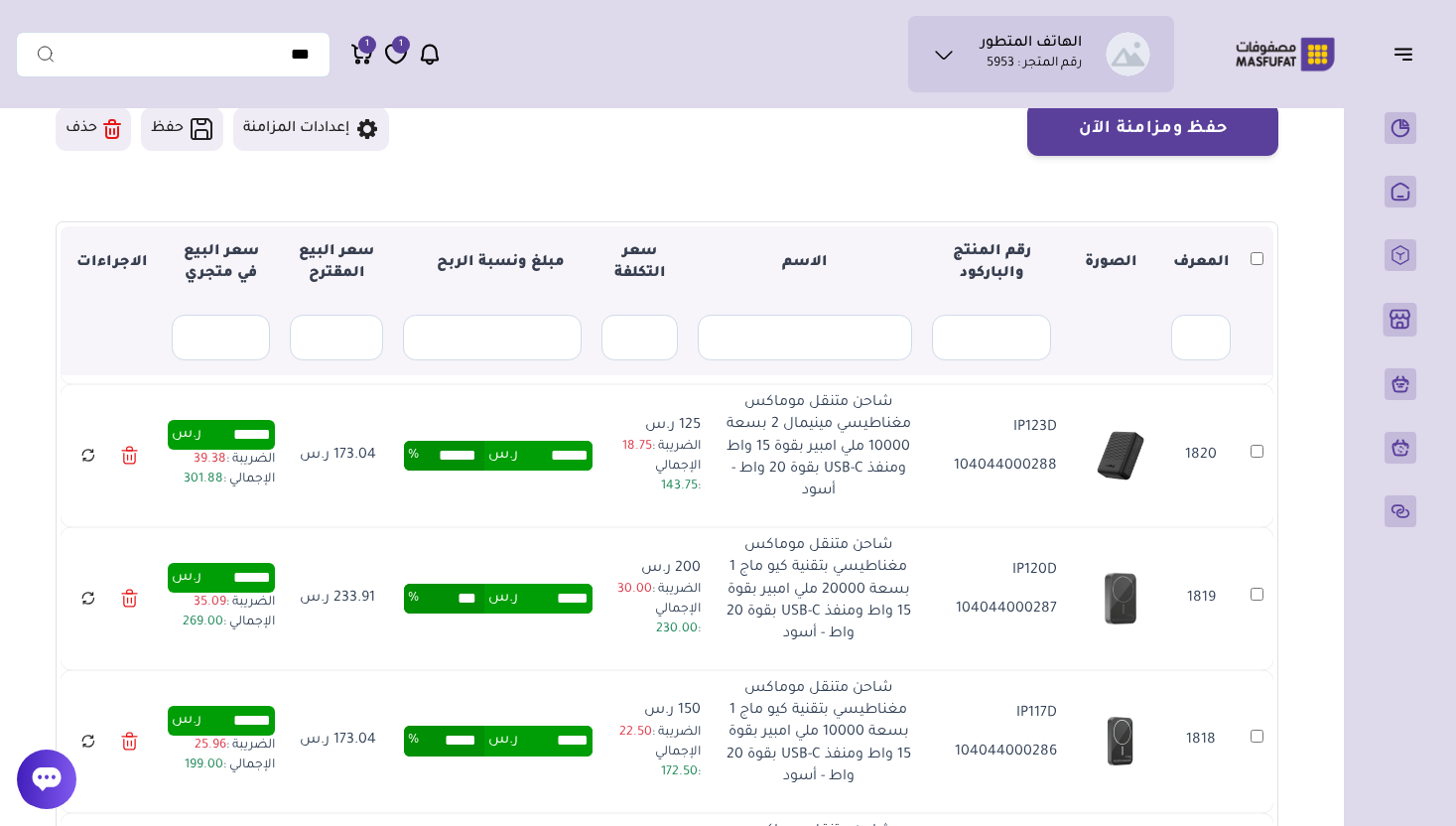 type on "***" 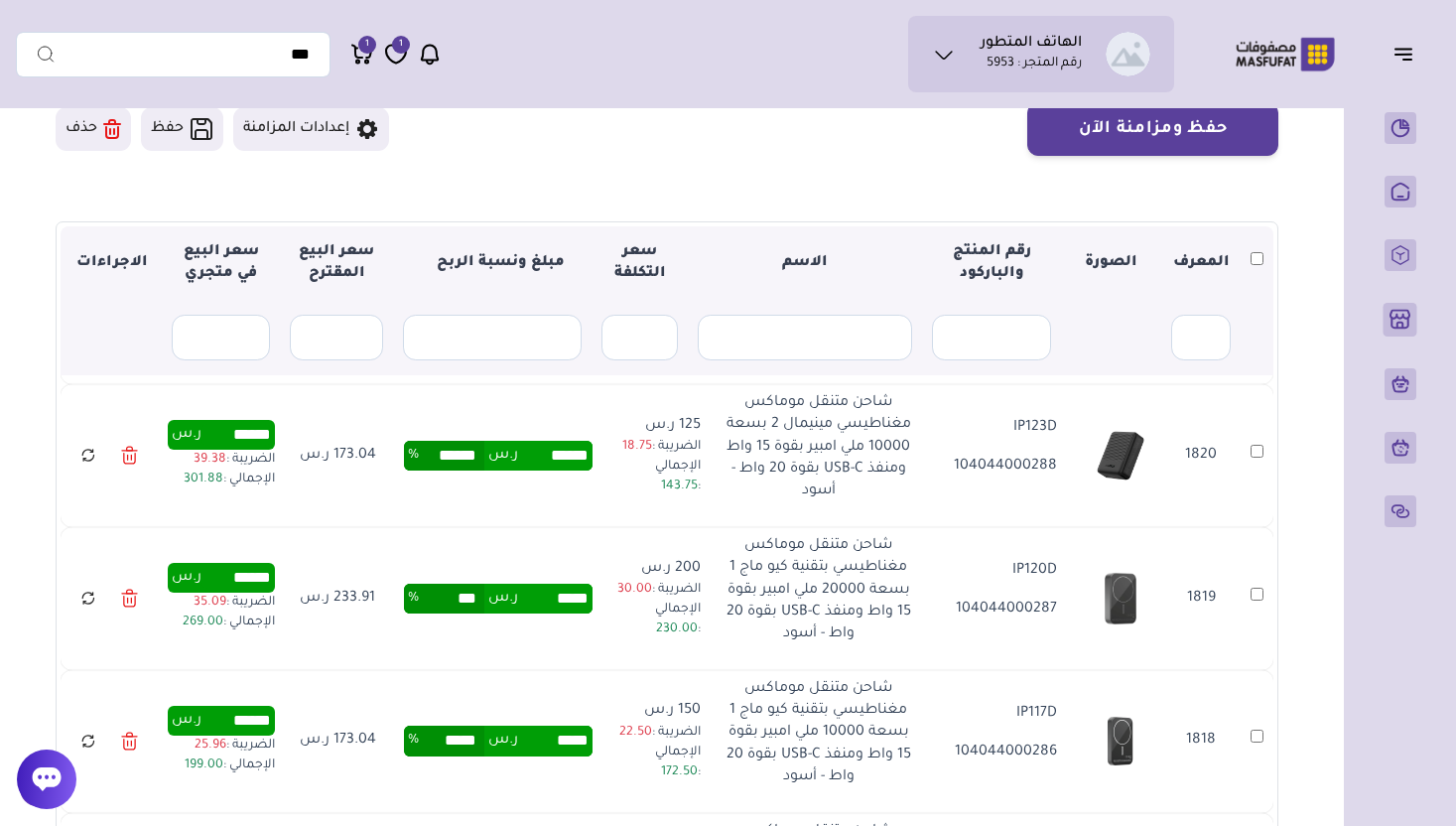 type on "******" 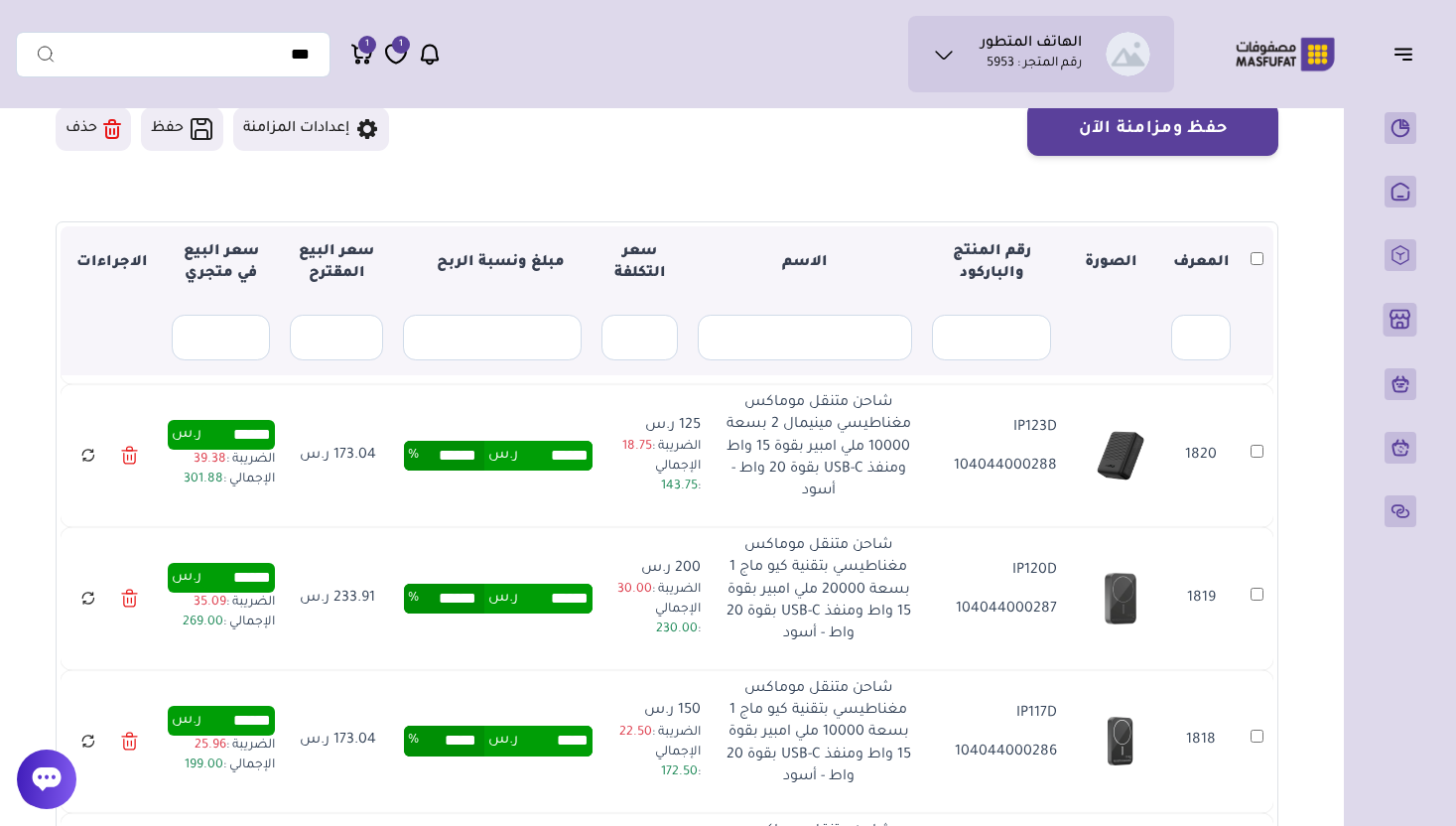 click on "*****
ر.س
*****
%" at bounding box center (498, 742) 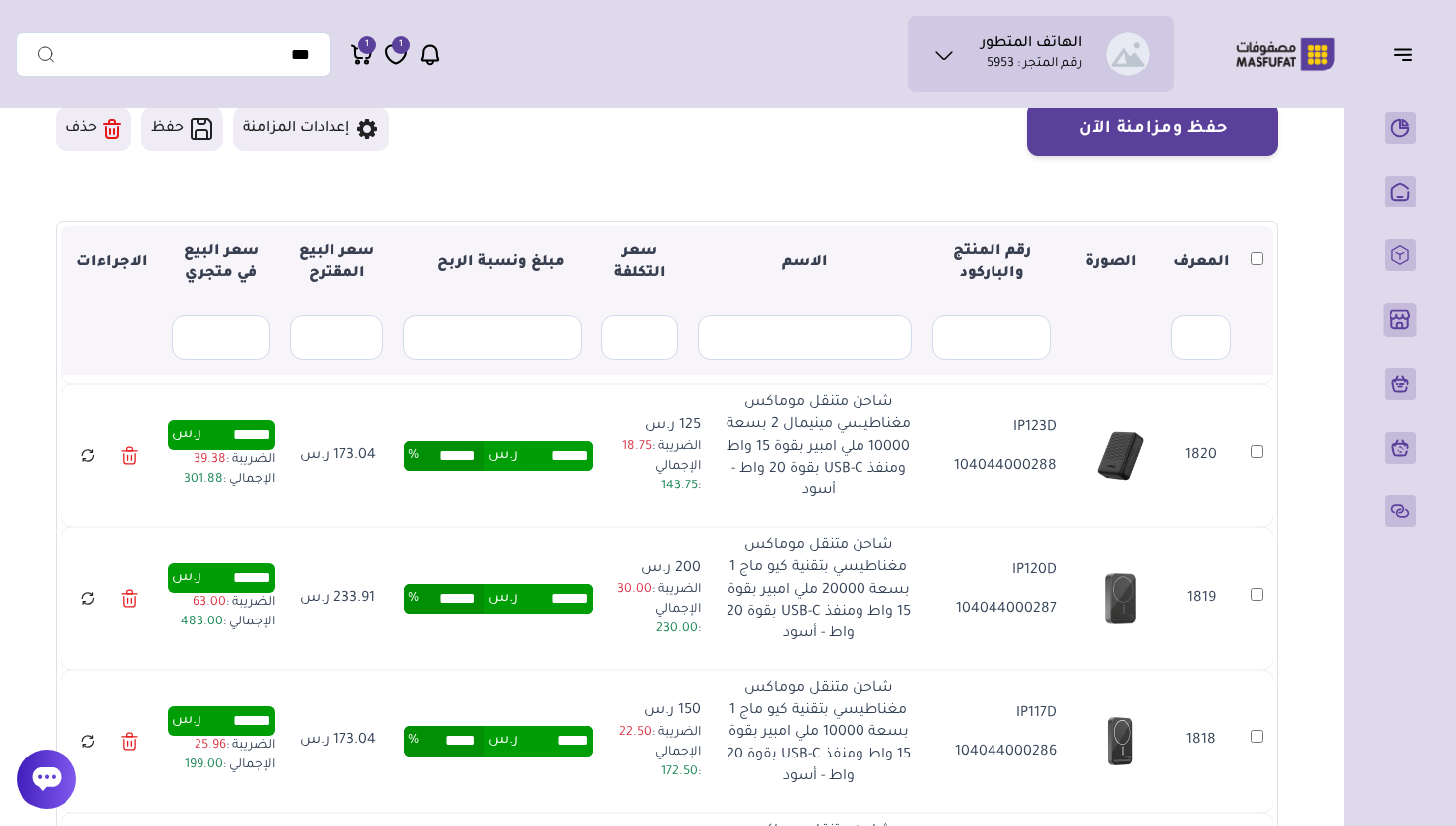 click on "*****" at bounding box center (452, 741) 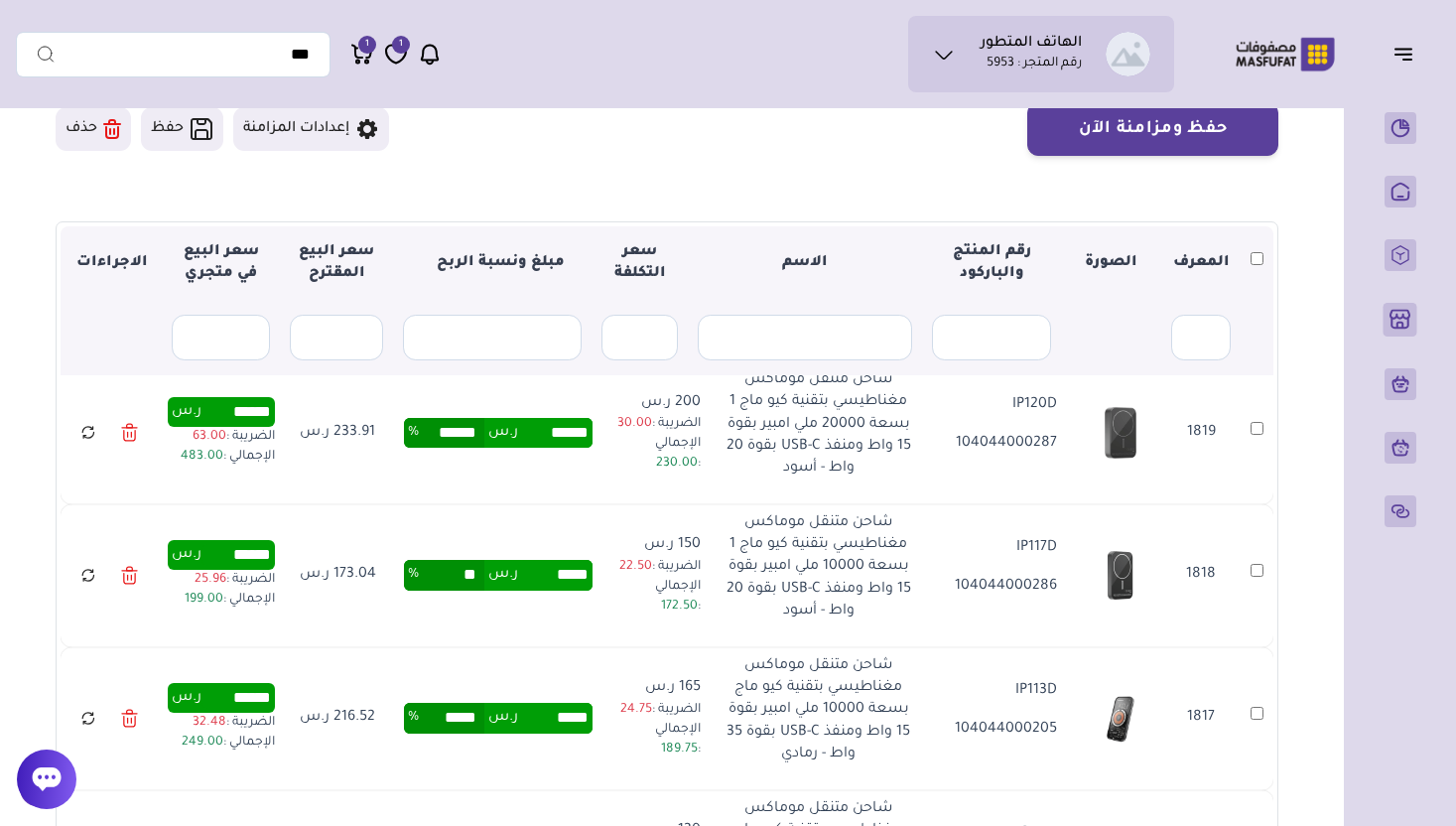 scroll, scrollTop: 2096, scrollLeft: 0, axis: vertical 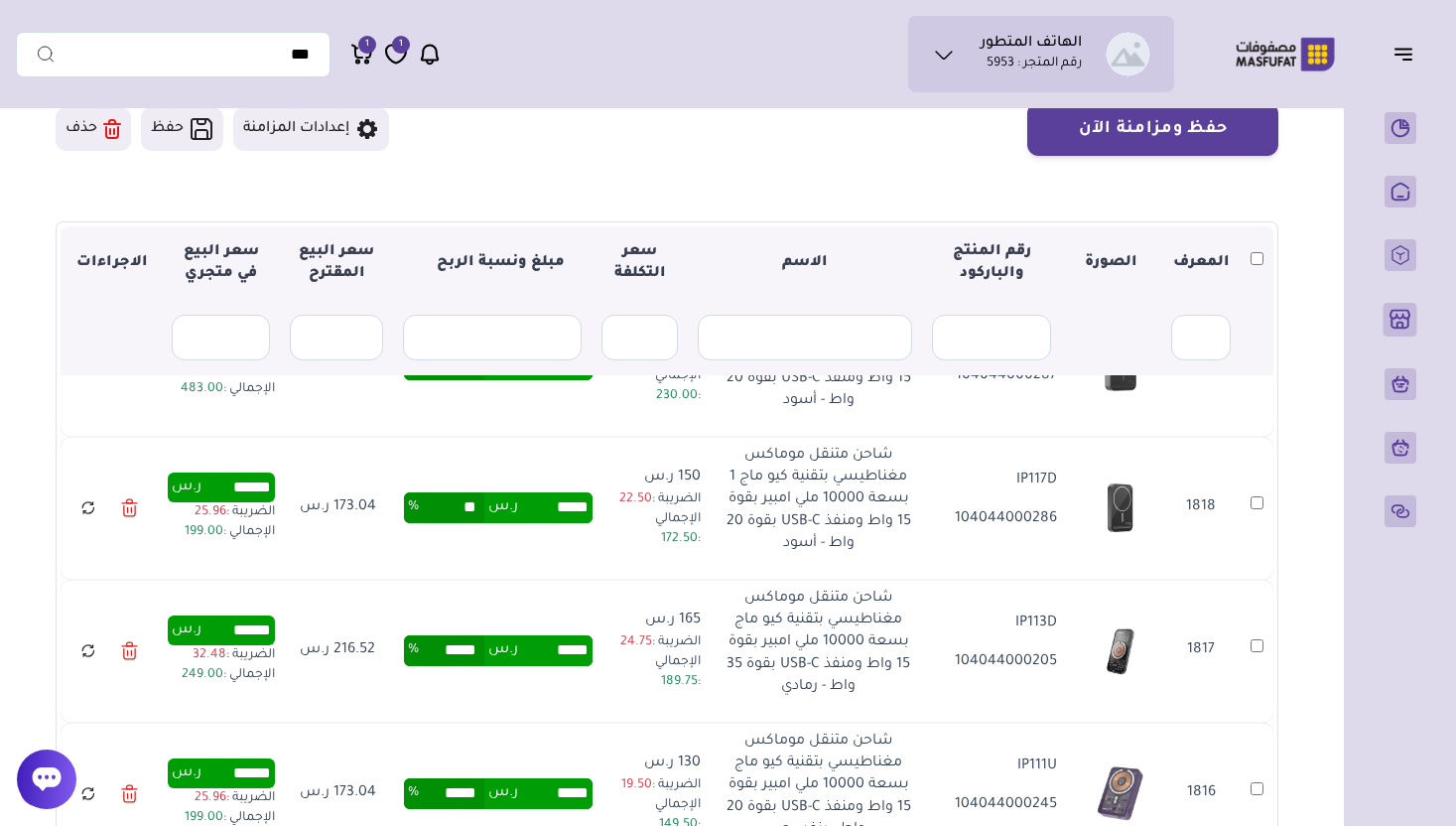 type on "**" 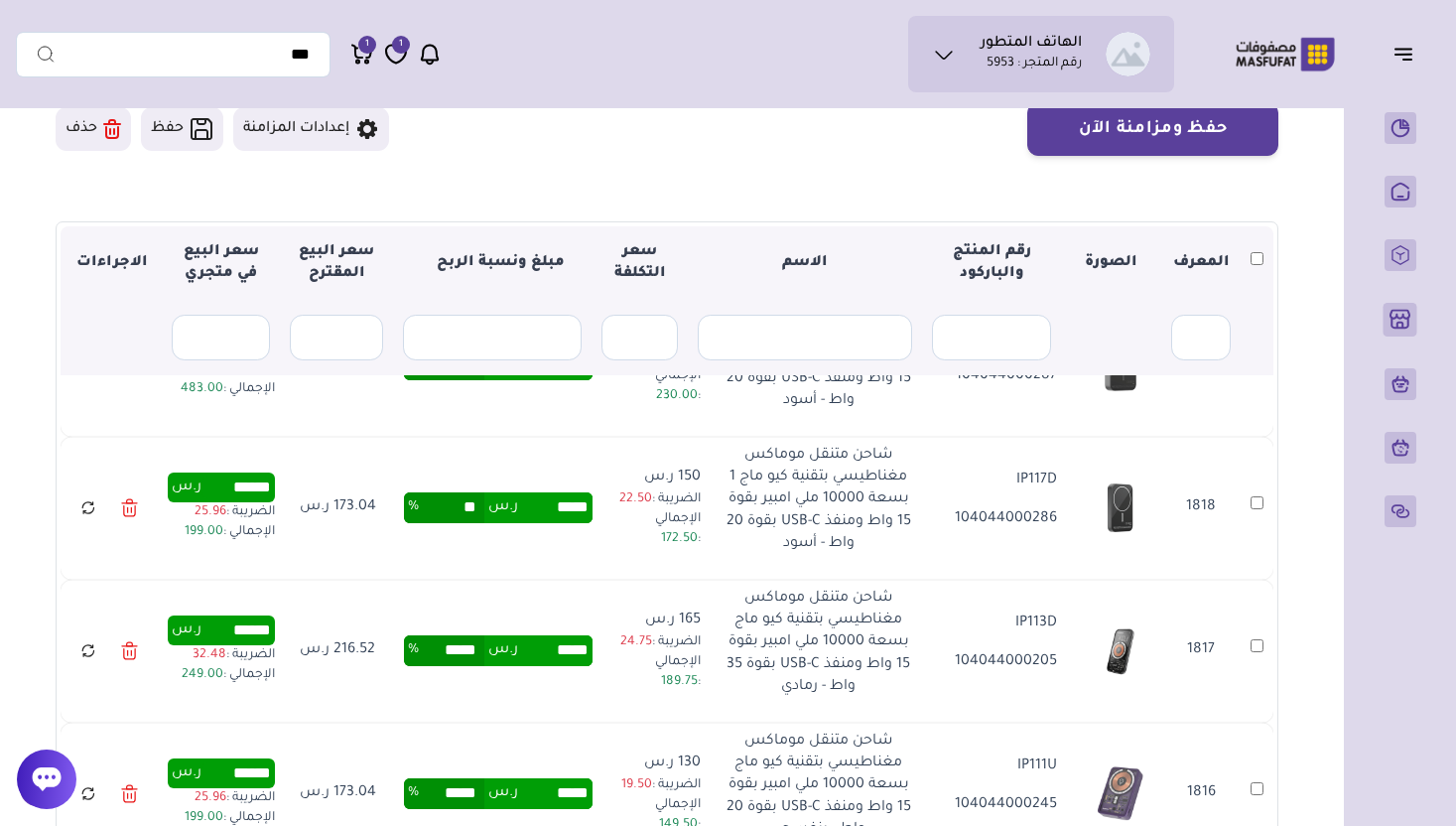 type on "*****" 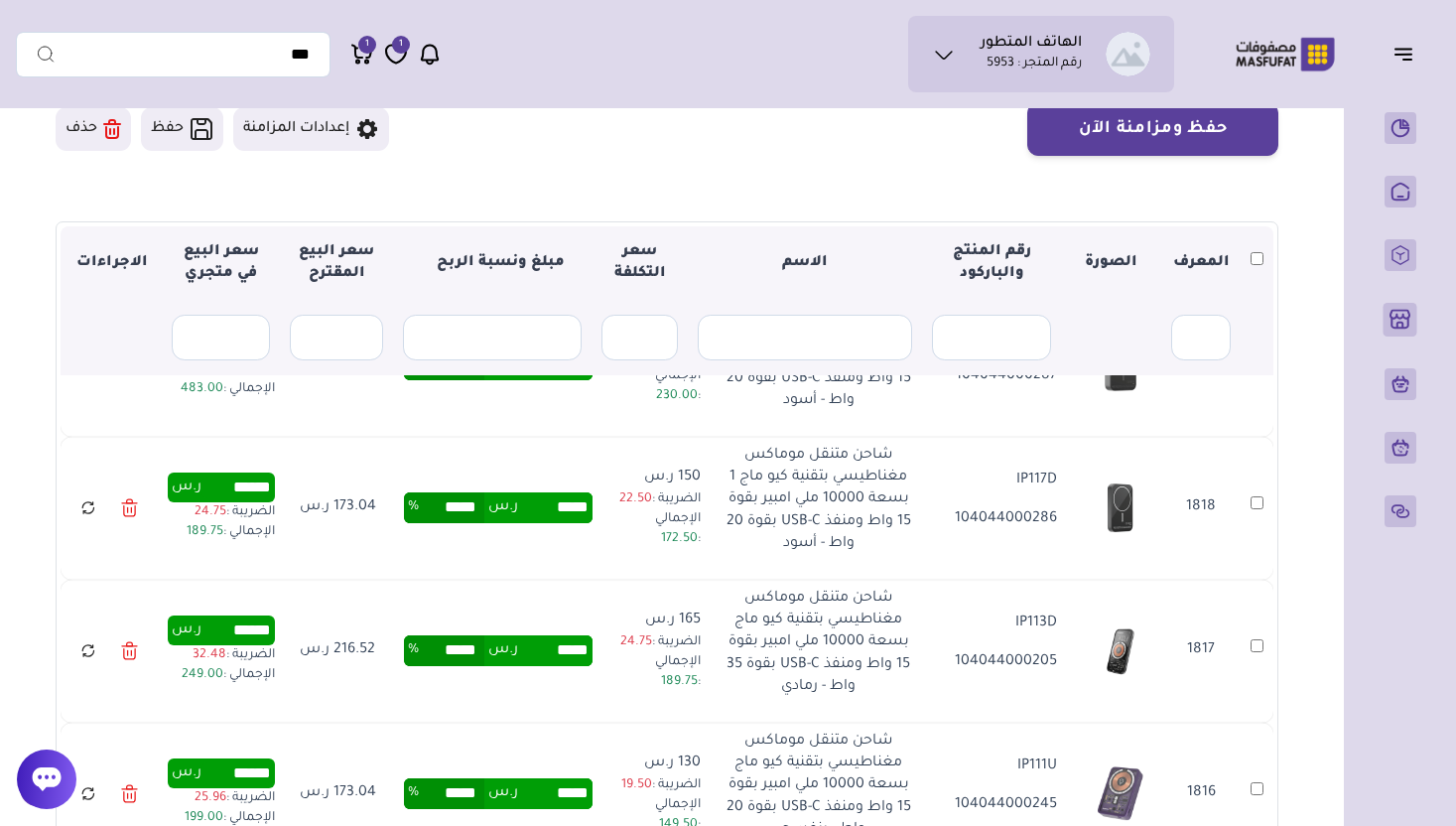 click on "*****" at bounding box center (452, 650) 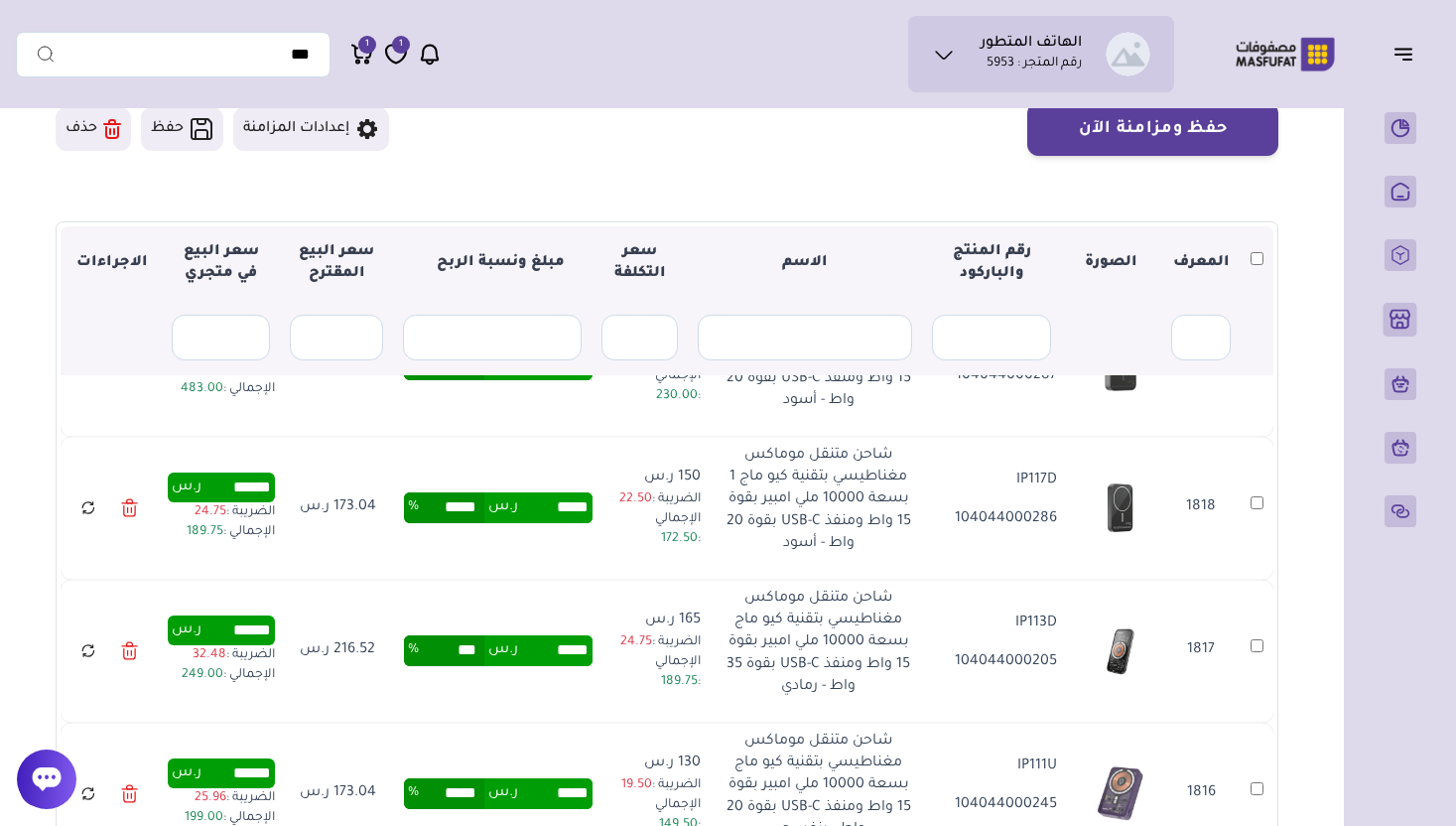 type on "***" 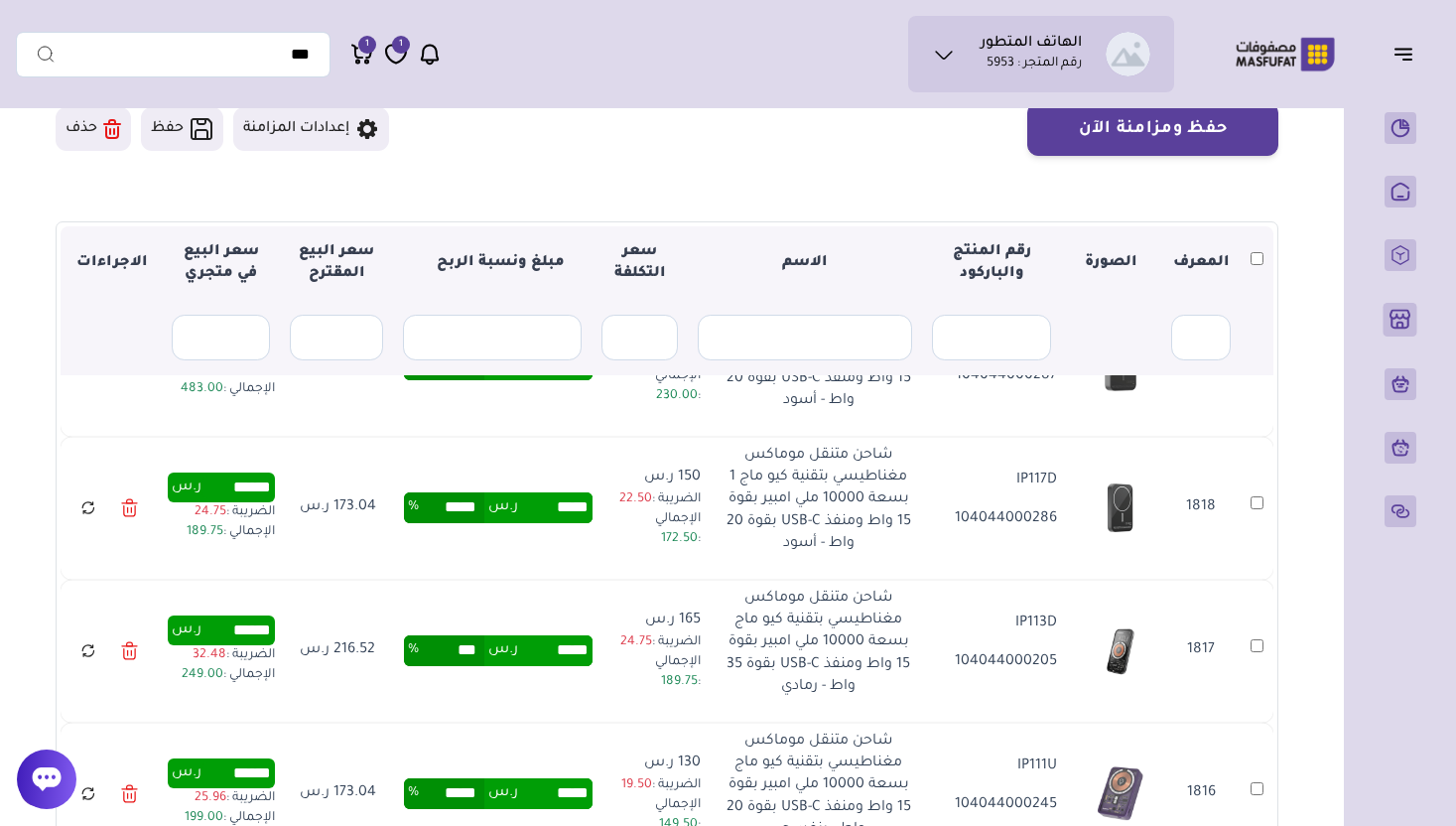 type on "******" 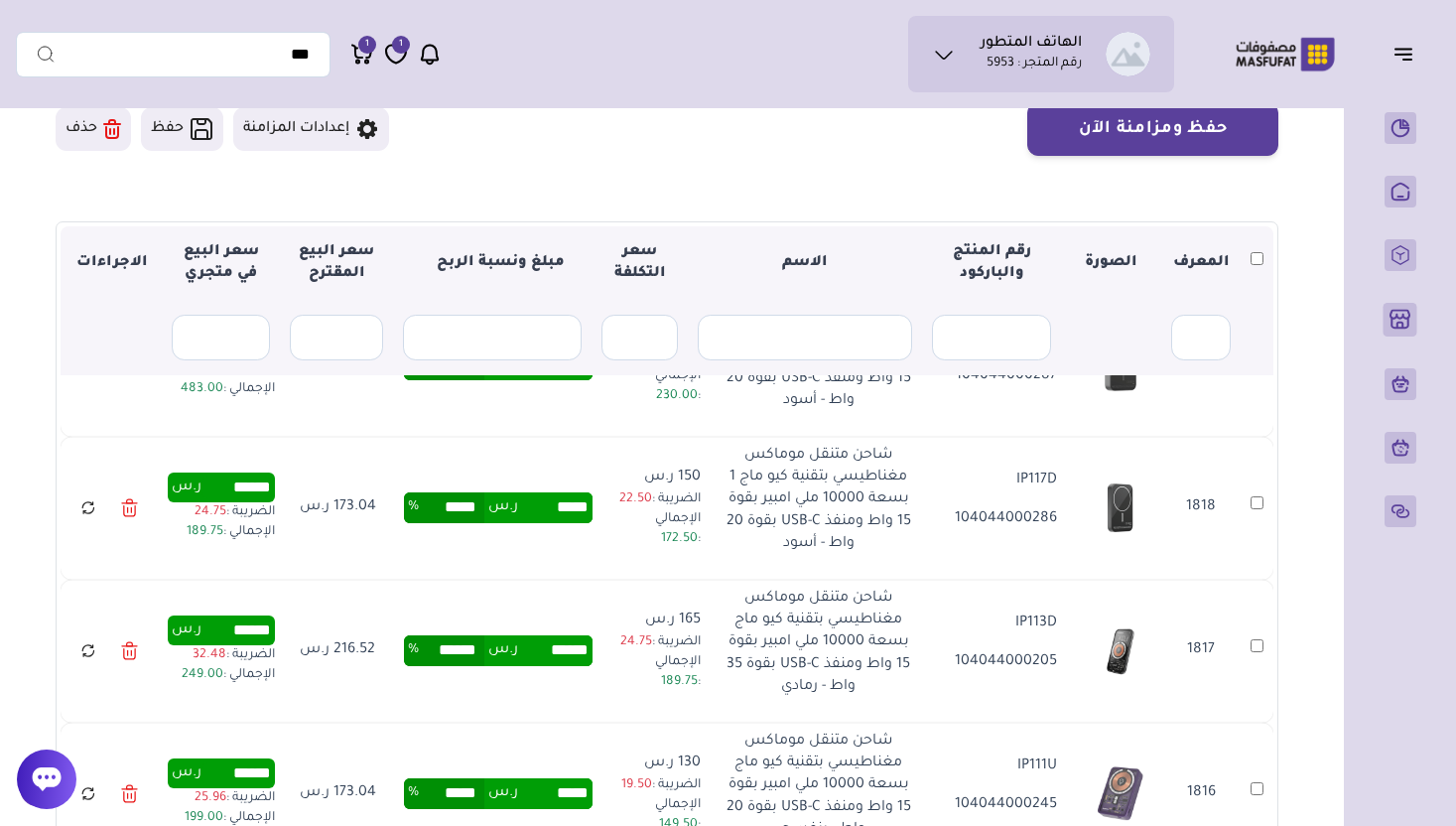 click on "*****" at bounding box center (452, 793) 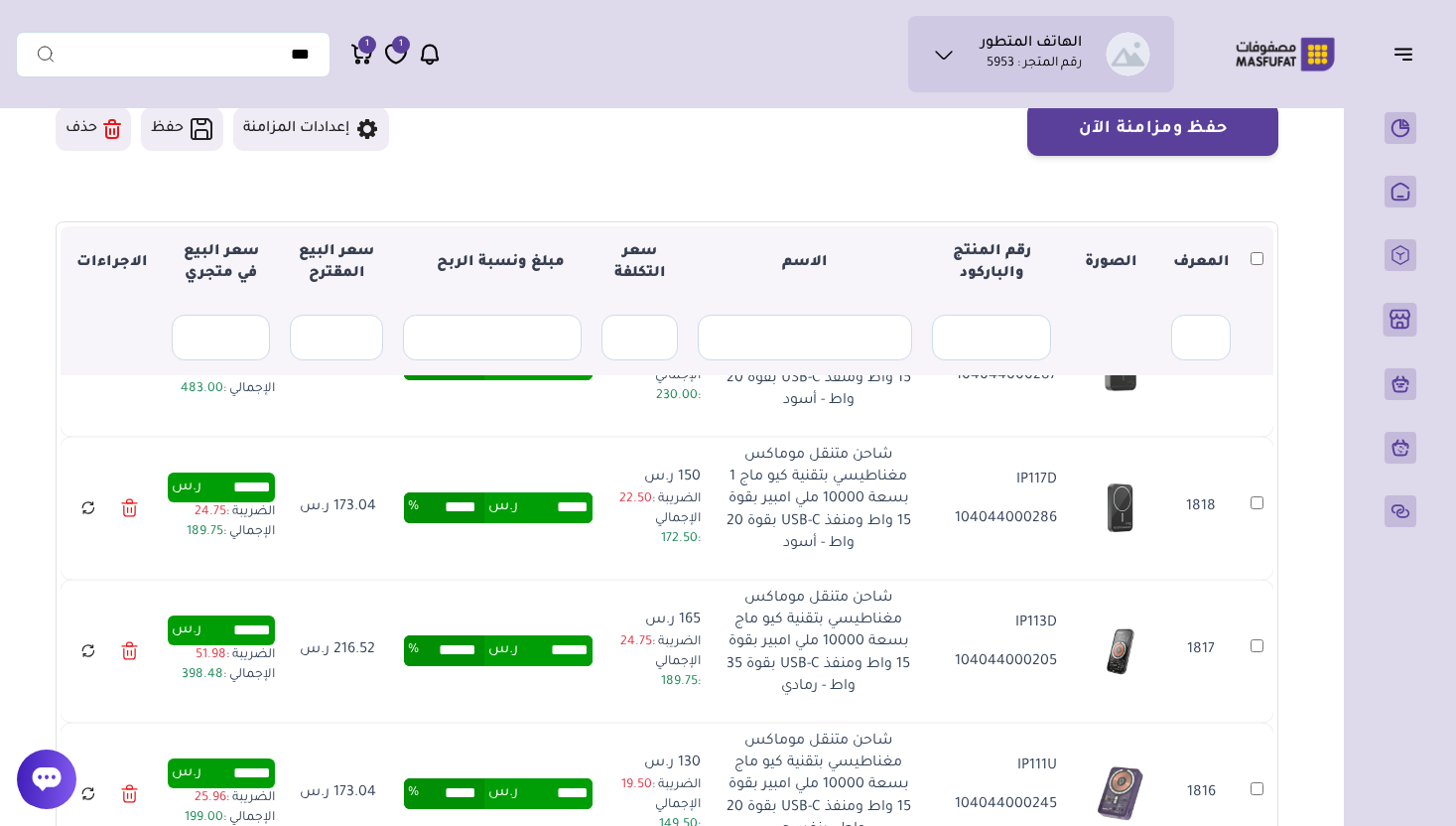 click on "*****" at bounding box center [452, 793] 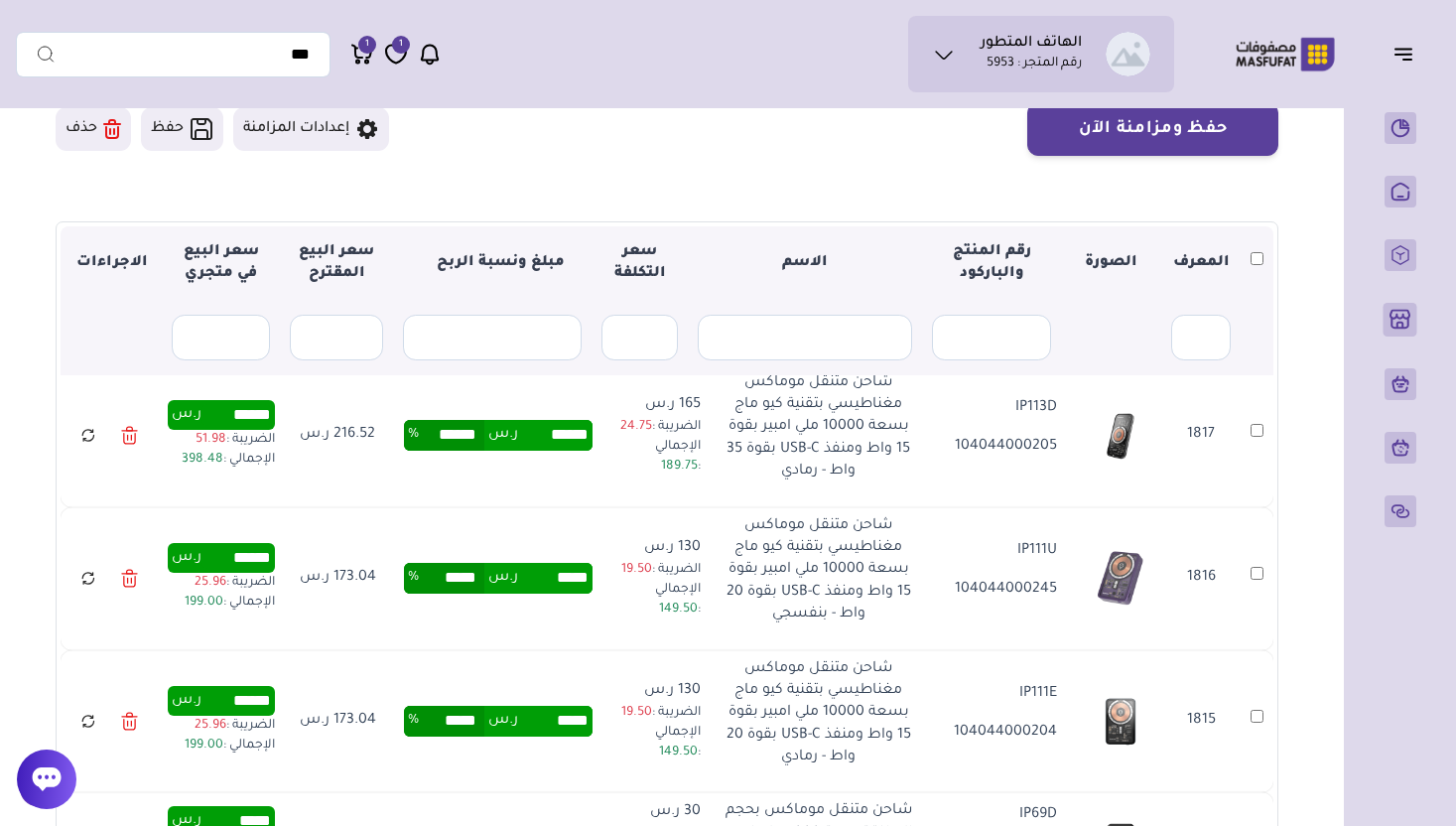 scroll, scrollTop: 2332, scrollLeft: 0, axis: vertical 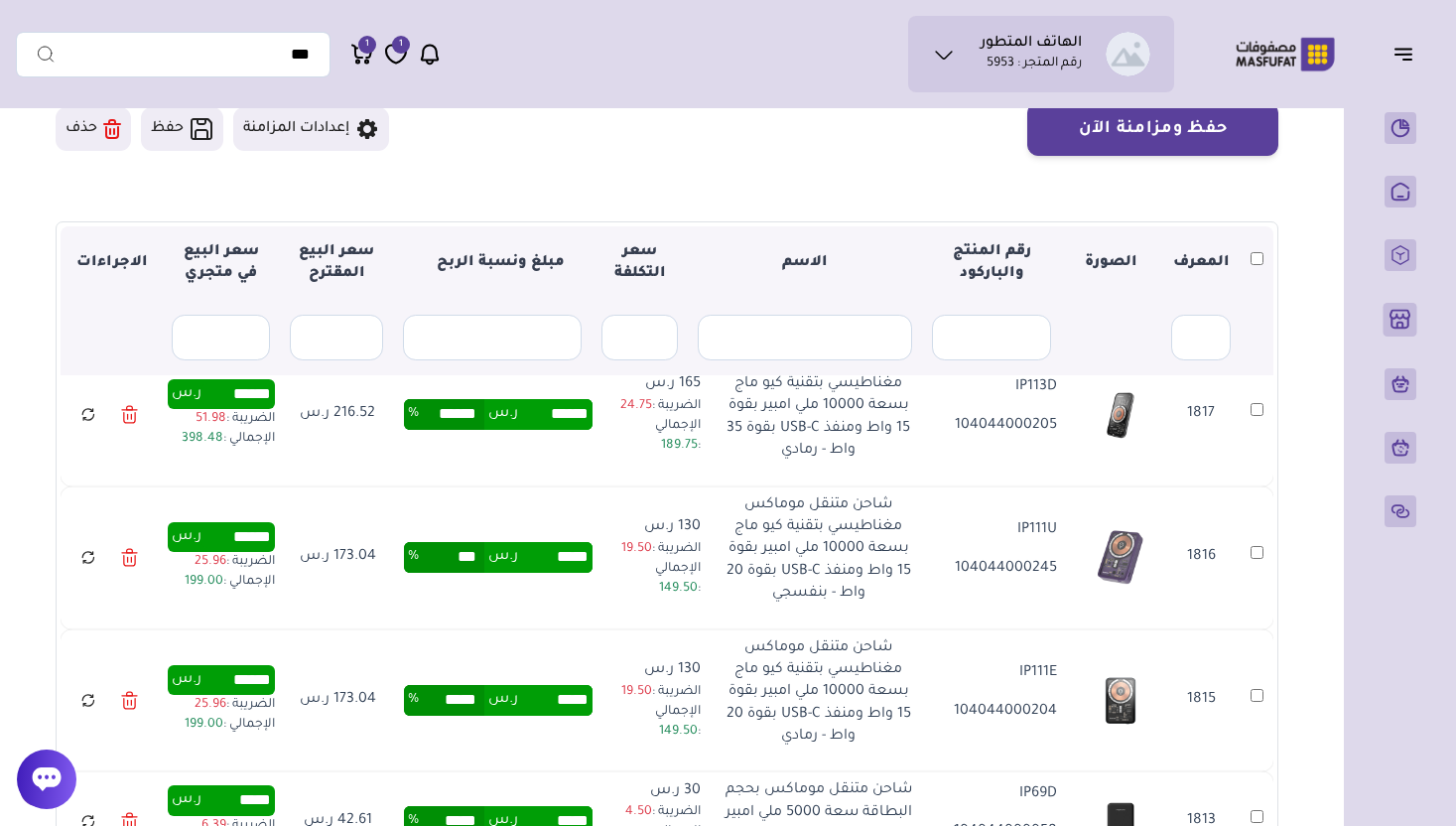 type on "***" 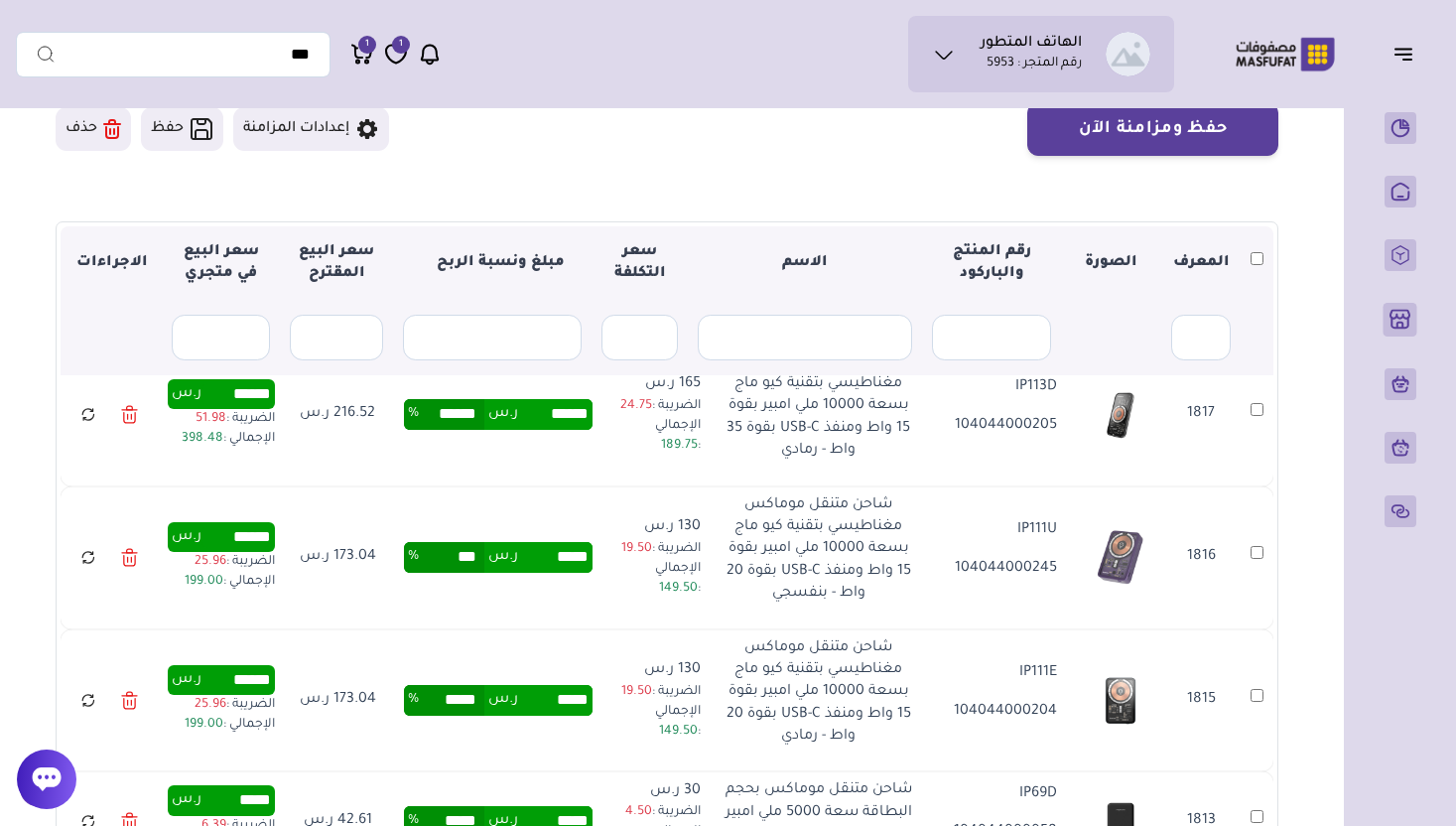 type on "******" 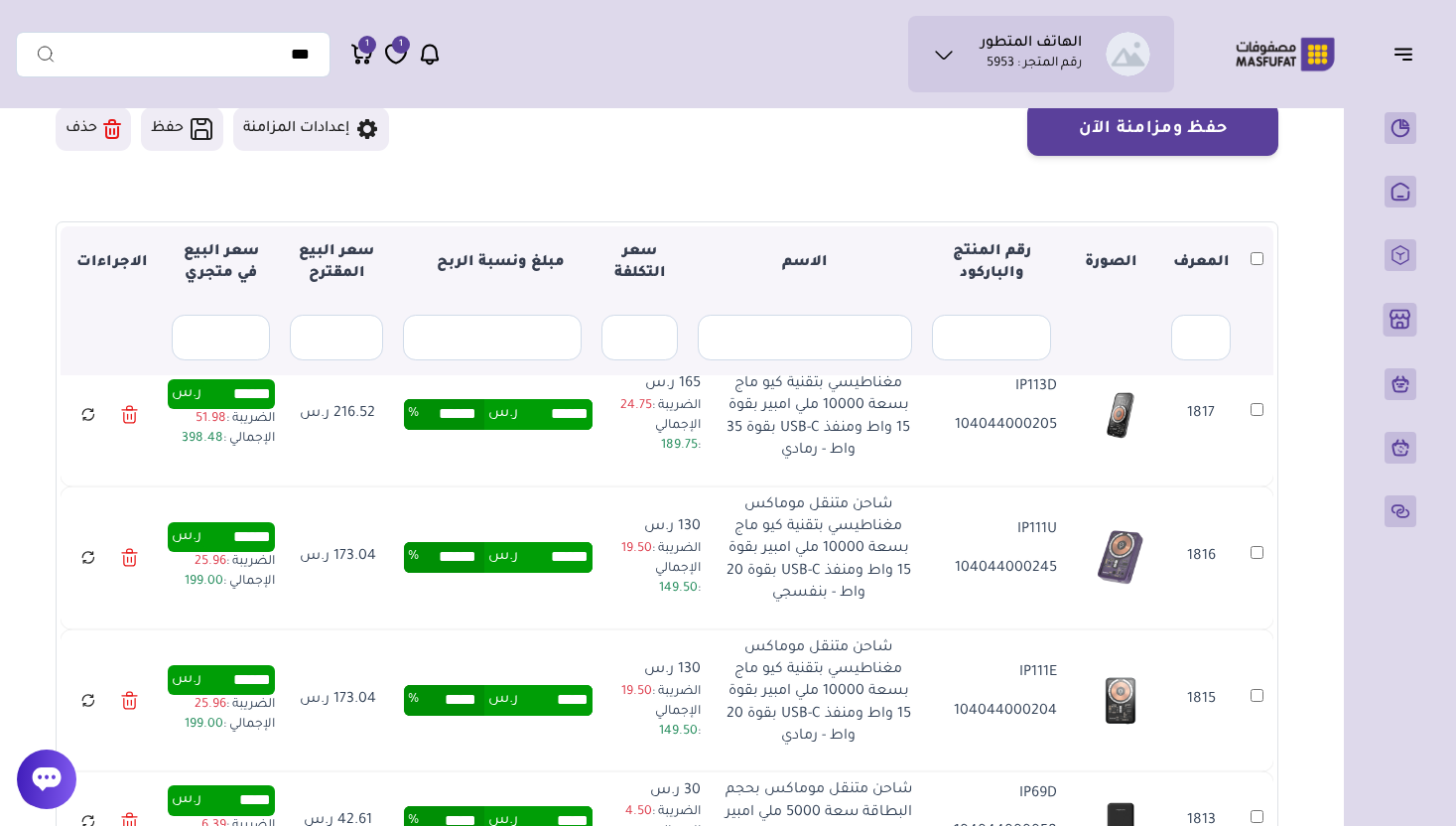 click on "*****
ر.س
*****
%" at bounding box center (498, 701) 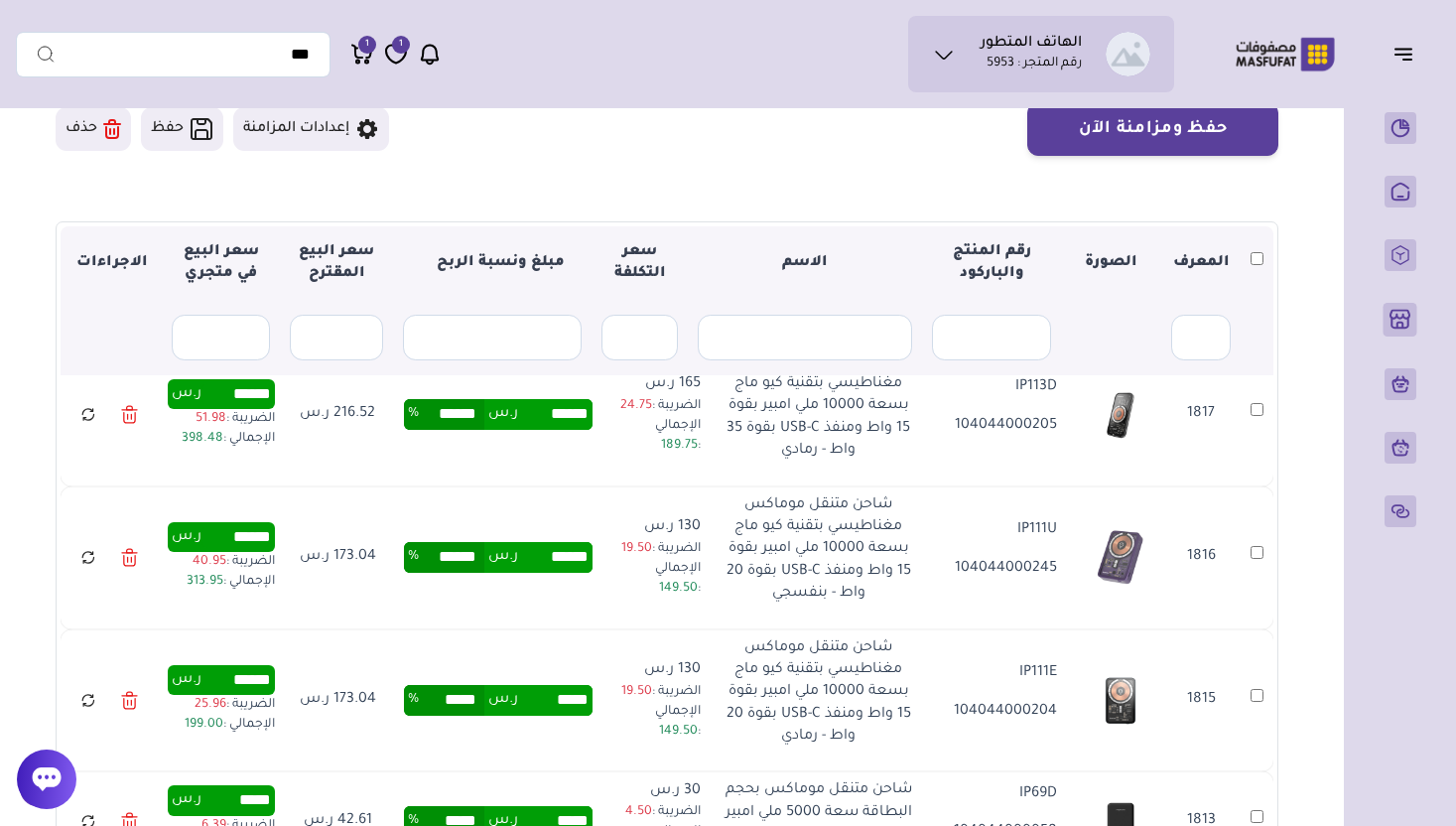 click on "*****" at bounding box center [452, 700] 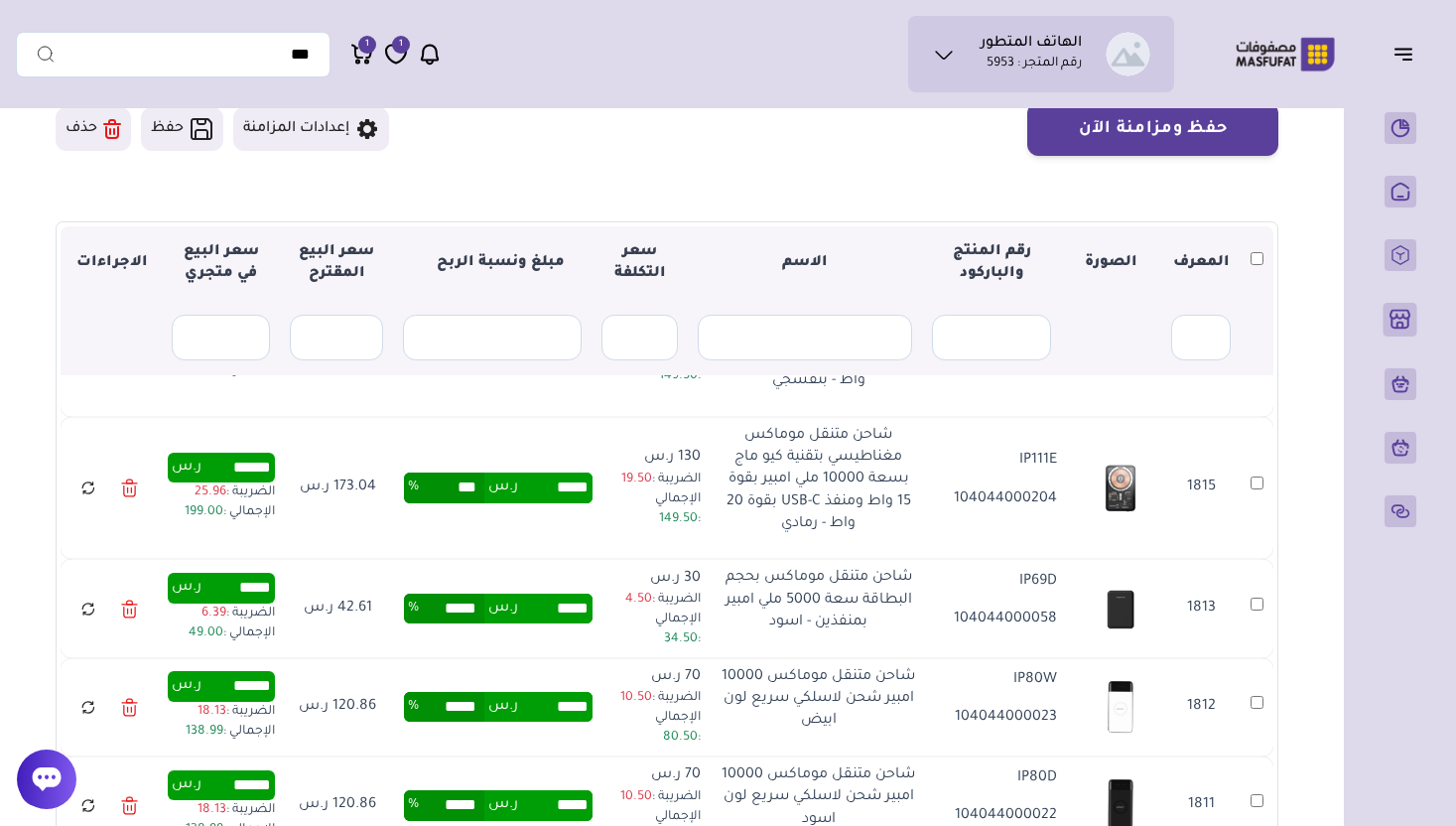 scroll, scrollTop: 2523, scrollLeft: 0, axis: vertical 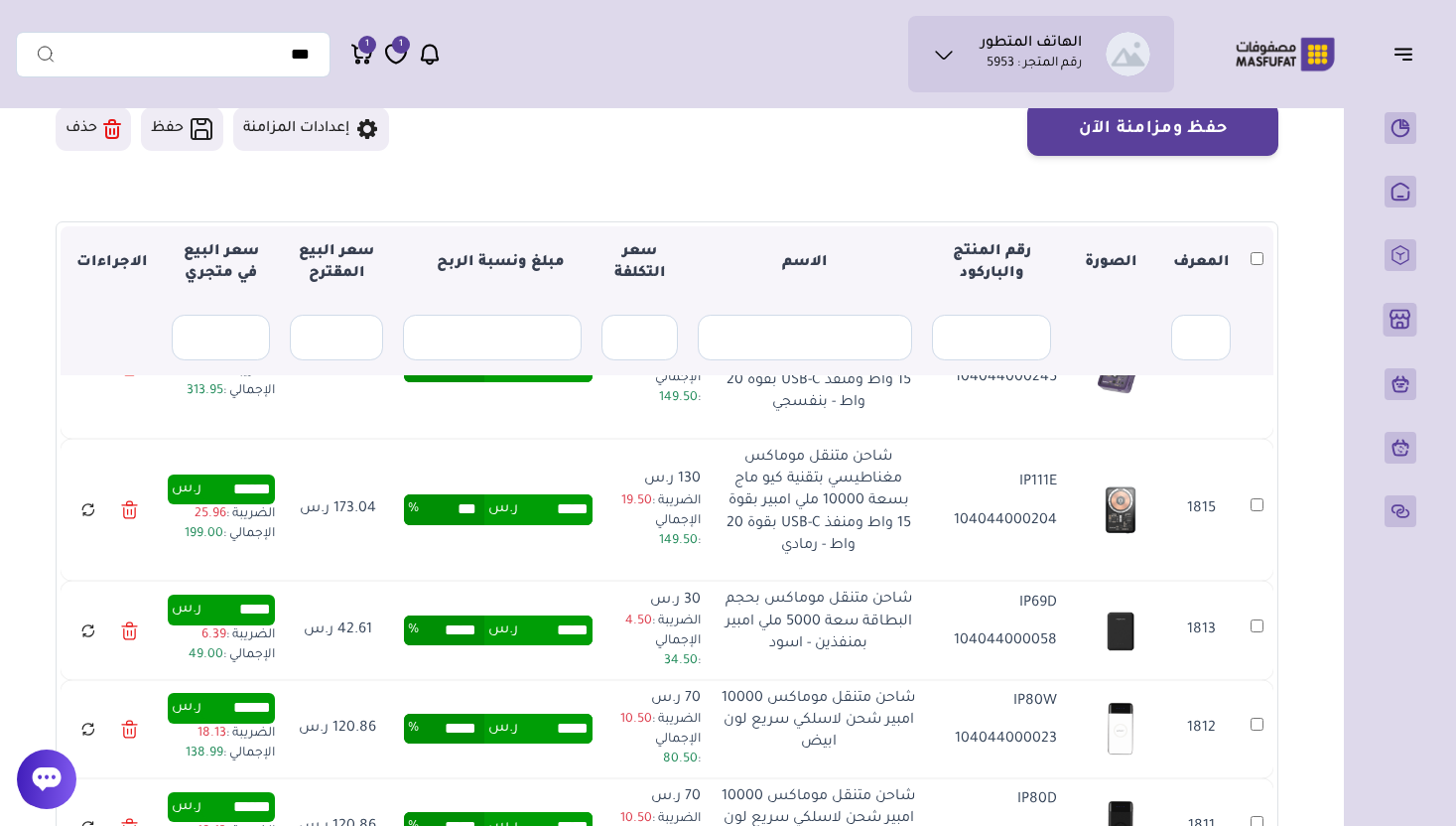 type on "***" 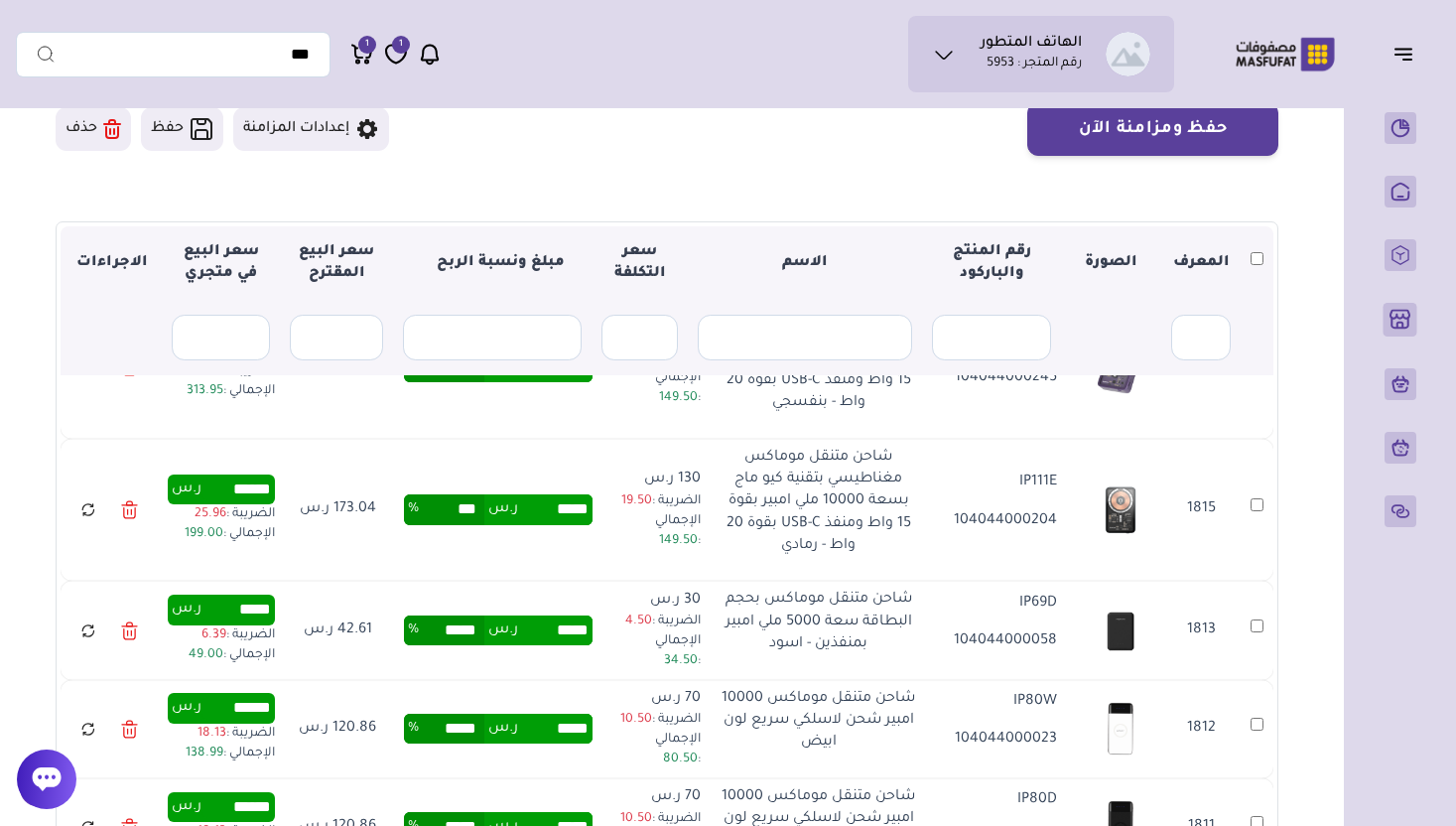 type on "******" 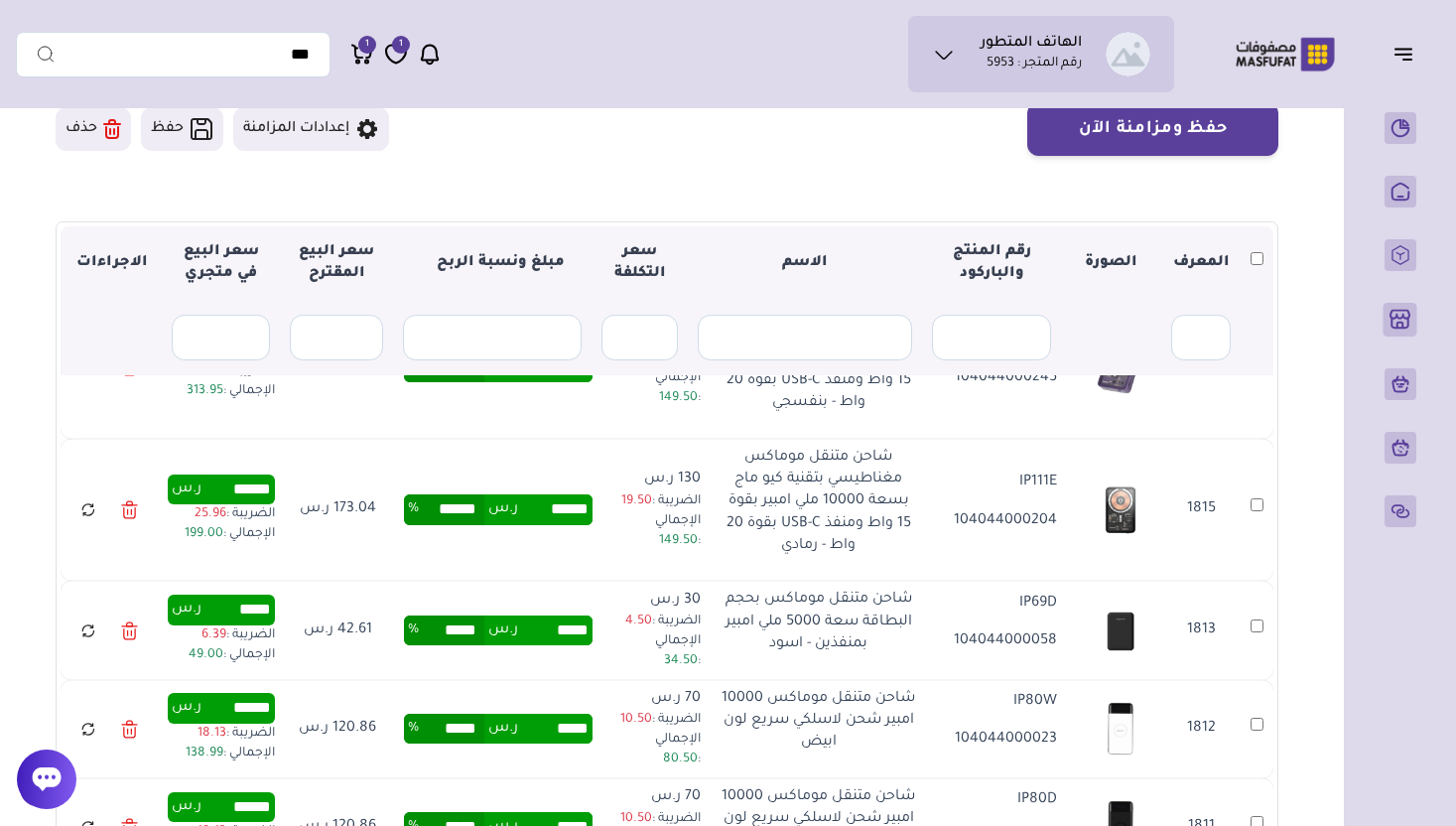 click on "*****" at bounding box center (452, 630) 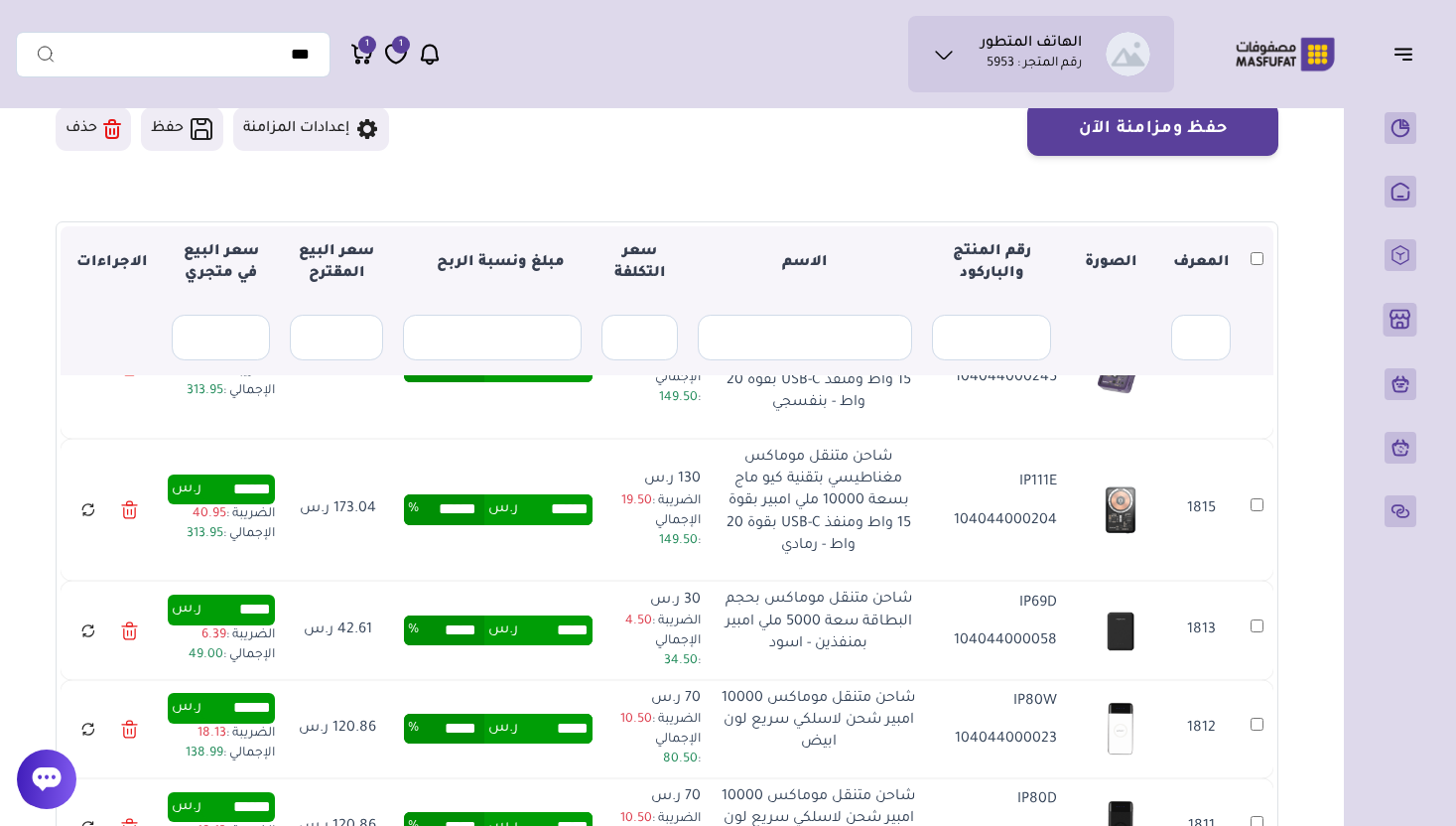 click on "*****" at bounding box center (452, 630) 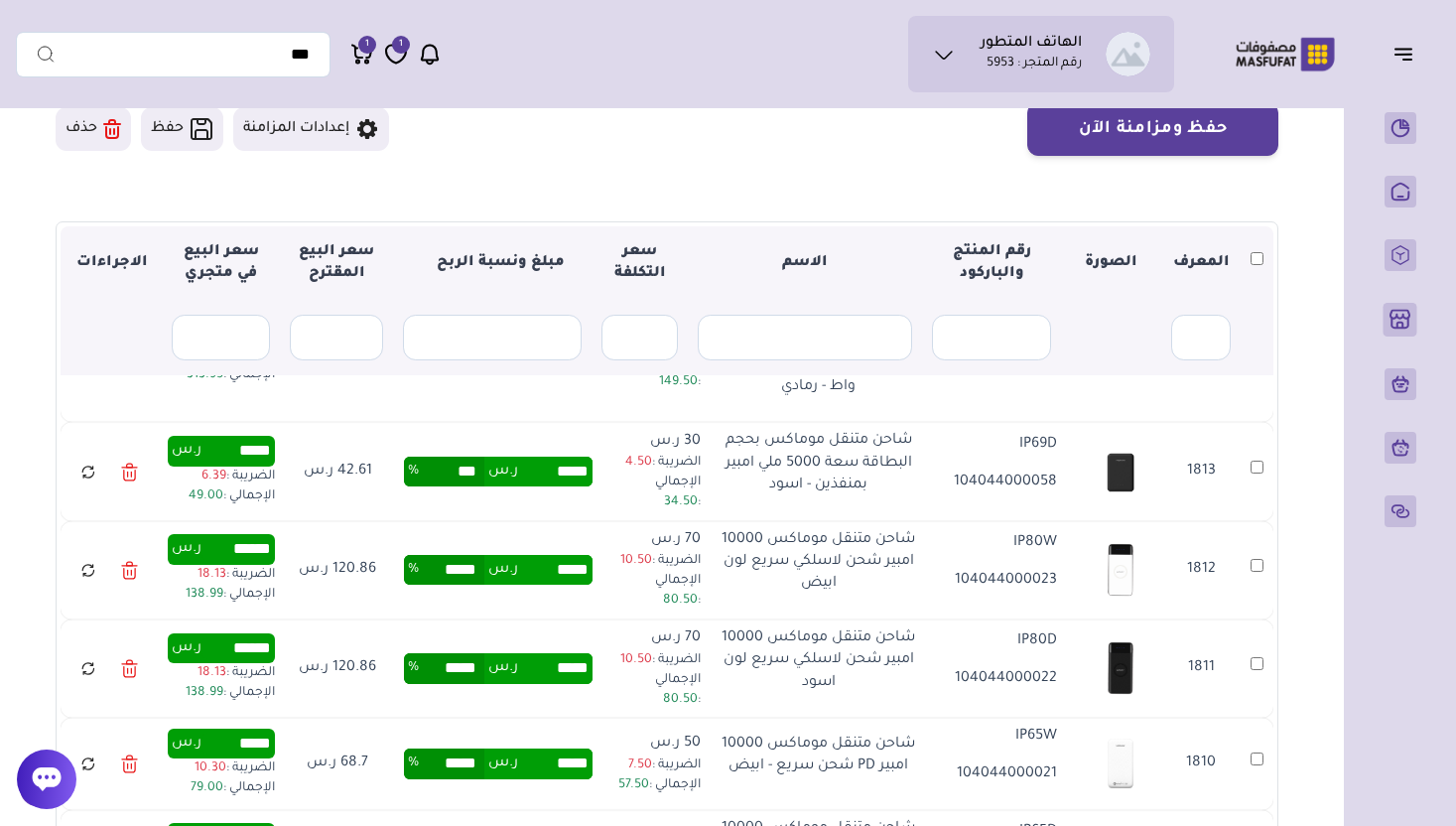 scroll, scrollTop: 2725, scrollLeft: 0, axis: vertical 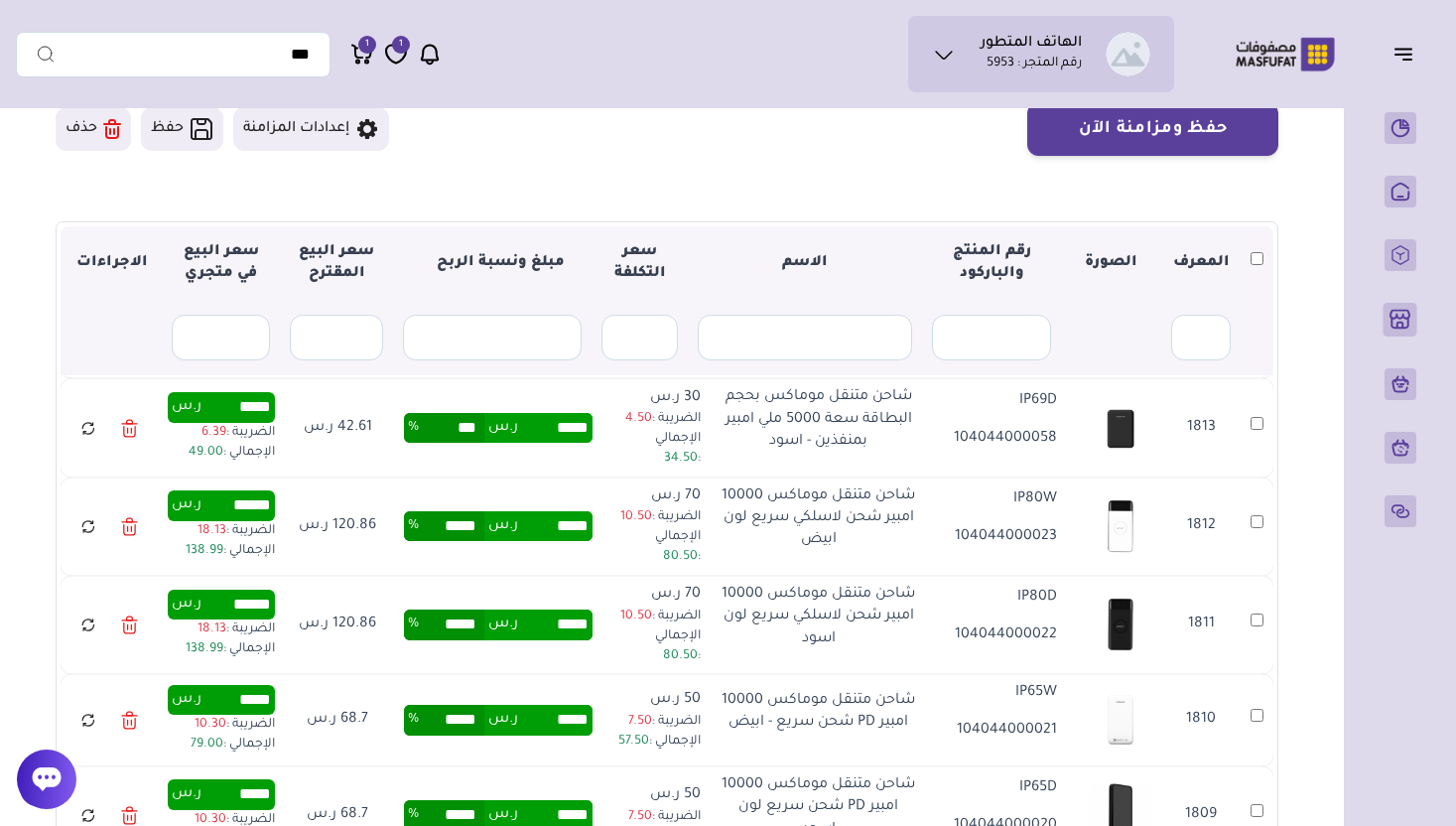 type on "***" 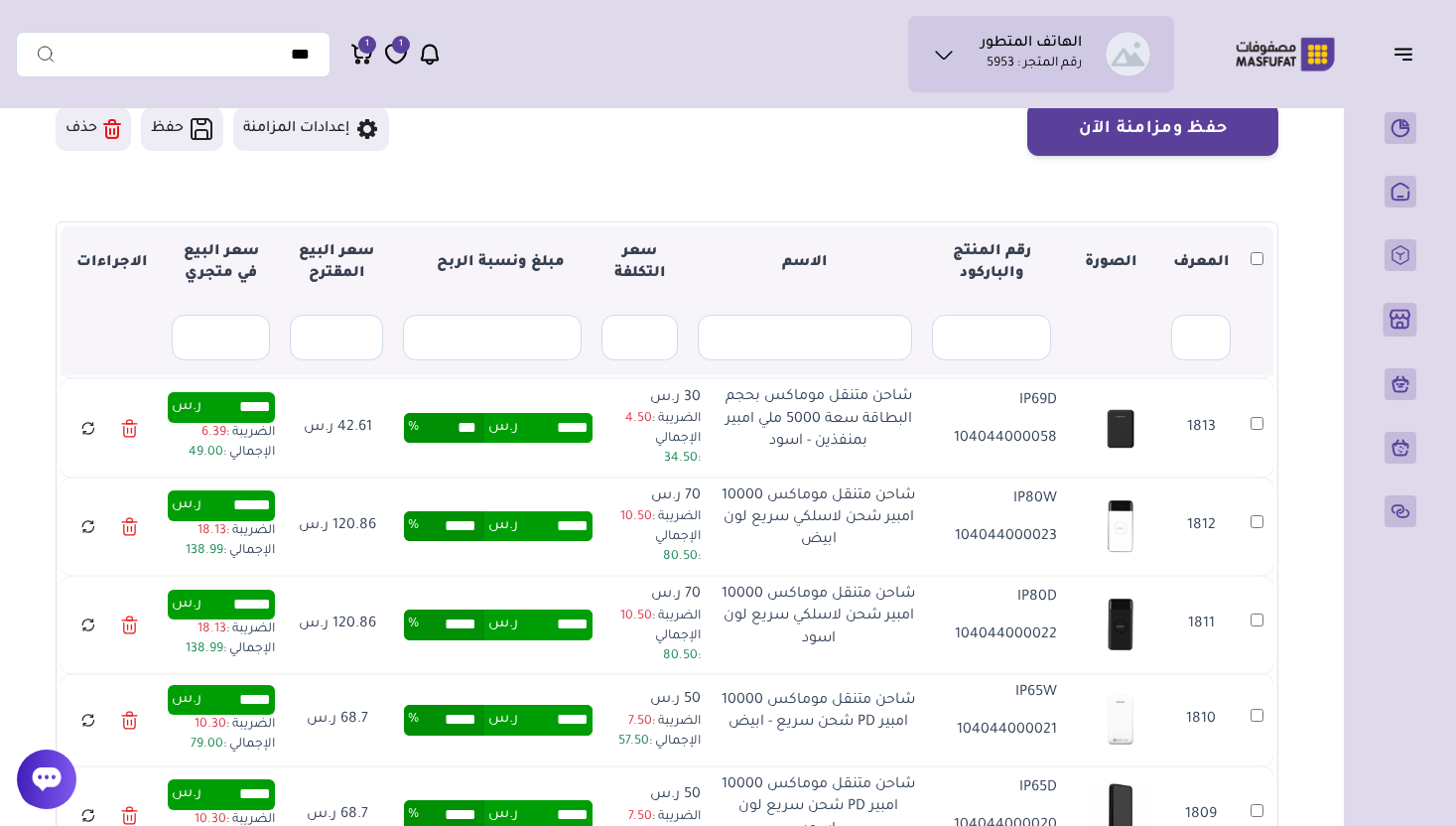 type on "*****" 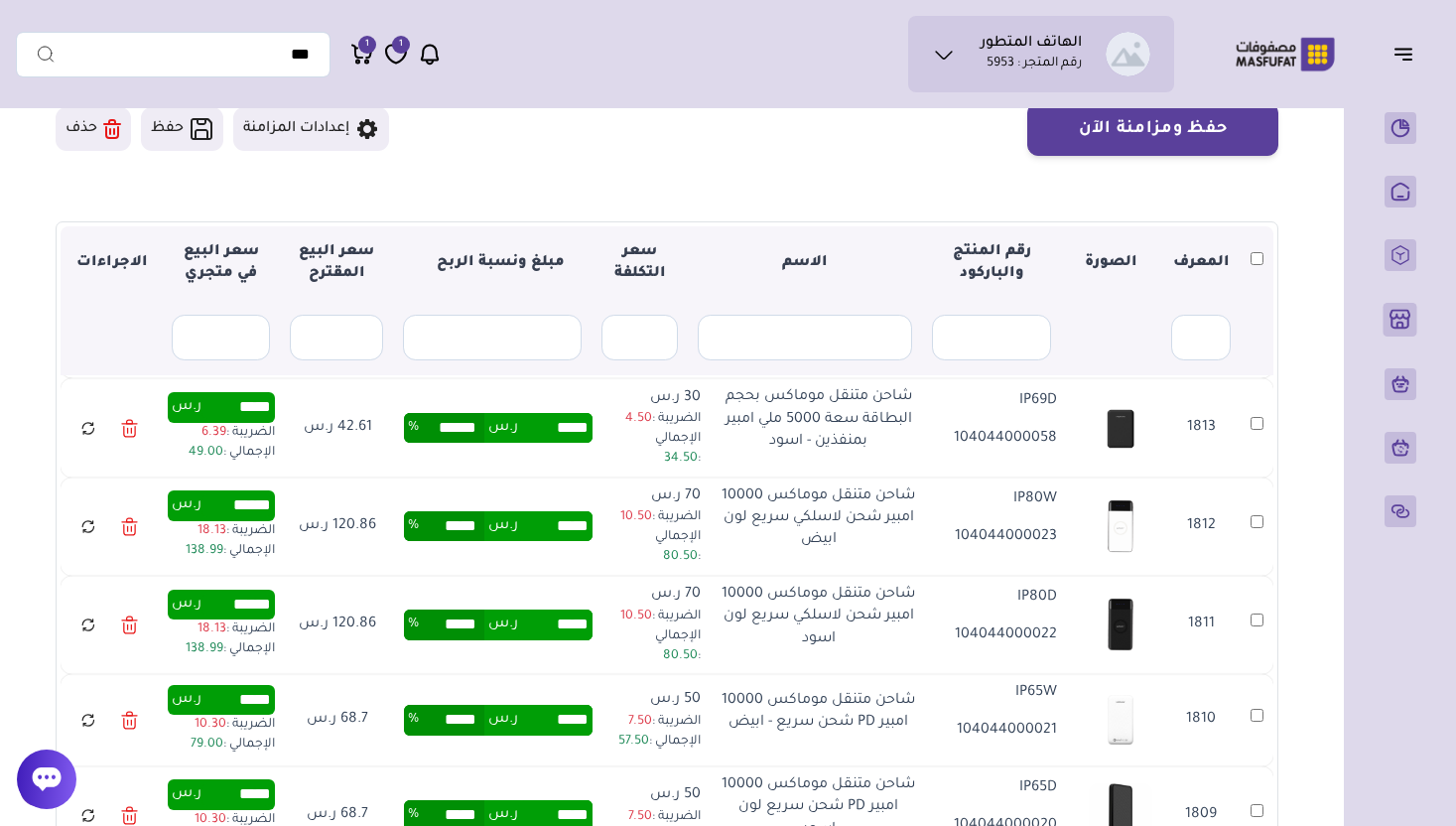 click on "*****" at bounding box center [452, 526] 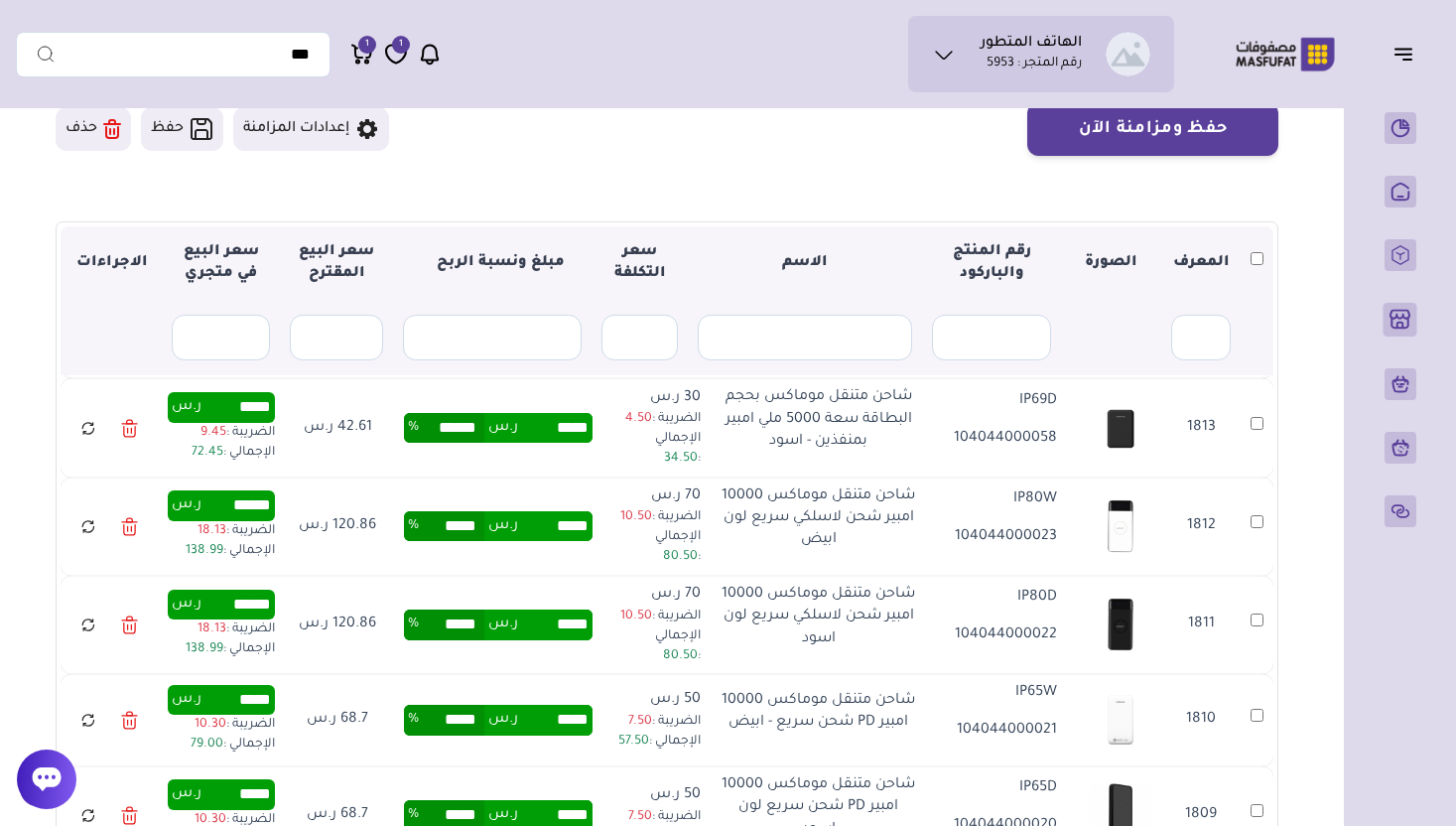 click on "*****" at bounding box center [452, 526] 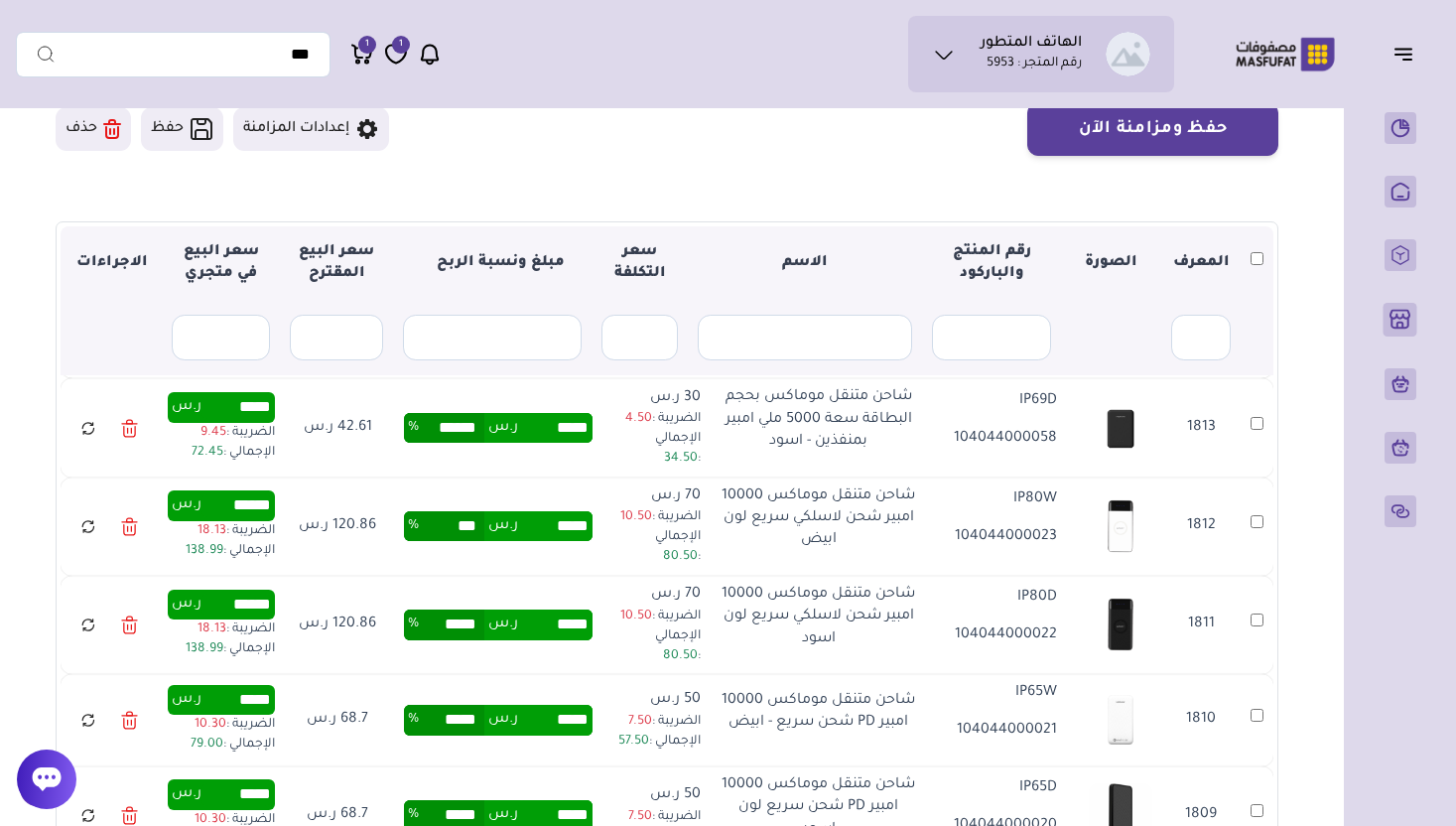 type on "***" 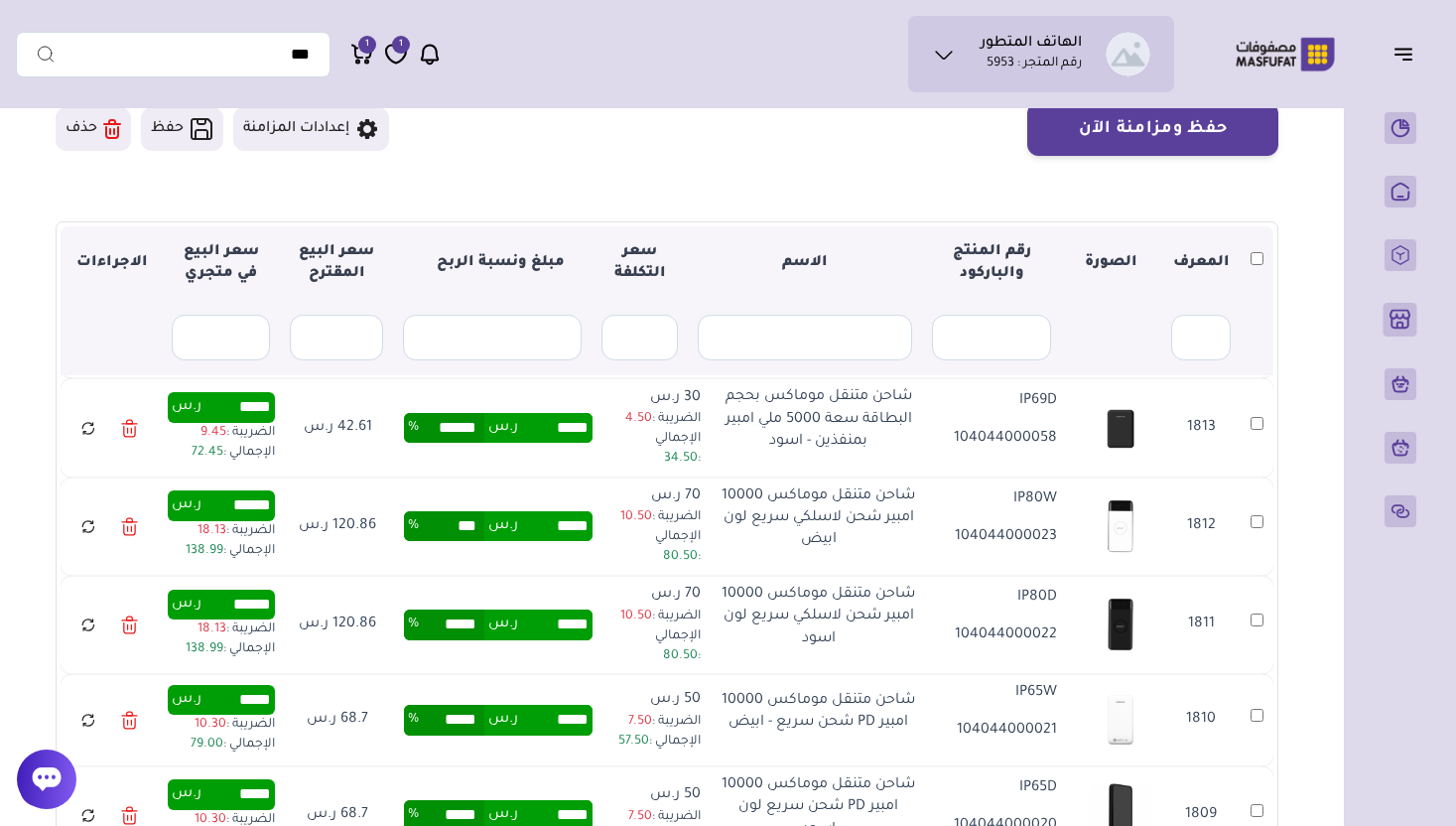 type on "*****" 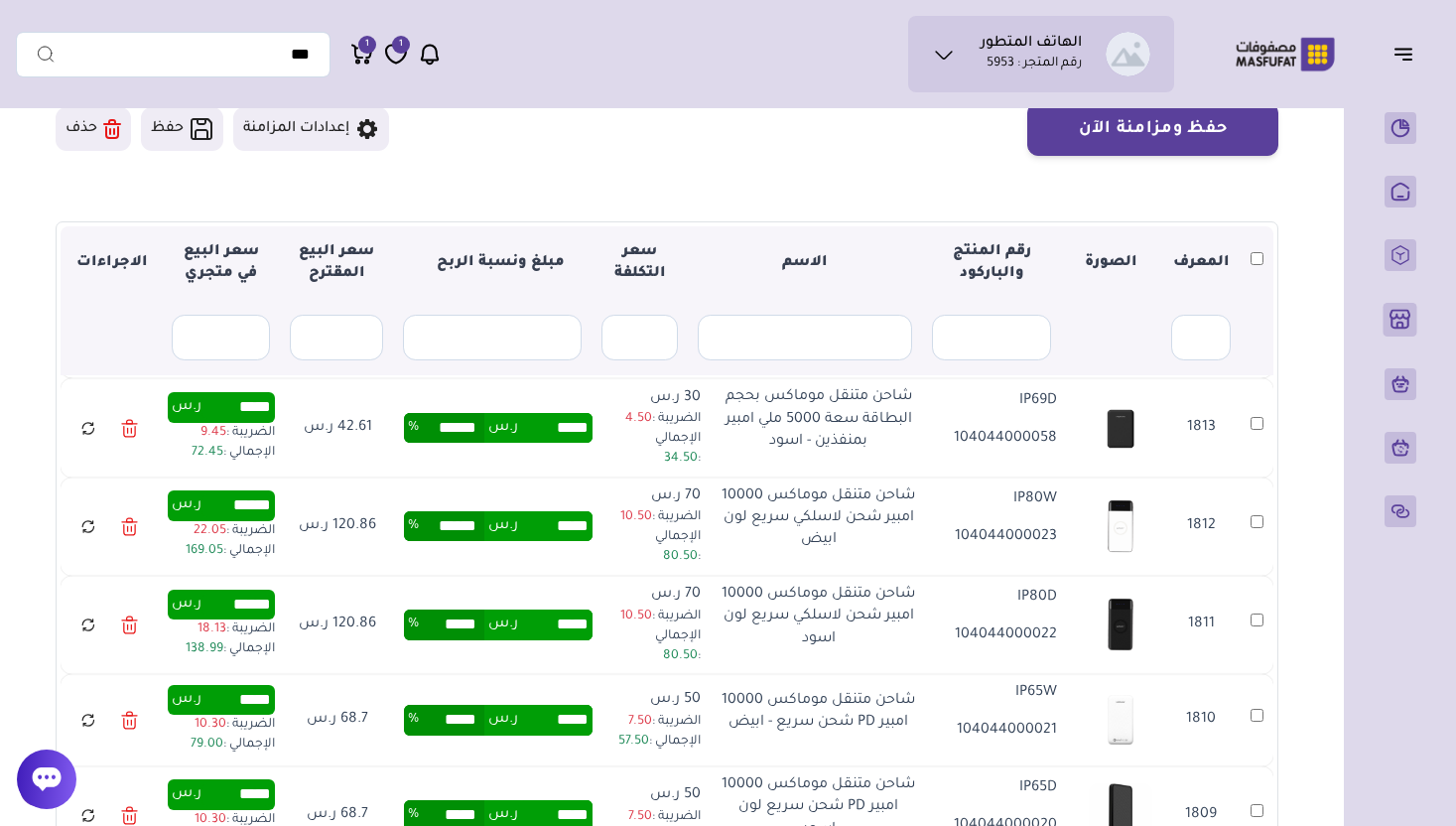 click on "*****" at bounding box center [452, 624] 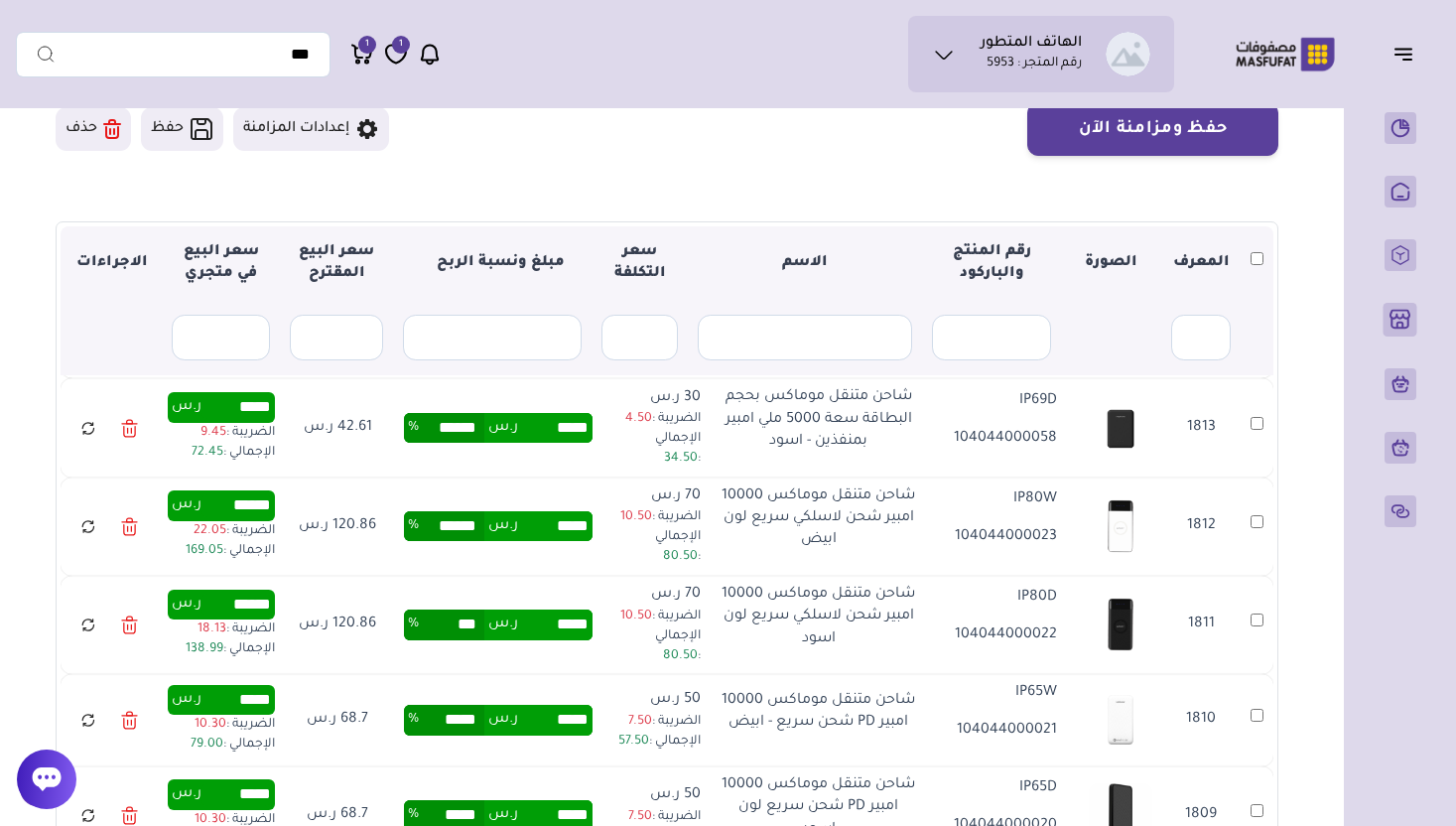 type on "***" 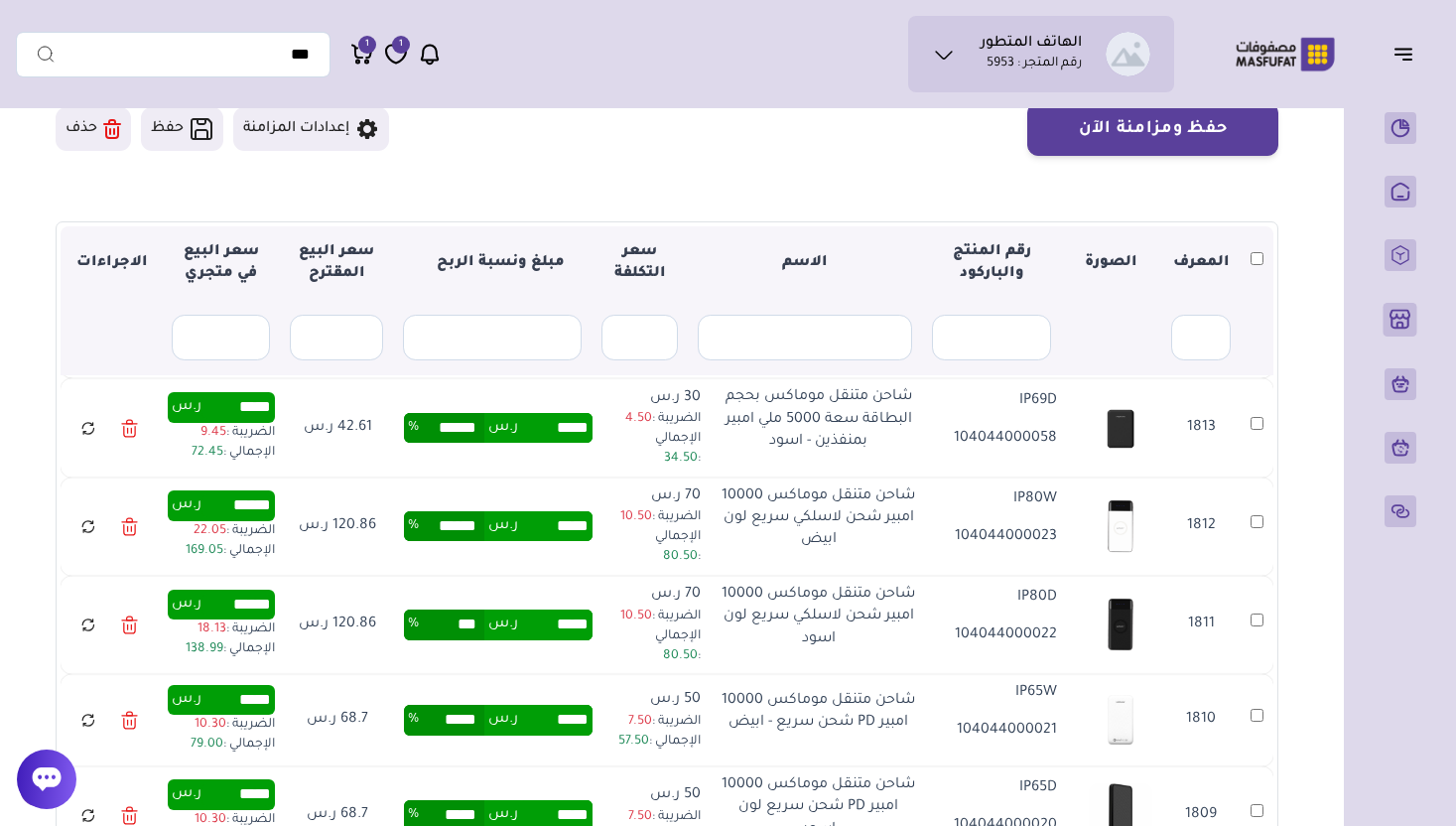 type on "*****" 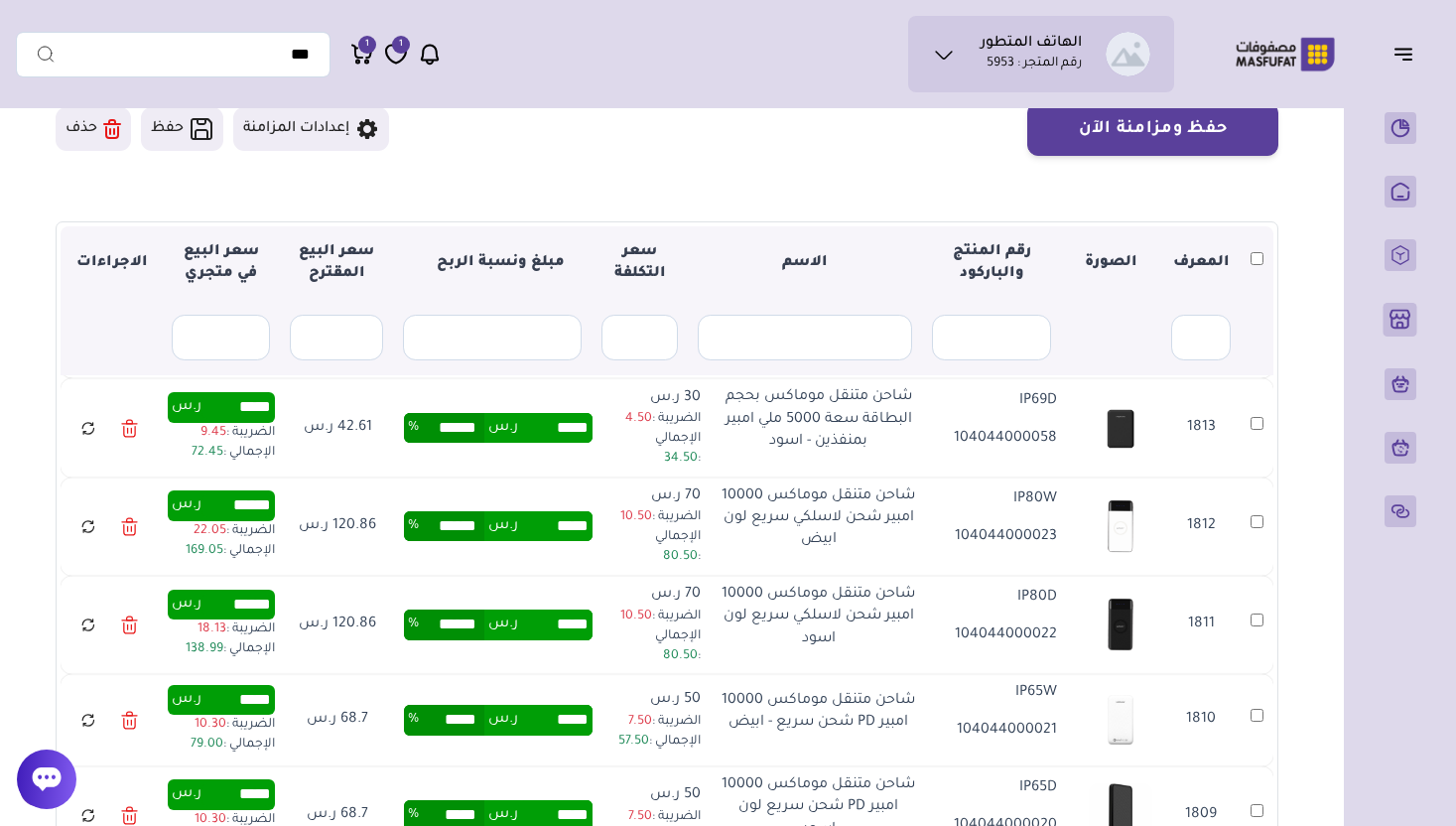 click on "*****" at bounding box center [452, 720] 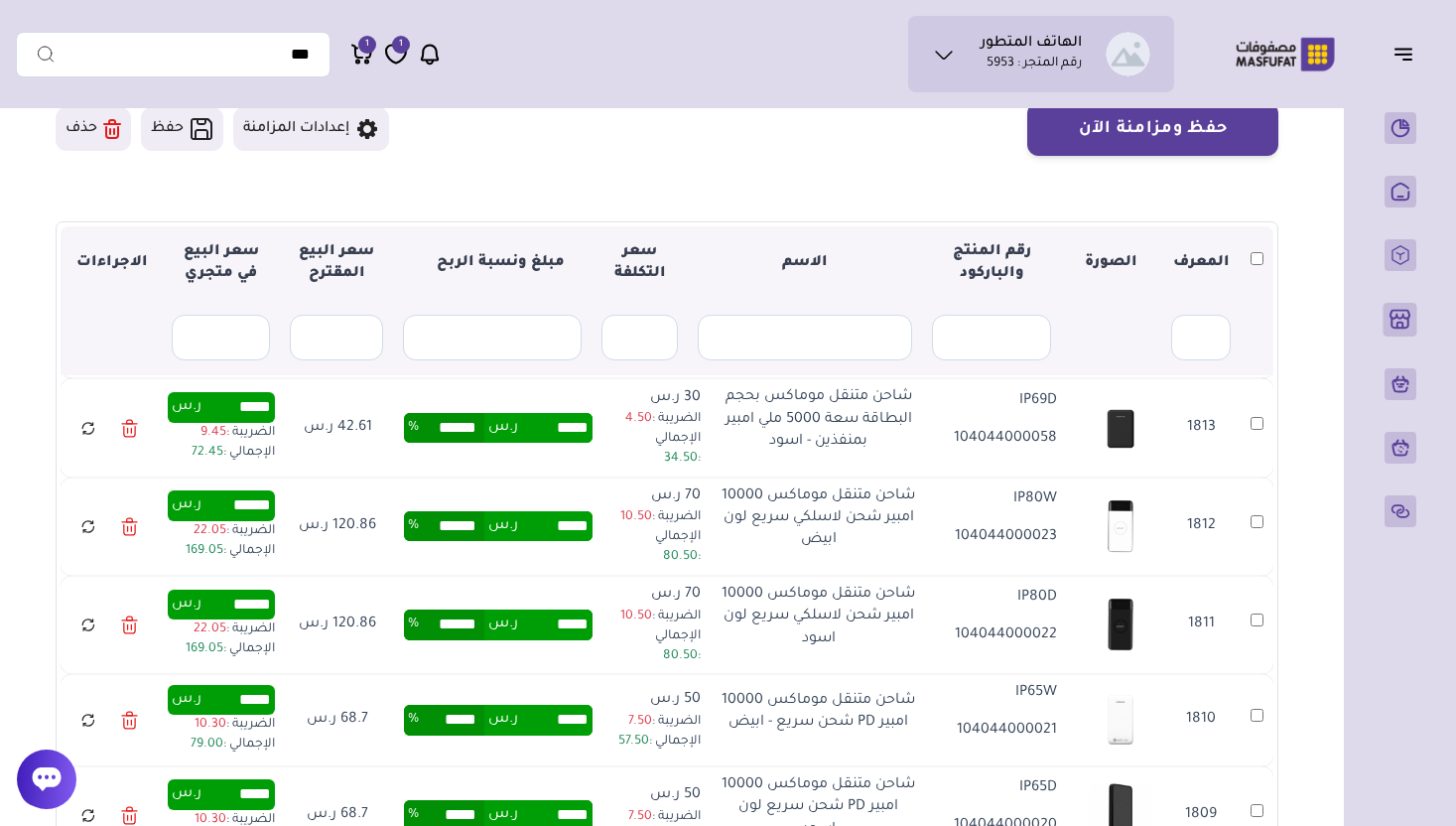 click on "*****" at bounding box center (452, 720) 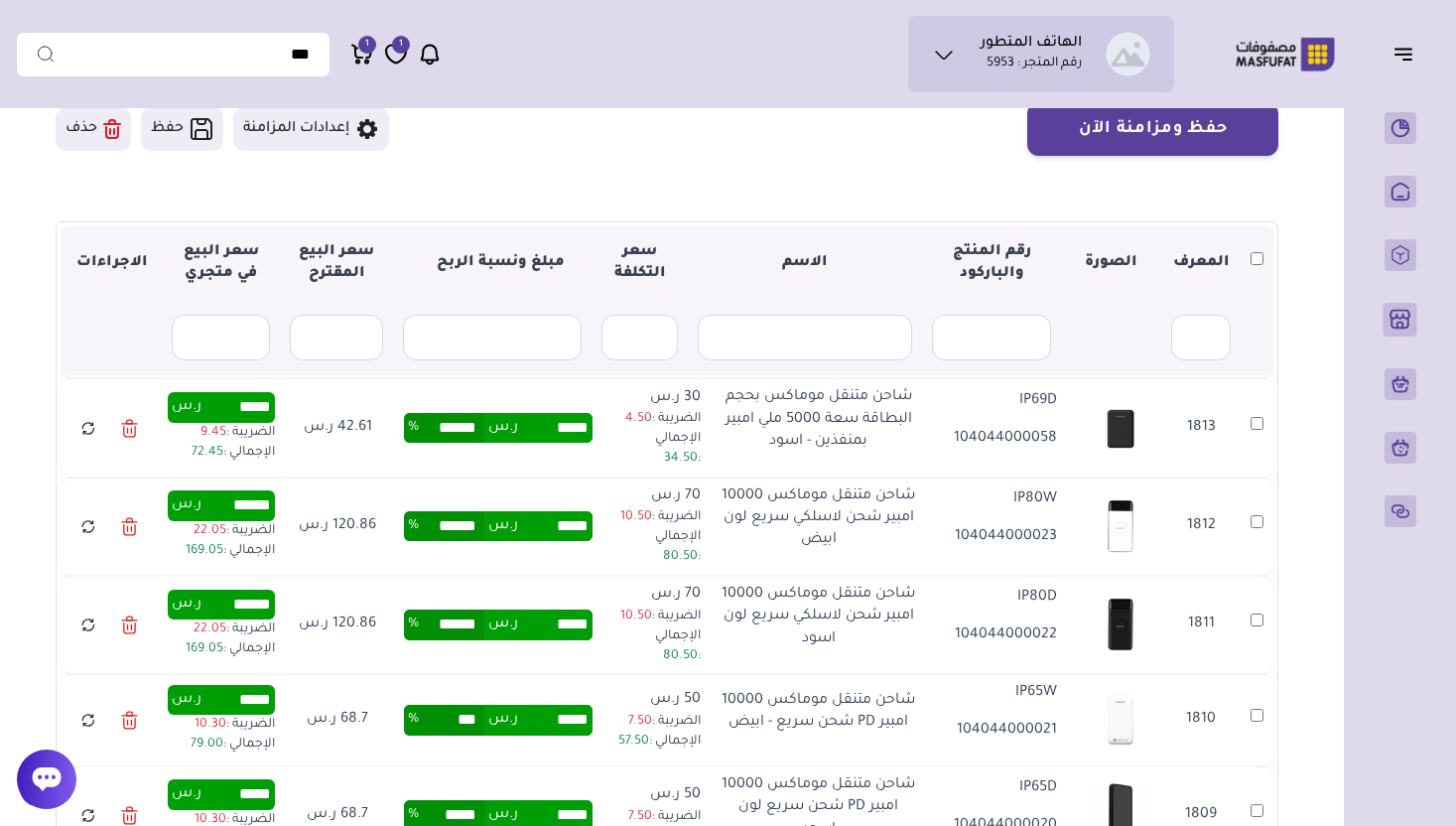 click on "***" at bounding box center (452, 720) 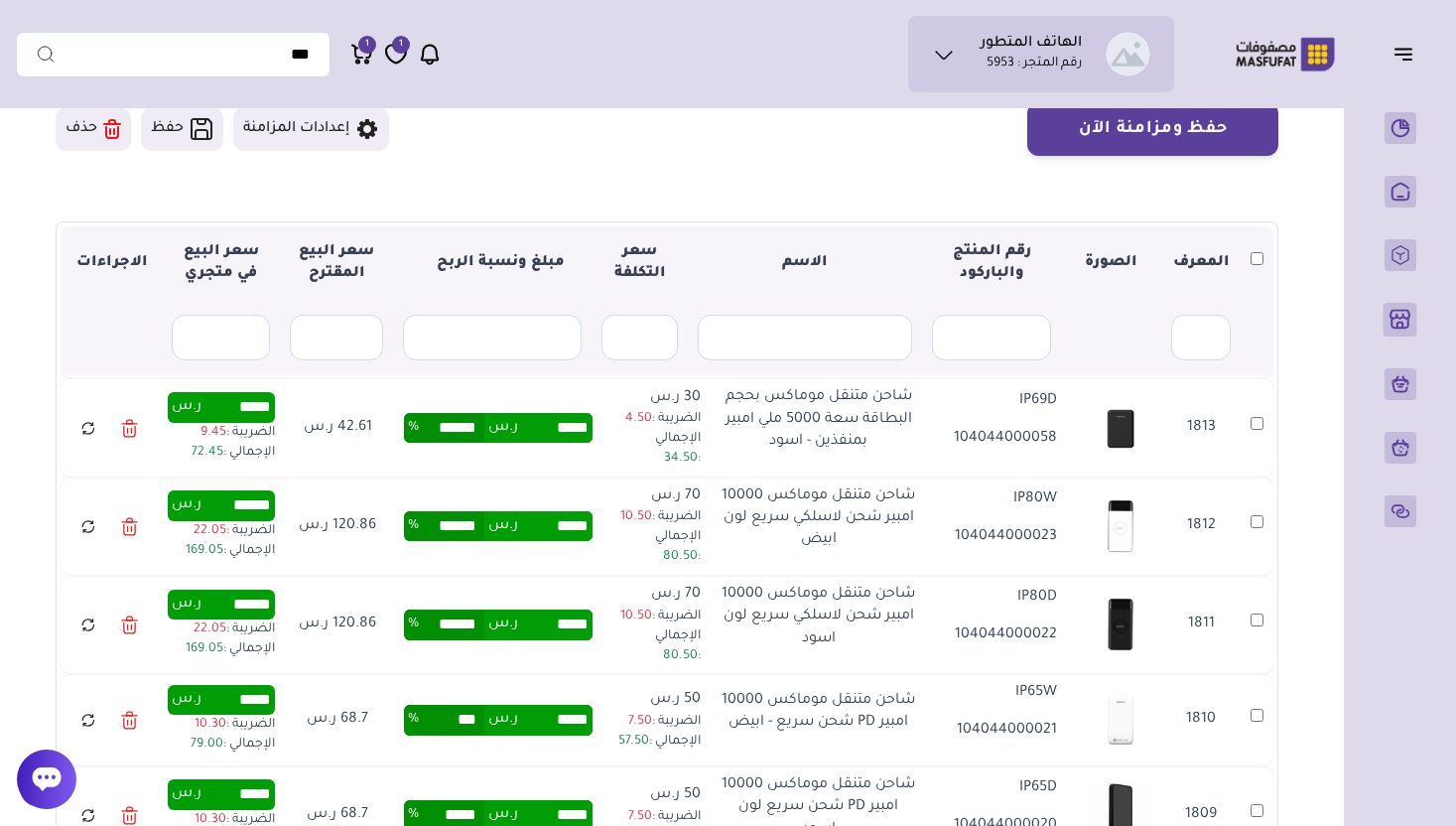 scroll, scrollTop: 2851, scrollLeft: 0, axis: vertical 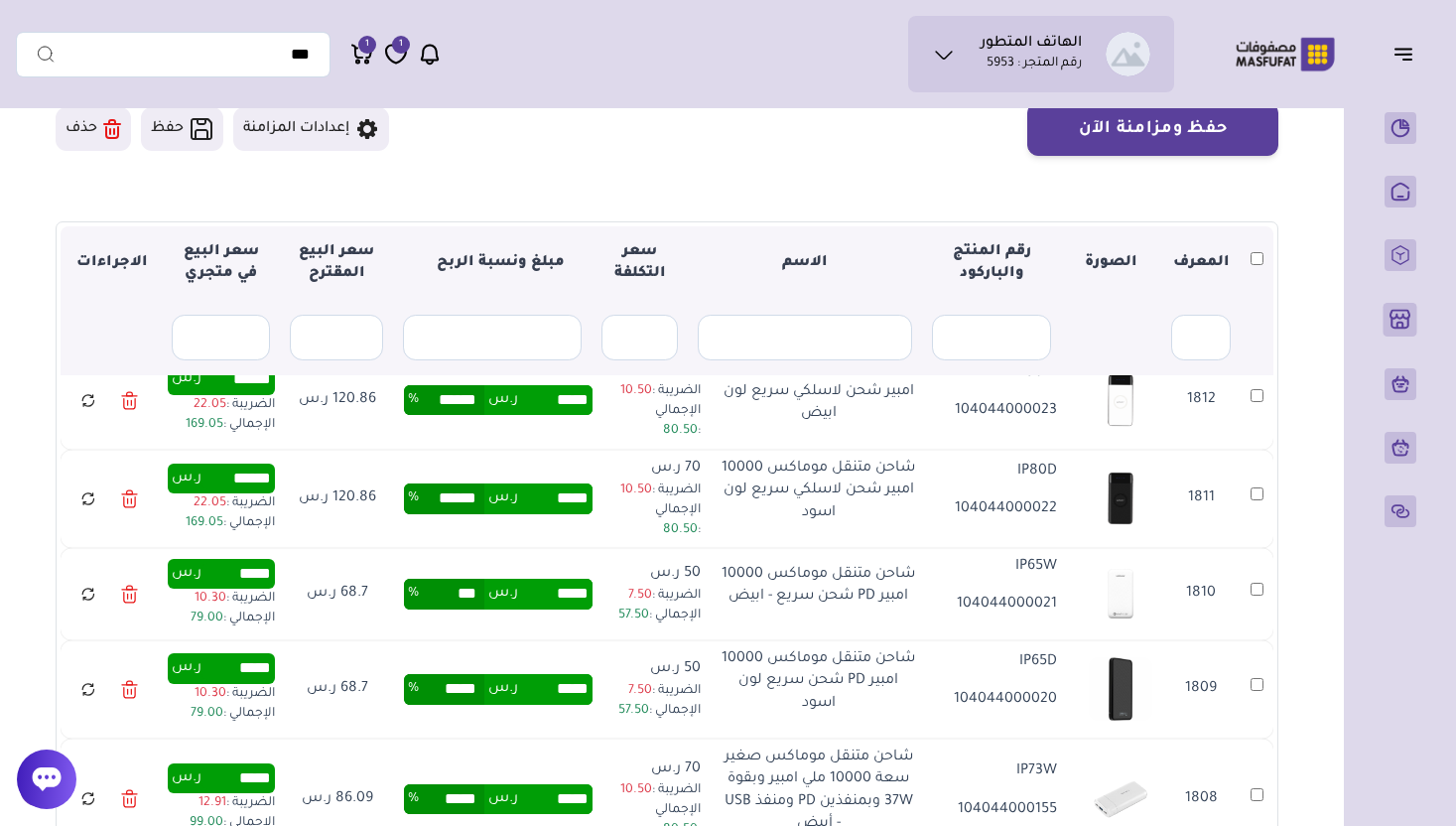 type on "***" 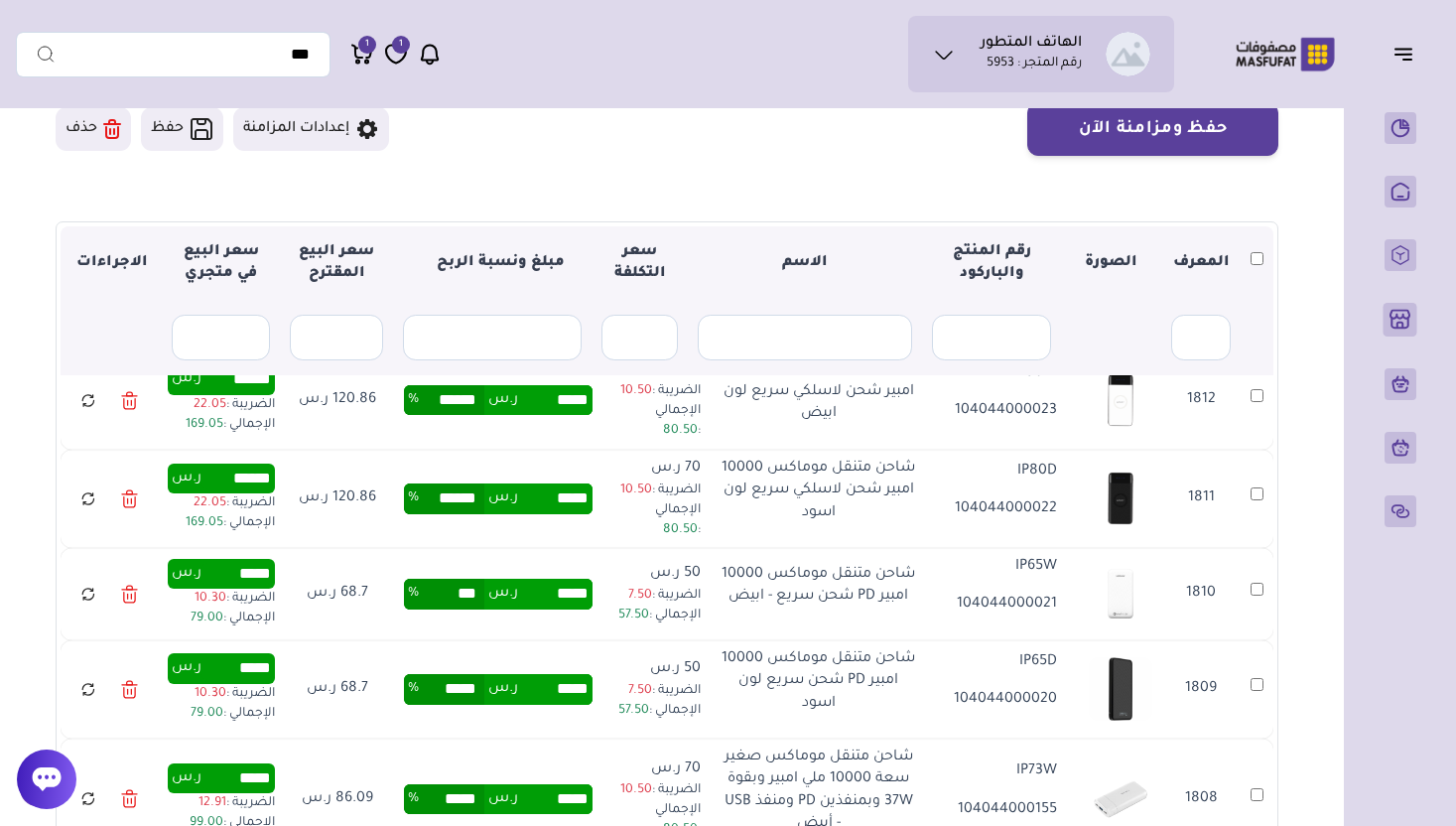 type on "*****" 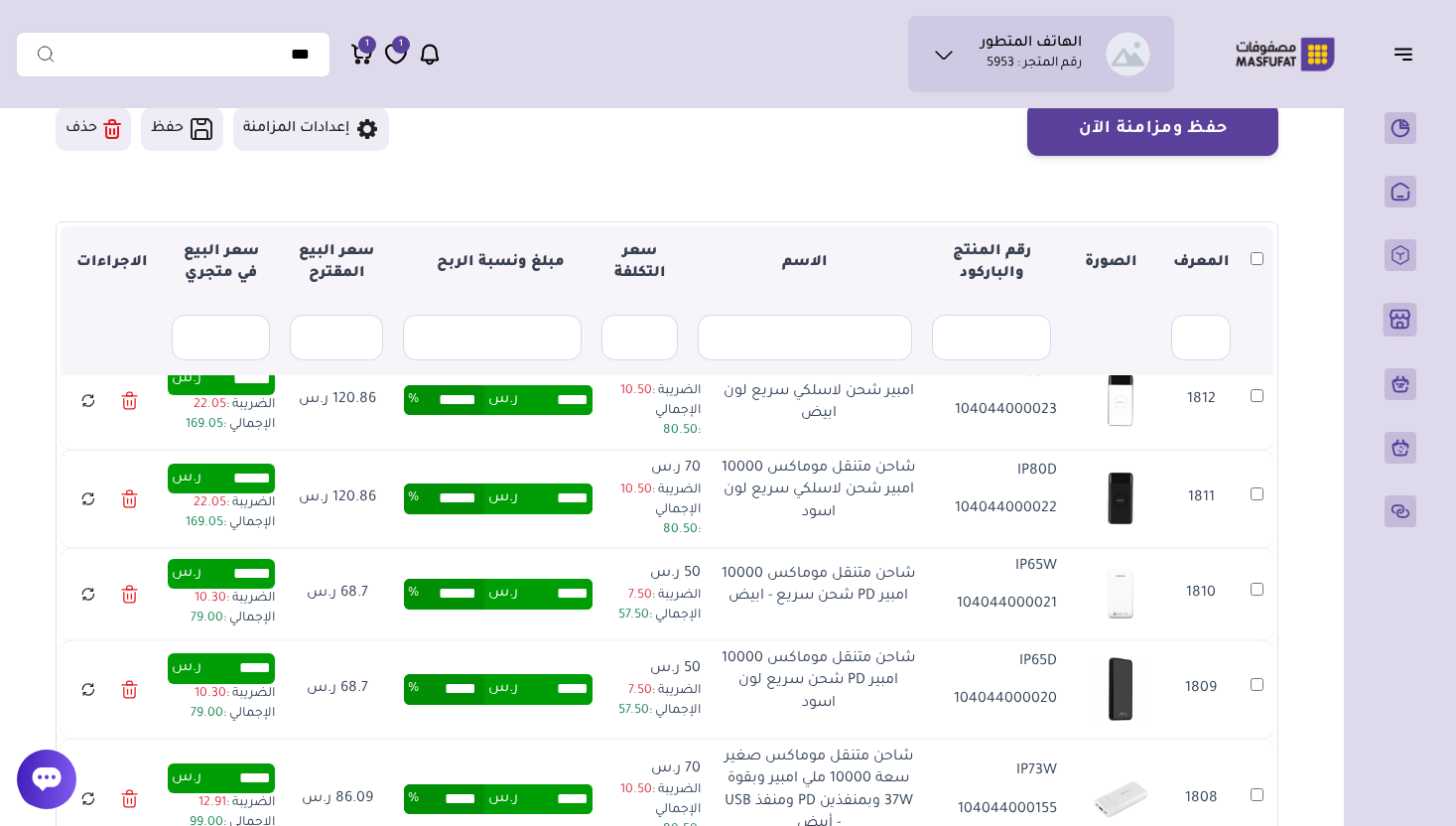 click on "*****" at bounding box center (452, 689) 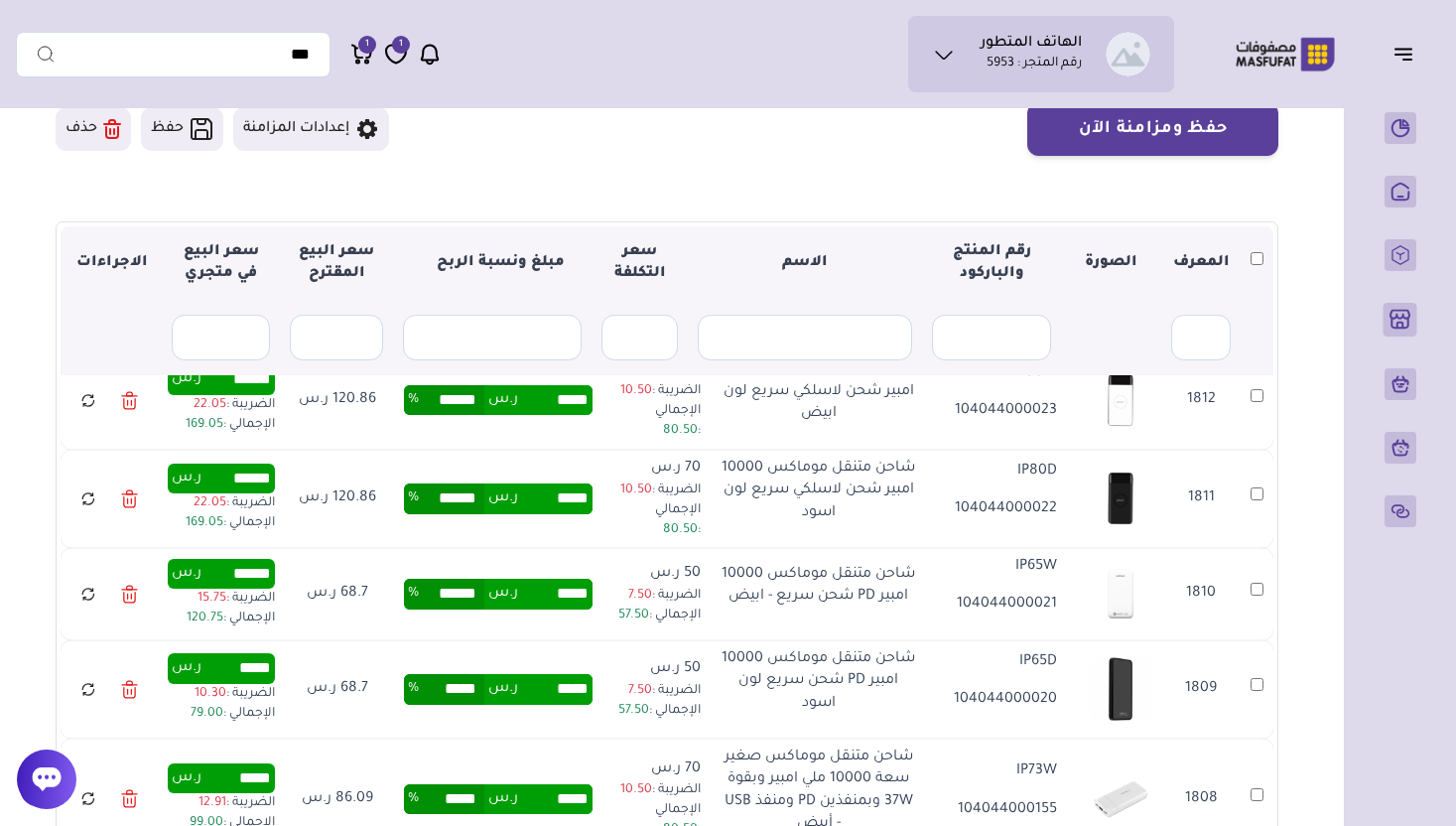click on "*****" at bounding box center [452, 689] 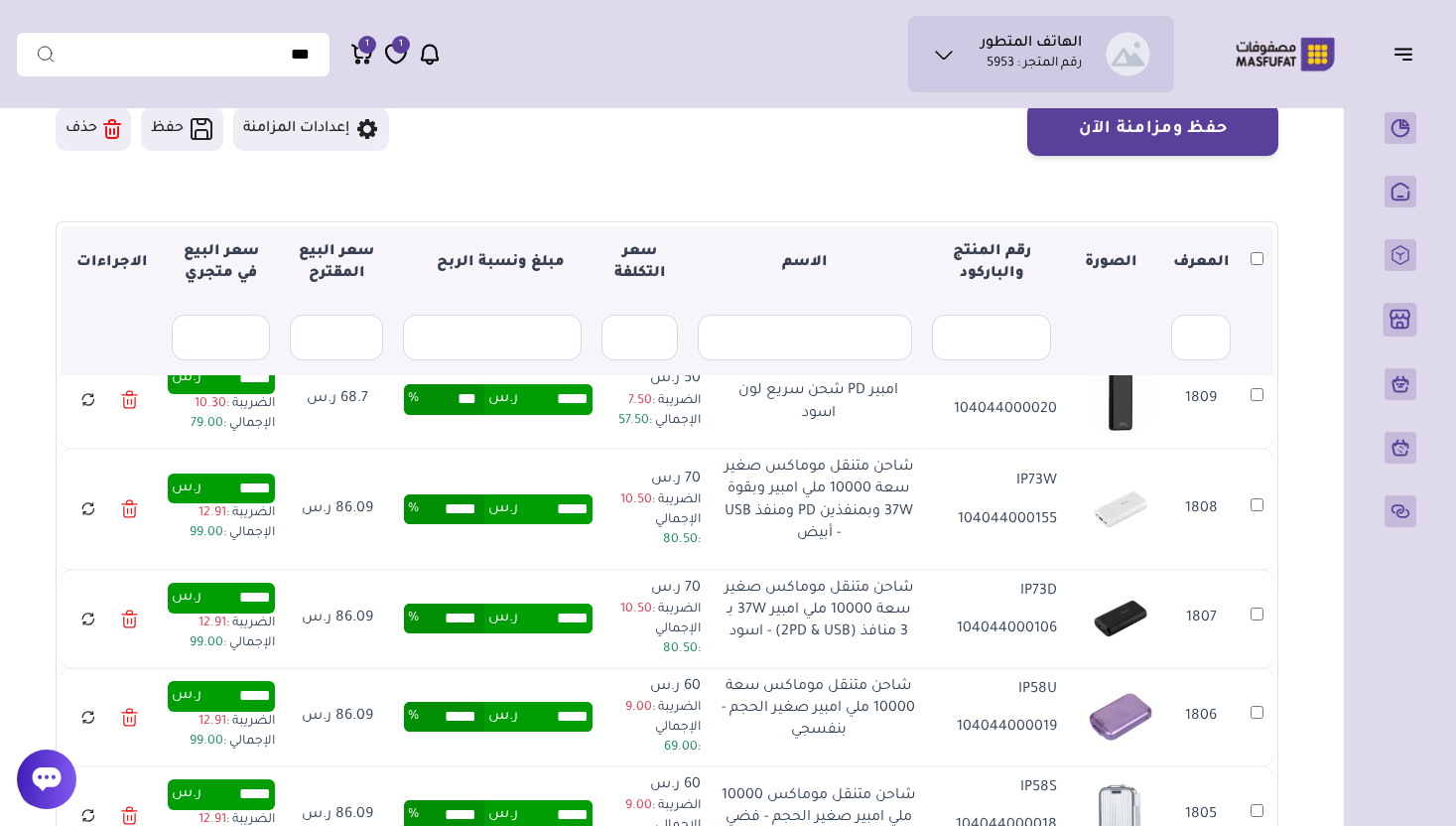 scroll, scrollTop: 3142, scrollLeft: 0, axis: vertical 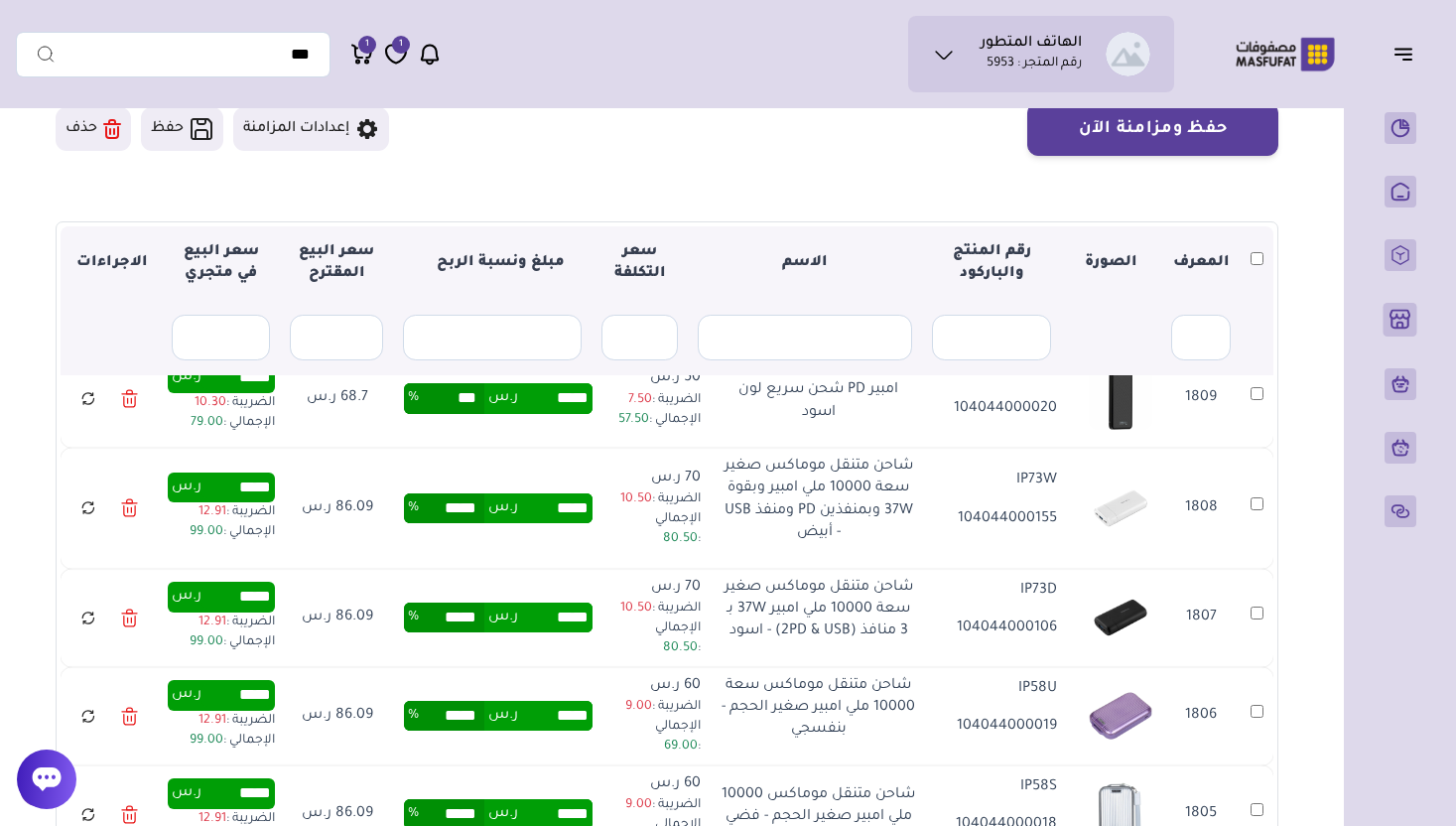 type on "***" 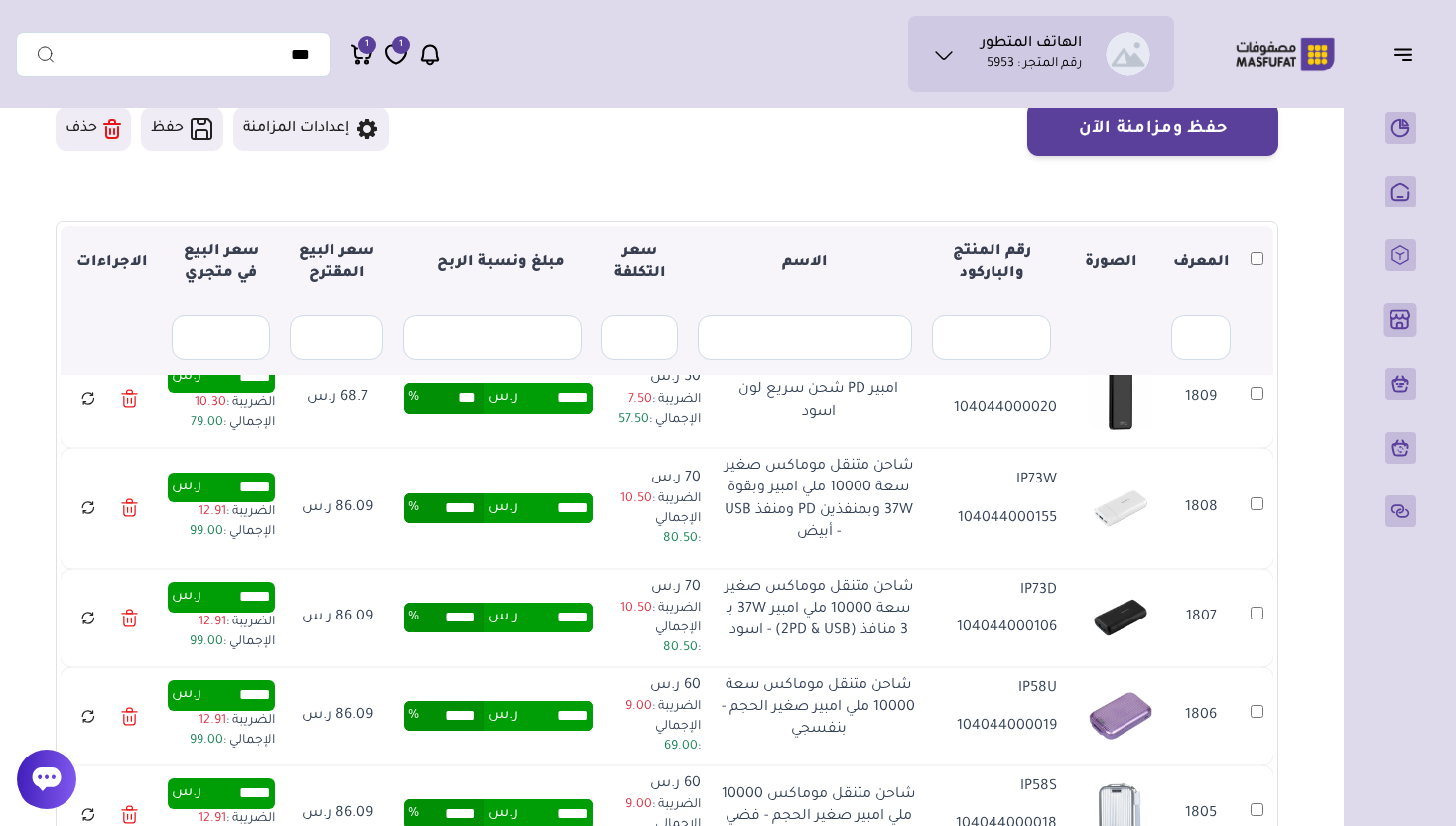 type on "*****" 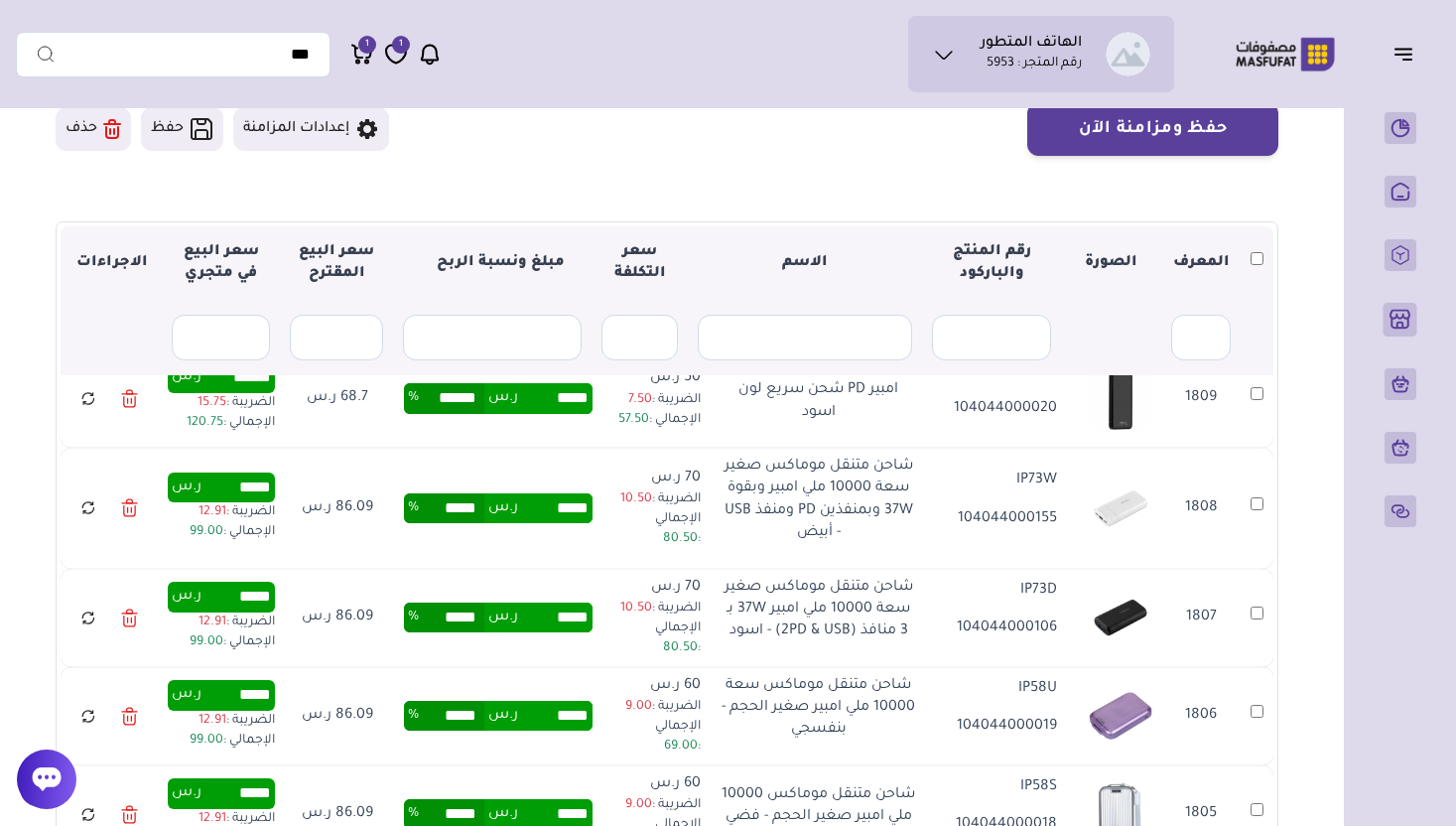 click on "*****" at bounding box center [452, 508] 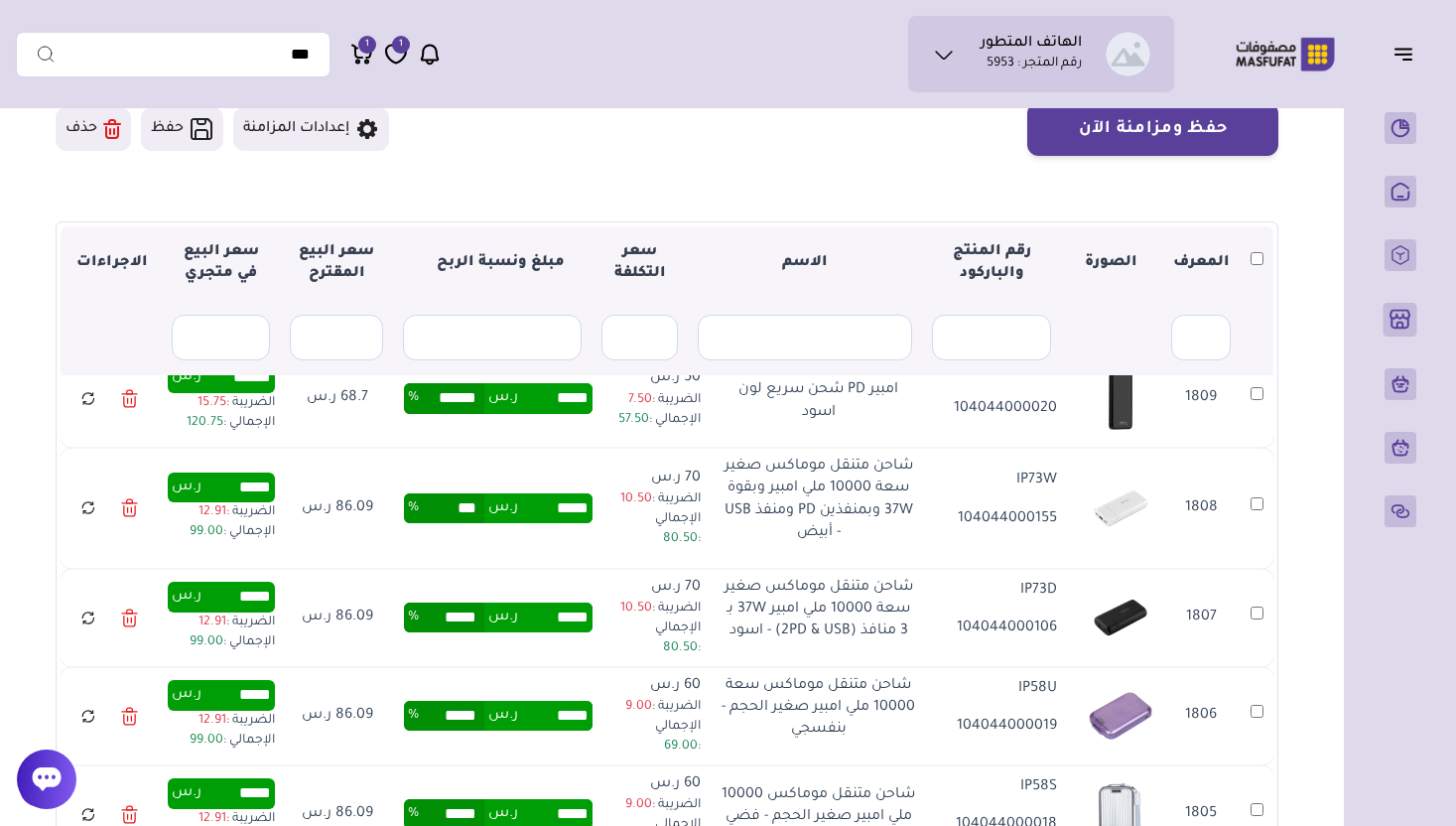 type on "***" 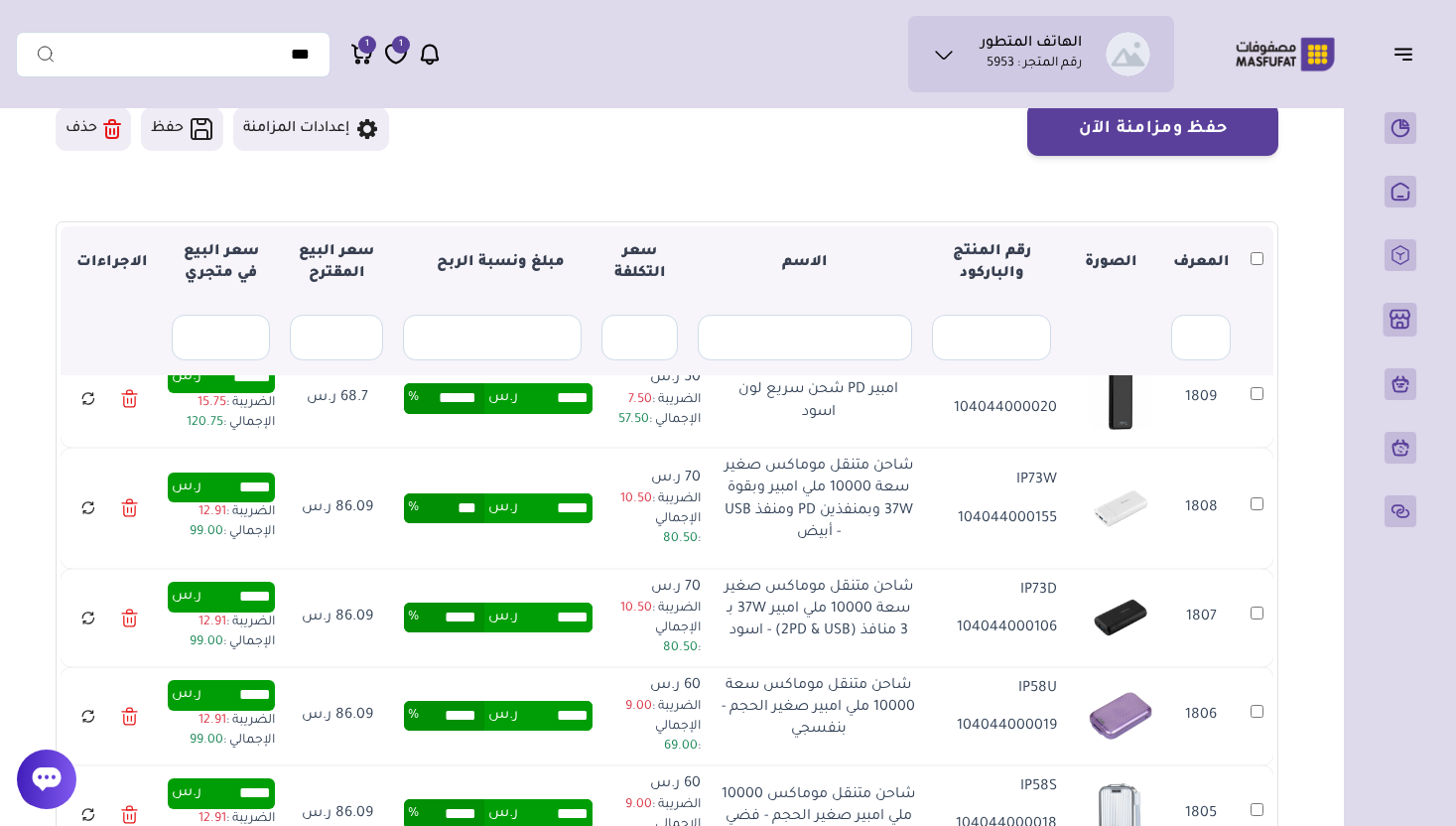type on "*****" 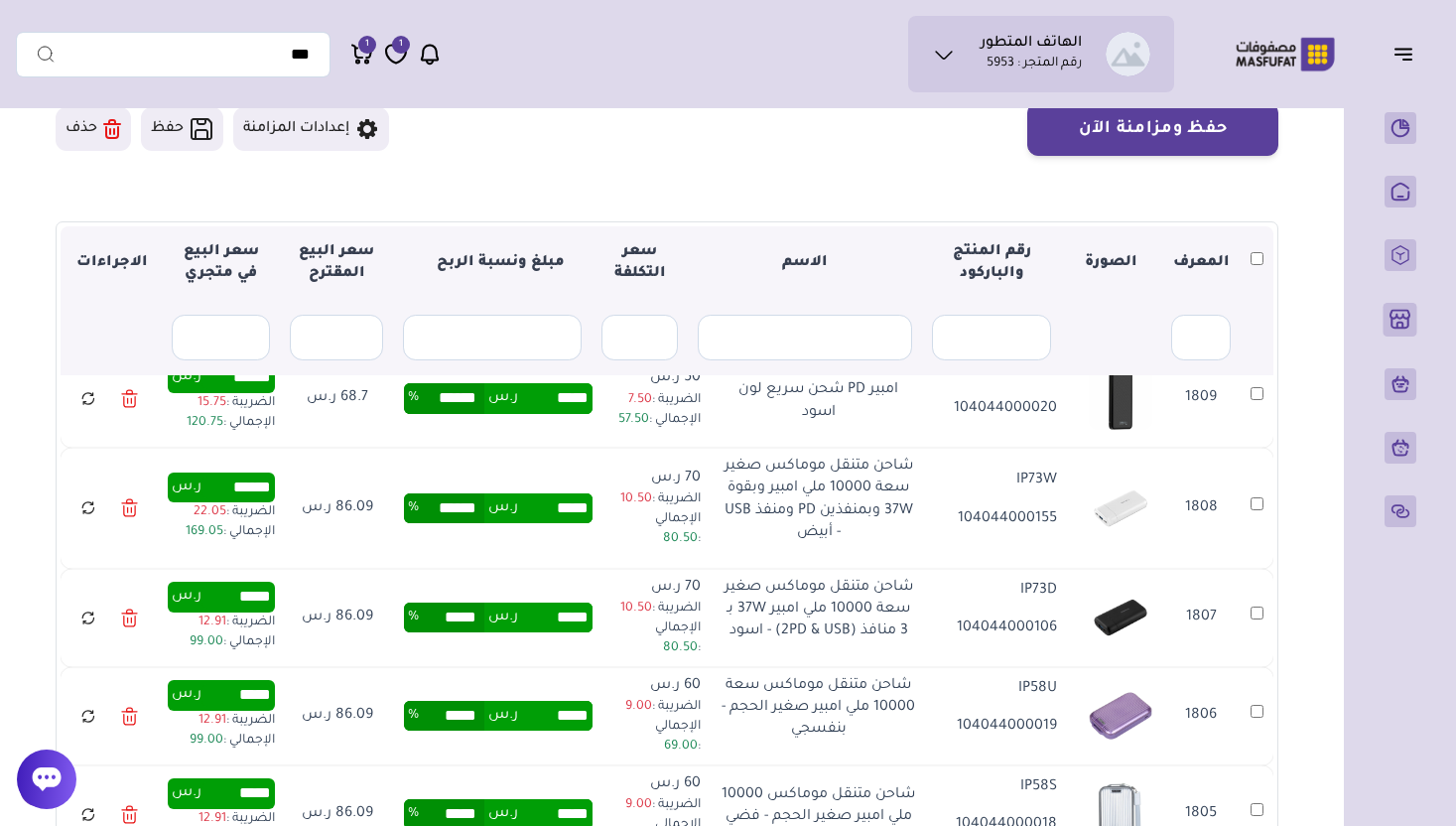 click on "*****" at bounding box center (452, 618) 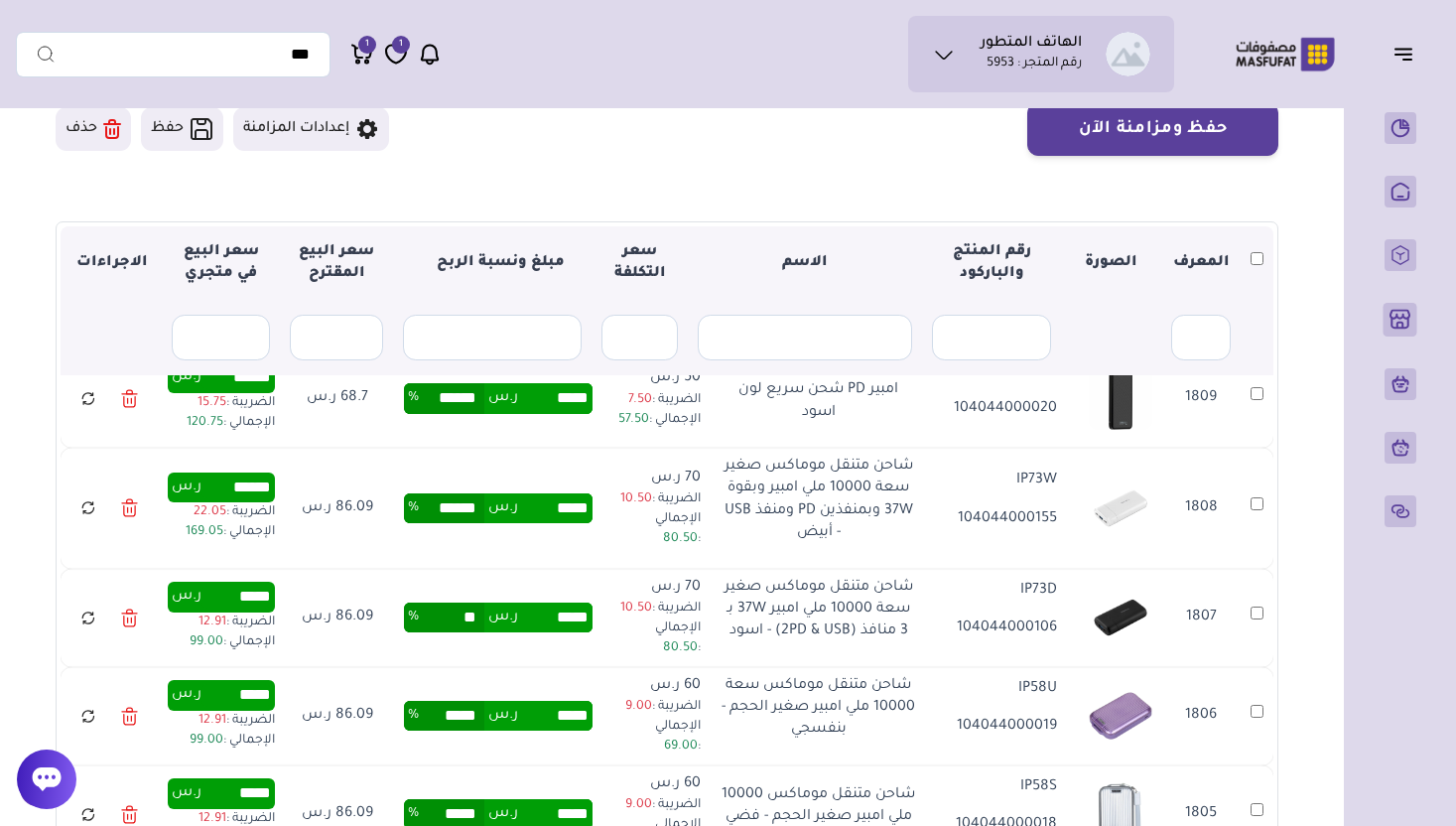 type on "**" 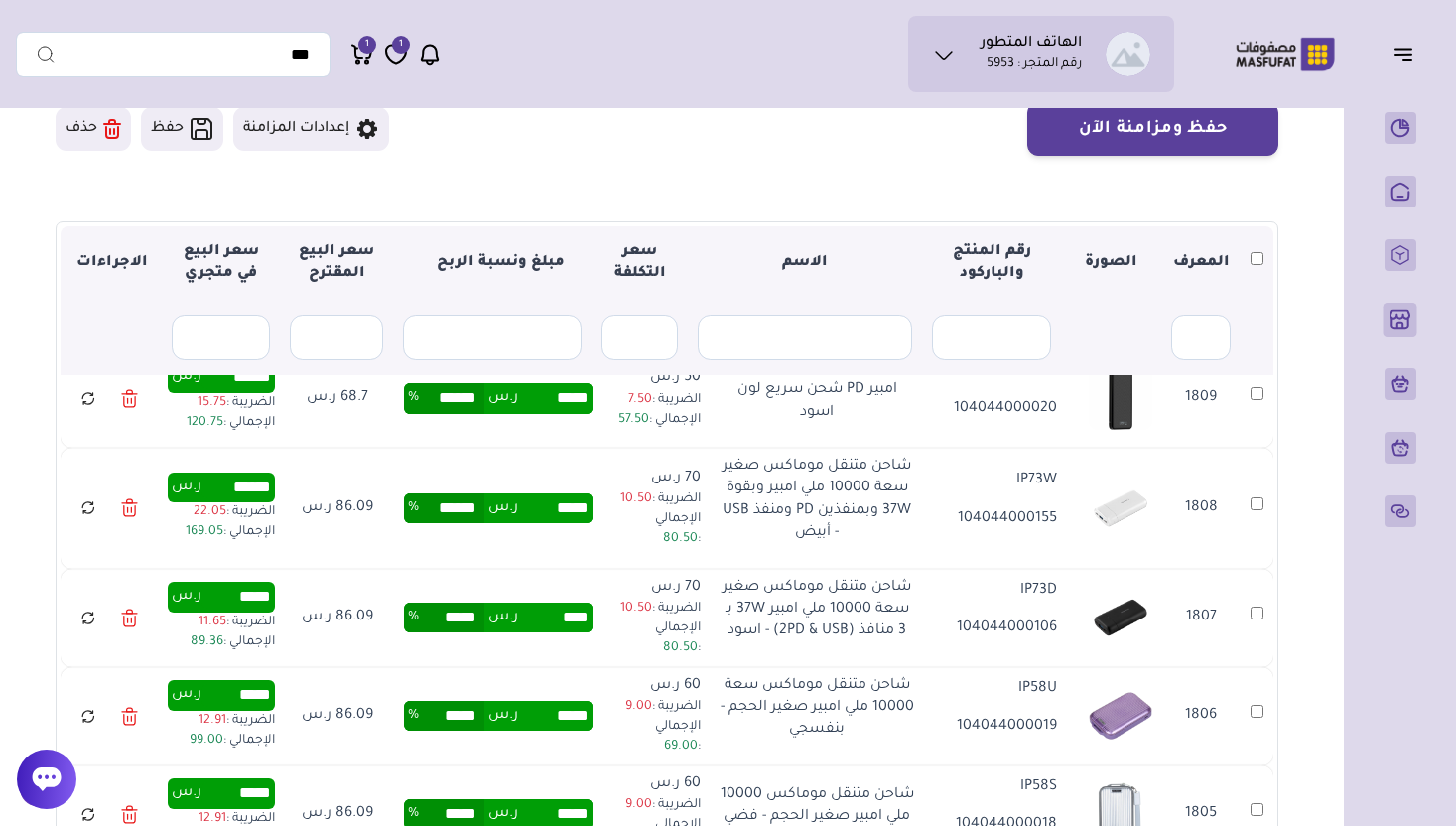 scroll, scrollTop: 0, scrollLeft: 0, axis: both 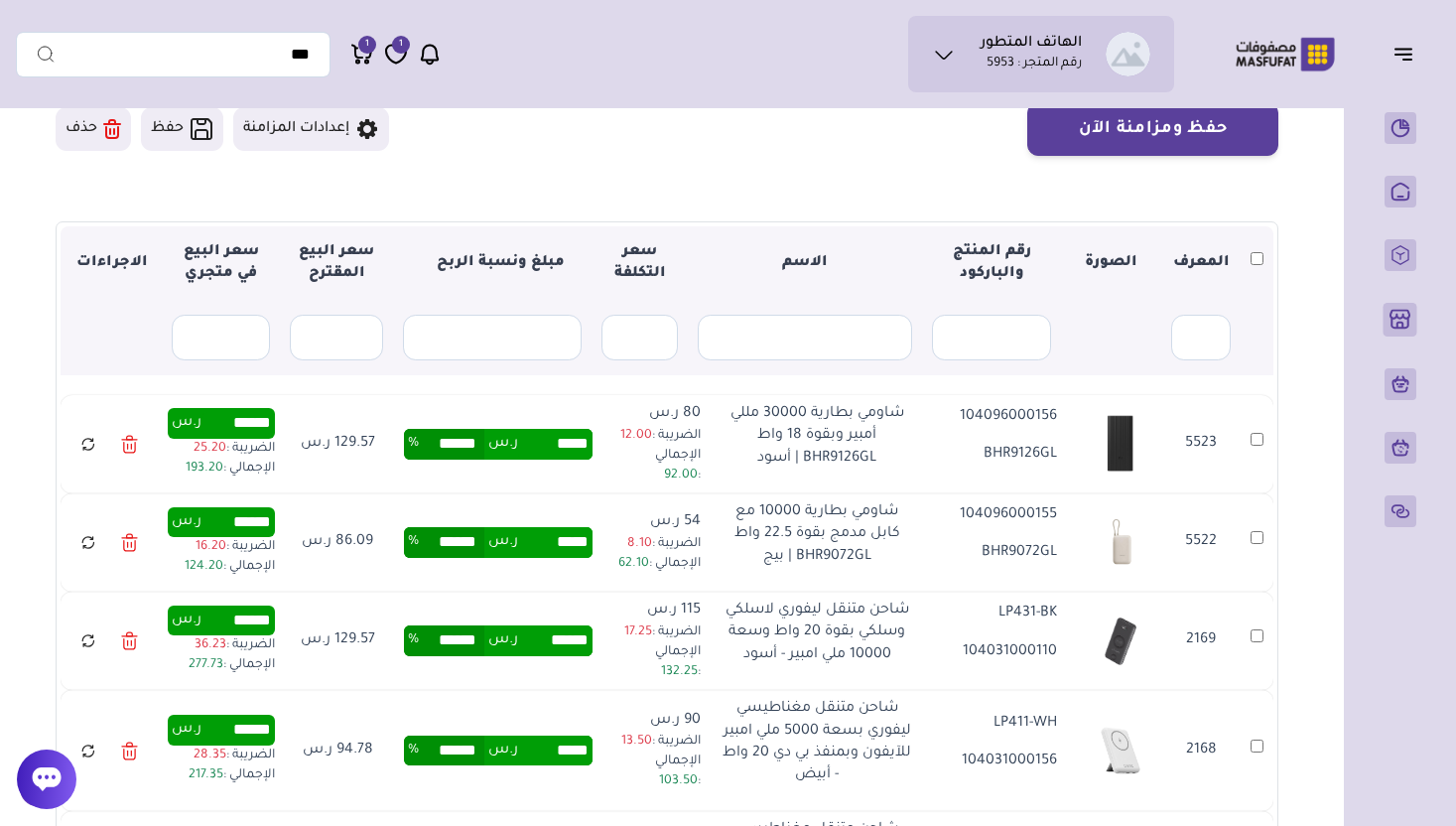 click on "******" at bounding box center [452, 751] 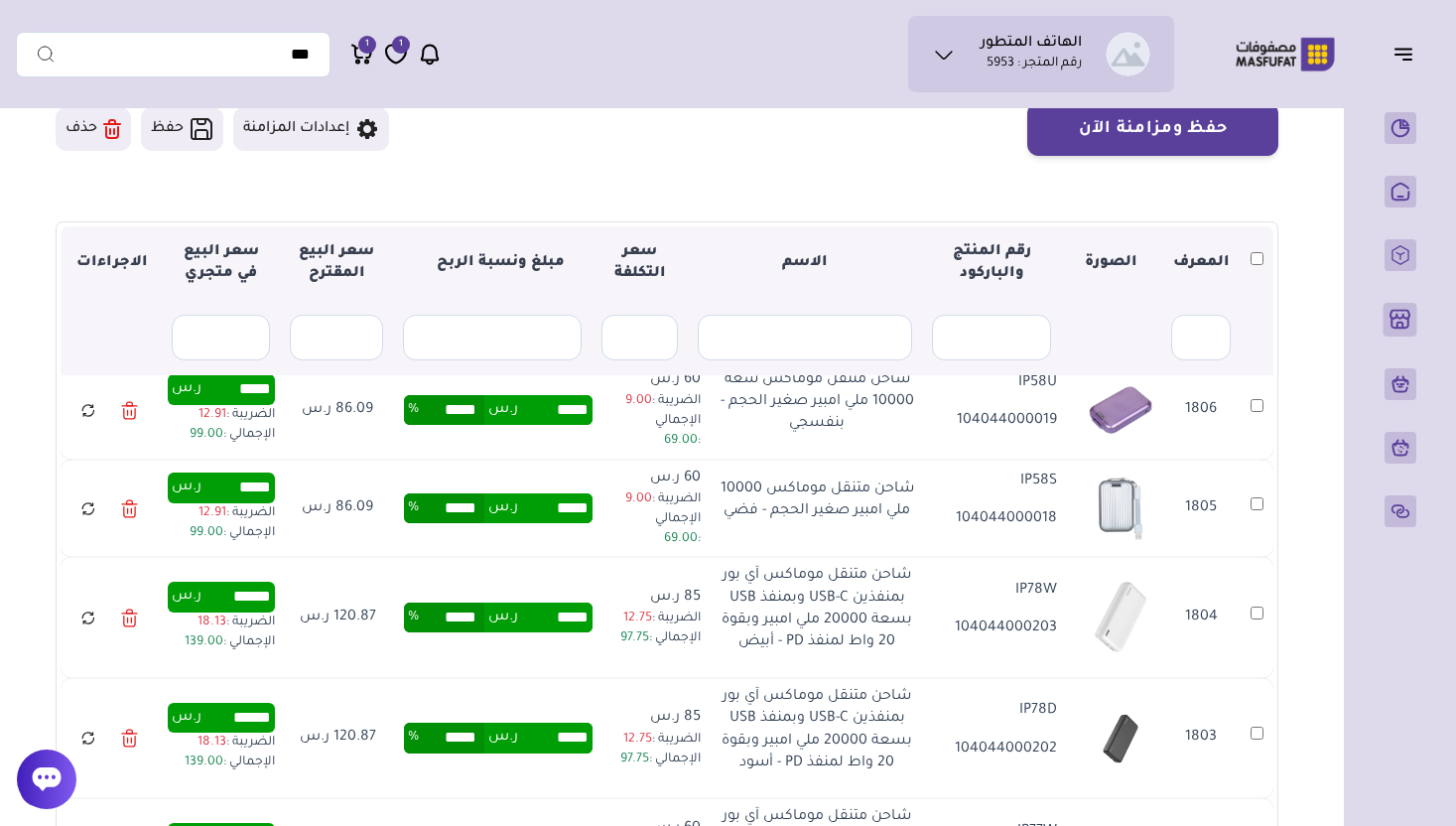 scroll, scrollTop: 3457, scrollLeft: 0, axis: vertical 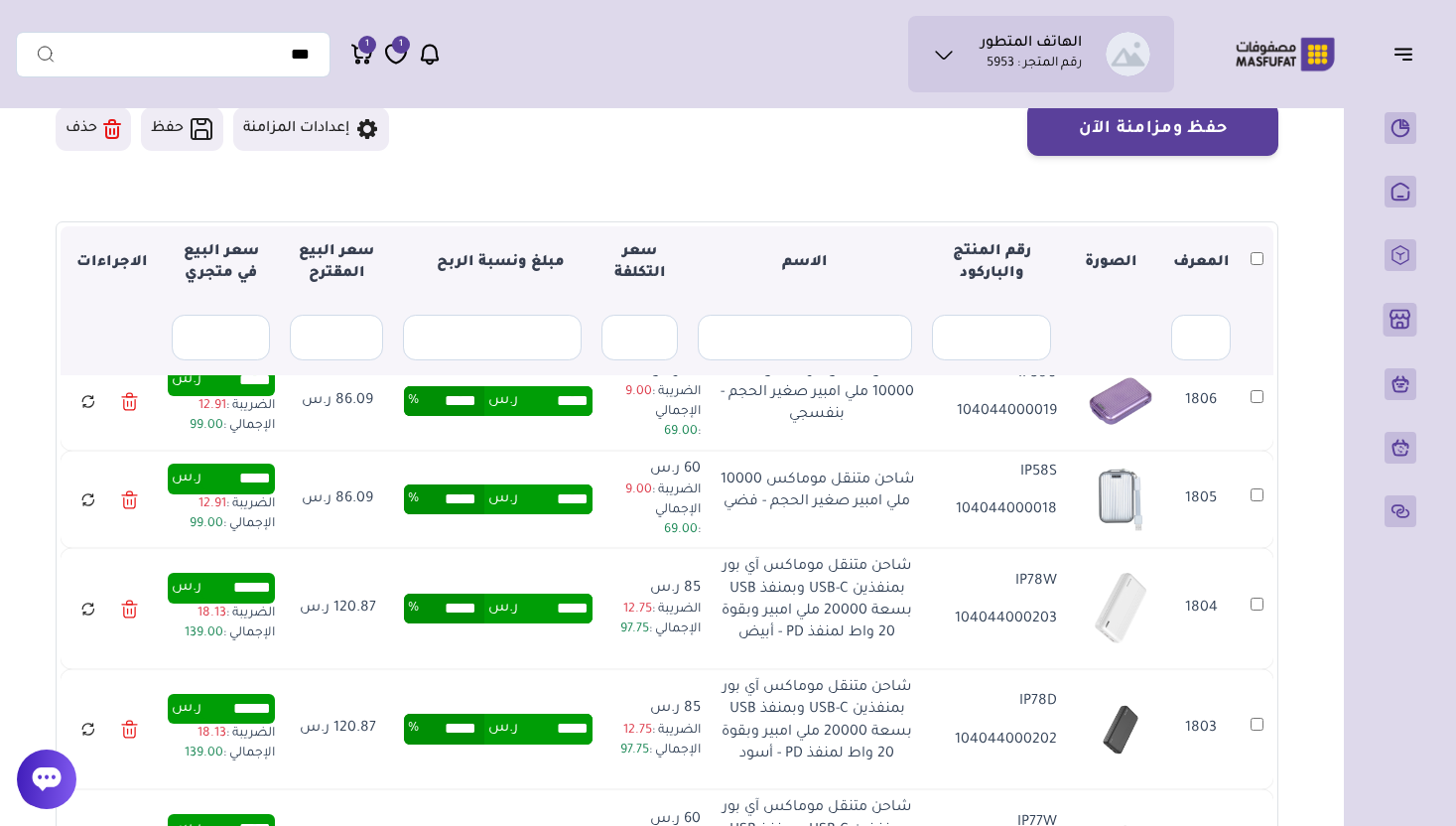 click on "*****" at bounding box center [452, 303] 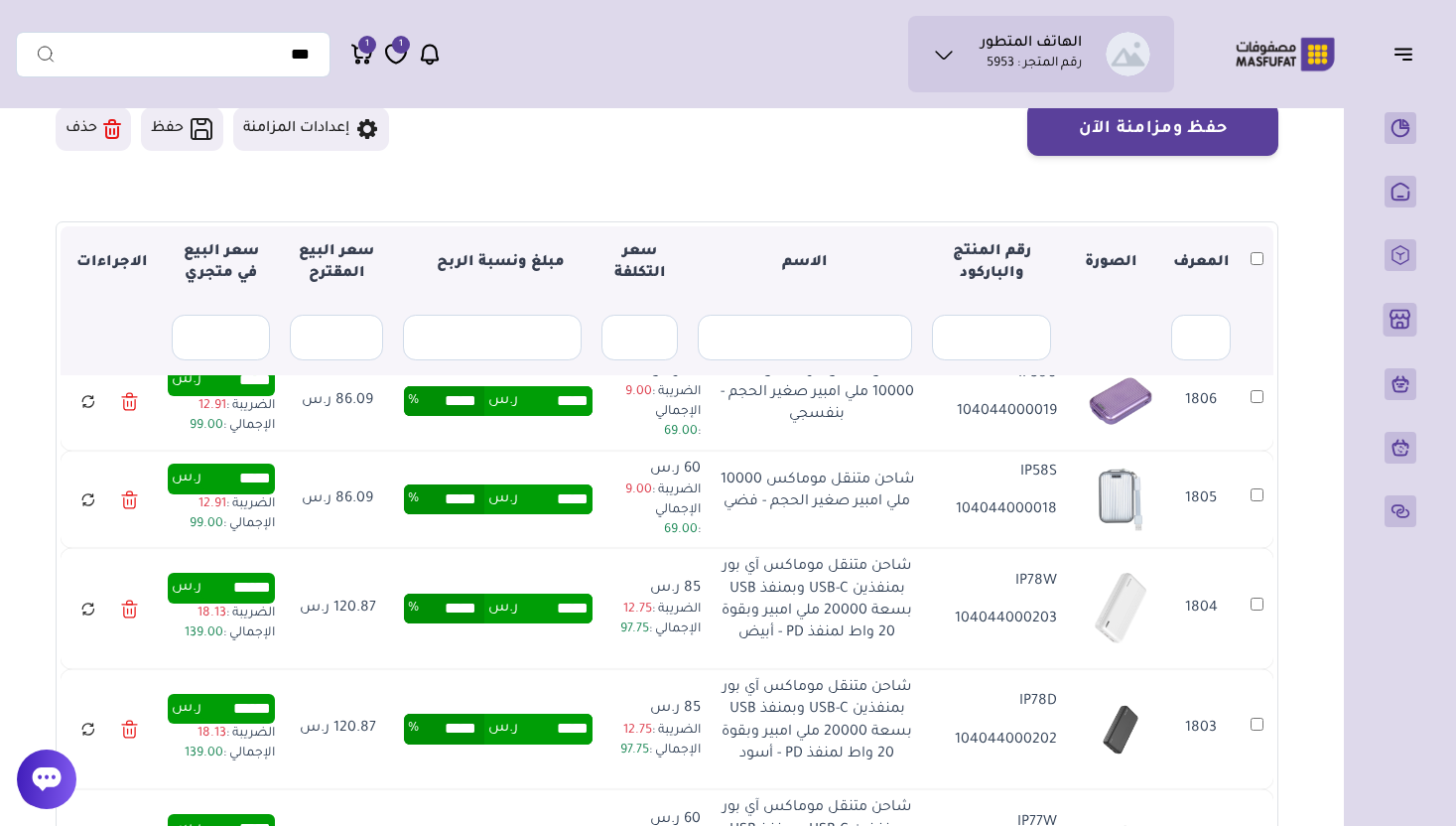 click on "*****" at bounding box center [452, 303] 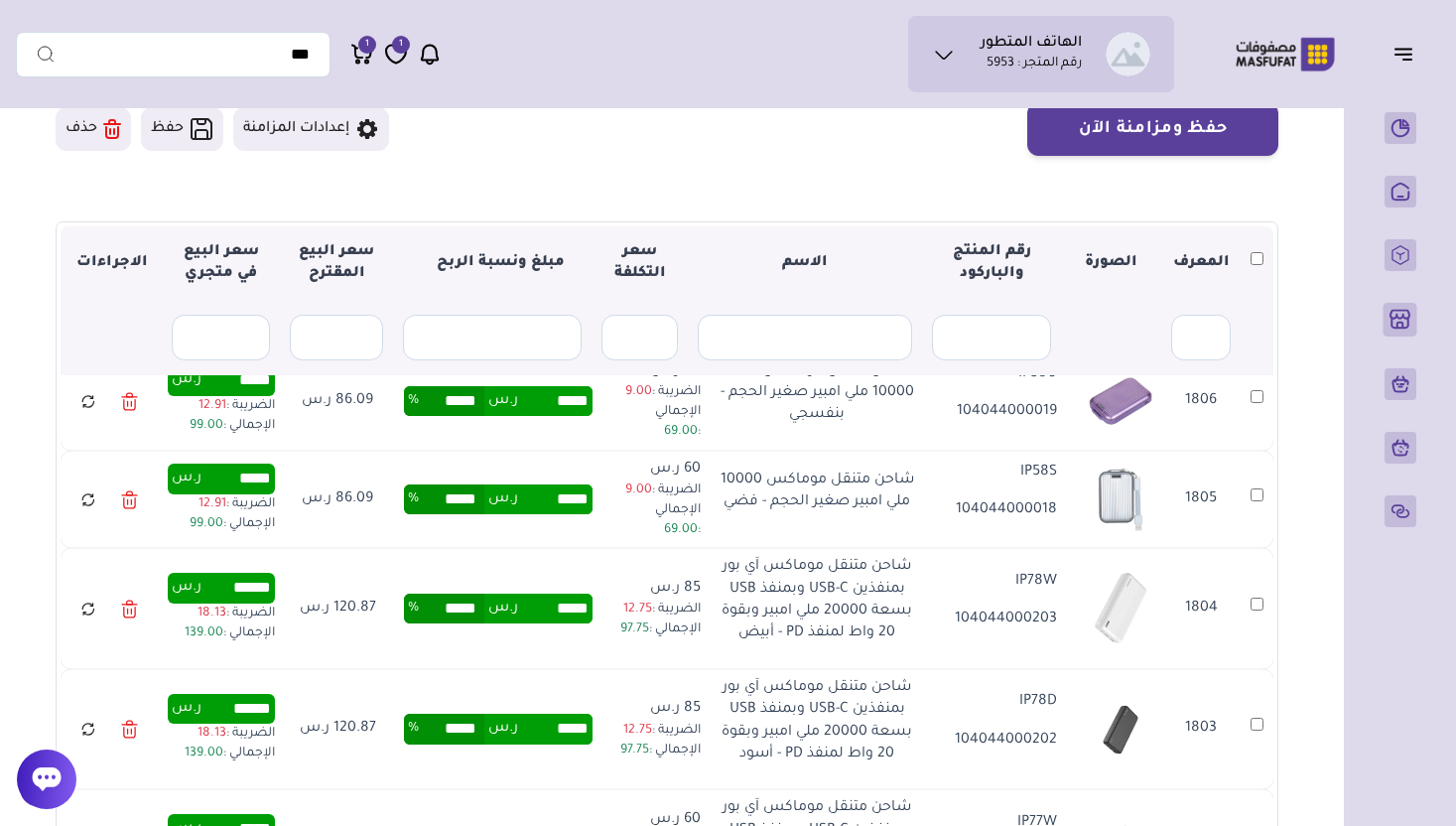 click on "*****" at bounding box center [452, 303] 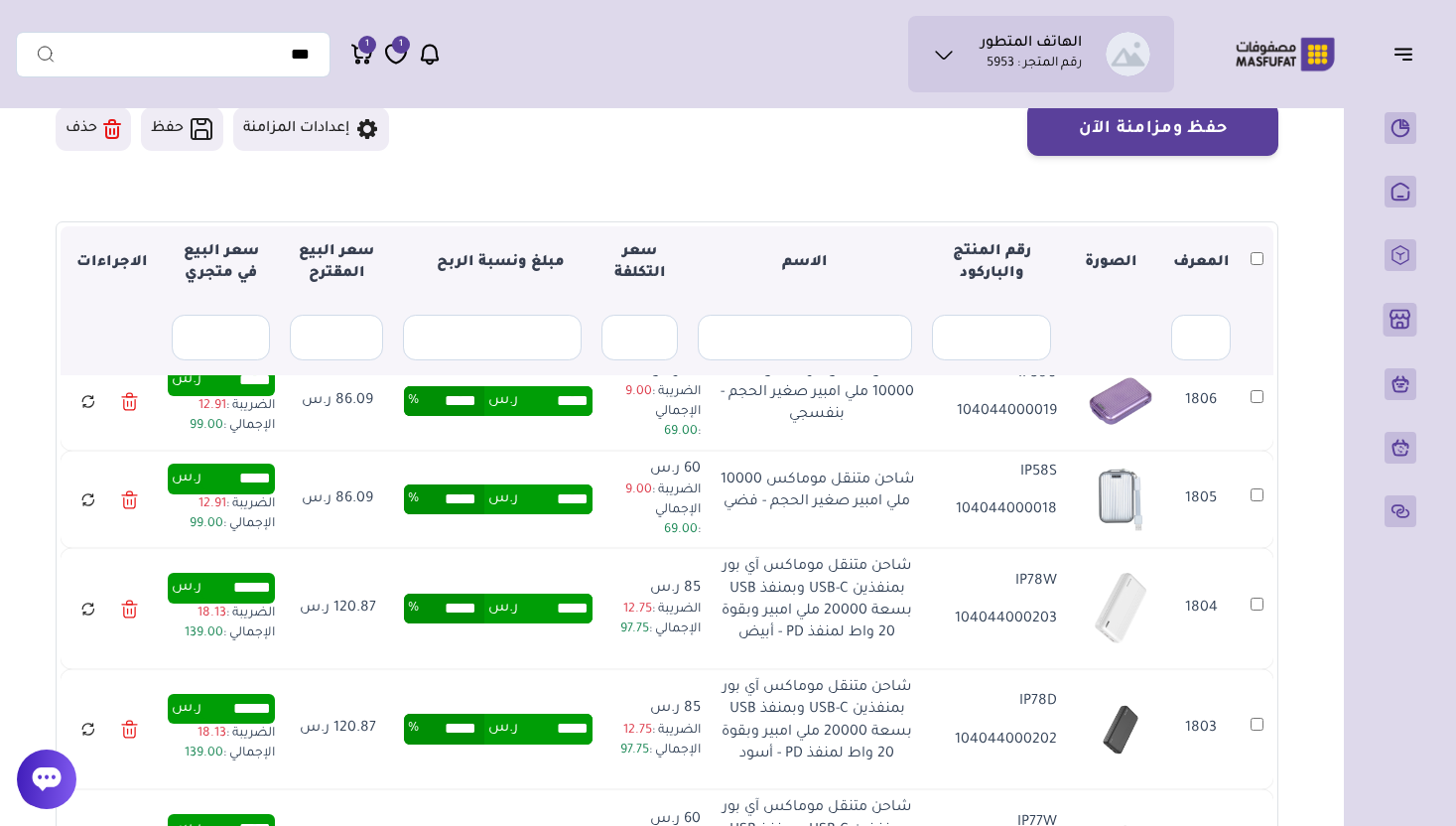 type on "***" 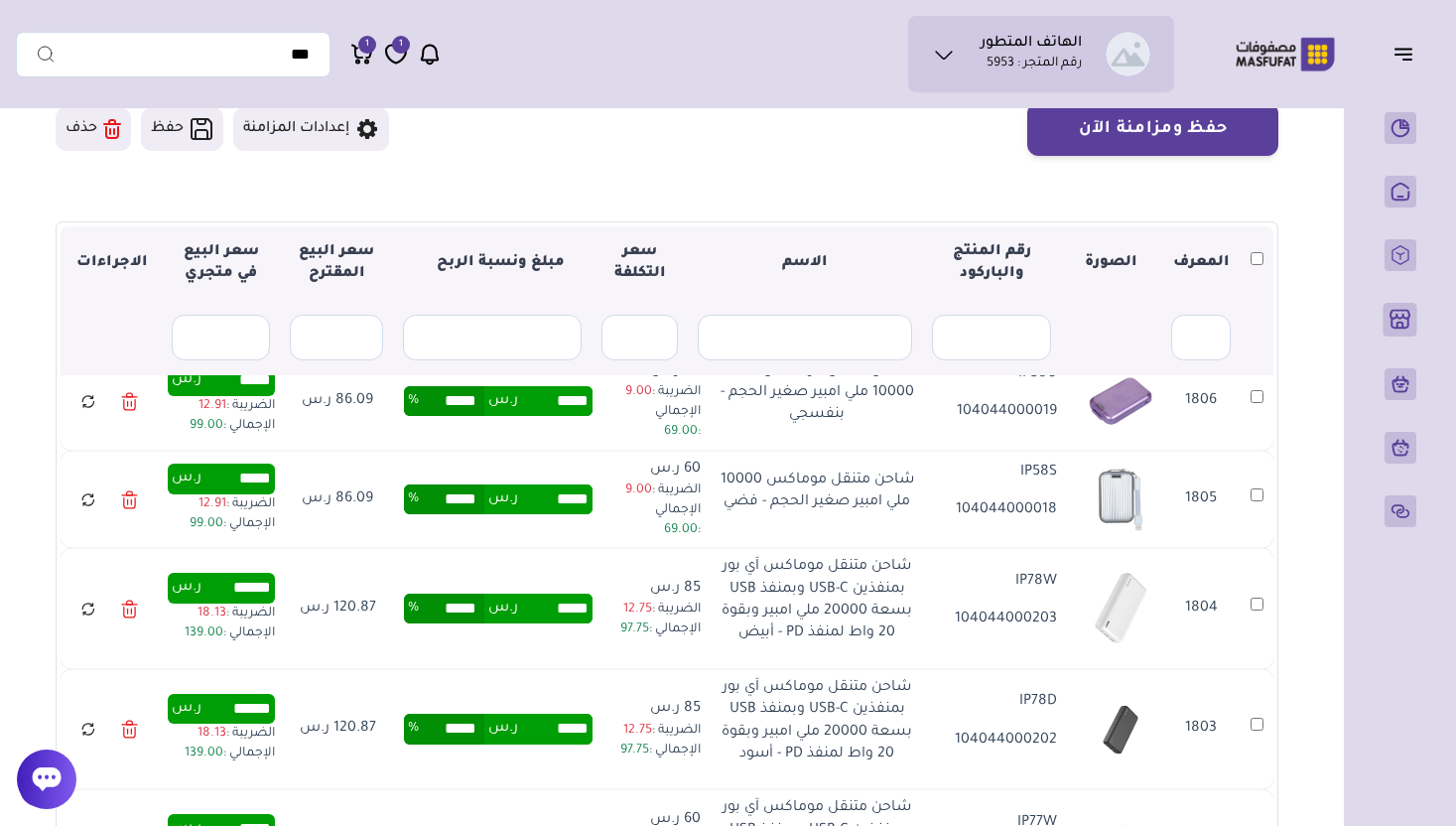 type on "*****" 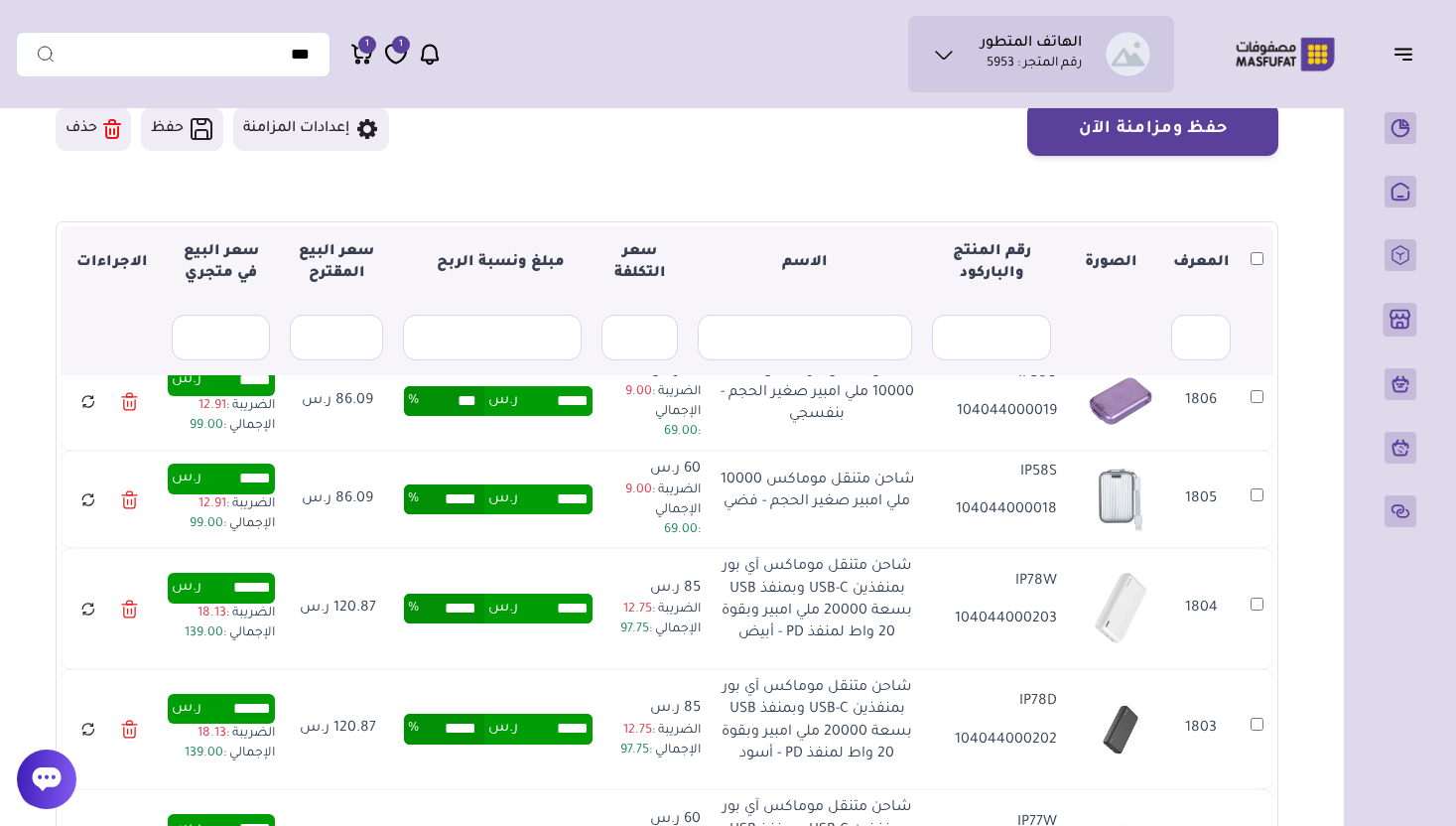 type on "***" 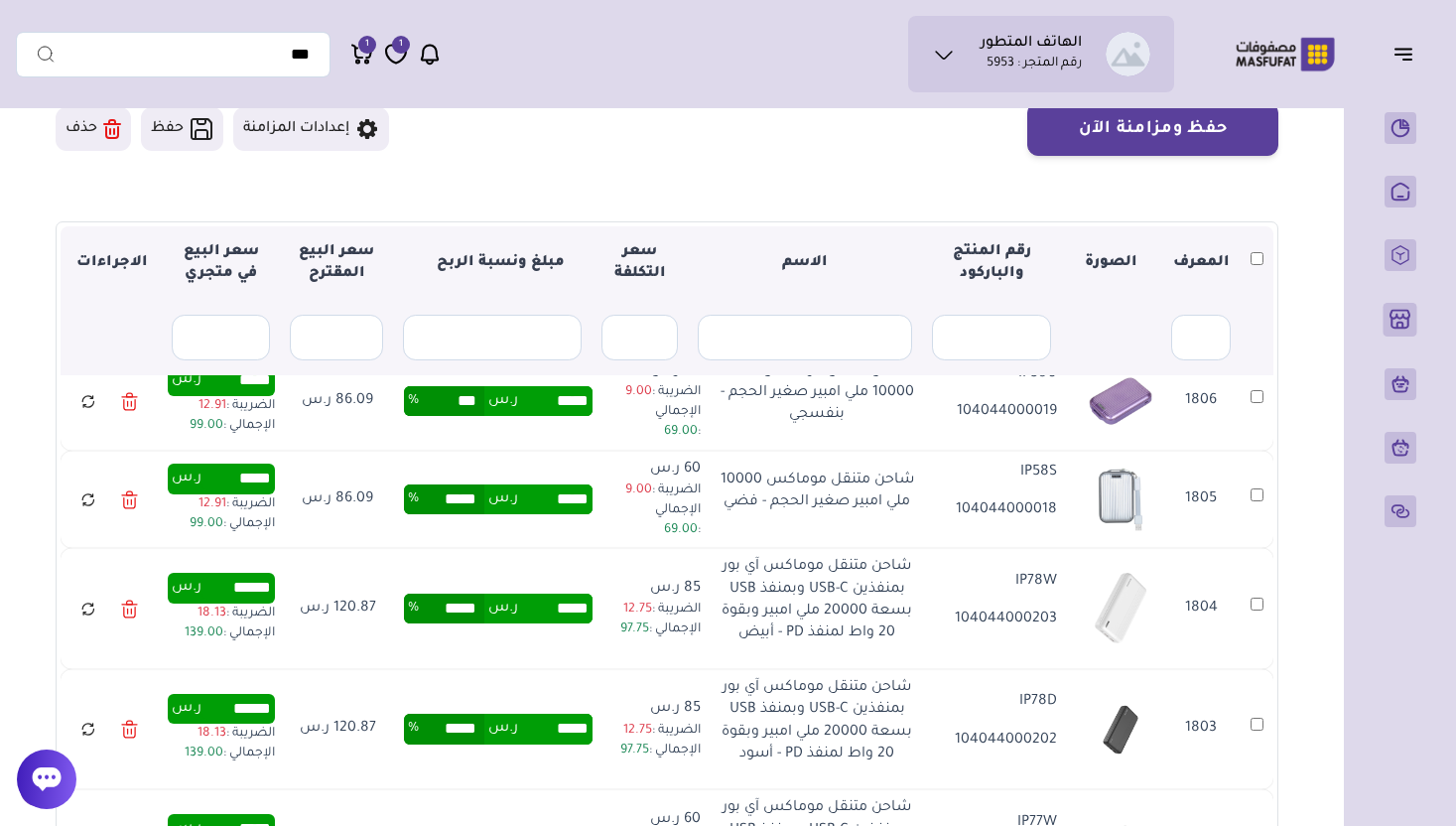 type on "*****" 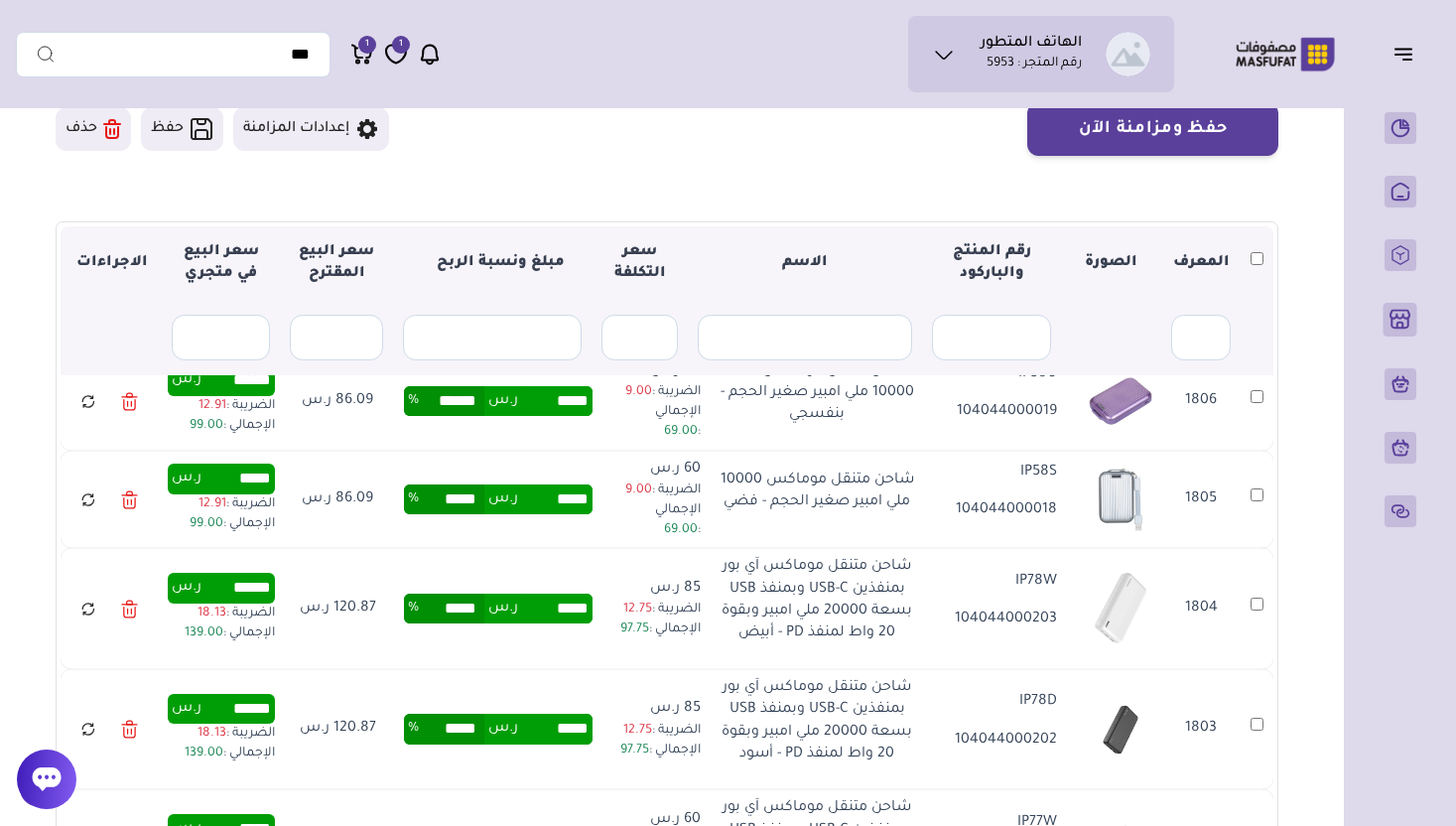 click on "*****" at bounding box center [452, 499] 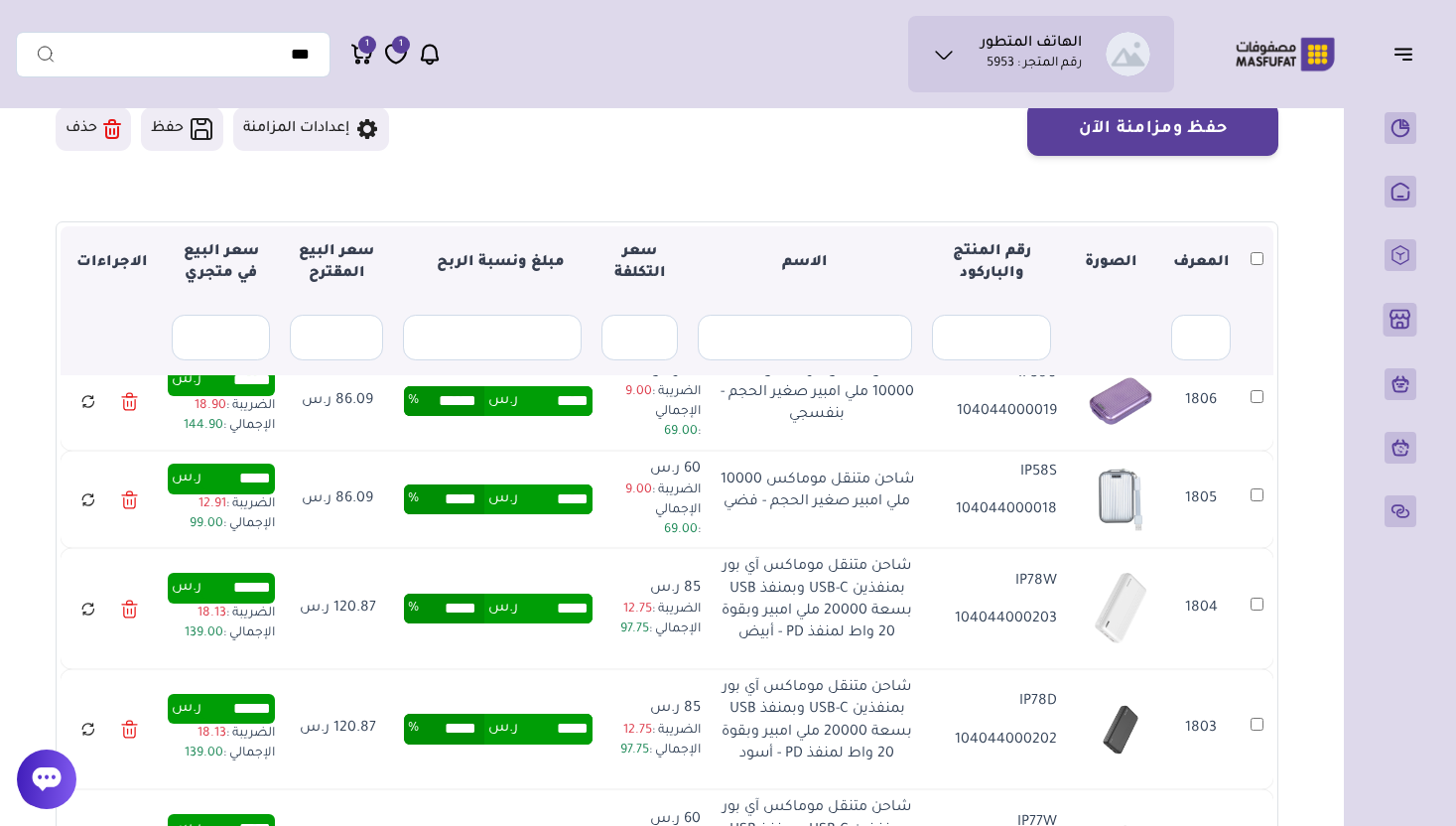 click on "*****" at bounding box center [452, 499] 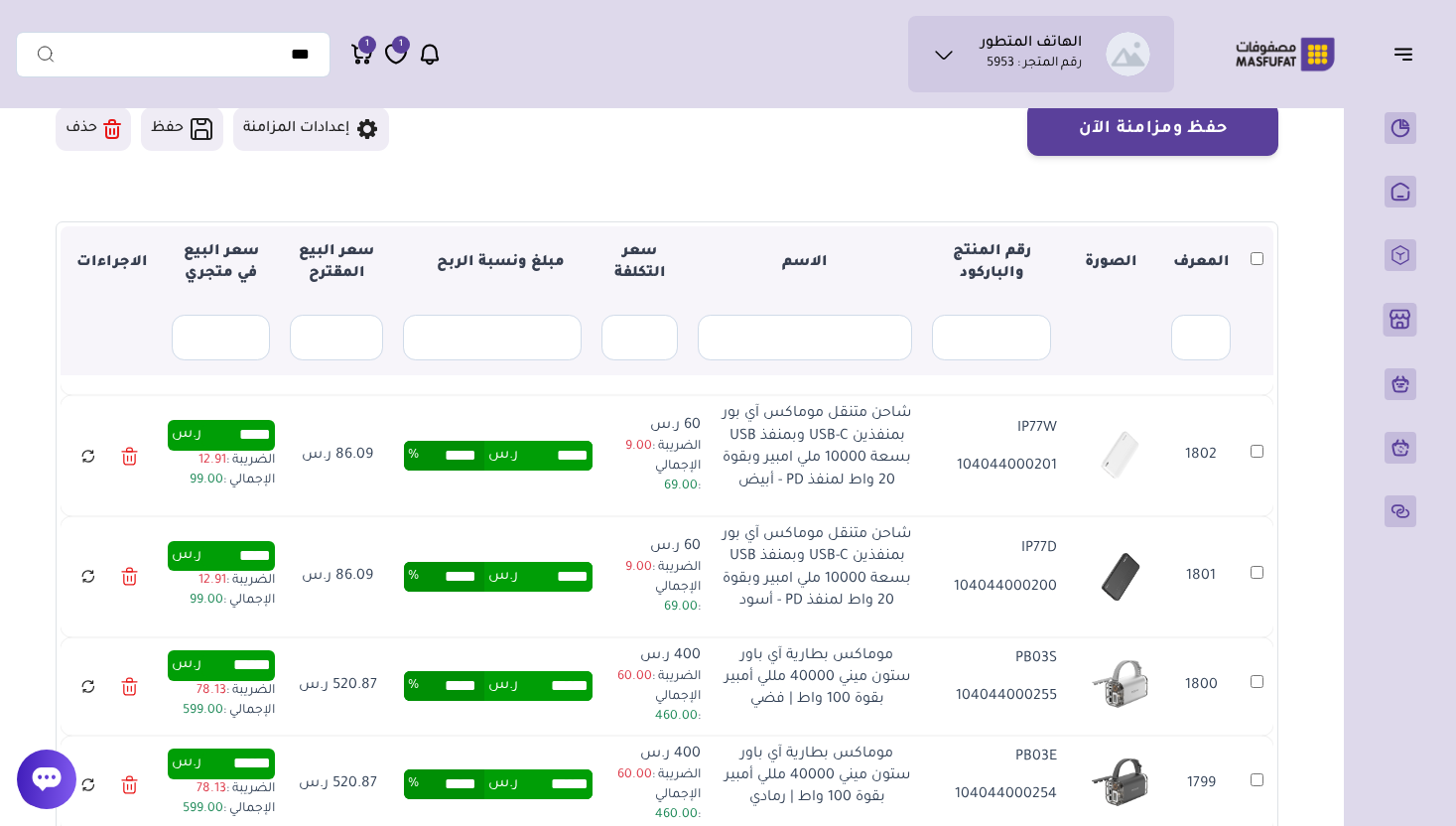 scroll, scrollTop: 3859, scrollLeft: 0, axis: vertical 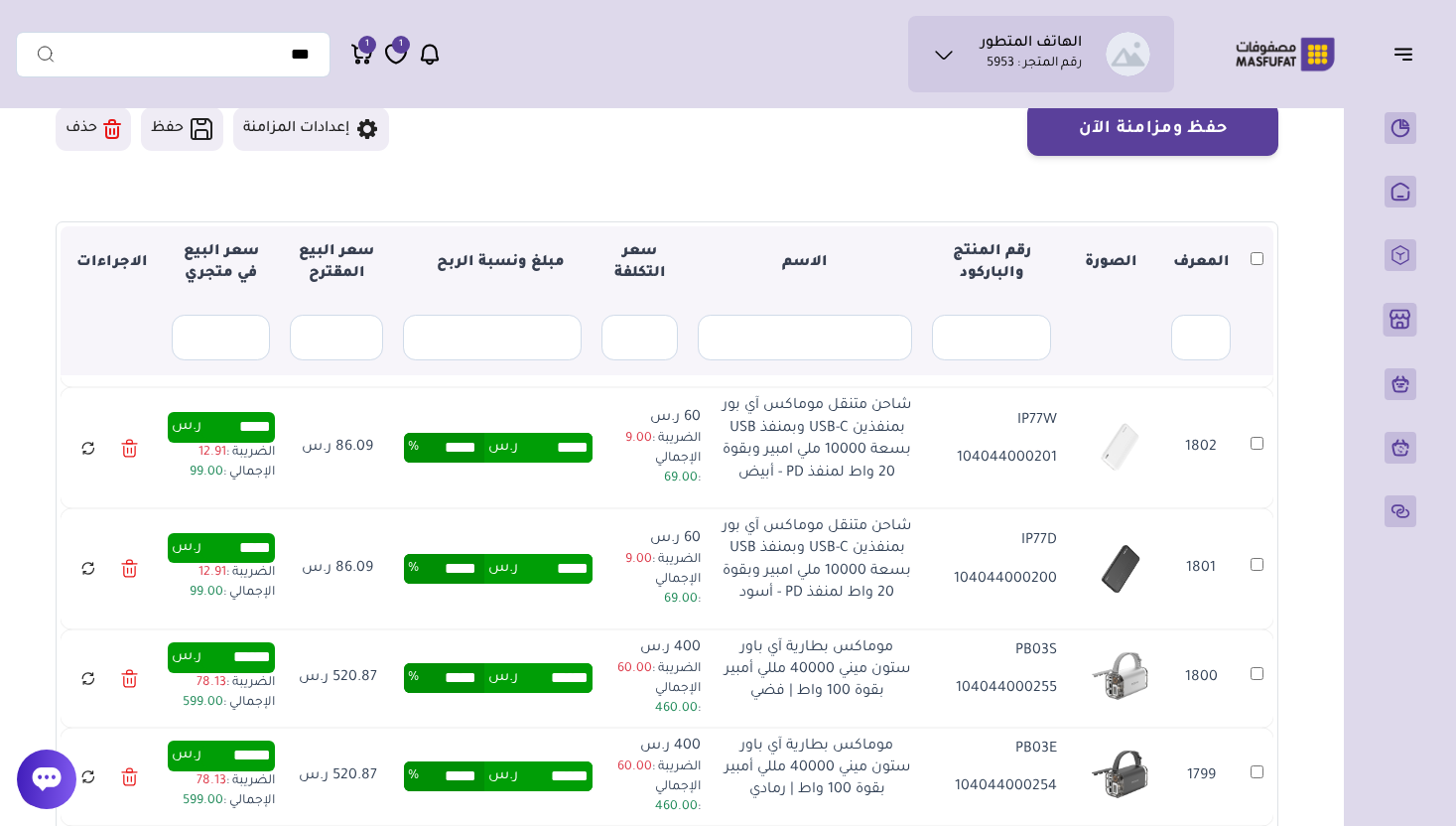 type on "***" 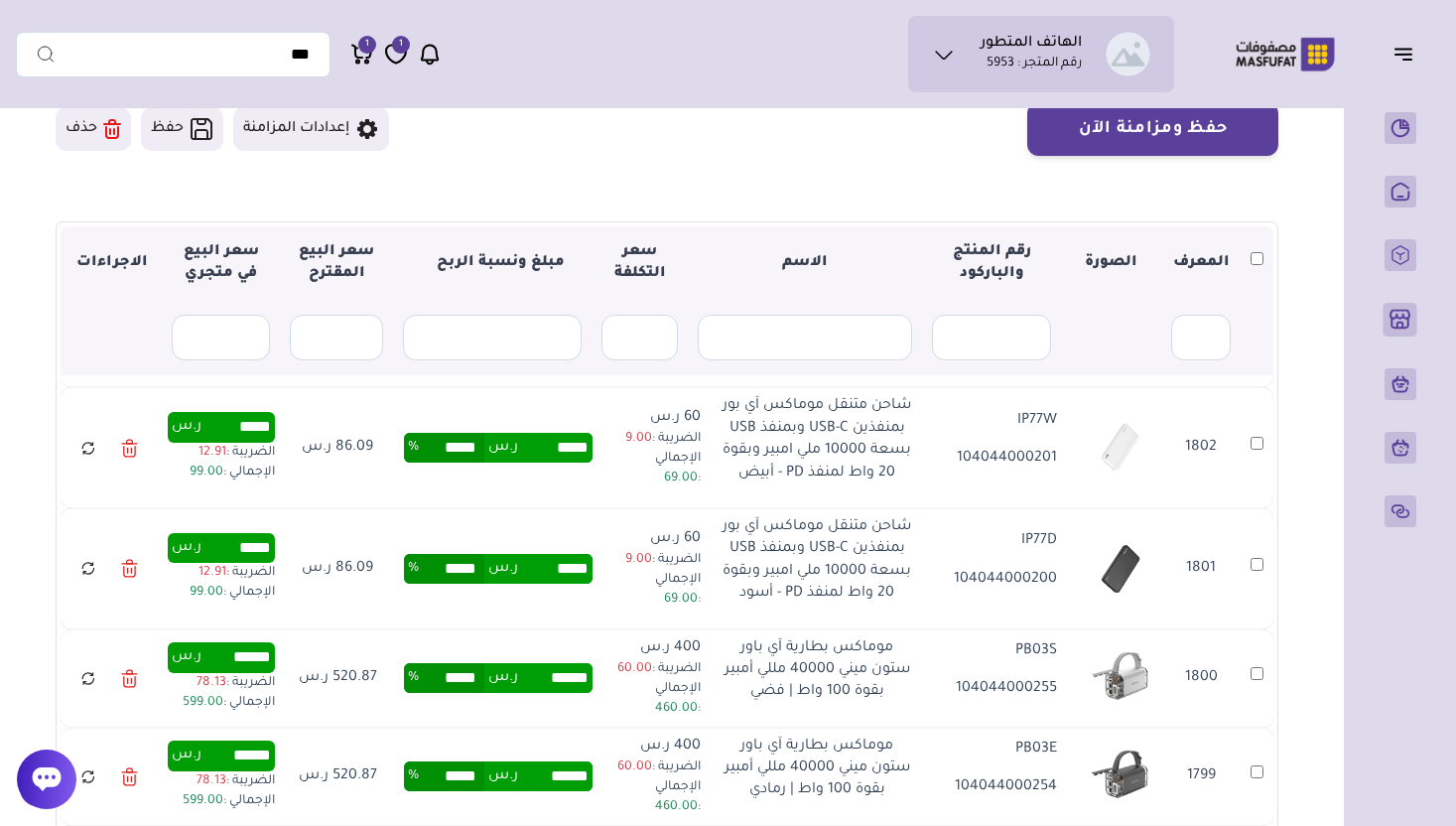 type on "*****" 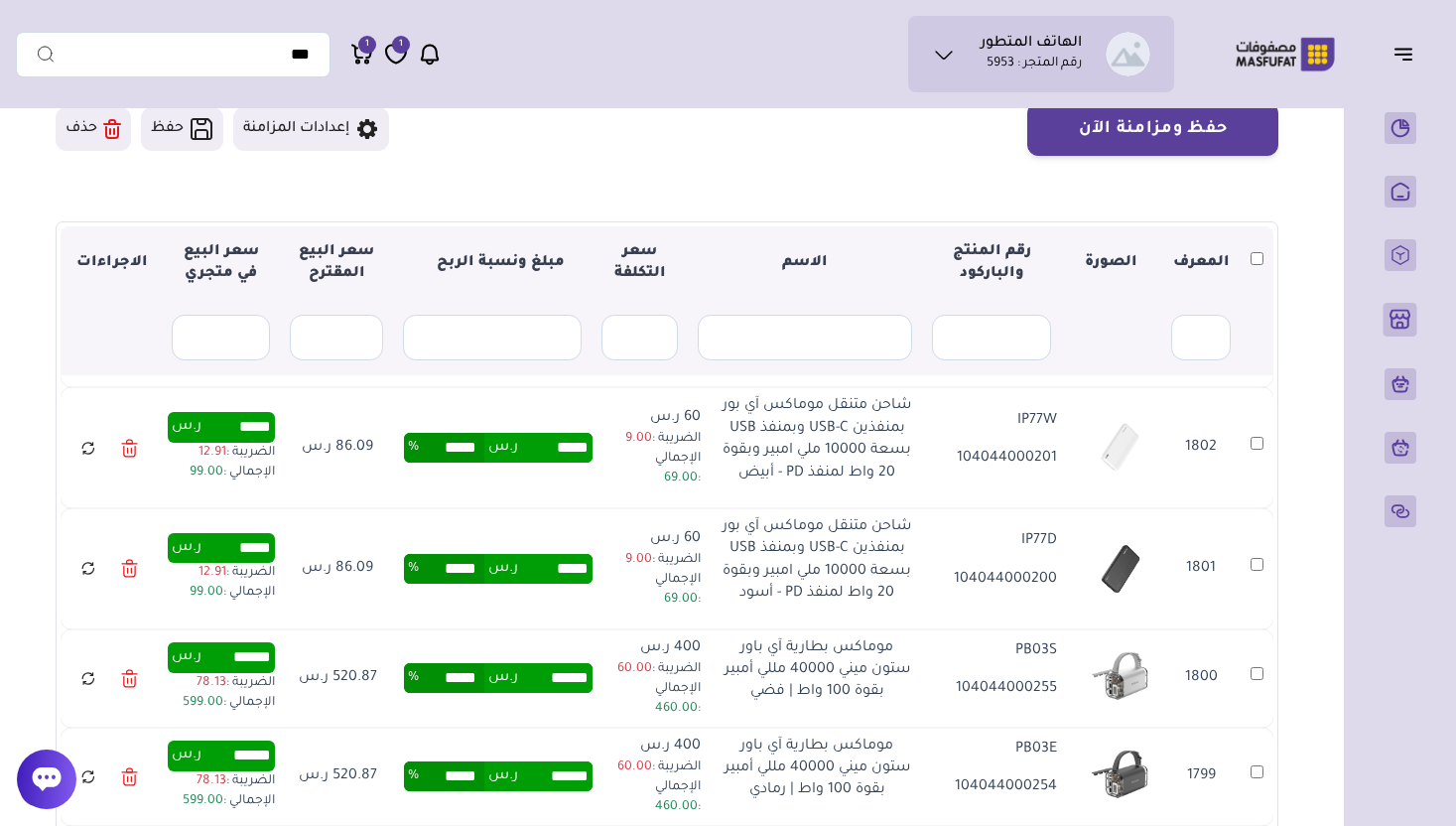 type on "***" 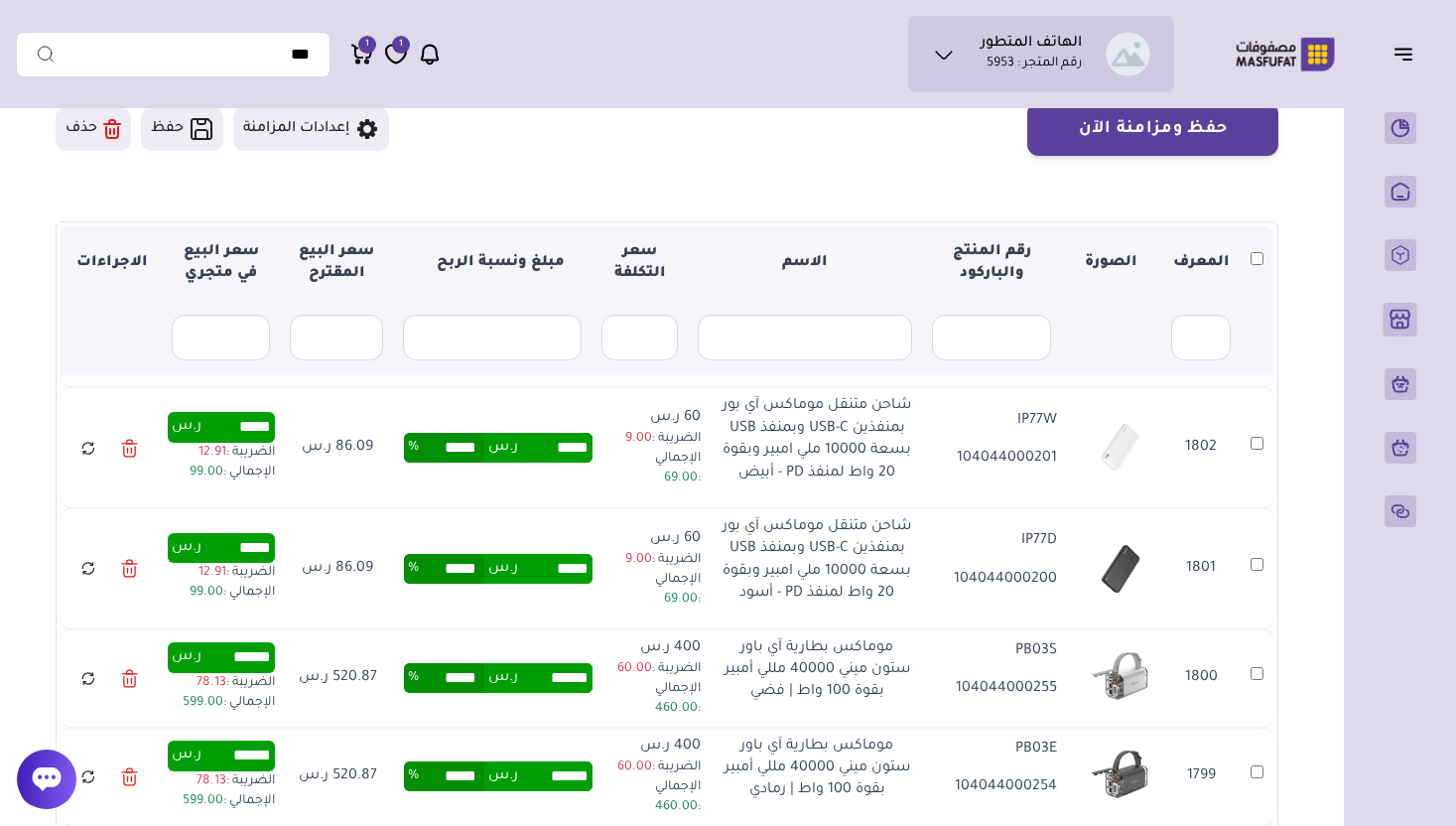 type on "*****" 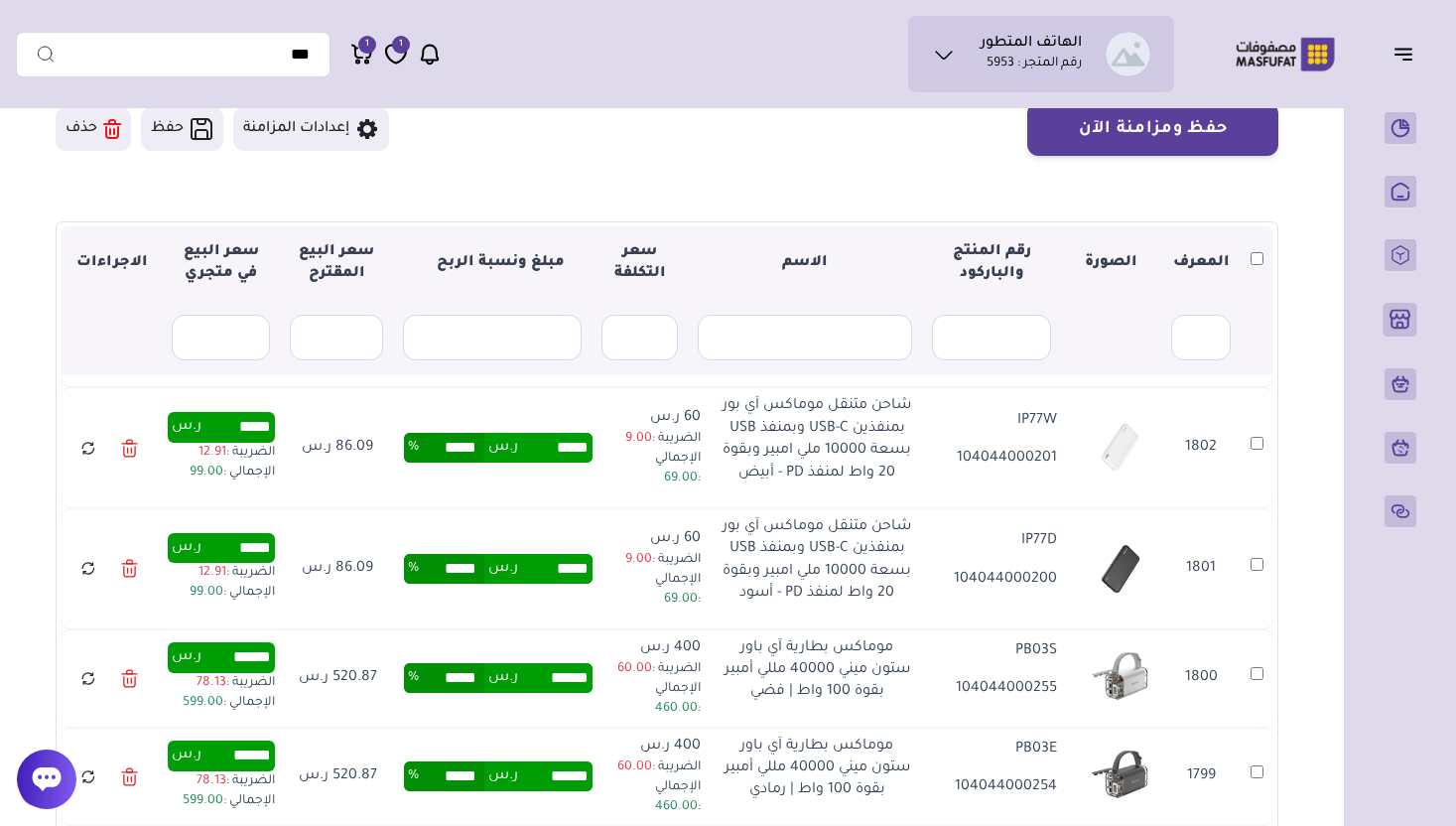 type on "***" 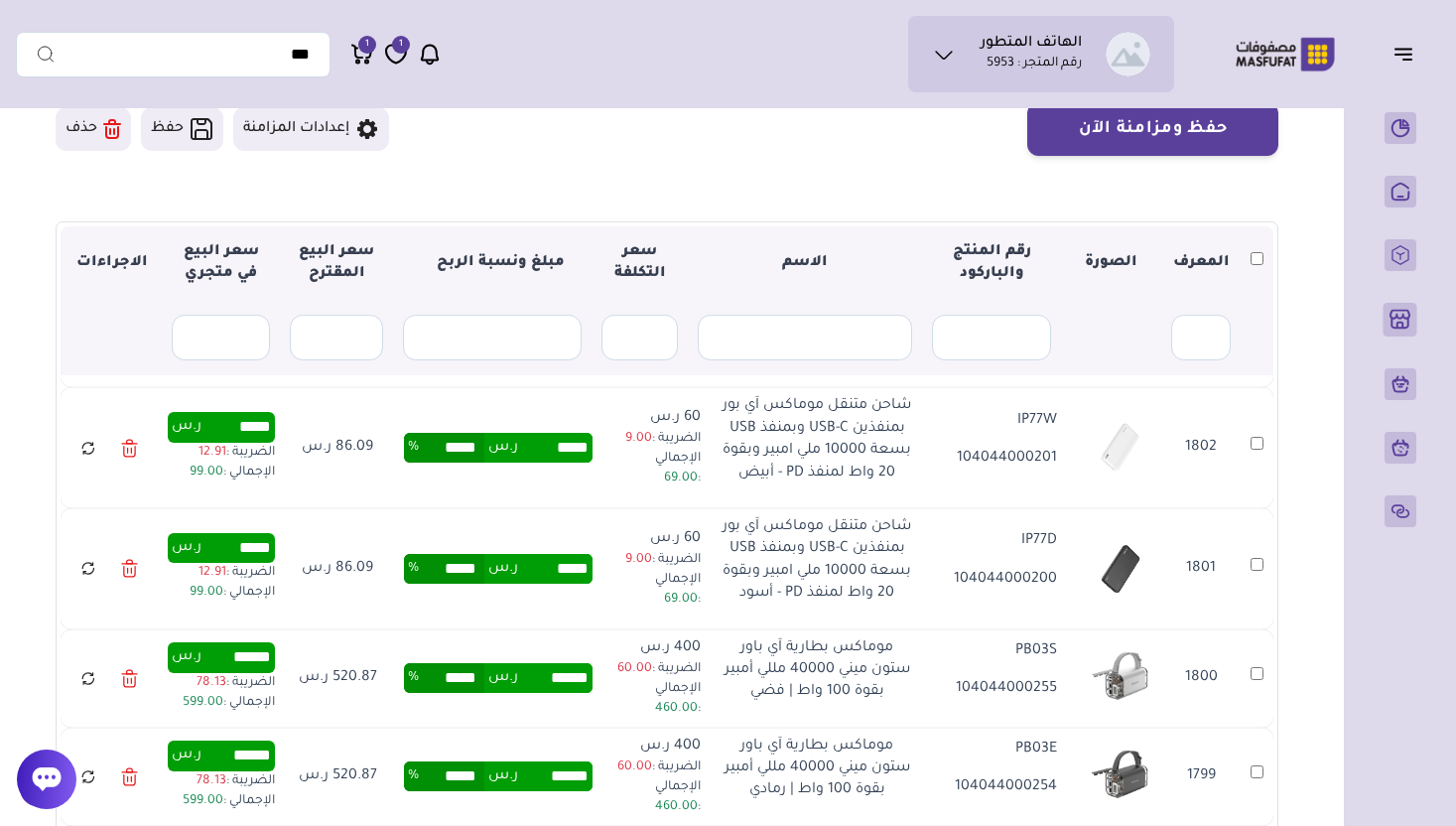 type on "*****" 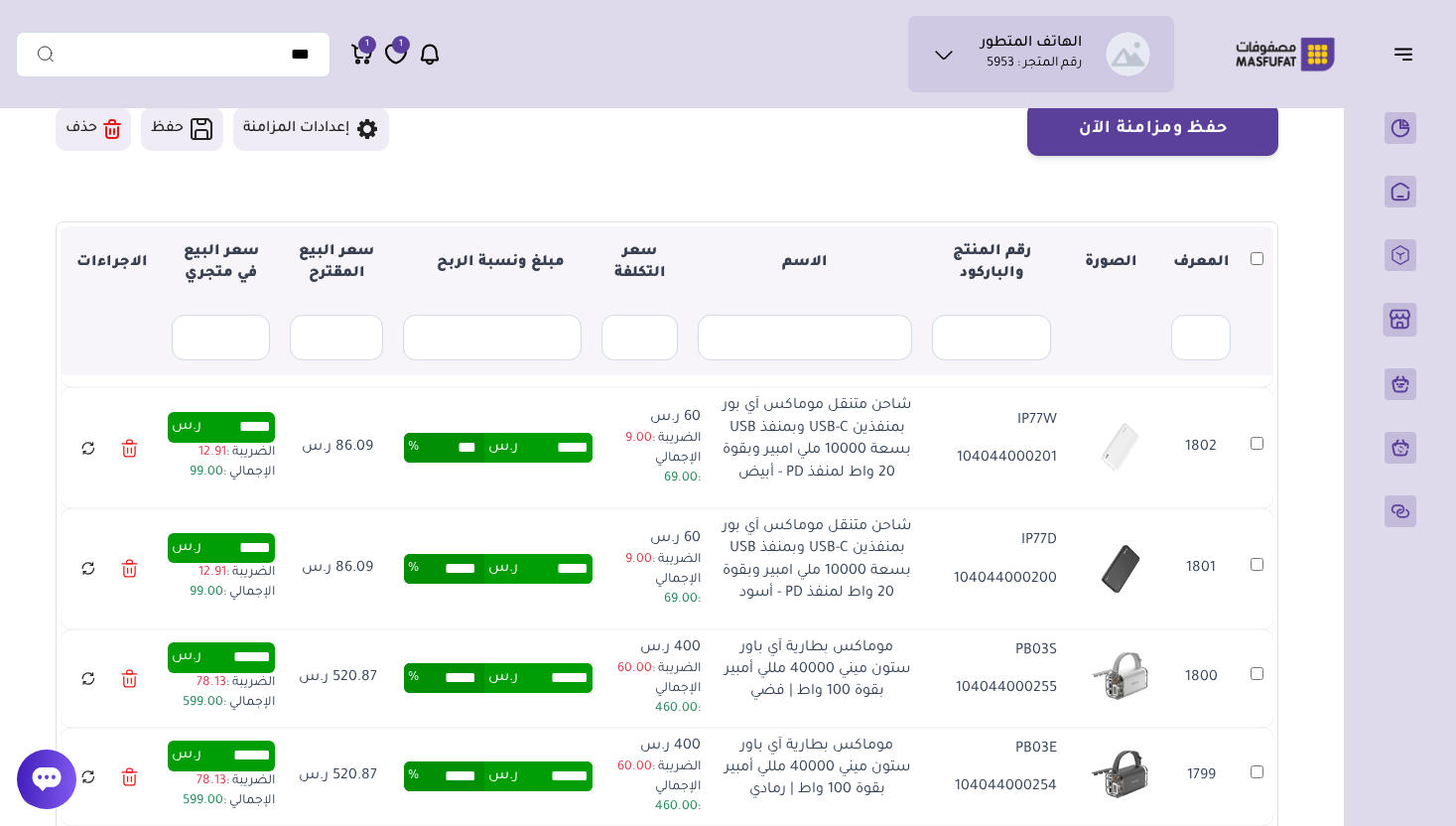 type on "***" 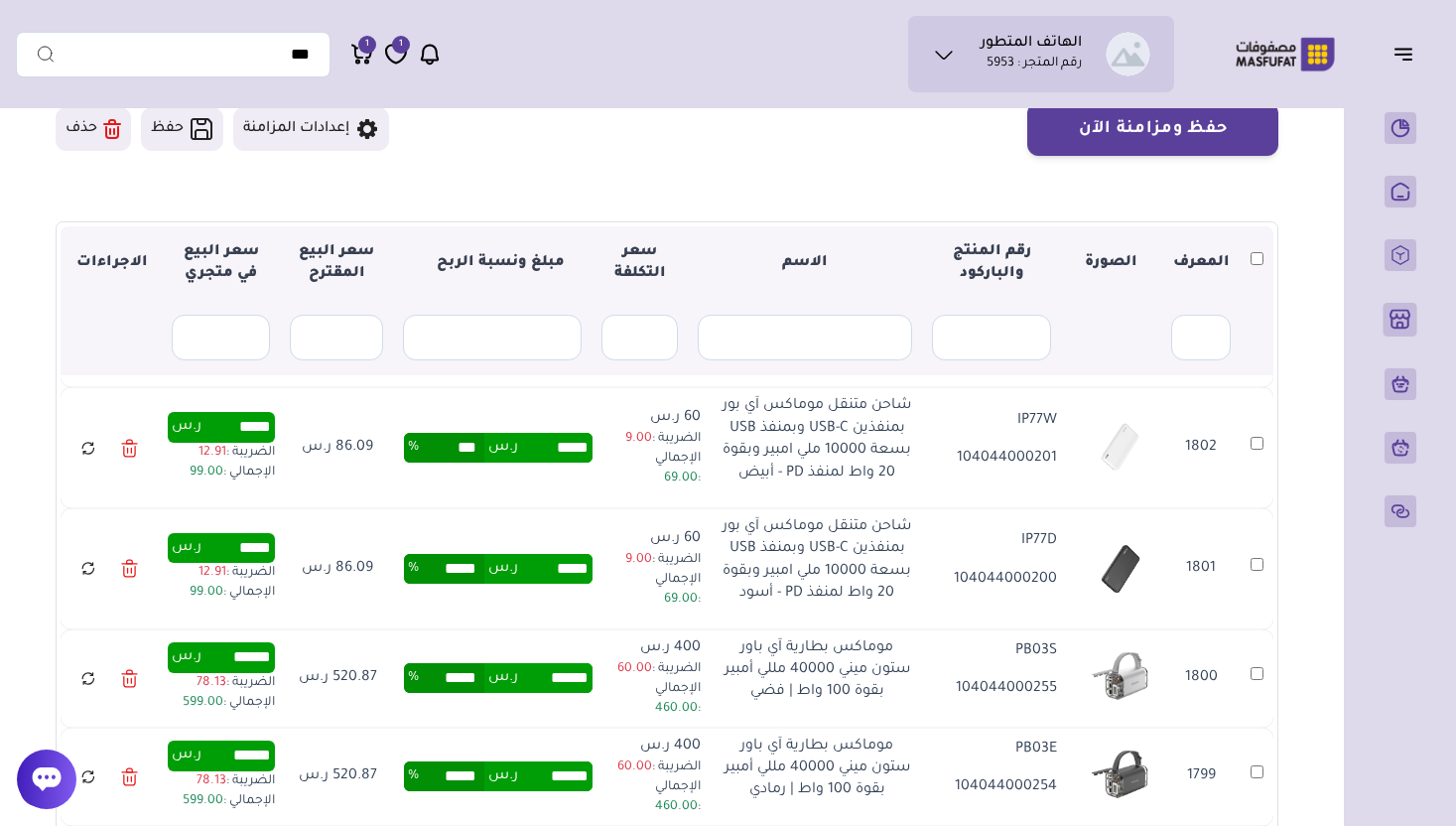 type on "*****" 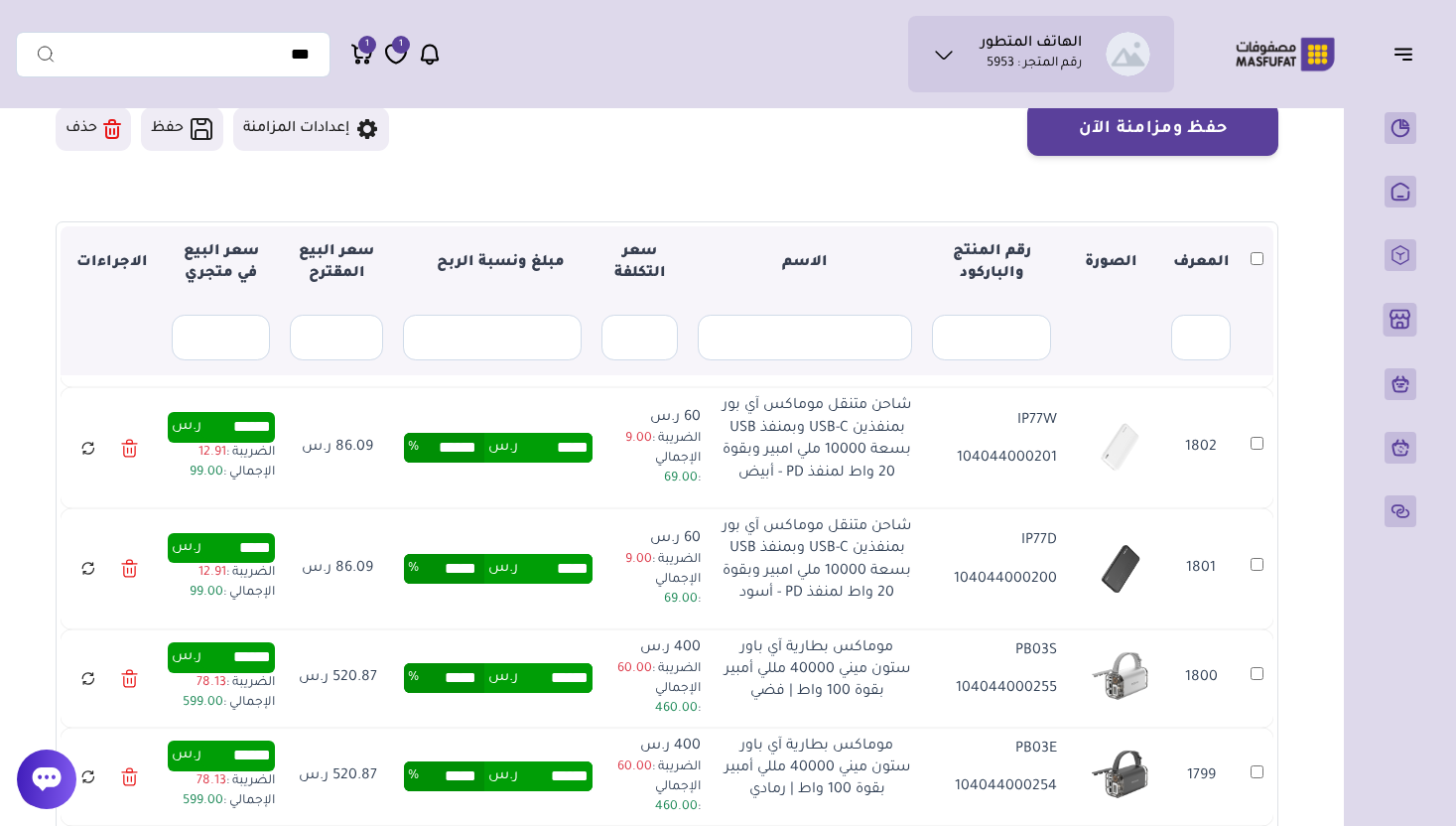 click on "*****" at bounding box center (452, 569) 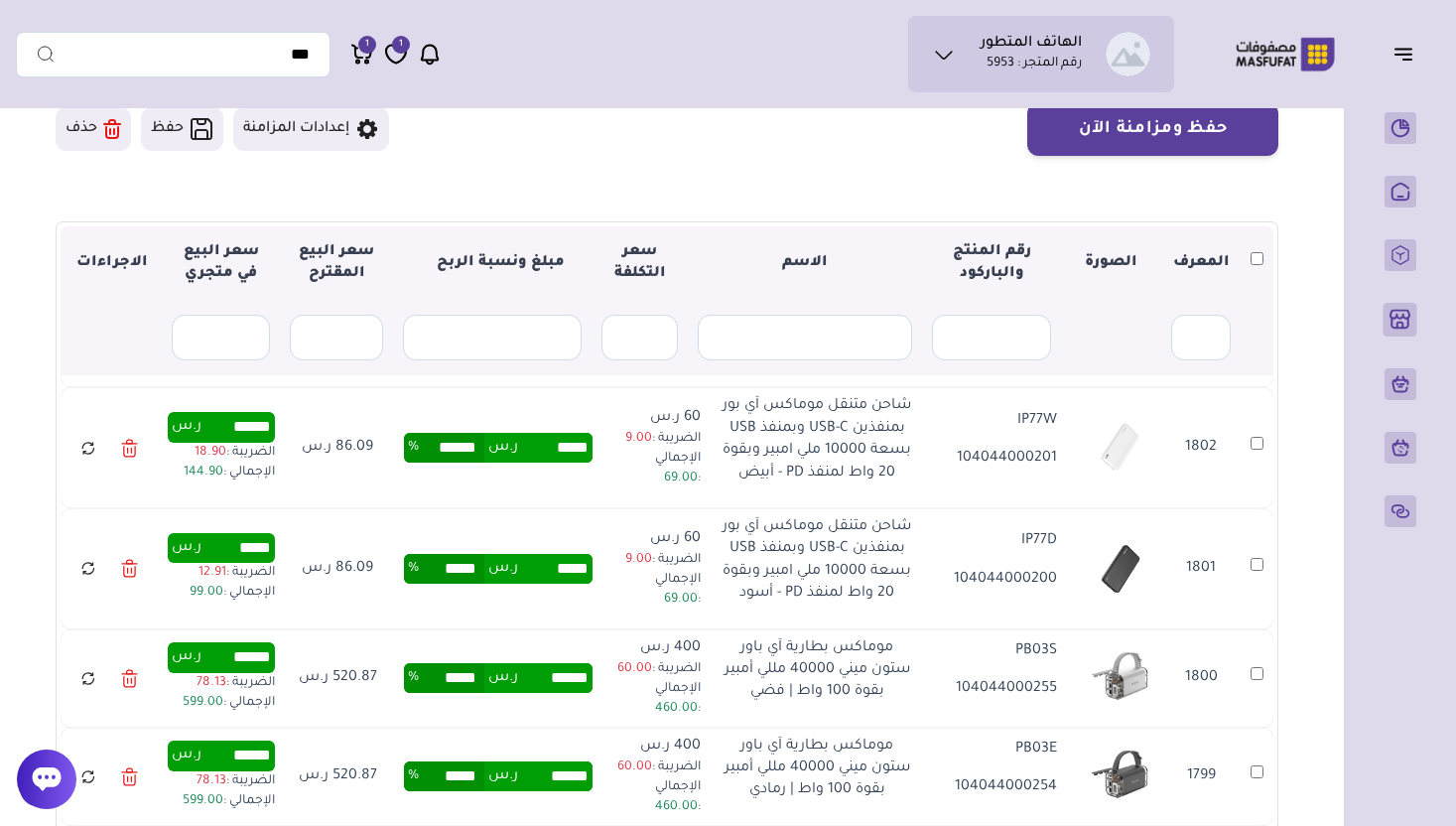 click on "*****" at bounding box center [452, 569] 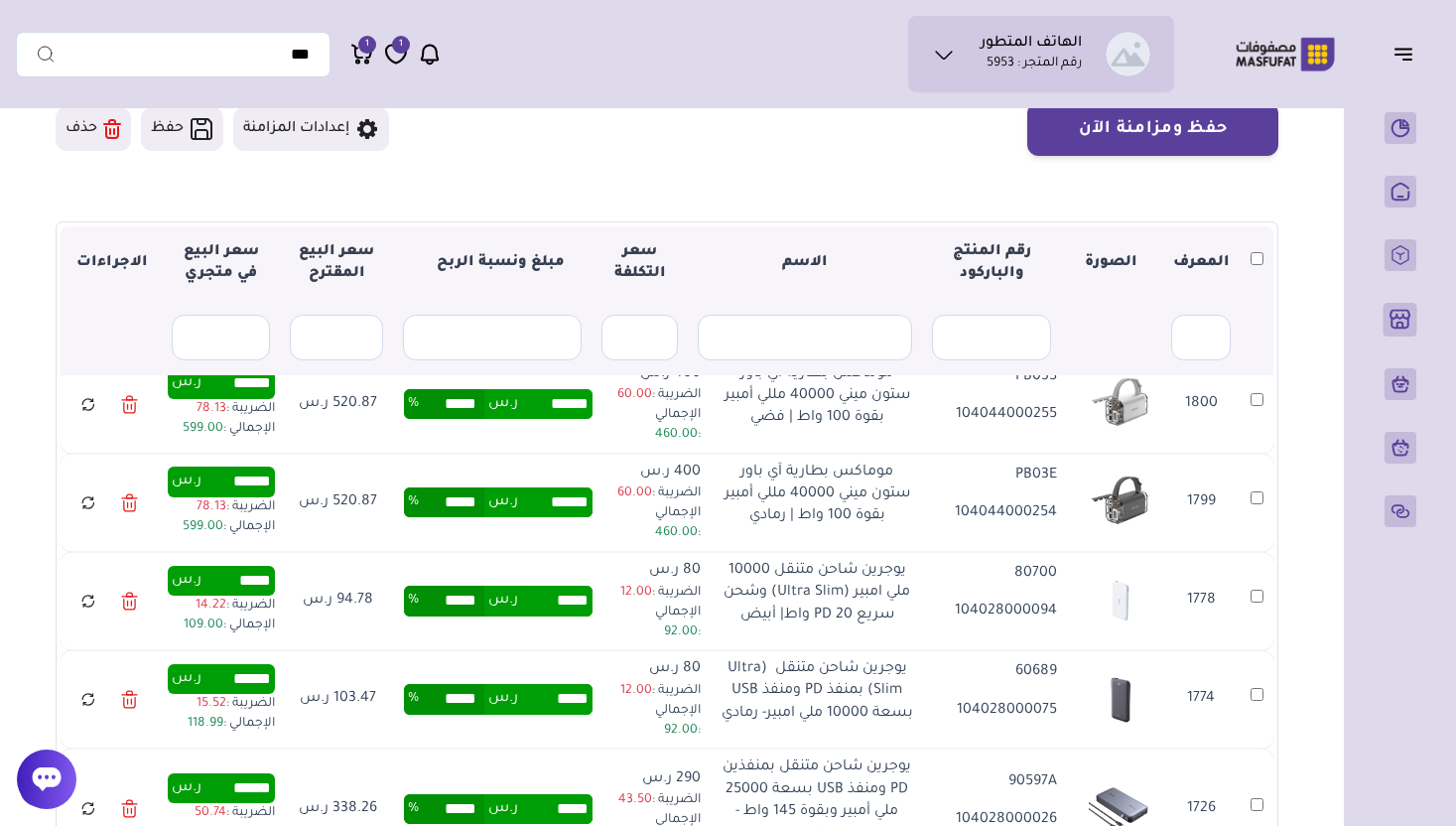 scroll, scrollTop: 4209, scrollLeft: 0, axis: vertical 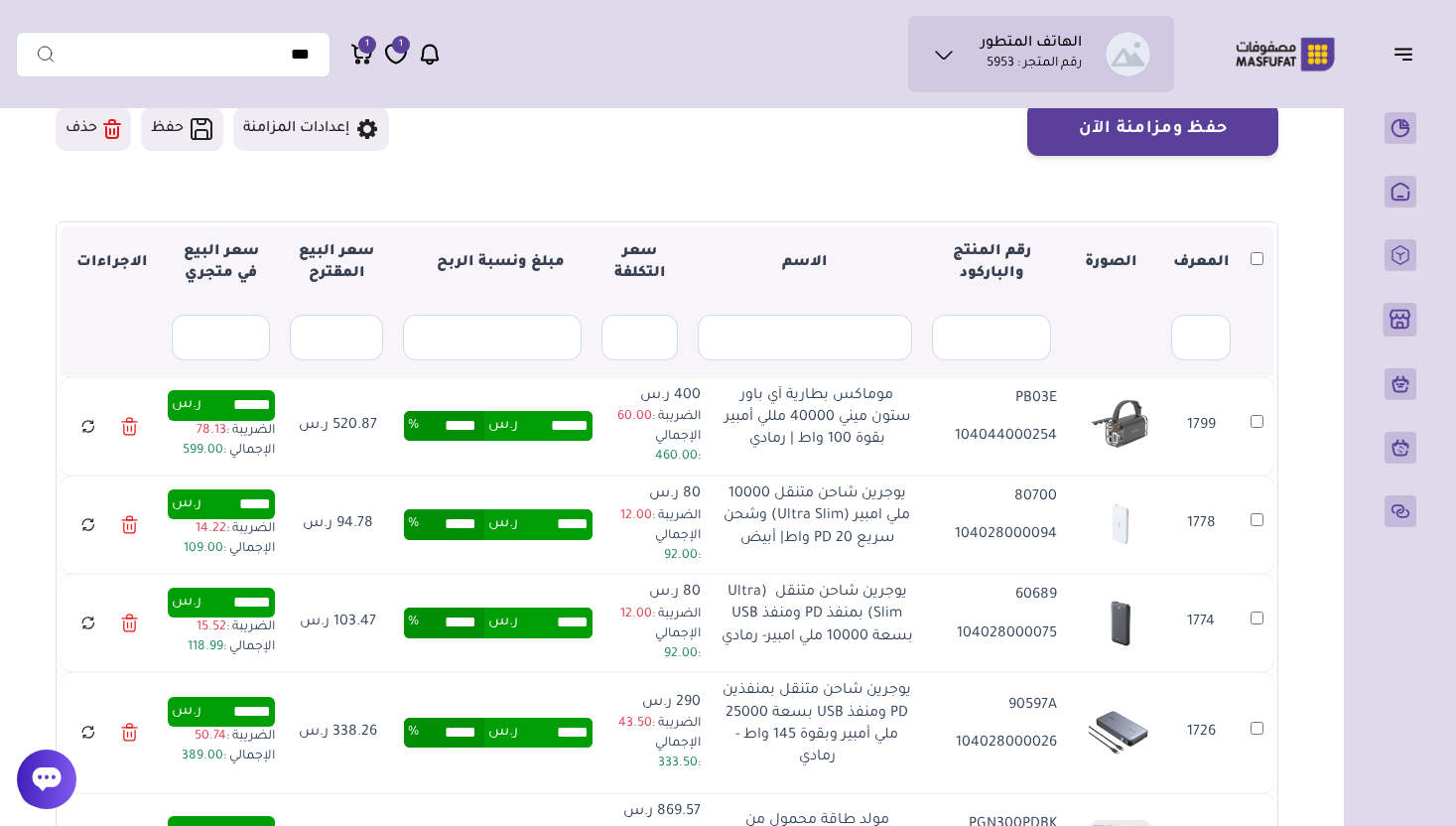 type on "***" 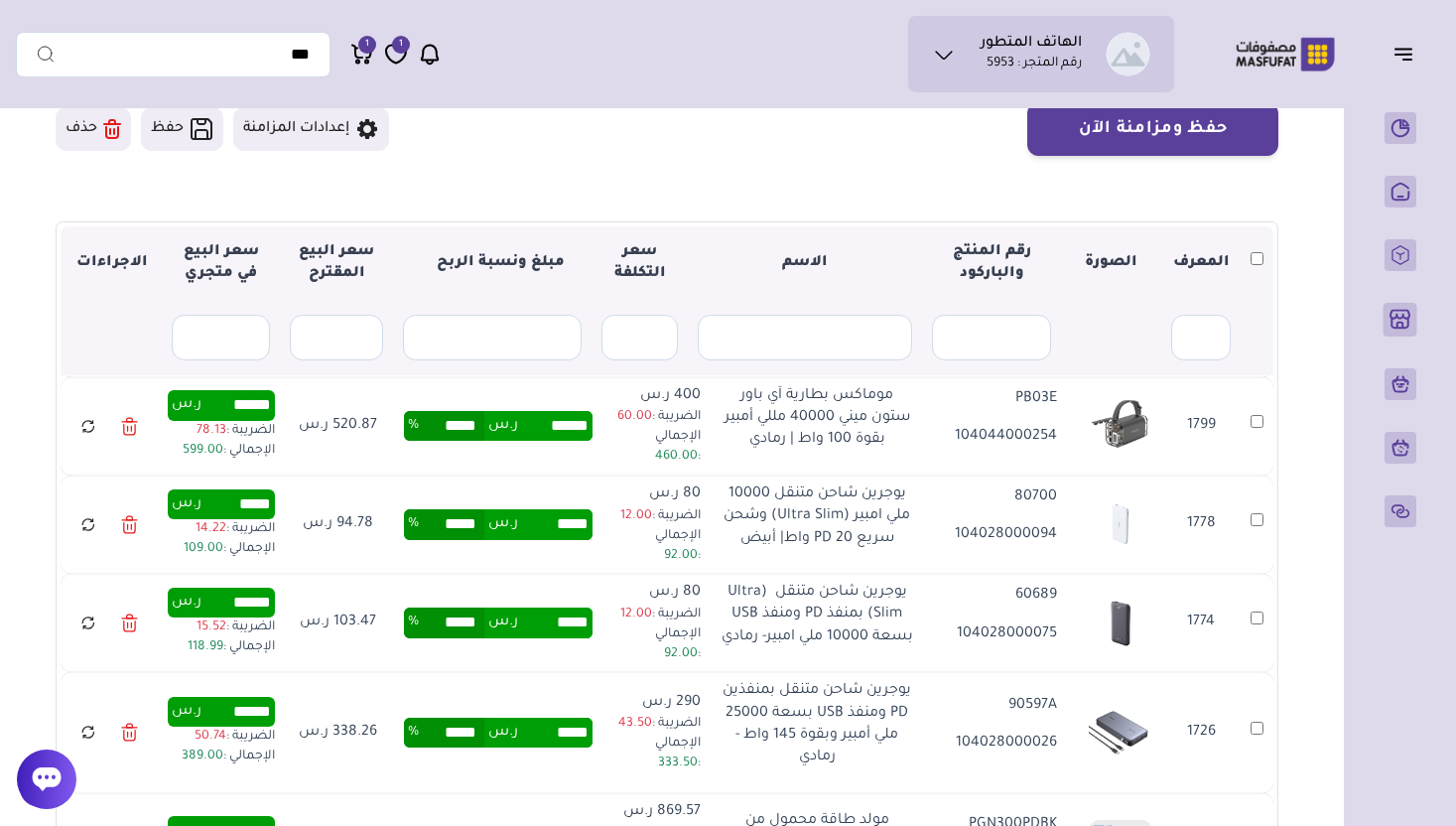 type on "*****" 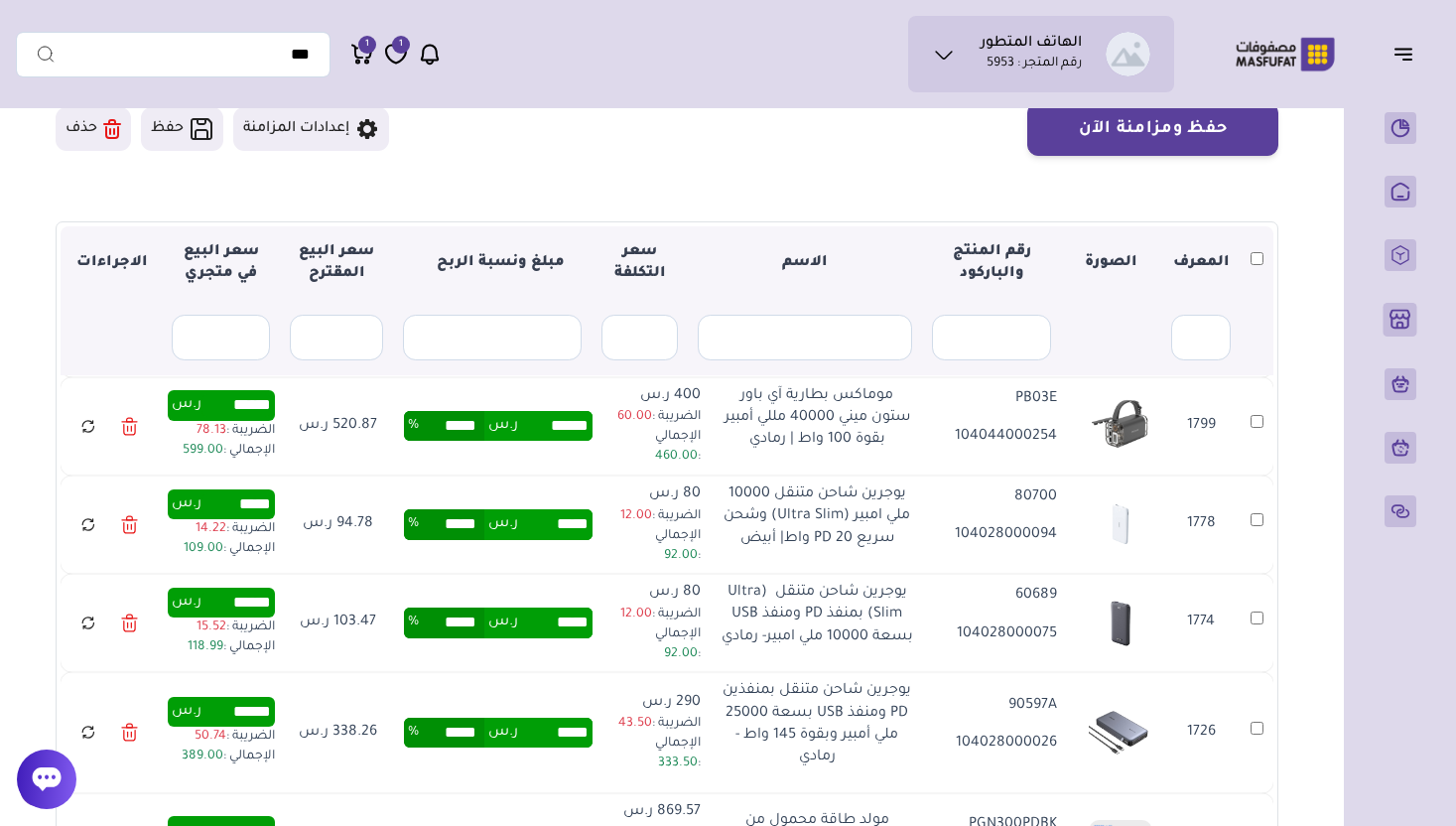 type on "***" 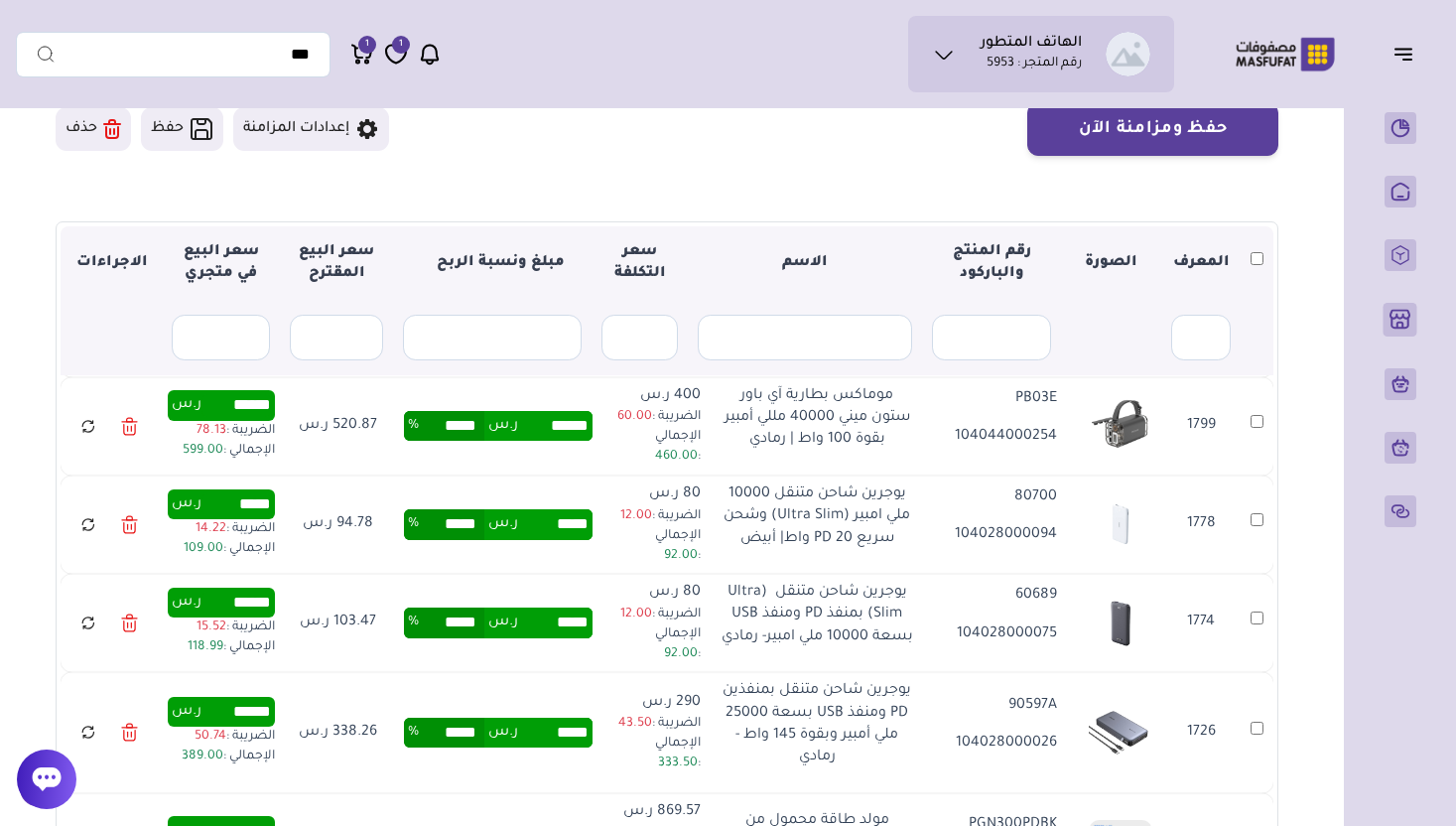 type on "******" 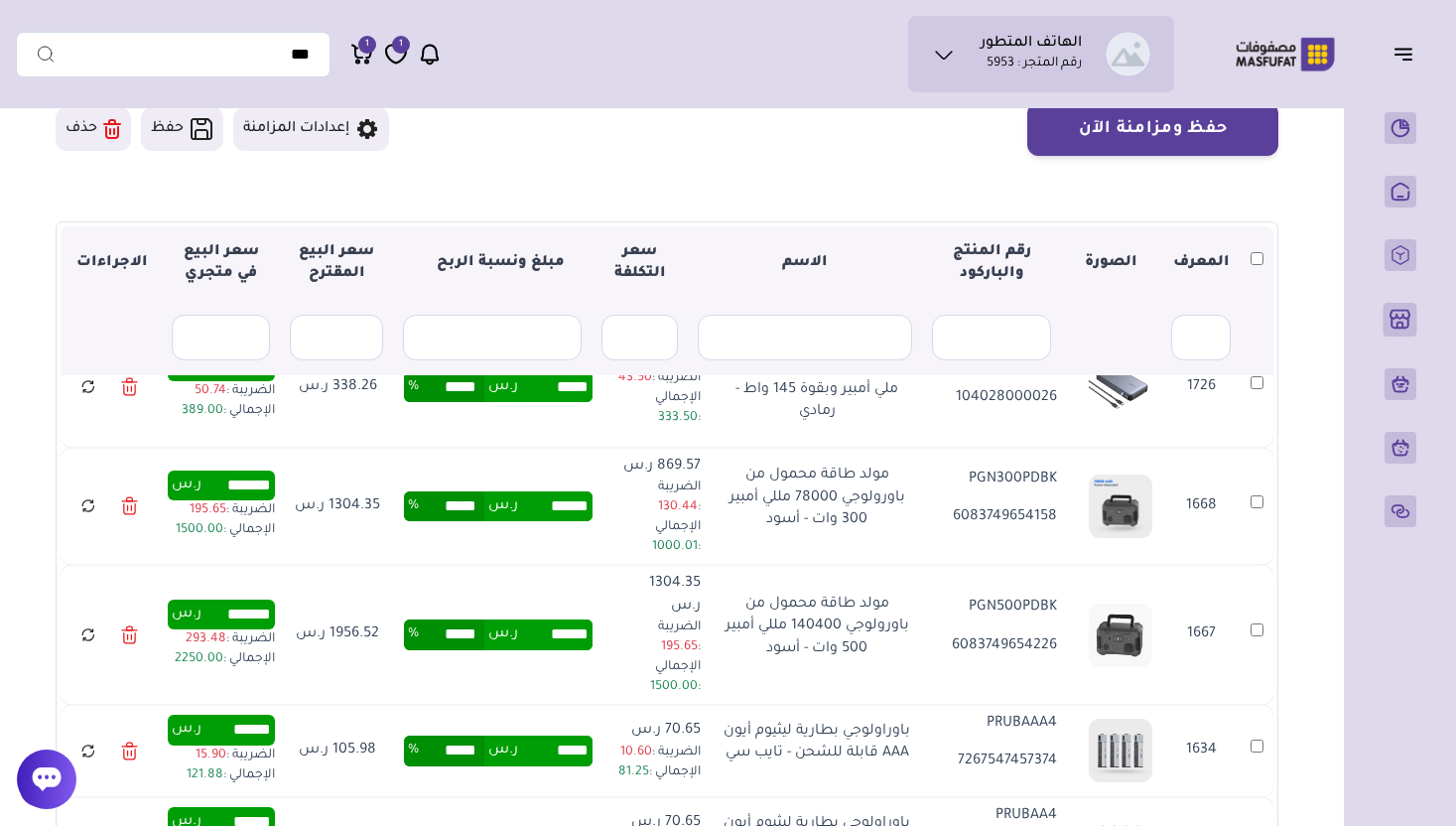 scroll, scrollTop: 4554, scrollLeft: 0, axis: vertical 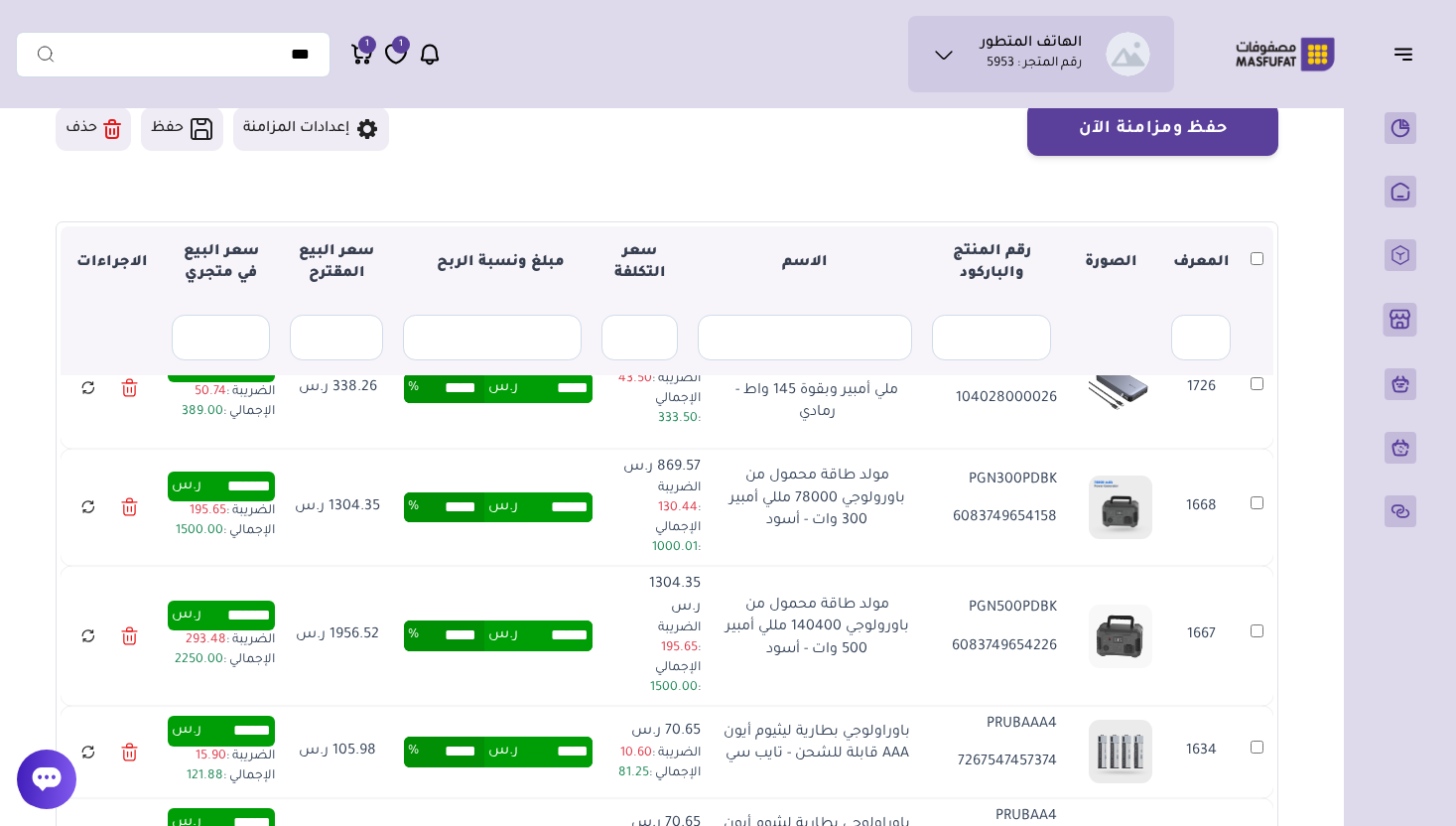 type on "***" 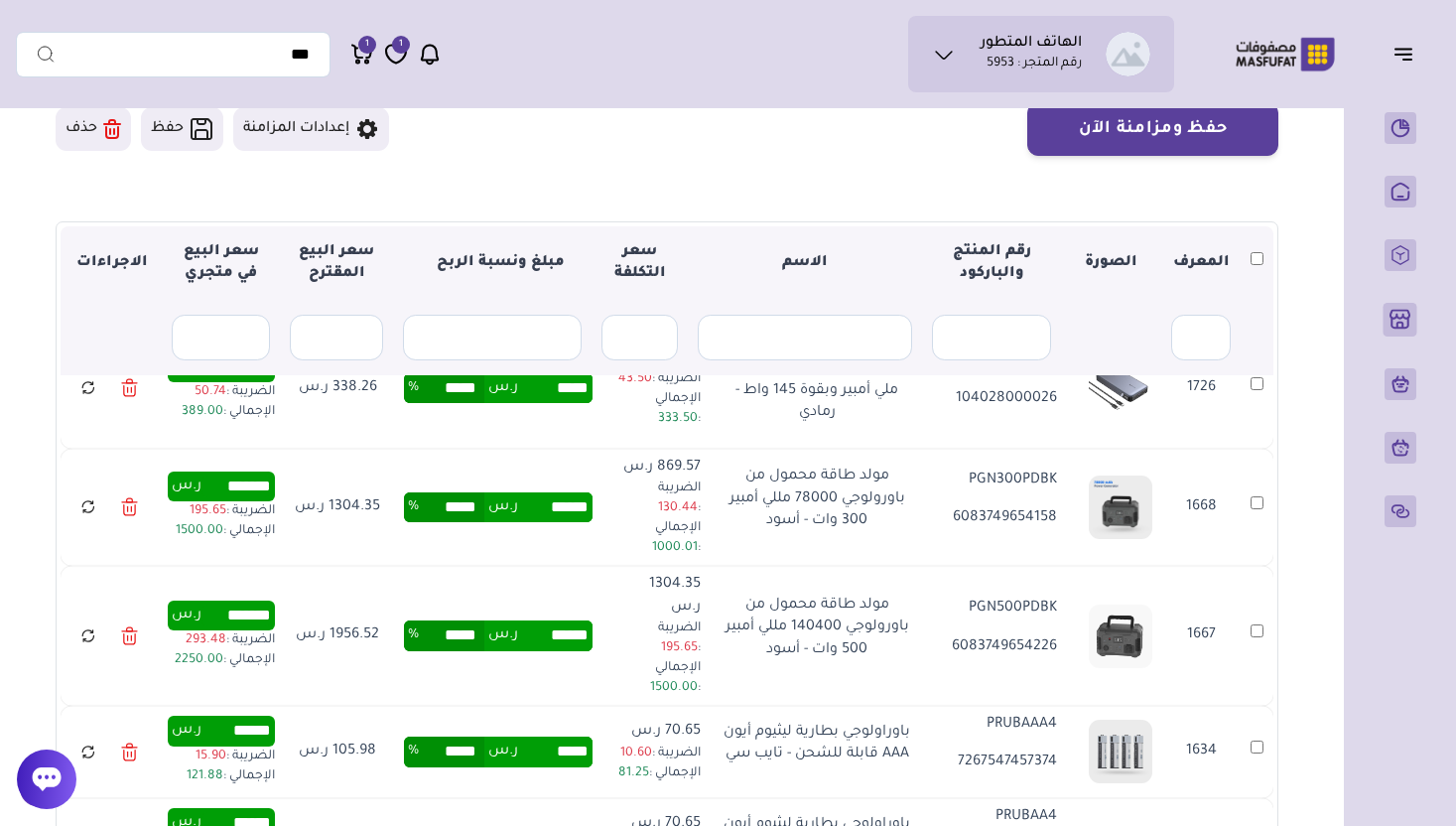 type on "******" 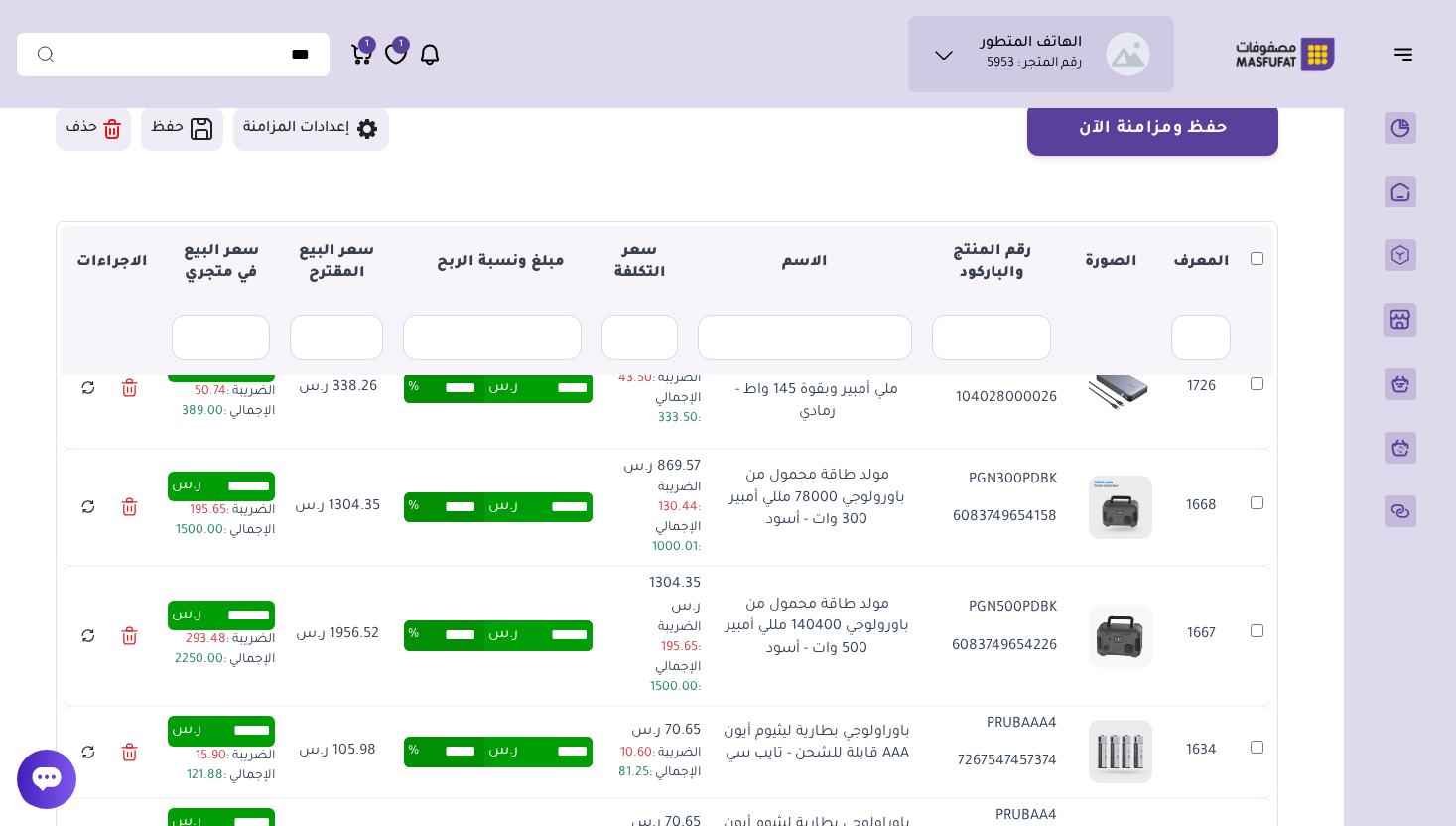 type on "***" 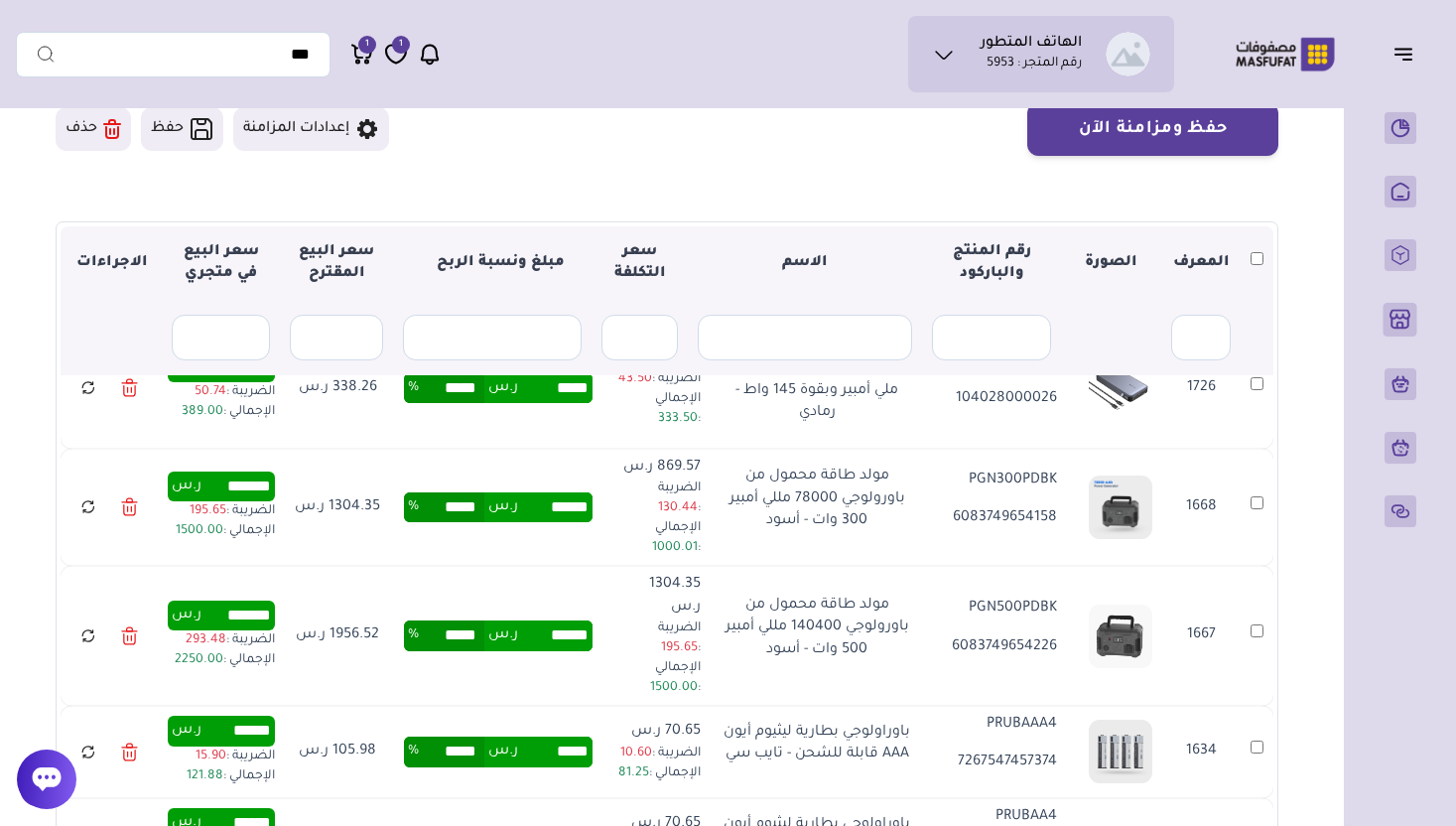 type on "*****" 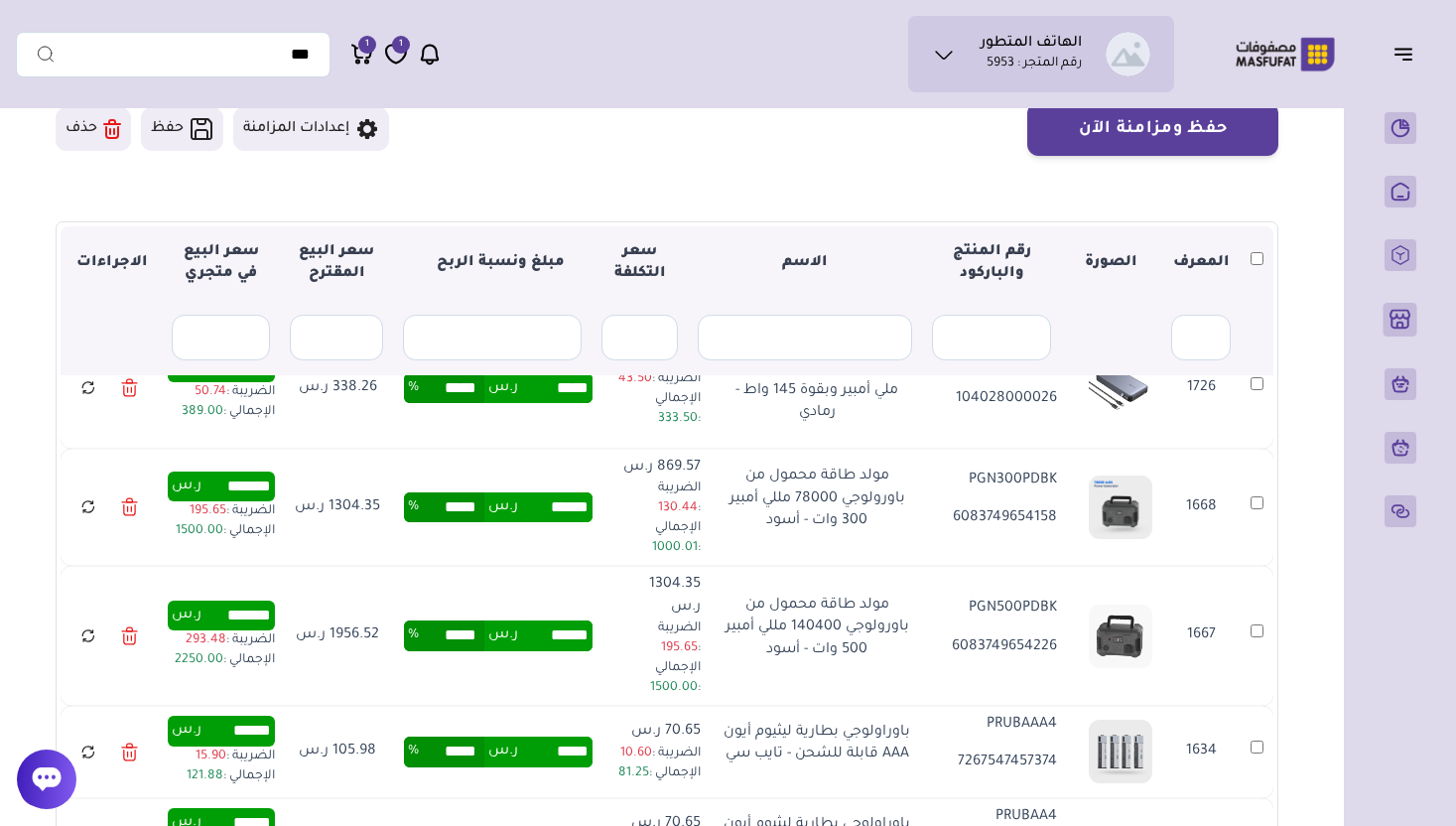 type on "***" 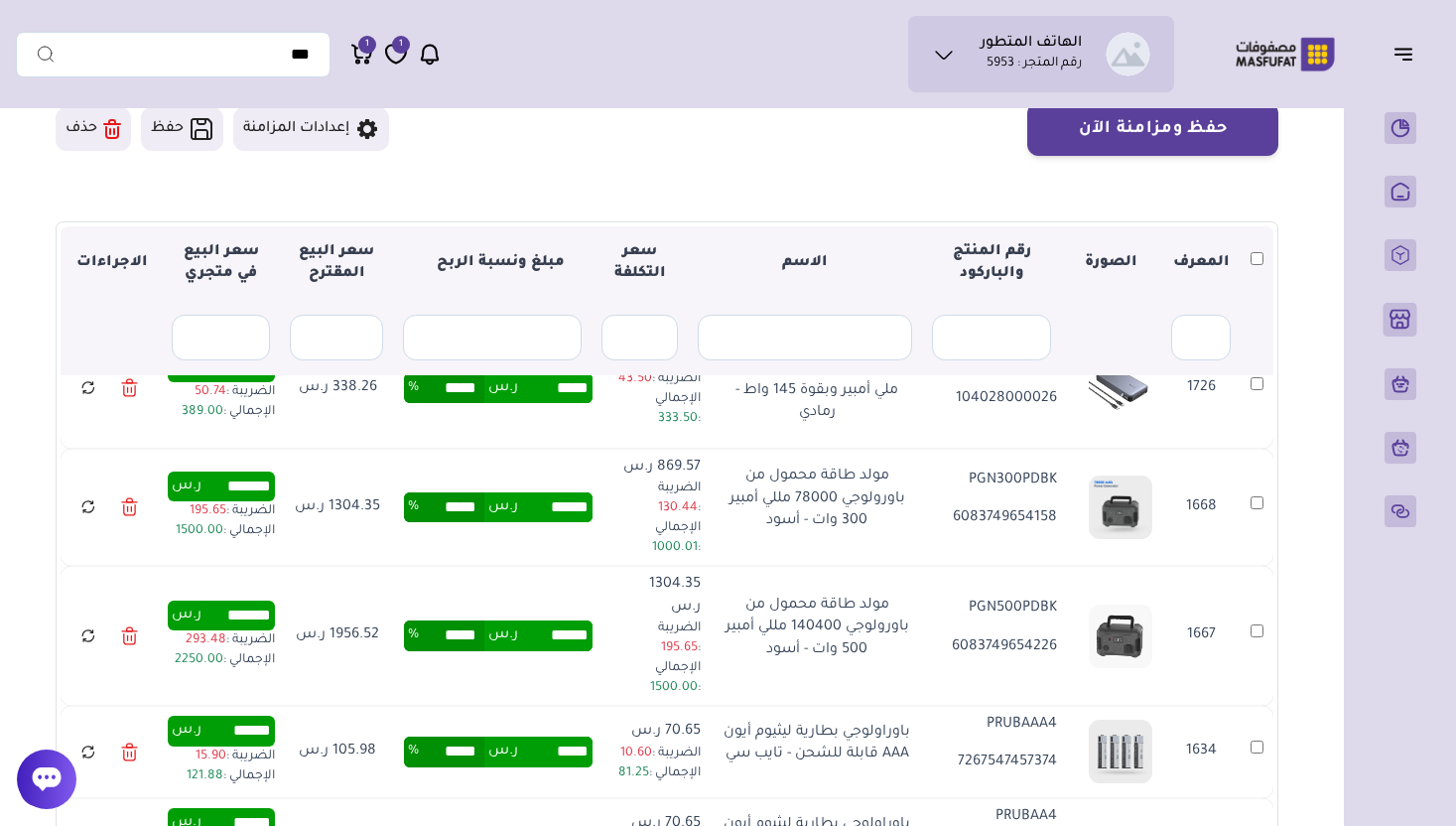 type on "*****" 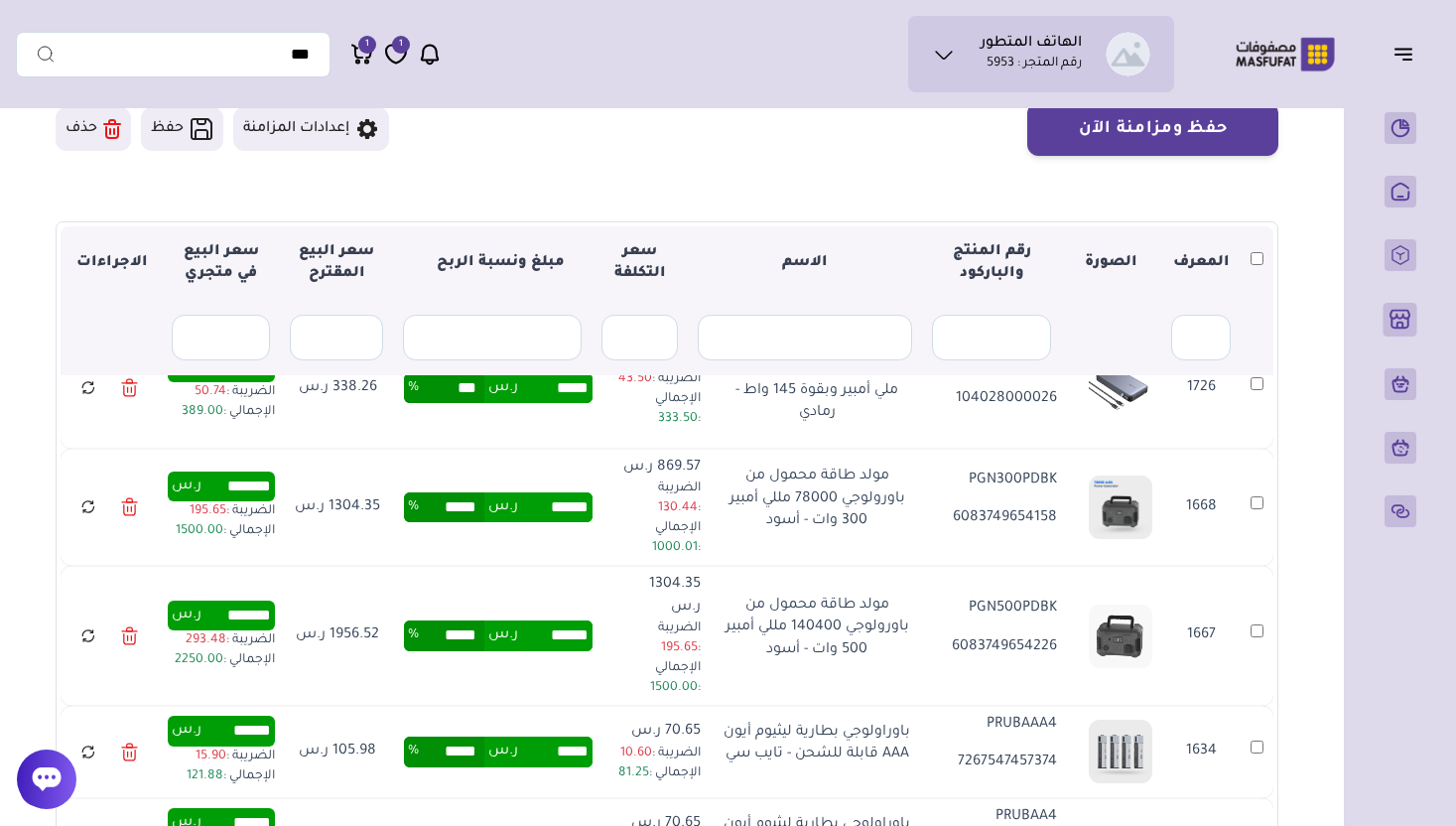 type on "***" 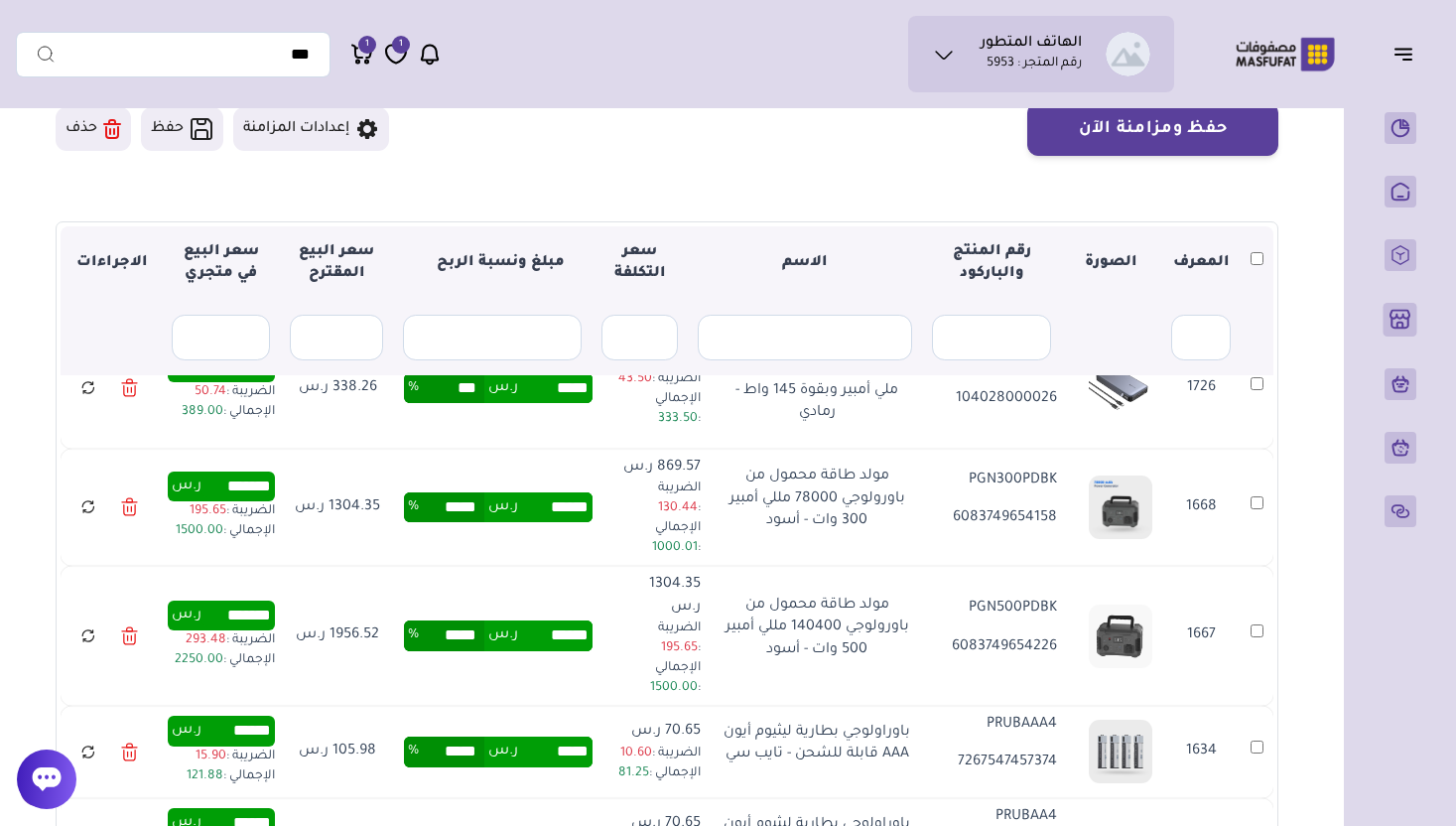 type on "******" 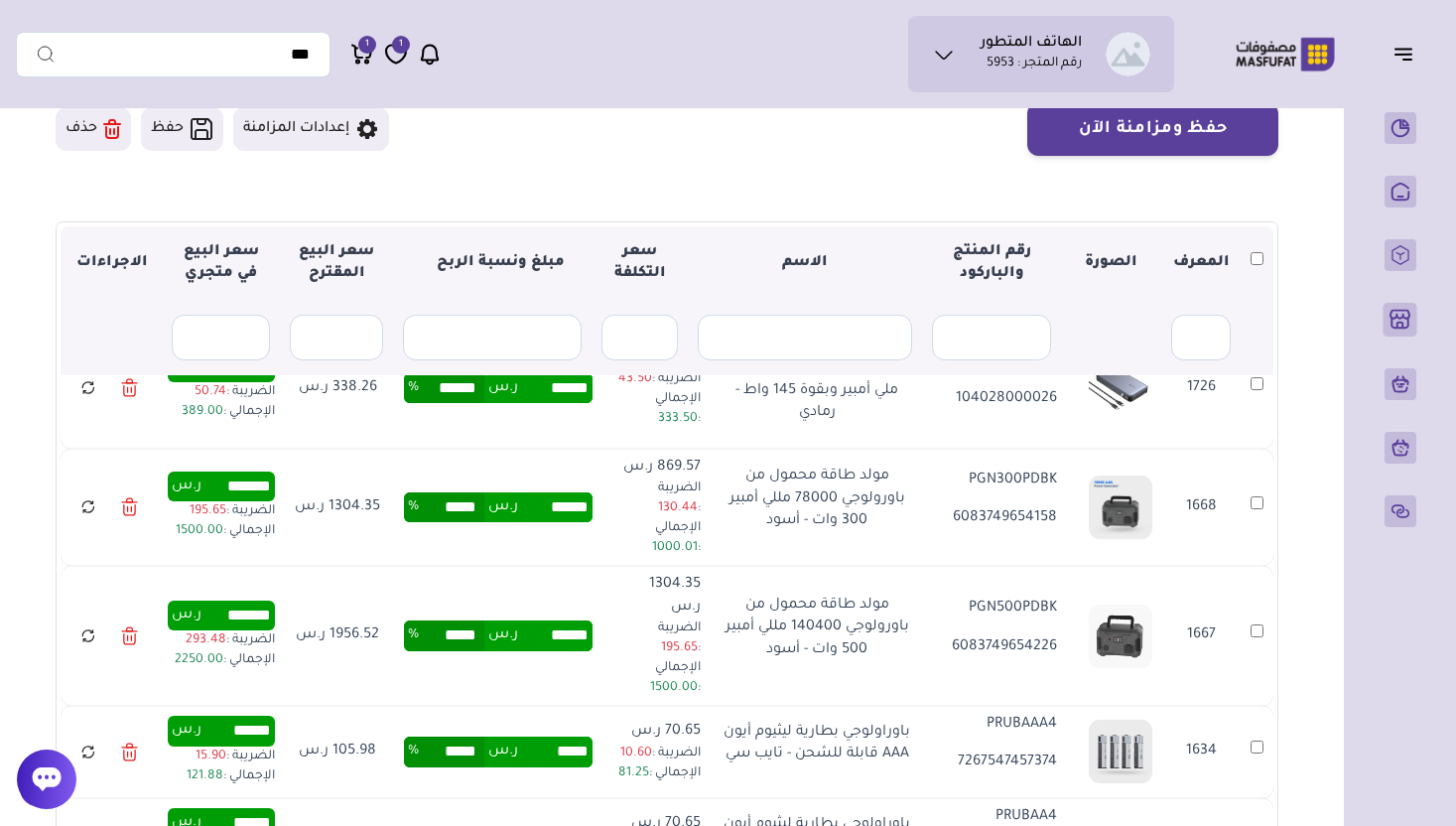 click on "*****" at bounding box center (452, 507) 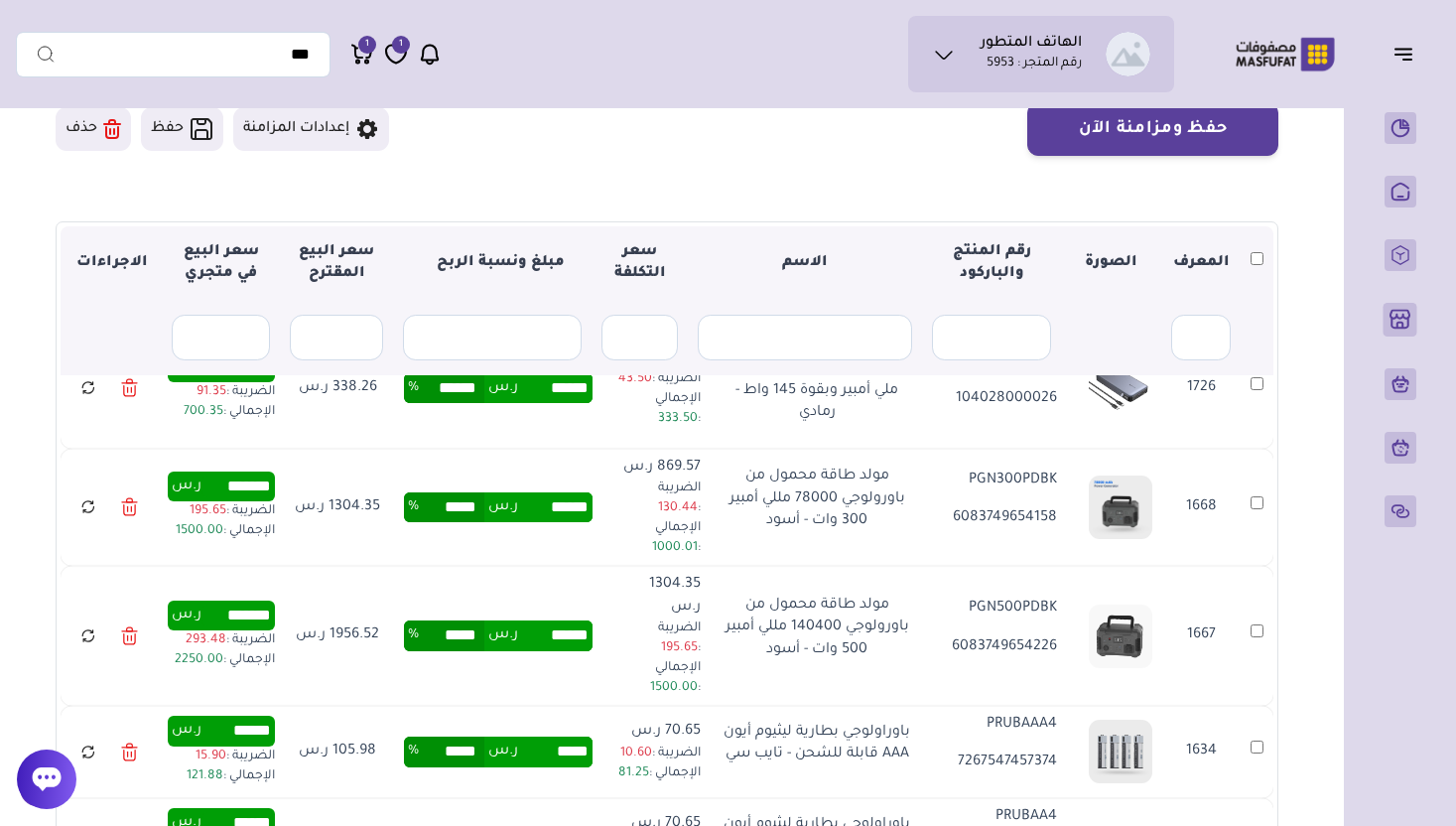 click on "*****" at bounding box center (452, 507) 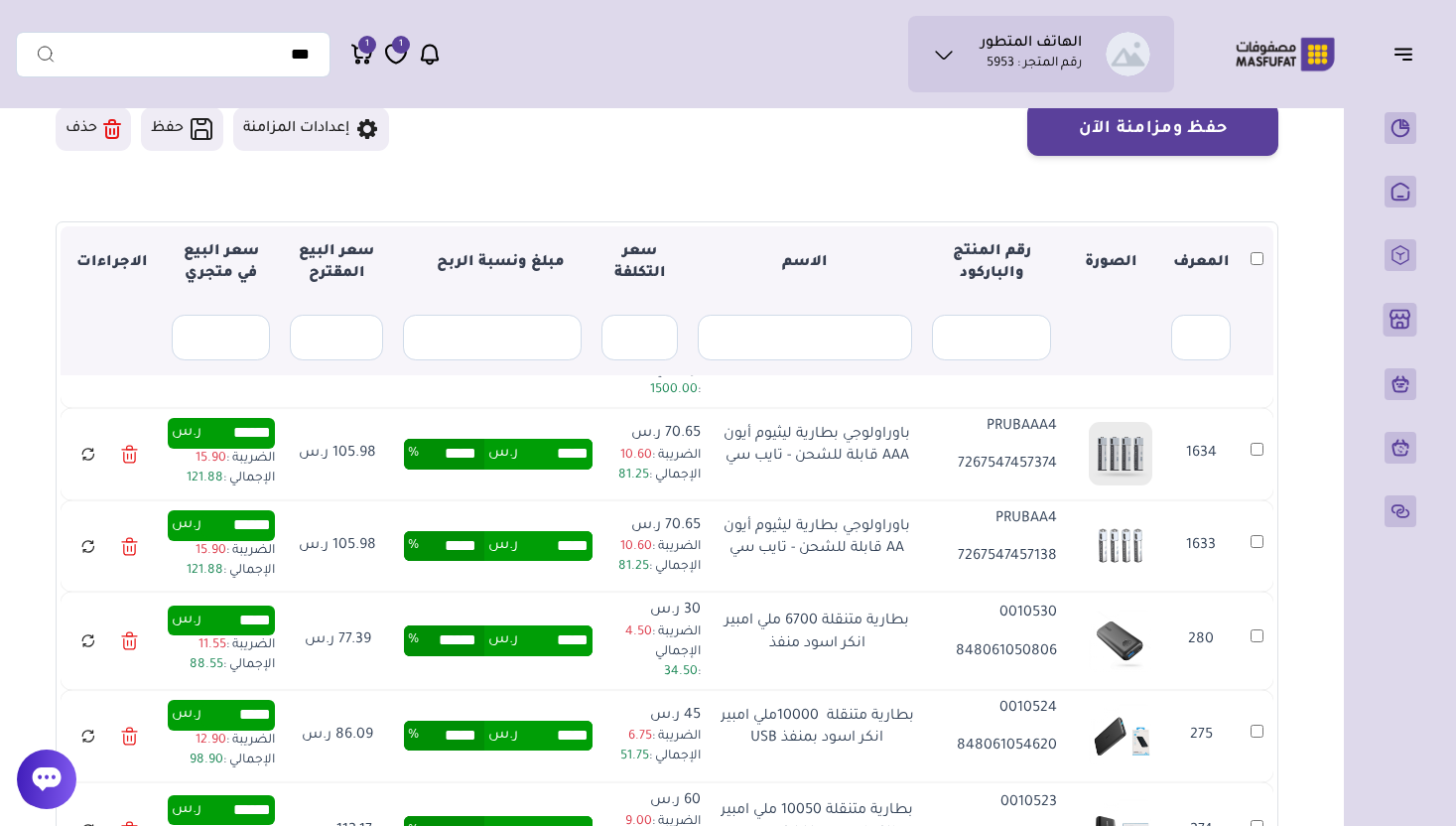 scroll, scrollTop: 4878, scrollLeft: 0, axis: vertical 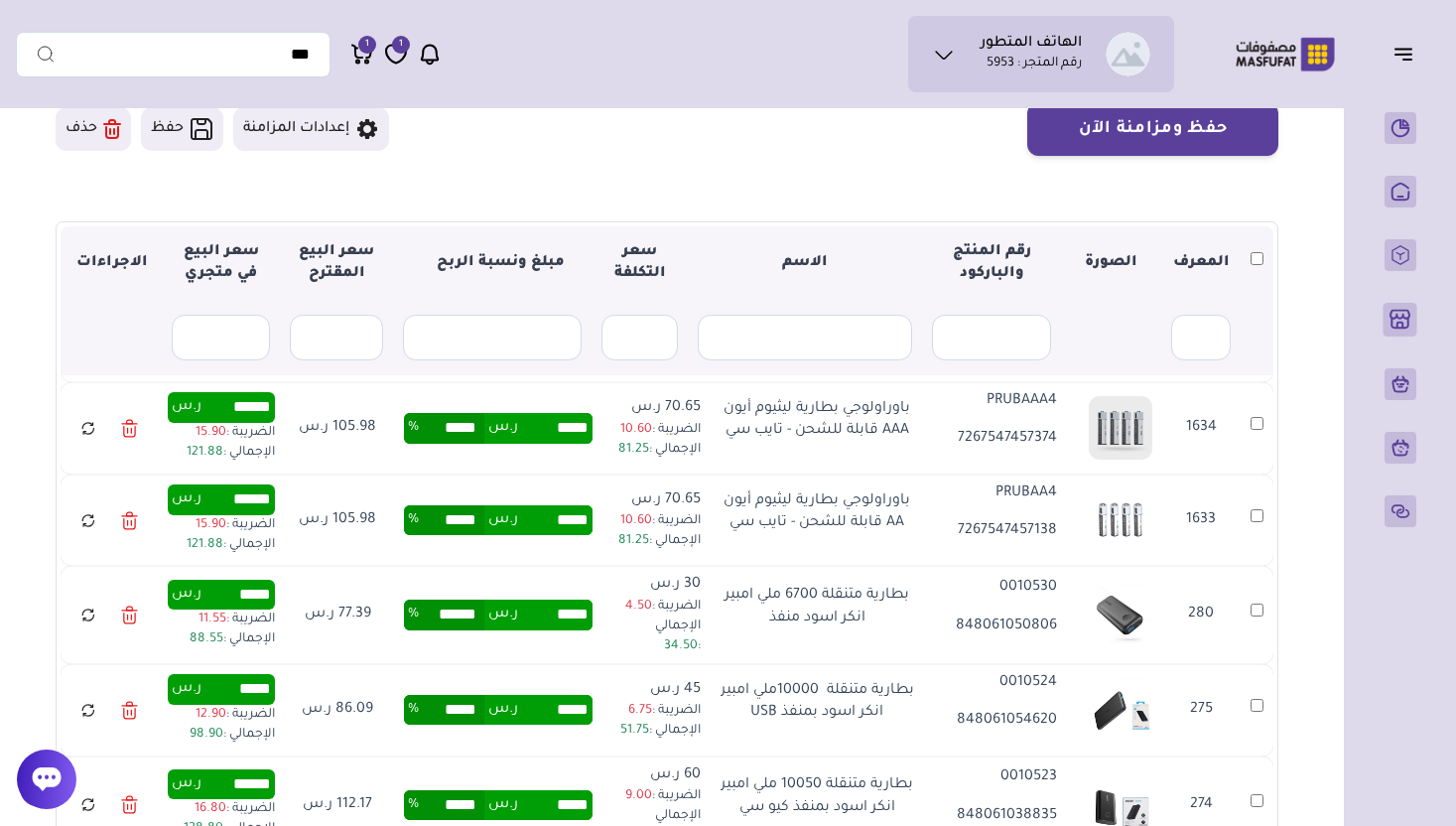 type on "***" 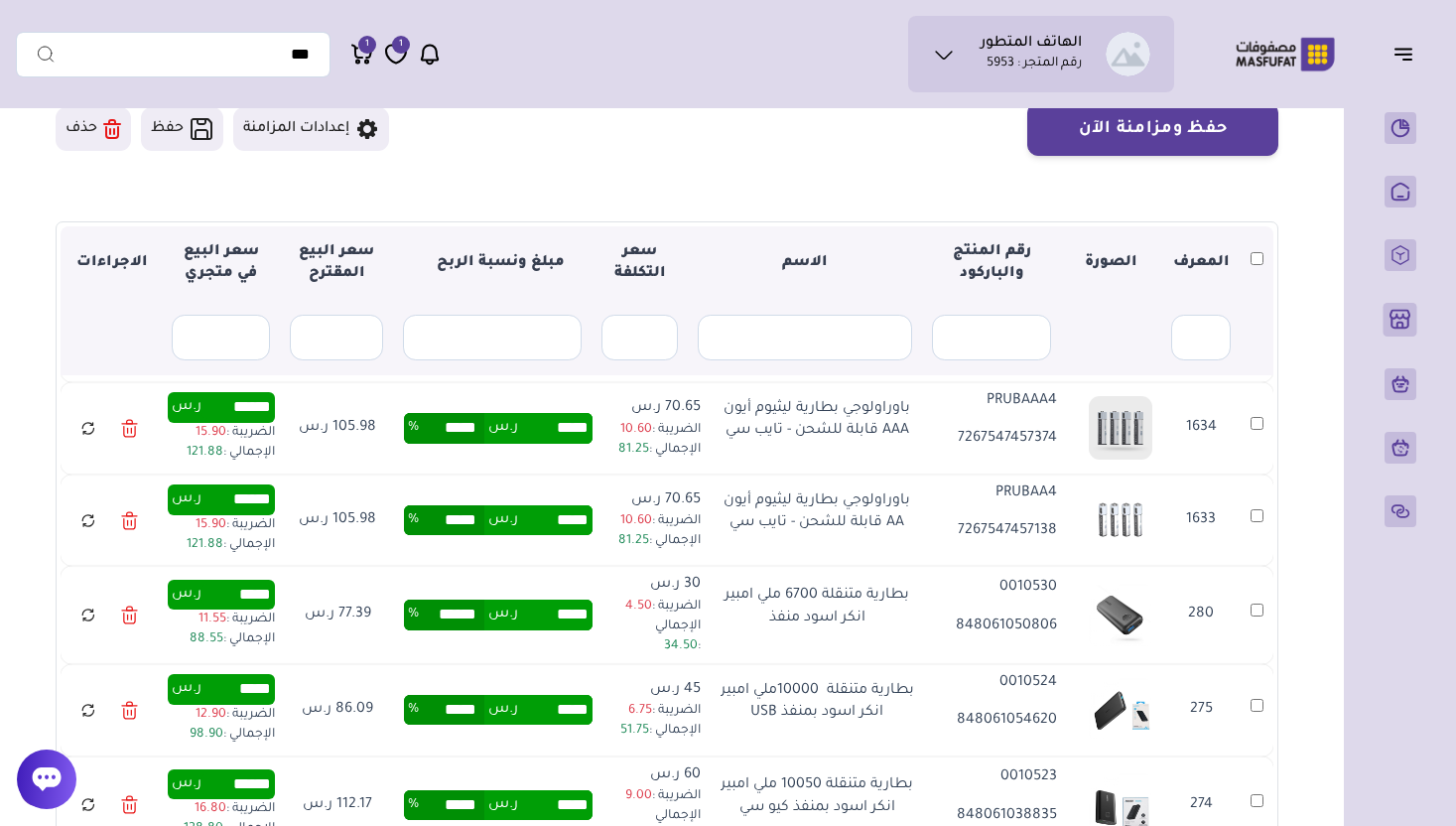 type on "******" 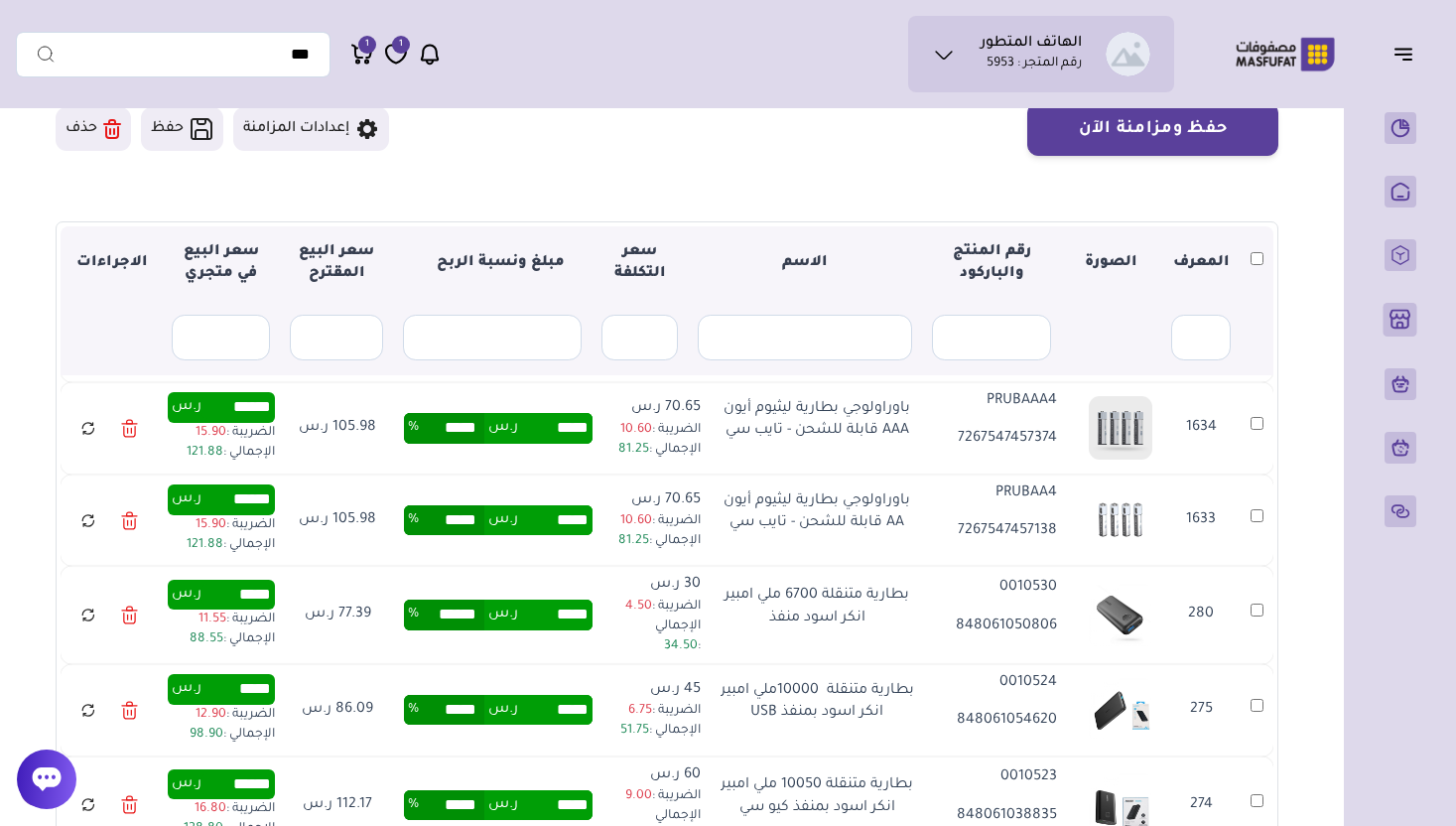 type on "***" 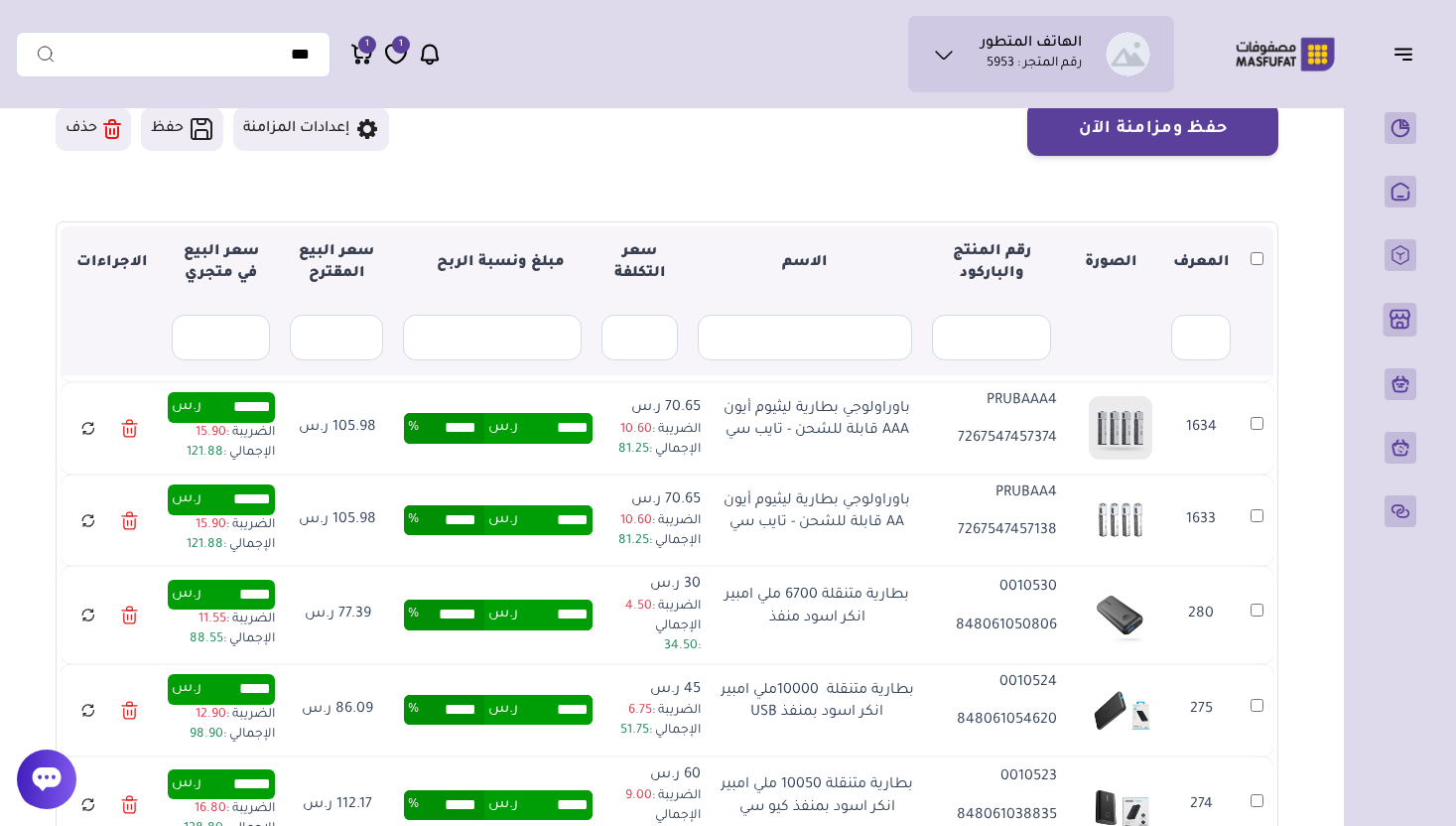 type on "*******" 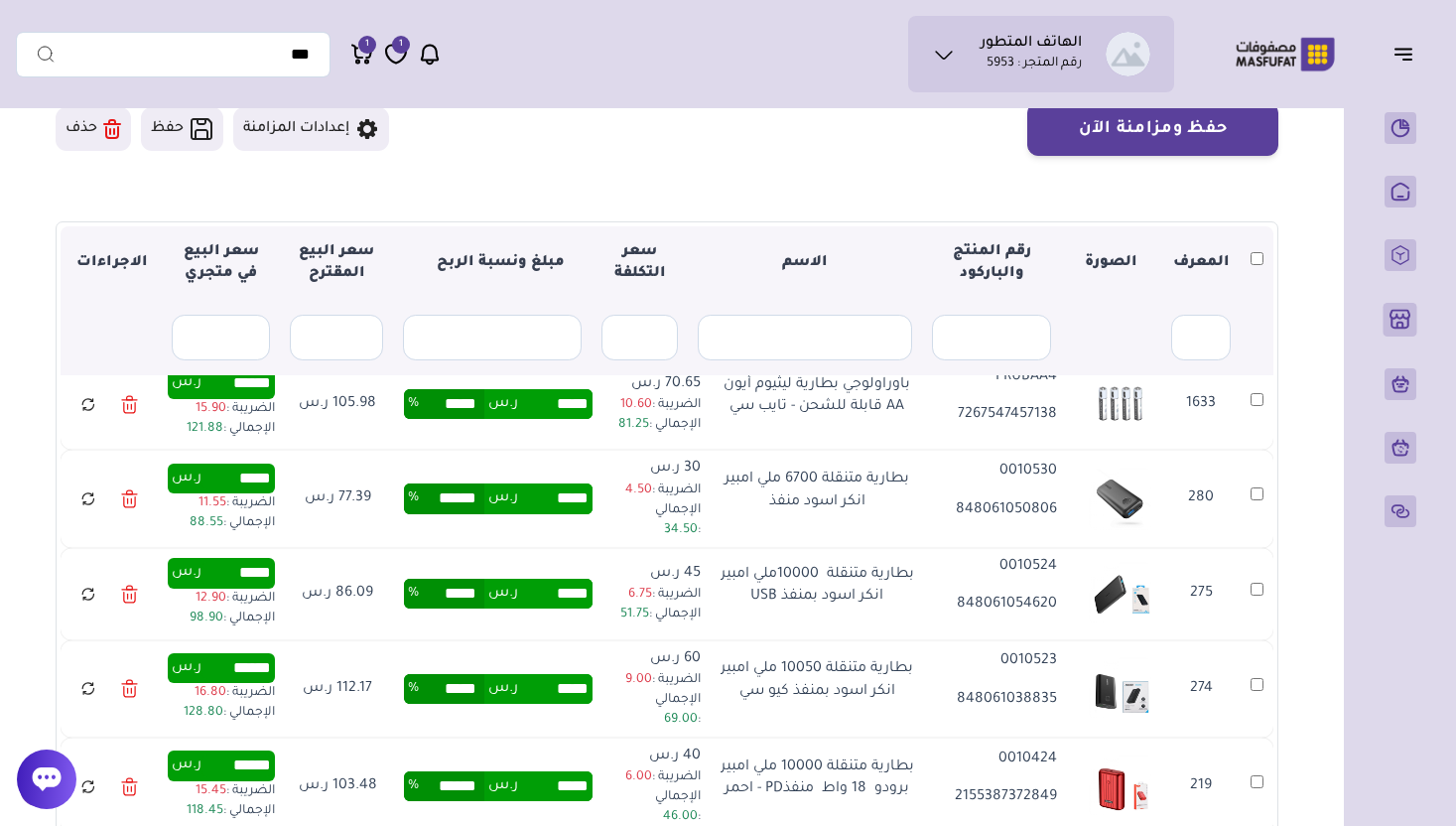 scroll, scrollTop: 5001, scrollLeft: 0, axis: vertical 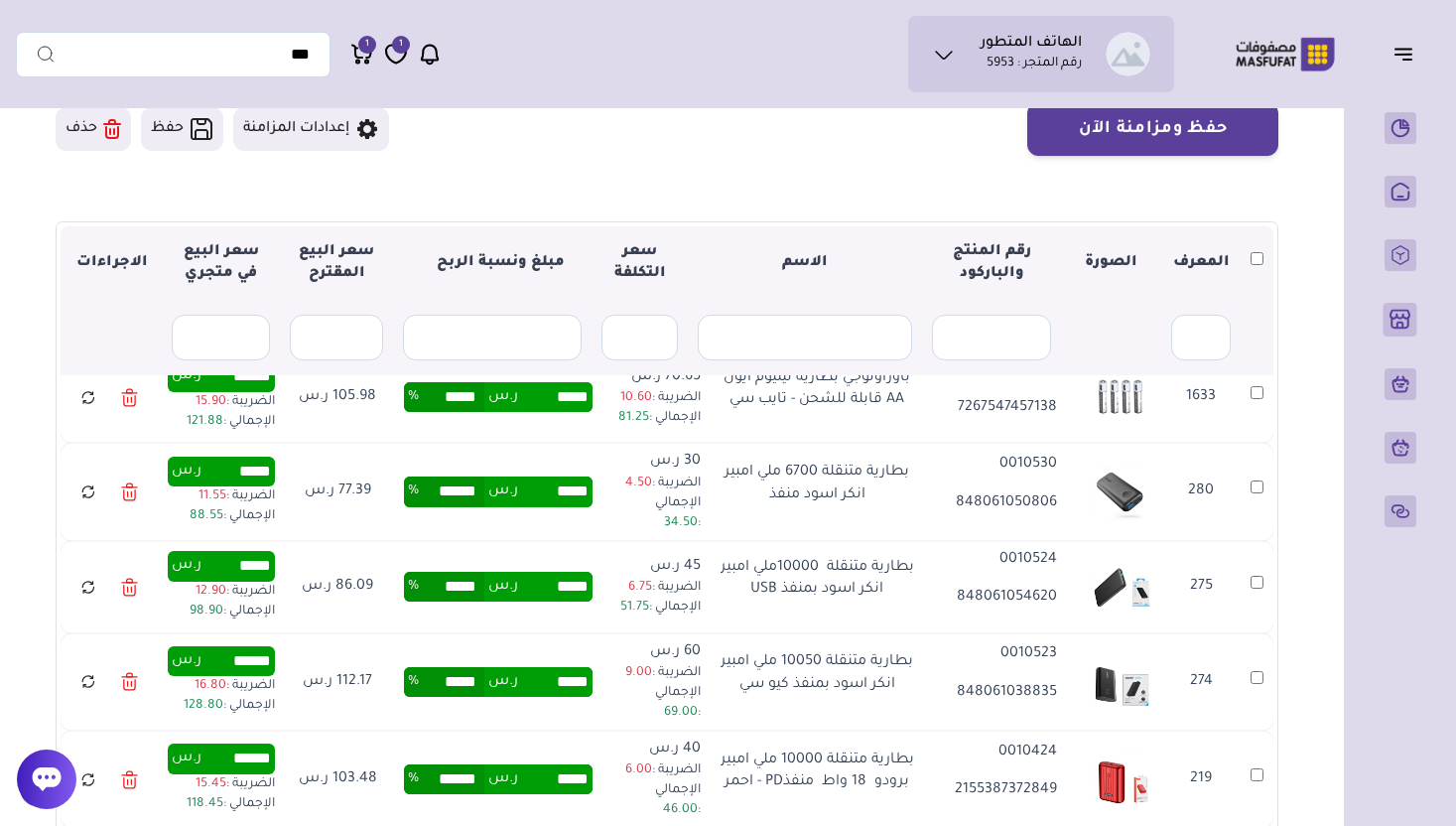 click on "*****" at bounding box center [452, 305] 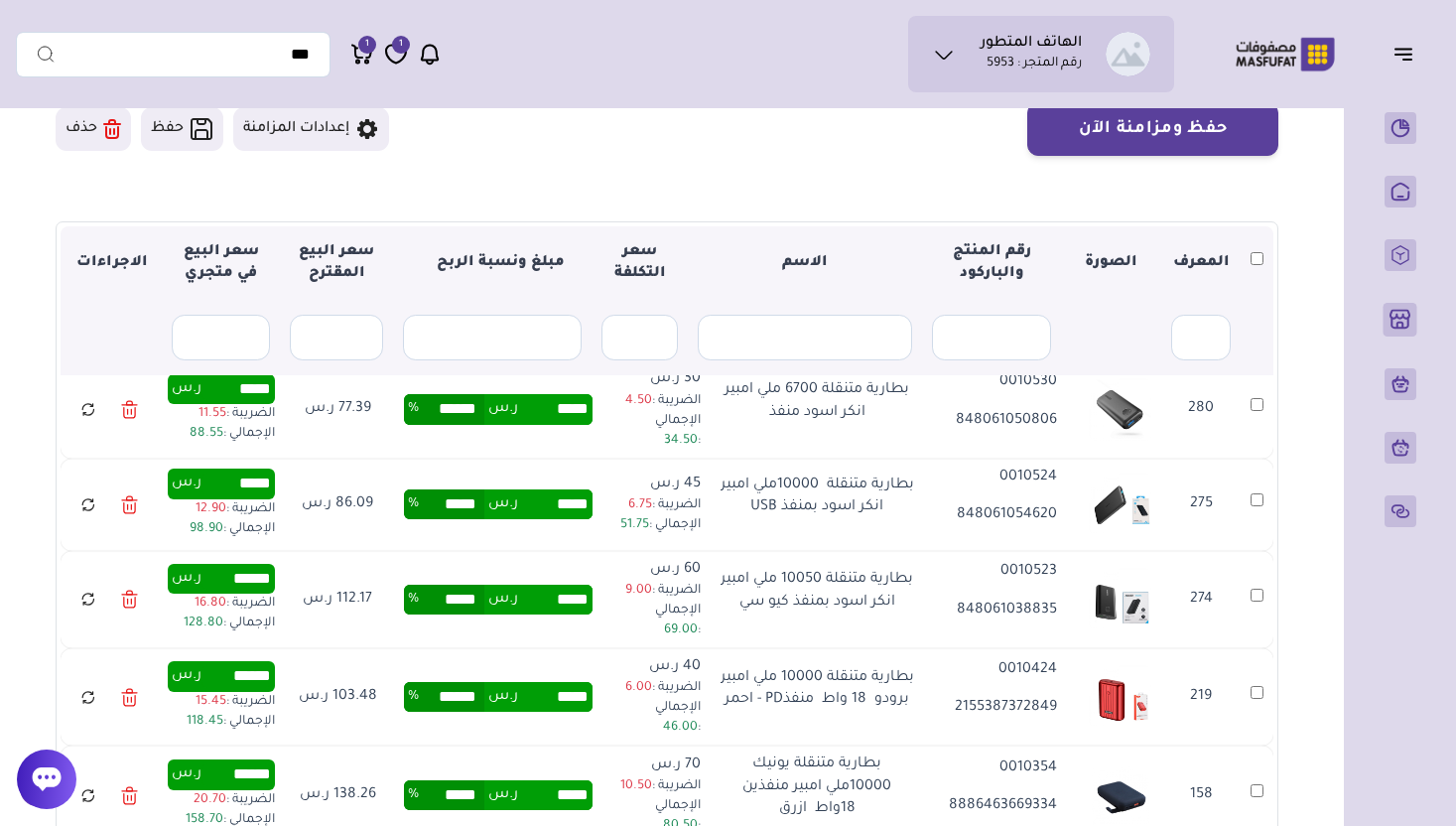 scroll, scrollTop: 5094, scrollLeft: 0, axis: vertical 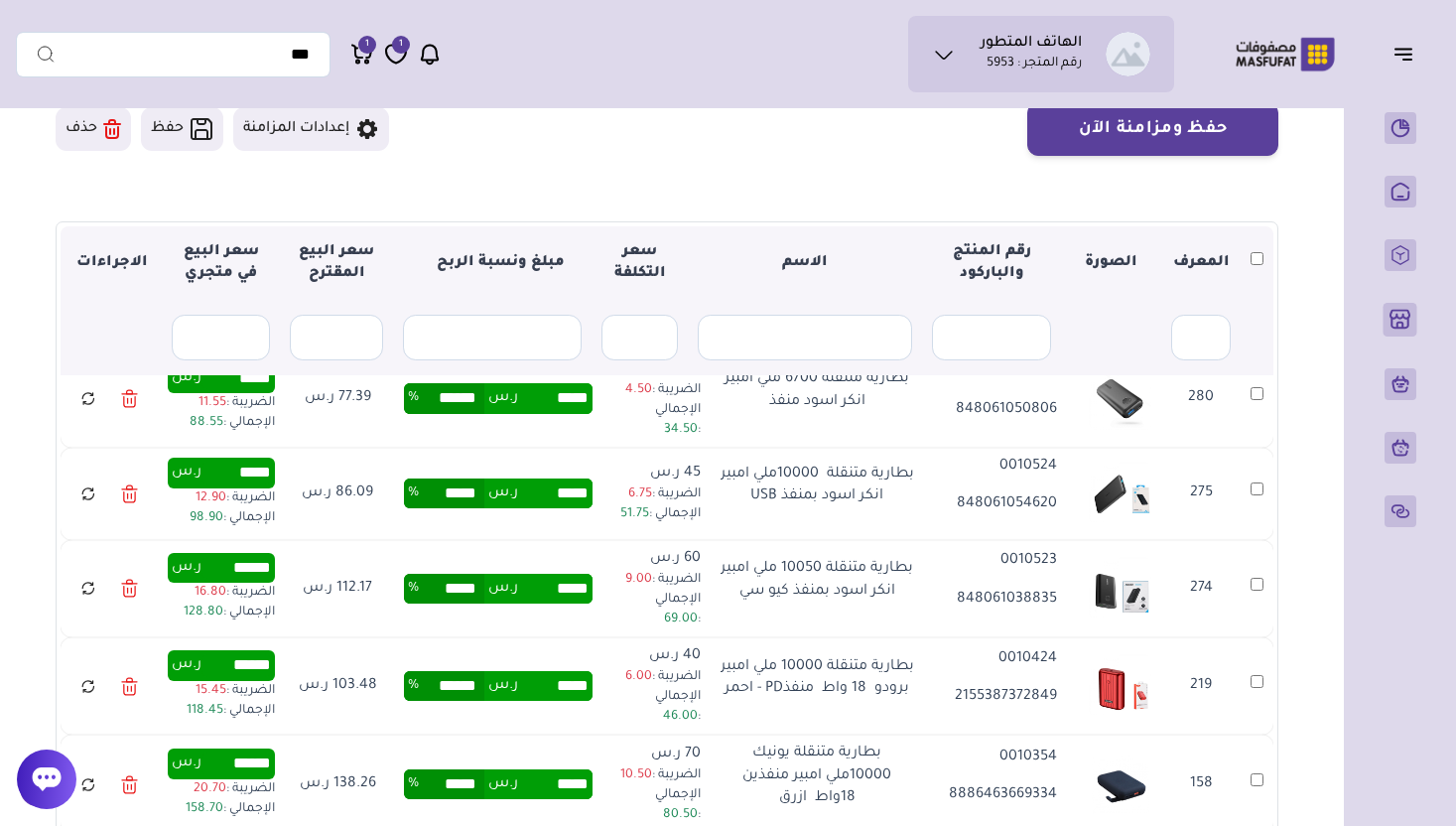 type on "***" 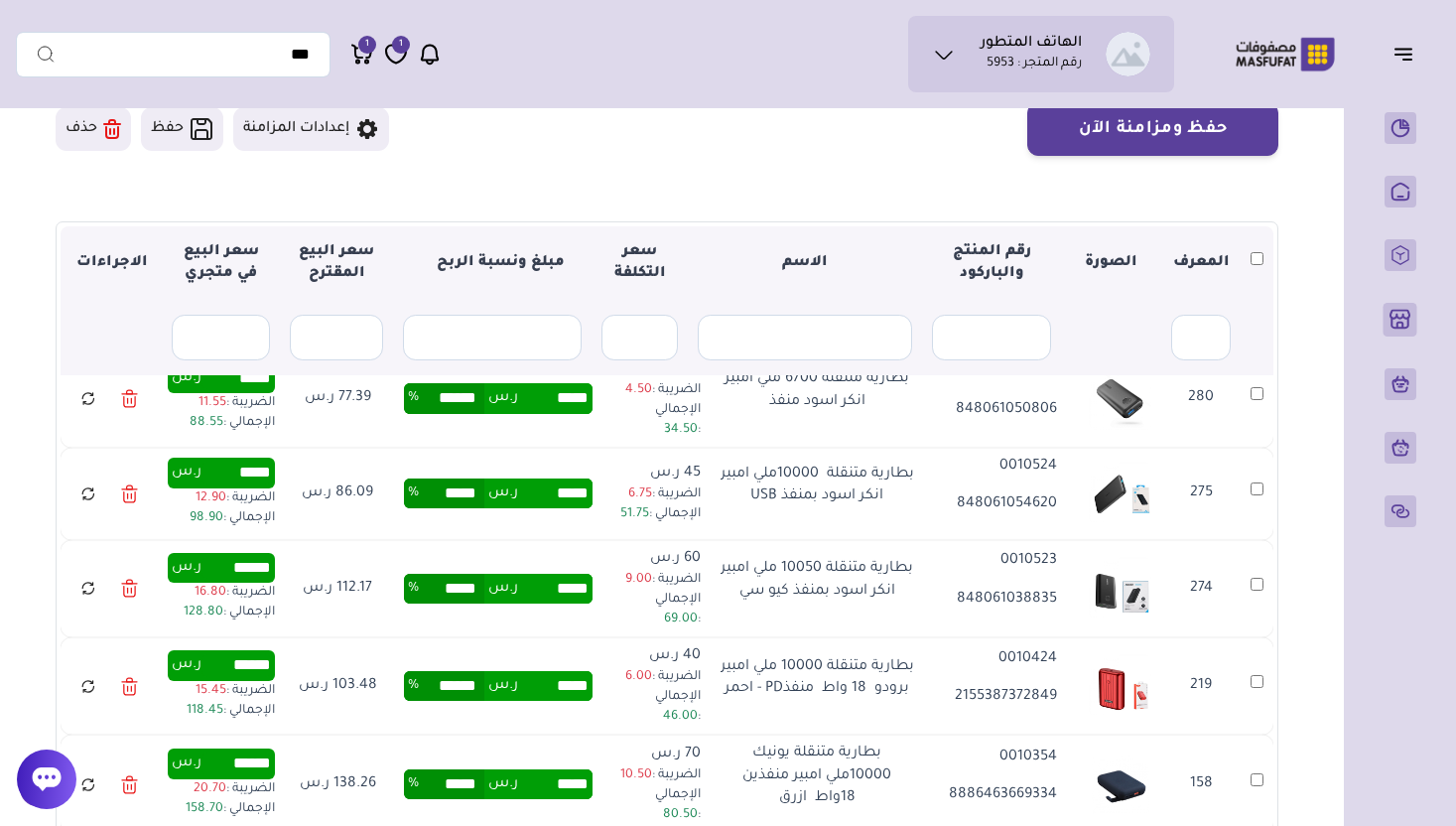 type on "*****" 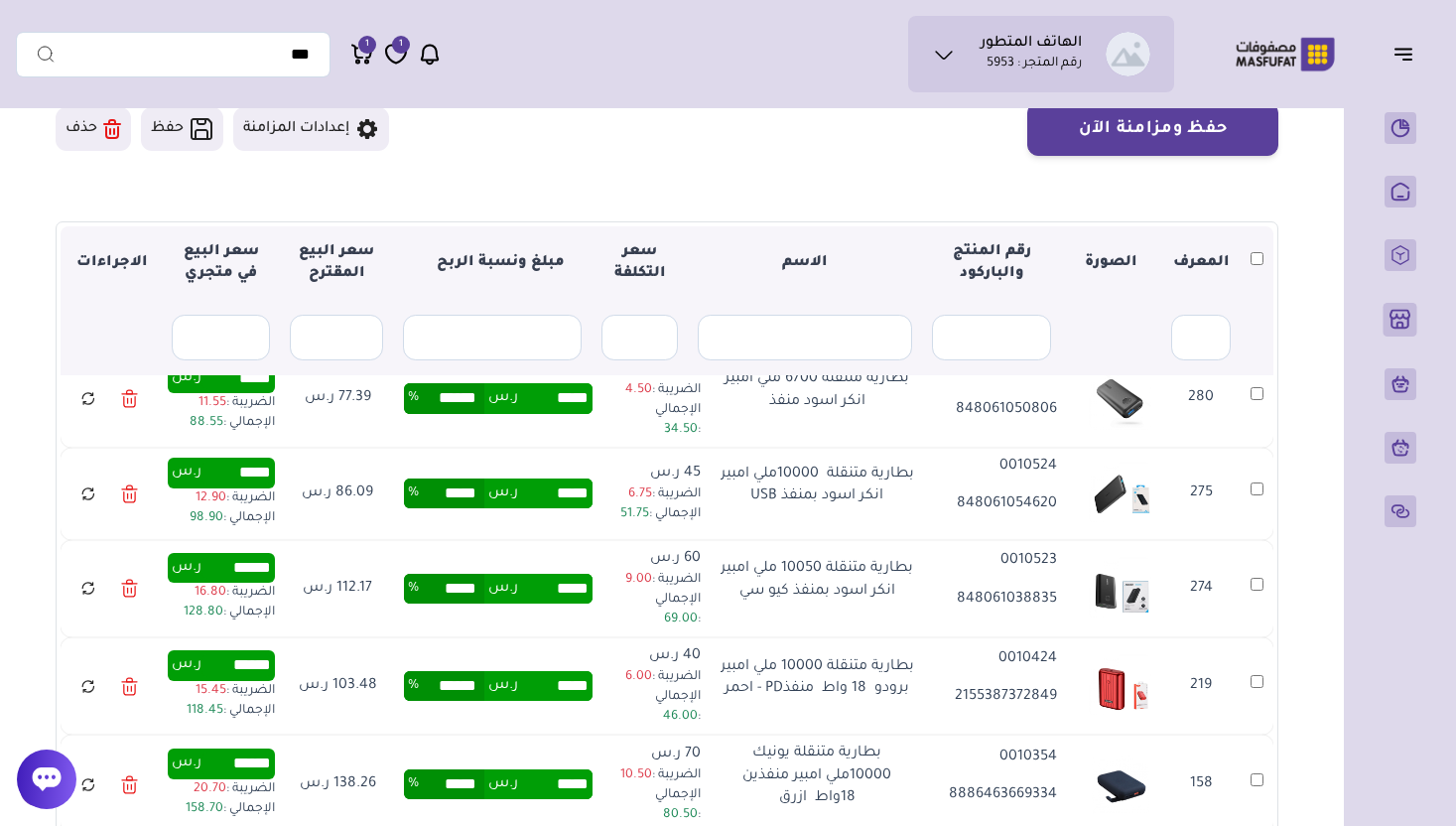 type on "***" 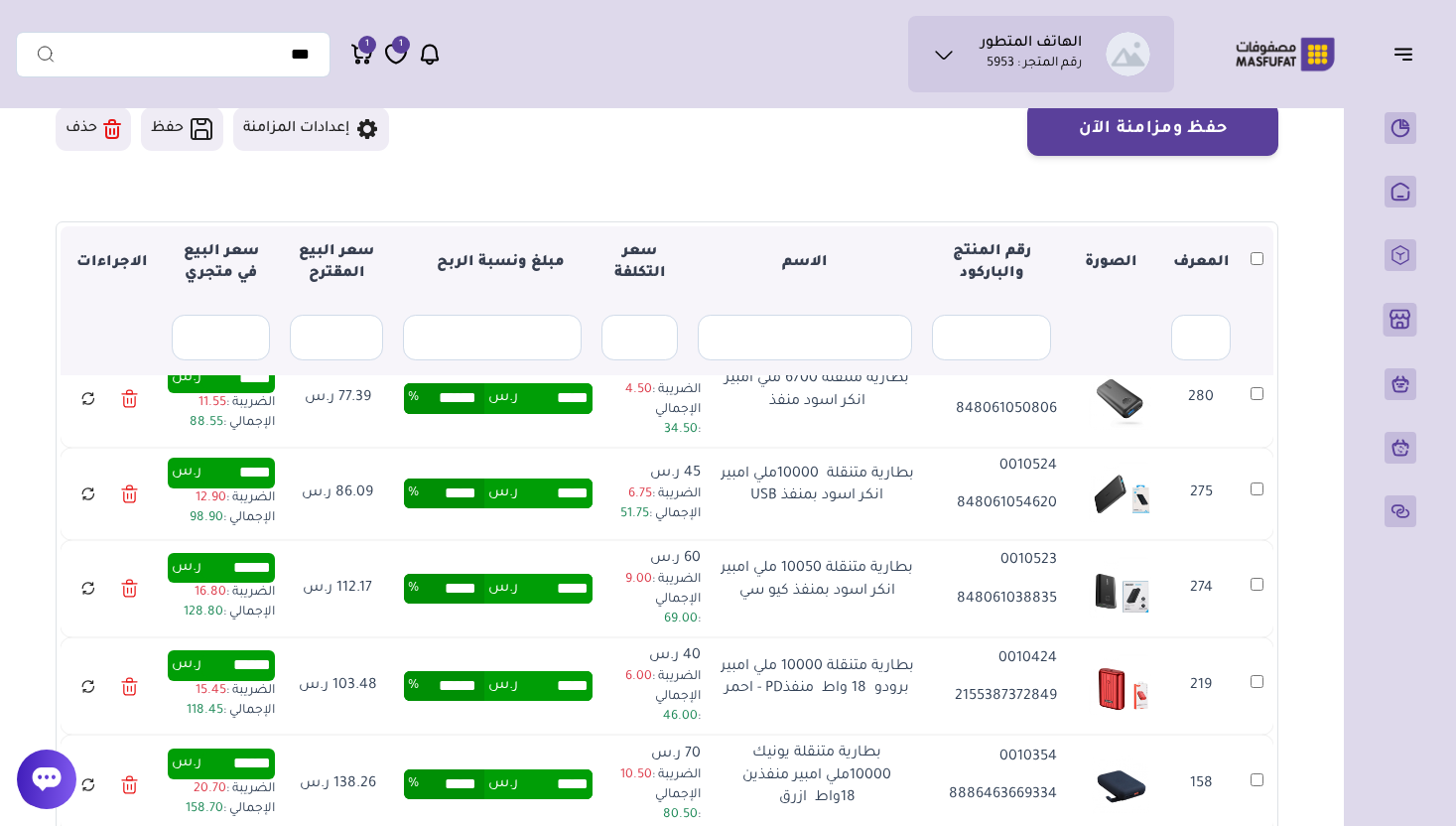 type on "*****" 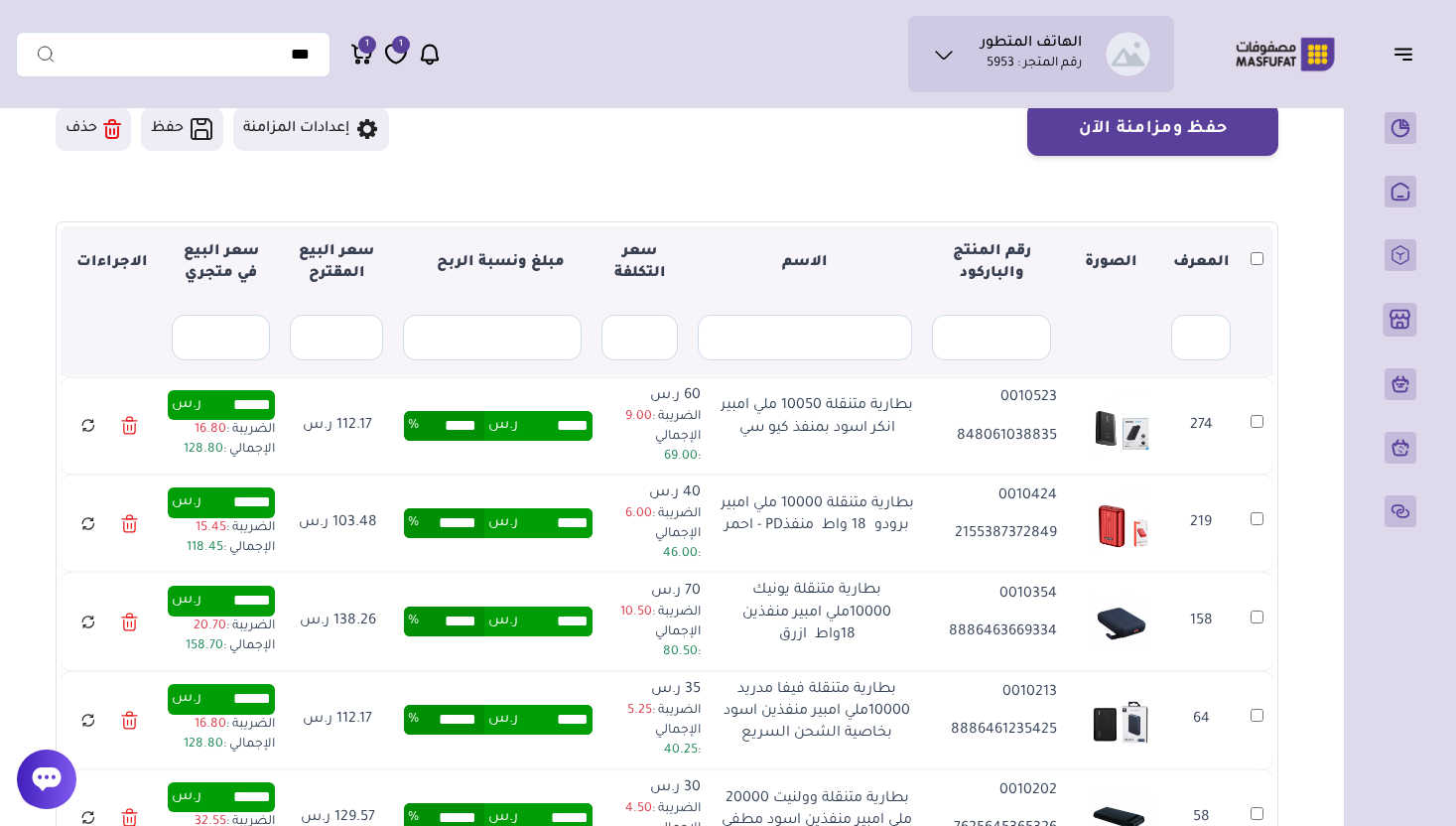 click on "******" at bounding box center [452, 235] 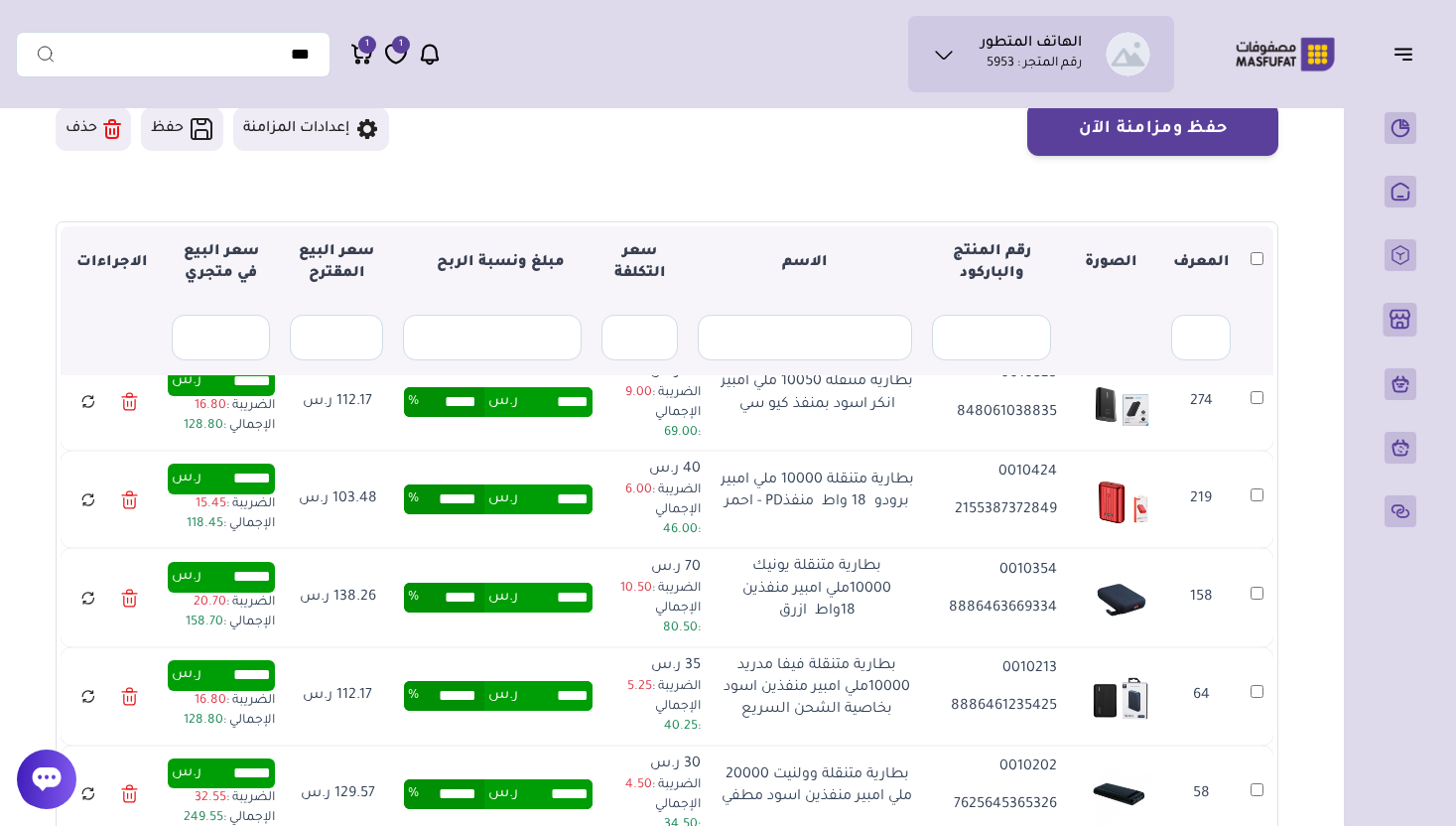 scroll, scrollTop: 5287, scrollLeft: 0, axis: vertical 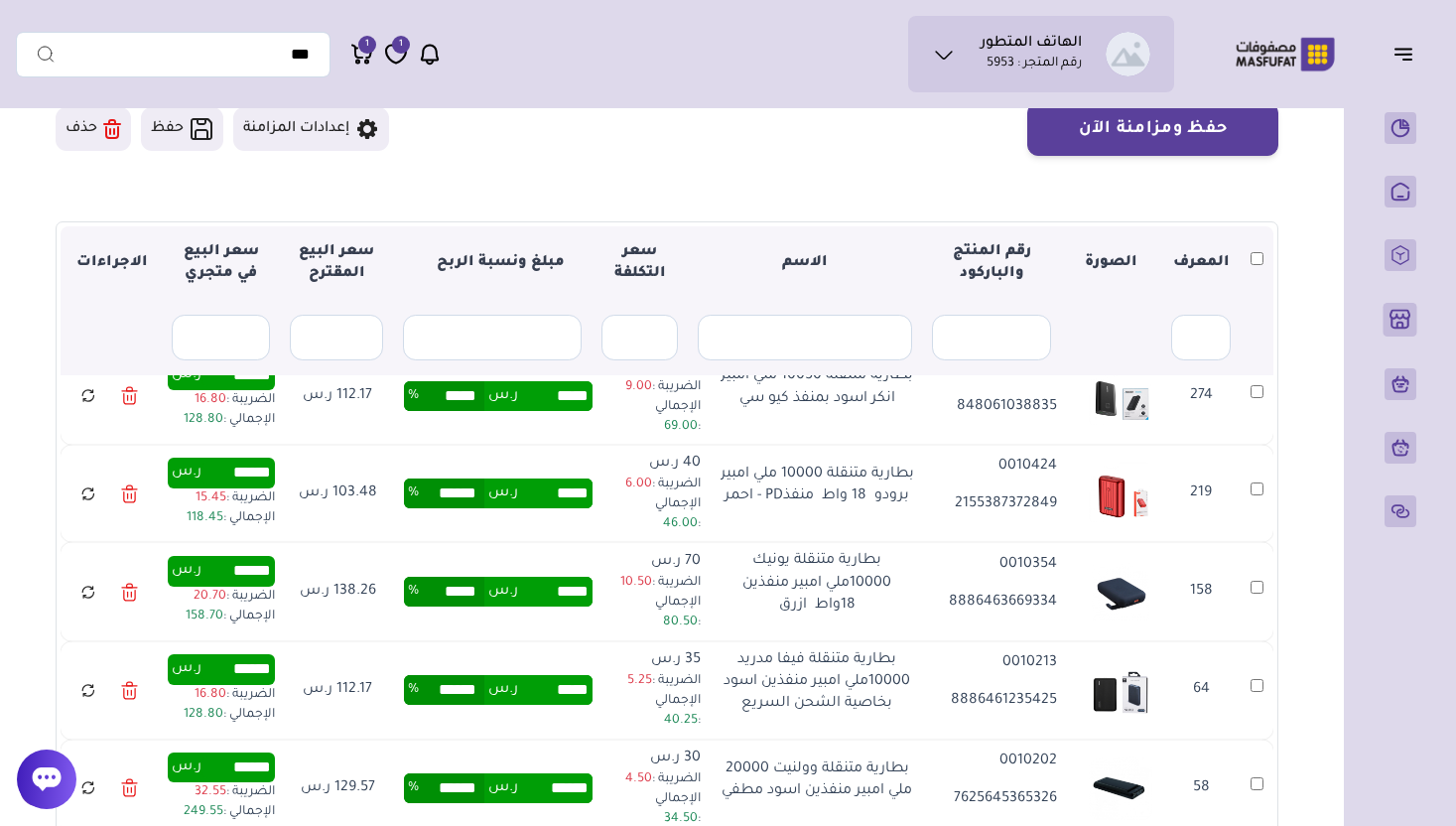 type on "***" 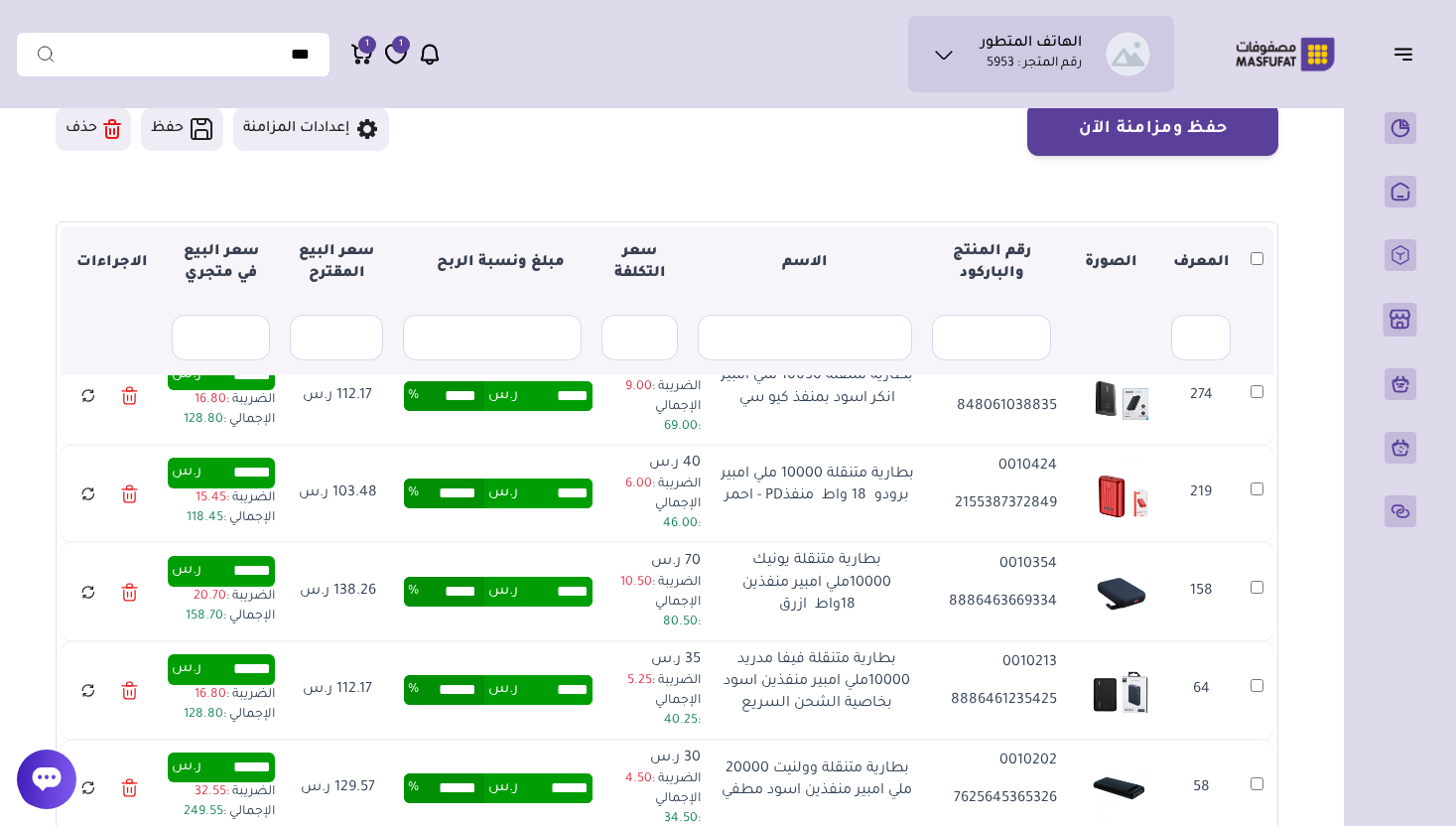 type on "*****" 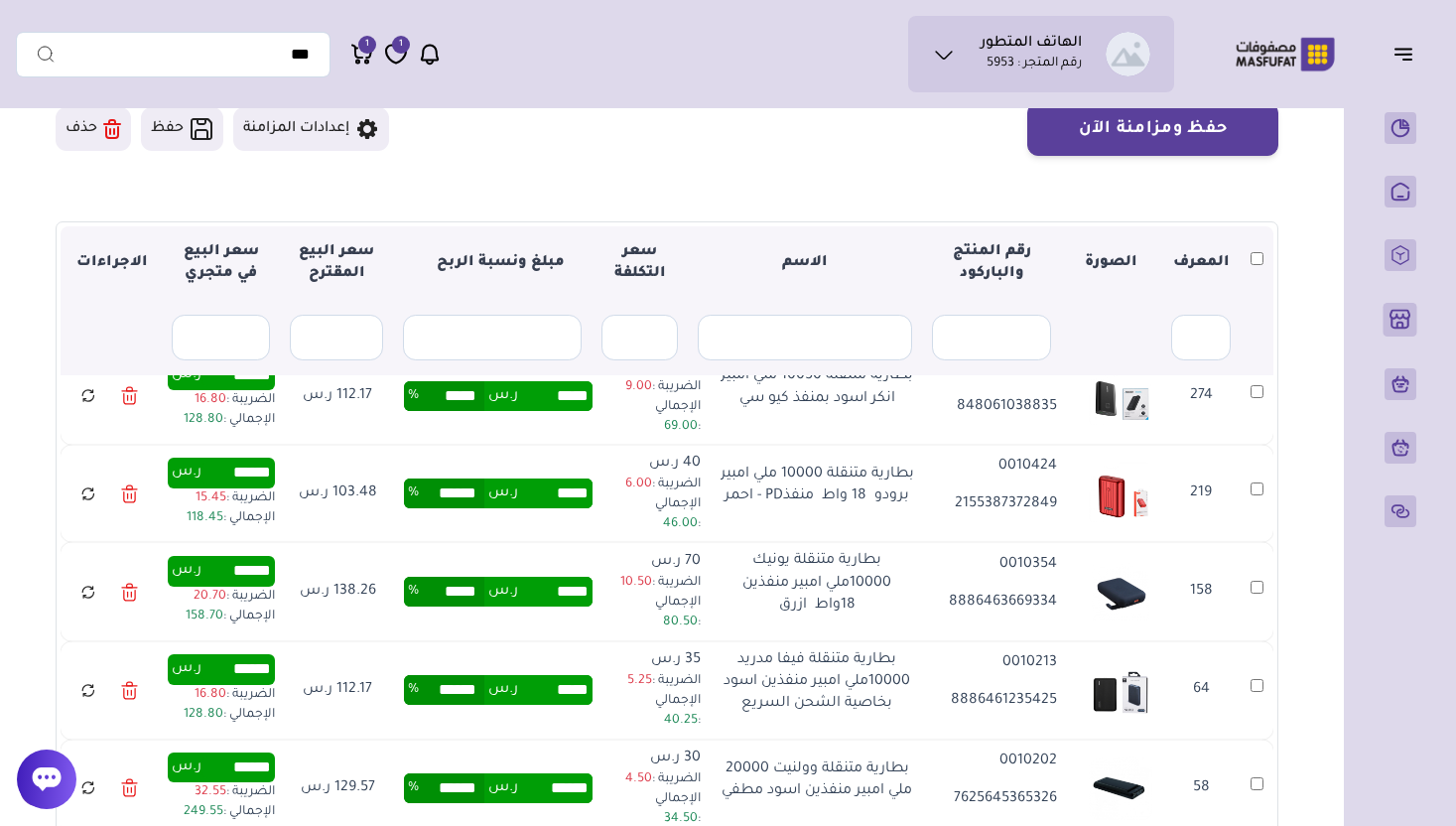 type on "***" 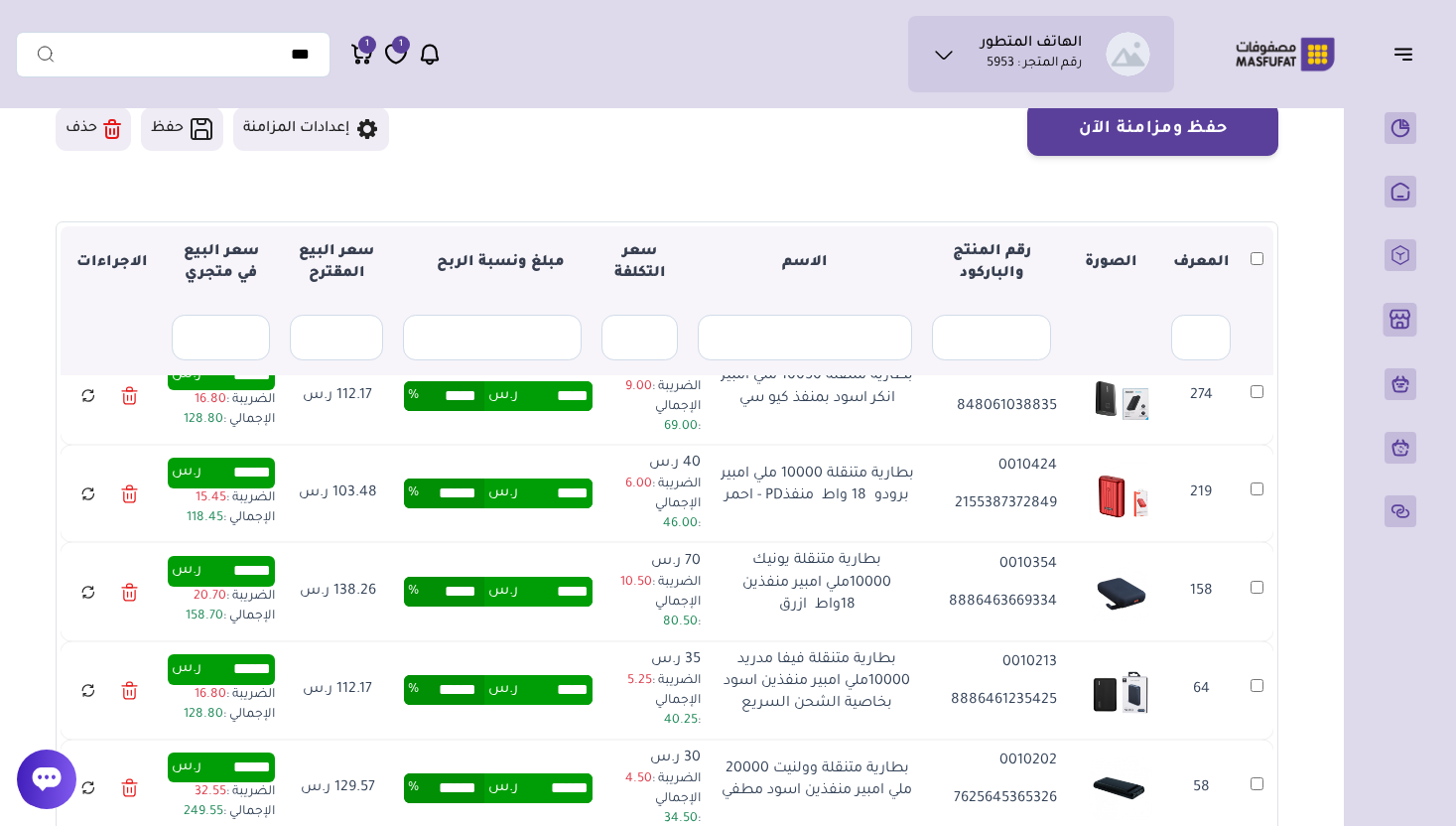 type on "******" 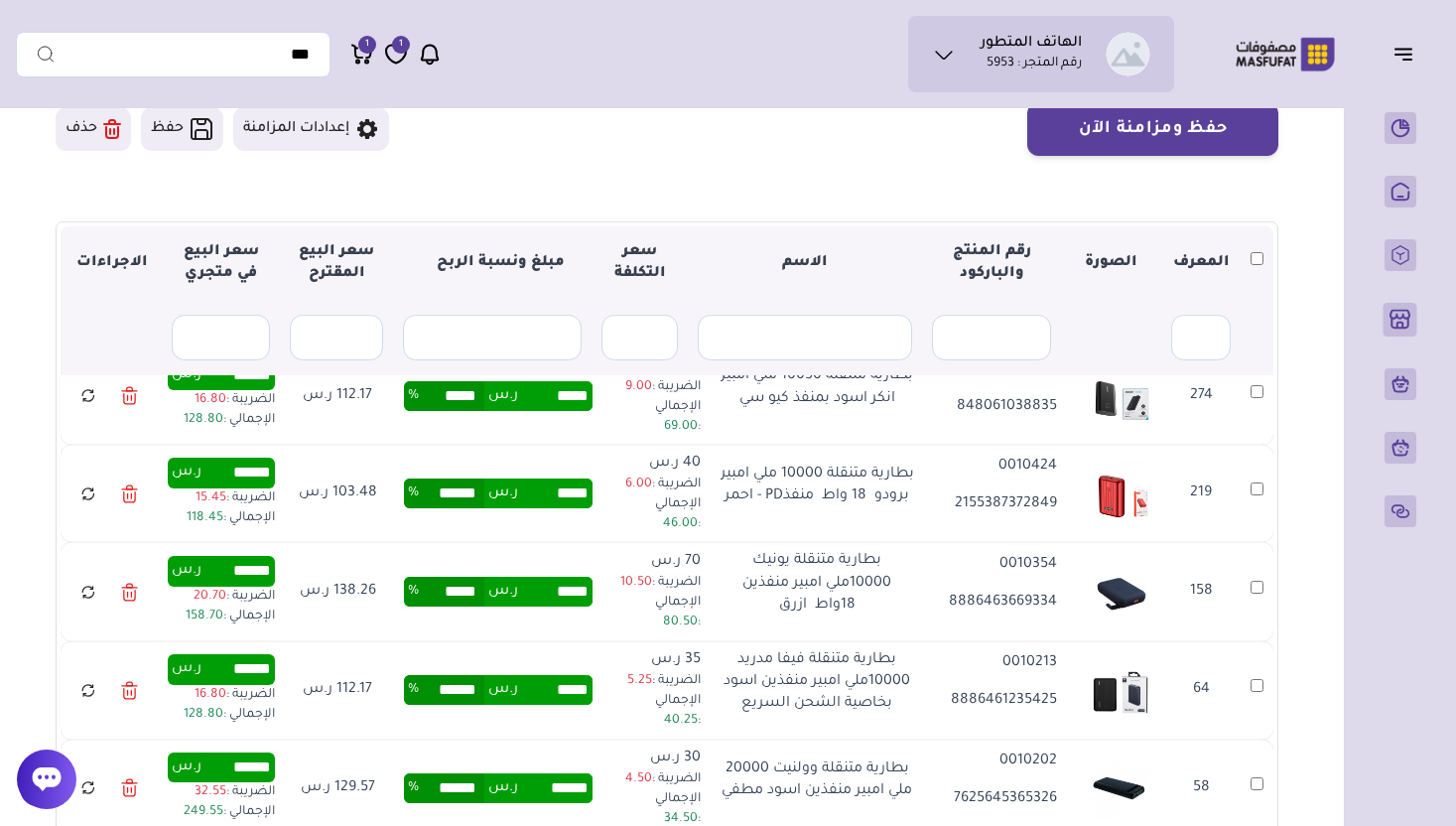 type on "***" 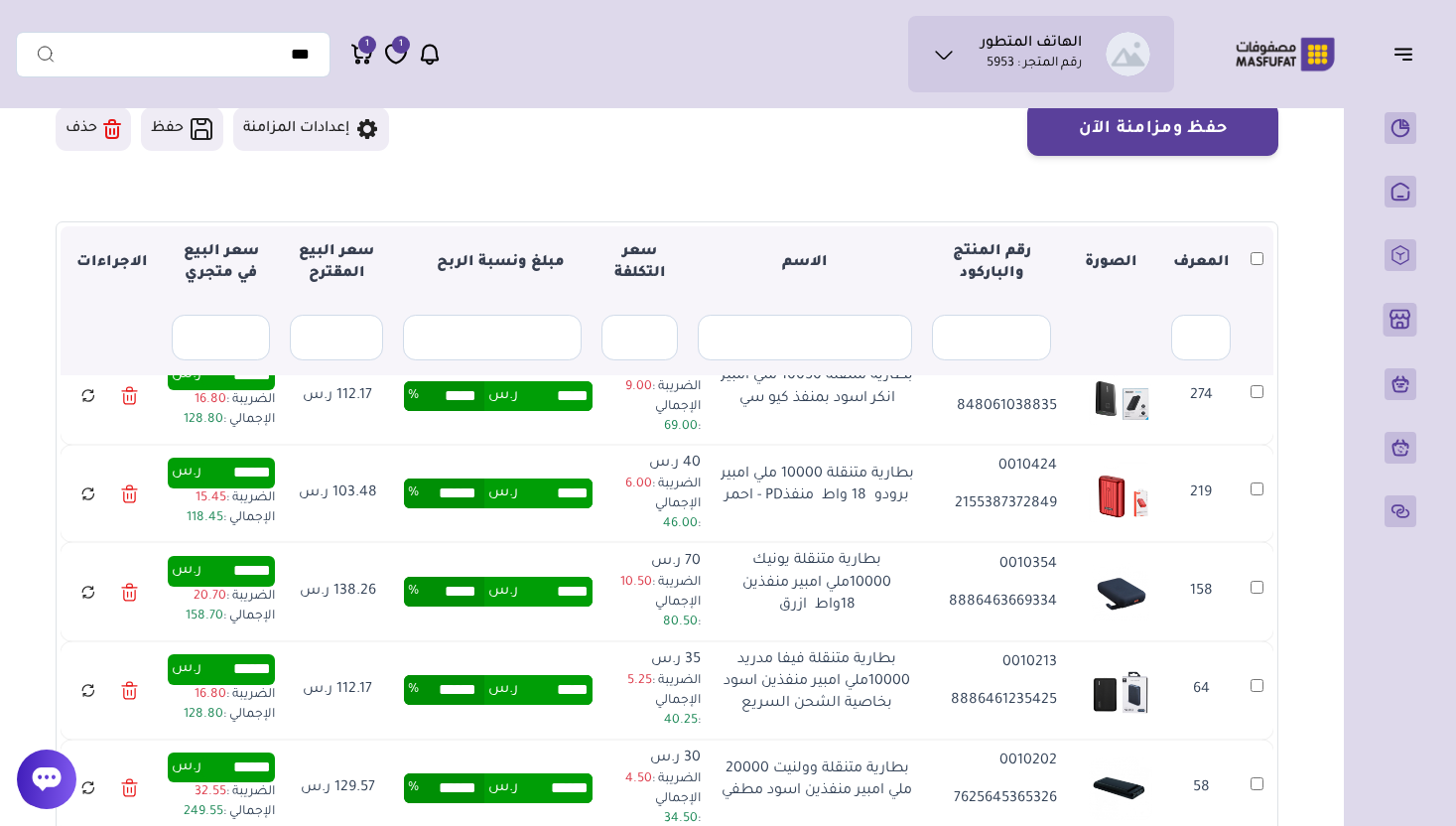 type on "*****" 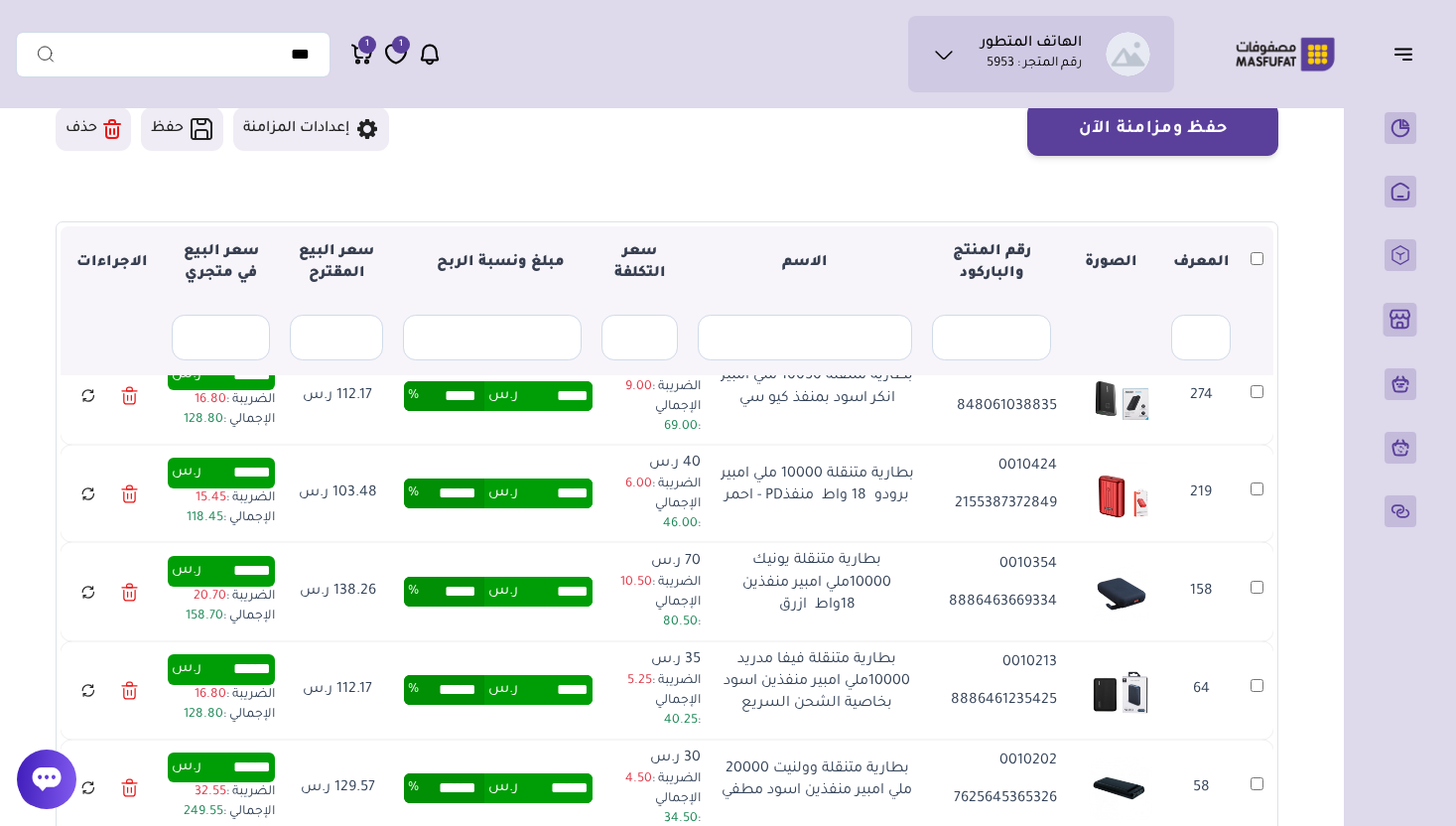 type on "***" 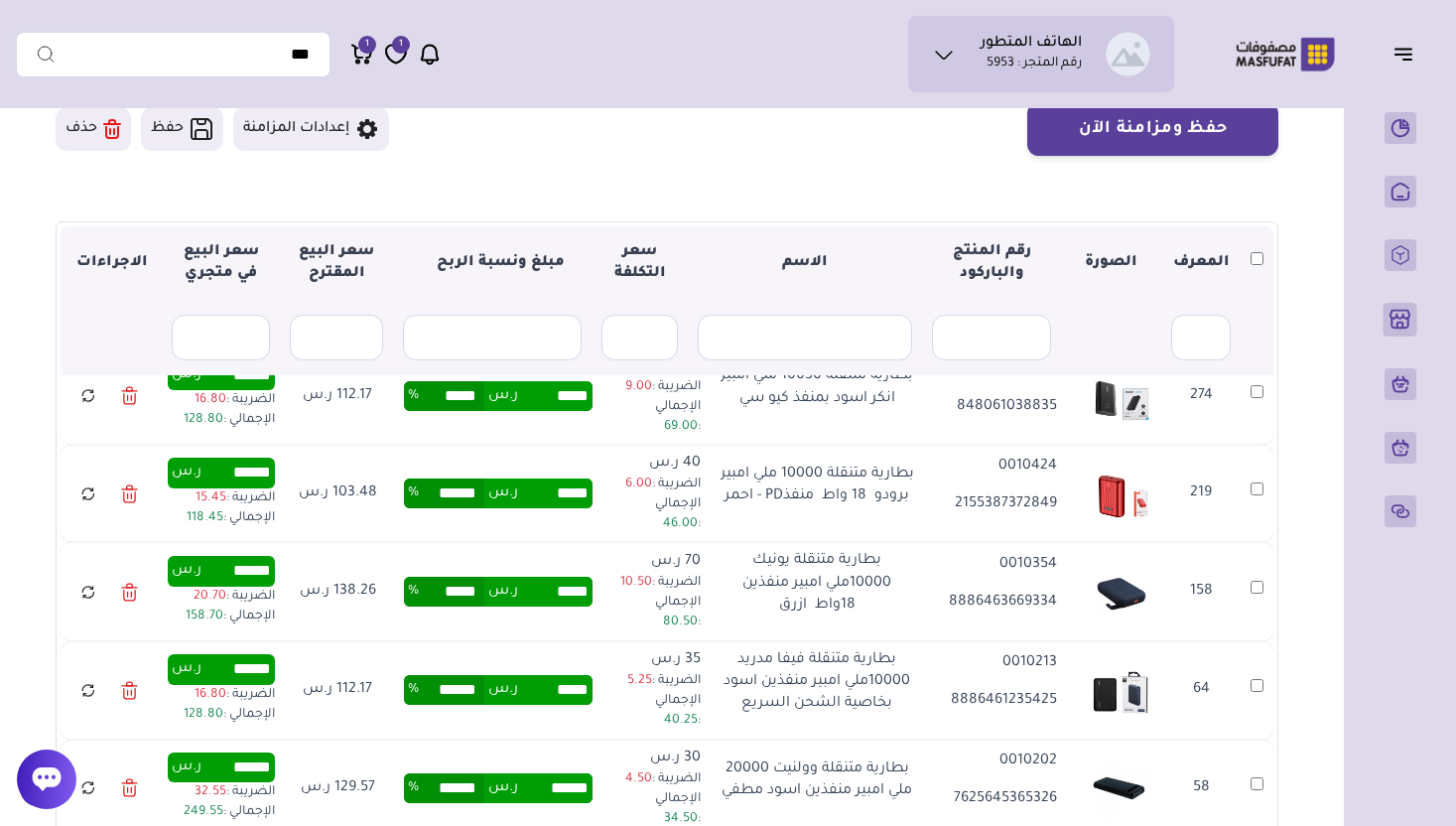 type on "*****" 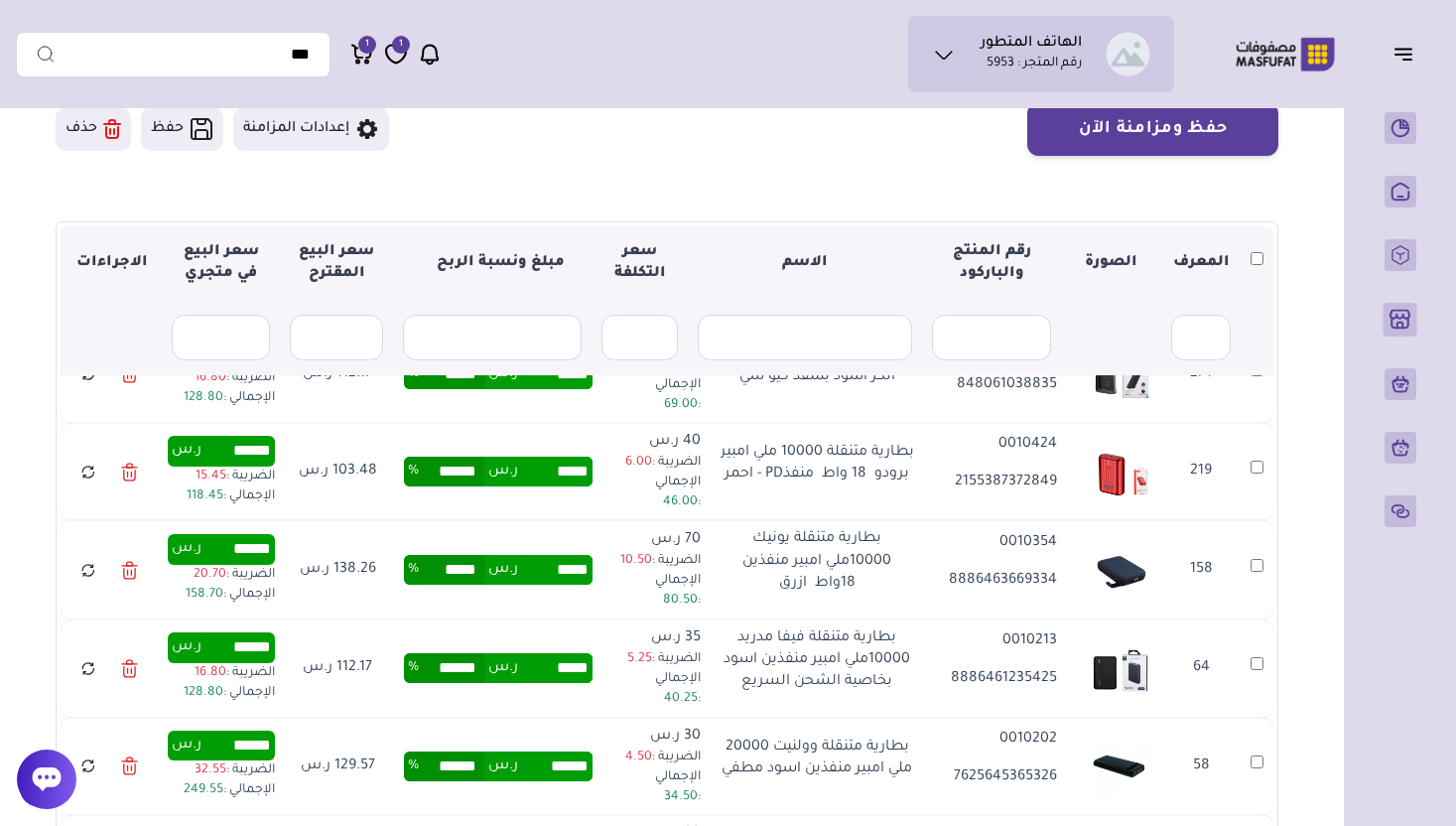 scroll, scrollTop: 5310, scrollLeft: 0, axis: vertical 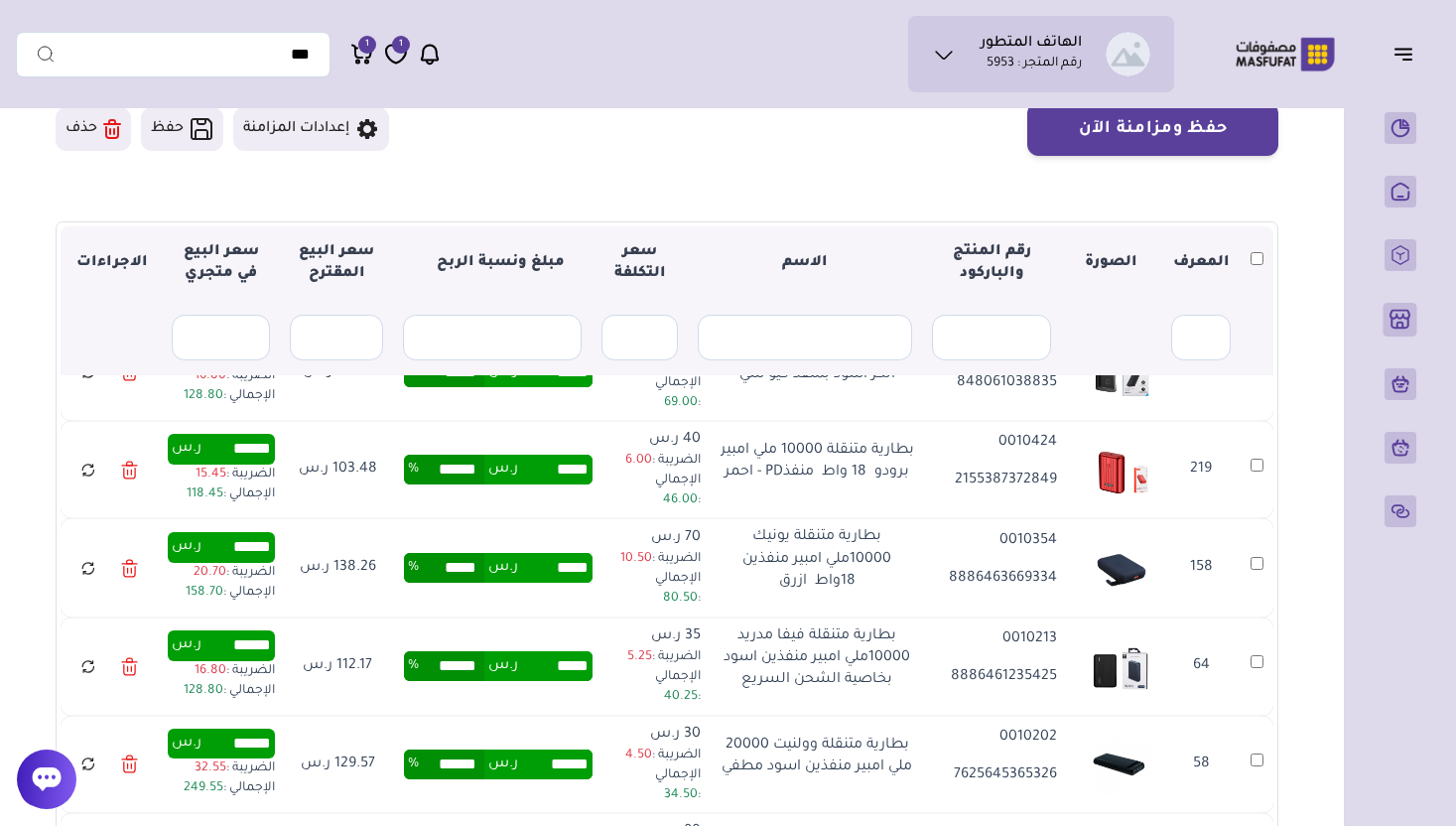 click on "******" at bounding box center (452, 277) 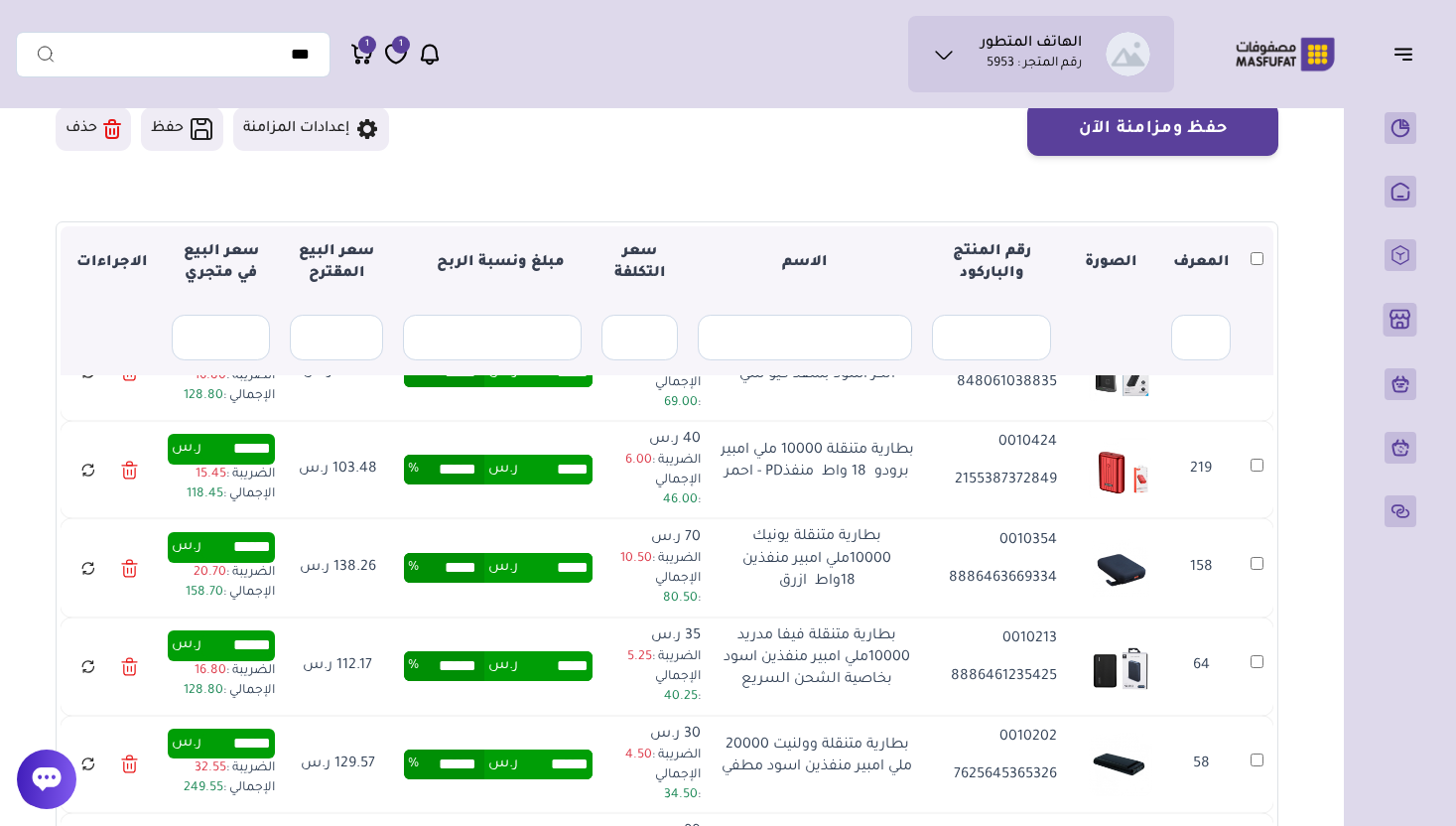 click on "*****
ر.س
*****
%" at bounding box center [498, 372] 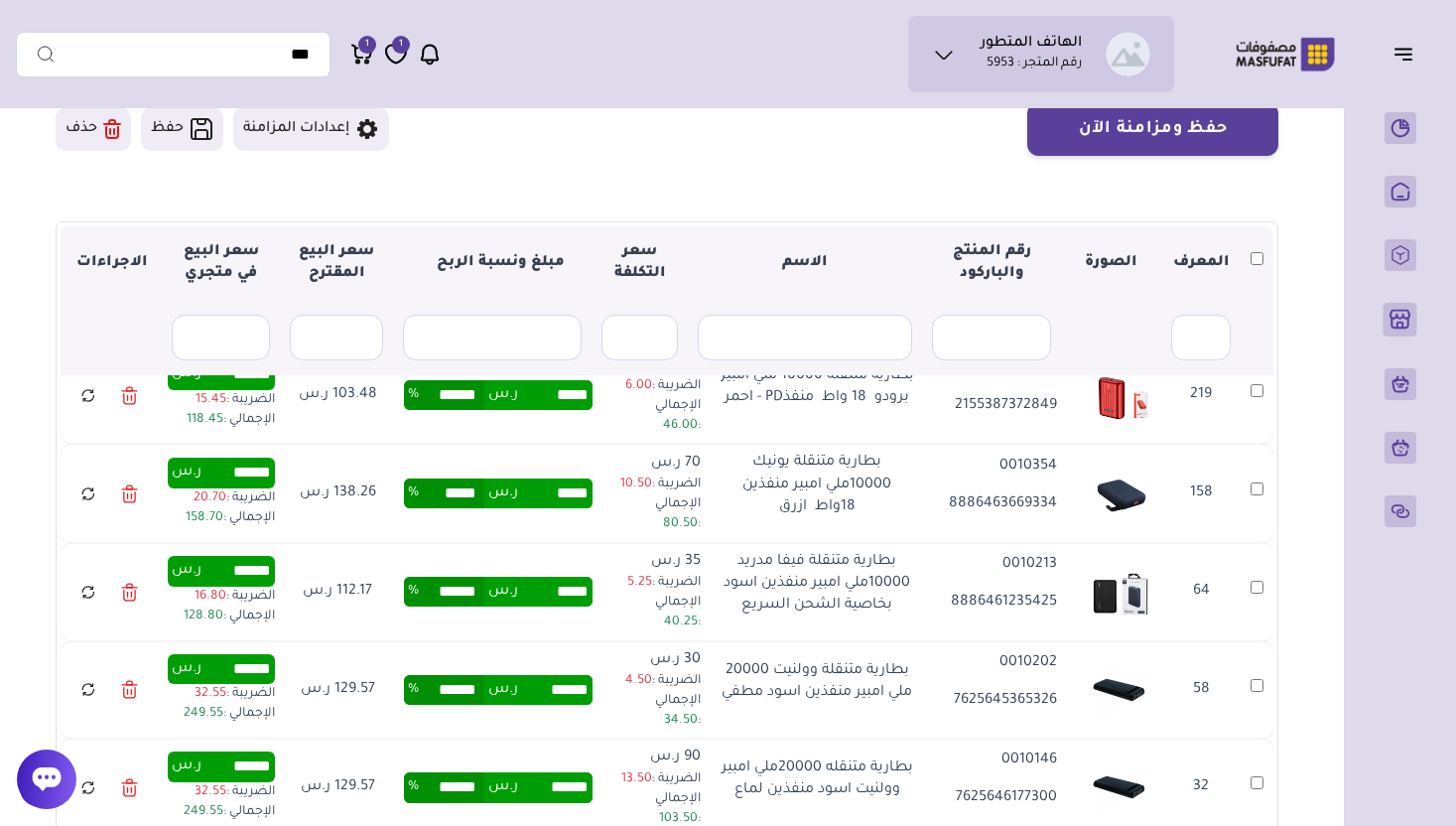 scroll, scrollTop: 5390, scrollLeft: 0, axis: vertical 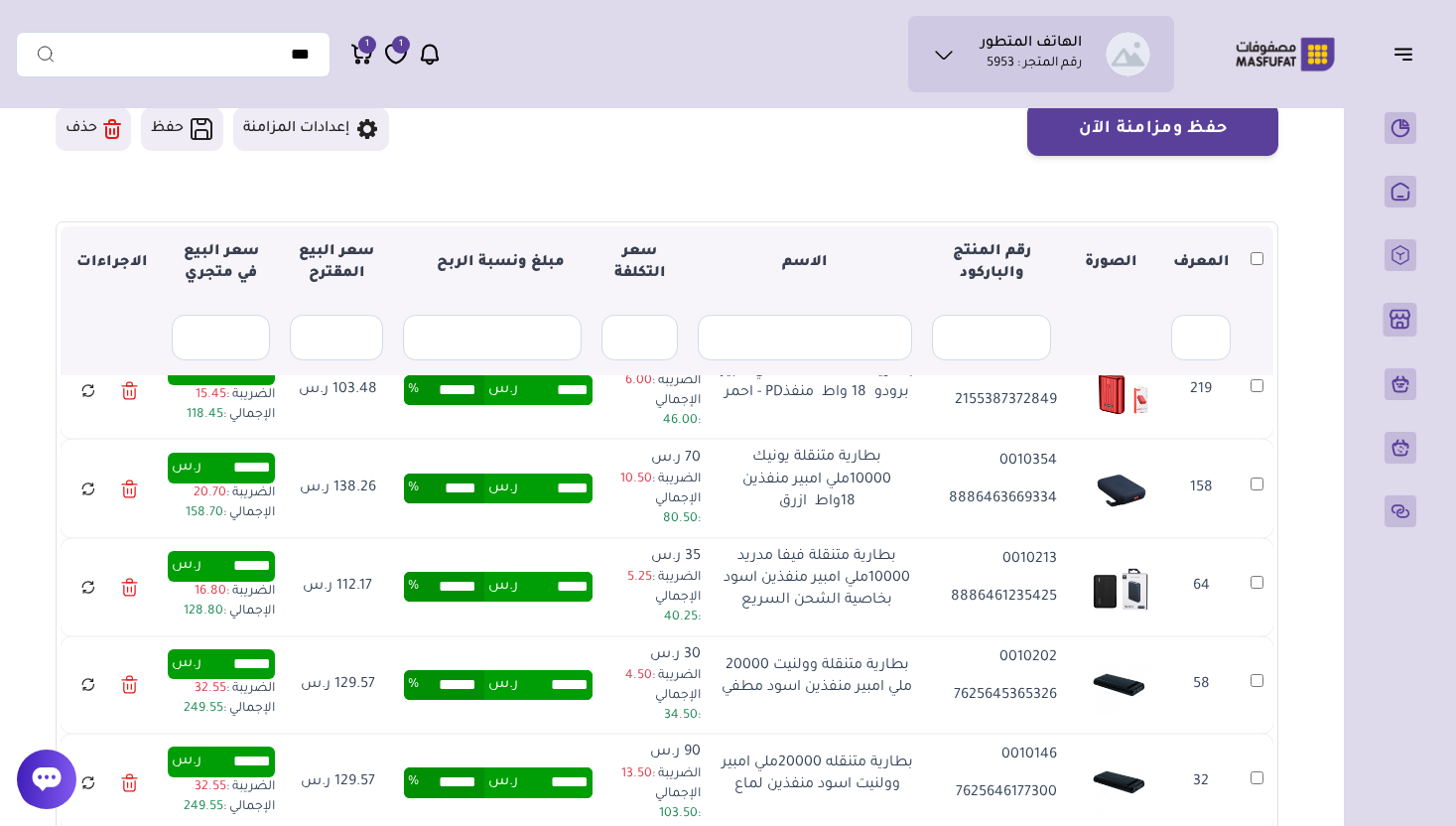 click on "*****" at bounding box center [452, 293] 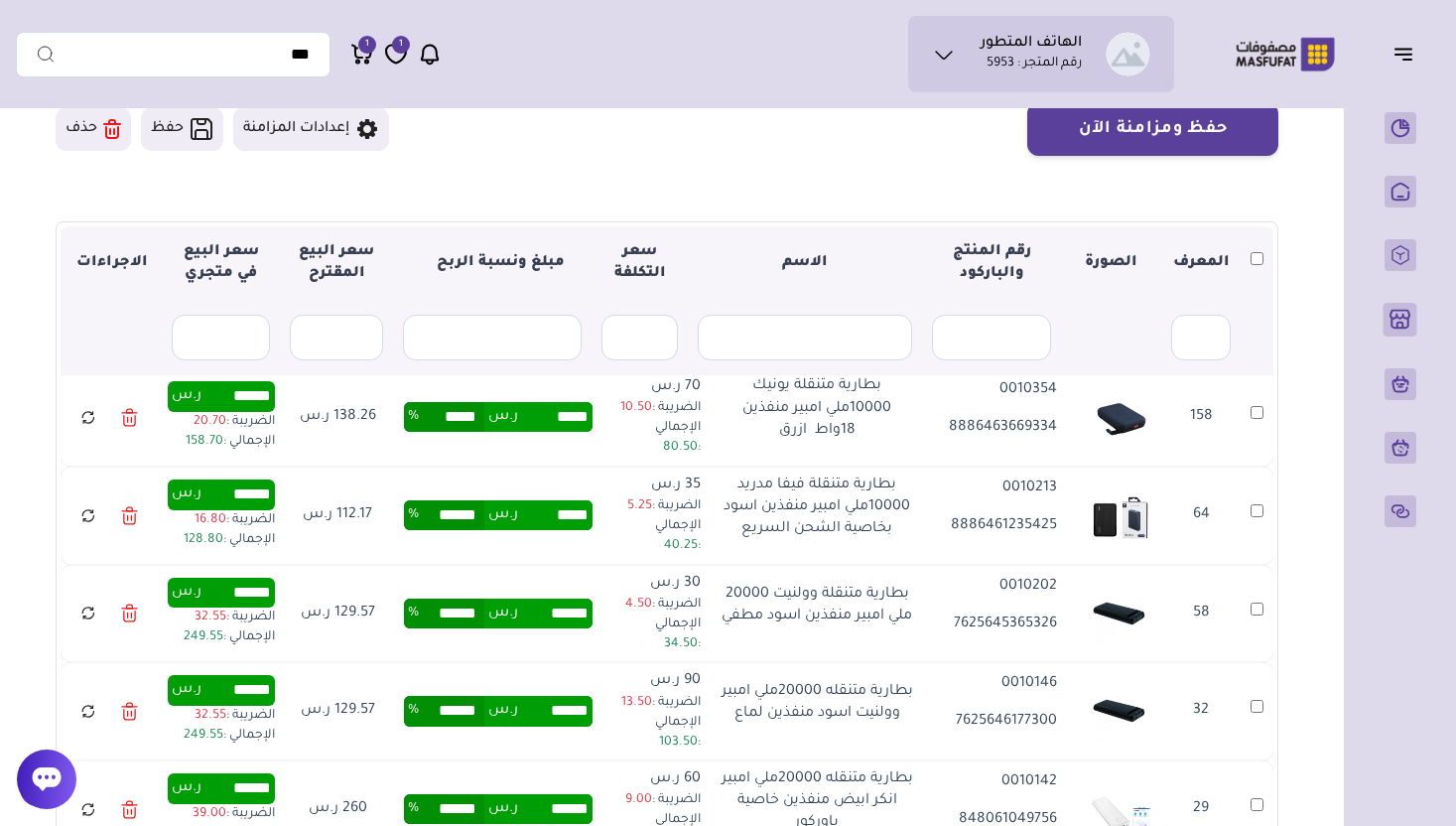 scroll, scrollTop: 5495, scrollLeft: 0, axis: vertical 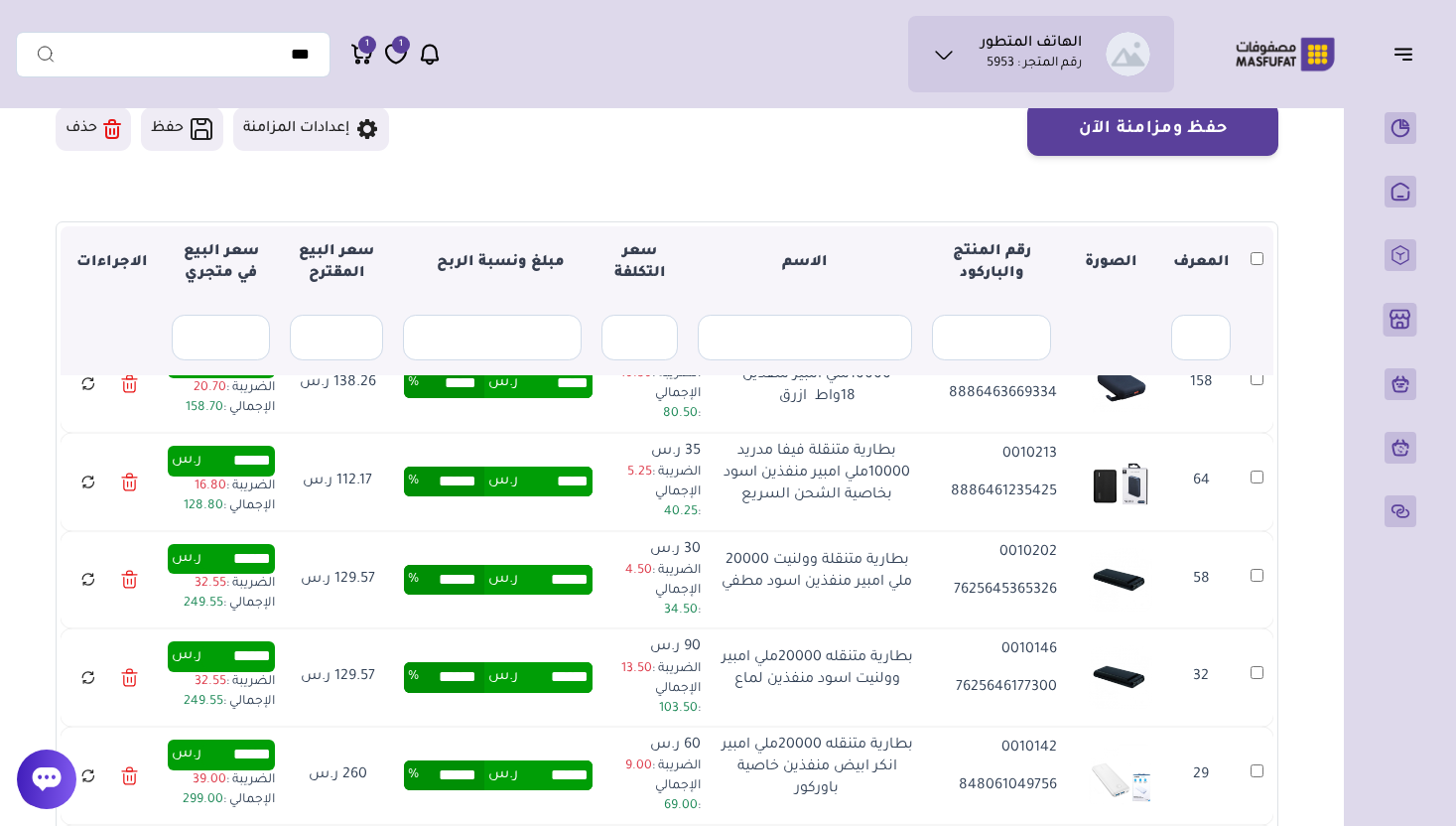 click on "******" at bounding box center [452, 285] 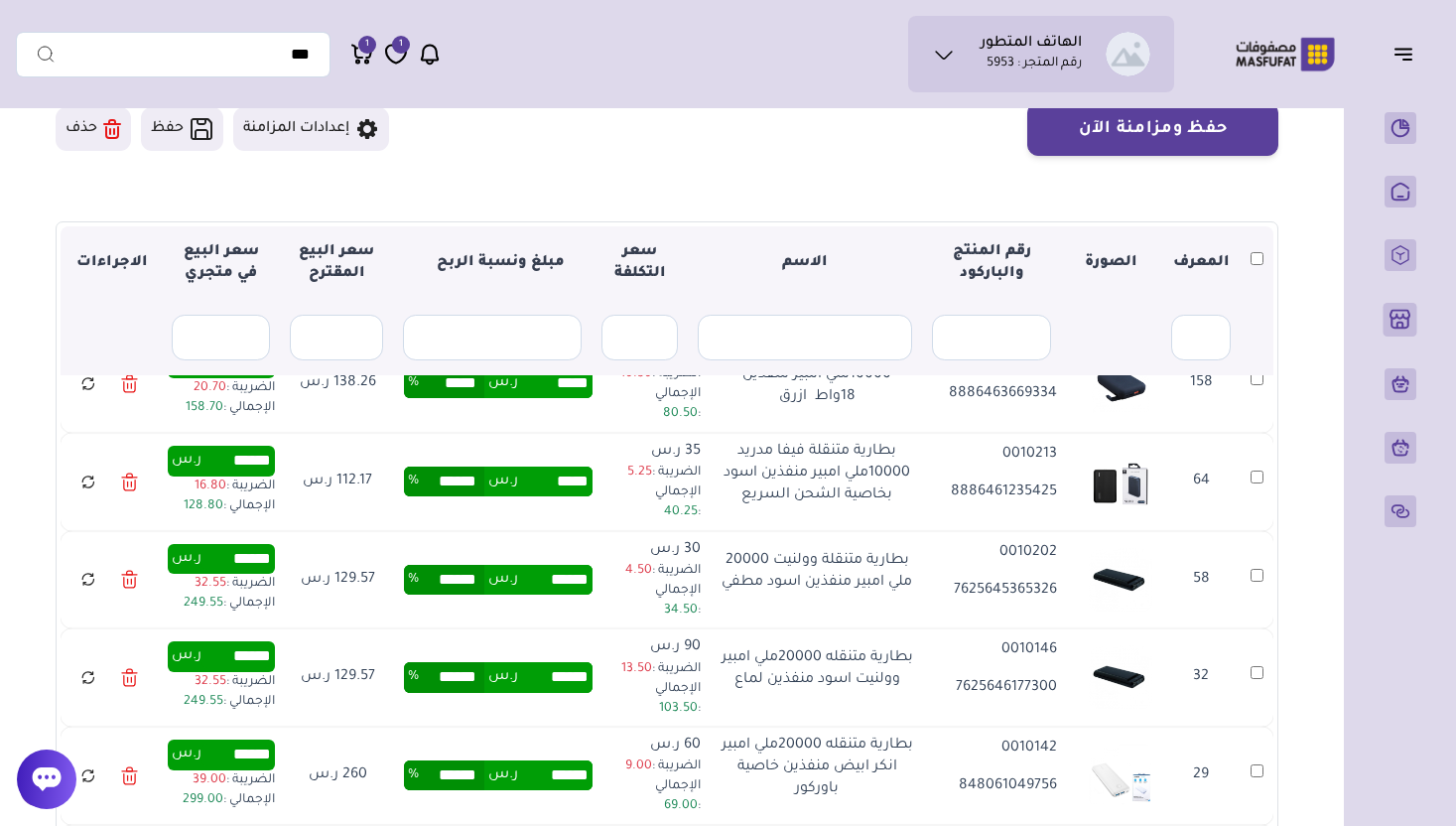 click on "*****
ر.س
******
%" at bounding box center [498, 285] 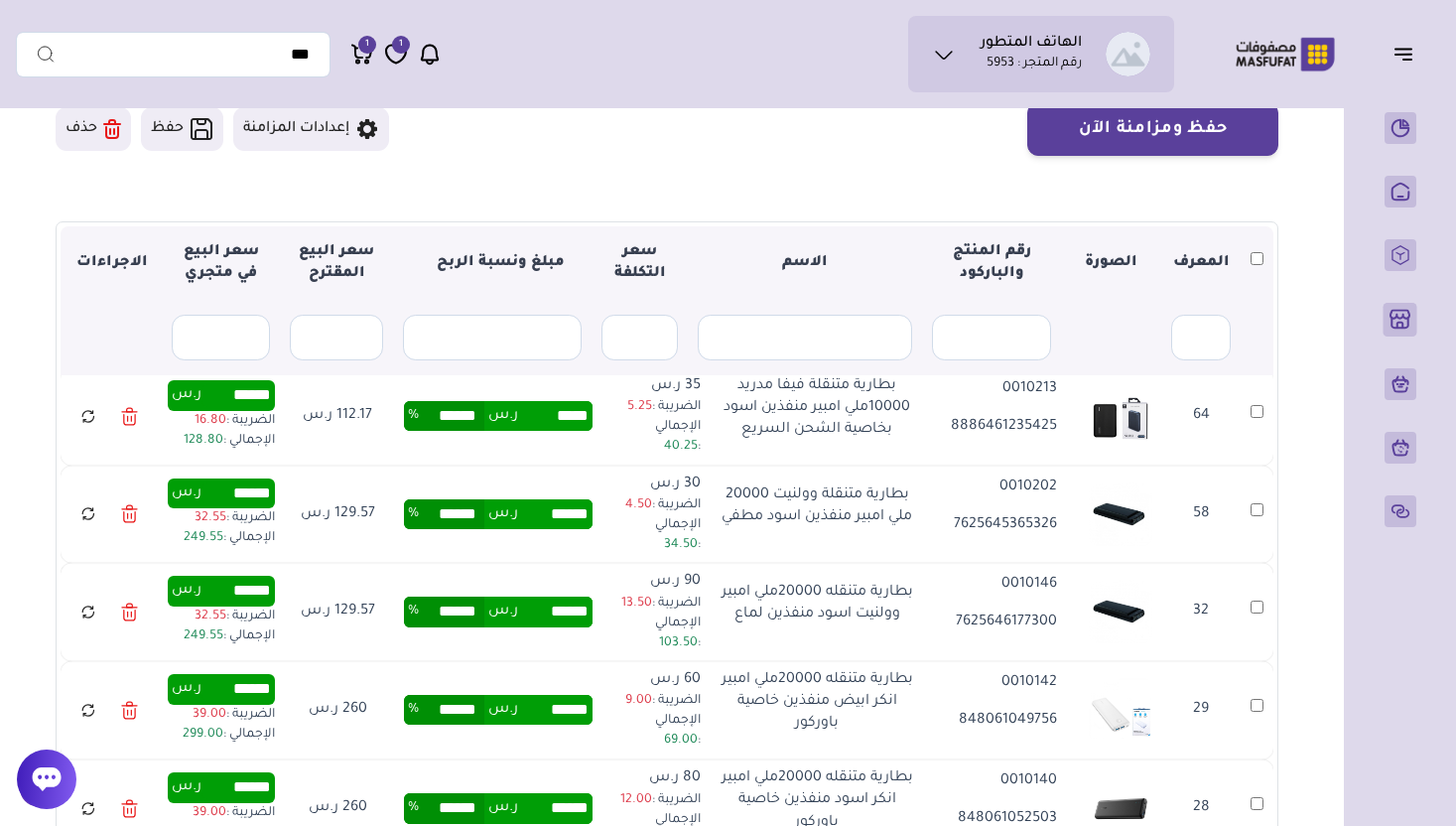 scroll, scrollTop: 5563, scrollLeft: 0, axis: vertical 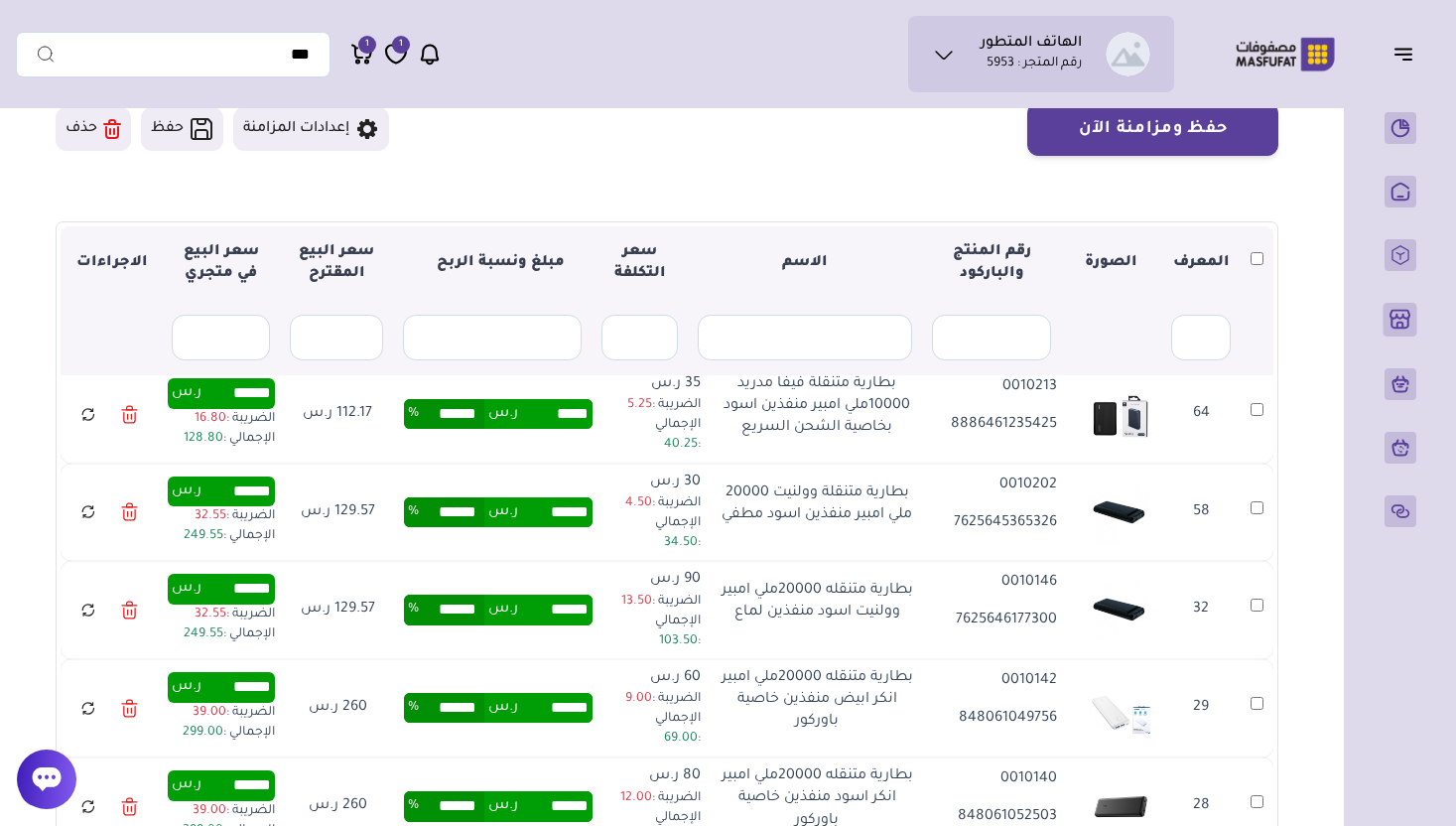 click on "*****
ر.س
******
%" at bounding box center (498, 217) 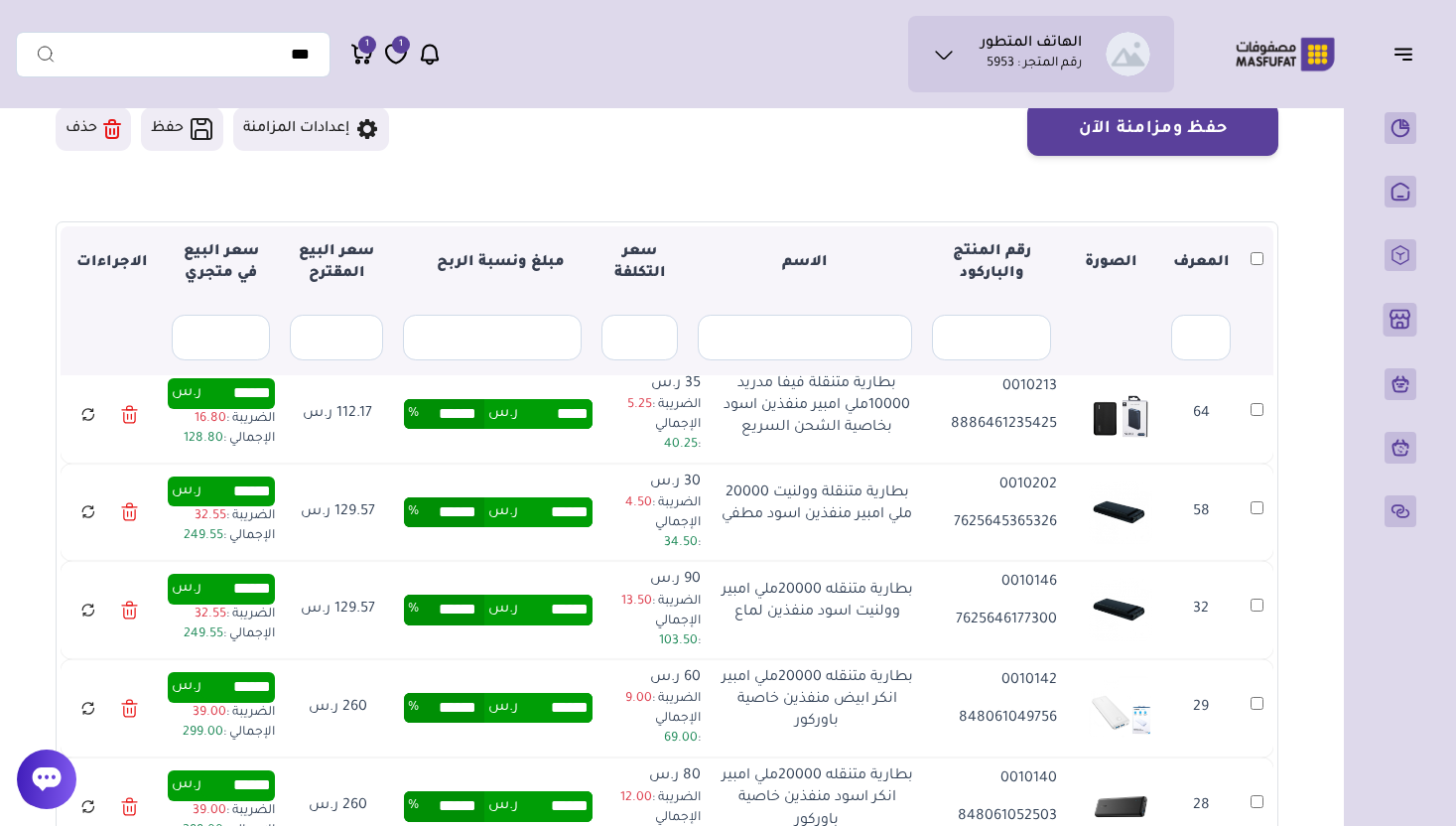 click on "******" at bounding box center (452, 217) 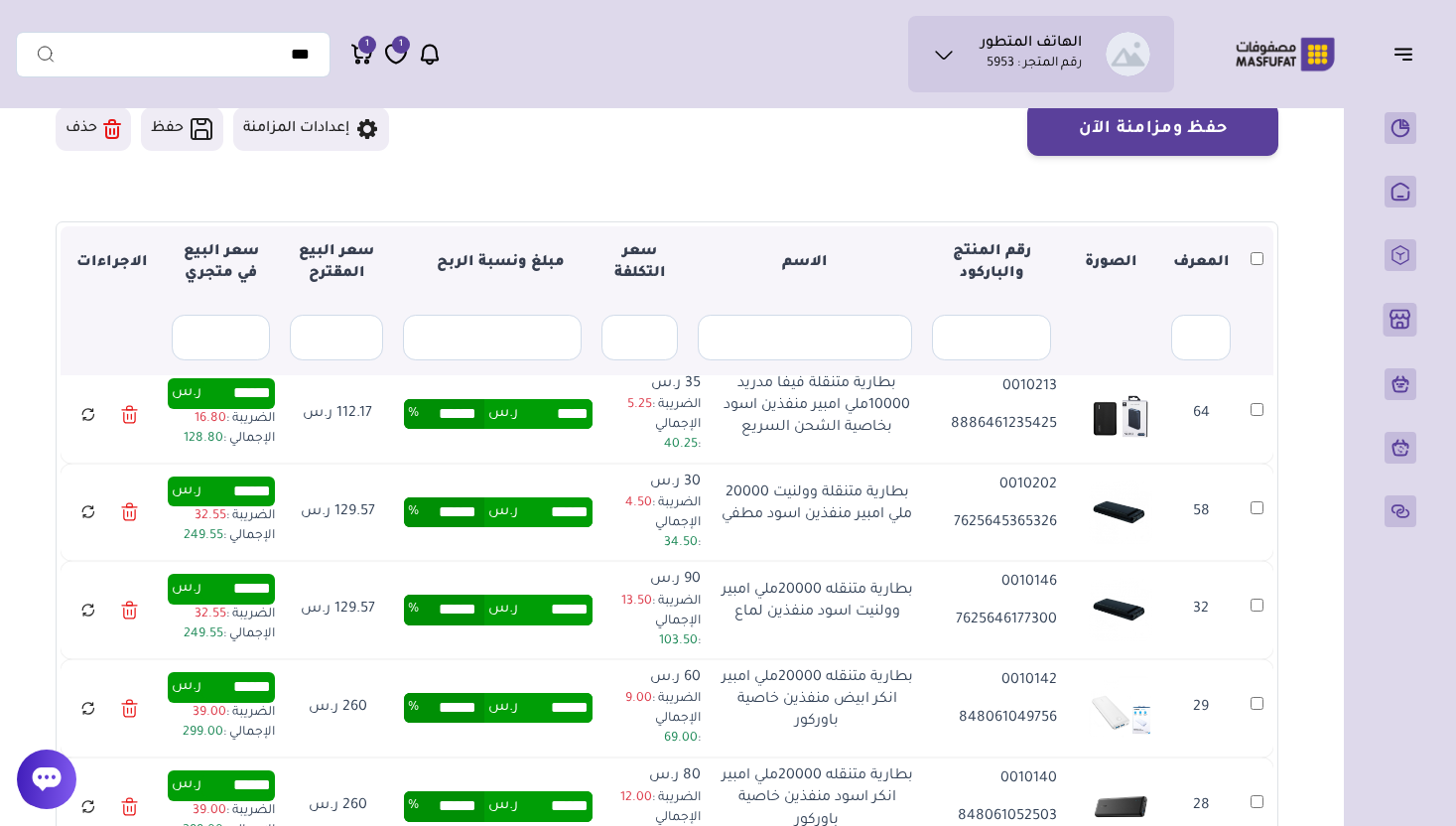click on "*****
ر.س
******
%" at bounding box center (498, 217) 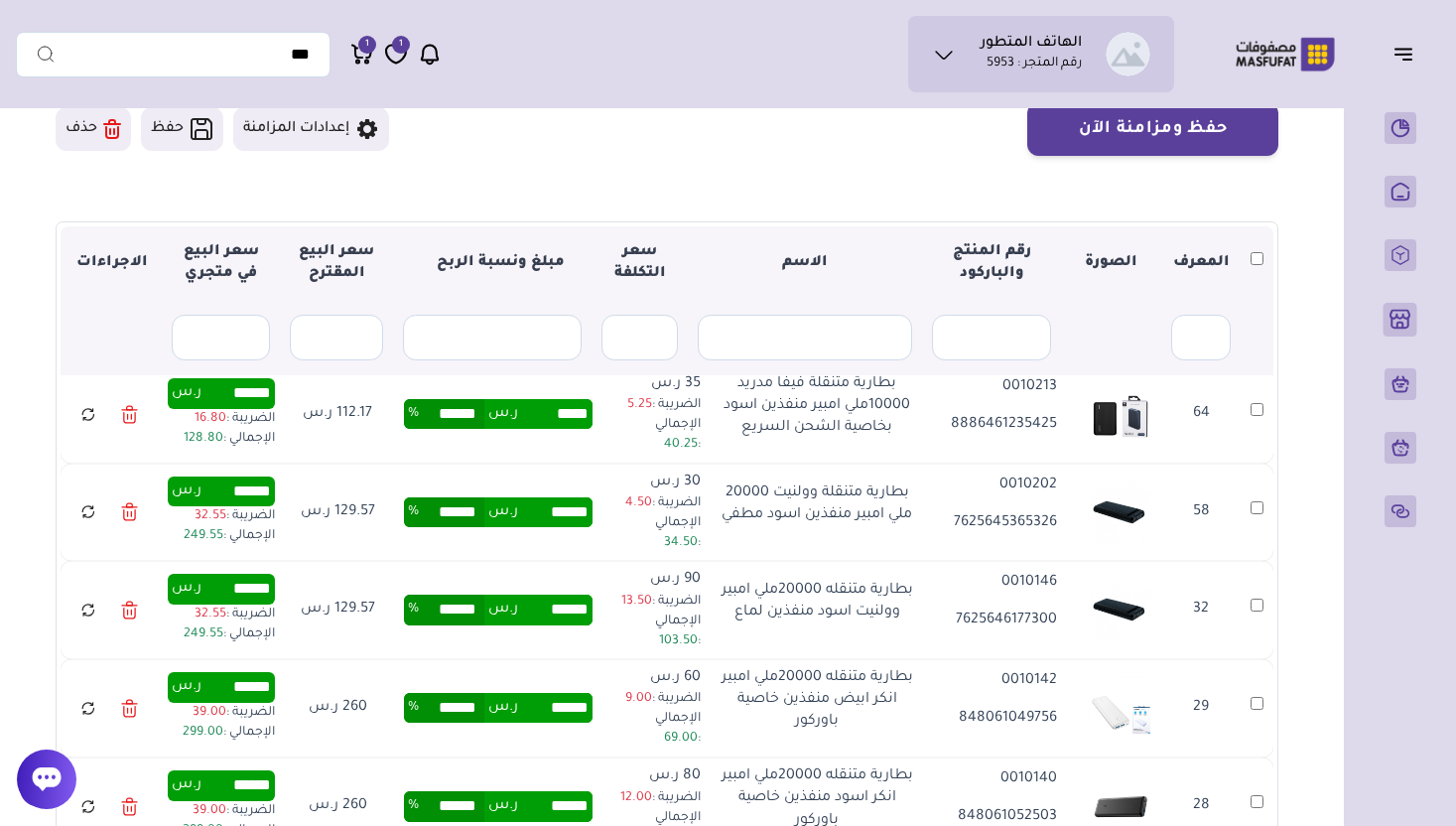 click on "*****" at bounding box center (555, 217) 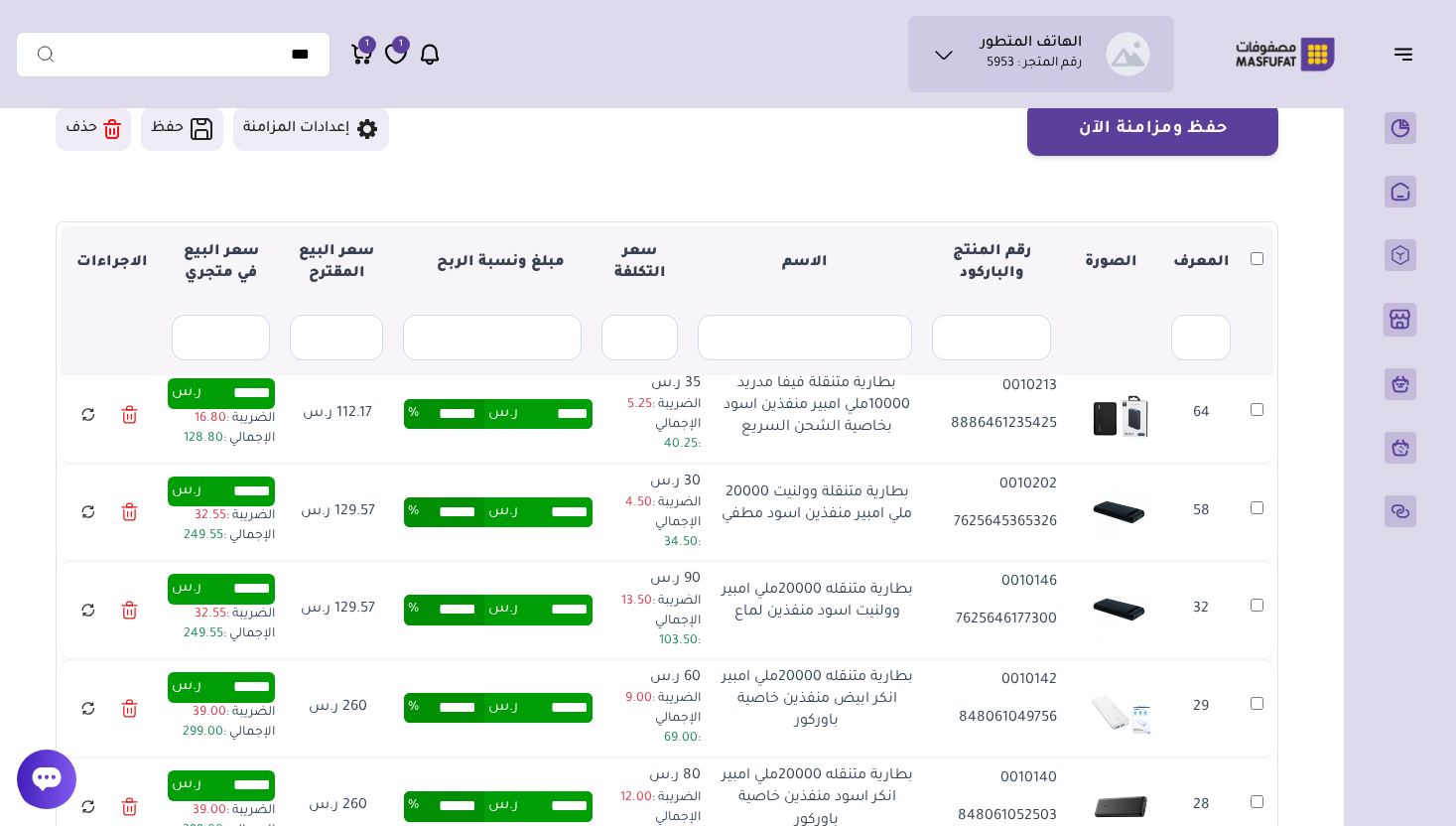 click on "******
ر.س
******
%" at bounding box center [498, 217] 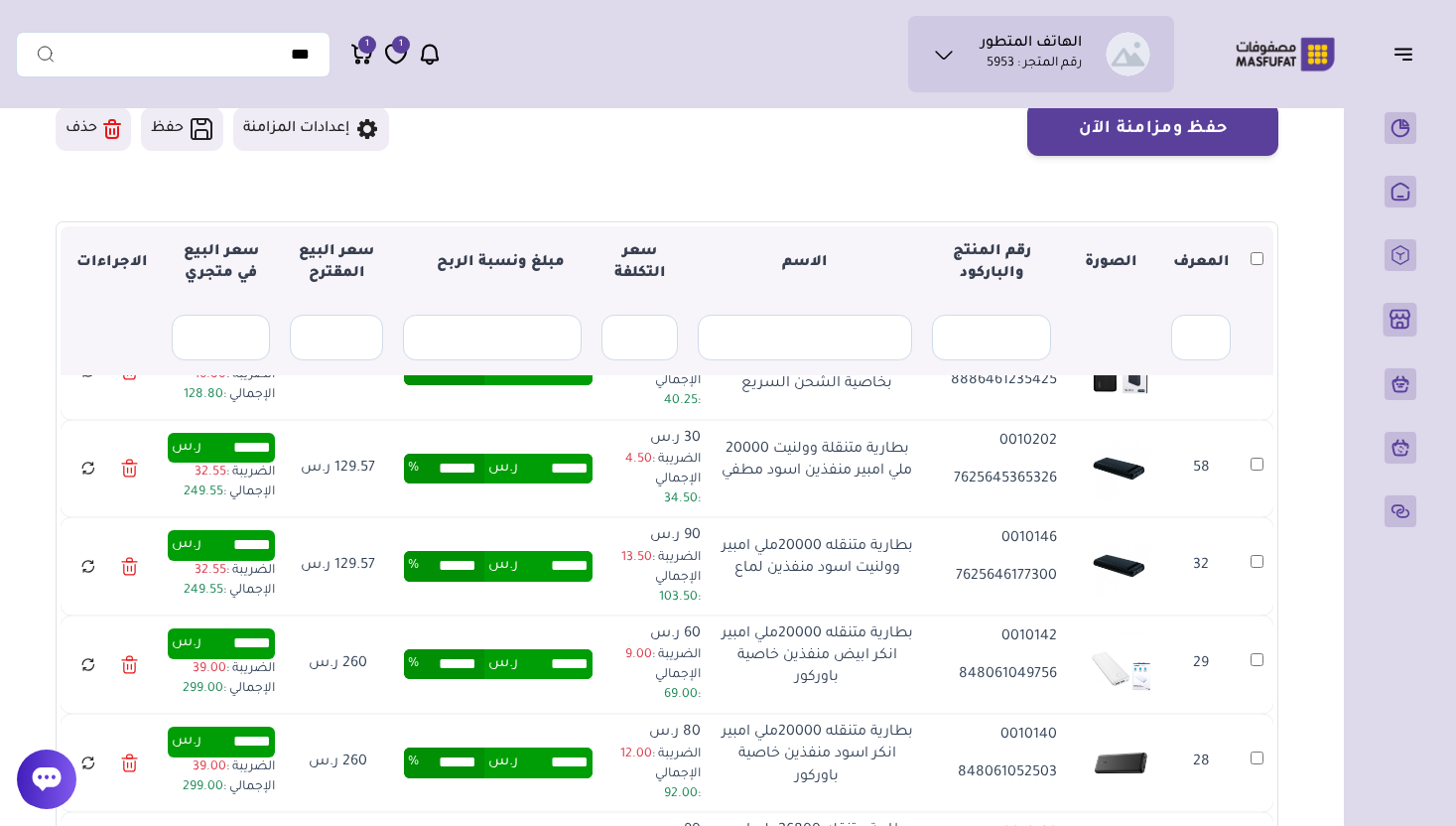 scroll, scrollTop: 5608, scrollLeft: 0, axis: vertical 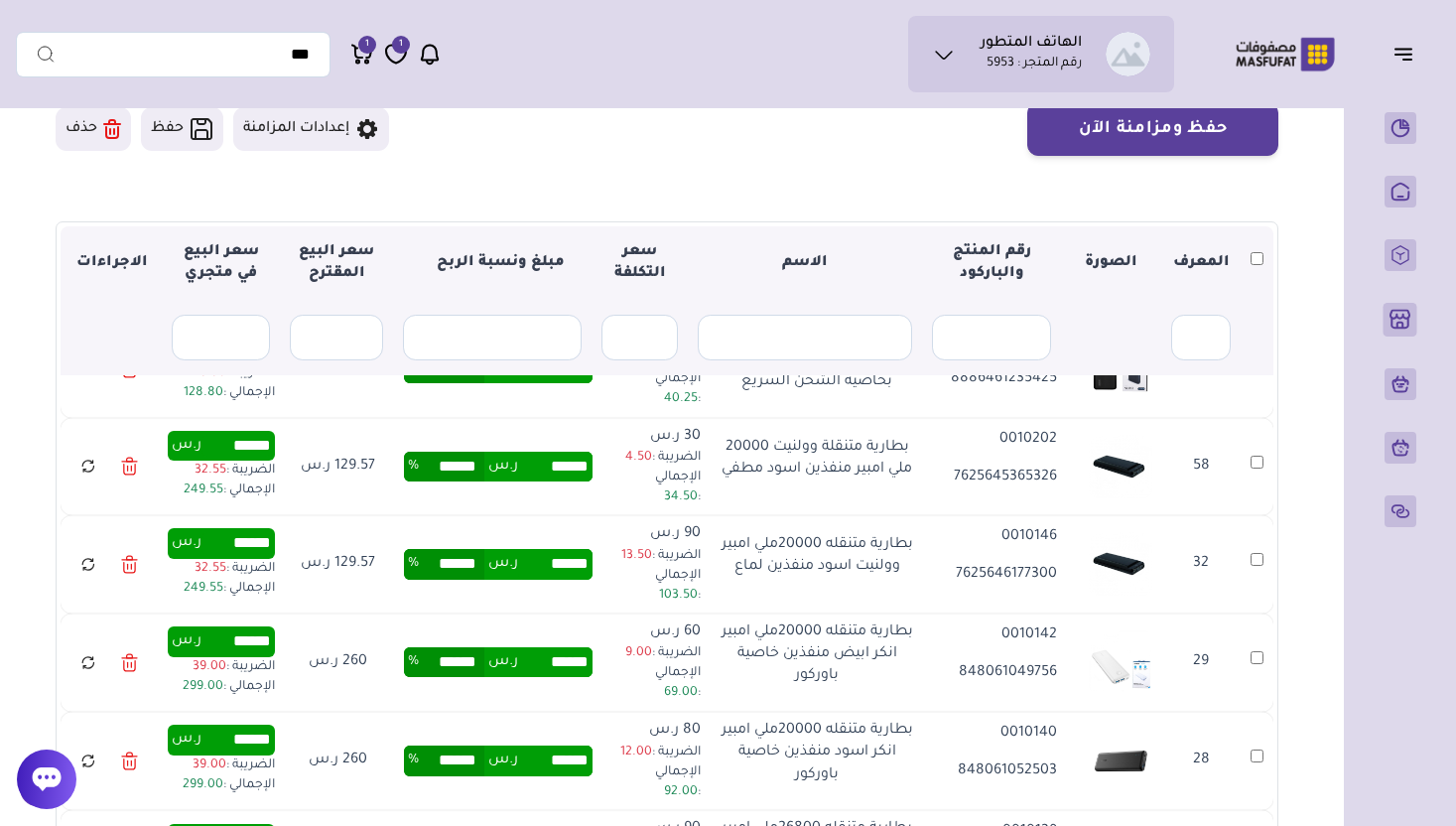 click on "*****" at bounding box center [555, 270] 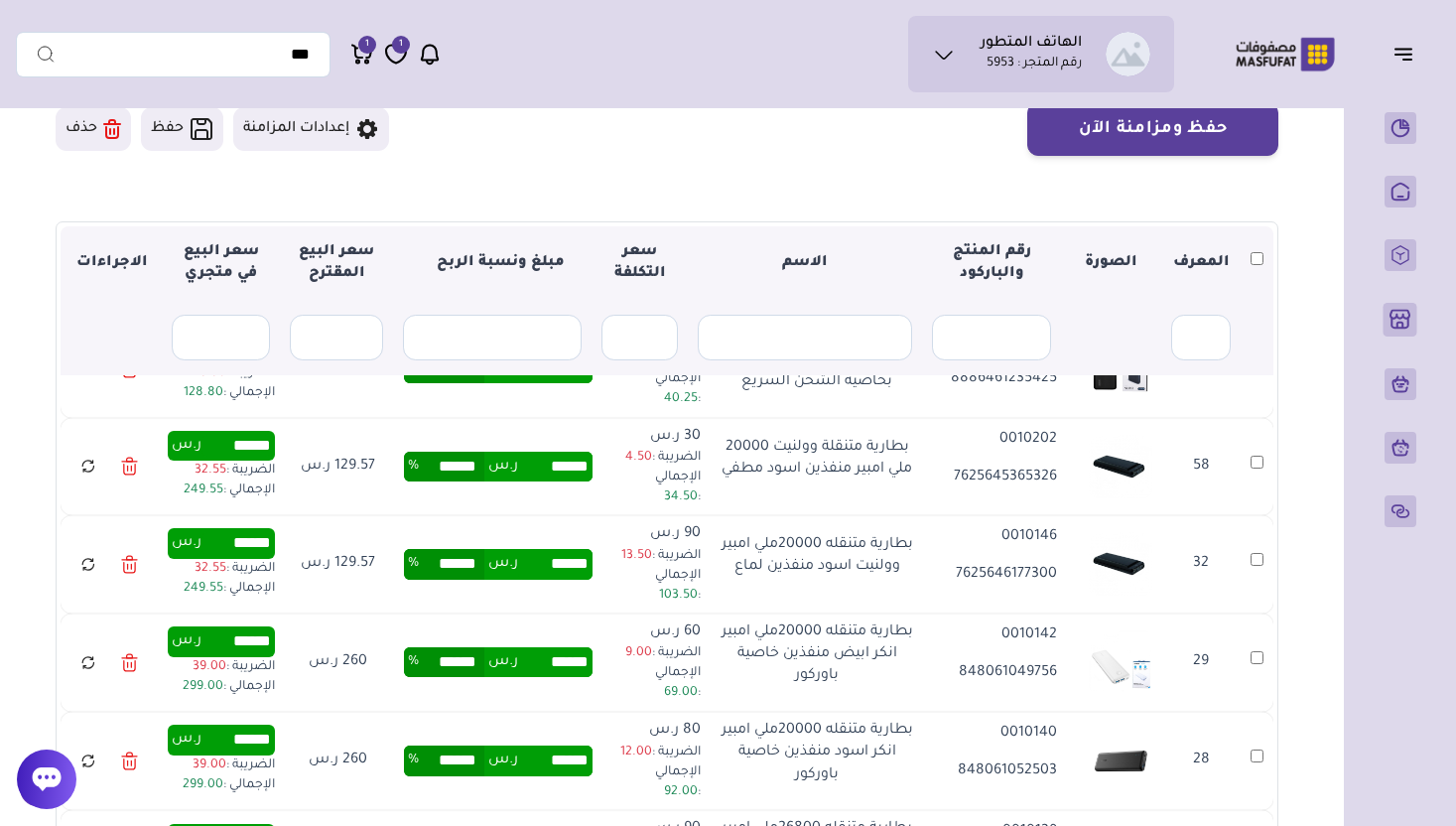 click on "******
ر.س
******
%" at bounding box center [498, 269] 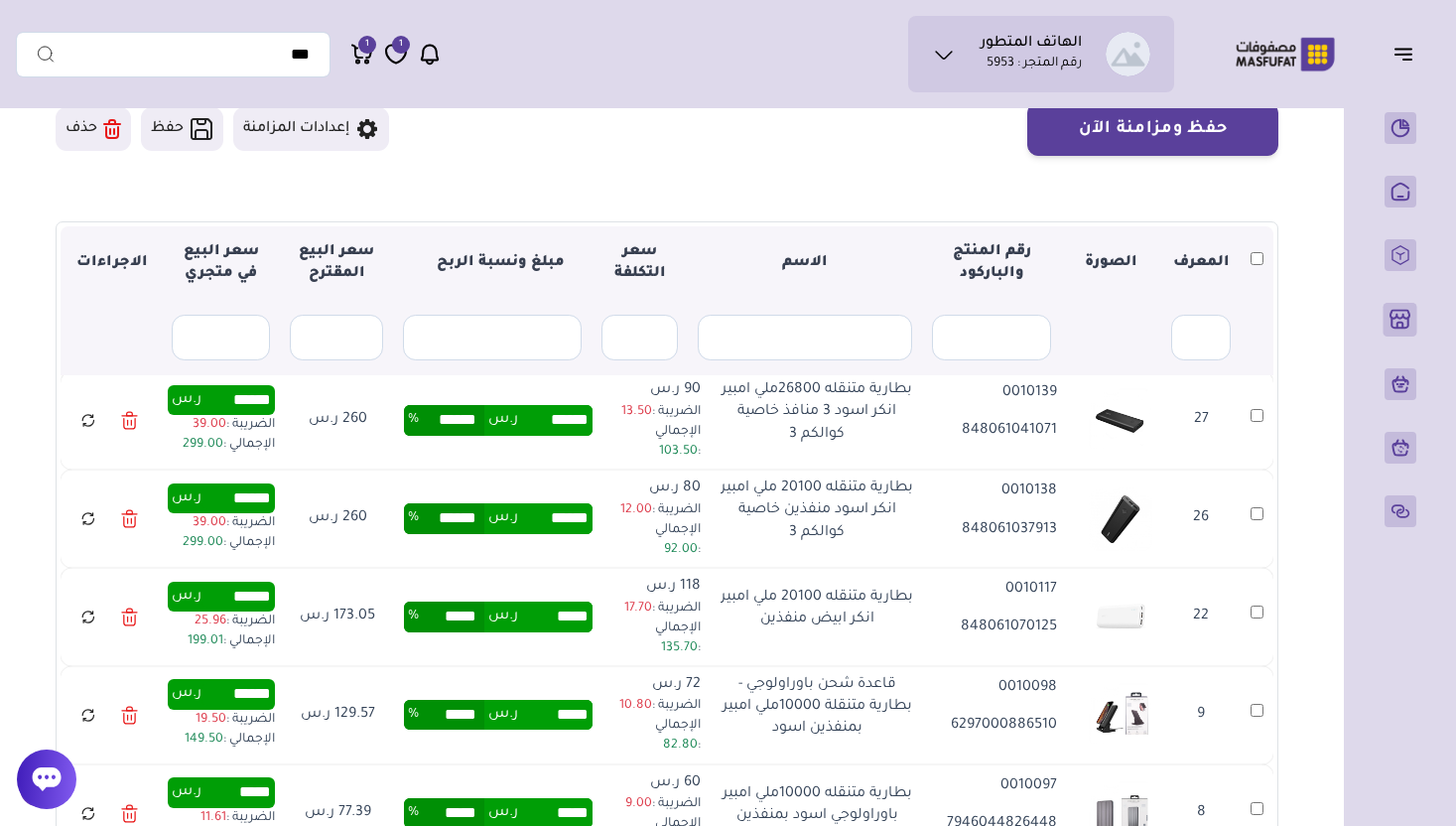scroll, scrollTop: 6354, scrollLeft: 0, axis: vertical 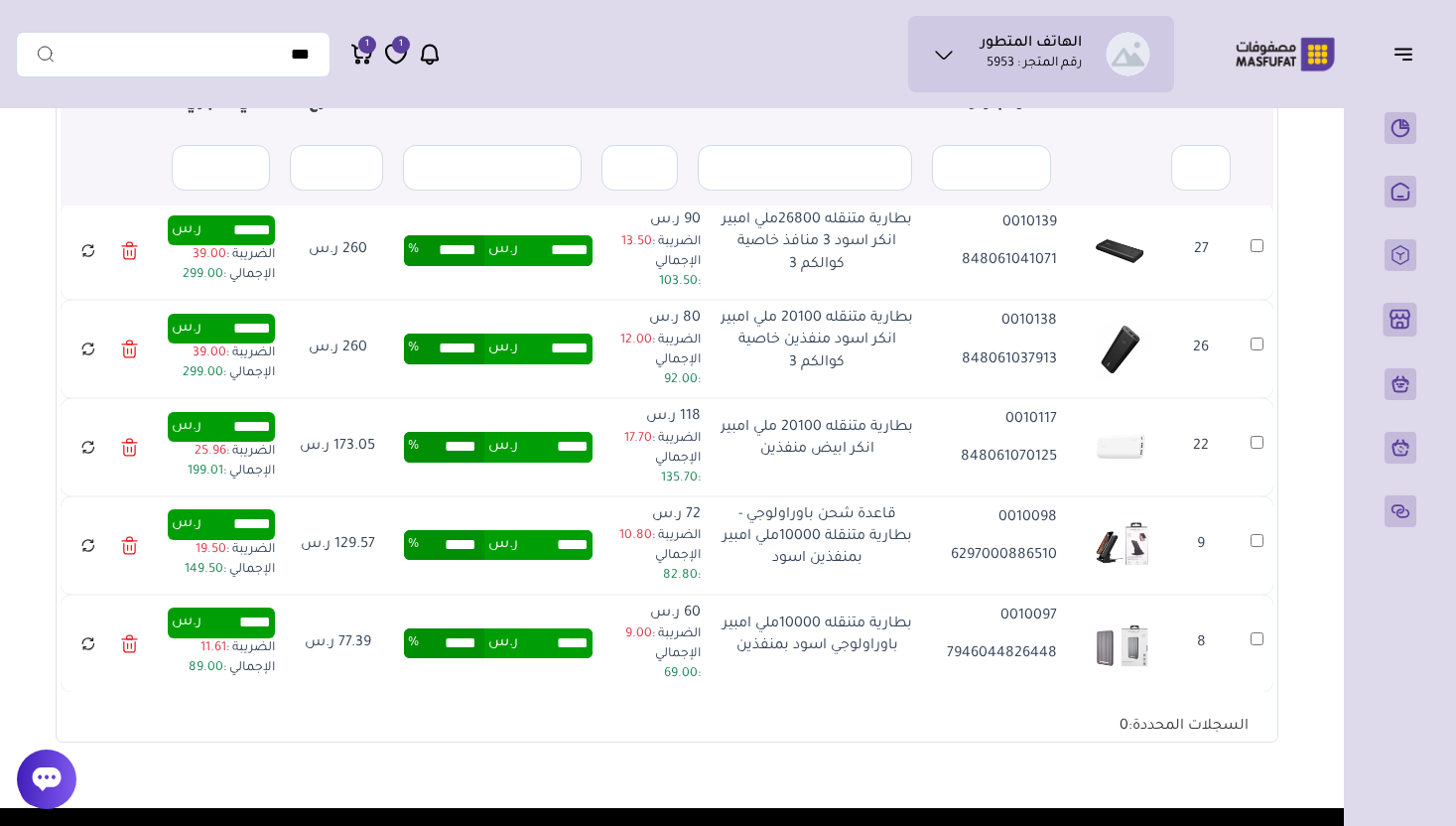 click on "*****" at bounding box center [555, 643] 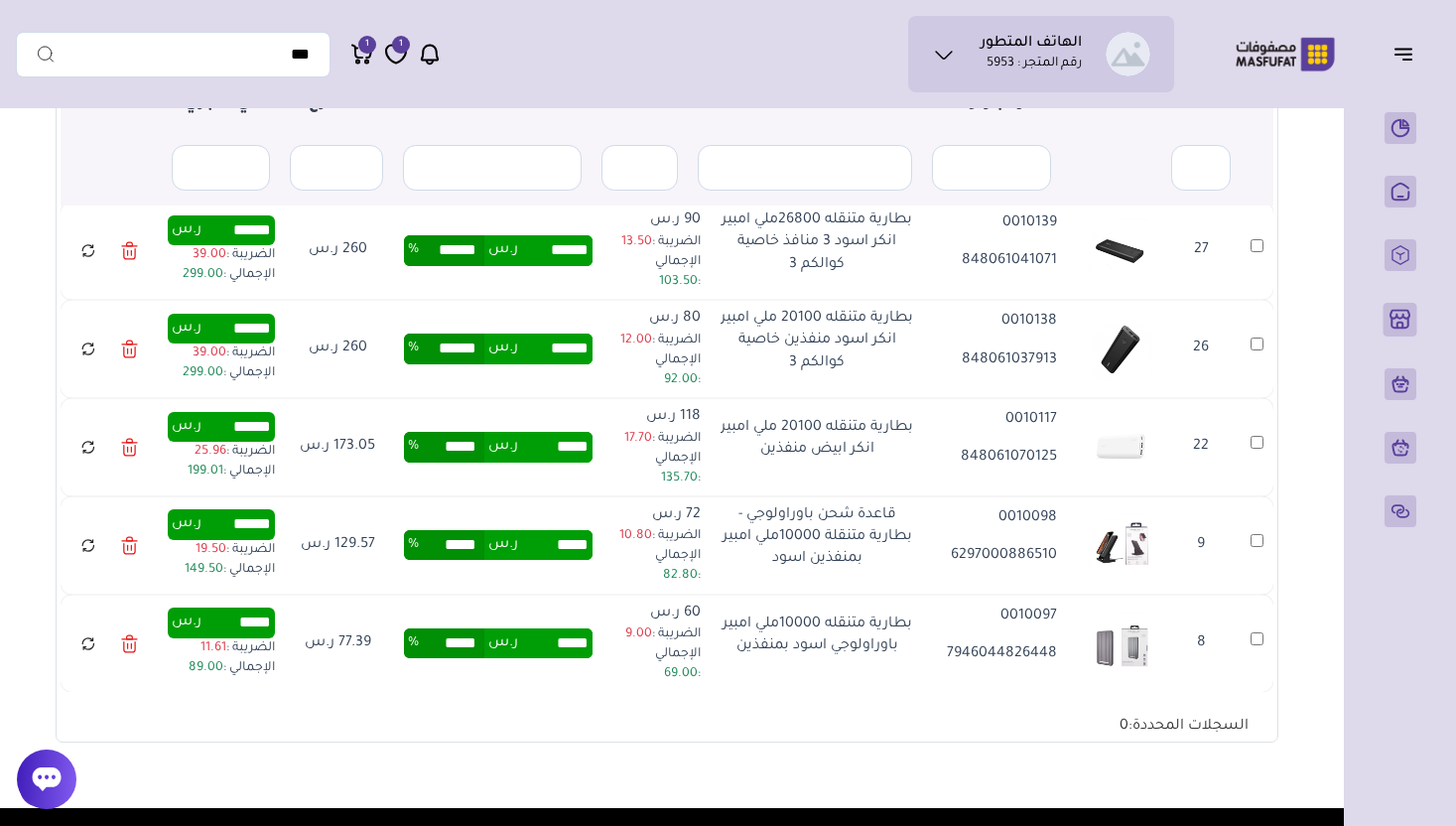 click on "*****" at bounding box center [452, 643] 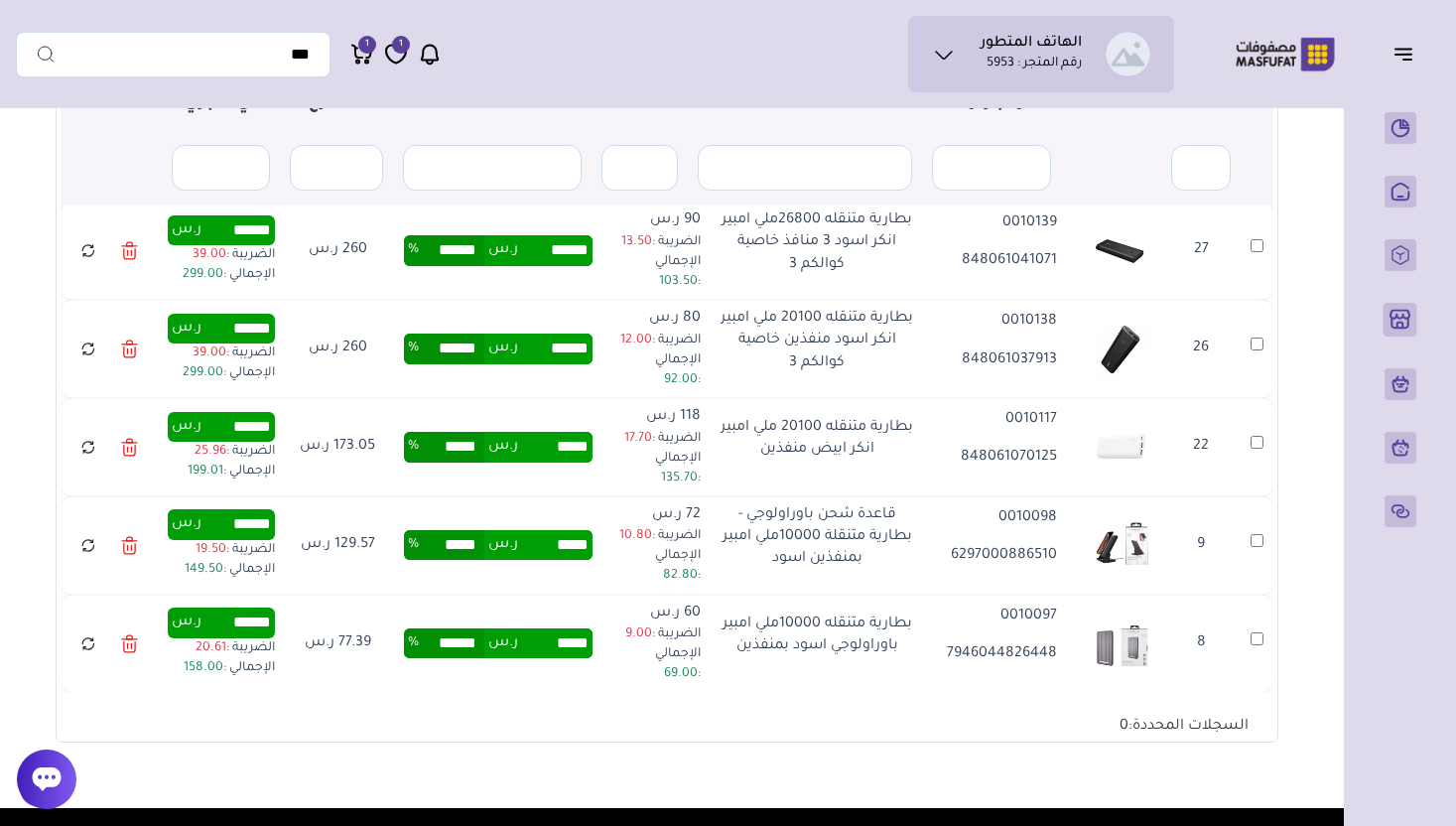 click on "▼
المعرف الصورة
رقم المنتج والباركود
الاسم سعر التكلفة مبلغ ونسبة الربح
سعر البيع المقترح
سعر البيع في متجري
الاجراءات
الاسم" at bounding box center [667, 397] 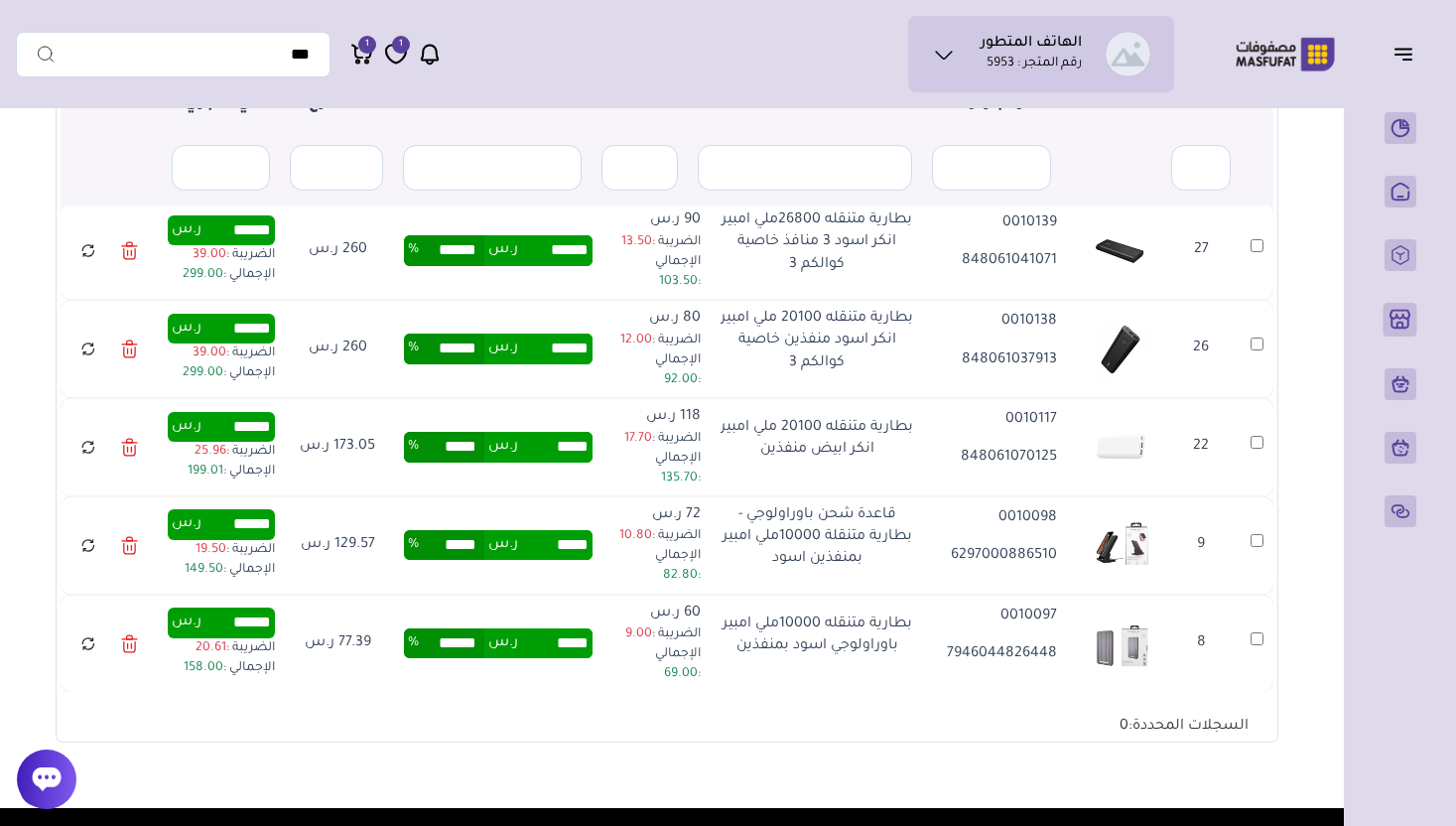 click on "*****" at bounding box center (452, 545) 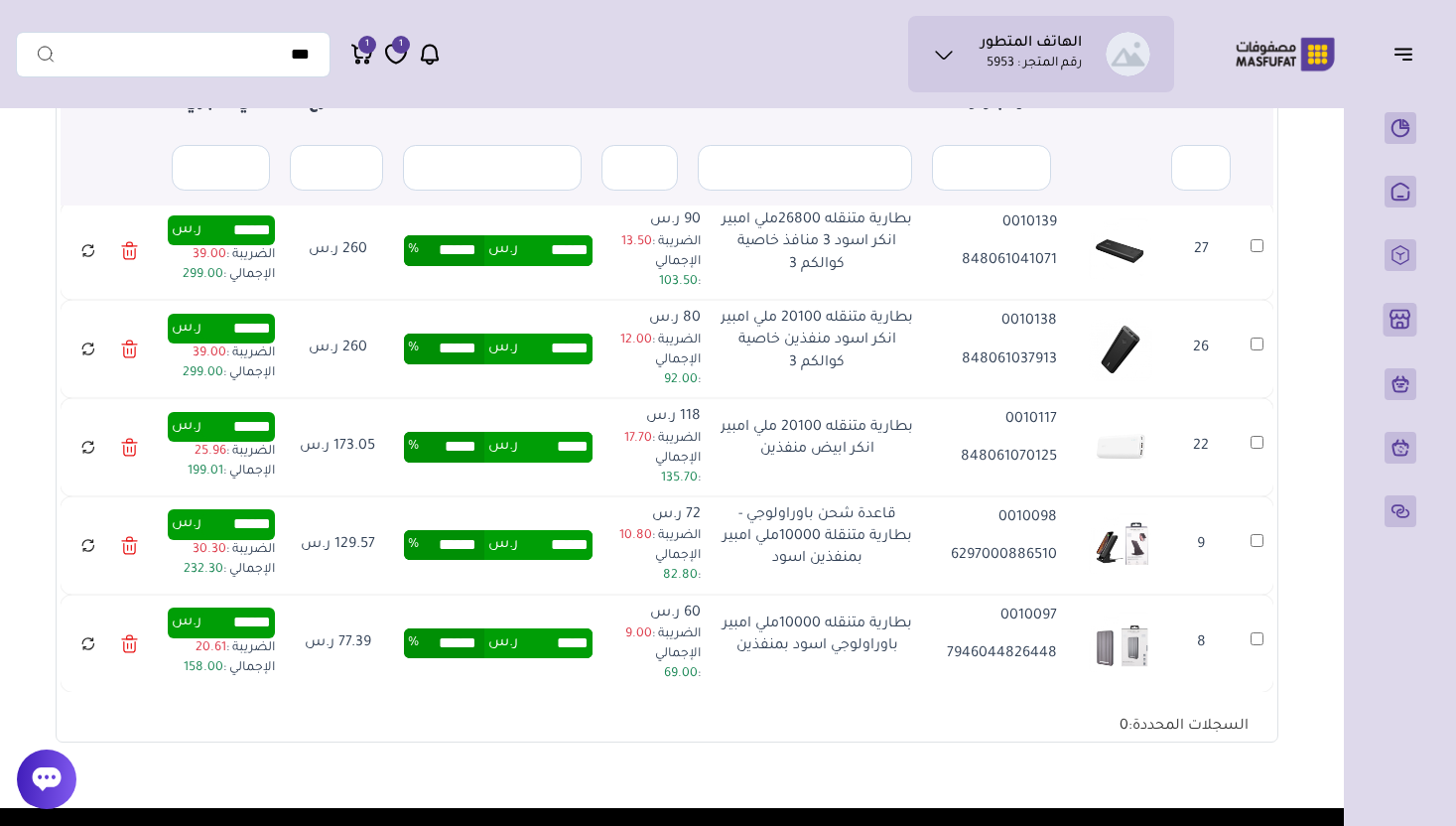 click on "******
ر.س
******
%" at bounding box center [498, 545] 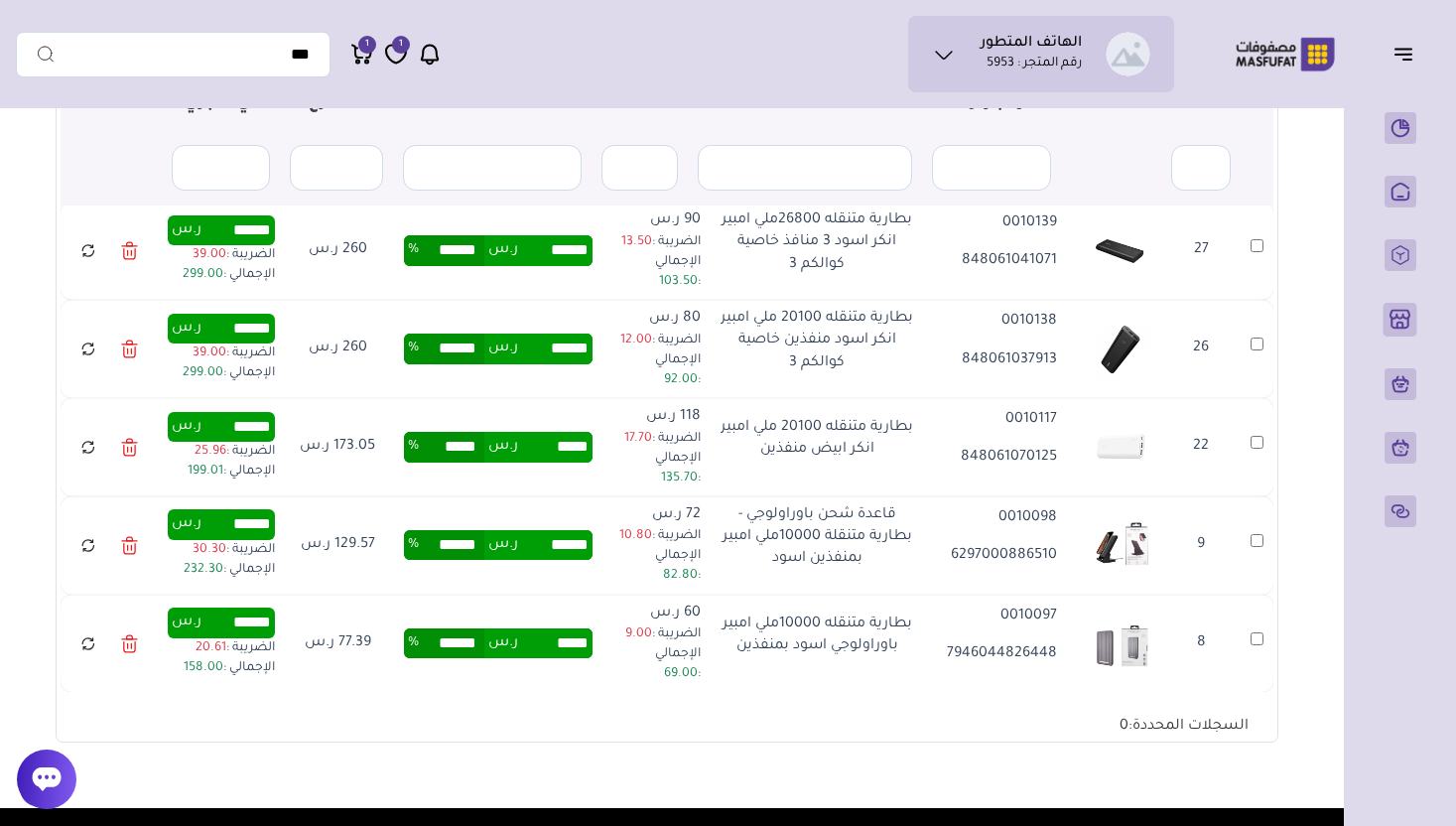 click on "*****" at bounding box center (452, 447) 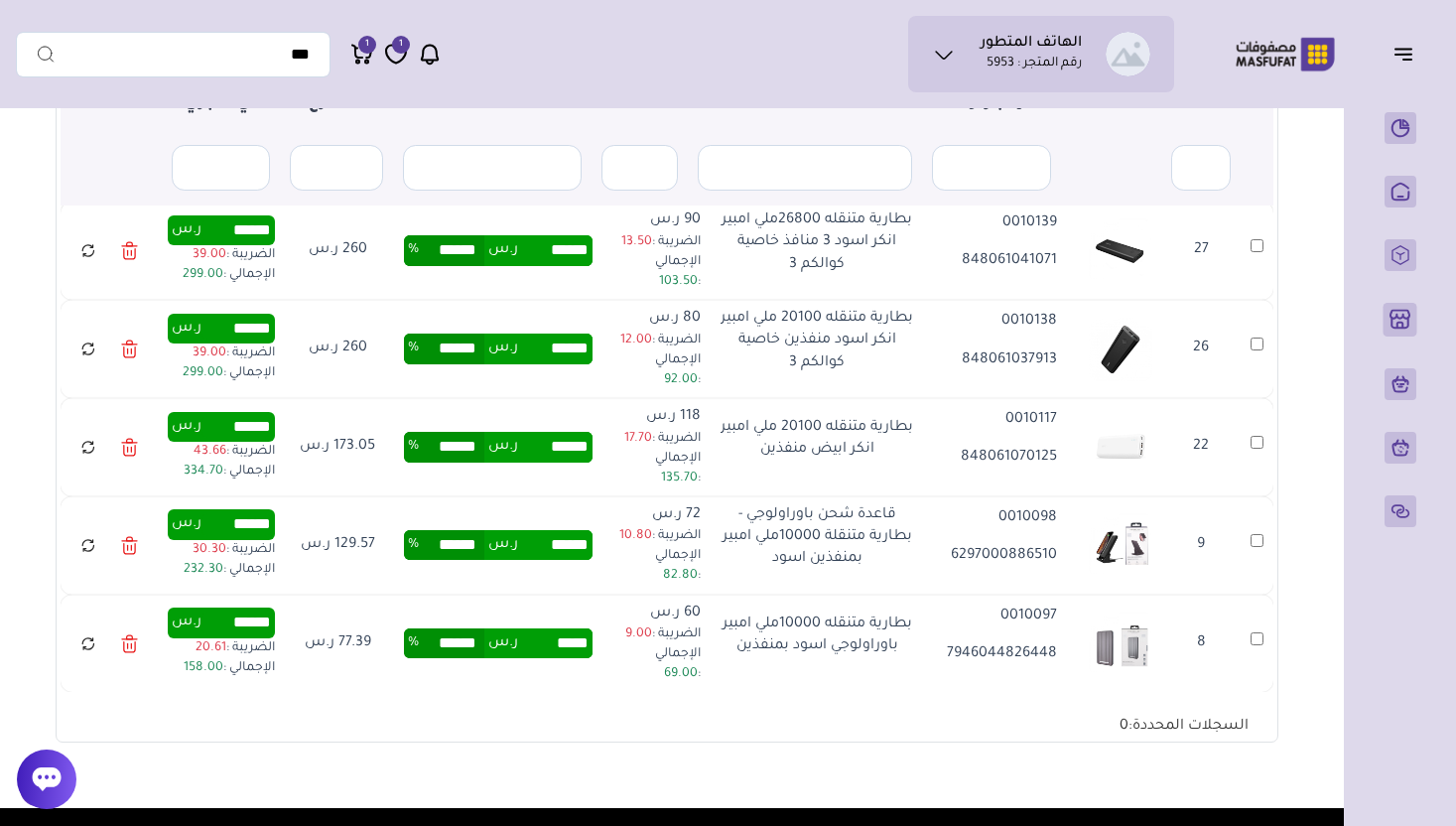 click on "******
ر.س
******
%" at bounding box center (498, 447) 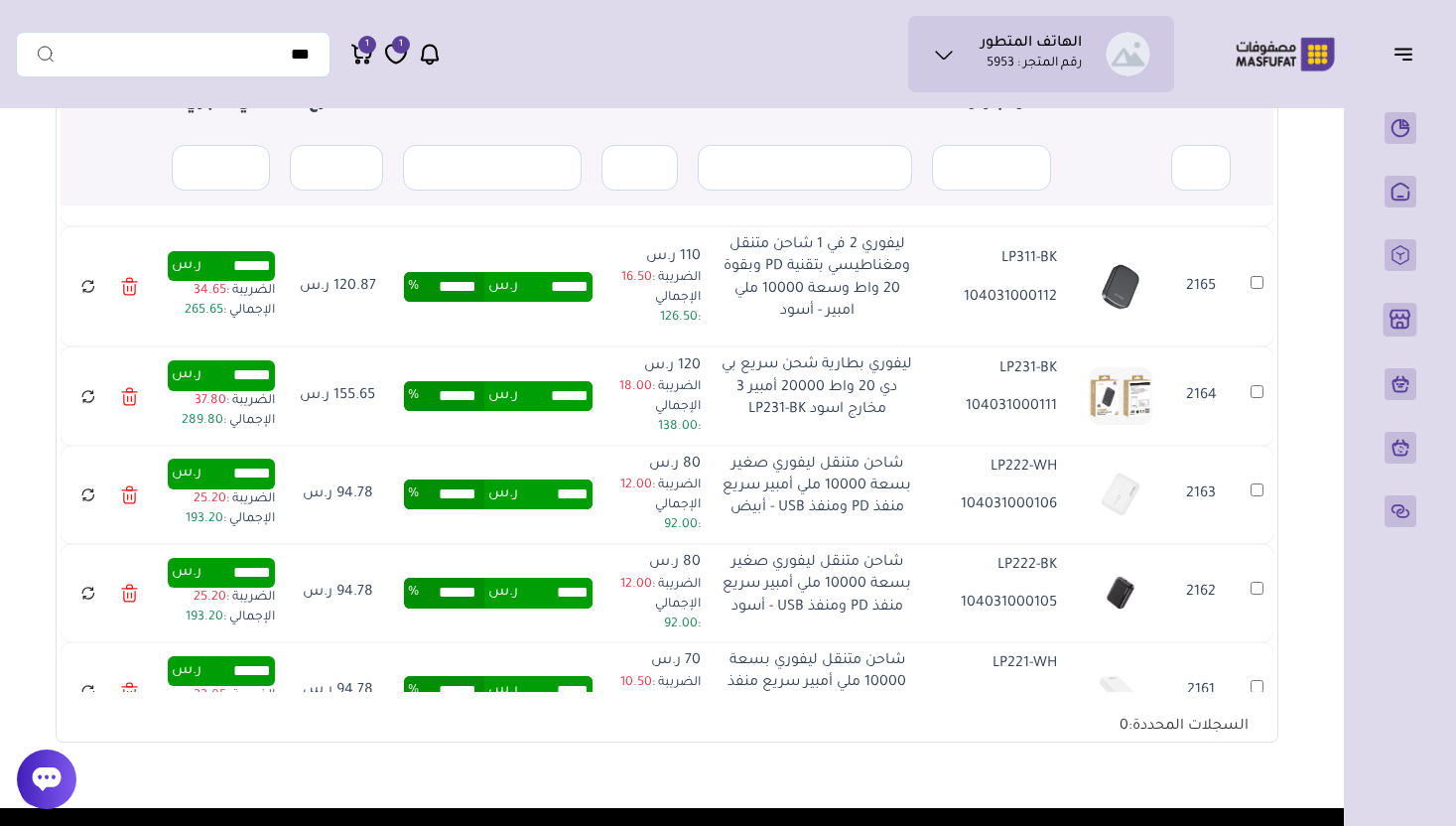 scroll, scrollTop: 0, scrollLeft: 0, axis: both 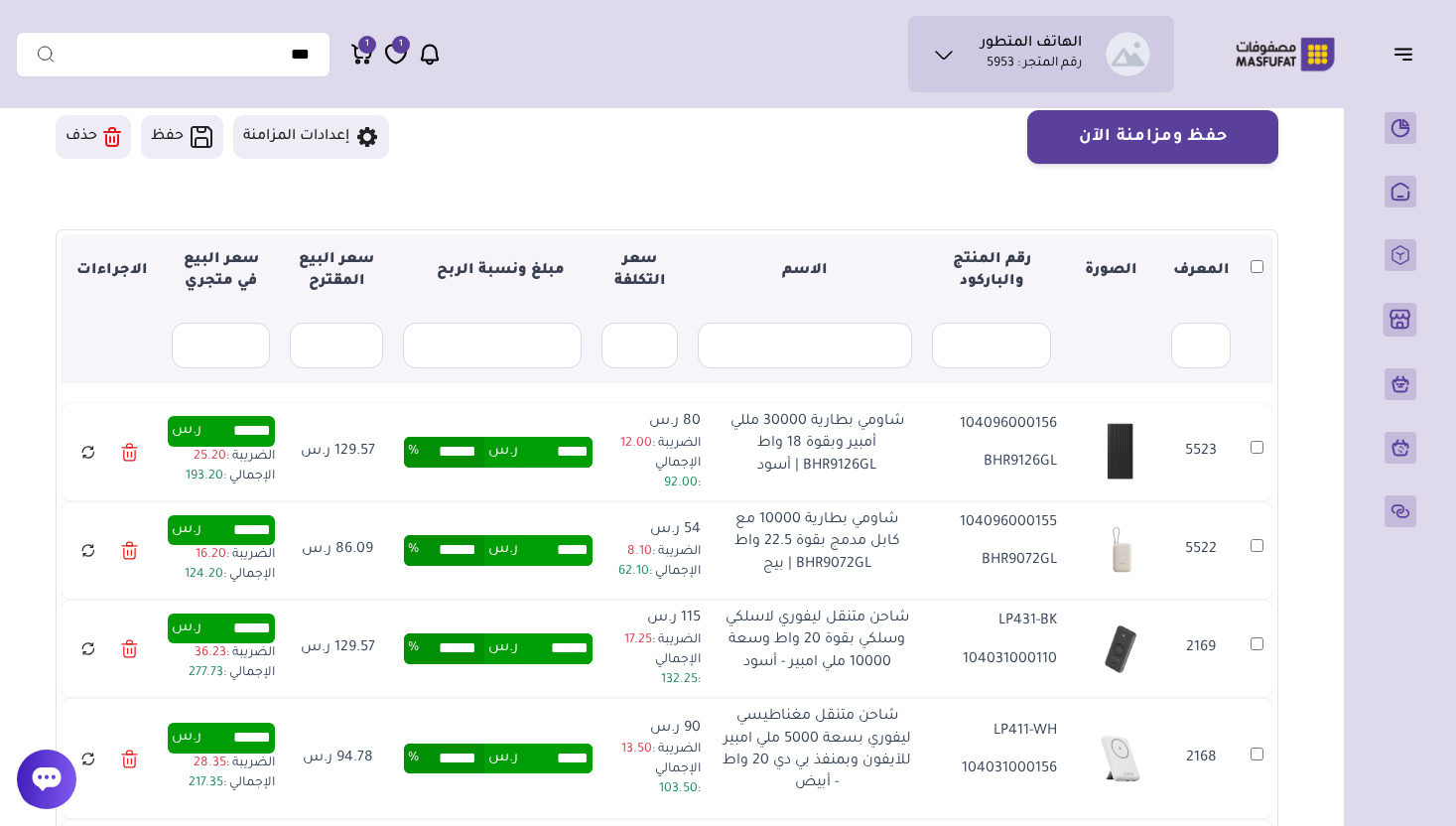 click at bounding box center [1257, 271] 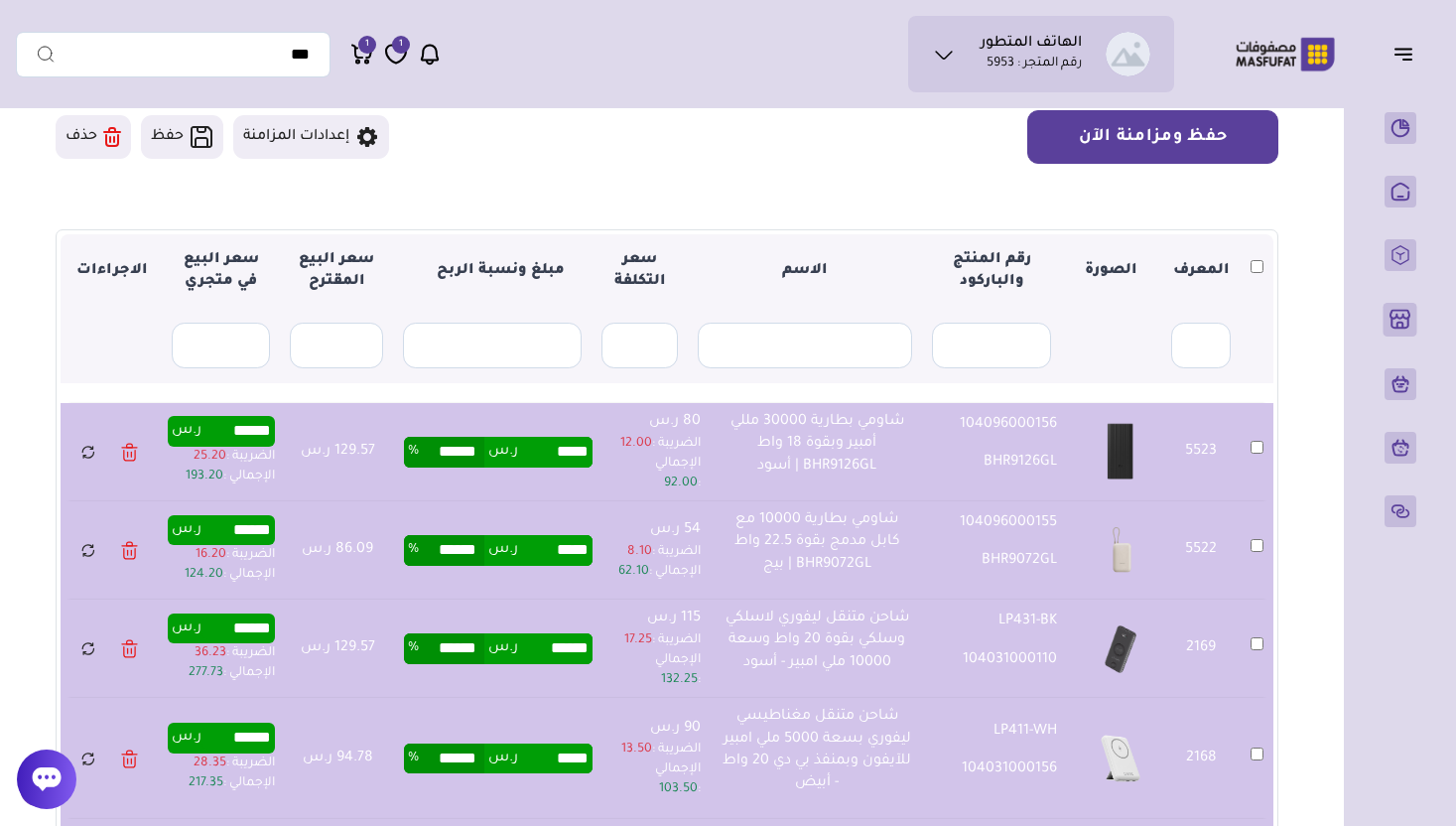 click on "حفظ ومزامنة الآن" at bounding box center (1152, 137) 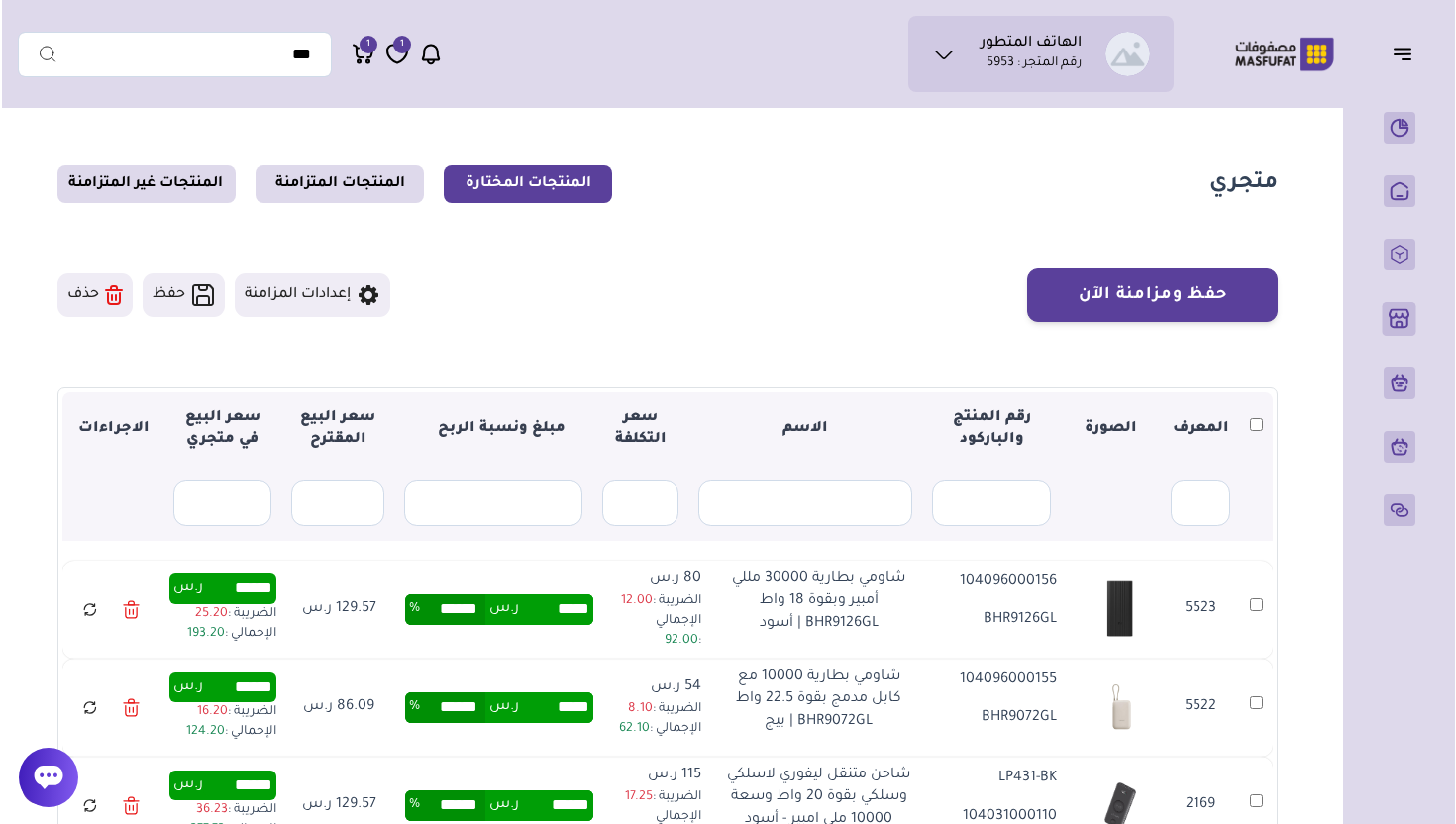 scroll, scrollTop: 0, scrollLeft: 0, axis: both 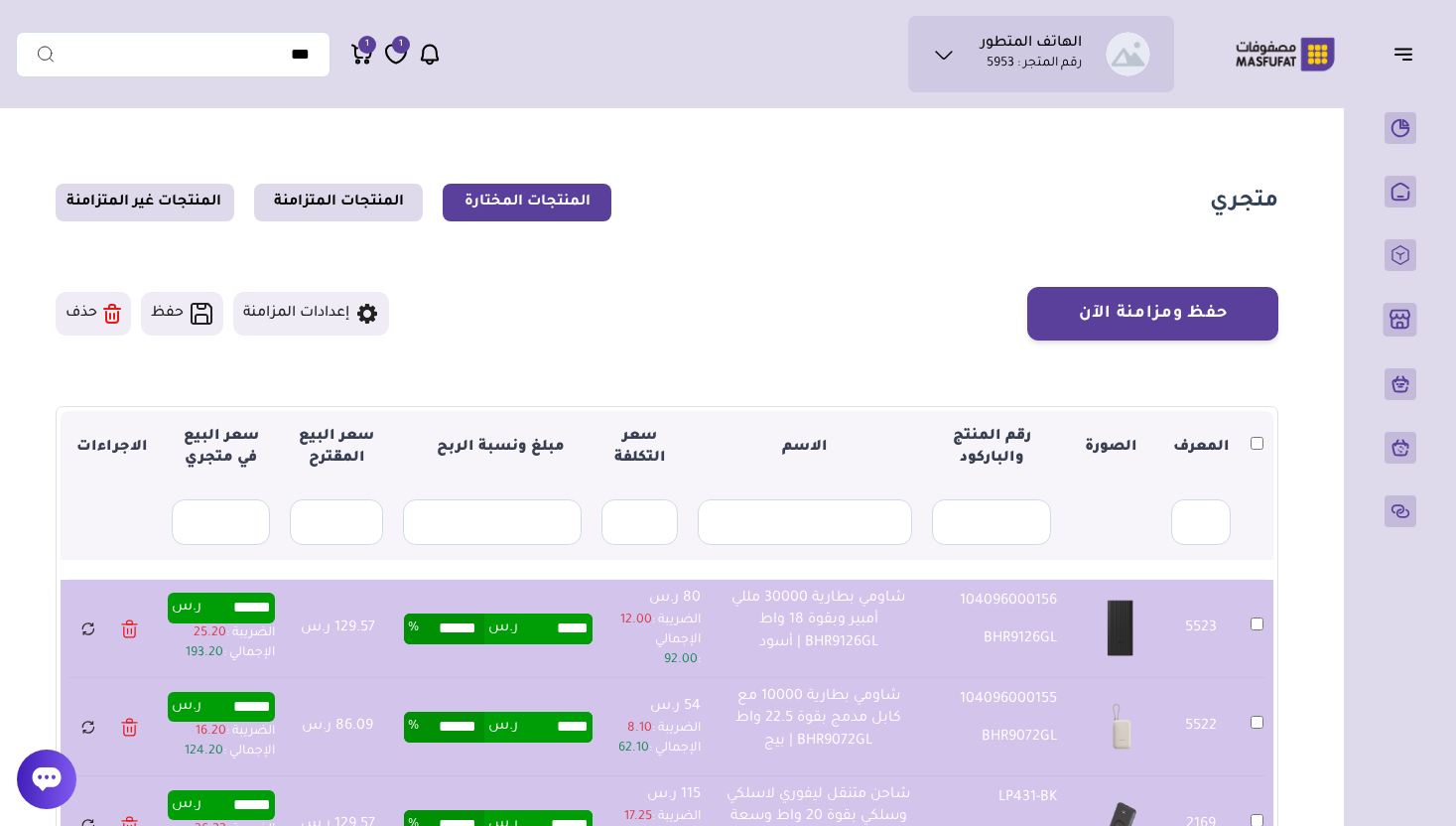 click on "حفظ ومزامنة الآن
حفظ ومزامنة الآن
إعدادات المزامنة
▼   60" at bounding box center [667, 692] 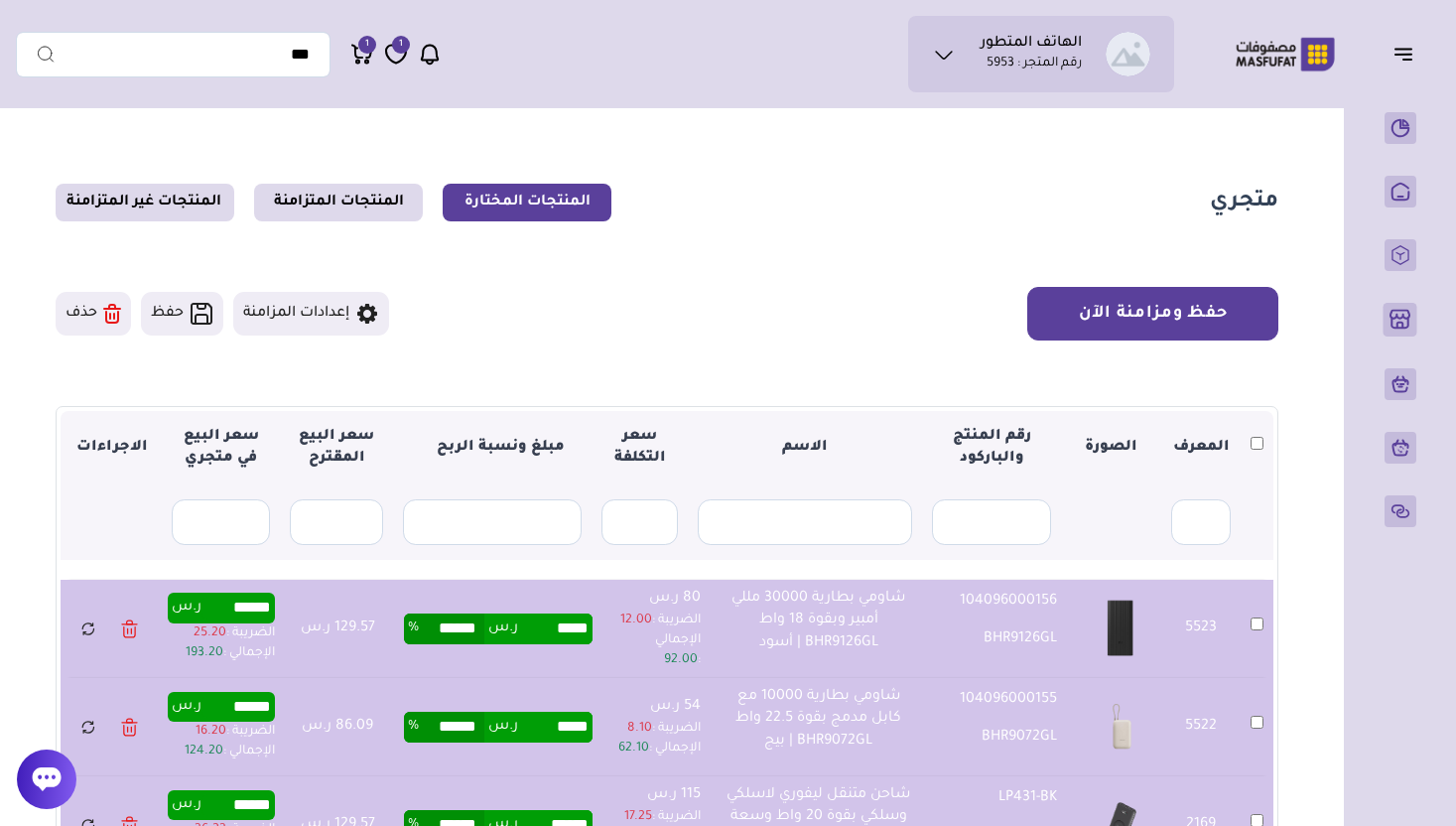 click on "حفظ ومزامنة الآن" at bounding box center [1152, 314] 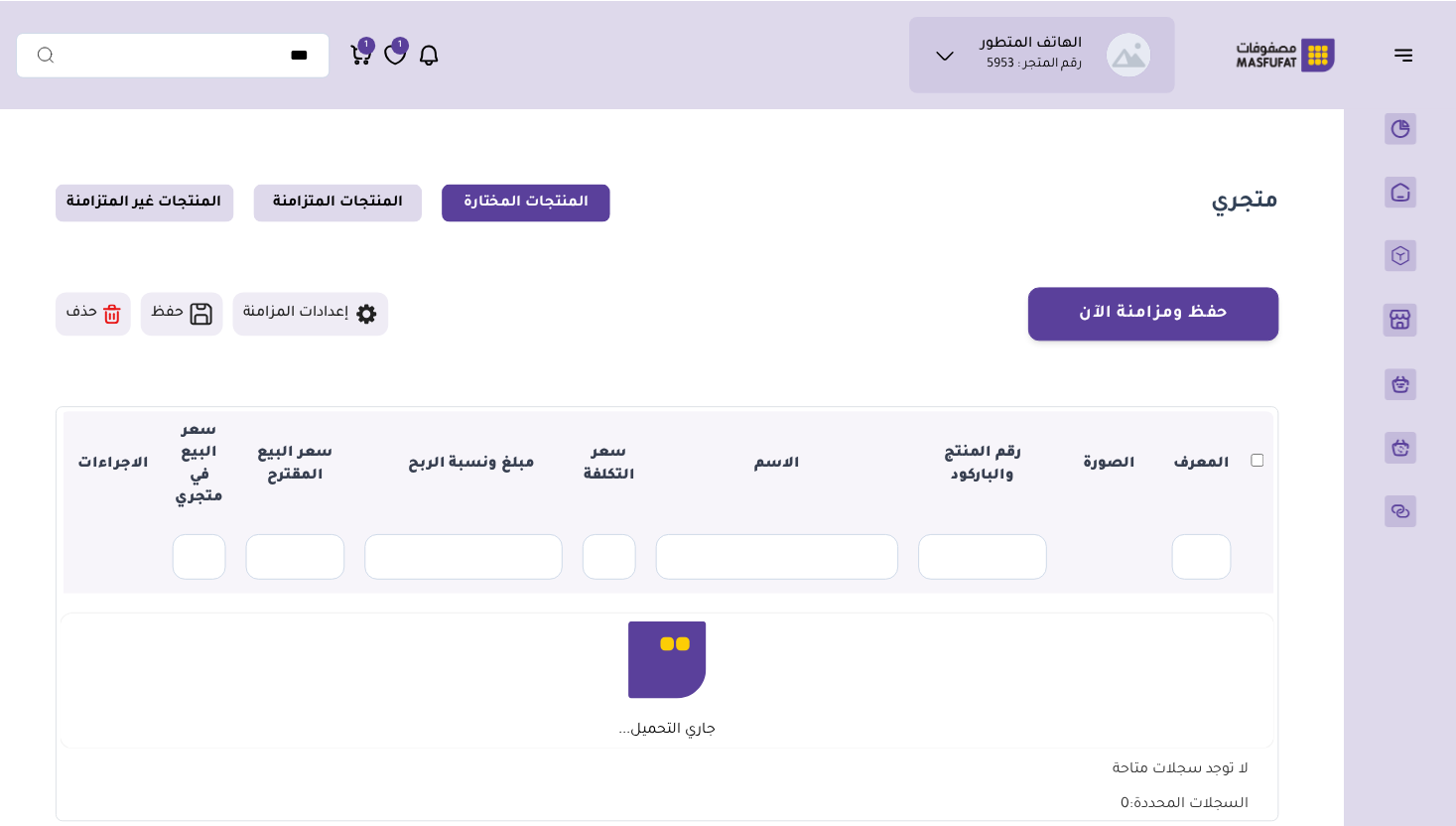 scroll, scrollTop: 0, scrollLeft: 0, axis: both 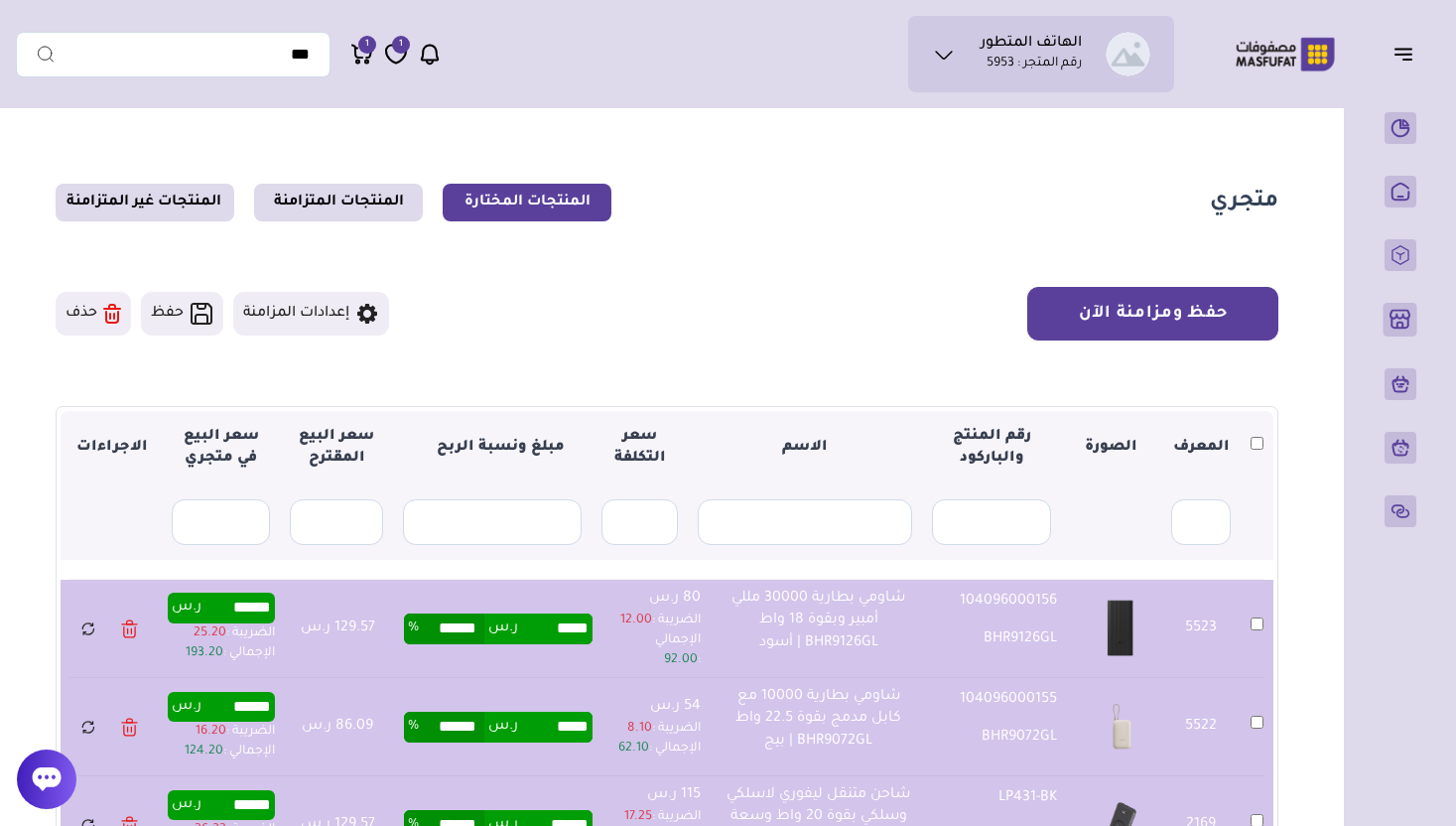 click on "حفظ ومزامنة الآن" at bounding box center [1152, 314] 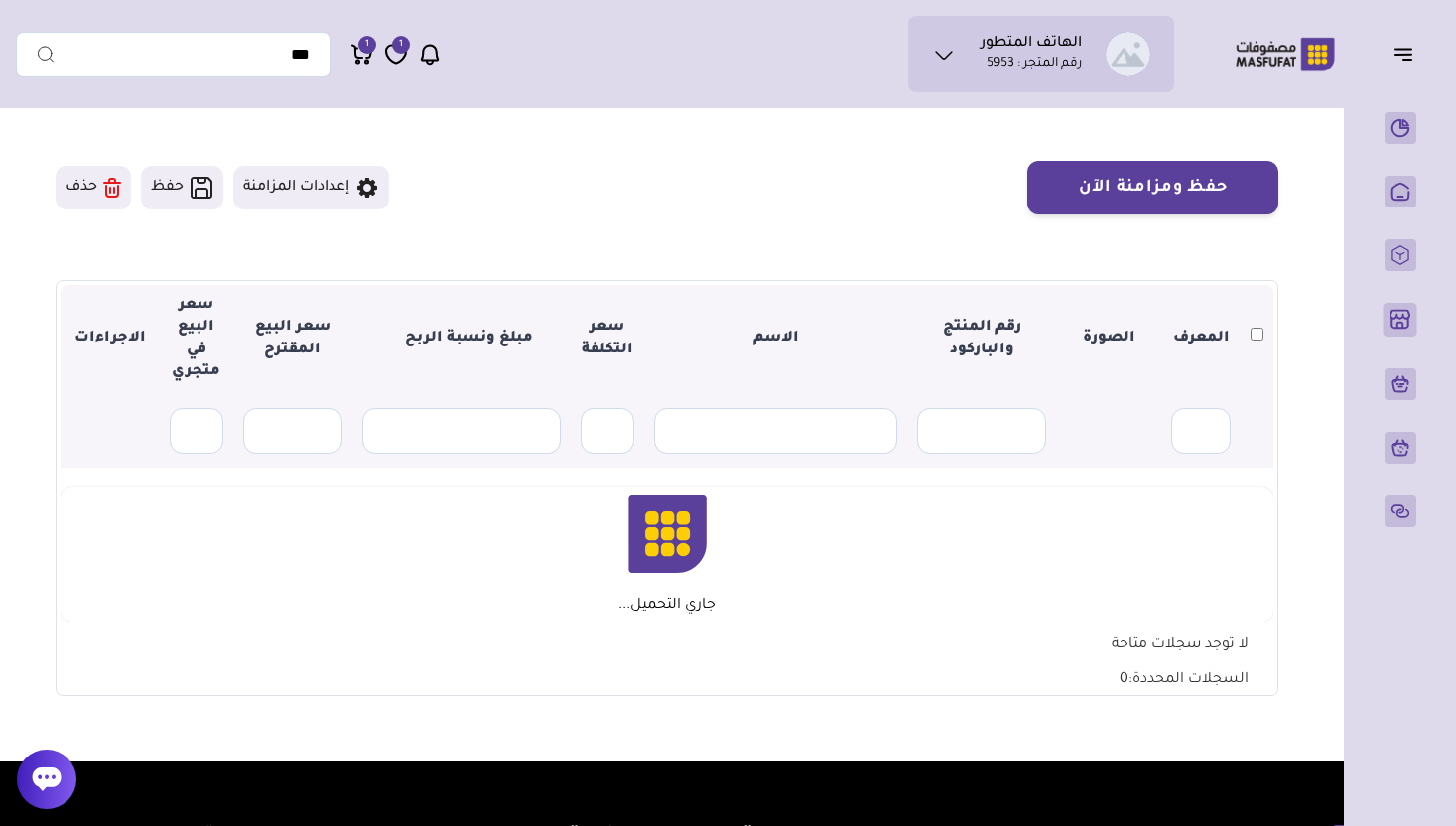 scroll, scrollTop: 124, scrollLeft: 0, axis: vertical 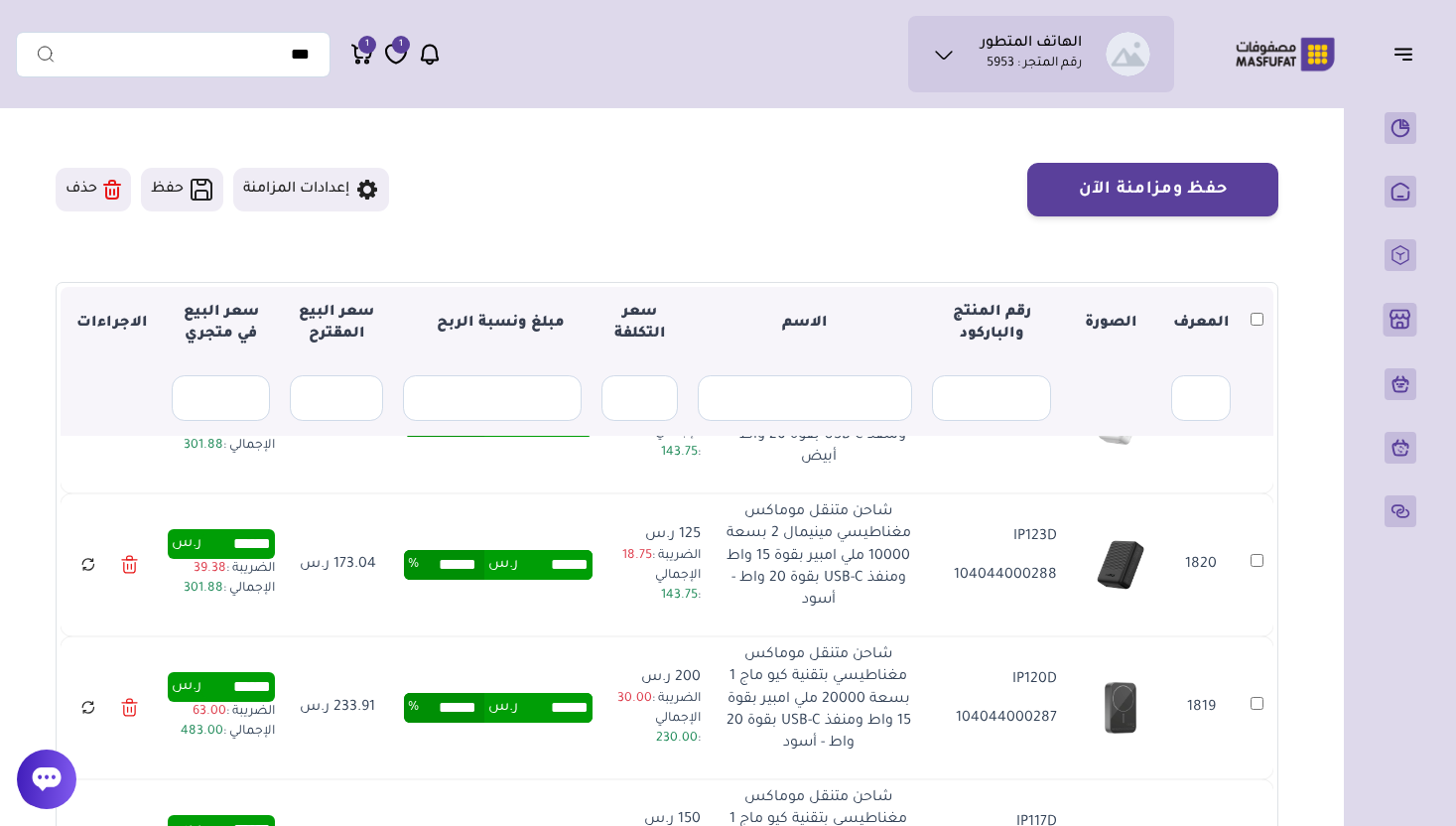 click at bounding box center (1257, 324) 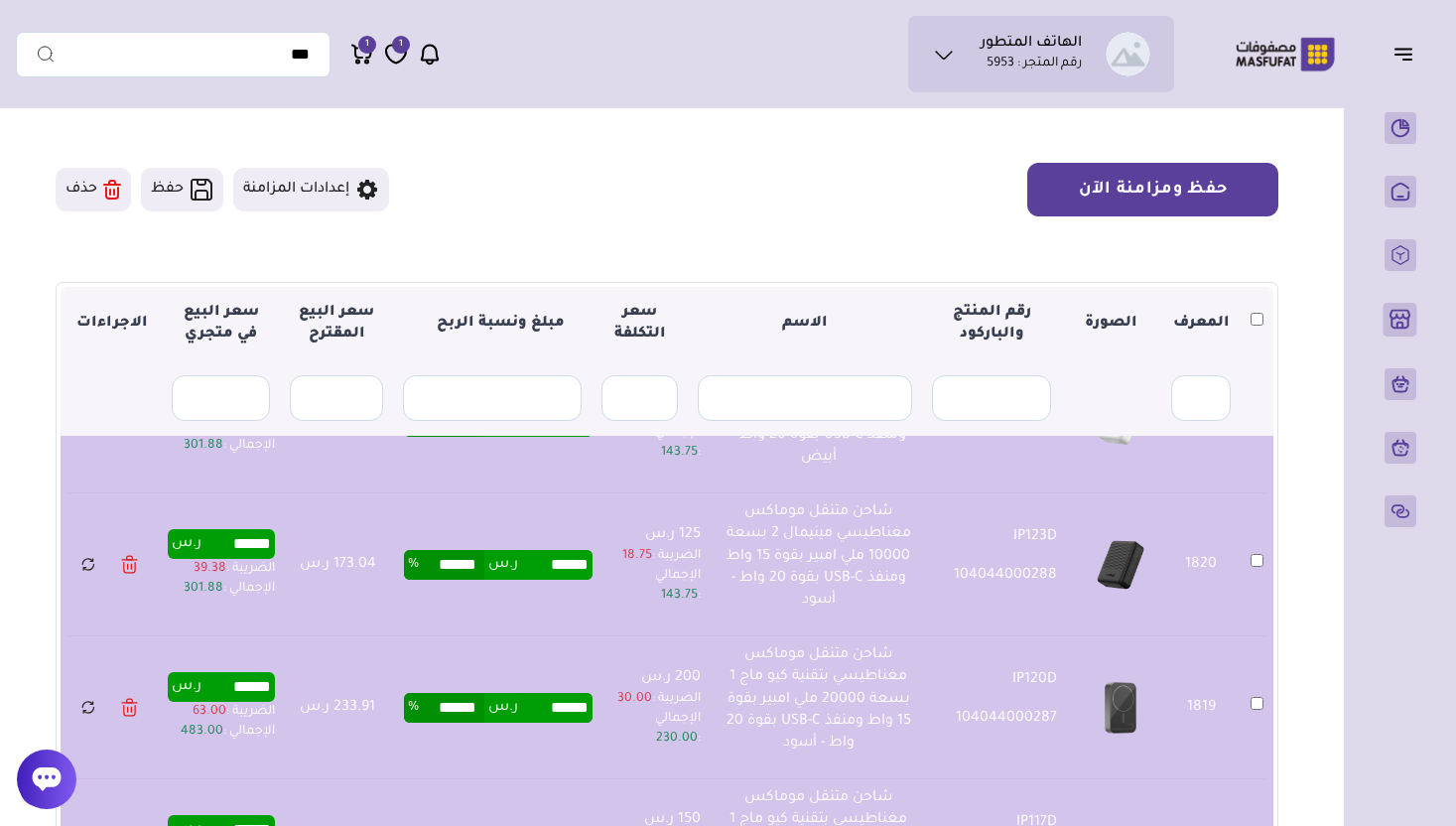 click on "حفظ ومزامنة الآن" at bounding box center [1152, 190] 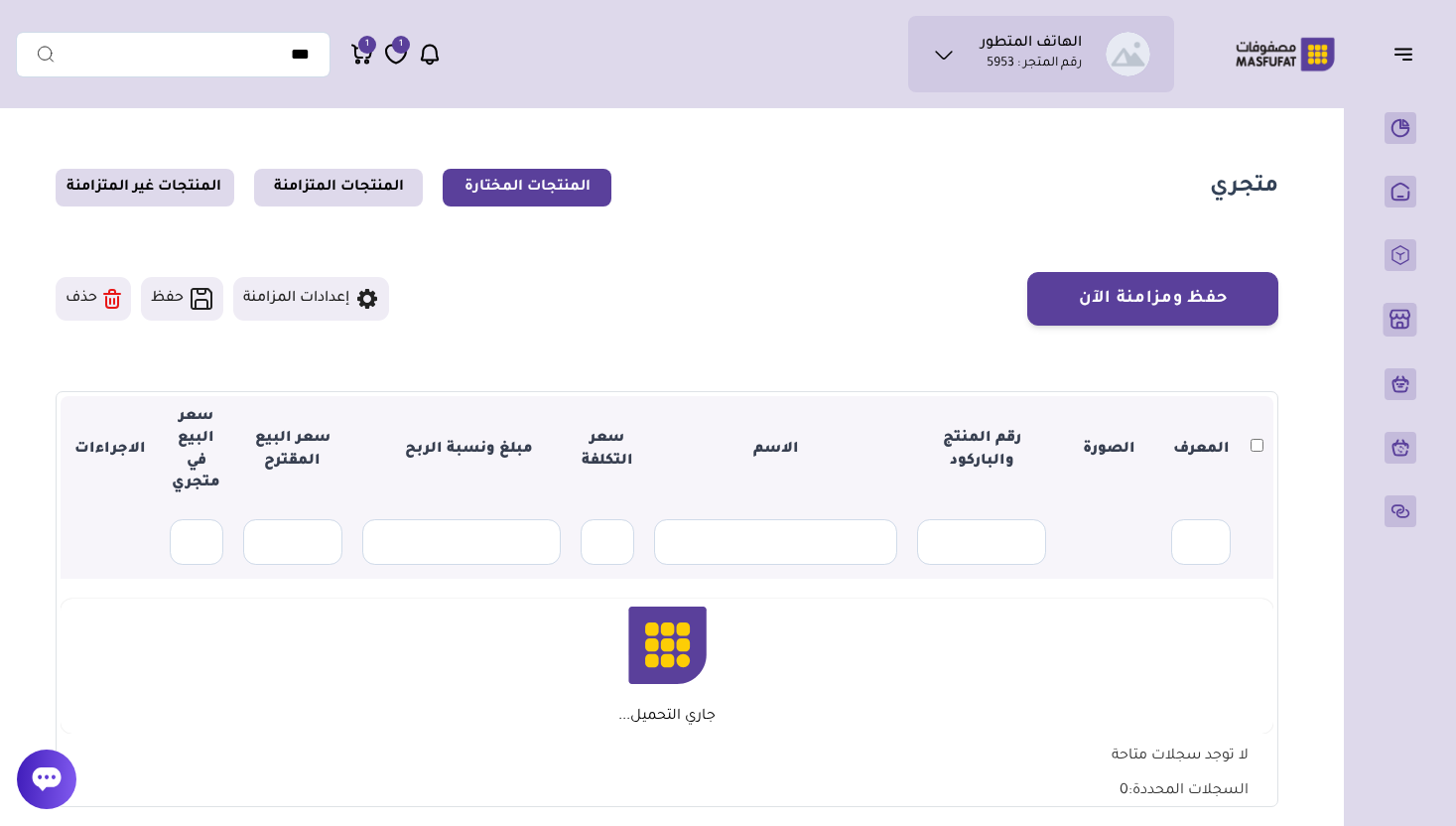 scroll, scrollTop: 0, scrollLeft: 0, axis: both 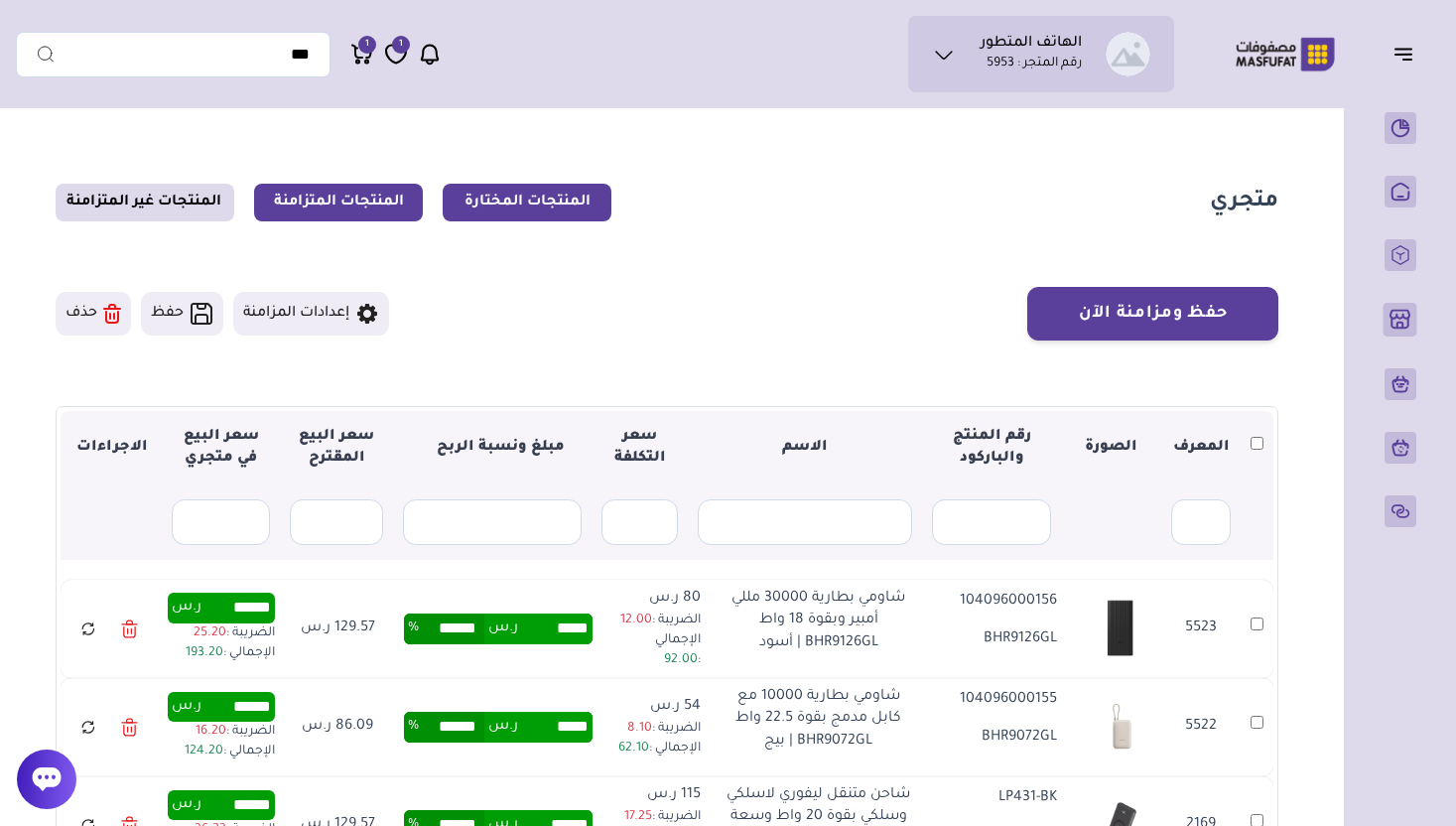 click on "المنتجات المتزامنة" at bounding box center [338, 203] 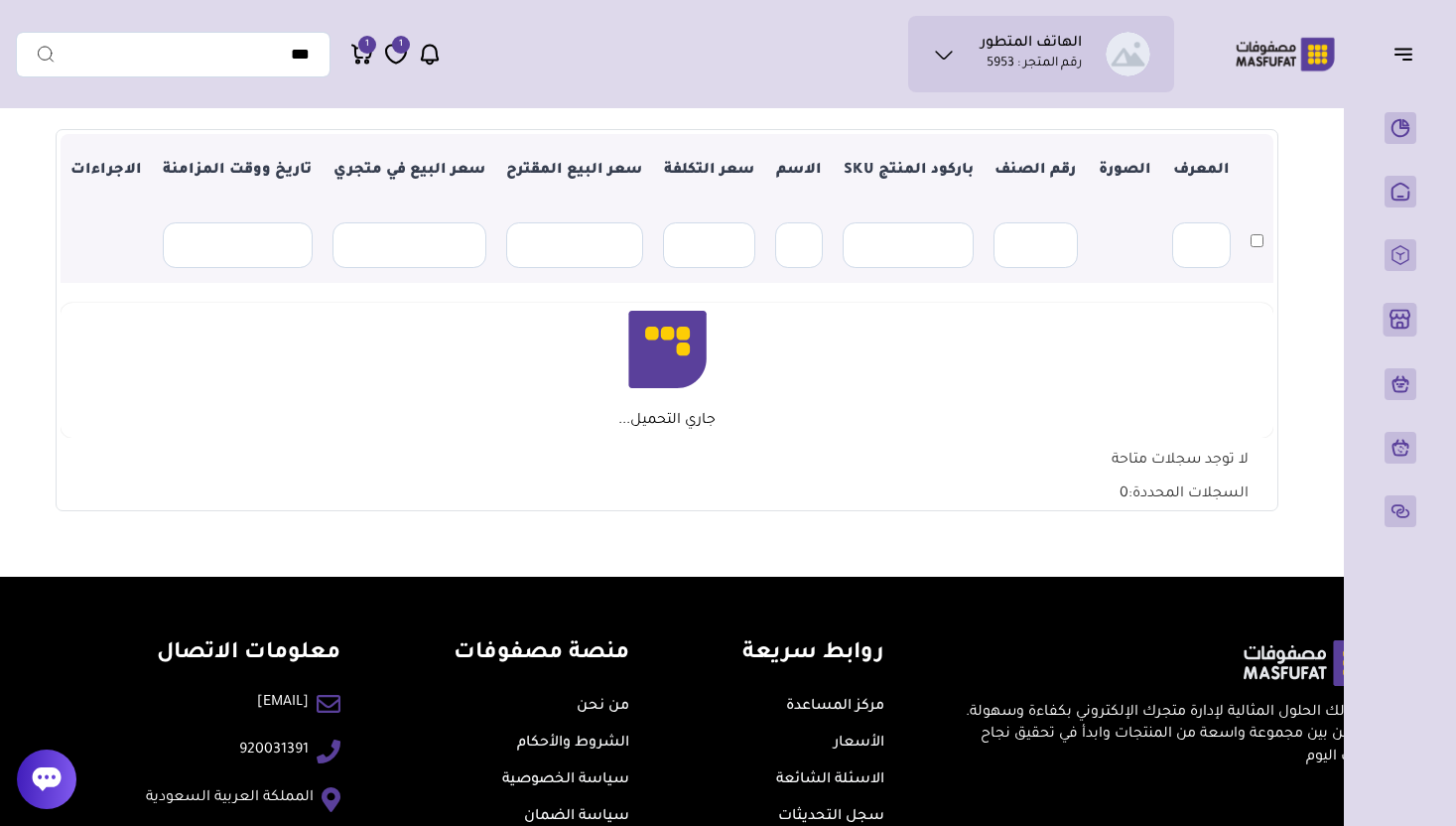 scroll, scrollTop: 278, scrollLeft: 0, axis: vertical 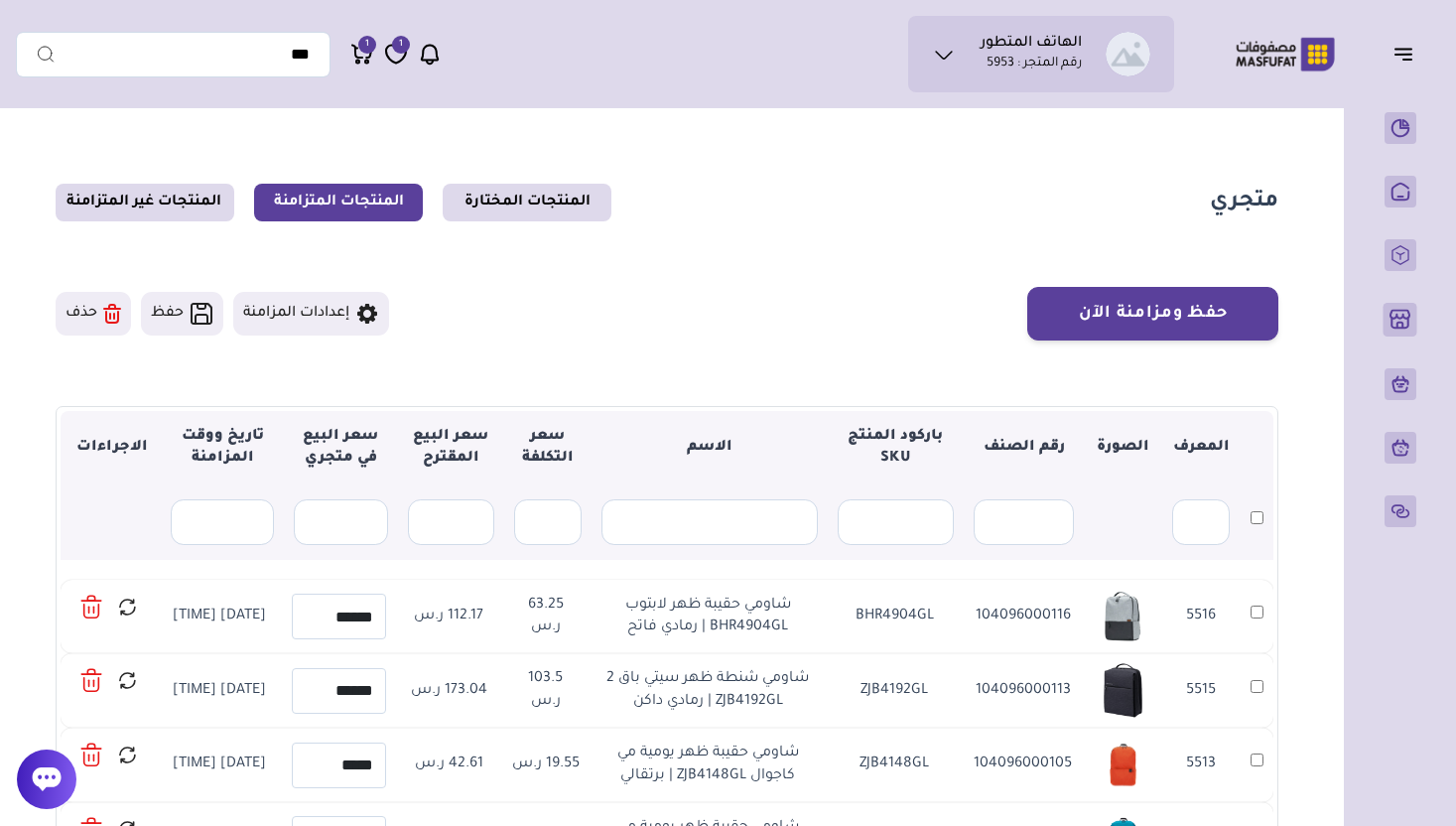 click on "متجري
المنتجات المختارة
المنتجات المتزامنة
المنتجات غير المتزامنة
حفظ ومزامنة الآن" at bounding box center (667, 640) 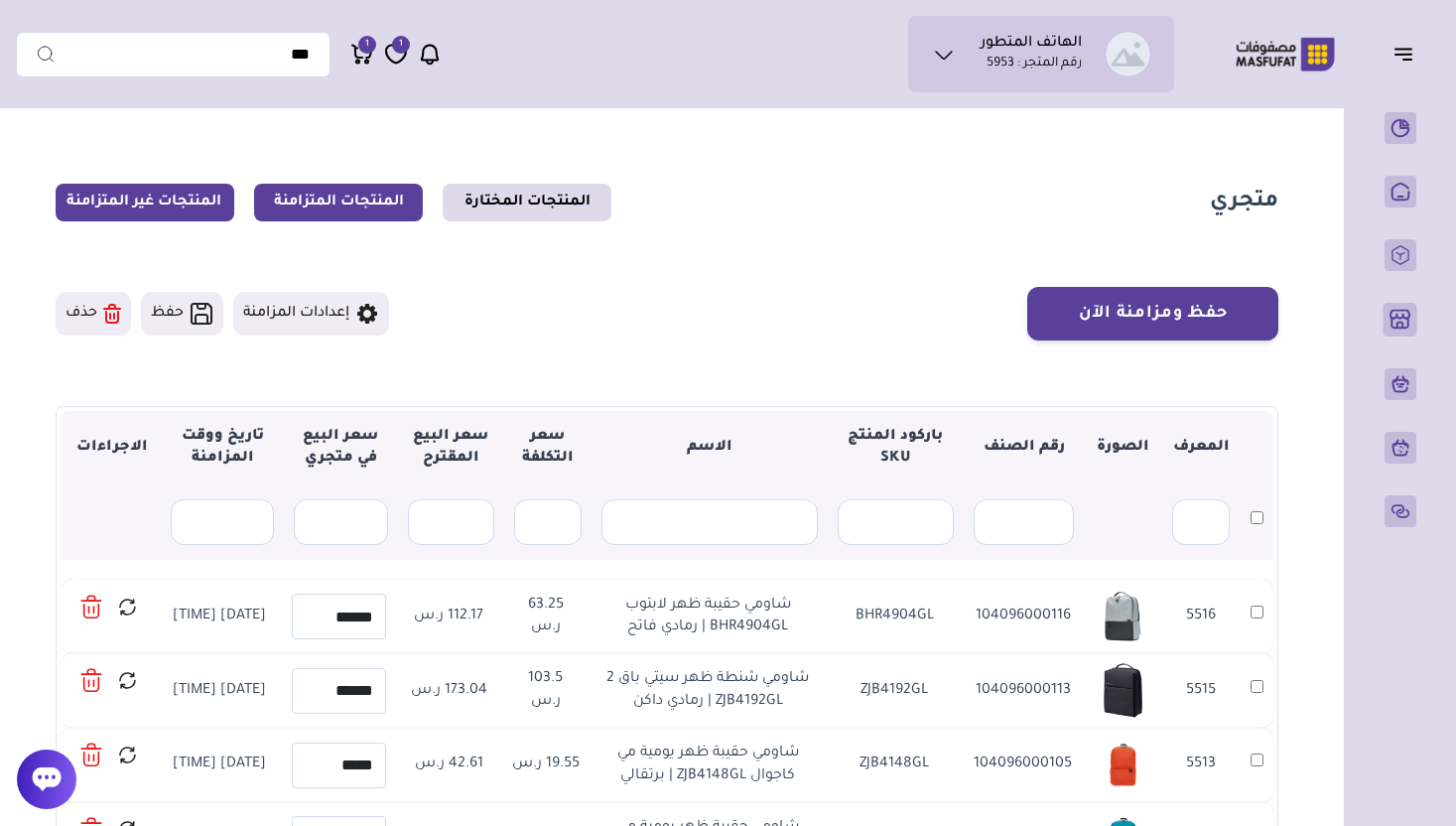 click on "المنتجات غير المتزامنة" at bounding box center [145, 203] 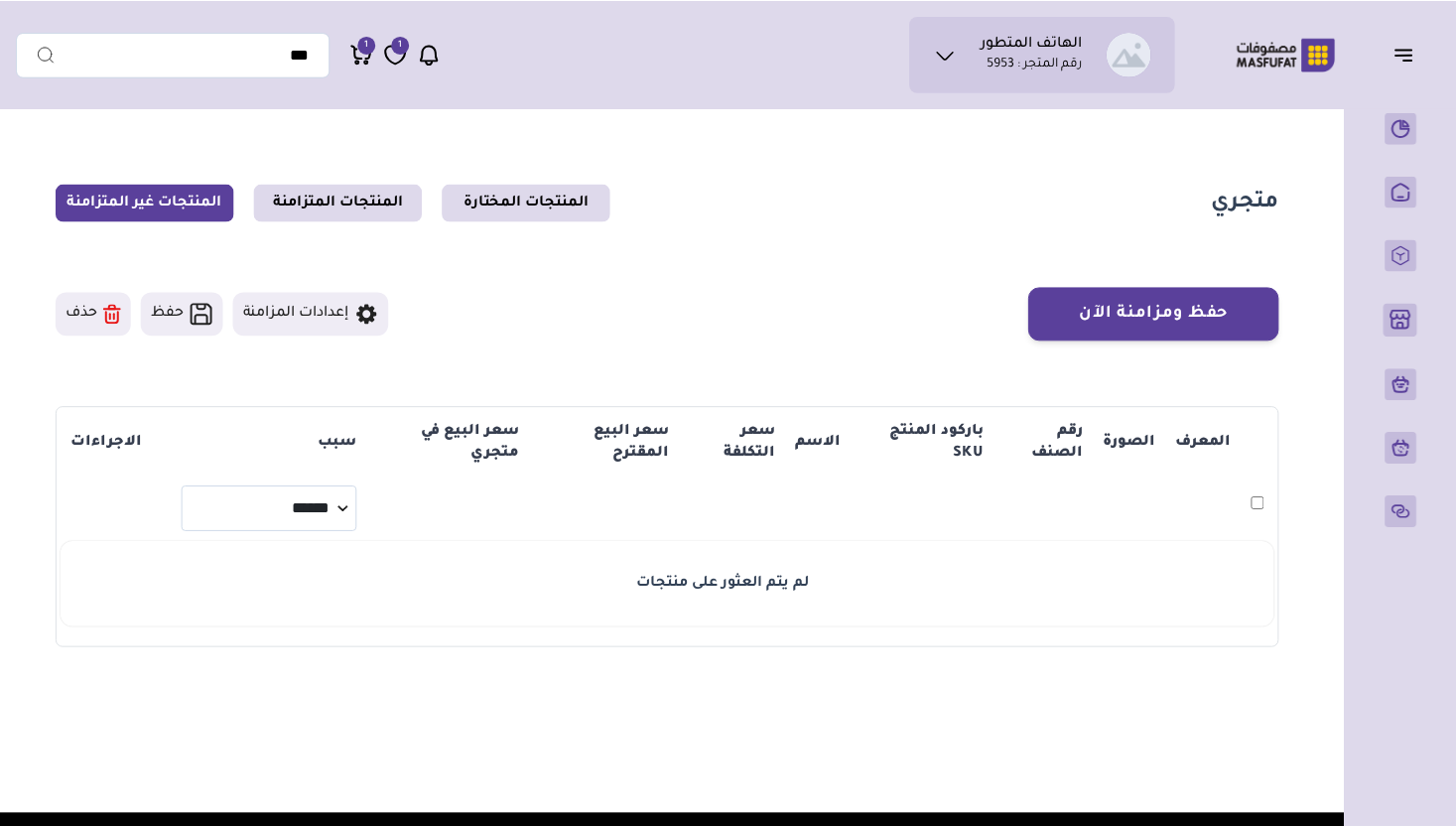 scroll, scrollTop: 0, scrollLeft: 0, axis: both 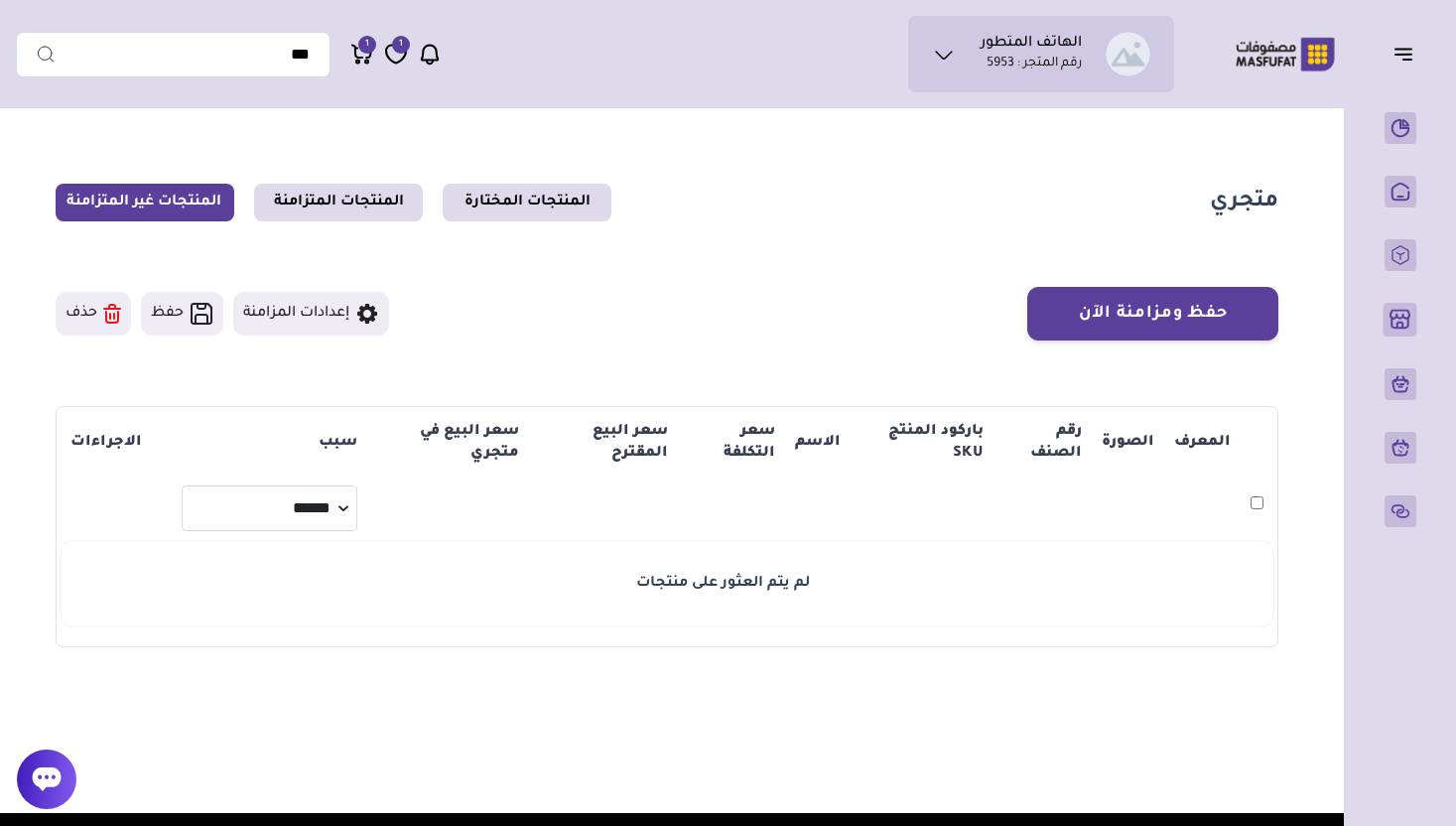 click on "متجري
المنتجات المختارة
المنتجات المتزامنة
المنتجات غير المتزامنة
حفظ ومزامنة الآن" at bounding box center [667, 415] 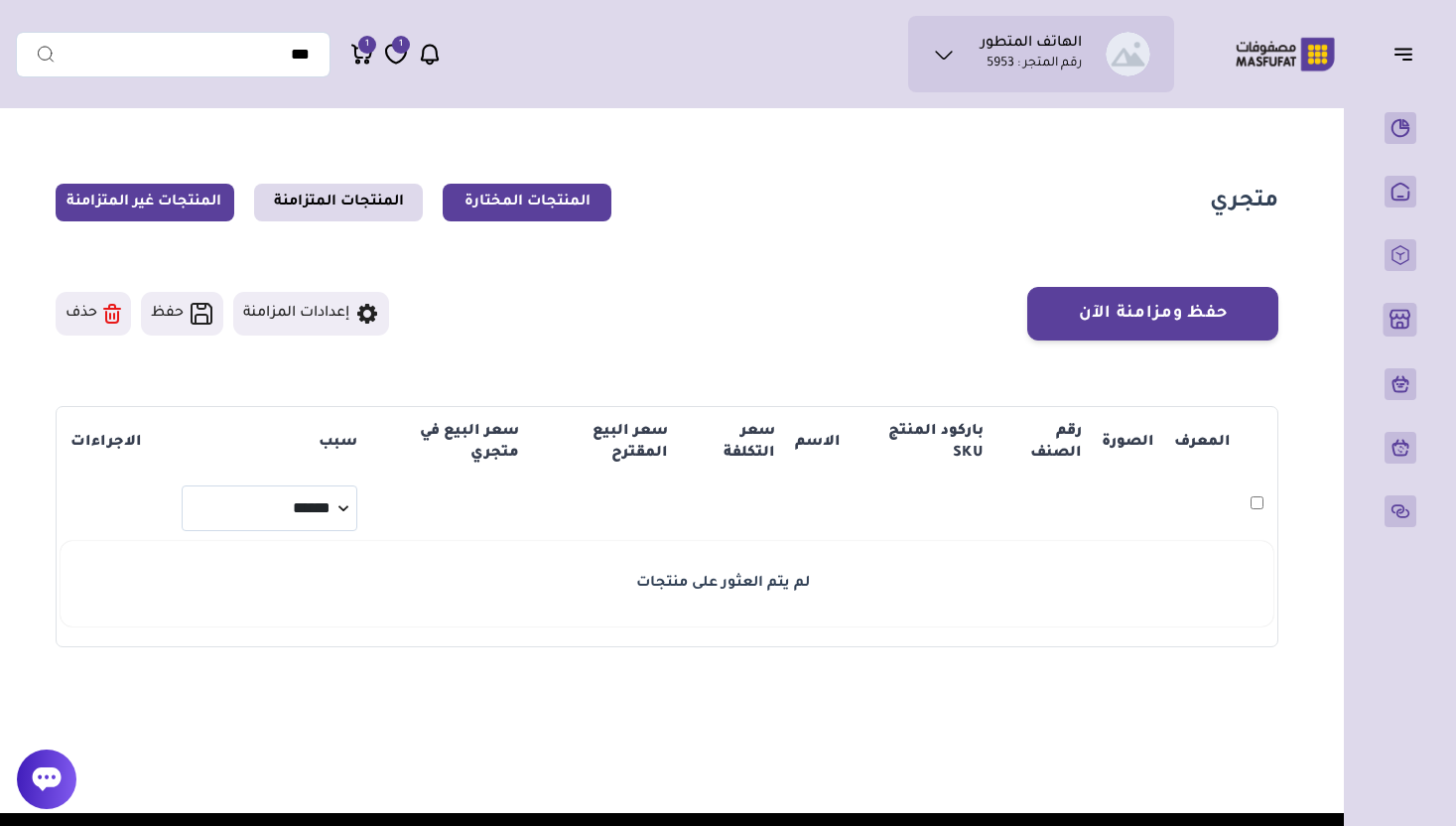 click on "المنتجات المختارة" at bounding box center [527, 203] 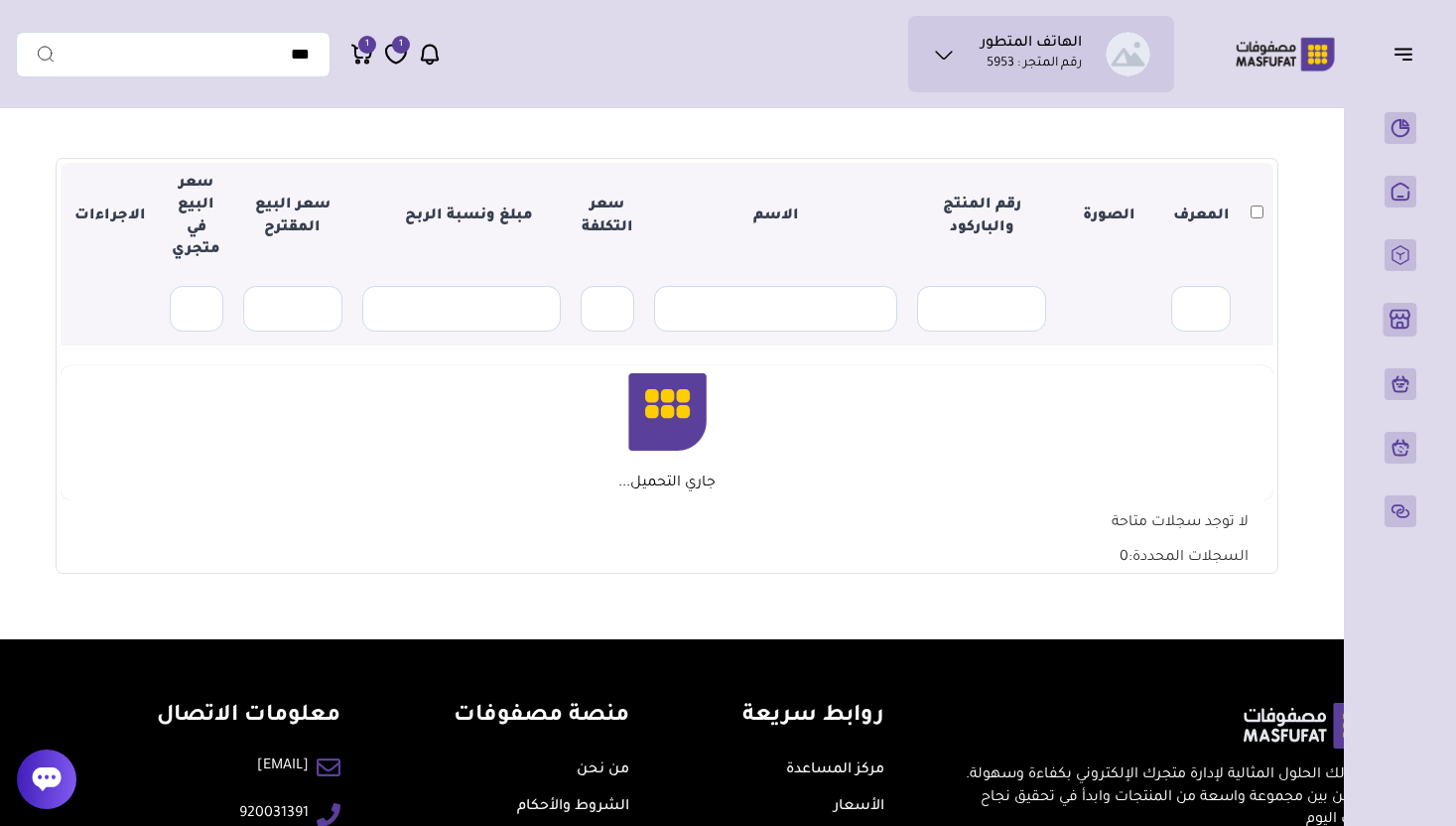 scroll, scrollTop: 255, scrollLeft: 0, axis: vertical 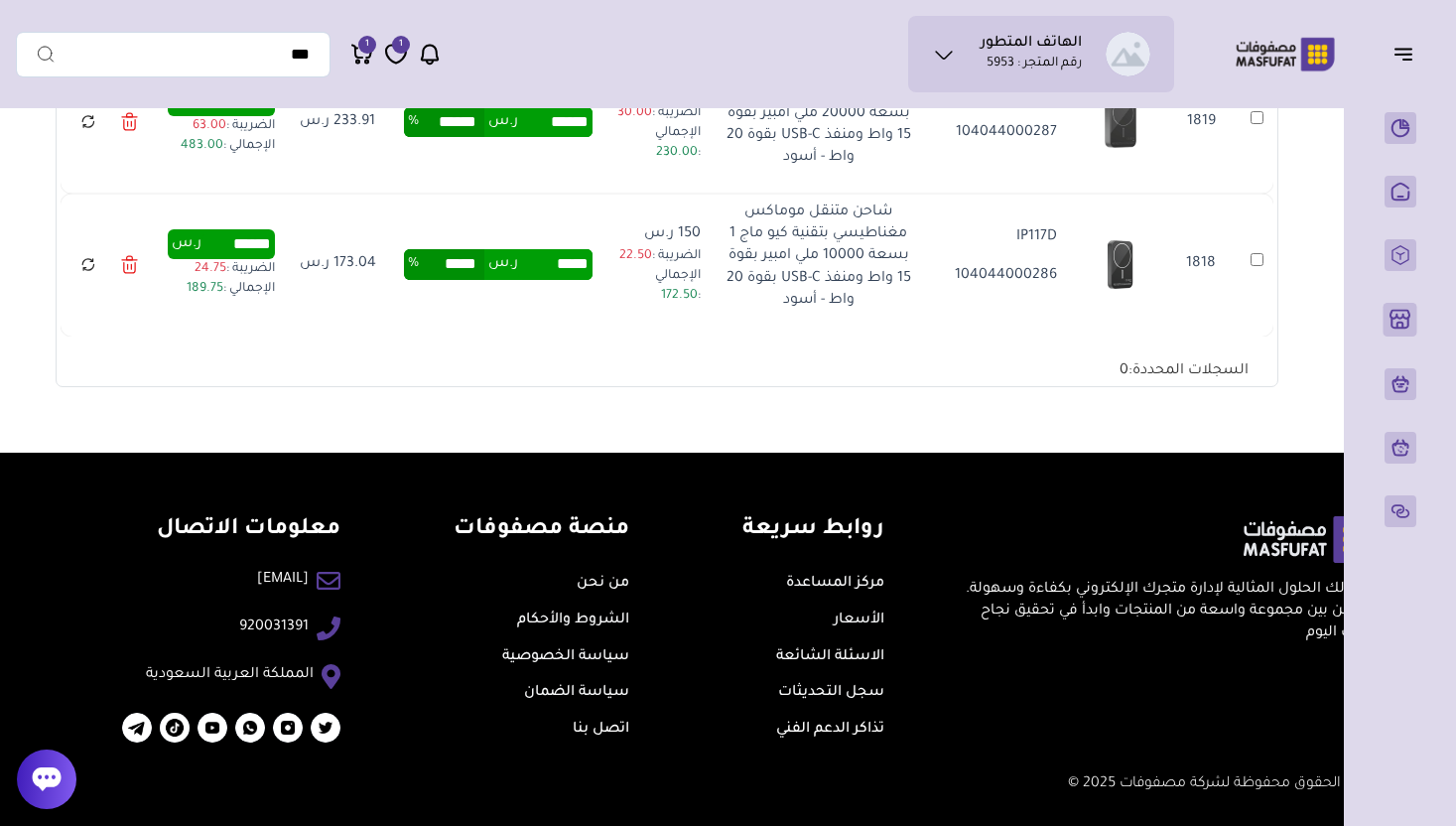 click 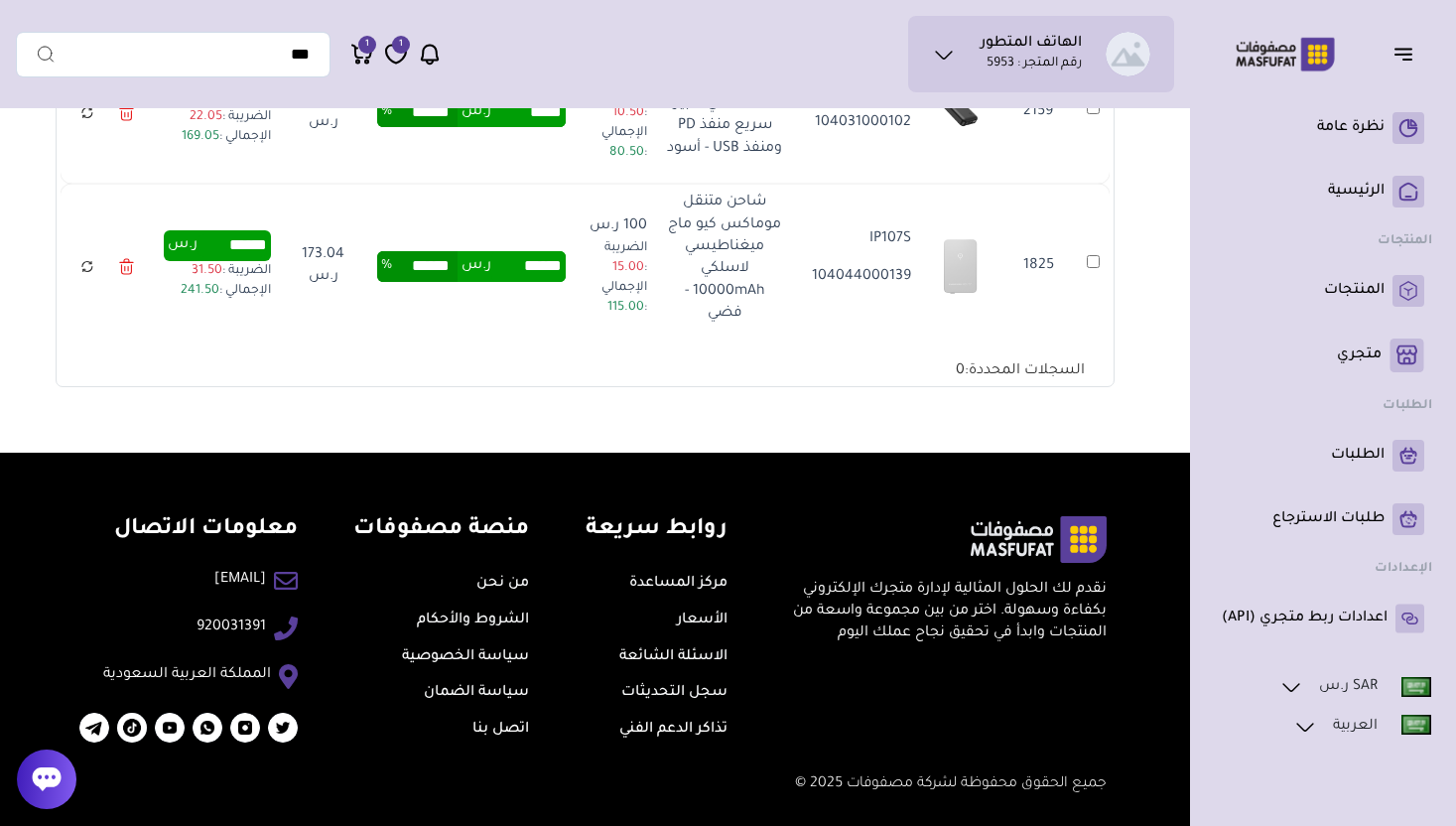 scroll, scrollTop: 2748, scrollLeft: 0, axis: vertical 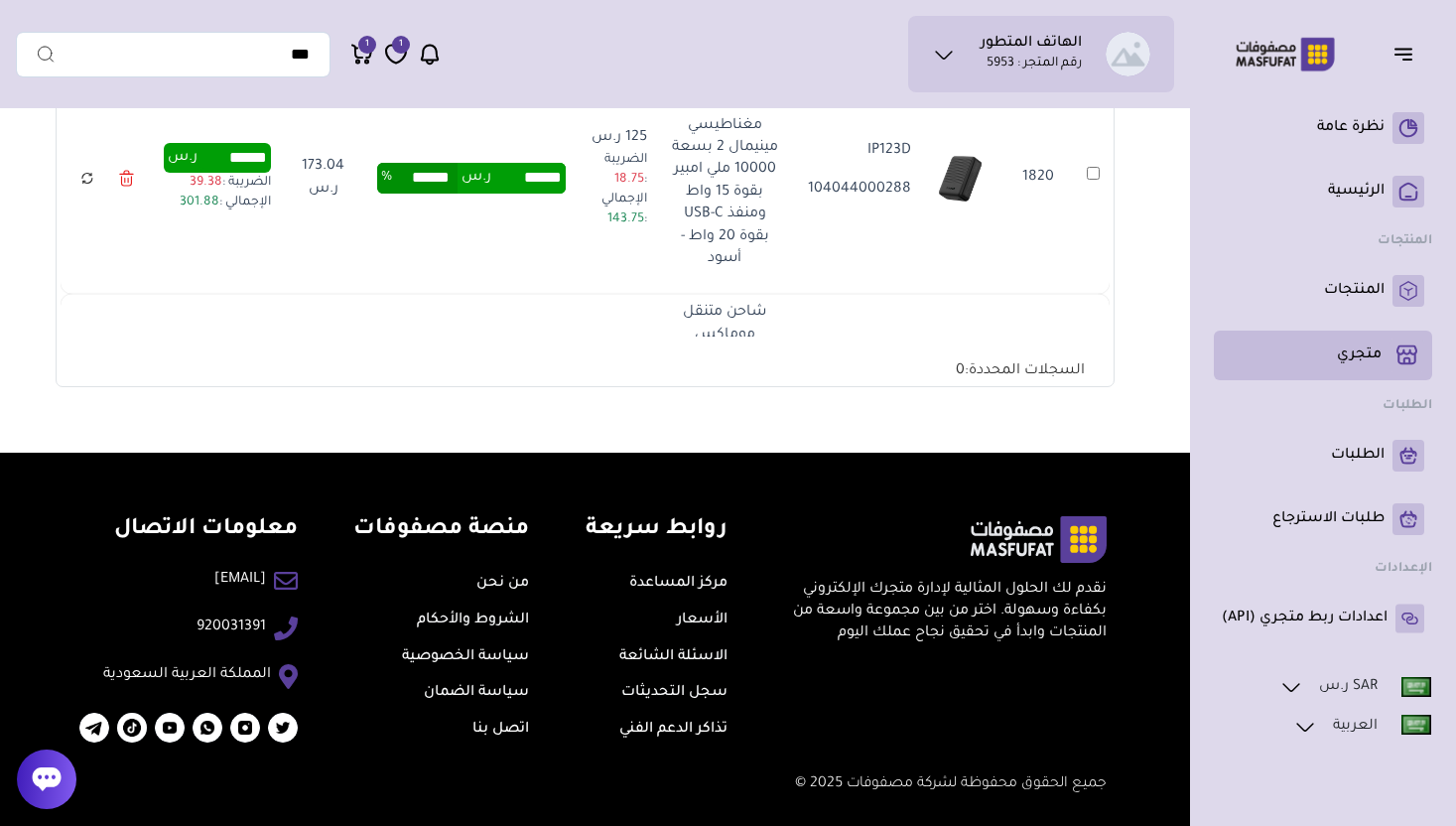click on "متجري  ( 0 )" at bounding box center [1359, 355] 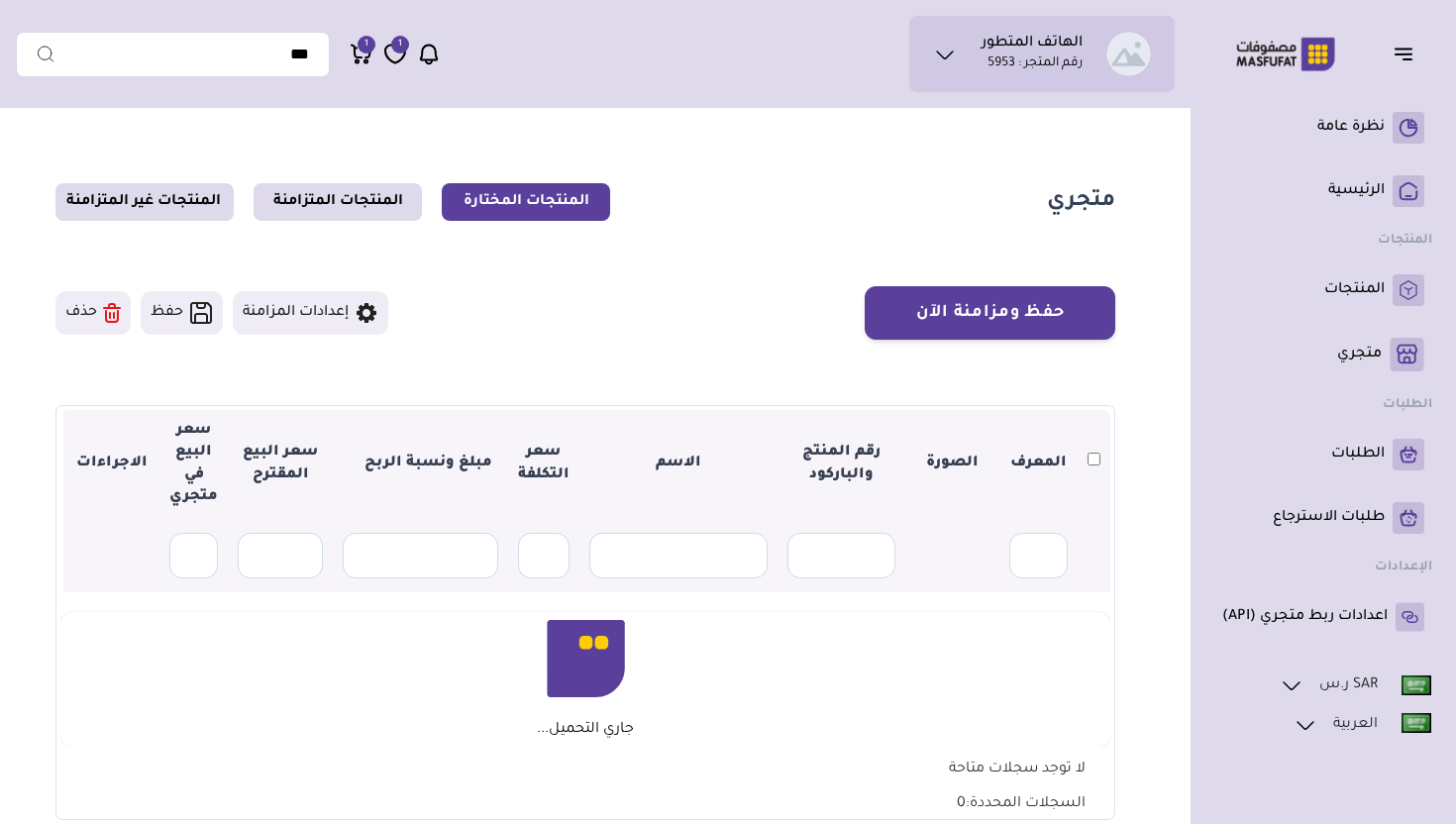 scroll, scrollTop: 0, scrollLeft: 0, axis: both 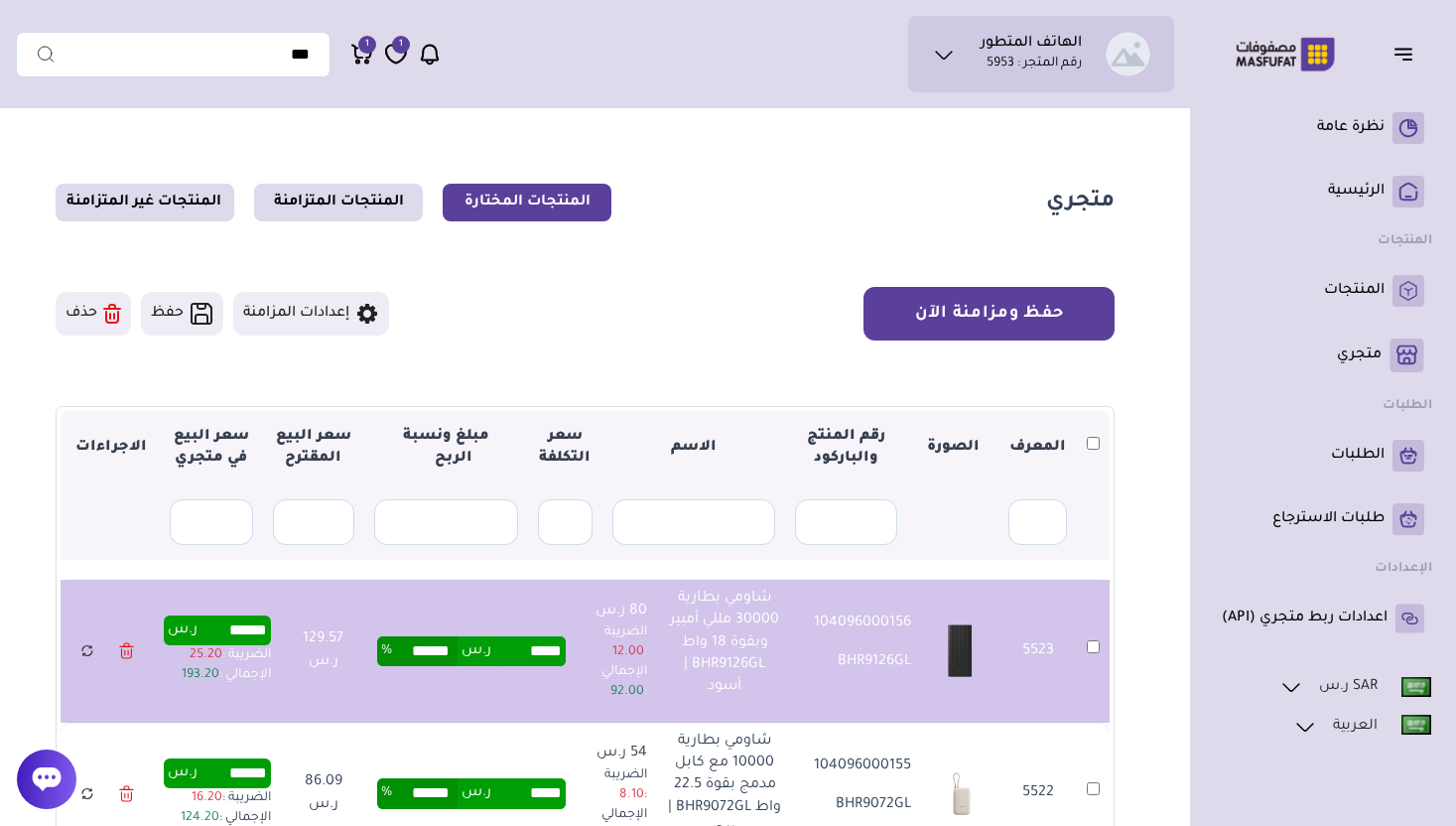 click on "حفظ ومزامنة الآن" at bounding box center (989, 314) 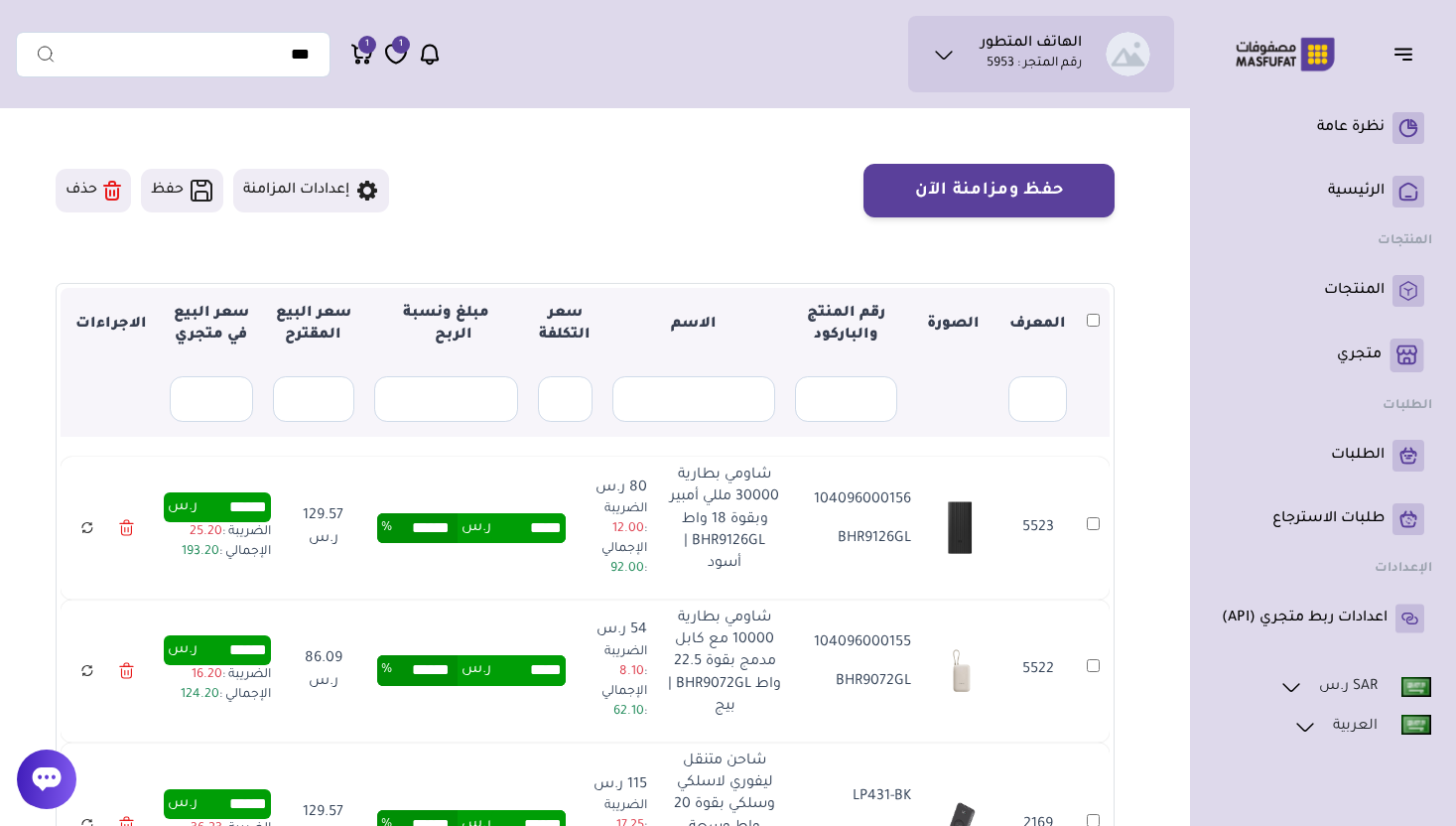 scroll, scrollTop: 136, scrollLeft: 0, axis: vertical 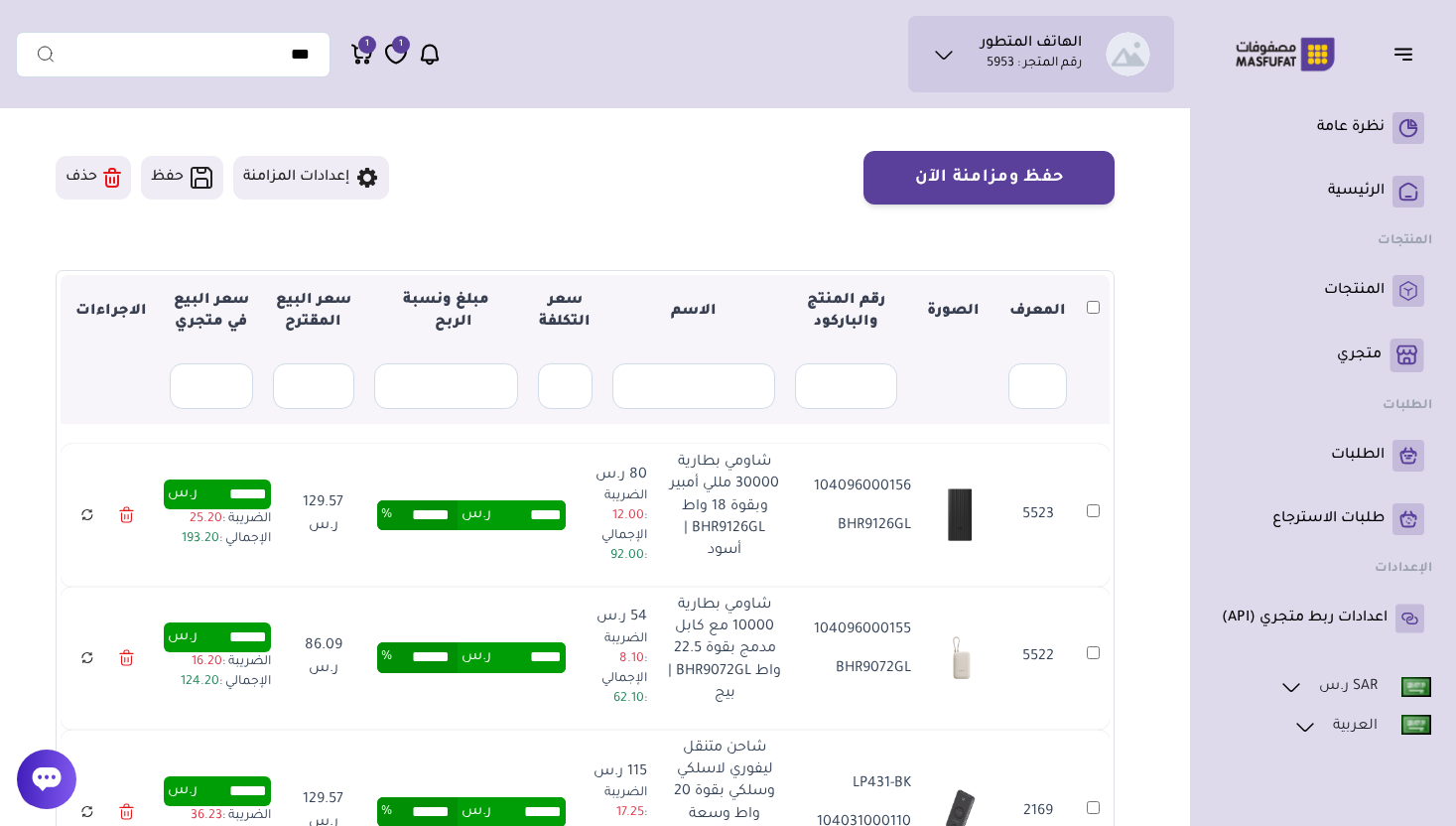 click at bounding box center [1093, 312] 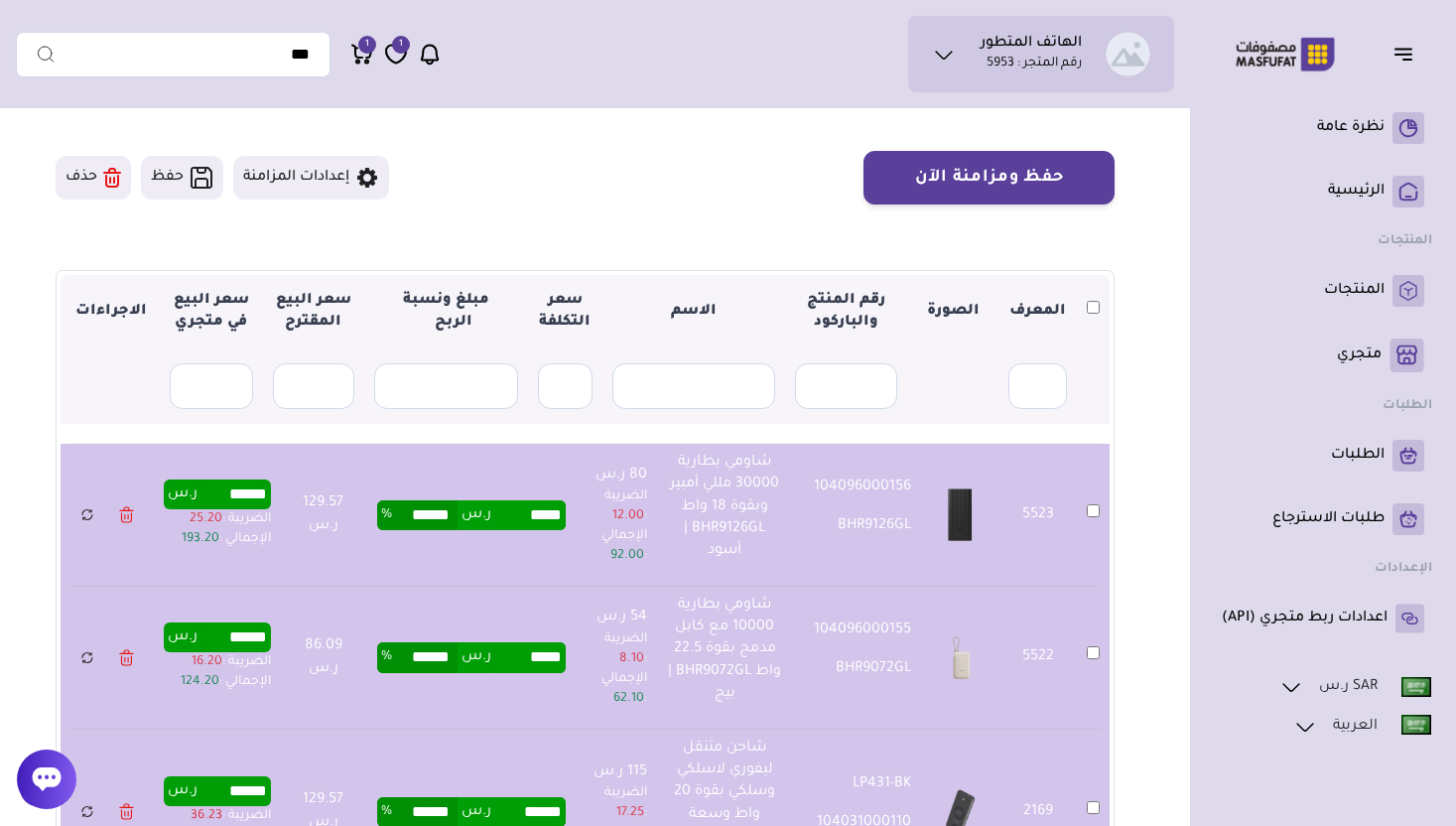 click on "متجري
المنتجات المختارة
المنتجات المتزامنة
المنتجات غير المتزامنة
حفظ ومزامنة الآن" at bounding box center [585, 504] 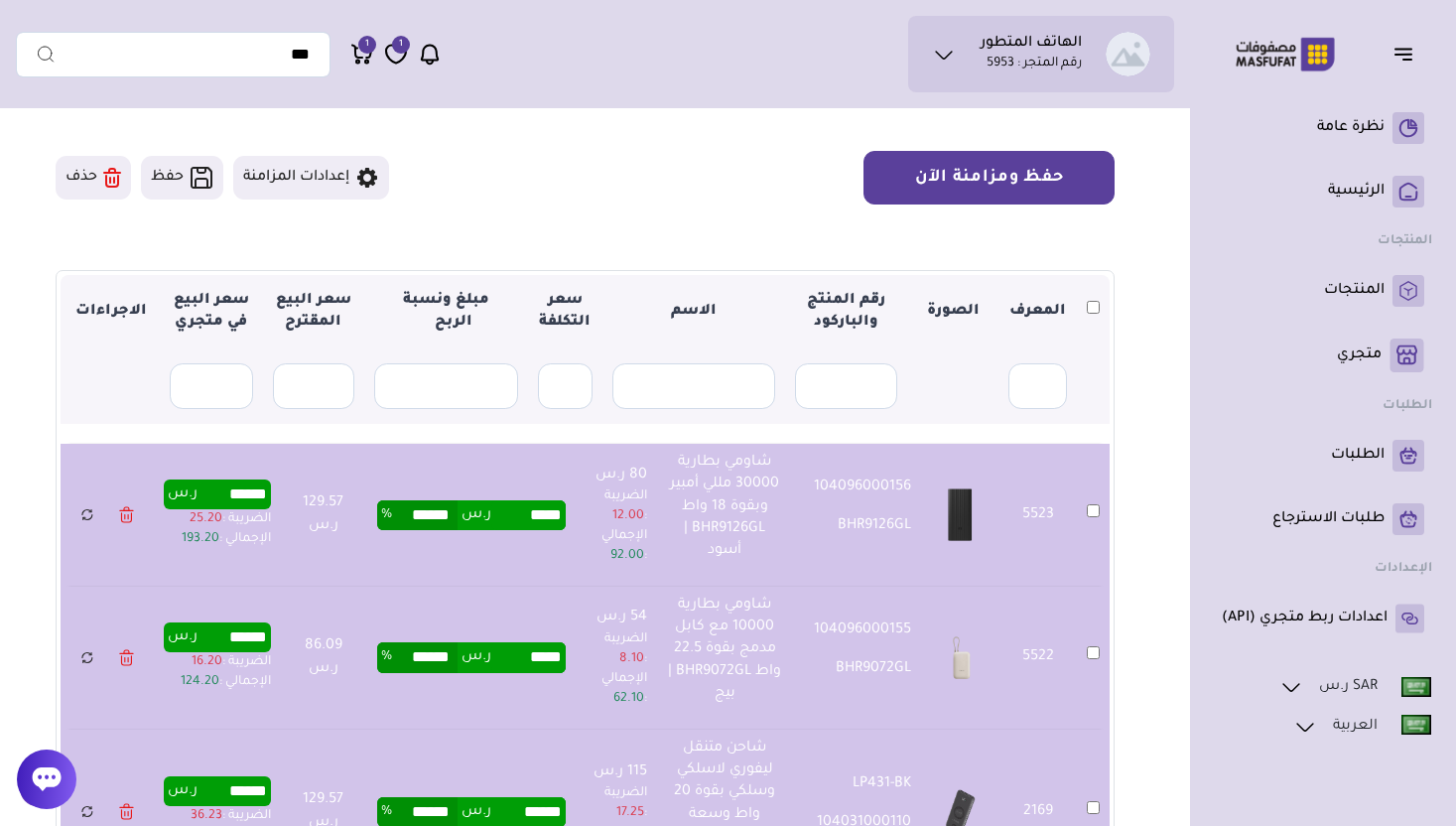 click on "حفظ ومزامنة الآن" at bounding box center [989, 178] 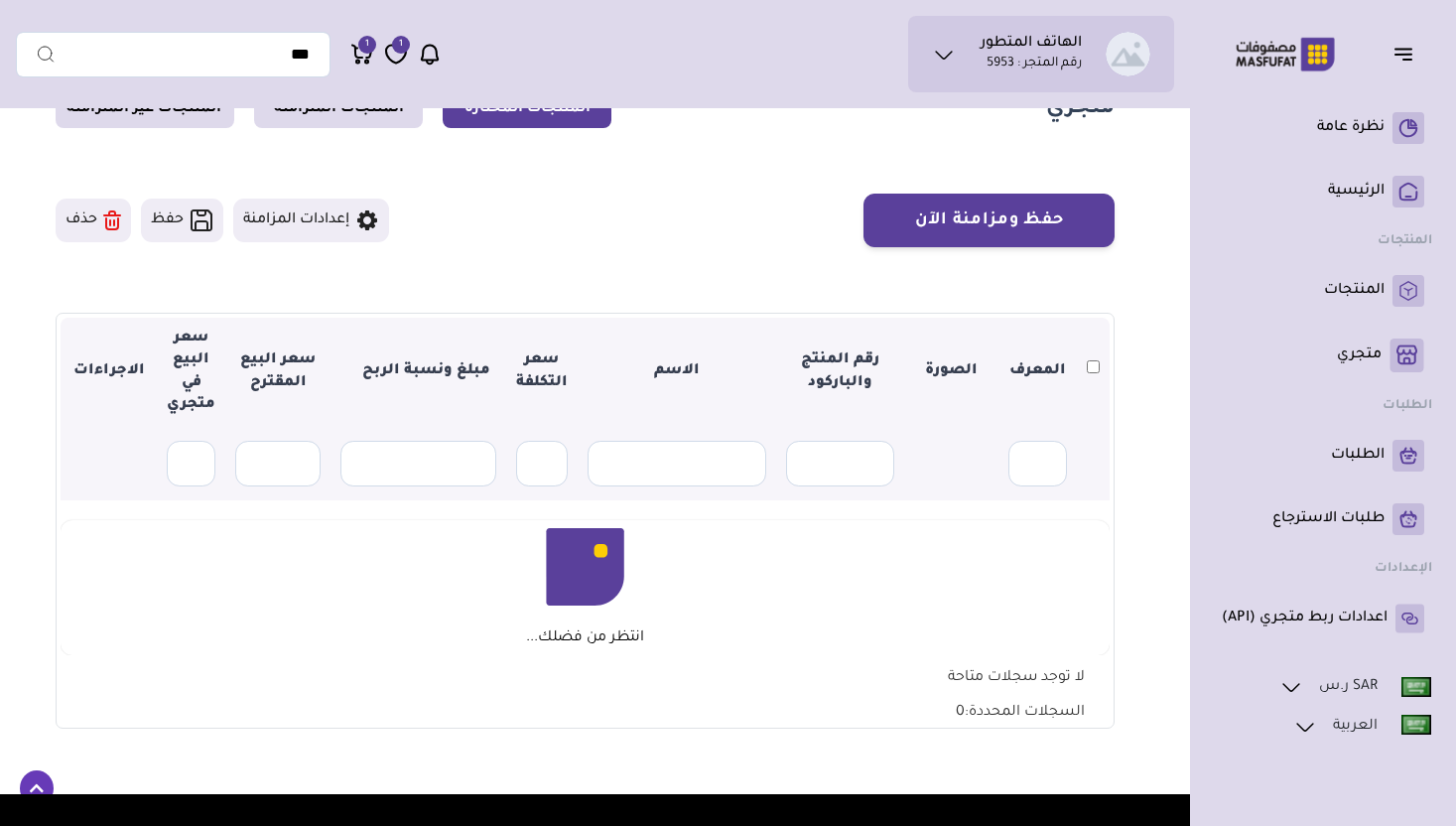 scroll, scrollTop: 136, scrollLeft: 0, axis: vertical 